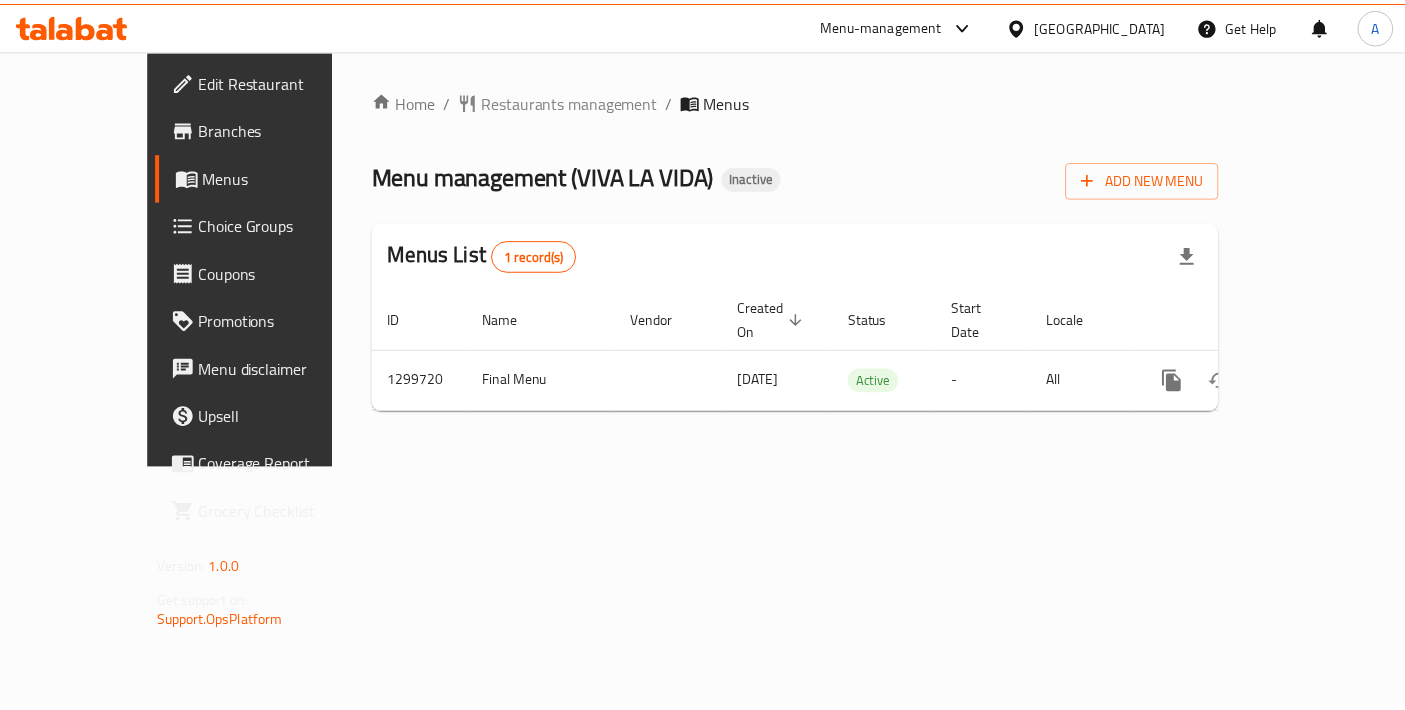 scroll, scrollTop: 0, scrollLeft: 0, axis: both 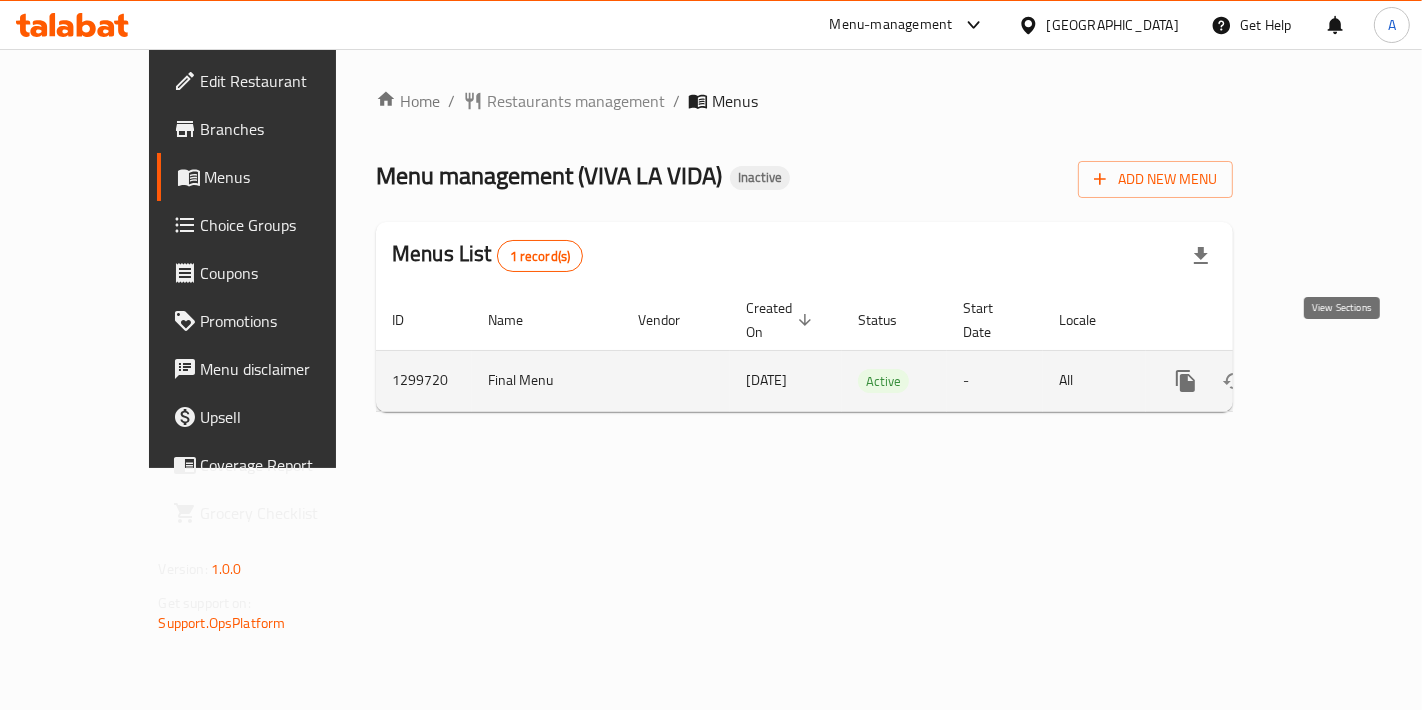 click 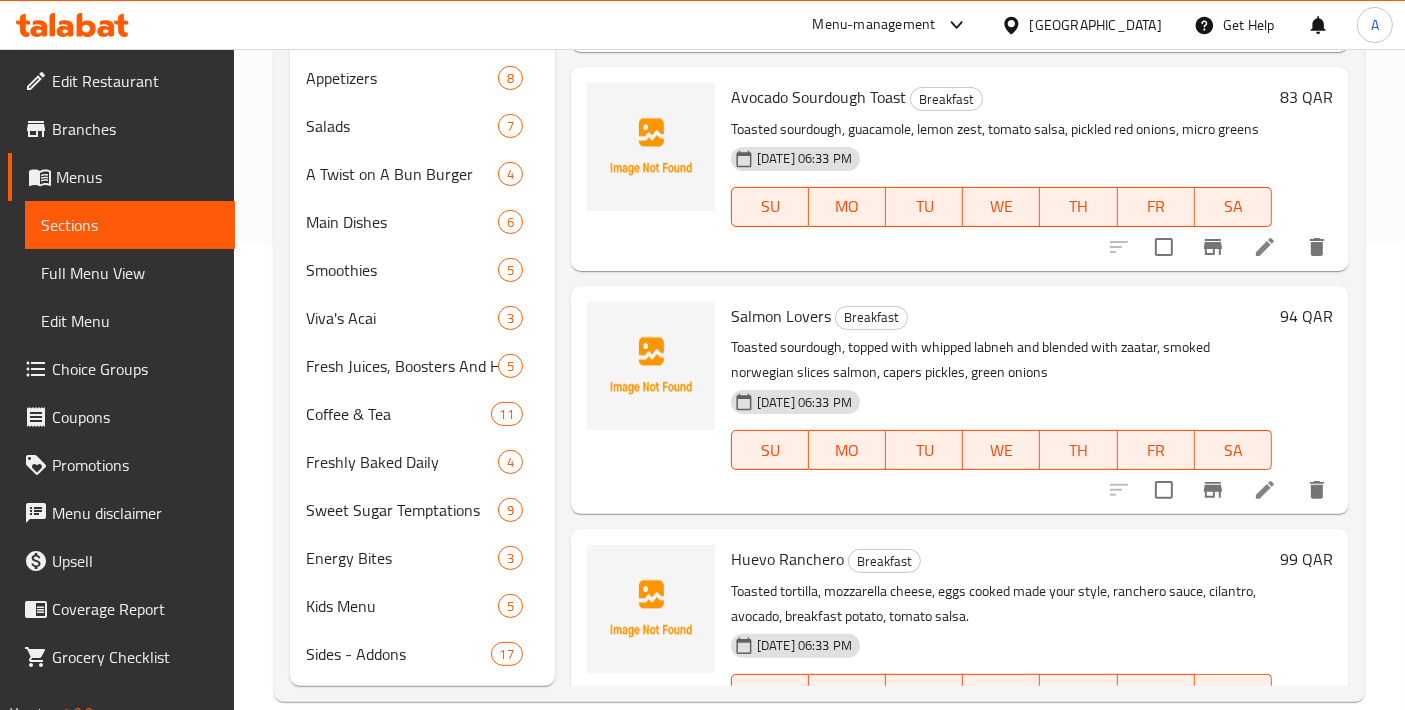 scroll, scrollTop: 0, scrollLeft: 0, axis: both 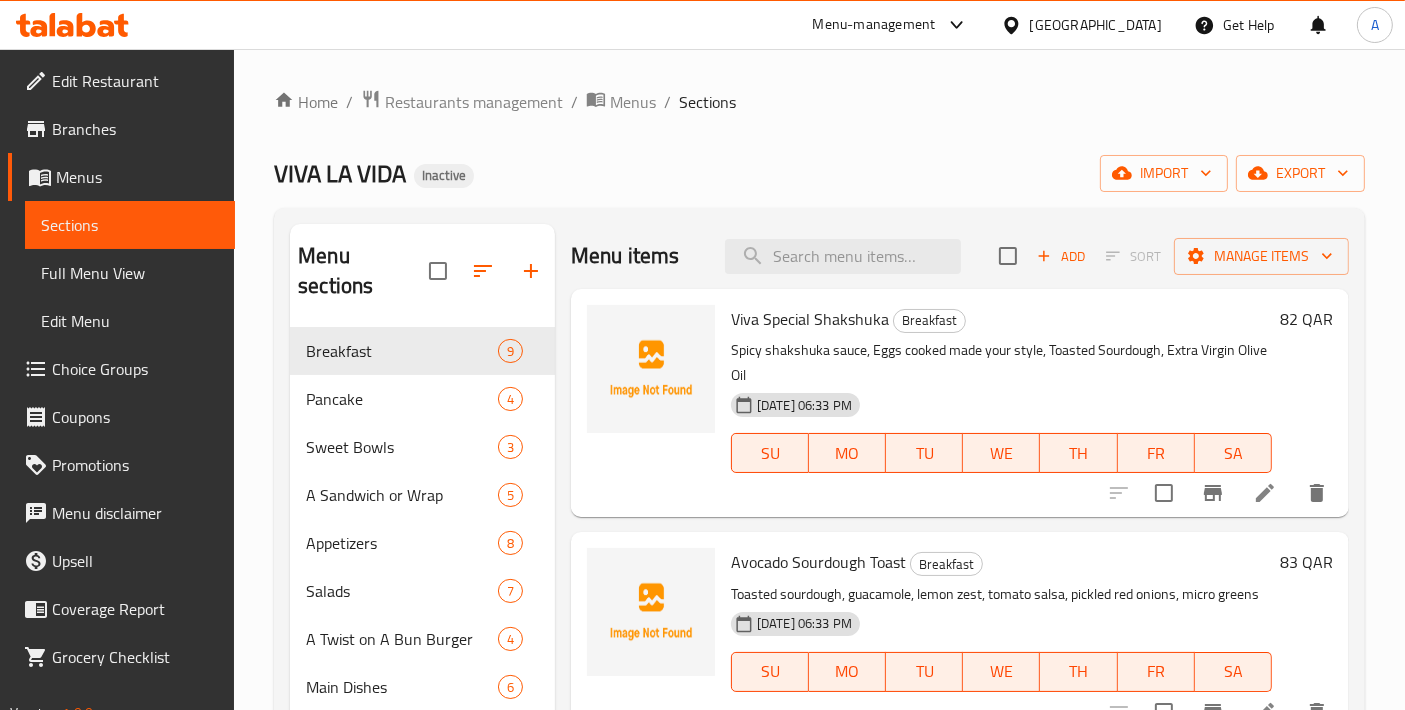 click on "Home / Restaurants management / Menus / Sections VIVA LA VIDA Inactive import export Menu sections Breakfast 9 Pancake 4 Sweet Bowls 3 A Sandwich or Wrap 5 Appetizers 8 Salads 7 A Twist on A Bun Burger 4 Main Dishes 6 Smoothies 5 Viva's Acai 3 Fresh Juices, Boosters And Health Talaqat  5 Coffee & Tea 11 Freshly Baked Daily 4 Sweet Sugar Temptations 9 Energy Bites 3 Kids Menu 5 Sides - Addons 17 Menu items Add Sort Manage items Viva Special Shakshuka   Breakfast Spicy shakshuka sauce, Eggs cooked made your style, Toasted Sourdough, Extra Virgin Olive Oil 10-07-2025 06:33 PM SU MO TU WE TH FR SA 82   QAR Avocado Sourdough Toast   Breakfast Toasted sourdough, guacamole, lemon zest, tomato salsa, pickled red onions, micro greens 10-07-2025 06:33 PM SU MO TU WE TH FR SA 83   QAR Salmon Lovers   Breakfast Toasted sourdough, topped with whipped labneh and blended with zaatar, smoked norwegian slices salmon, capers pickles, green onions 10-07-2025 06:33 PM SU MO TU WE TH FR SA 94   QAR Huevo Ranchero   Breakfast SU" at bounding box center (819, 628) 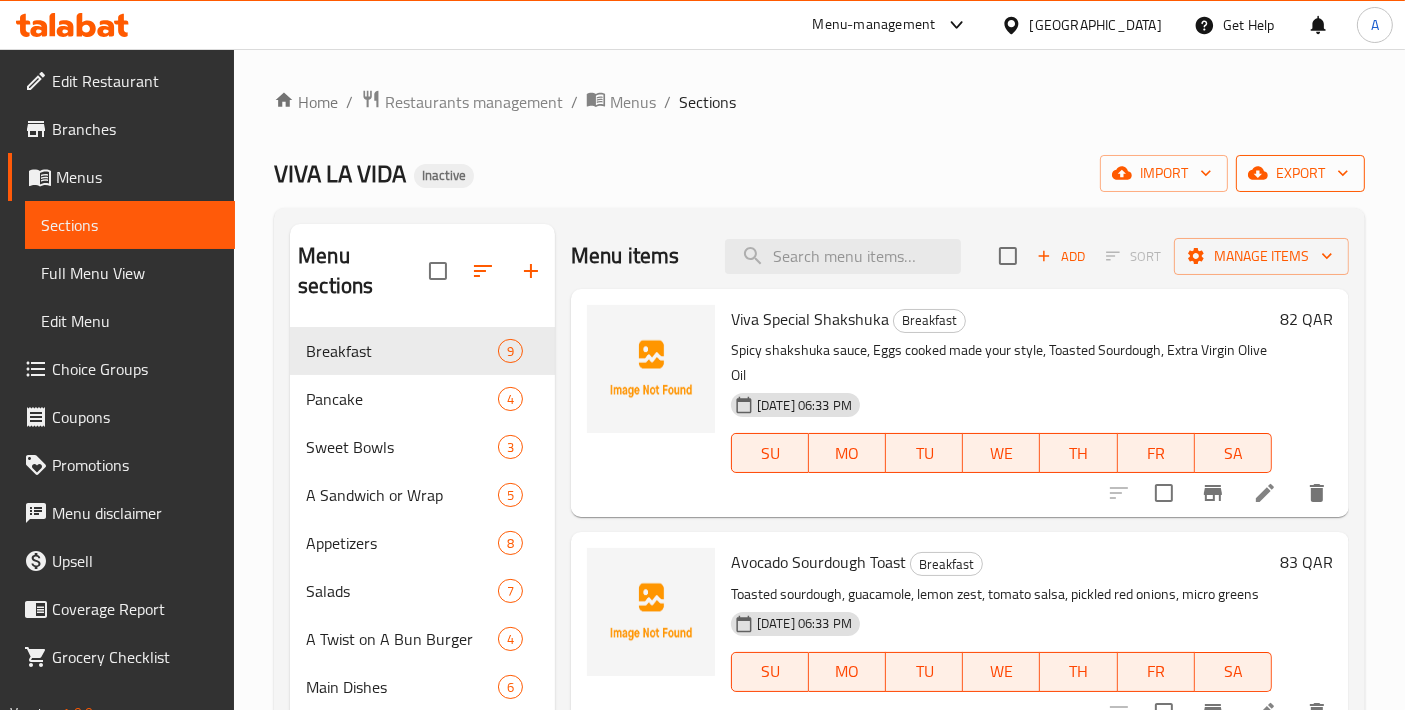 click on "export" at bounding box center (1300, 173) 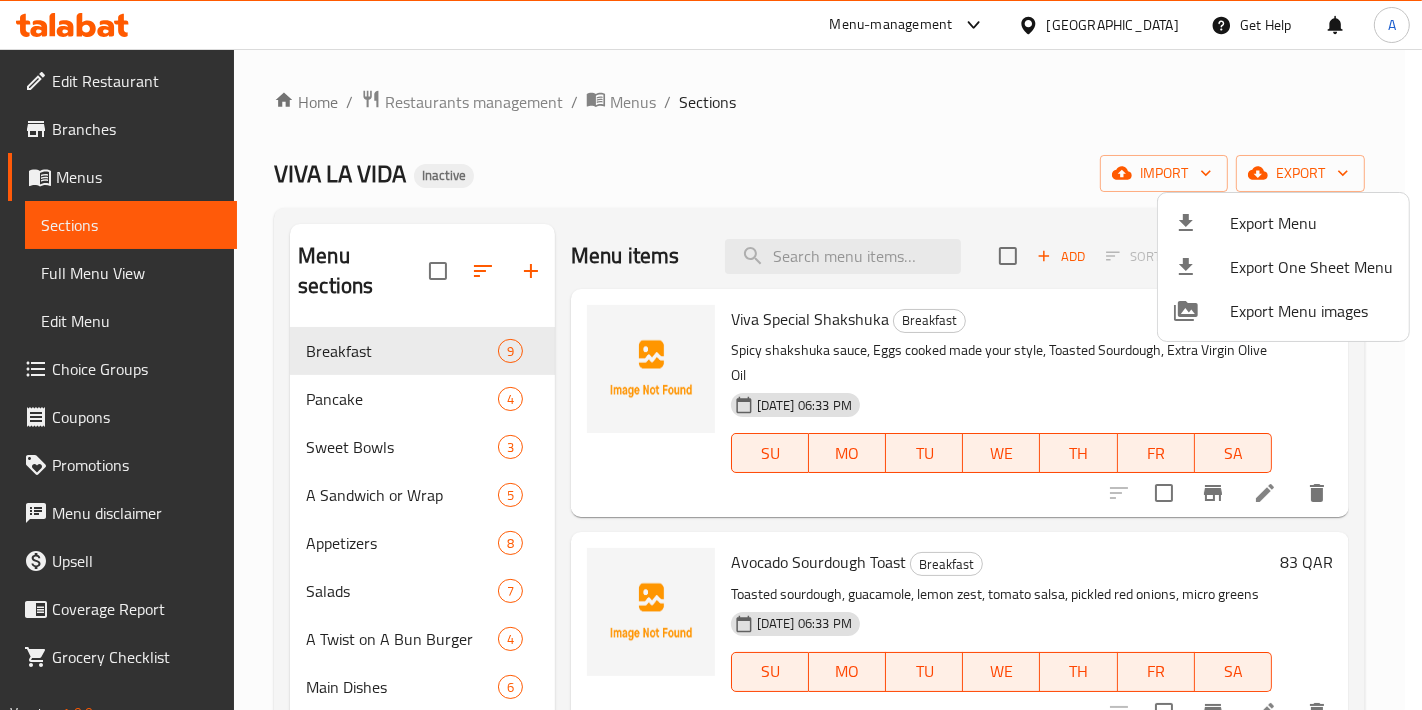 click on "Export Menu" at bounding box center [1311, 223] 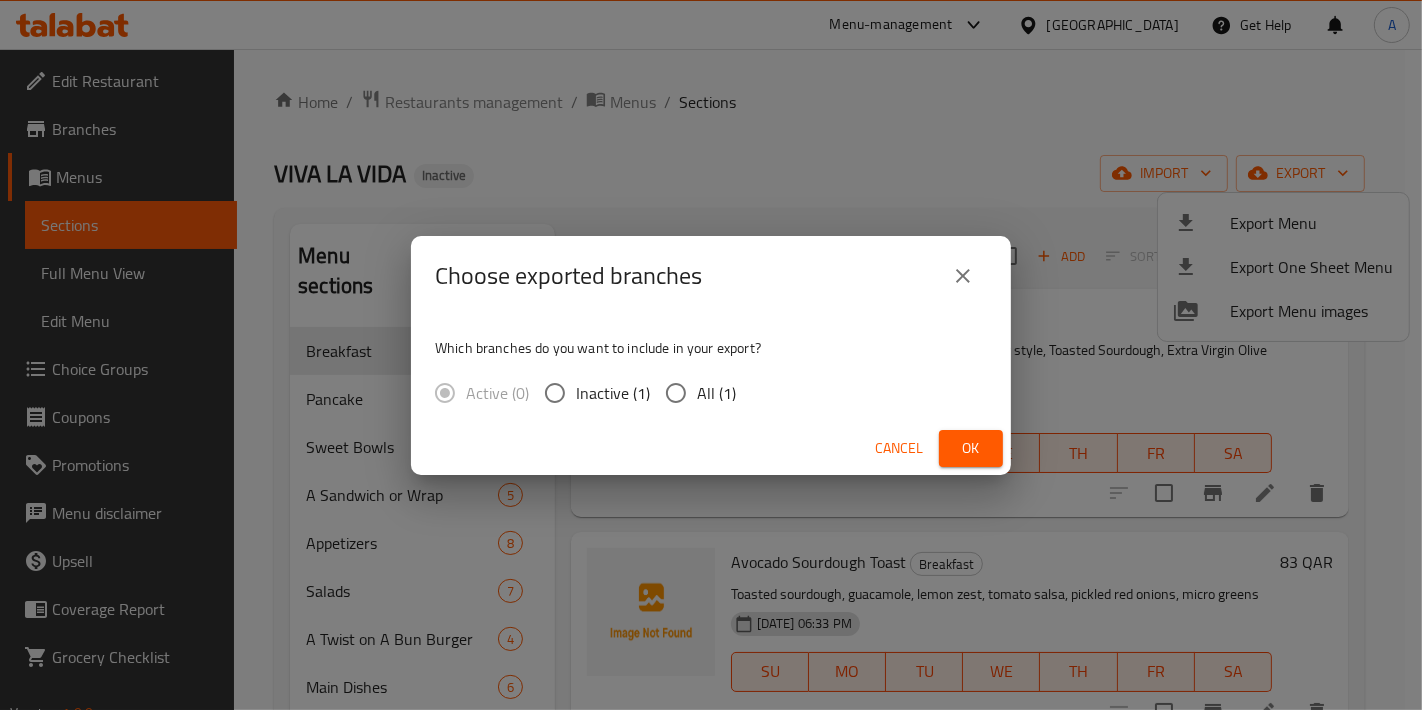 click on "All (1)" at bounding box center [716, 393] 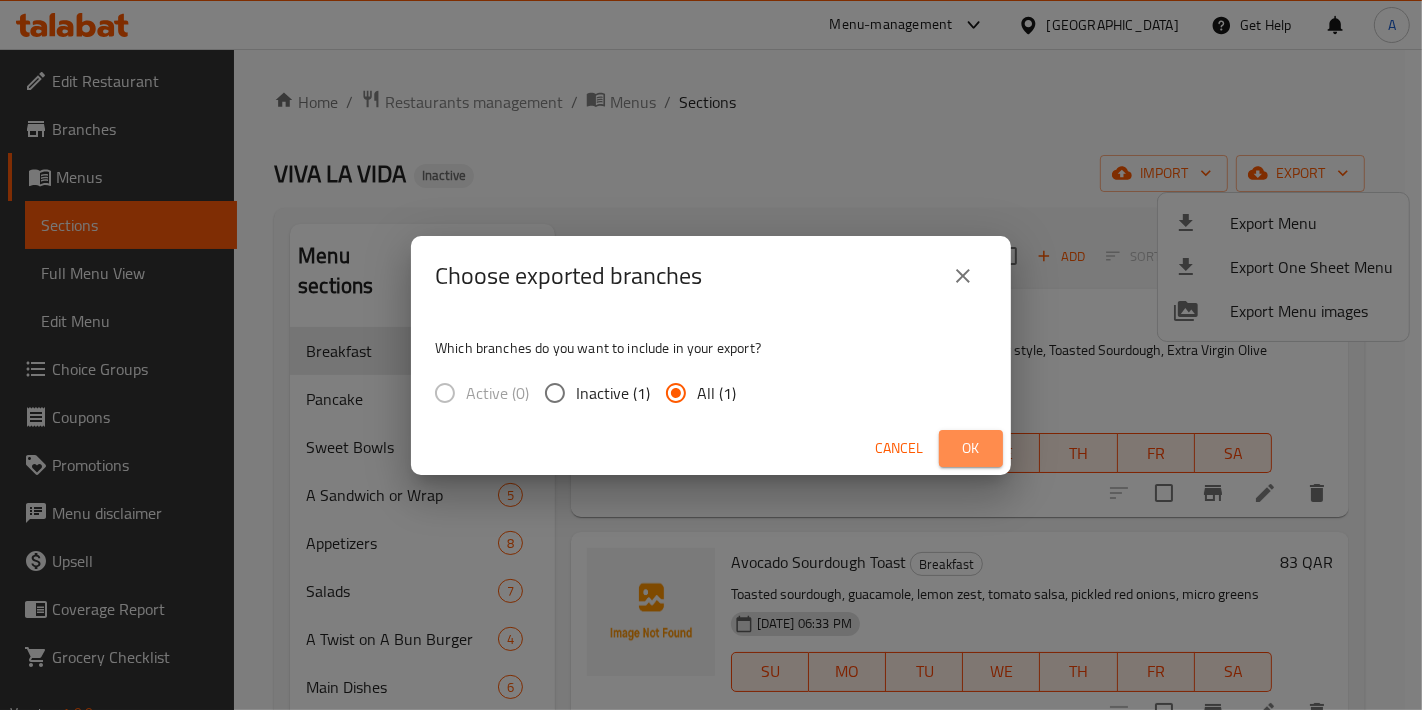 drag, startPoint x: 943, startPoint y: 458, endPoint x: 960, endPoint y: 467, distance: 19.235384 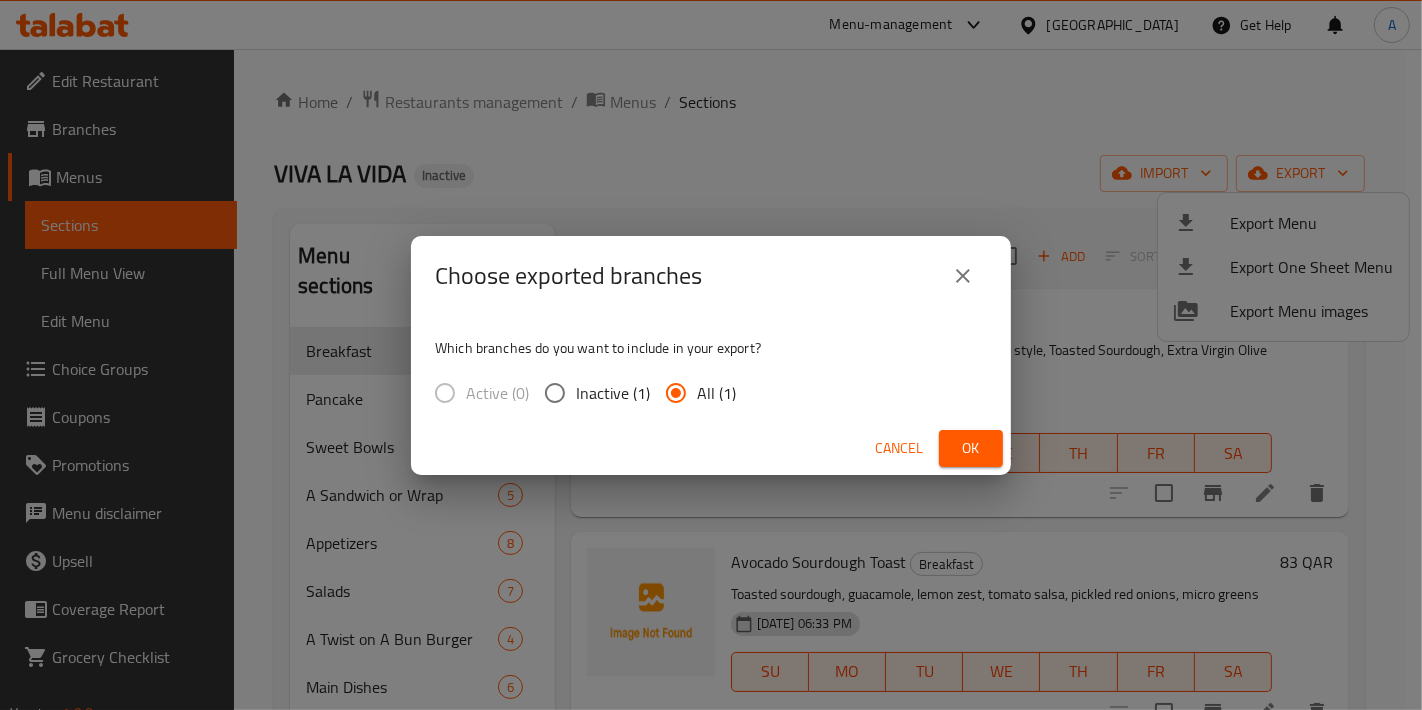 click on "Cancel Ok" at bounding box center [711, 448] 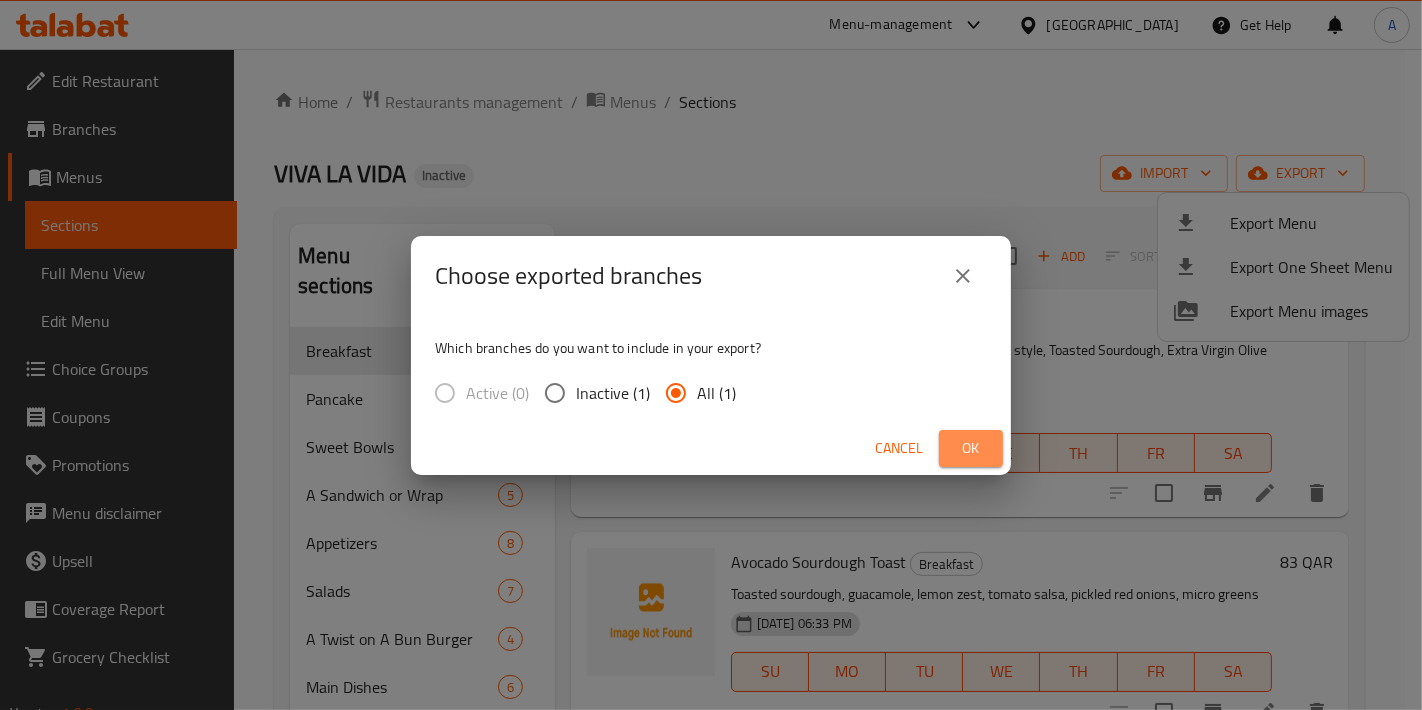 click on "Ok" at bounding box center [971, 448] 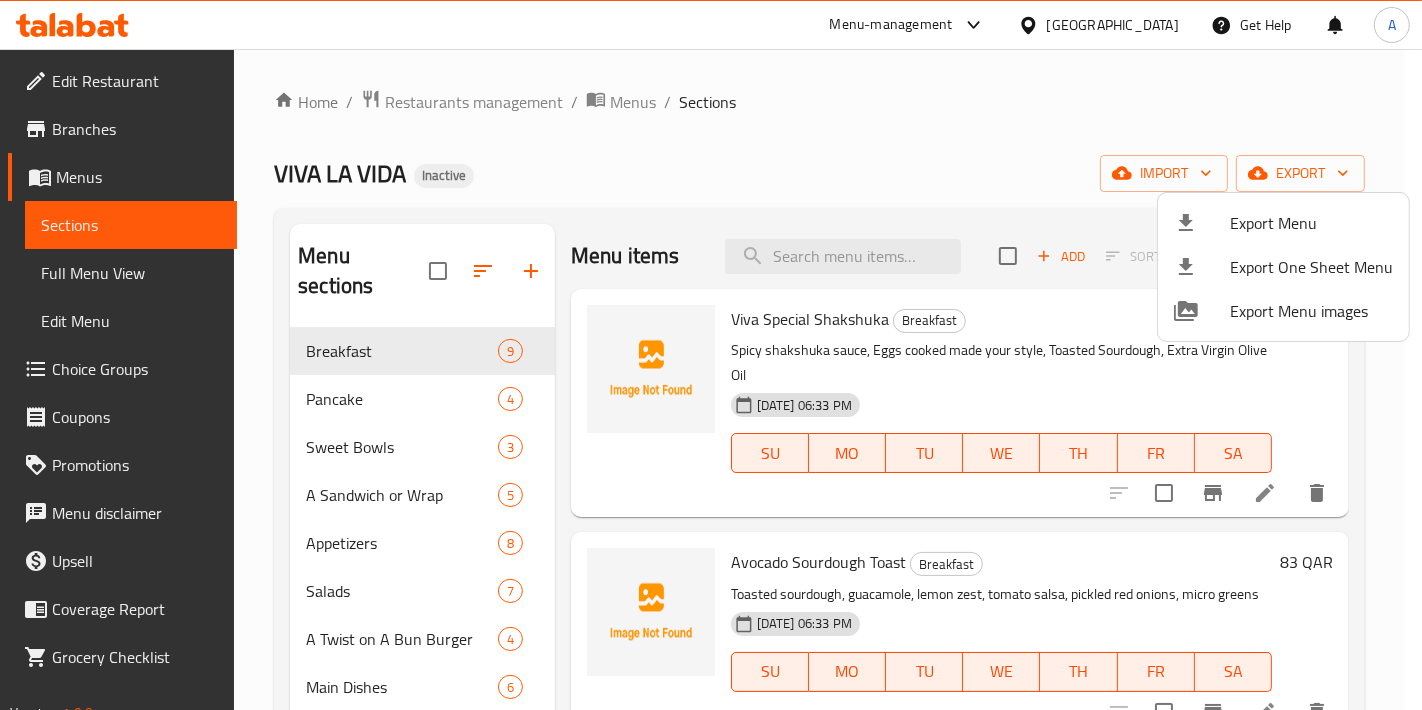 click at bounding box center [711, 355] 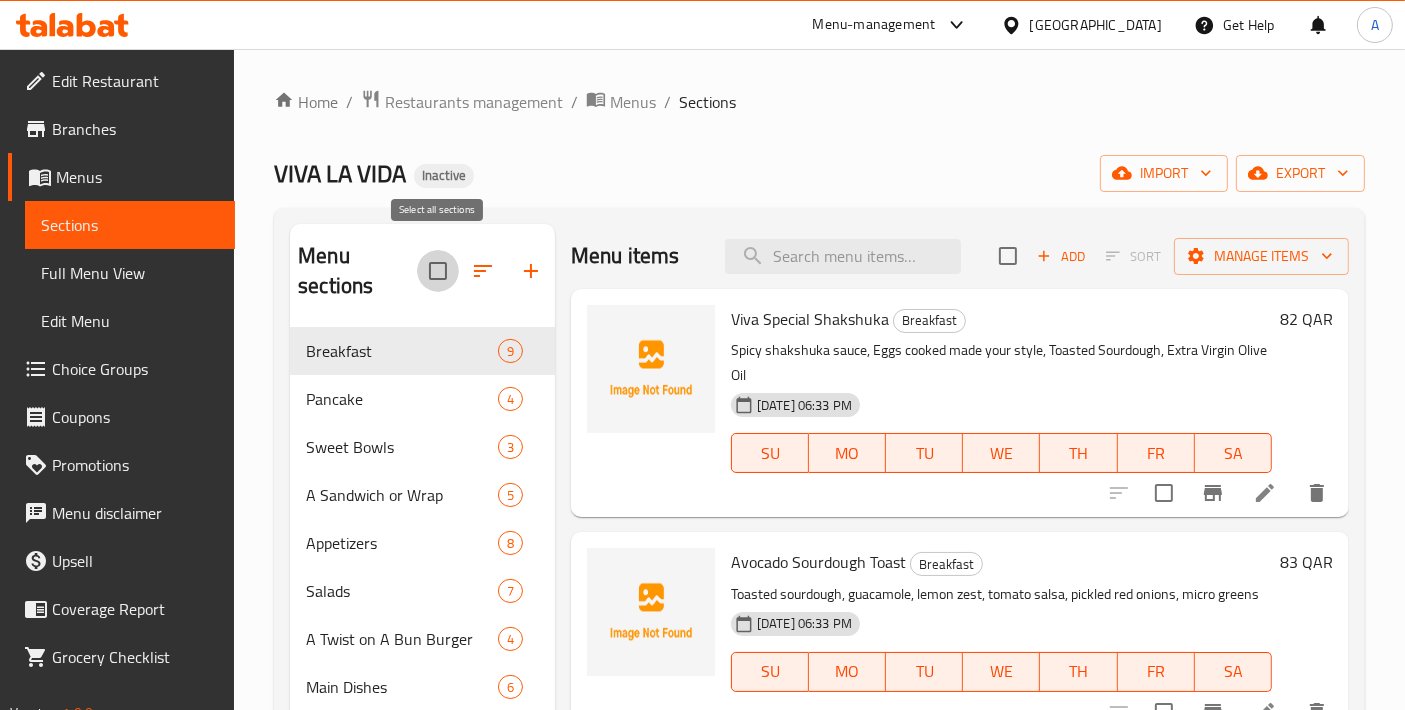 click at bounding box center [438, 271] 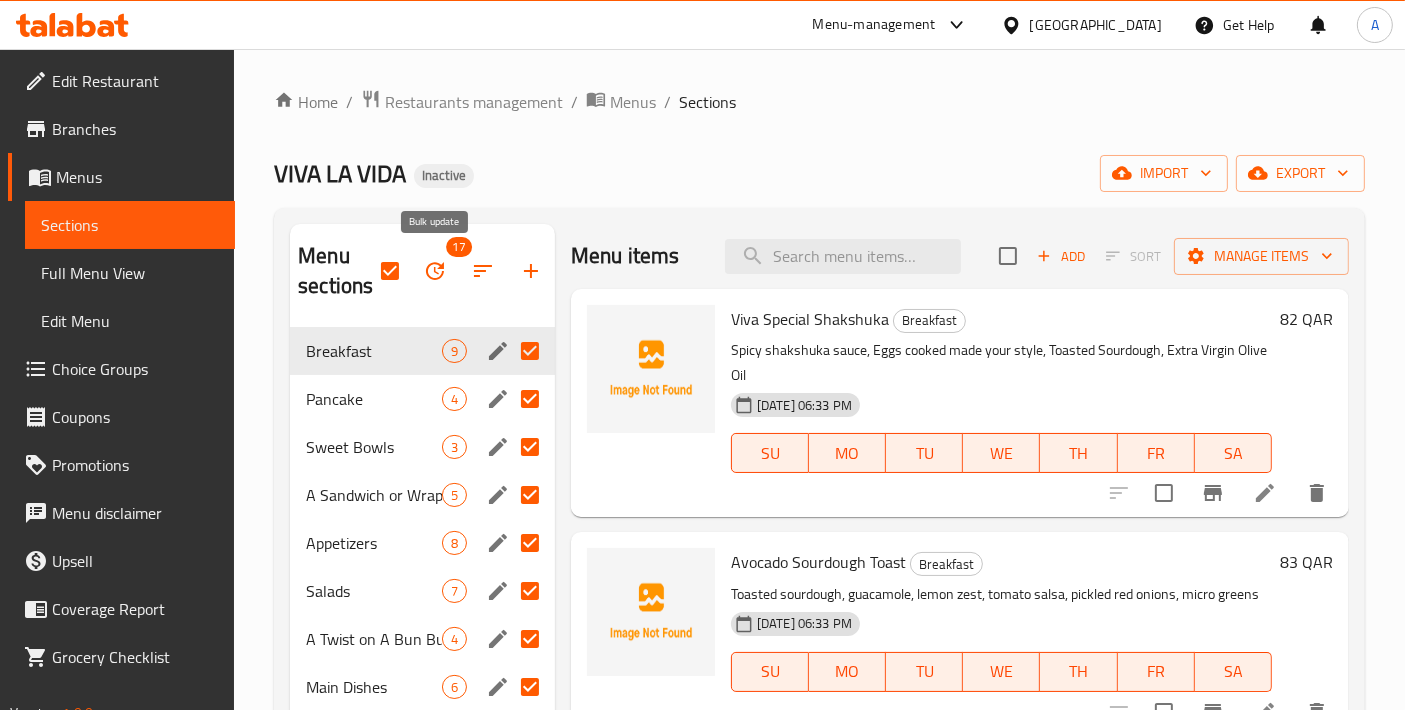 click 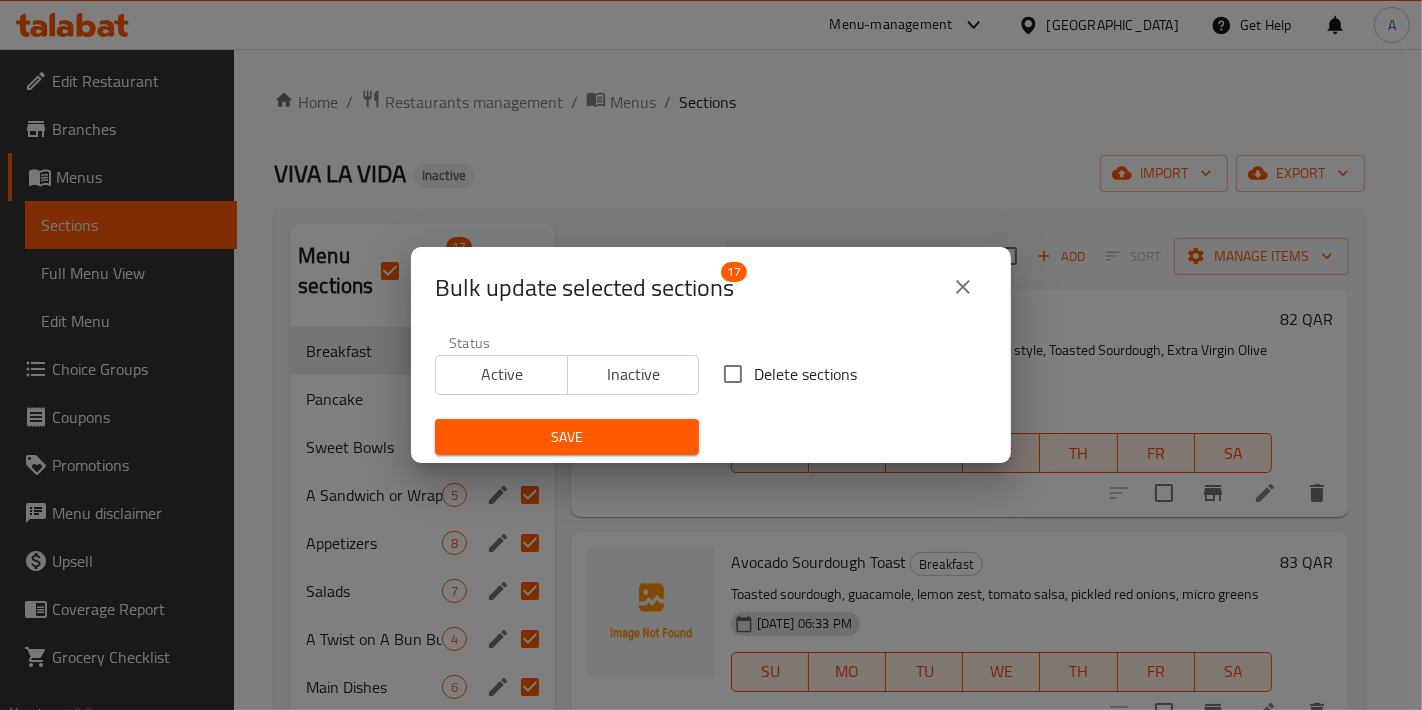 click 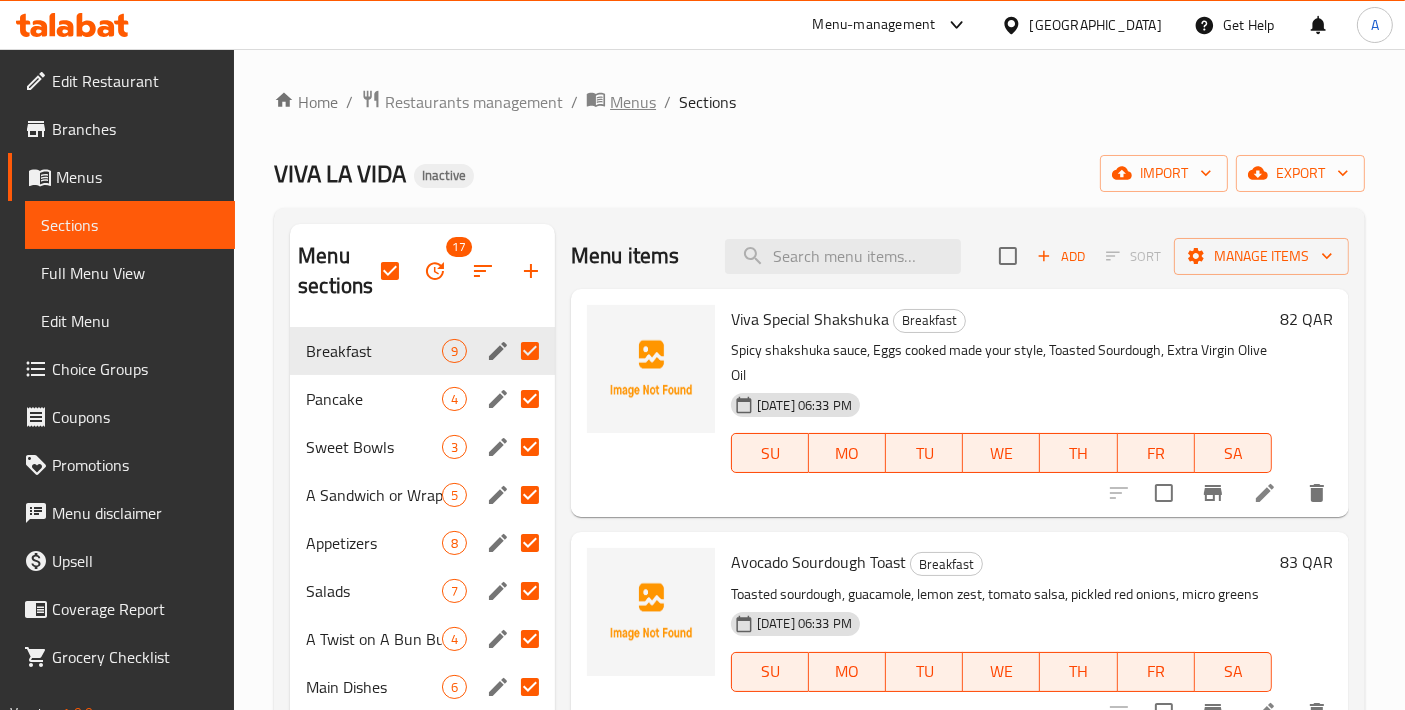 click on "Menus" at bounding box center (633, 102) 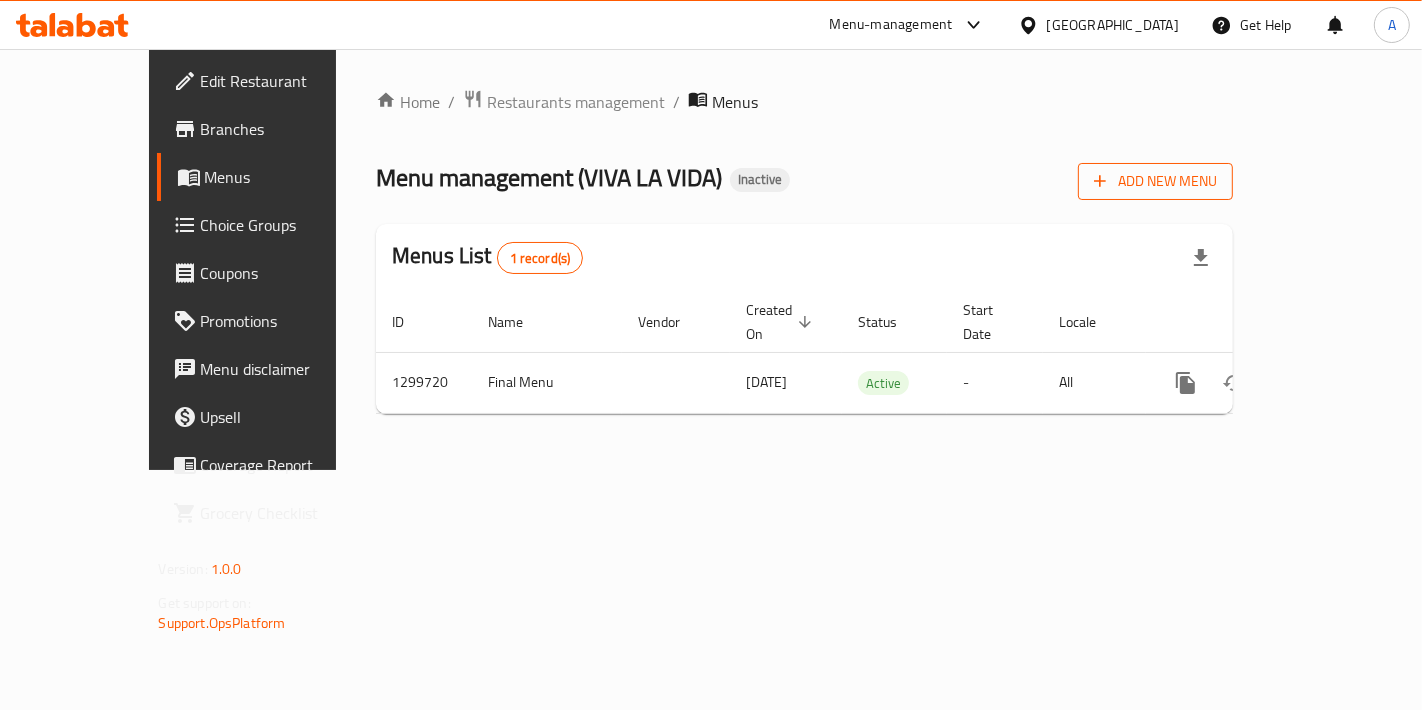 click on "Add New Menu" at bounding box center [1155, 181] 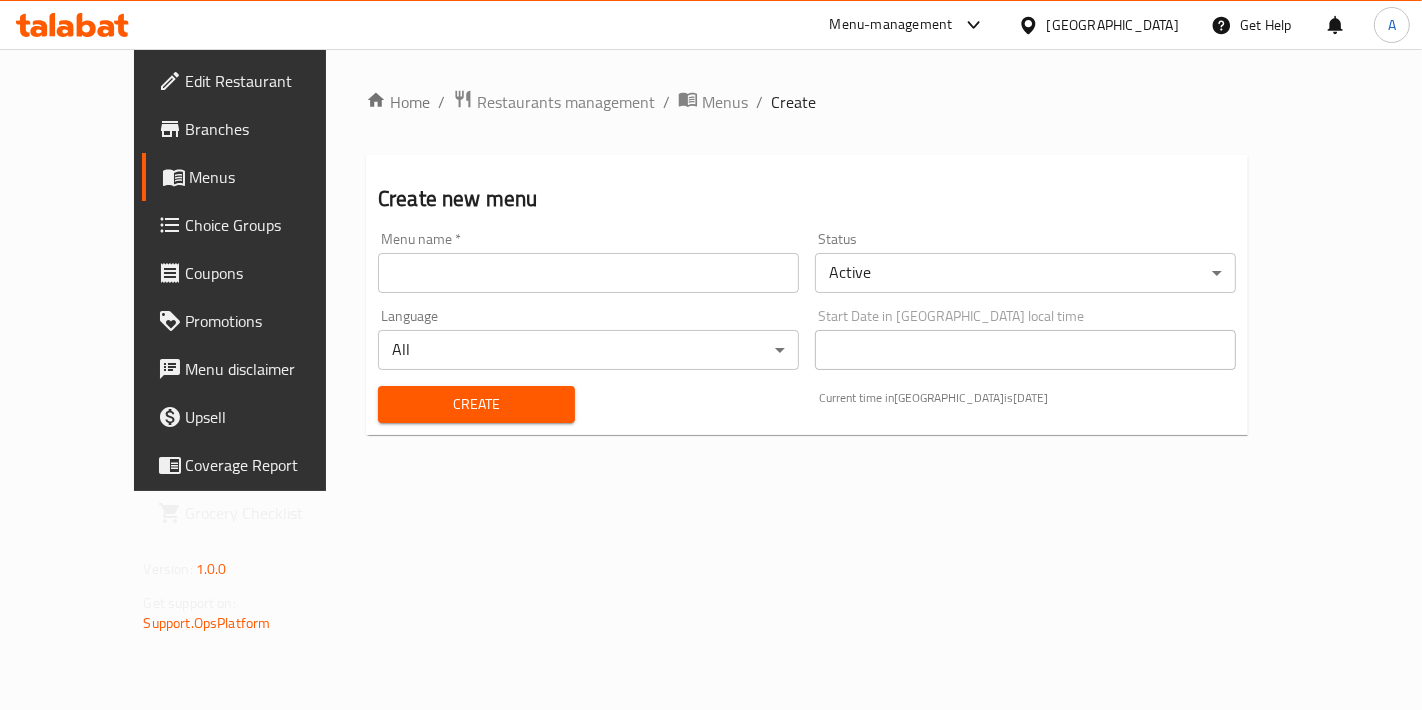 click at bounding box center [588, 273] 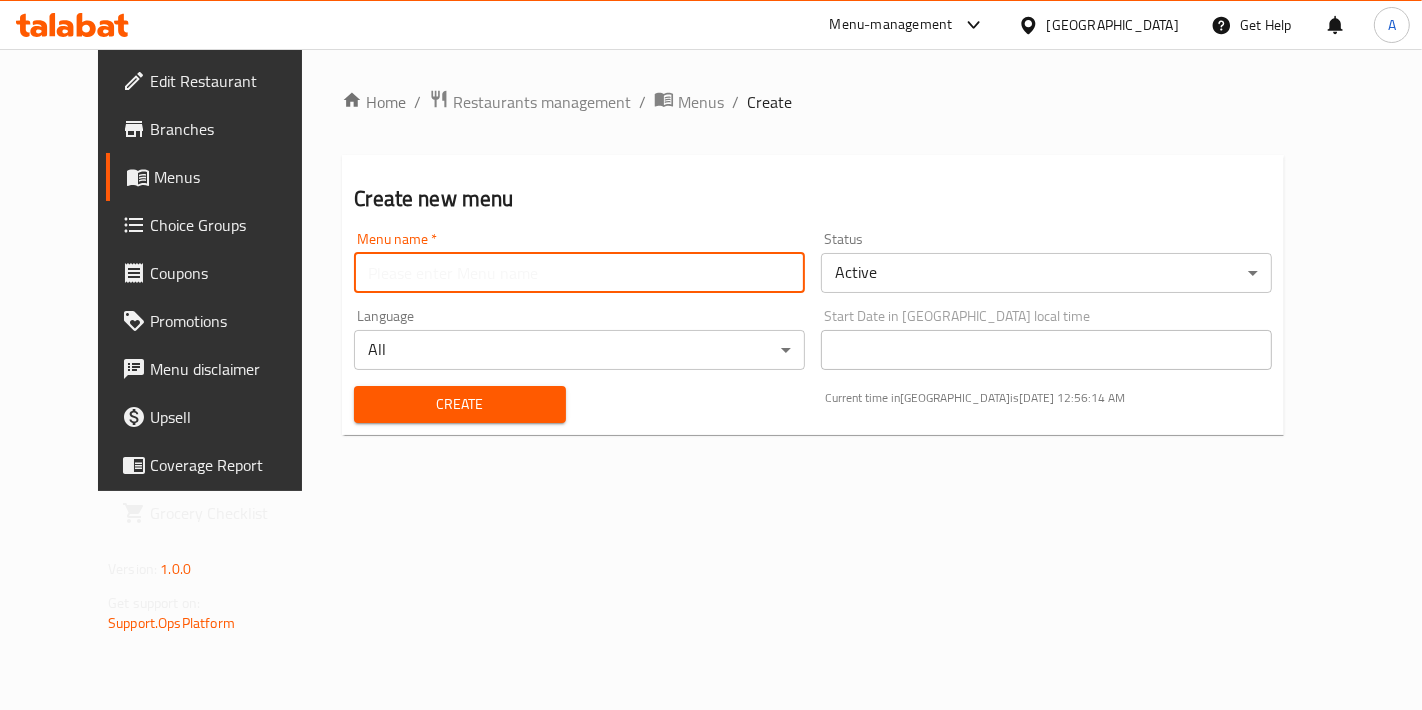 type on "Test" 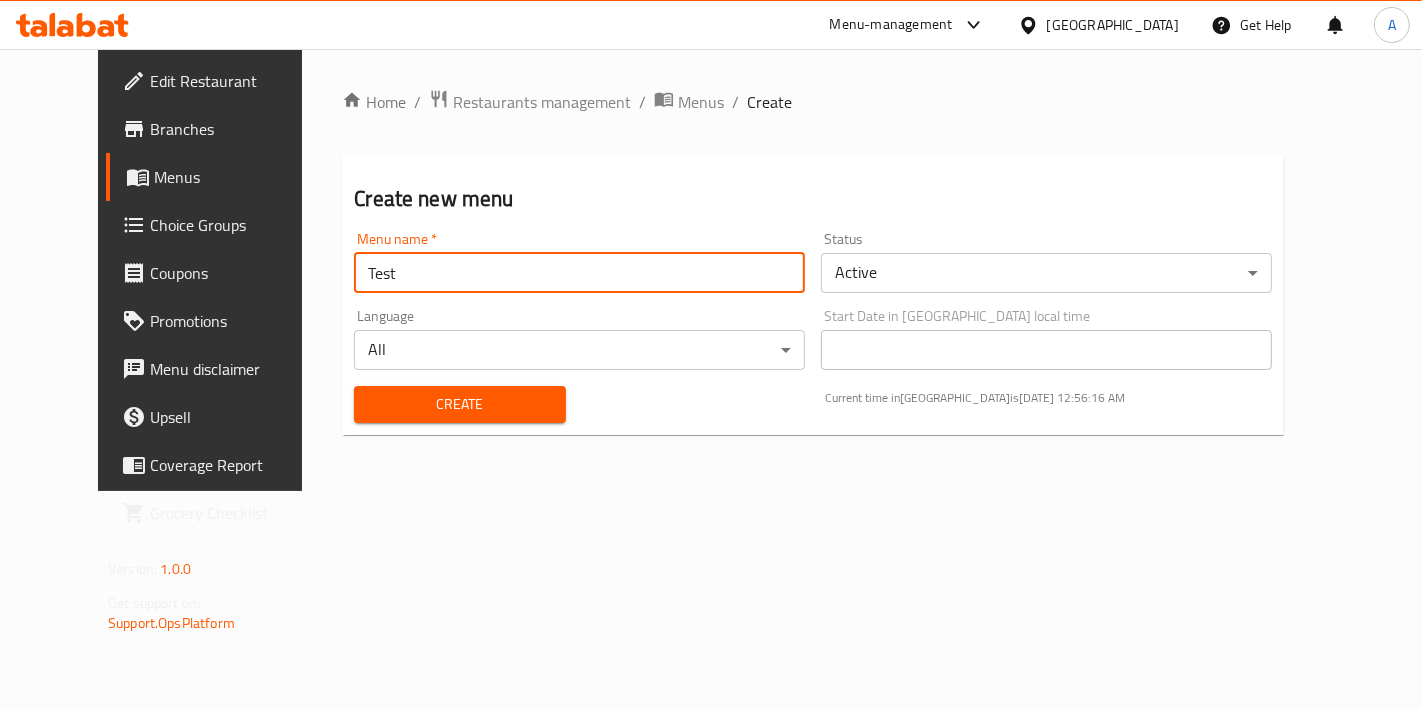 drag, startPoint x: 518, startPoint y: 381, endPoint x: 504, endPoint y: 392, distance: 17.804493 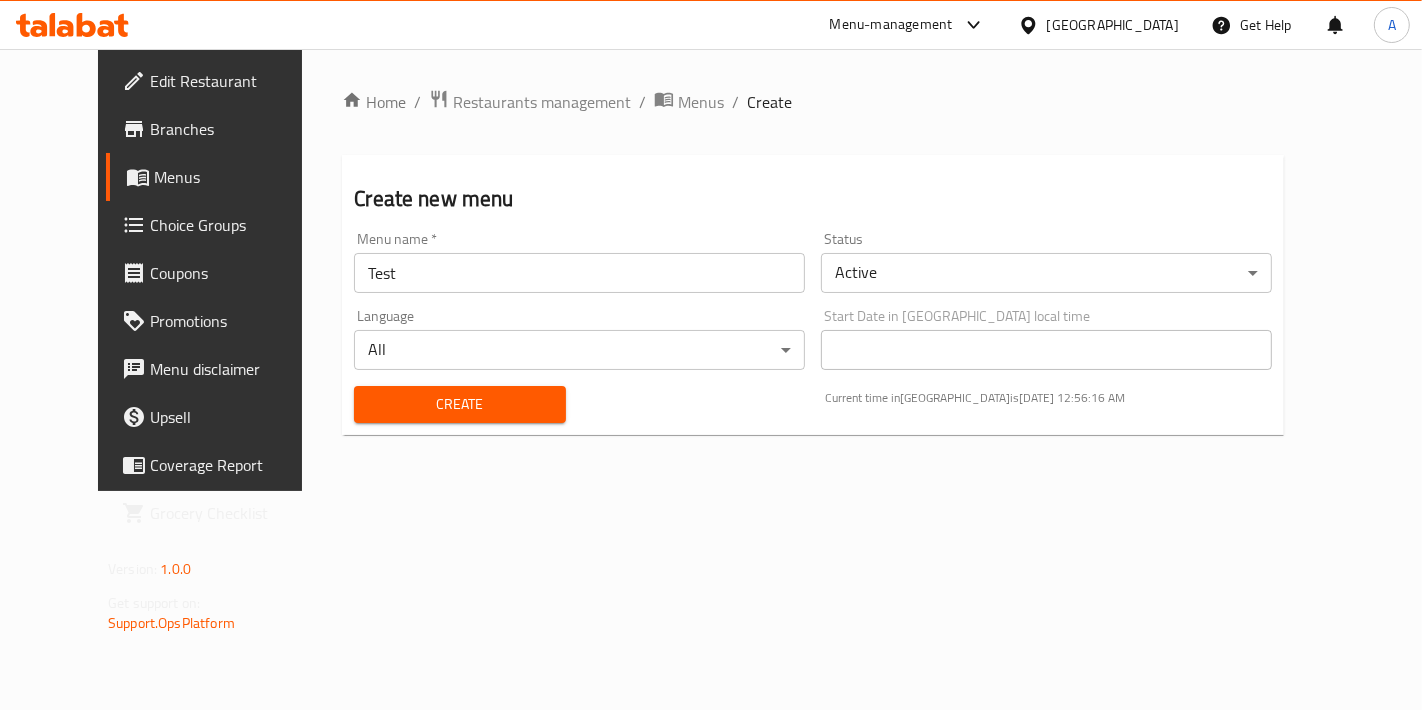 click on "Create" at bounding box center [459, 404] 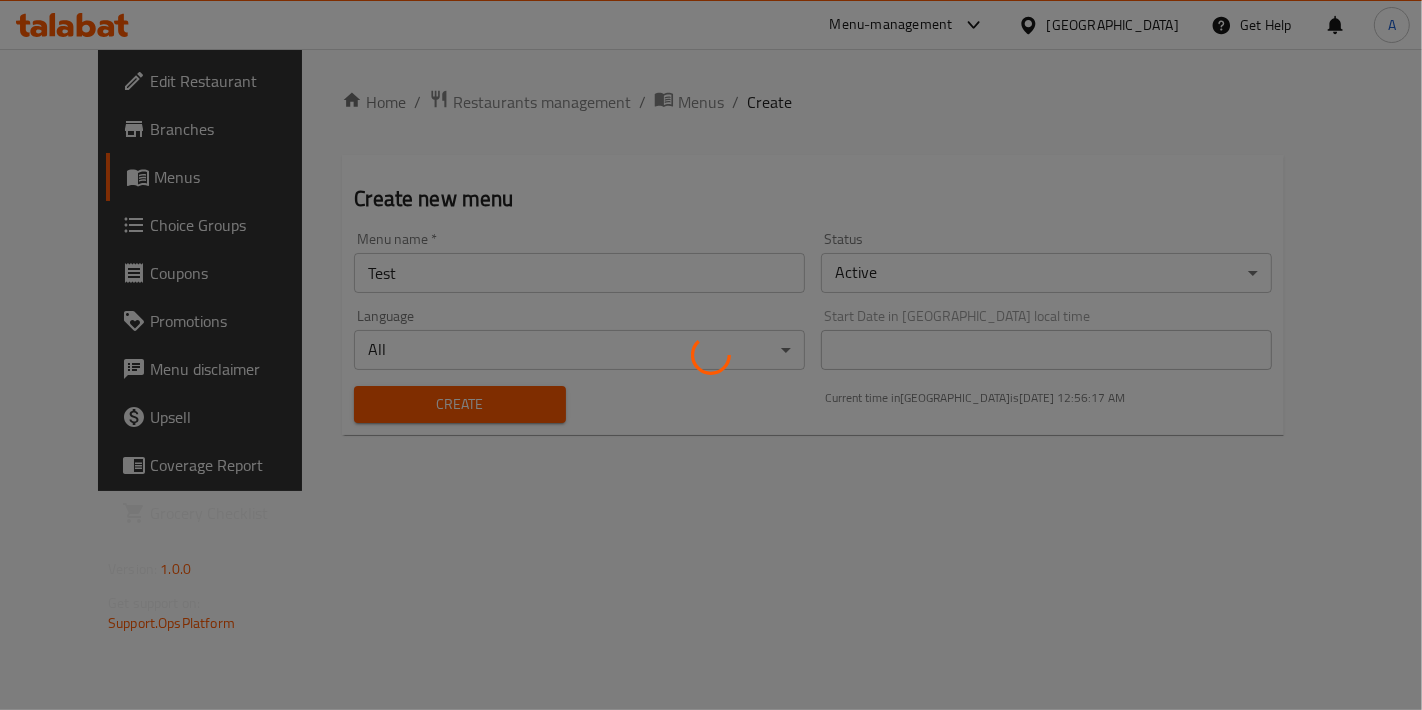 type 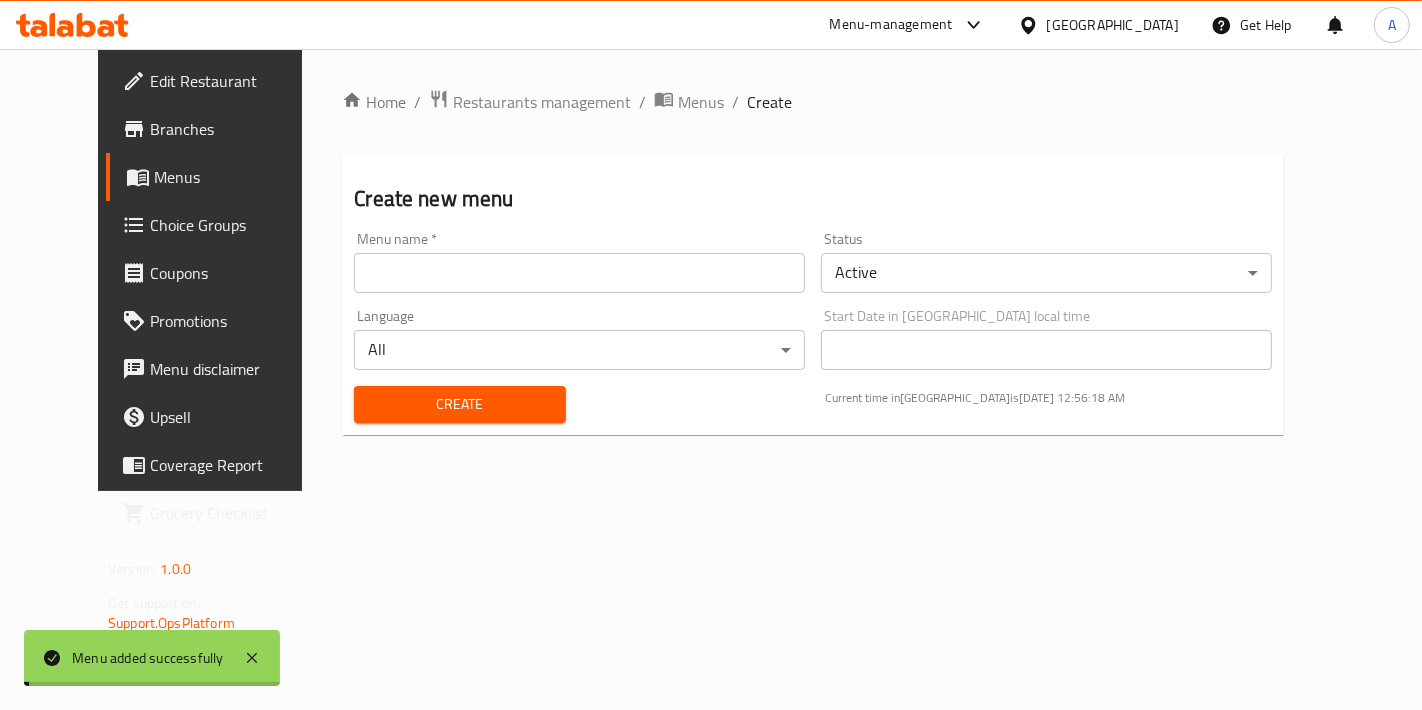 click on "Menus" at bounding box center (701, 102) 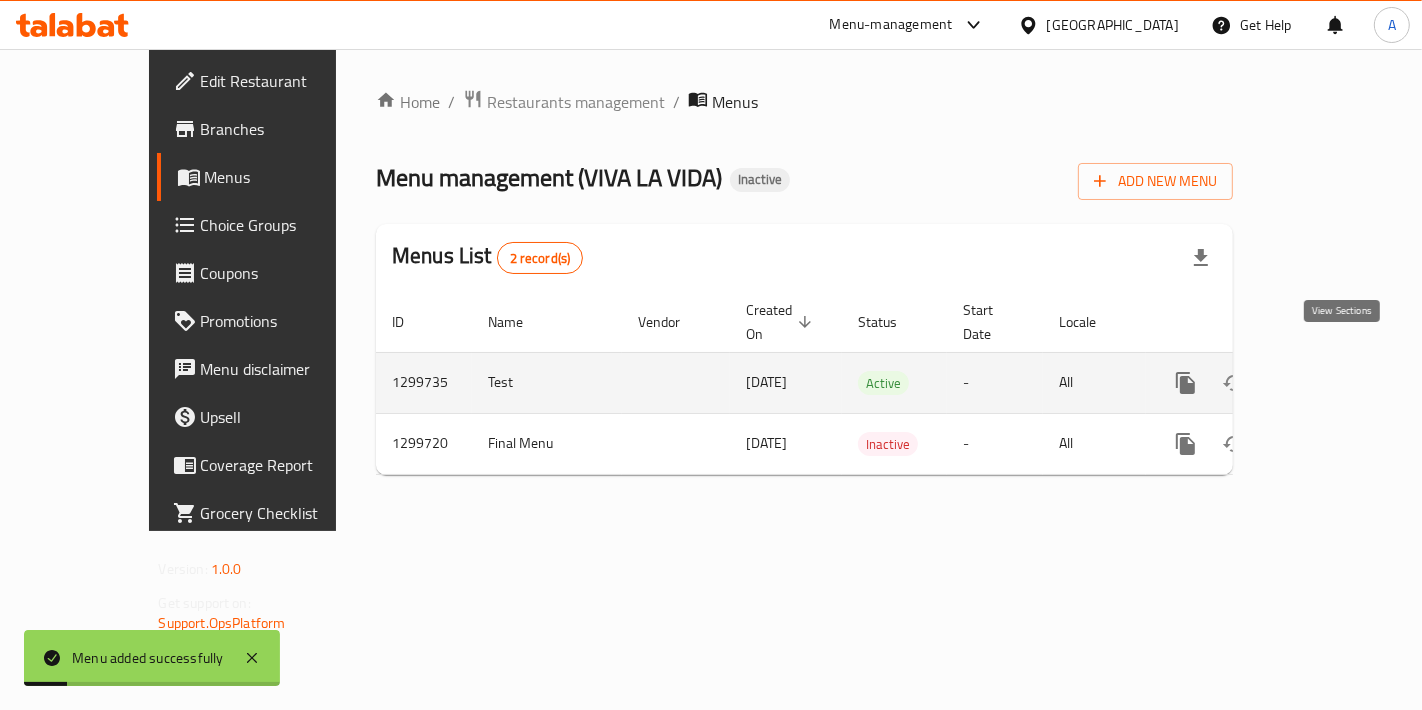 click 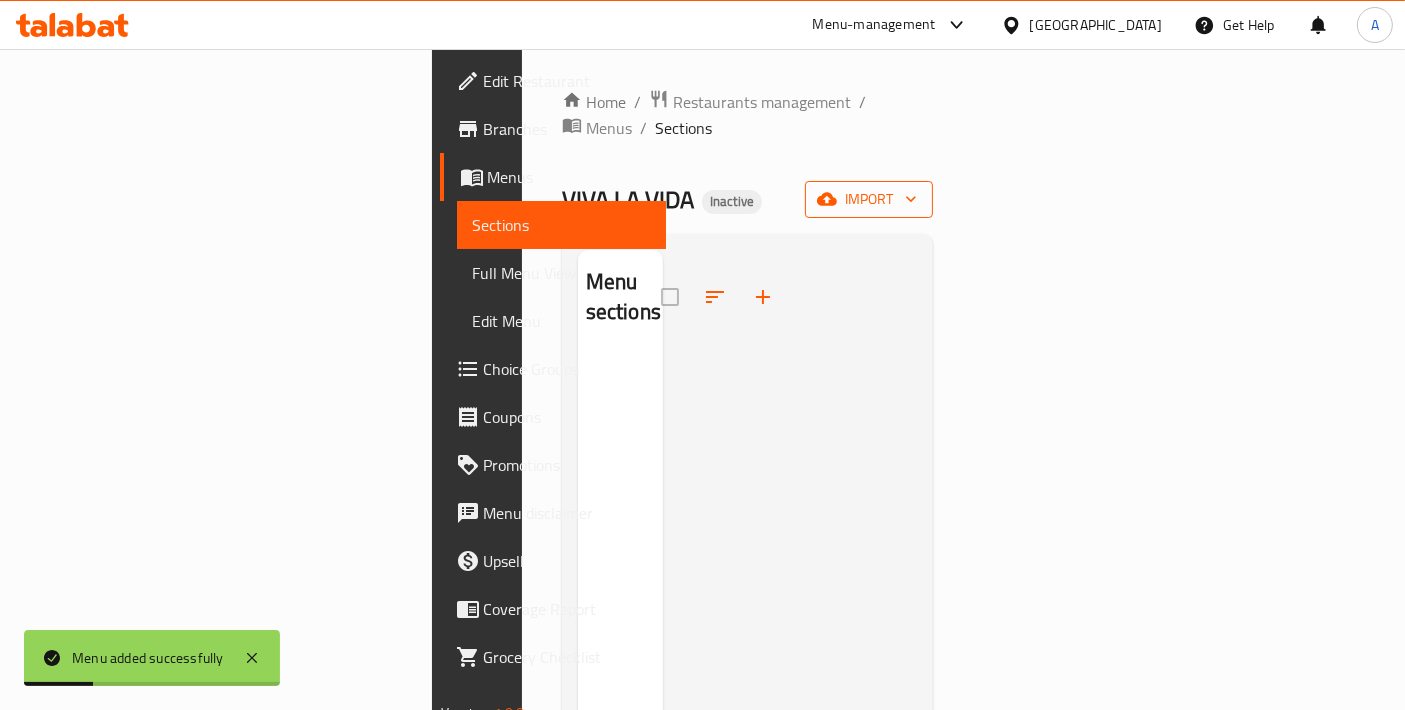 click on "import" at bounding box center [869, 199] 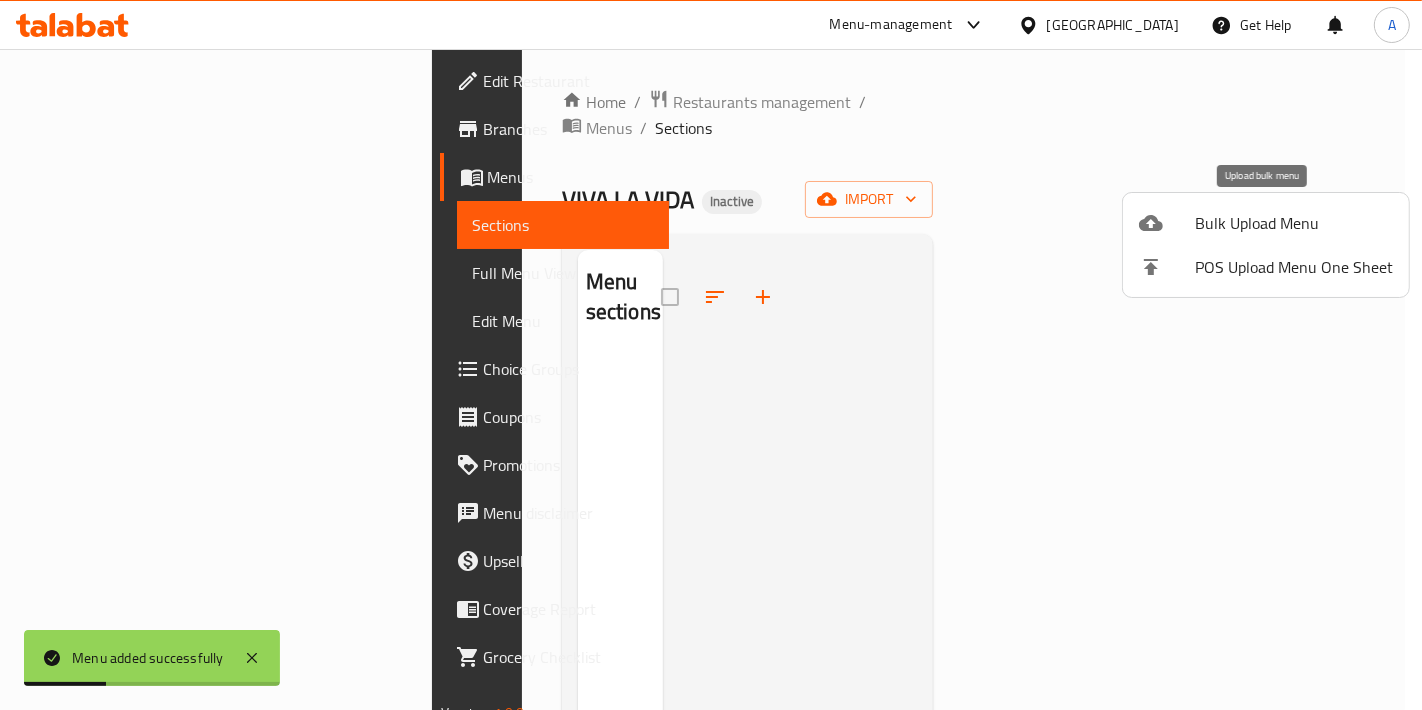 click on "Bulk Upload Menu" at bounding box center (1294, 223) 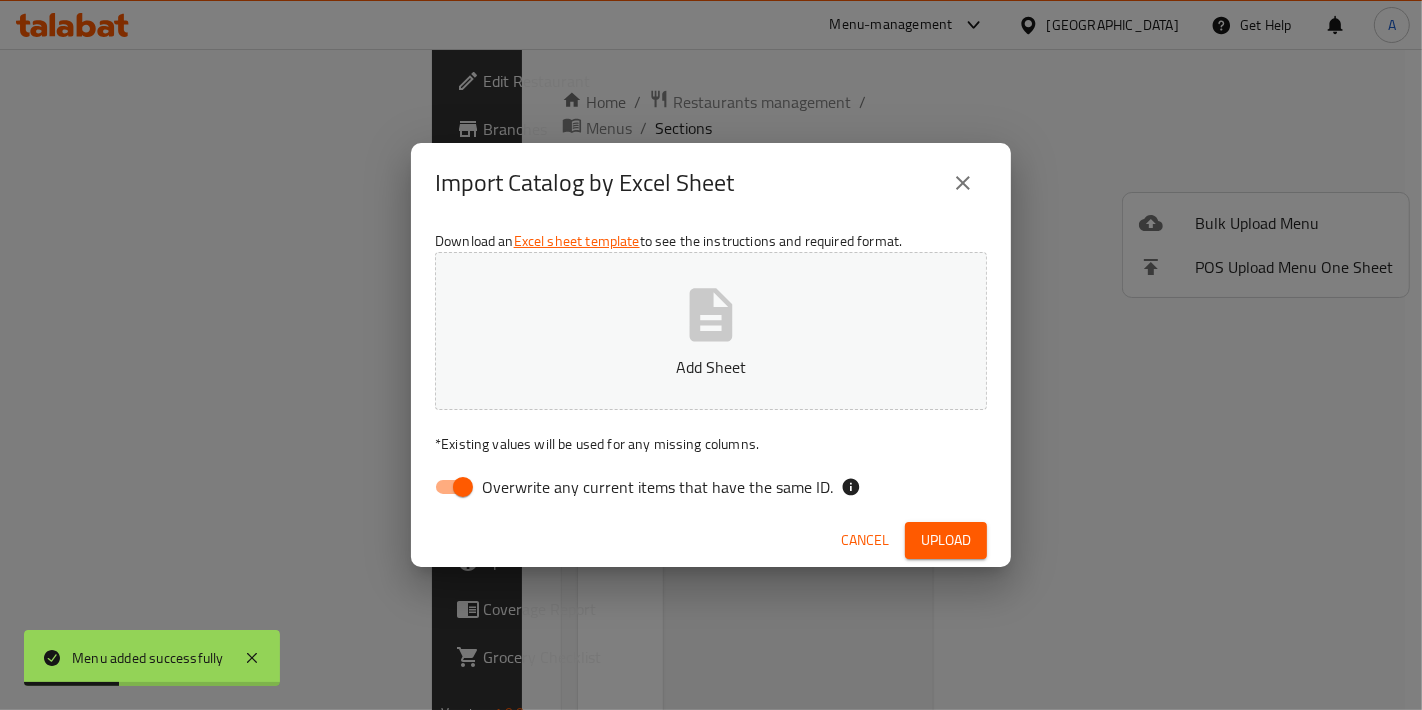 click on "Download an  Excel sheet template  to see the instructions and required format. Add Sheet * Existing values will be used for any missing columns. Overwrite any current items that have the same ID." at bounding box center (711, 368) 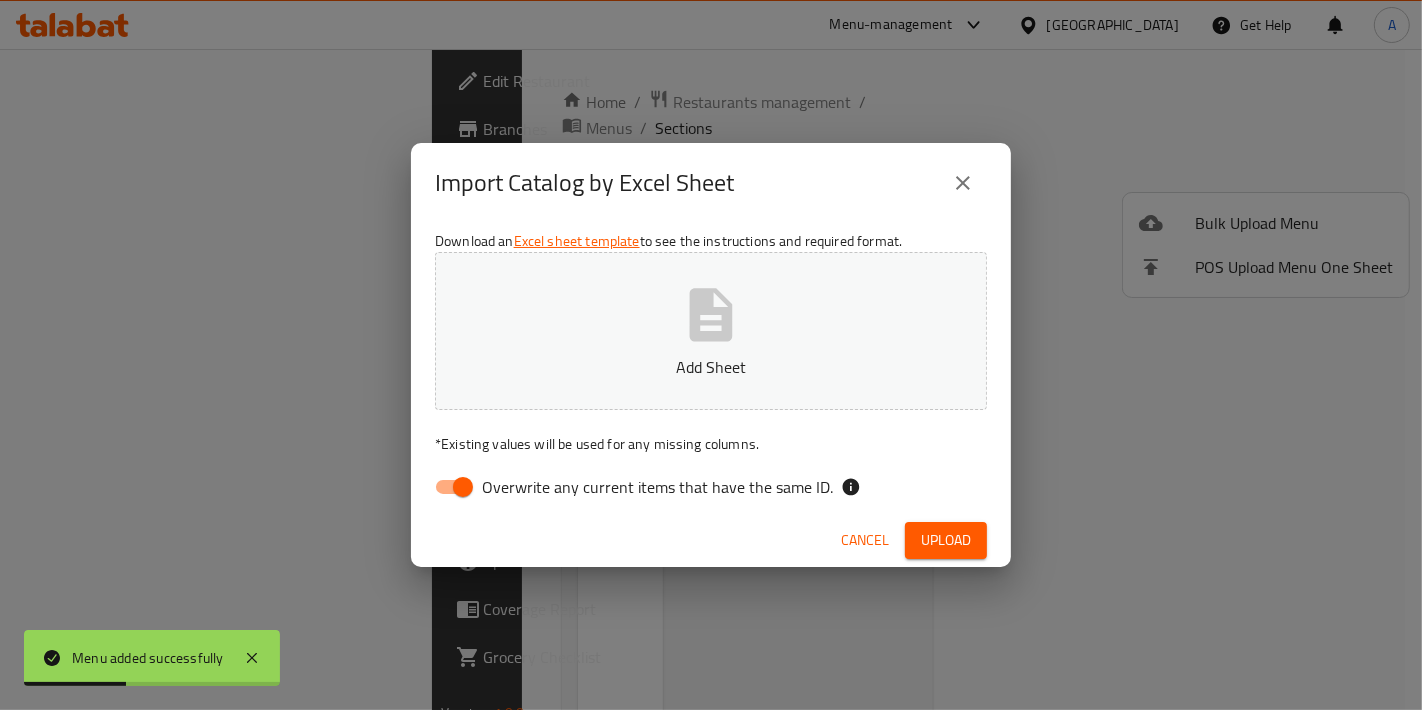 click on "Add Sheet" at bounding box center [711, 331] 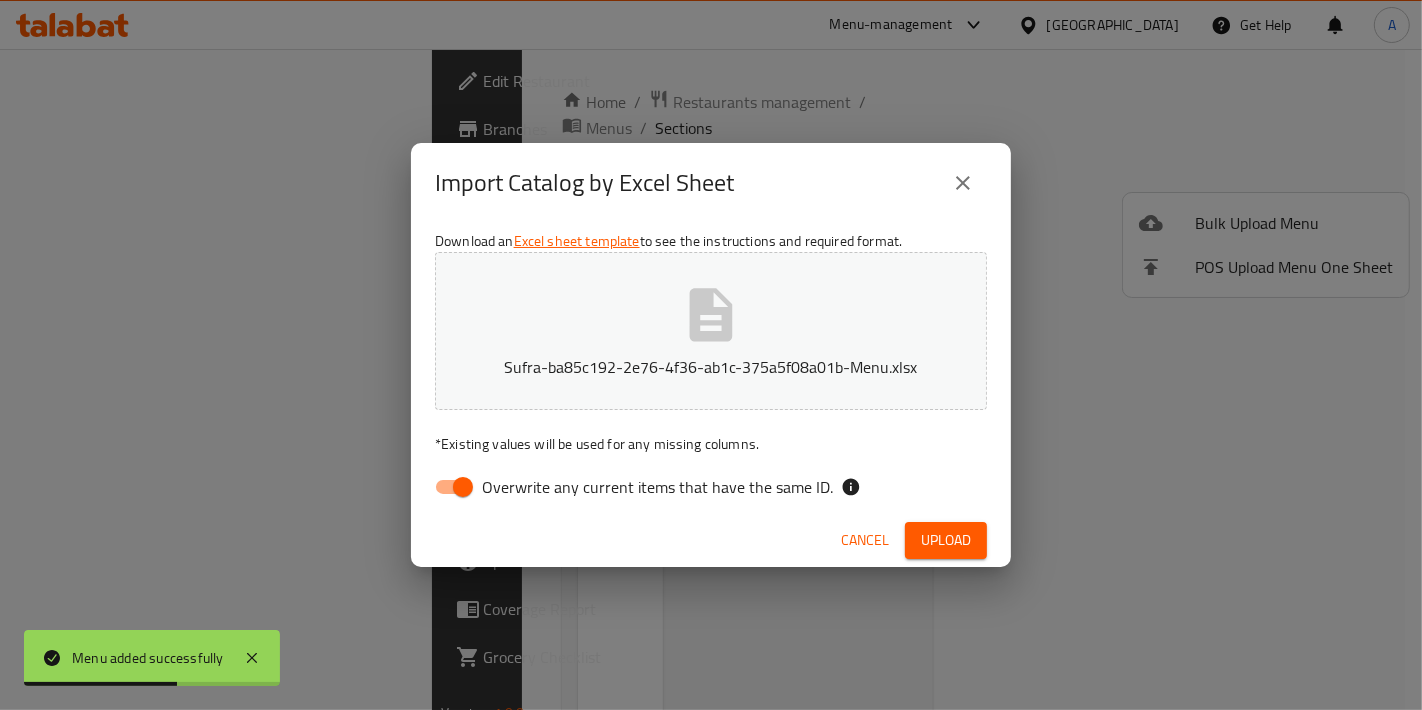 click on "Overwrite any current items that have the same ID." at bounding box center (463, 487) 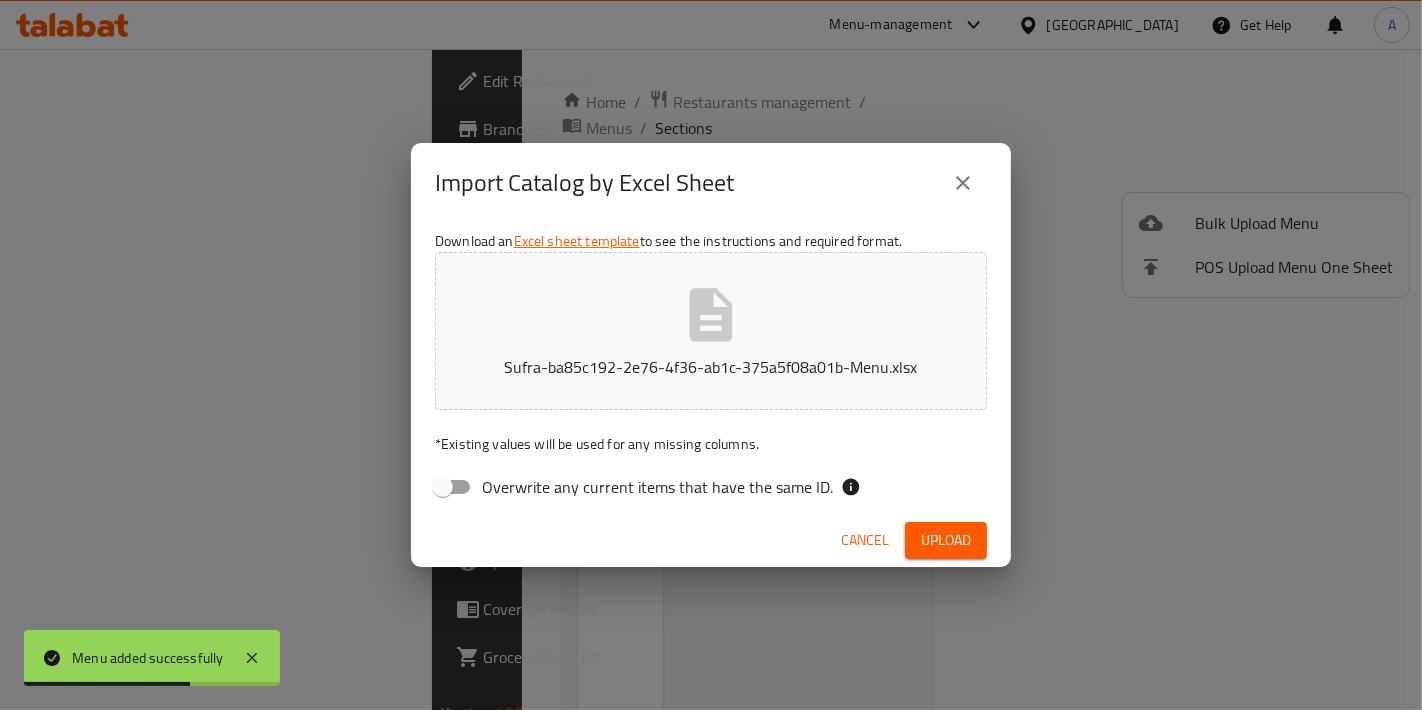 click on "Upload" at bounding box center (946, 540) 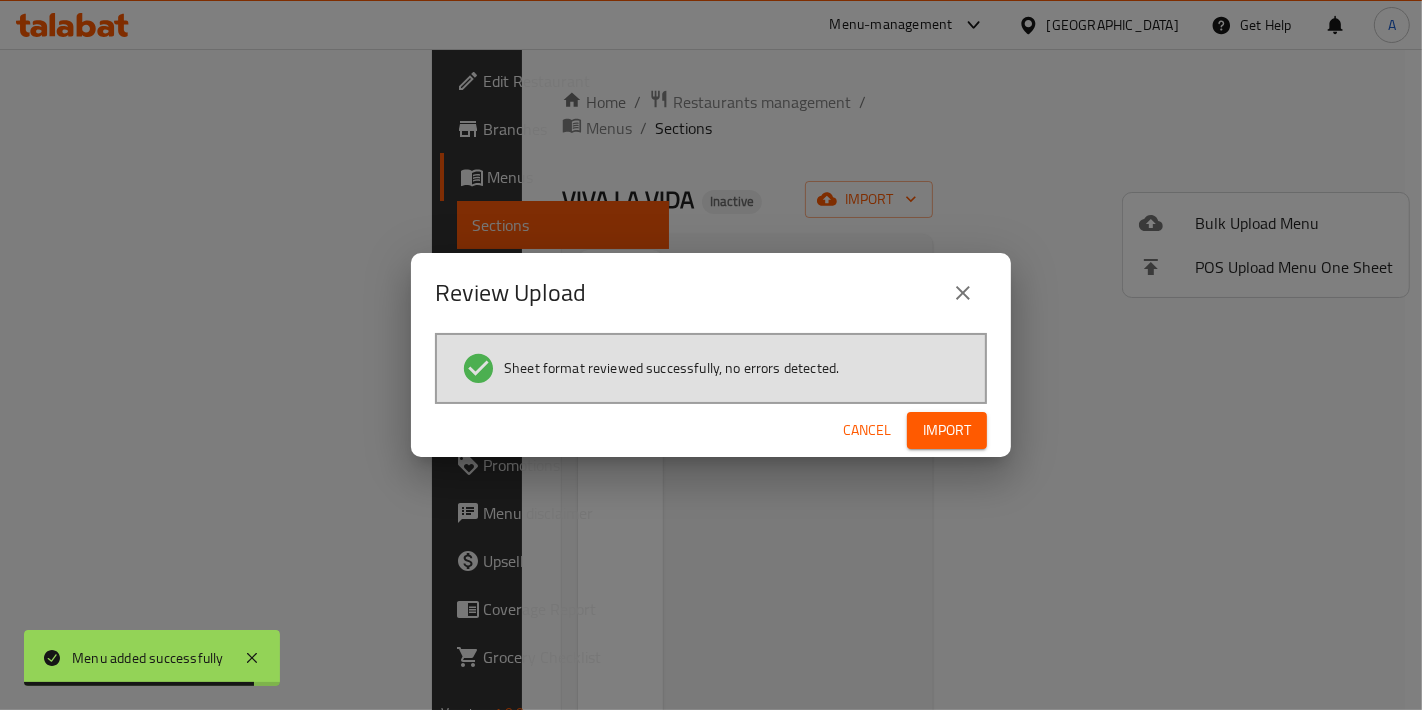 click on "Import" at bounding box center (947, 430) 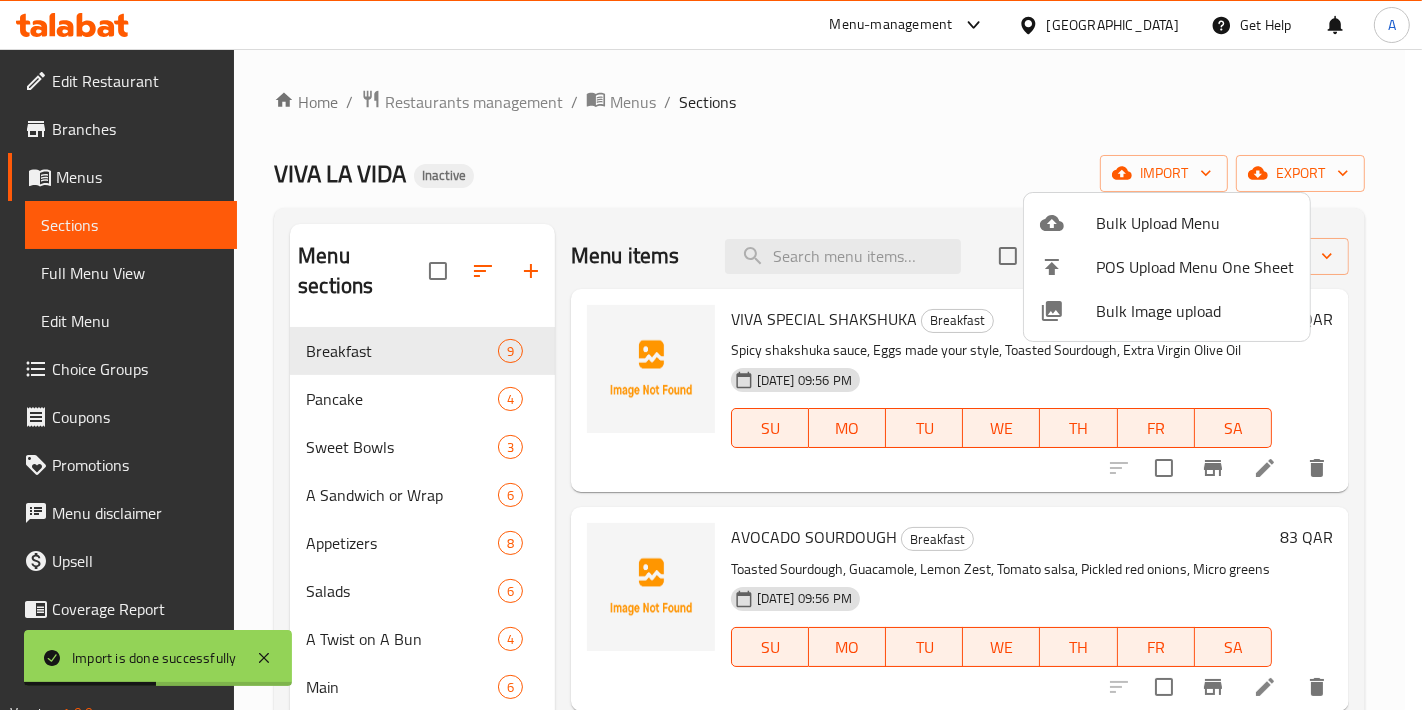 click at bounding box center (711, 355) 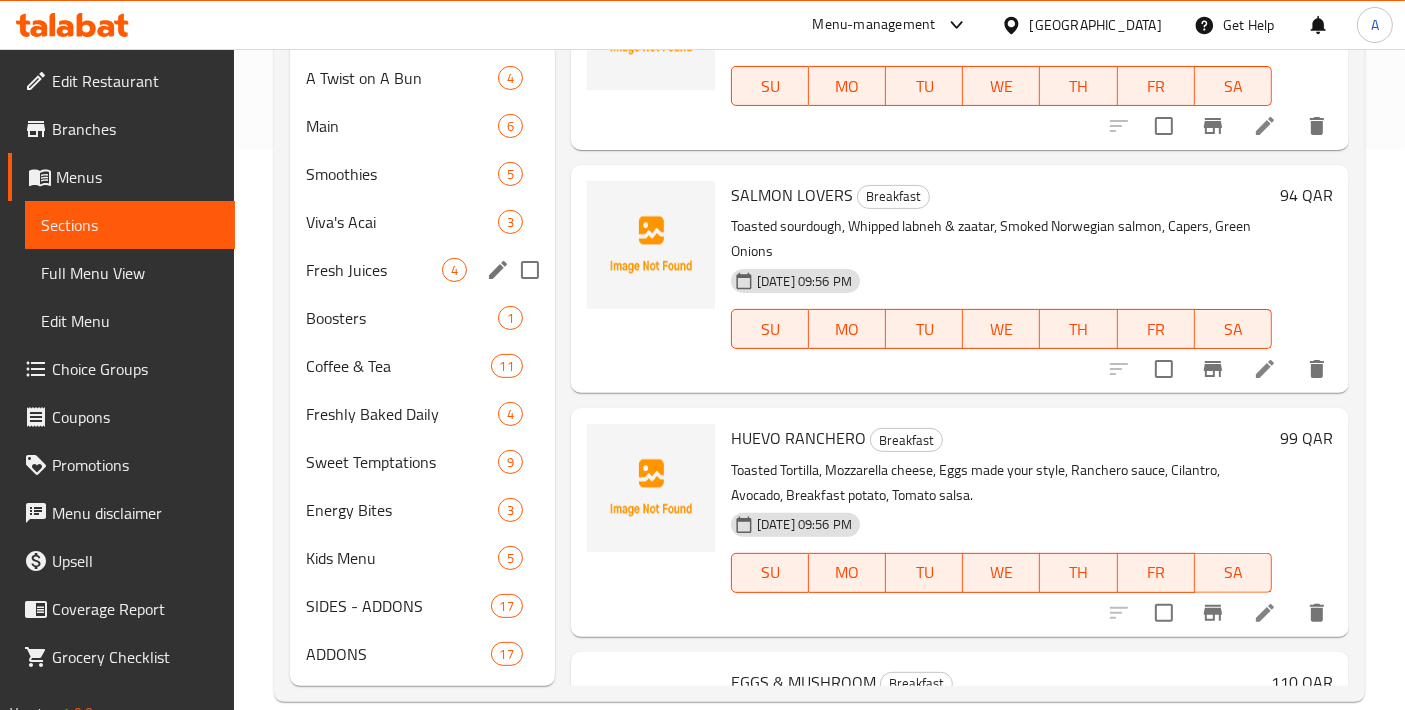 scroll, scrollTop: 0, scrollLeft: 0, axis: both 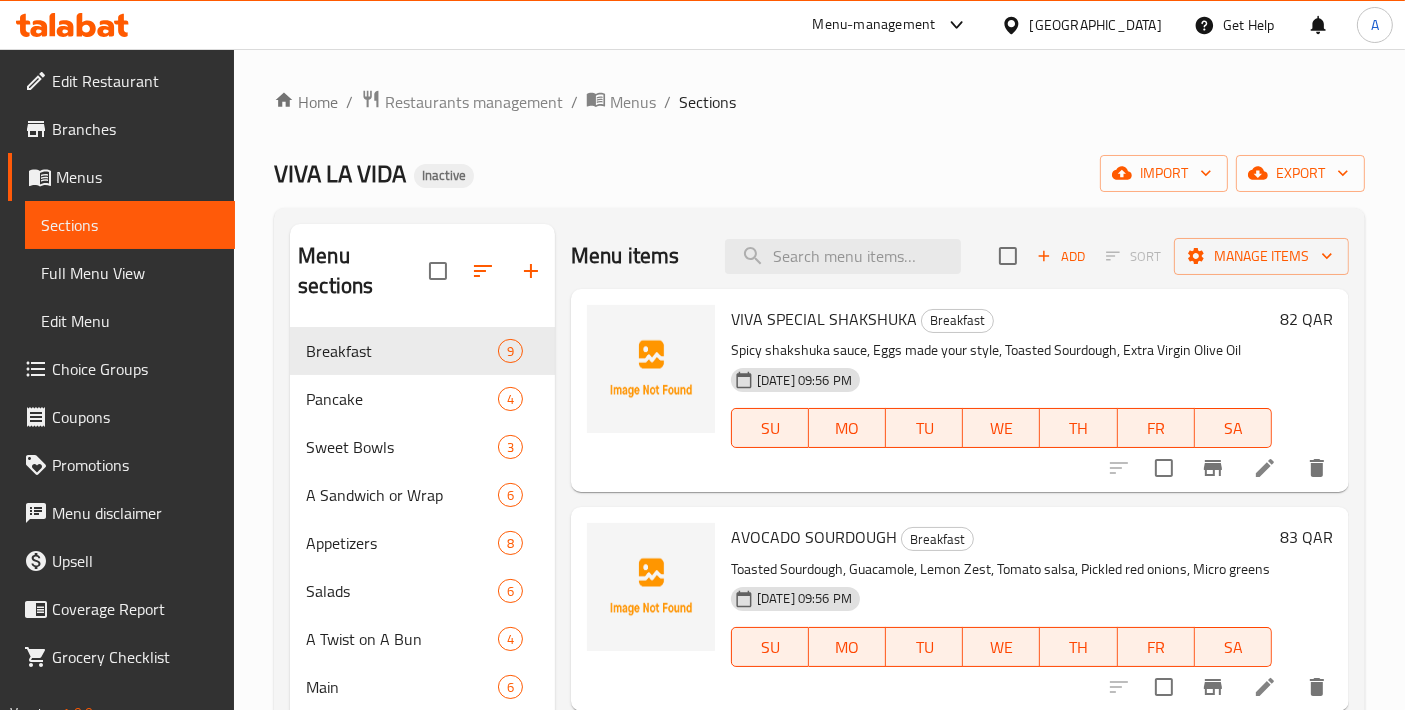click on "Home / Restaurants management / Menus / Sections VIVA LA VIDA Inactive import export Menu sections Breakfast 9 Pancake 4 Sweet Bowls 3 A Sandwich or Wrap 6 Appetizers 8 Salads 6 A Twist on A Bun 4 Main 6 Smoothies 5 Viva's Acai 3 Fresh Juices 4 Boosters 1 Coffee & Tea 11 Freshly Baked Daily 4 Sweet Temptations 9 Energy Bites 3 Kids Menu 5 SIDES - ADDONS 17 ADDONS 17 Menu items Add Sort Manage items VIVA SPECIAL SHAKSHUKA   Breakfast Spicy shakshuka sauce, Eggs made your style, Toasted Sourdough, Extra Virgin Olive Oil 10-07-2025 09:56 PM SU MO TU WE TH FR SA 82   QAR AVOCADO SOURDOUGH   Breakfast Toasted Sourdough, Guacamole, Lemon Zest, Tomato salsa, Pickled red onions, Micro greens 10-07-2025 09:56 PM SU MO TU WE TH FR SA 83   QAR SALMON LOVERS   Breakfast Toasted sourdough, Whipped labneh & zaatar, Smoked Norwegian salmon, Capers, Green Onions 10-07-2025 09:56 PM SU MO TU WE TH FR SA 94   QAR HUEVO RANCHERO   Breakfast 10-07-2025 09:56 PM SU MO TU WE TH FR SA 99   QAR EGGS & MUSHROOM   Breakfast SU MO TU" at bounding box center (819, 676) 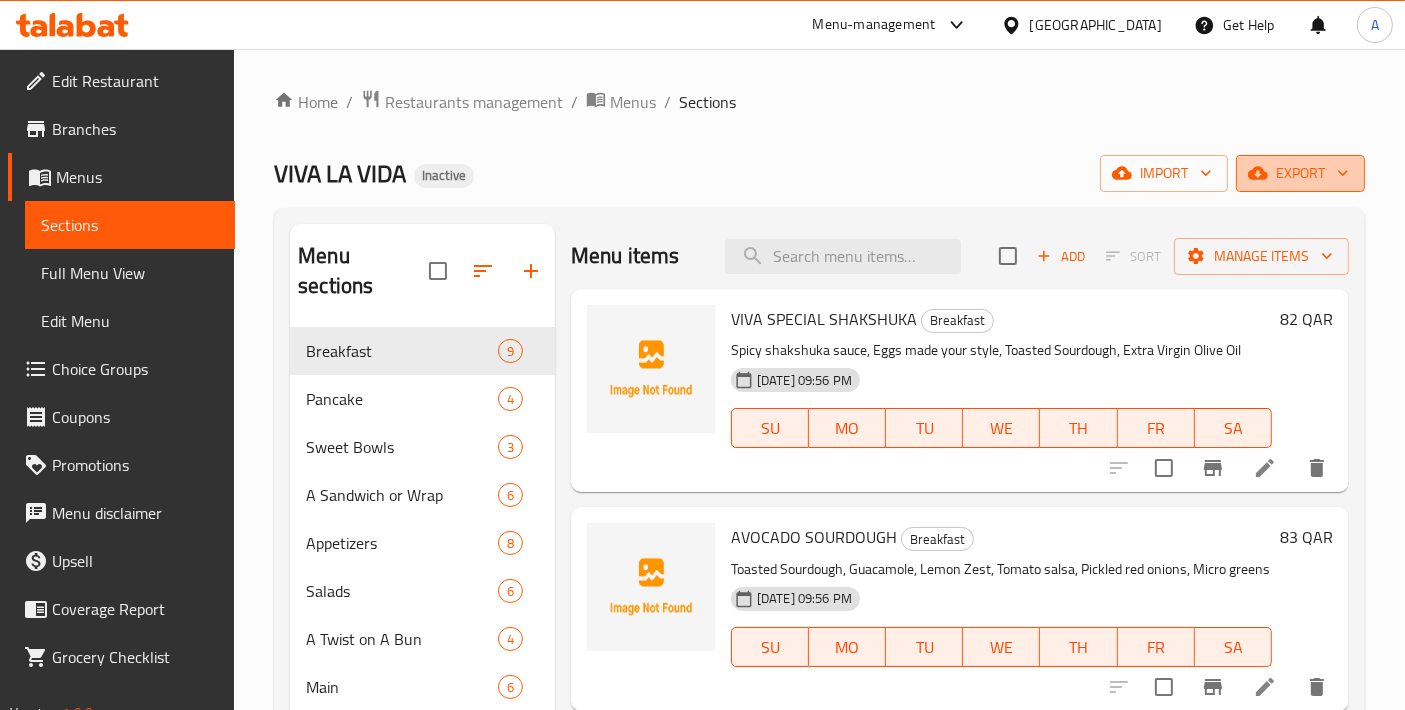 click on "export" at bounding box center [1300, 173] 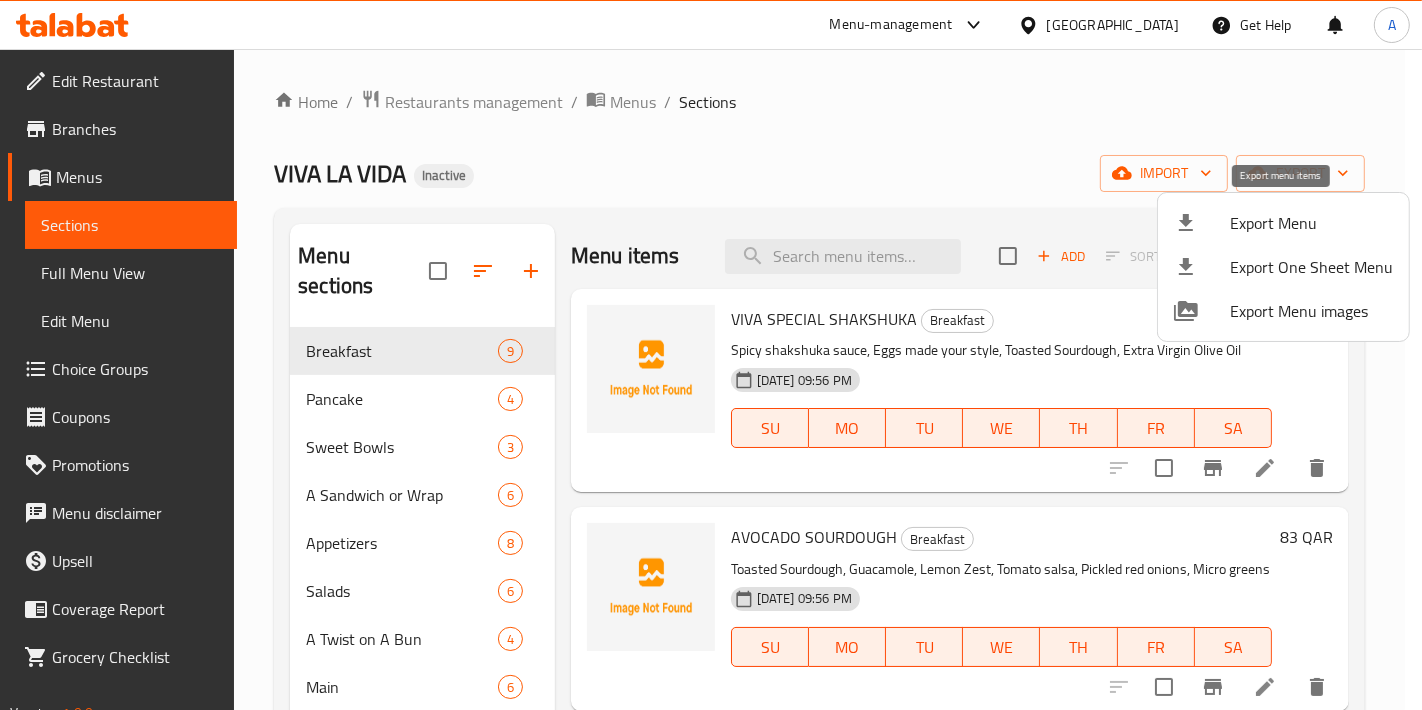 click on "Export Menu" at bounding box center [1311, 223] 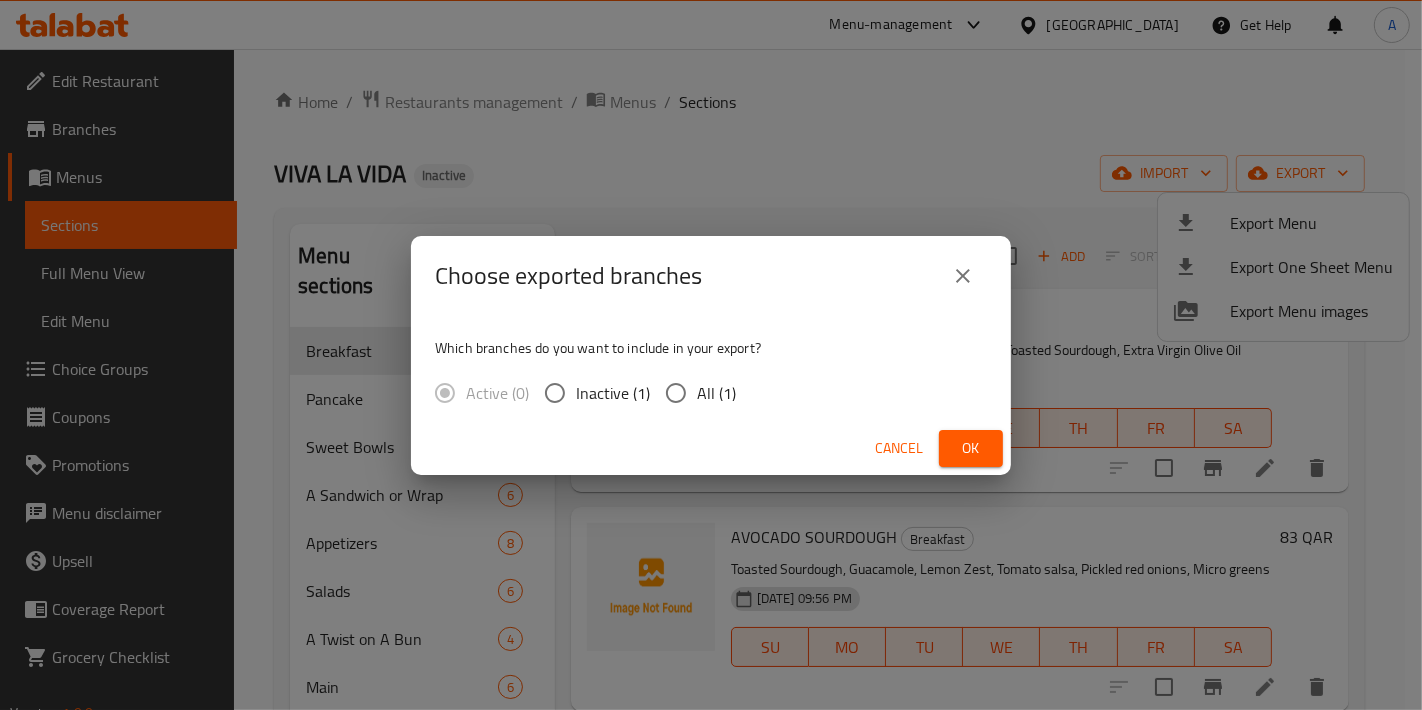 click on "All (1)" at bounding box center (716, 393) 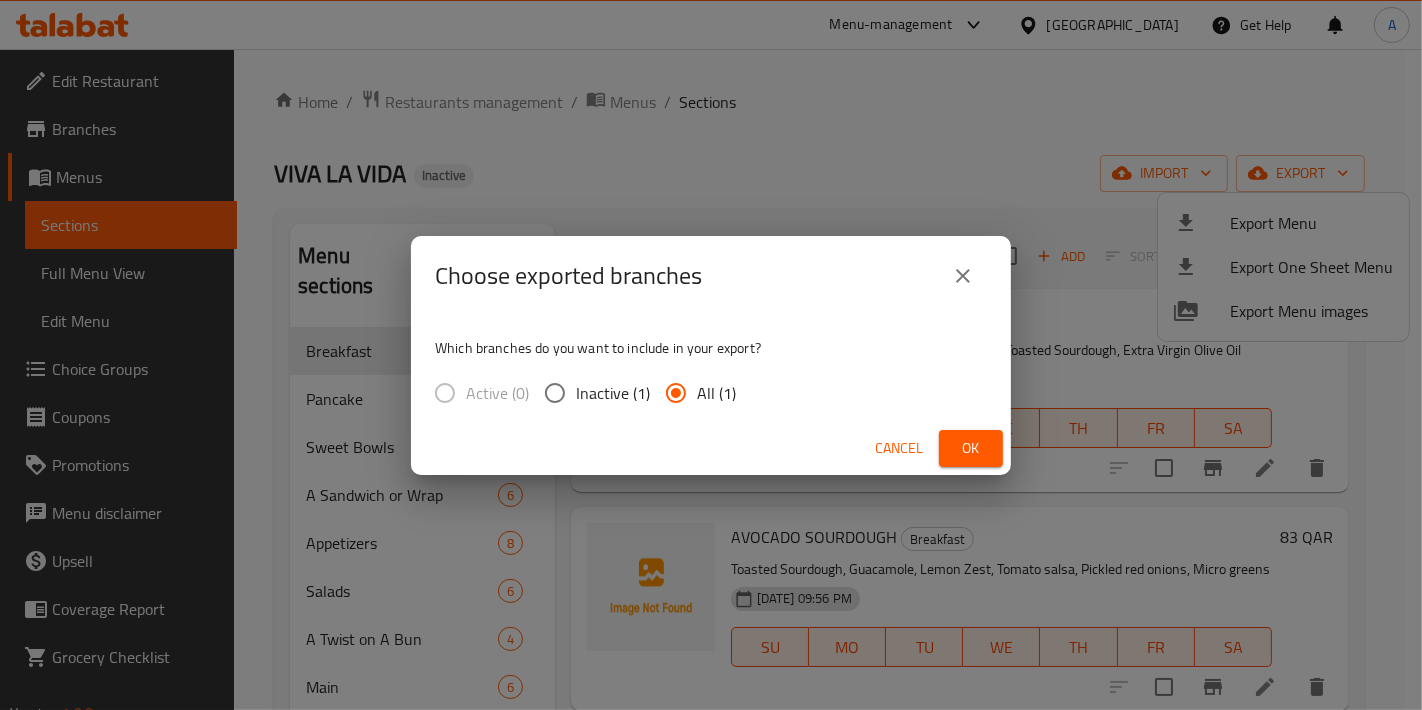 click on "Cancel Ok" at bounding box center (711, 448) 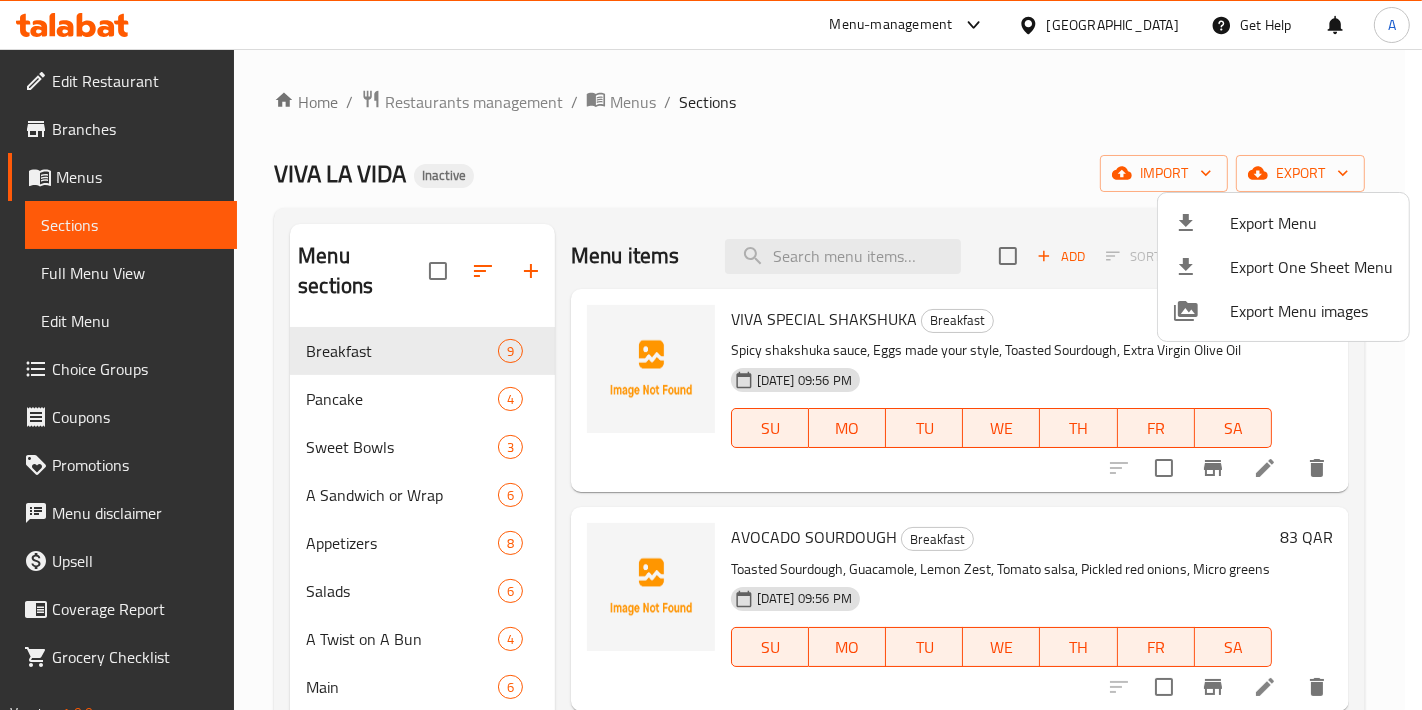 click at bounding box center (711, 355) 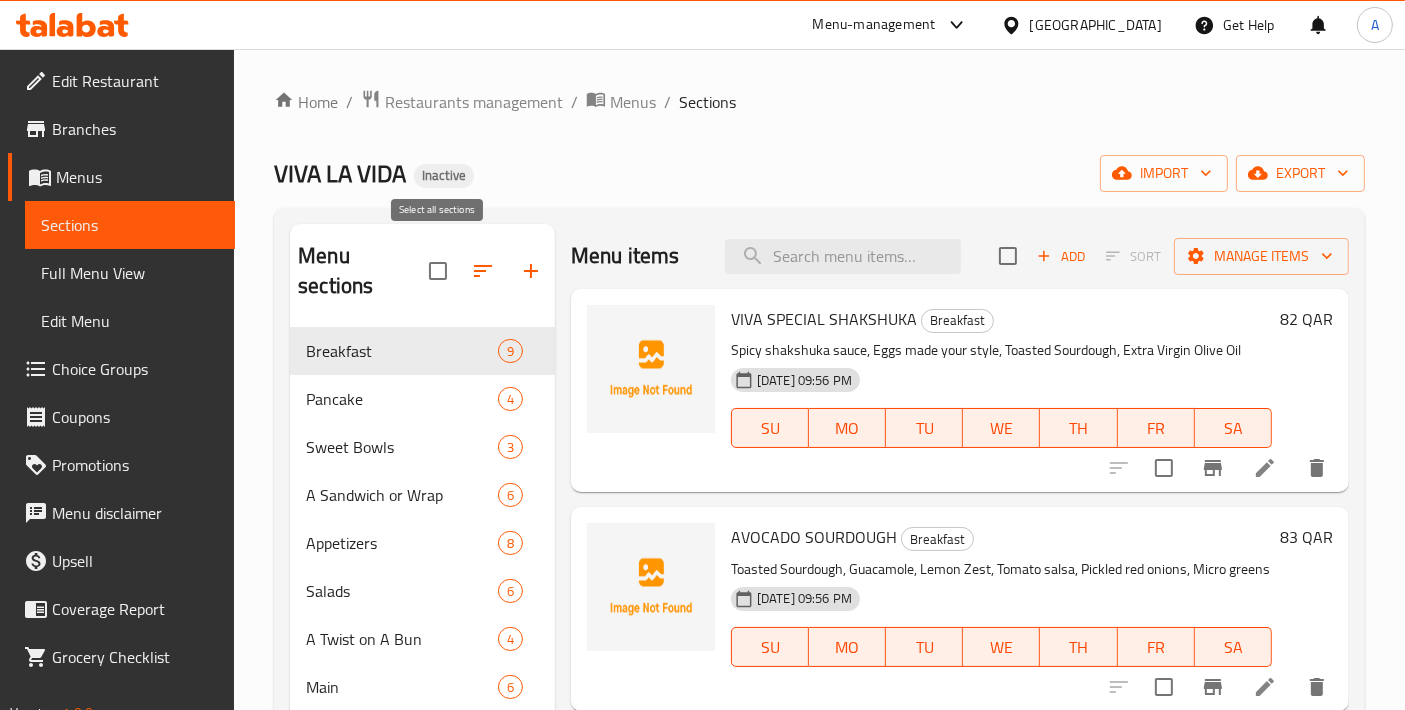 click at bounding box center [438, 271] 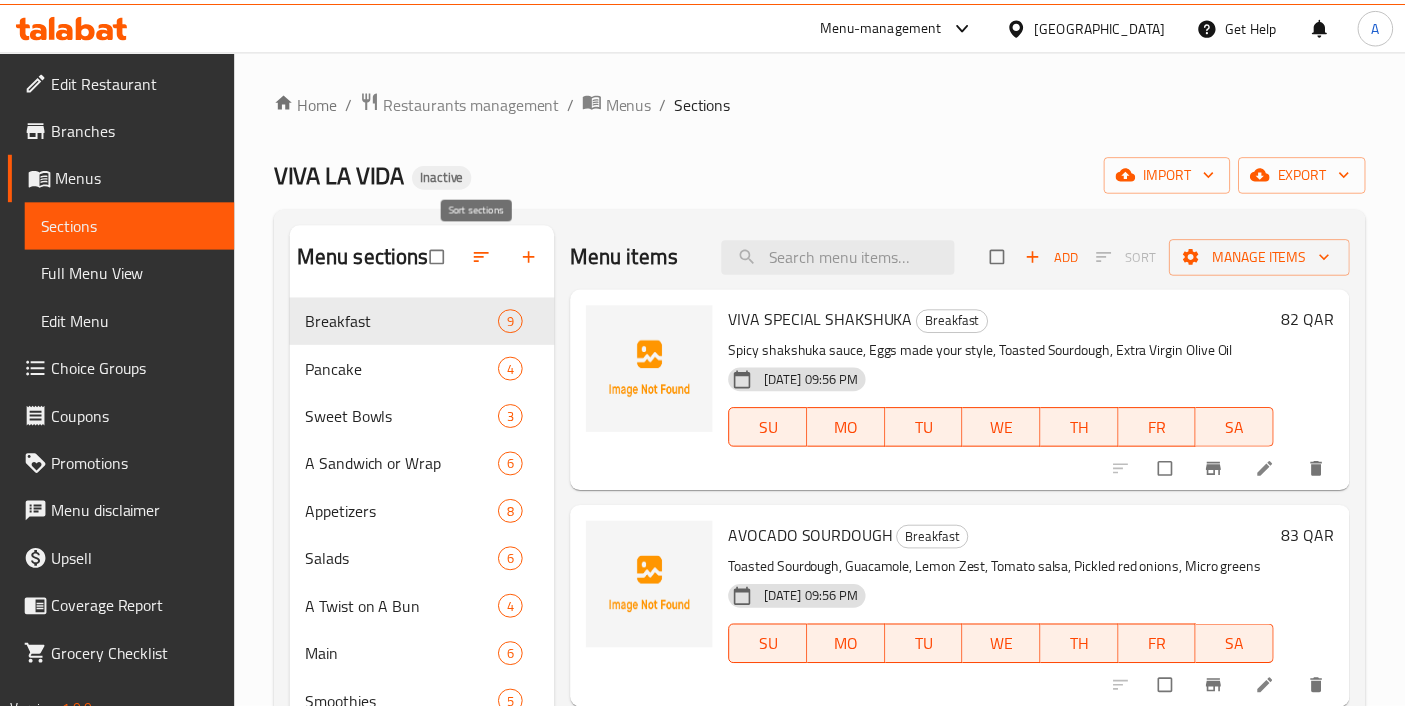 scroll, scrollTop: 0, scrollLeft: 0, axis: both 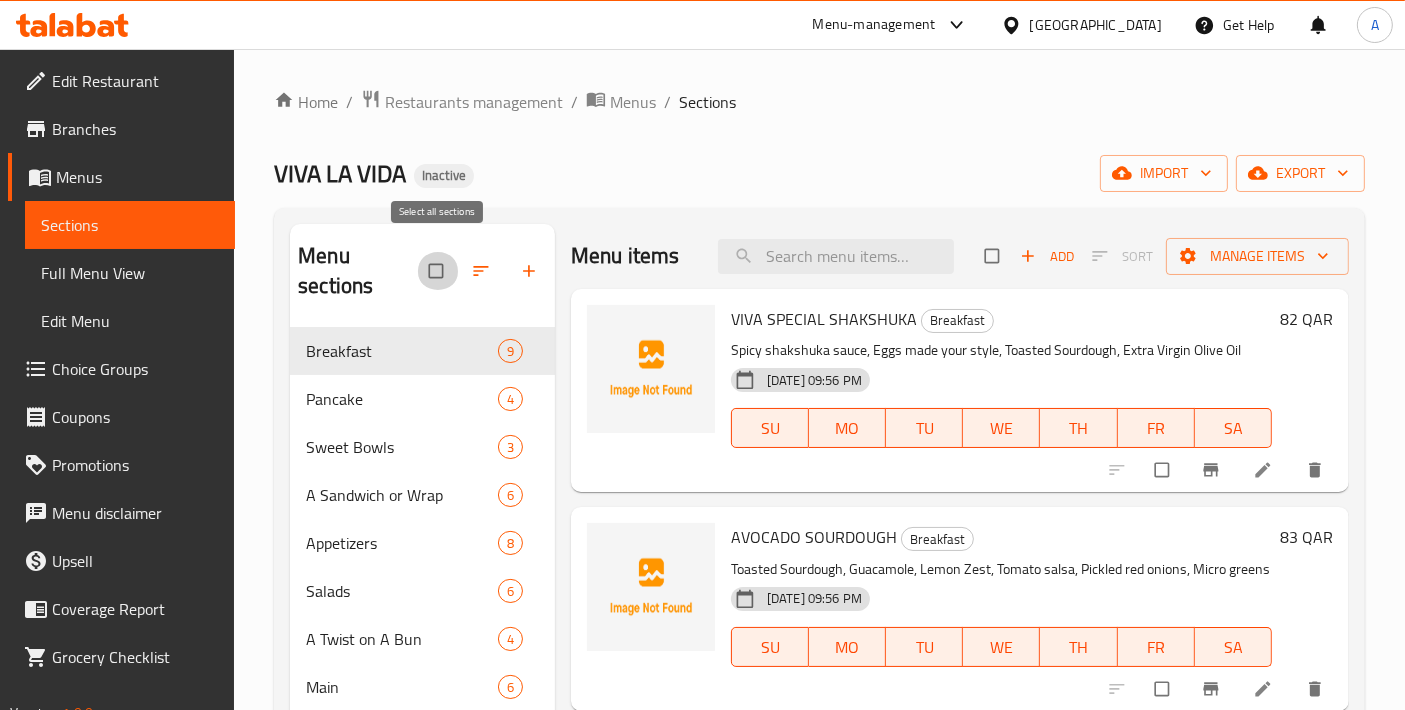 click at bounding box center (438, 271) 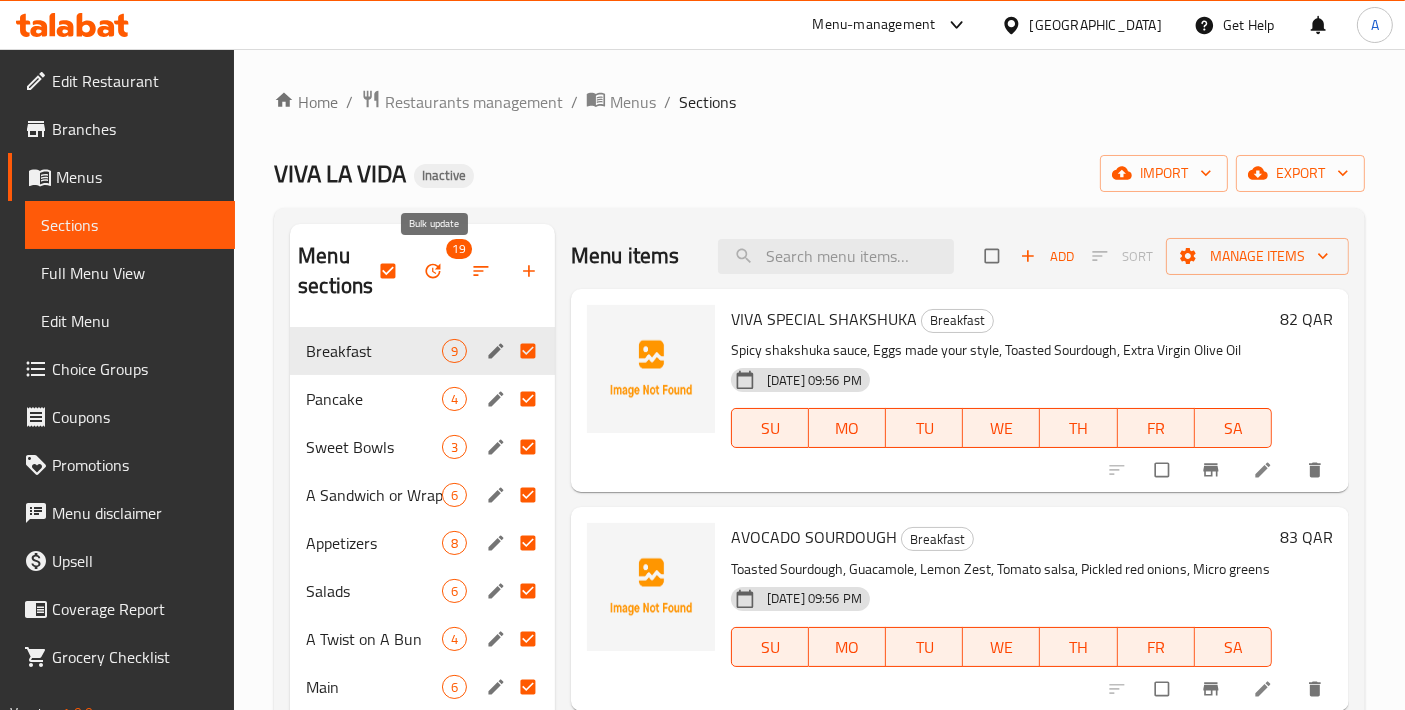 click 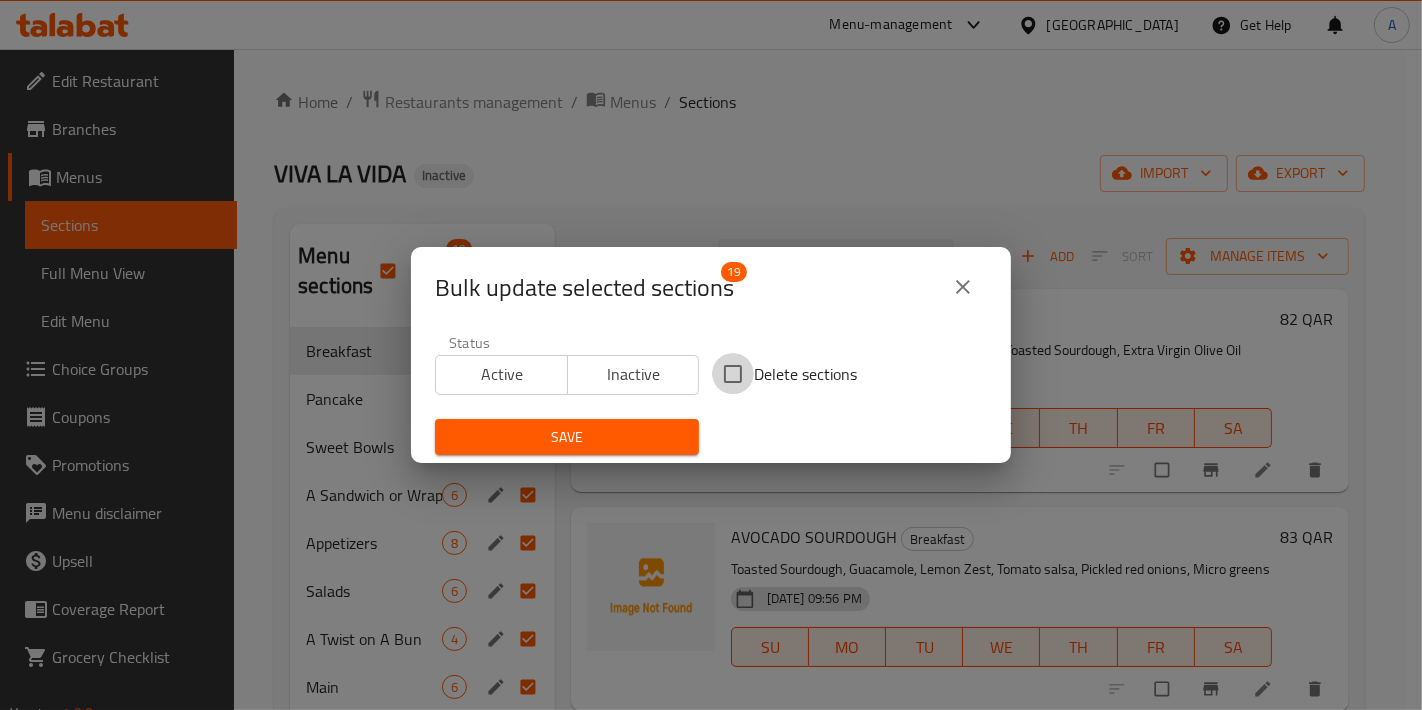 click on "Delete sections" at bounding box center [733, 374] 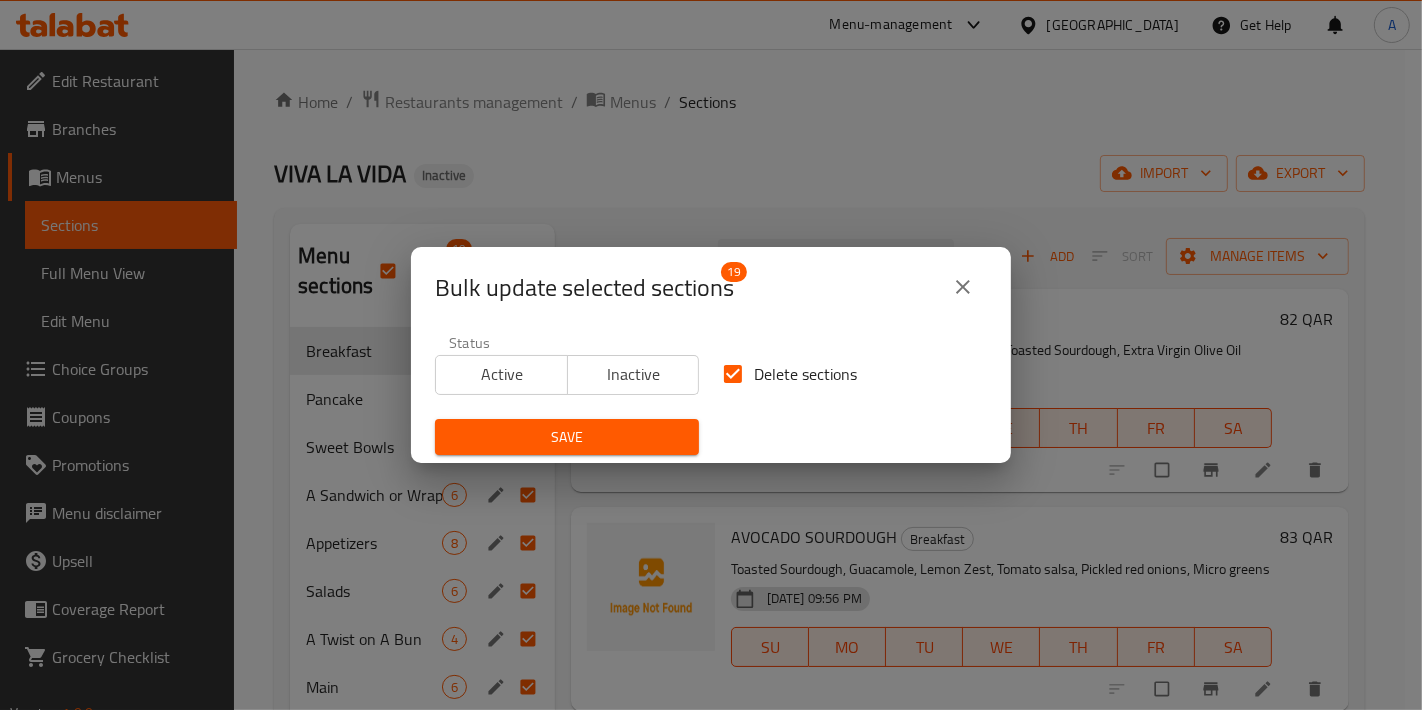 click on "Save" at bounding box center (567, 437) 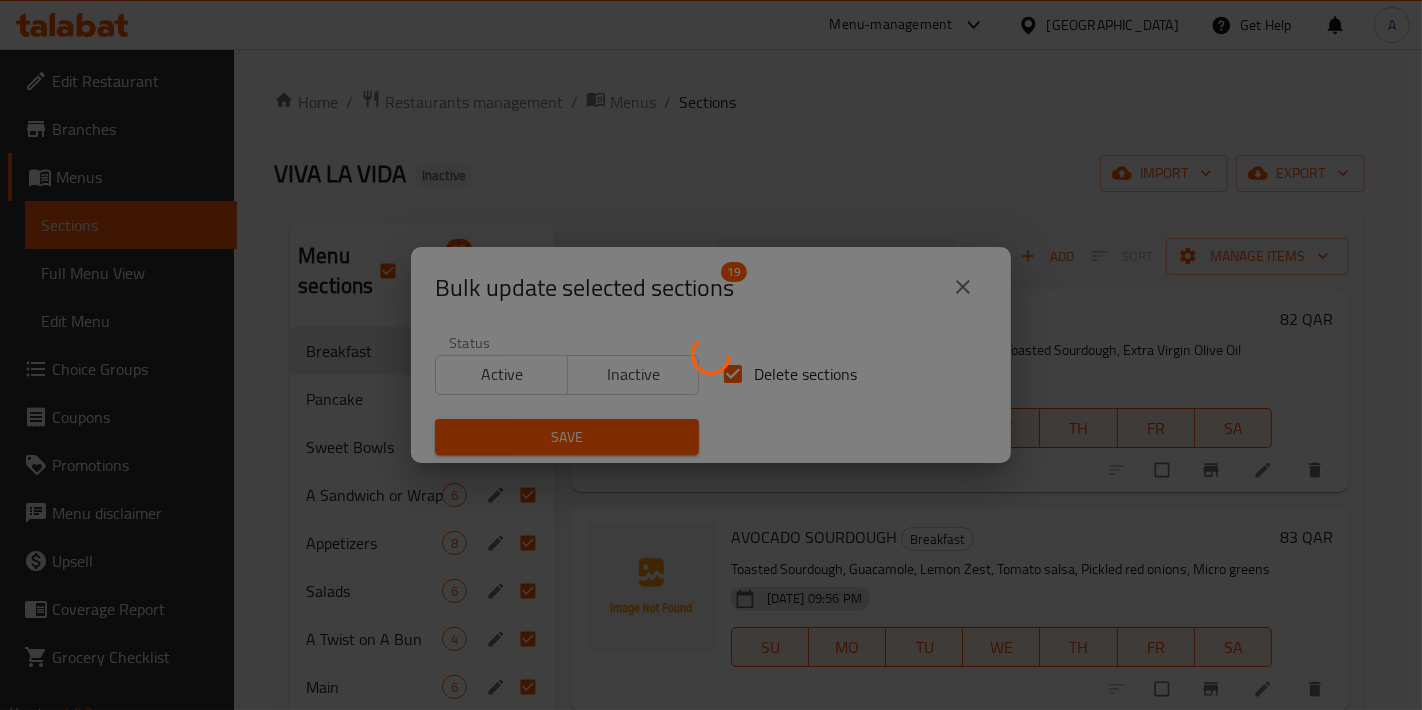 checkbox on "false" 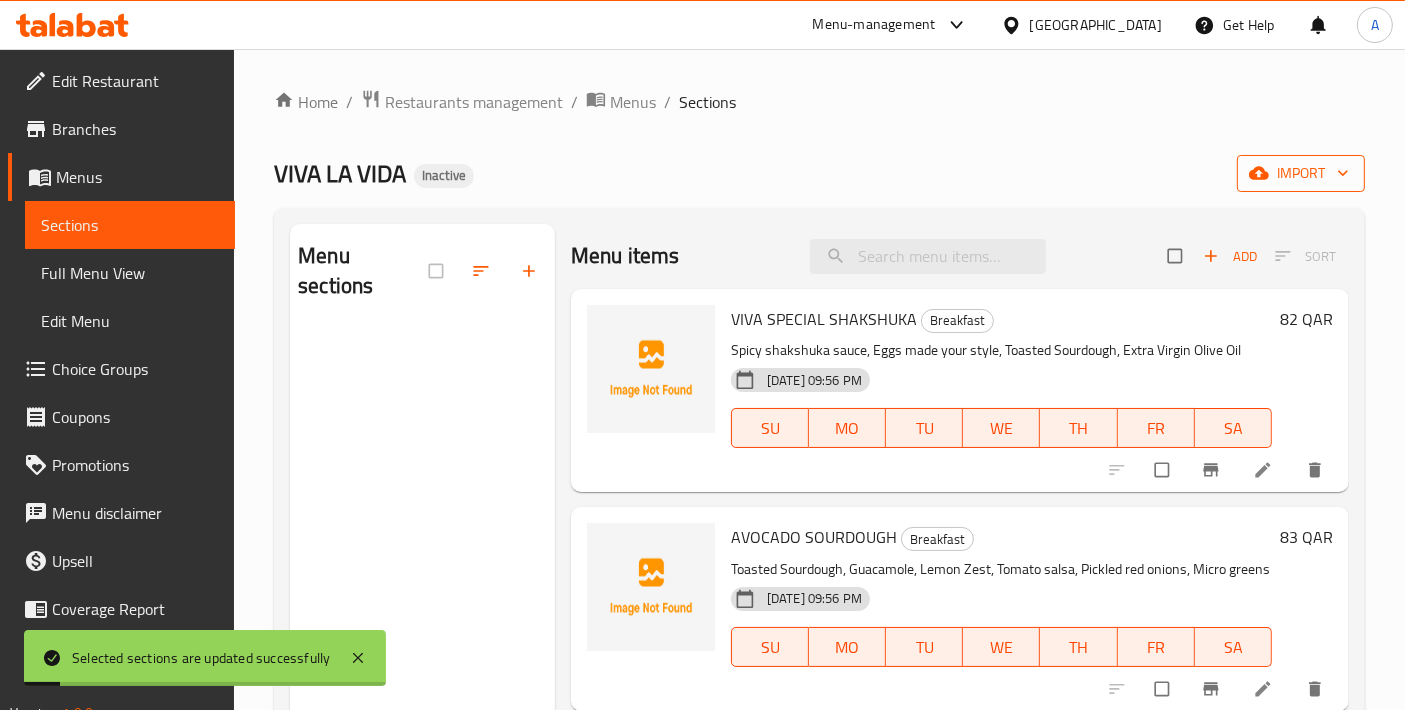 click on "import" at bounding box center (1301, 173) 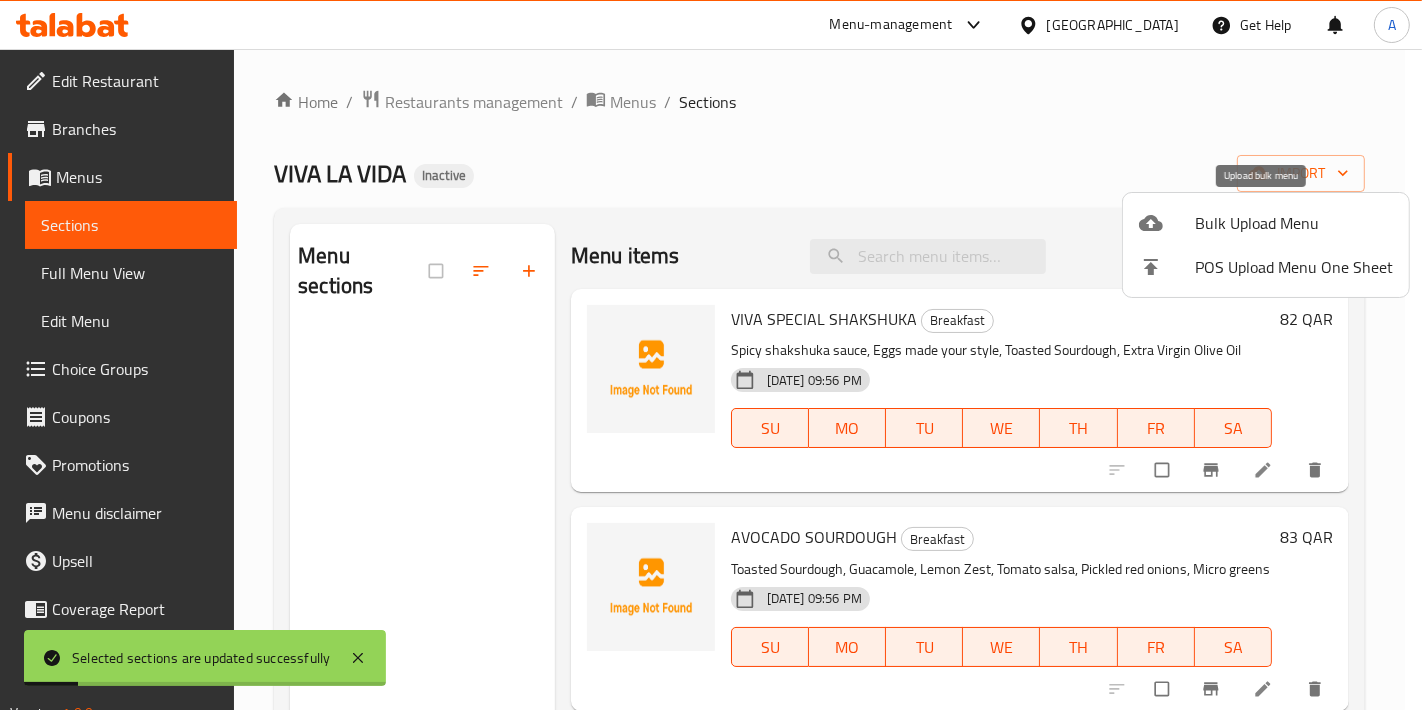 click on "Bulk Upload Menu" at bounding box center (1294, 223) 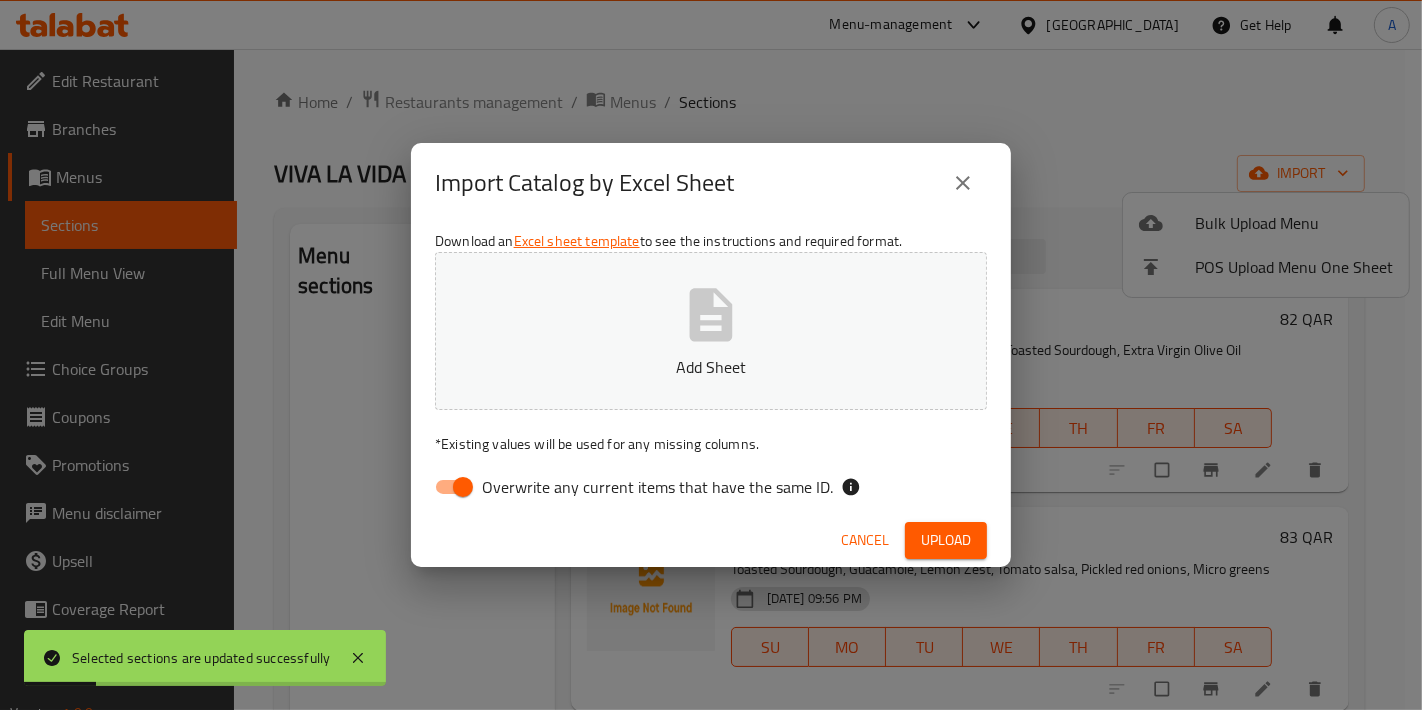 click 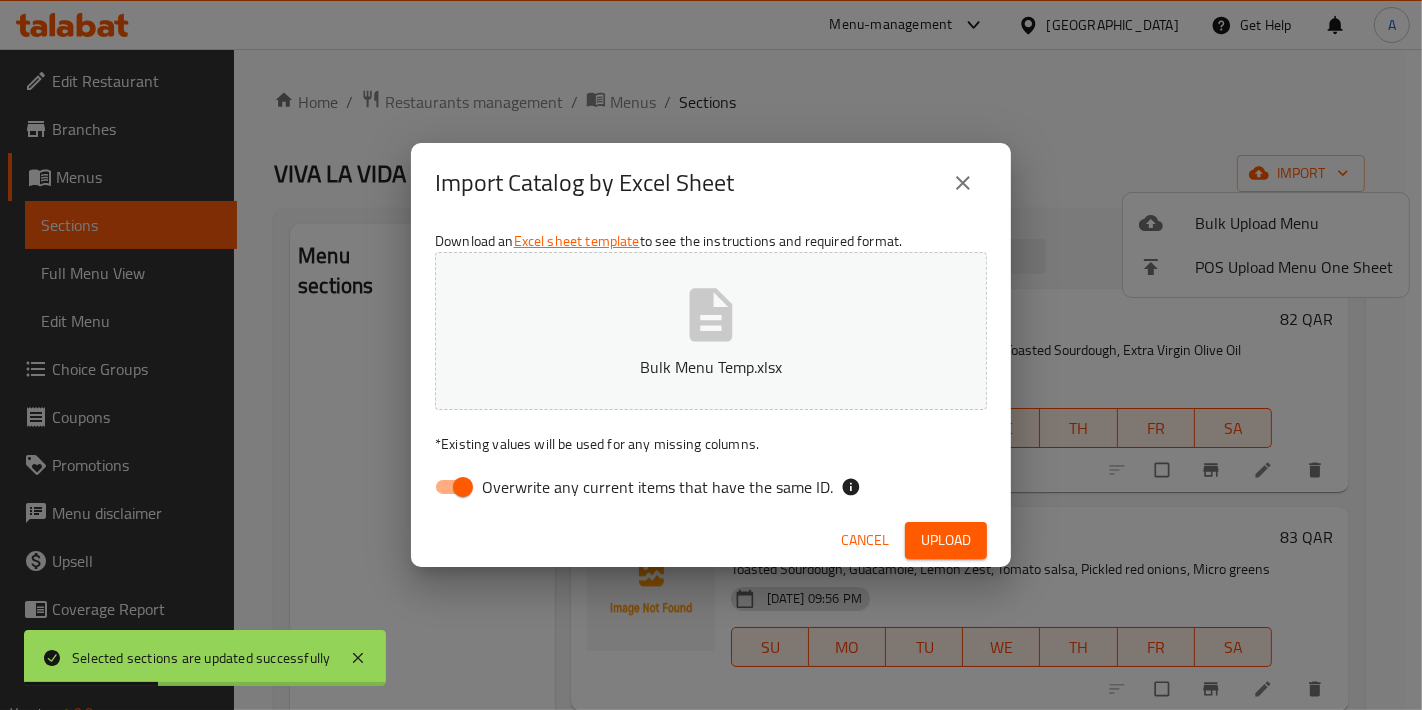 click on "Overwrite any current items that have the same ID." at bounding box center [463, 487] 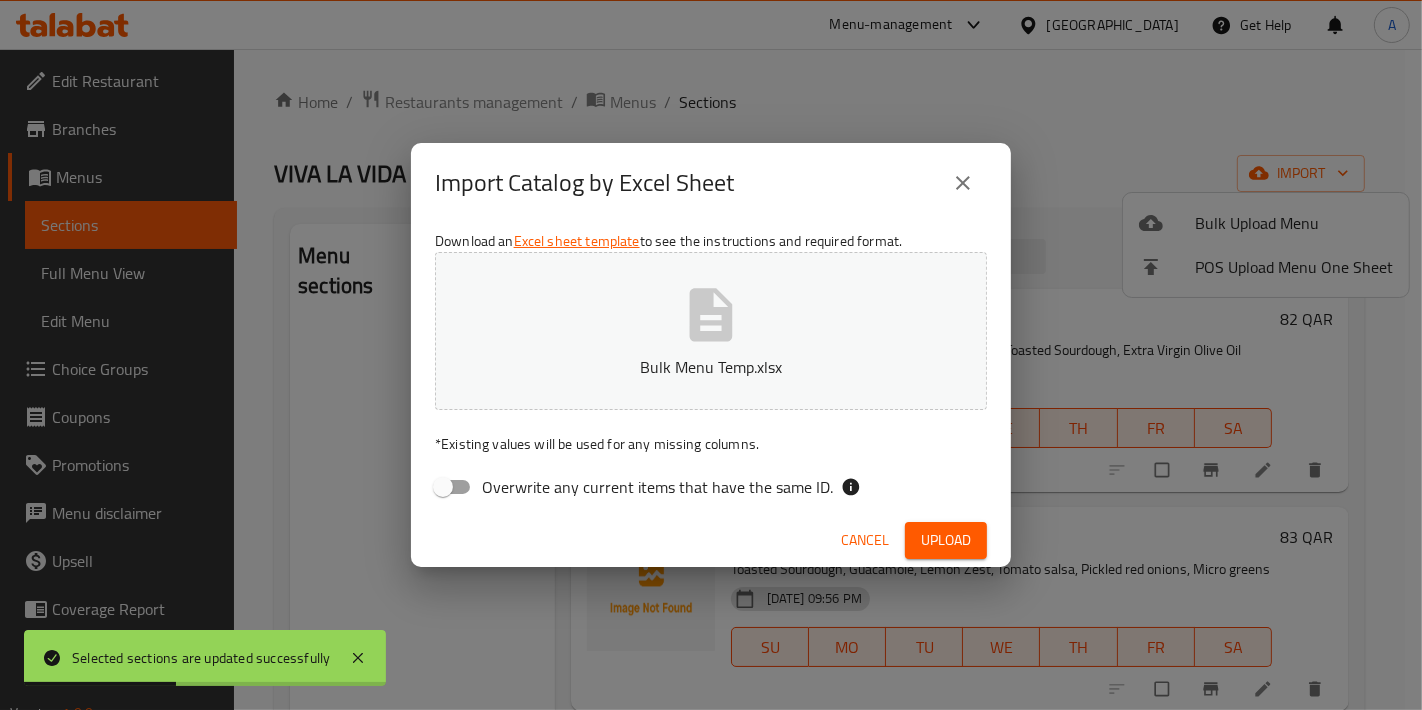 click on "Upload" at bounding box center [946, 540] 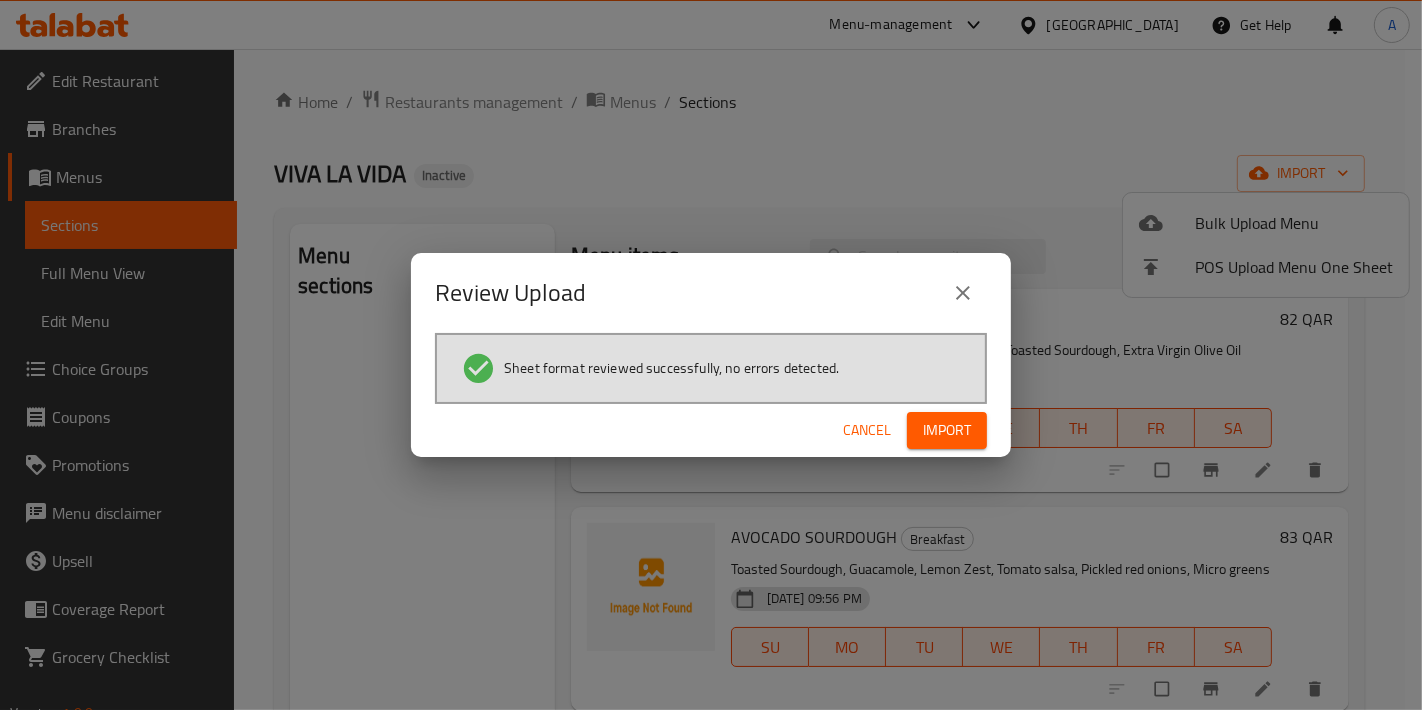 click on "Cancel Import" at bounding box center (711, 430) 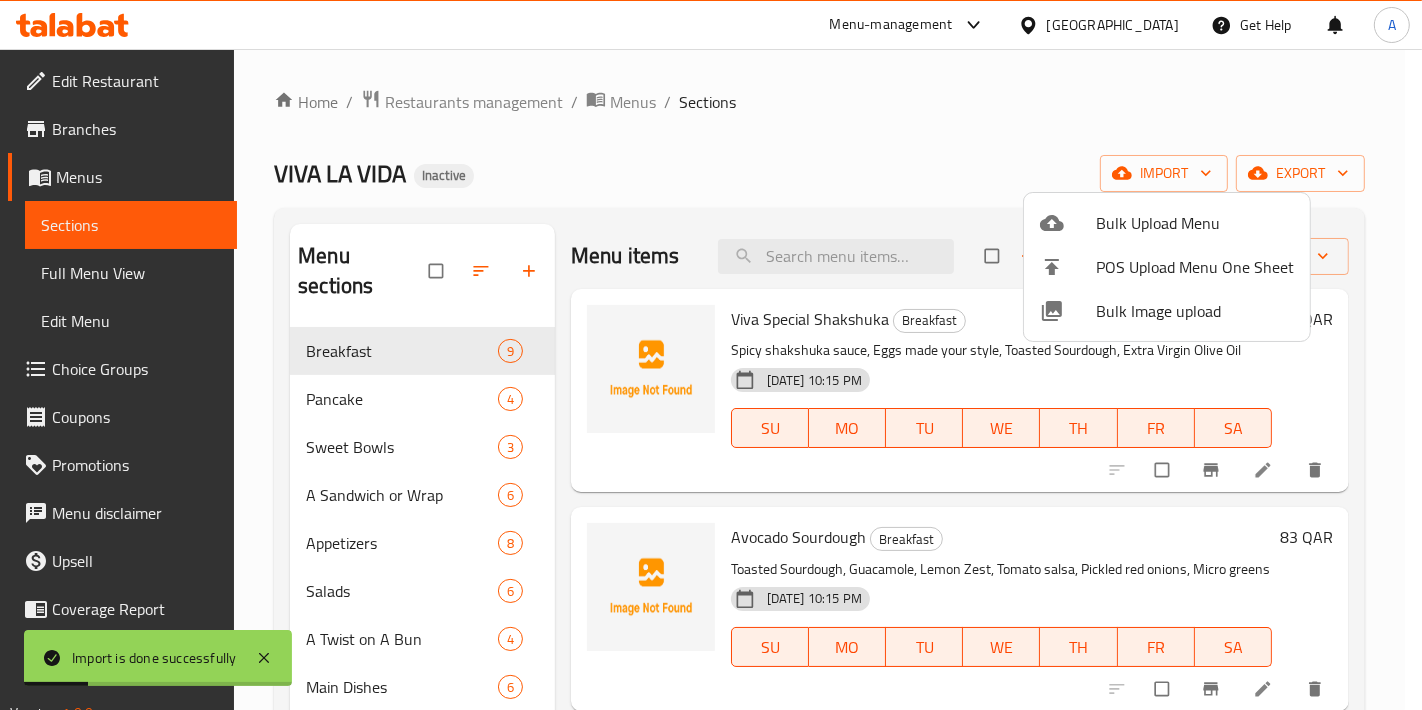 click at bounding box center [711, 355] 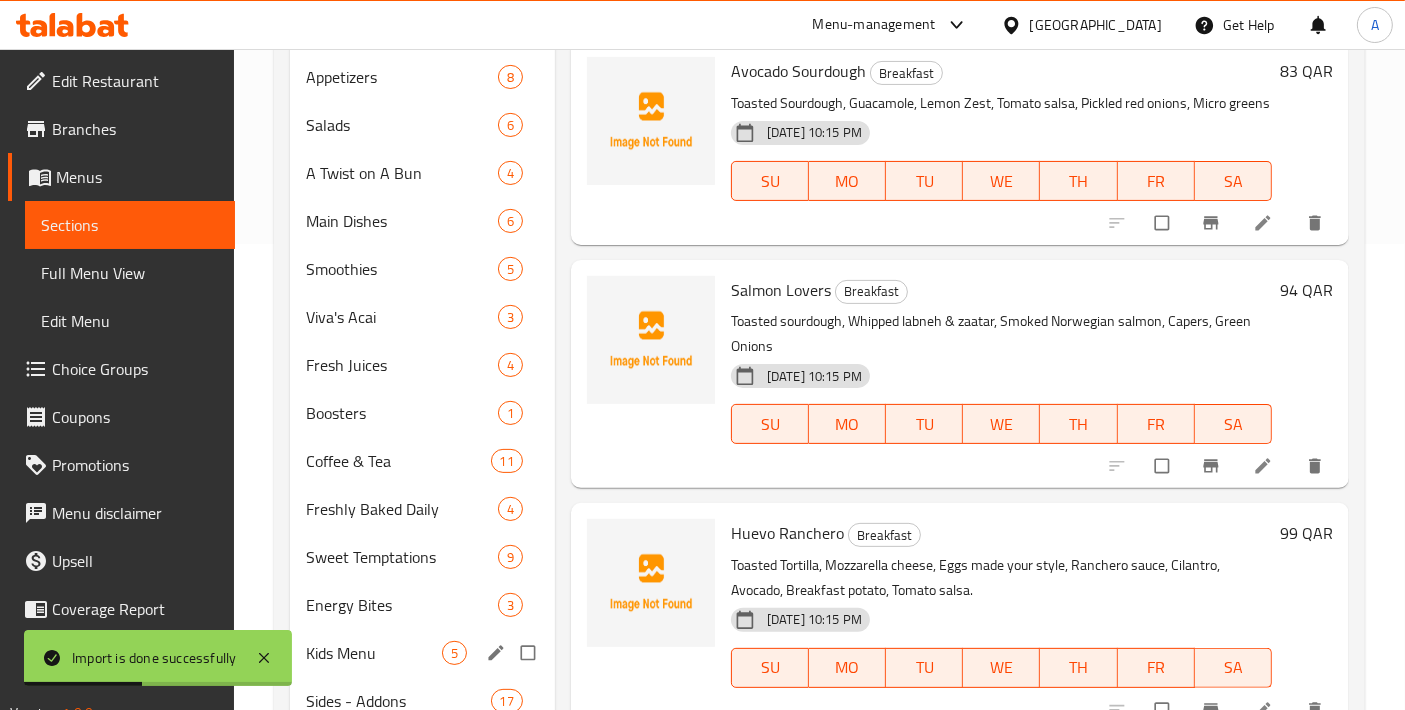 scroll, scrollTop: 513, scrollLeft: 0, axis: vertical 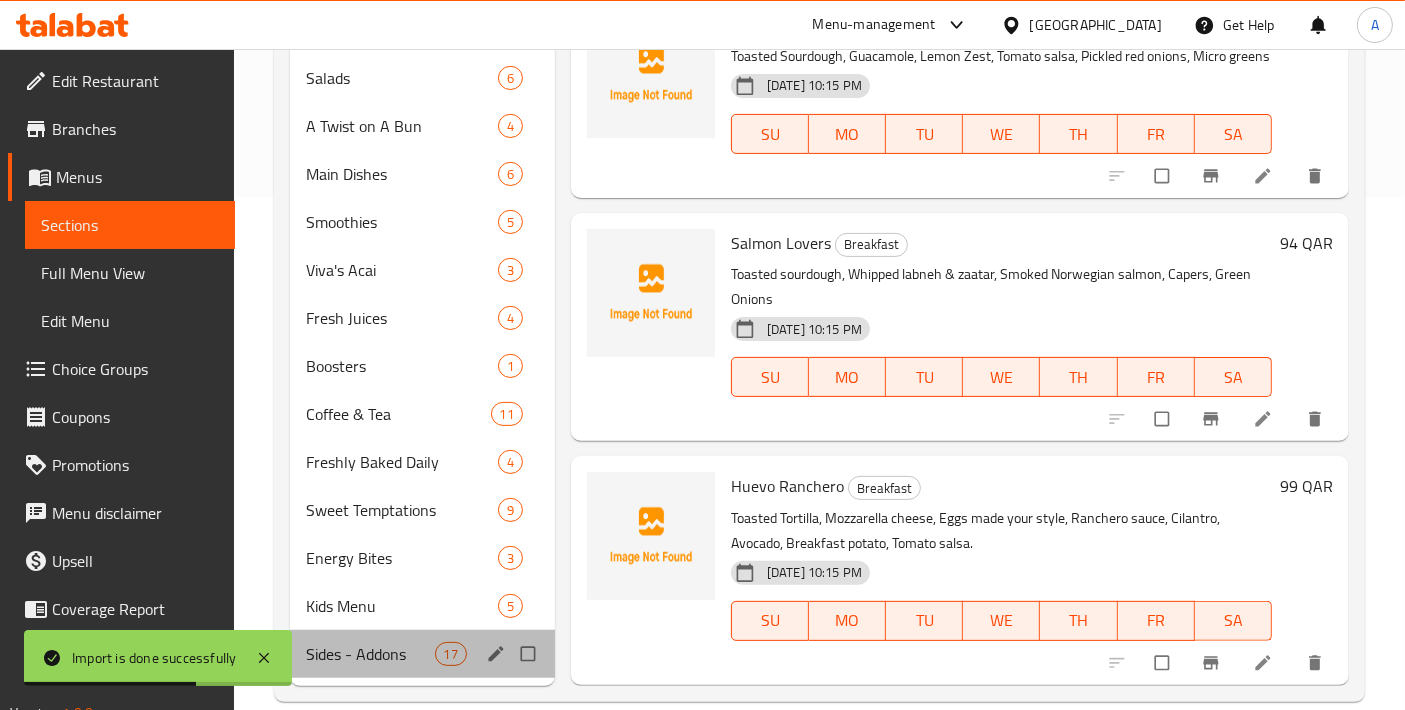 click on "Sides - Addons 17" at bounding box center (422, 654) 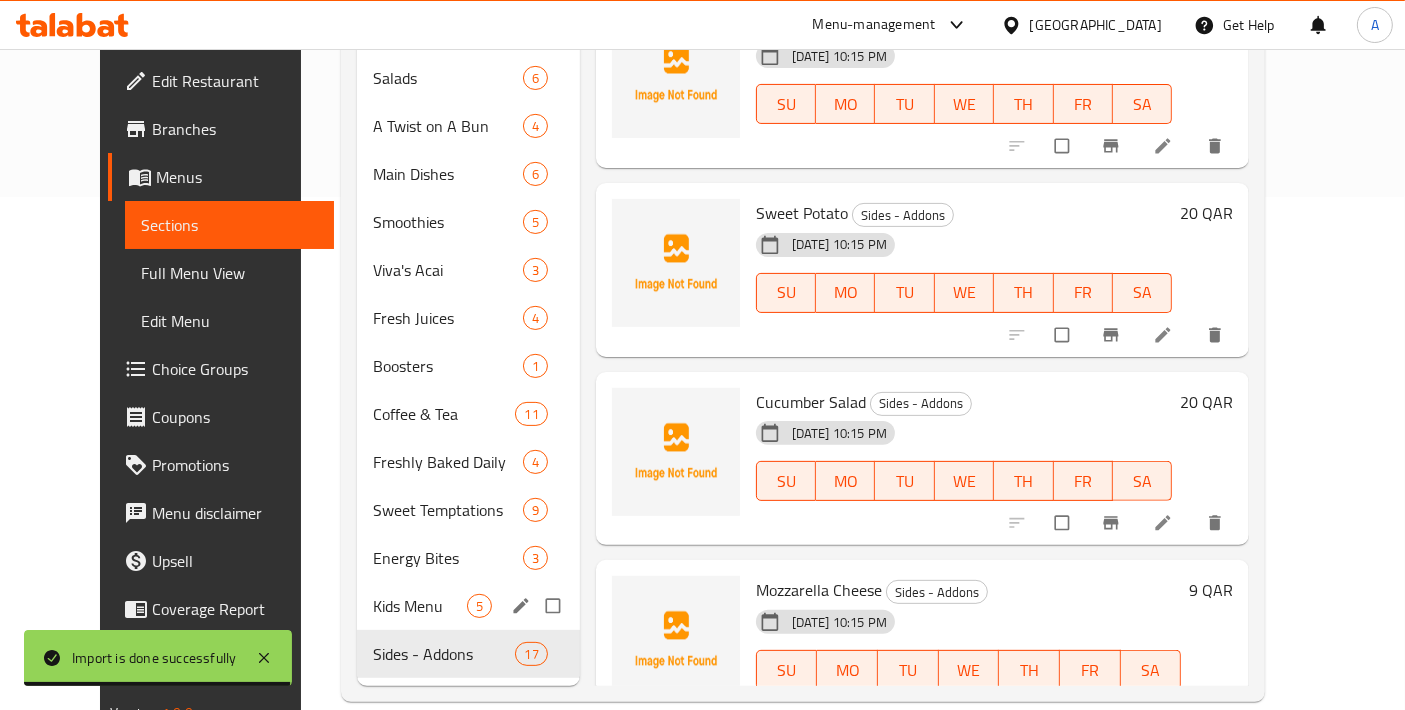 click on "Kids Menu" at bounding box center (420, 606) 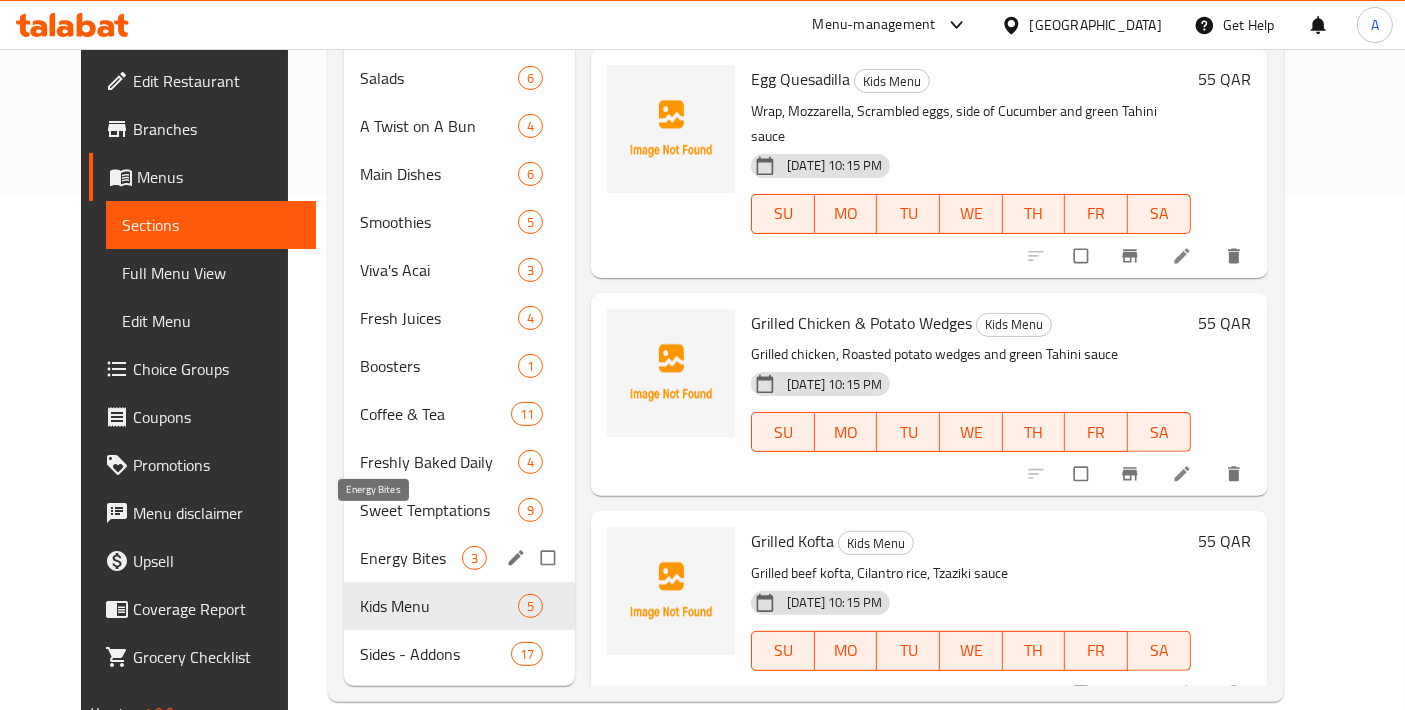 click on "Energy Bites" at bounding box center [411, 558] 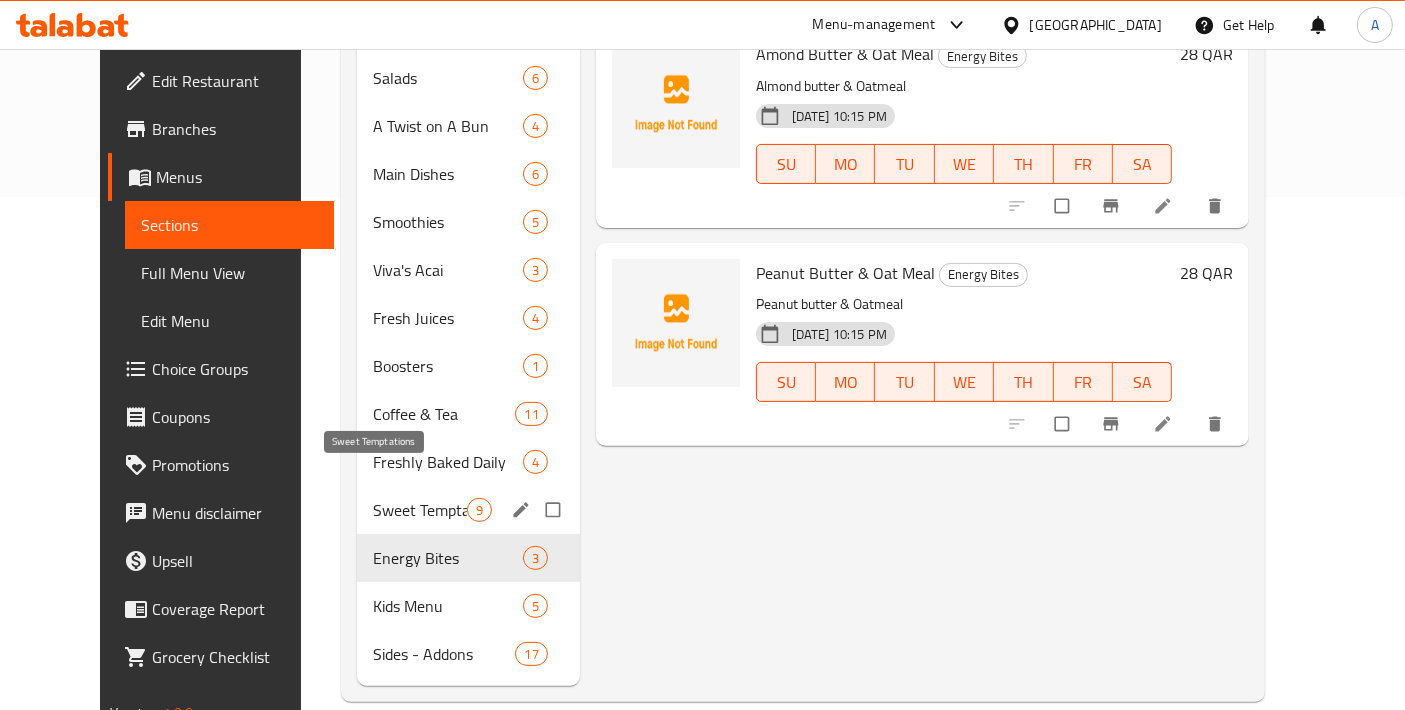 click on "Sweet Temptations" at bounding box center (420, 510) 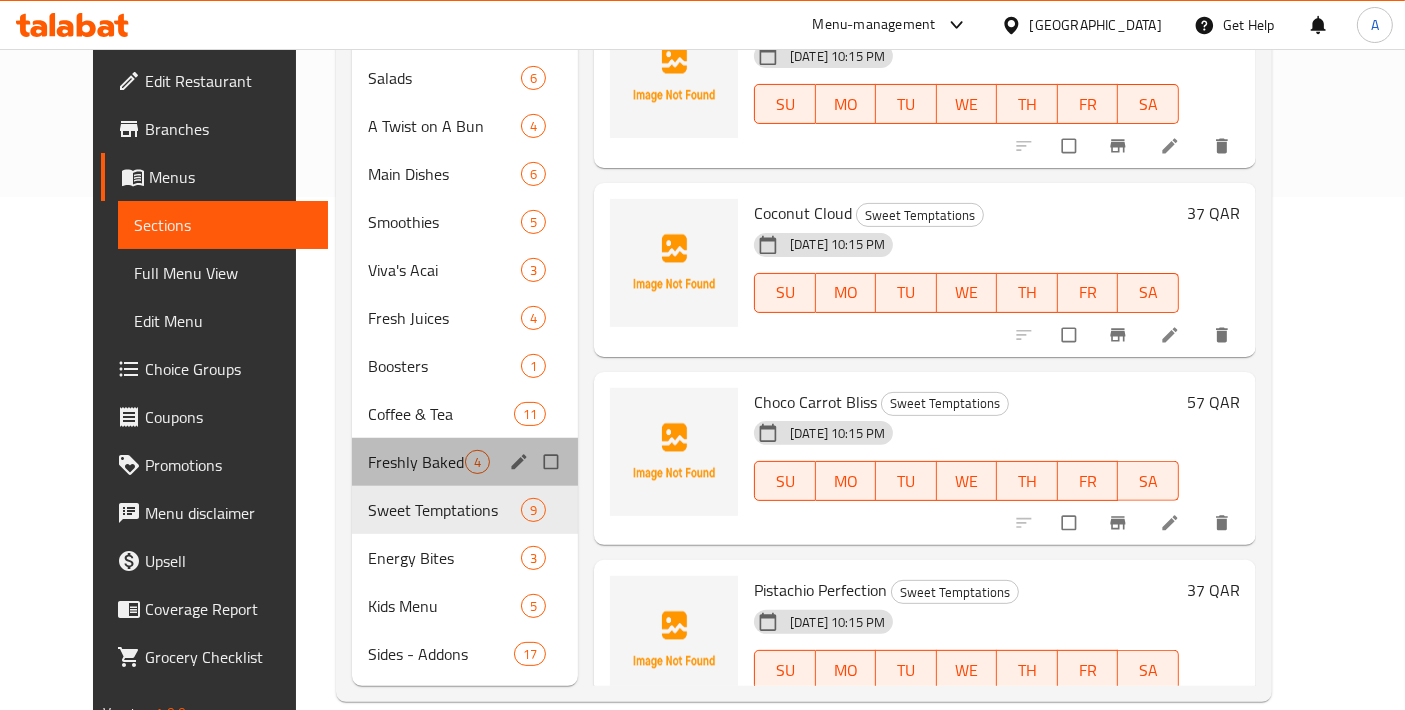 click on "Freshly Baked Daily 4" at bounding box center [465, 462] 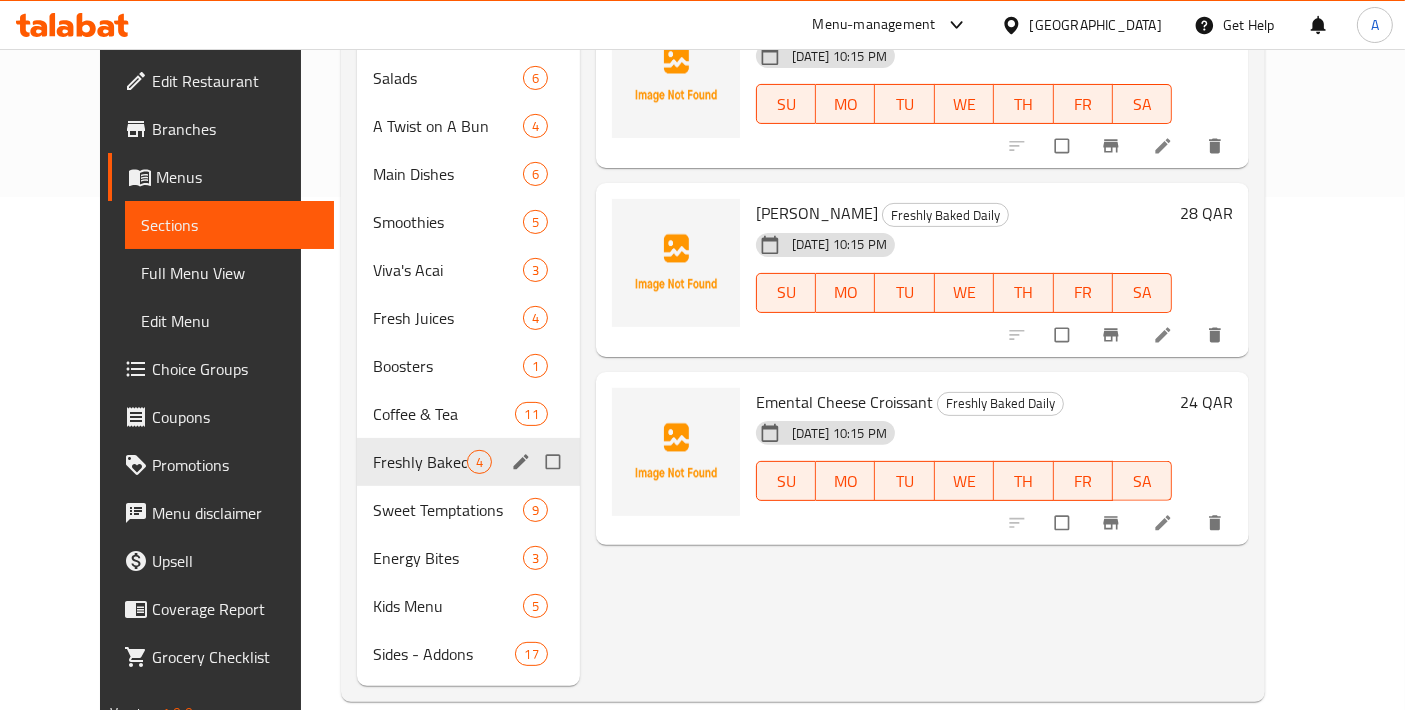 click on "Freshly Baked Daily 4" at bounding box center [468, 462] 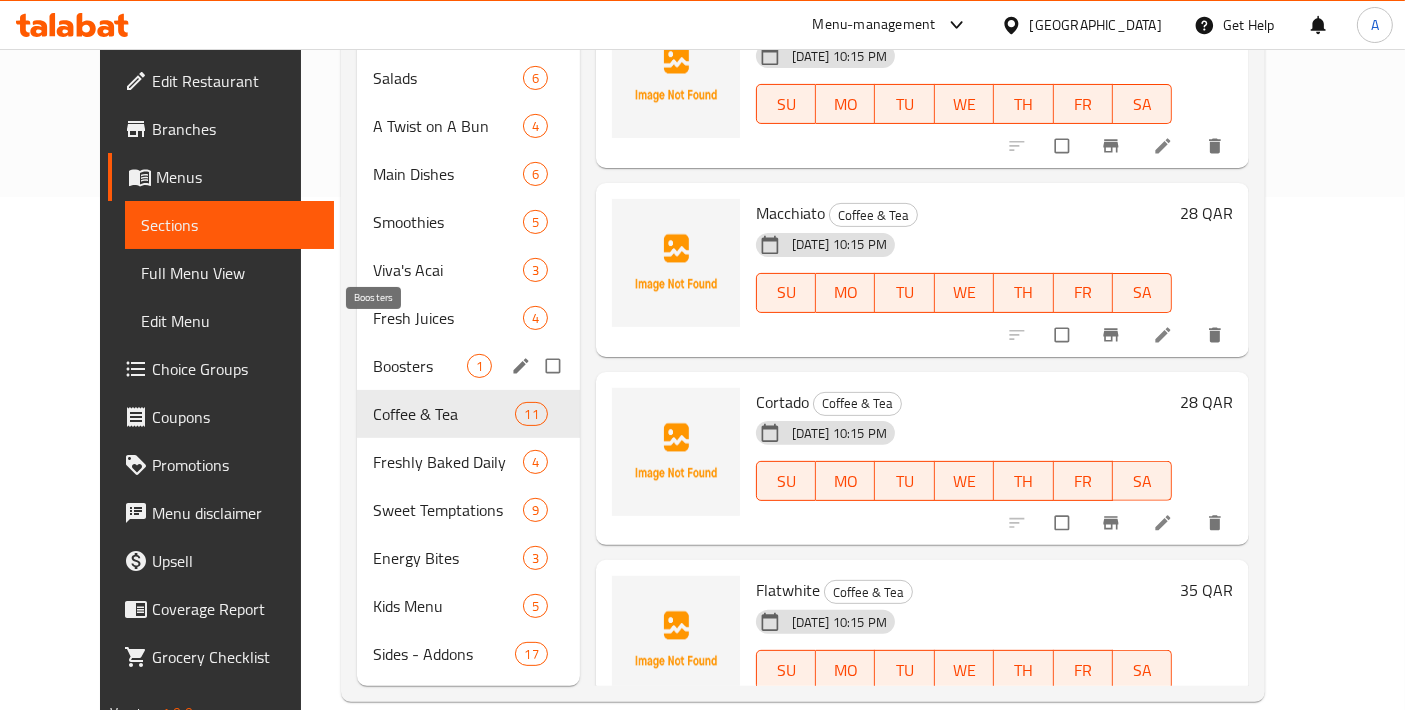 click on "Boosters" at bounding box center [420, 366] 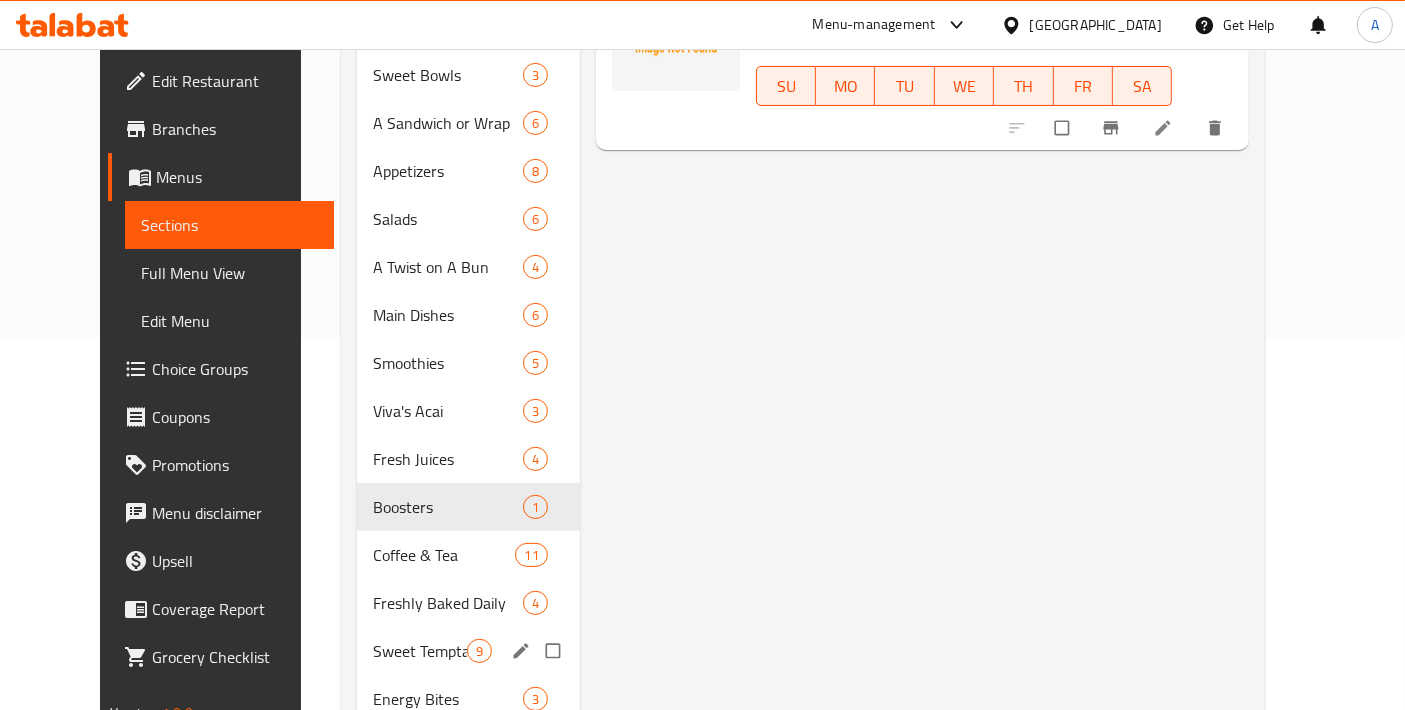 scroll, scrollTop: 513, scrollLeft: 0, axis: vertical 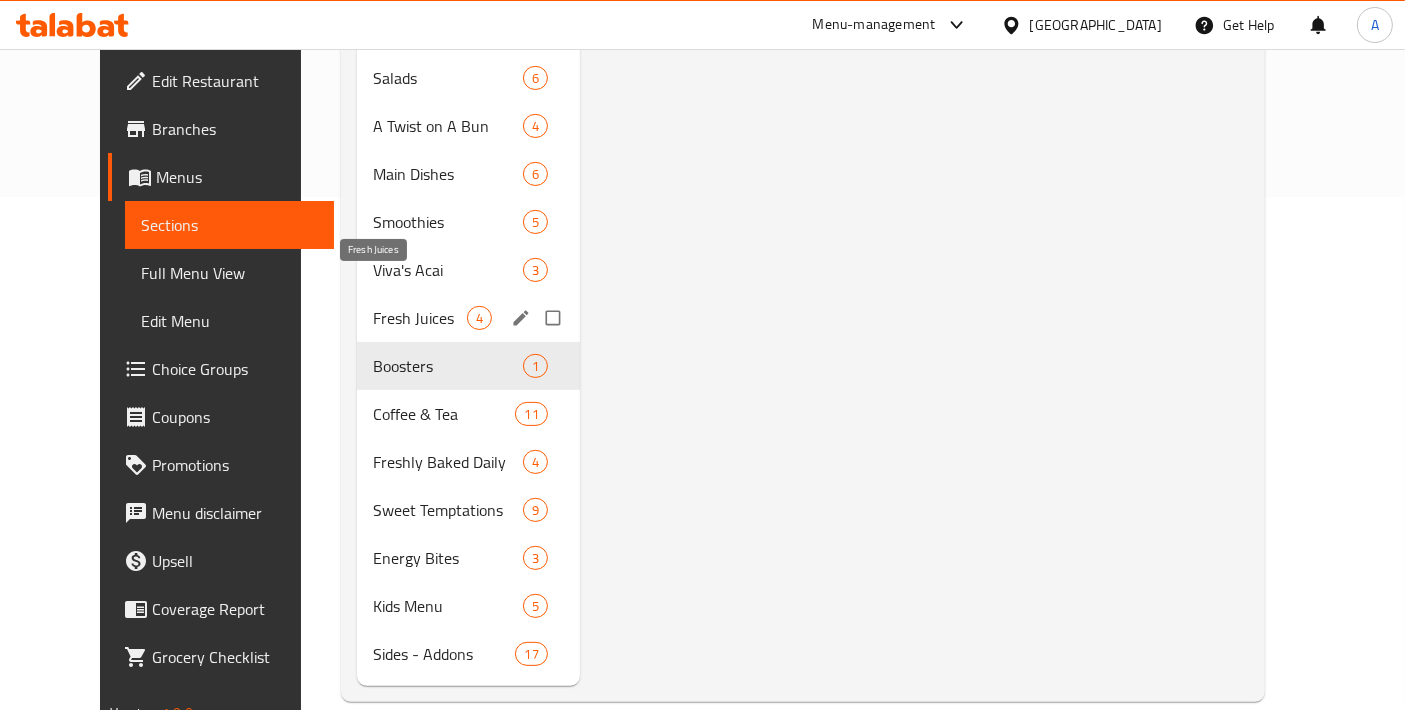 click on "Fresh Juices" at bounding box center (420, 318) 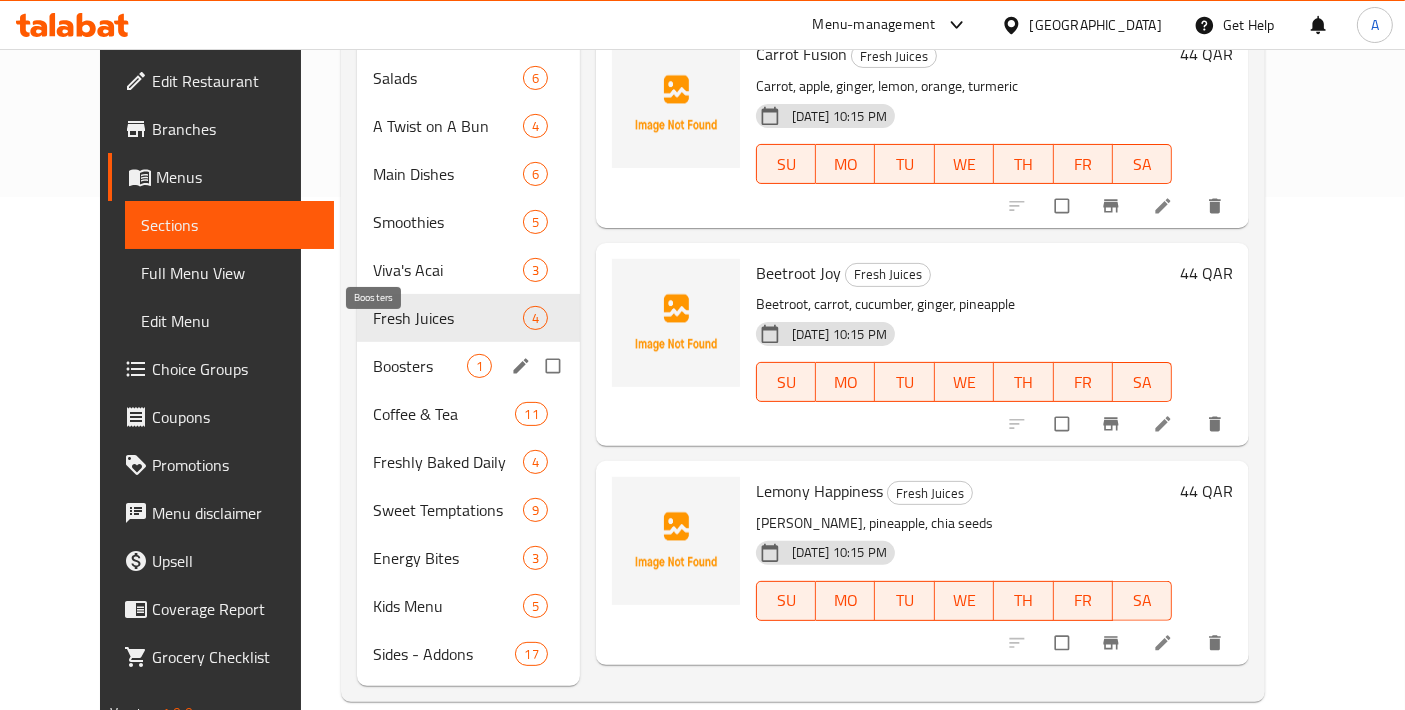 scroll, scrollTop: 68, scrollLeft: 0, axis: vertical 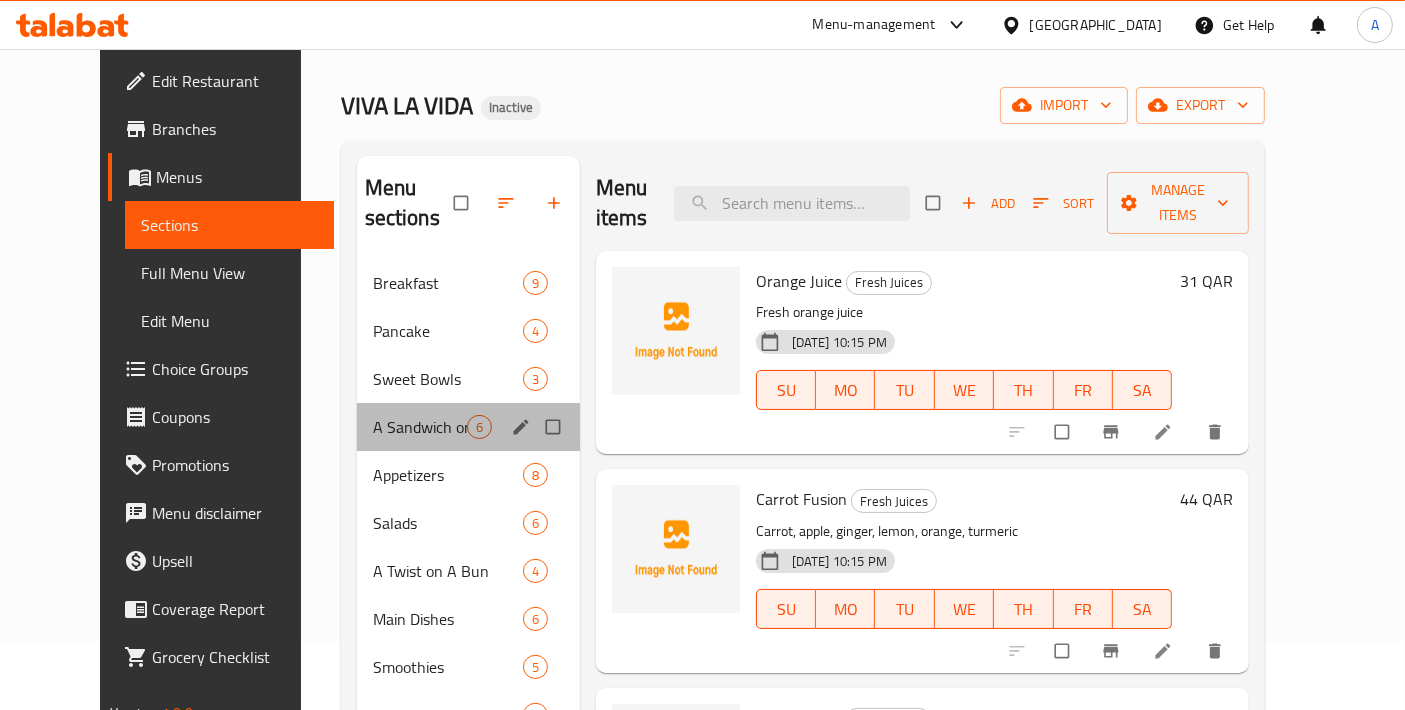 click on "A Sandwich or Wrap 6" at bounding box center (468, 427) 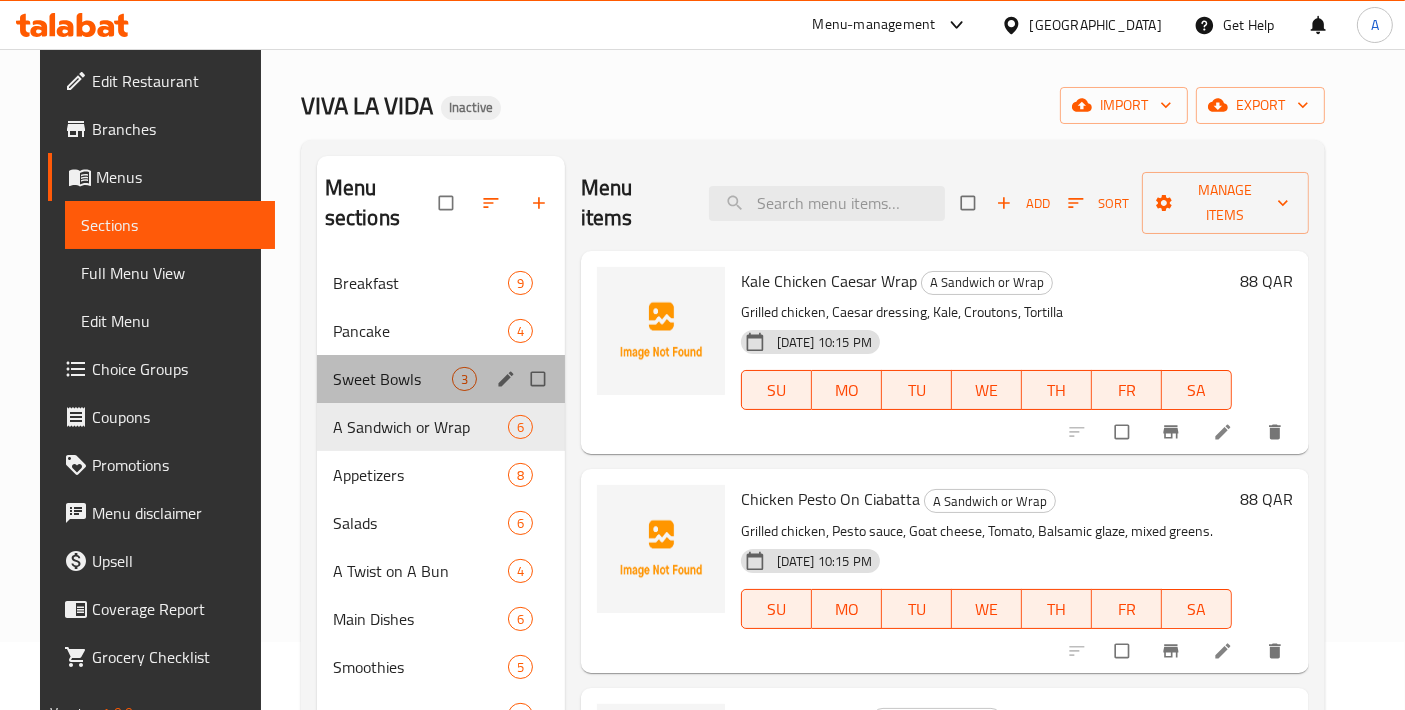 click on "Sweet Bowls 3" at bounding box center [441, 379] 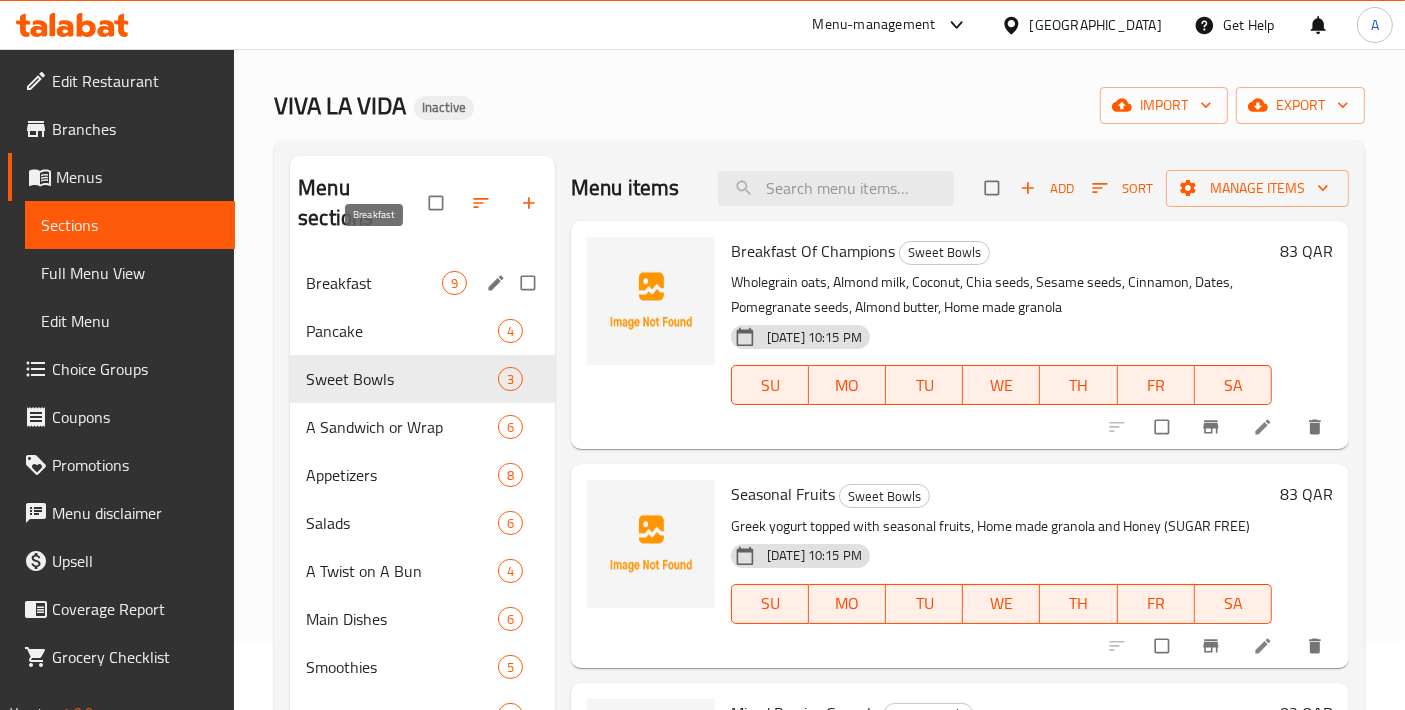 click on "Breakfast" at bounding box center [374, 283] 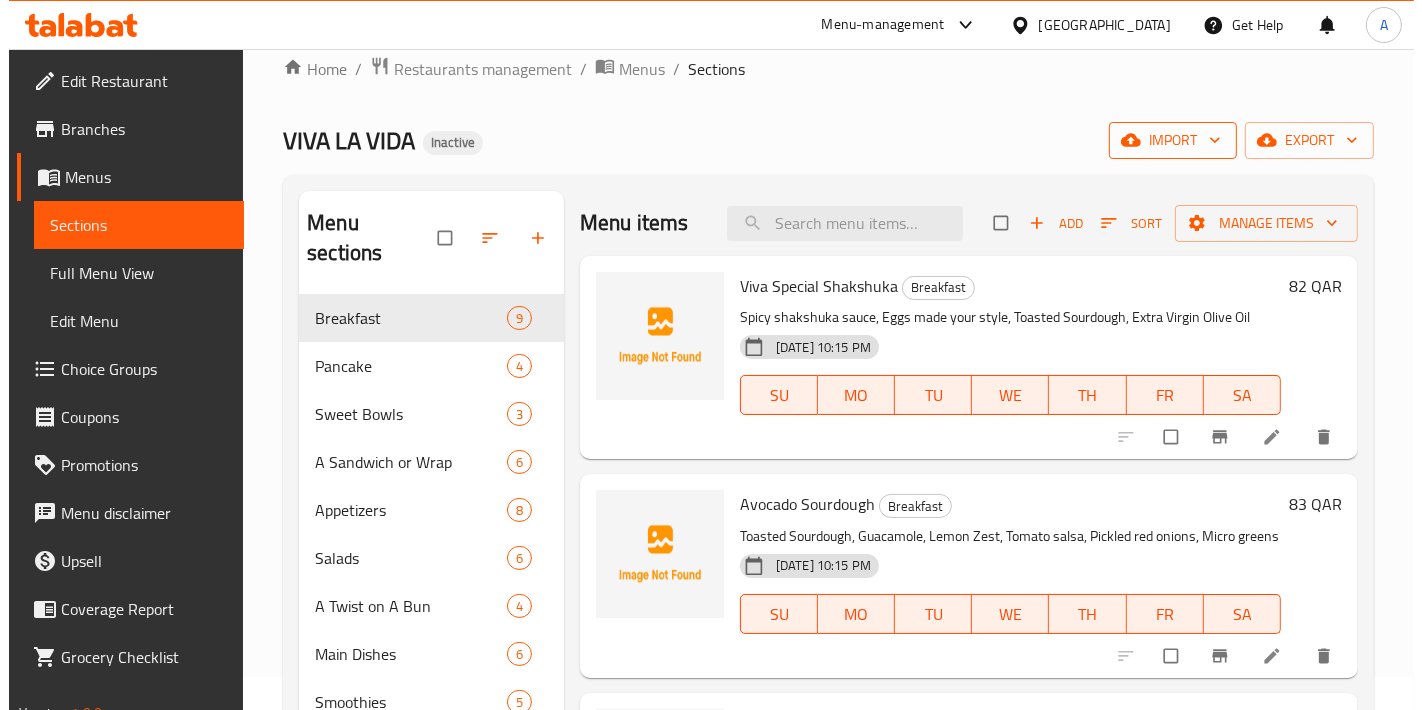 scroll, scrollTop: 0, scrollLeft: 0, axis: both 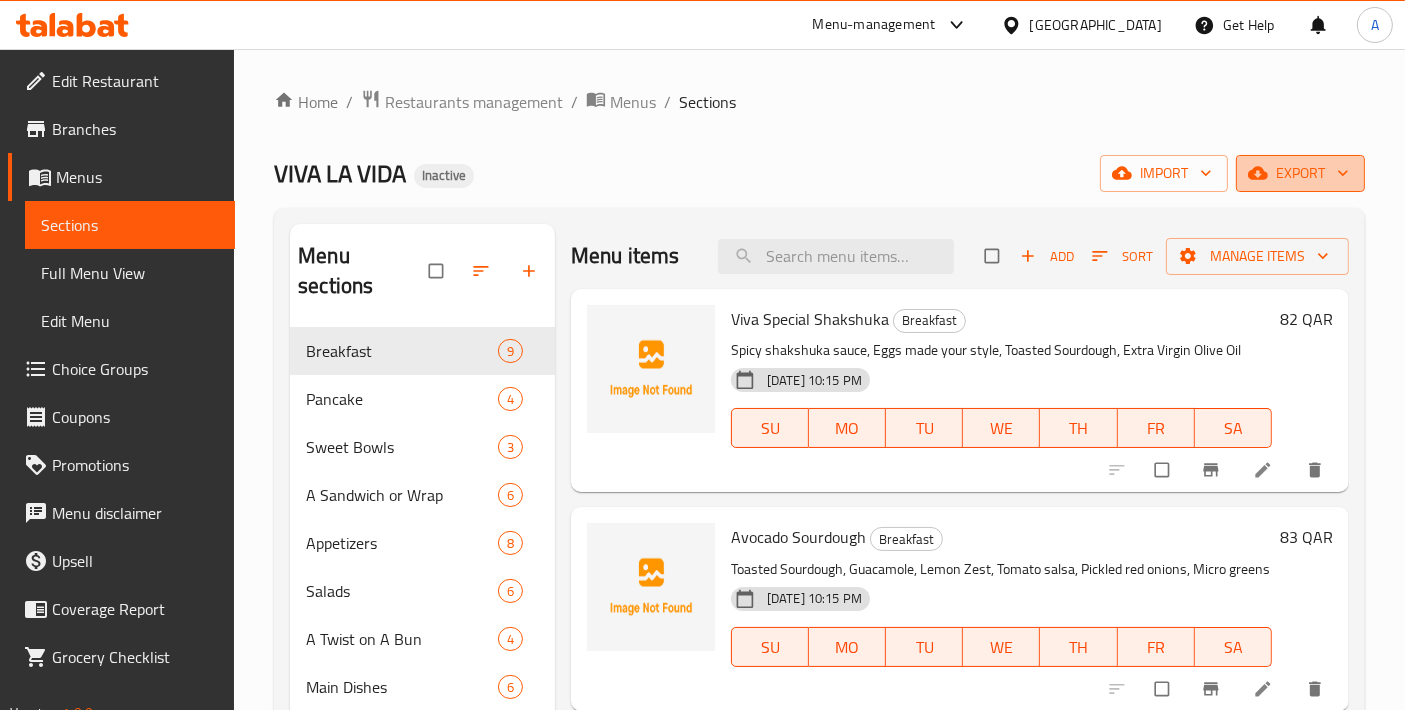 click on "export" at bounding box center (1300, 173) 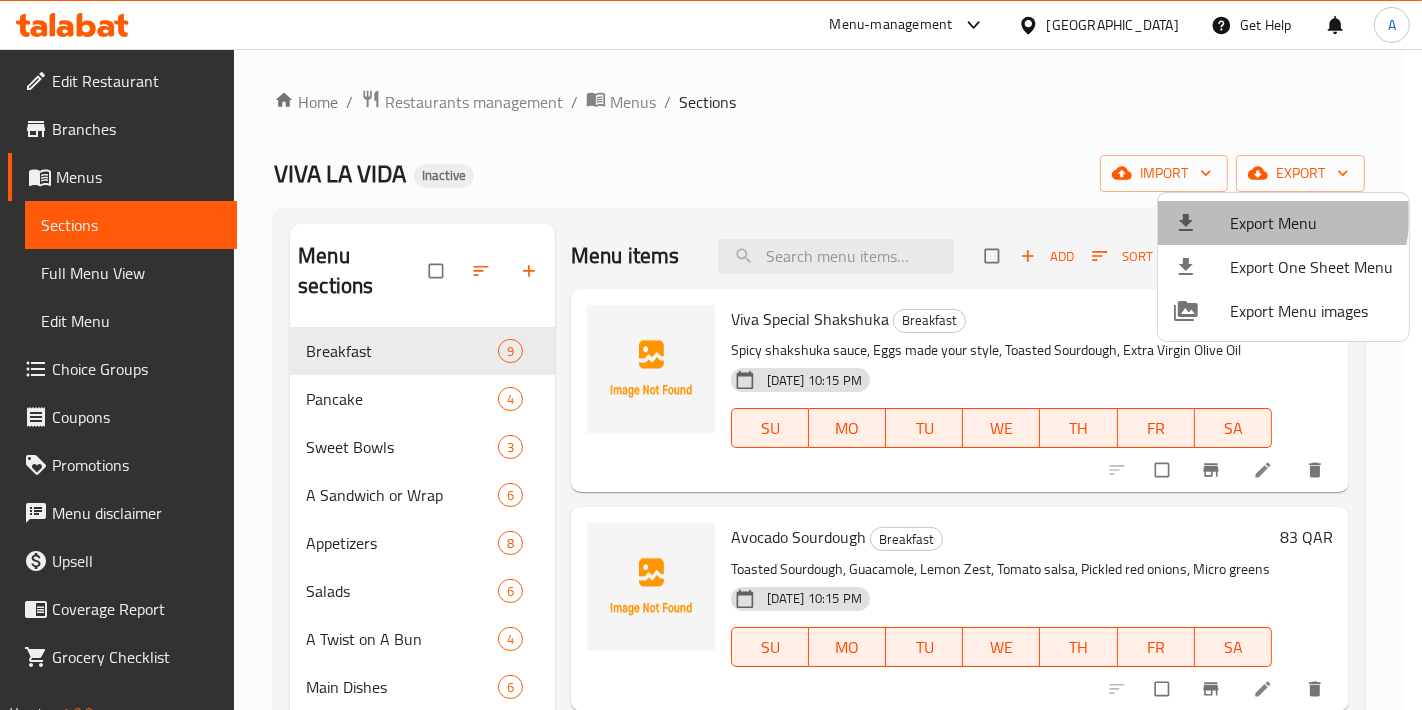 click on "Export Menu" at bounding box center (1311, 223) 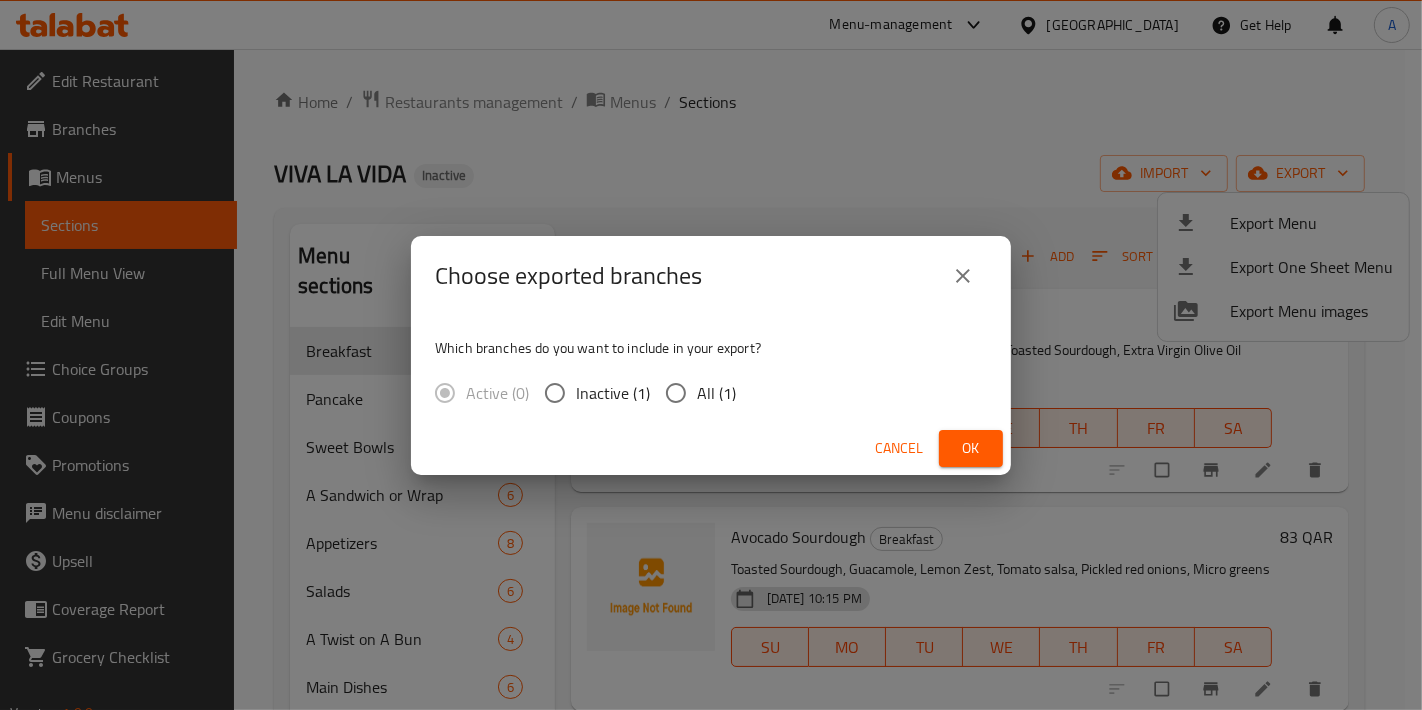click on "All (1)" at bounding box center [676, 393] 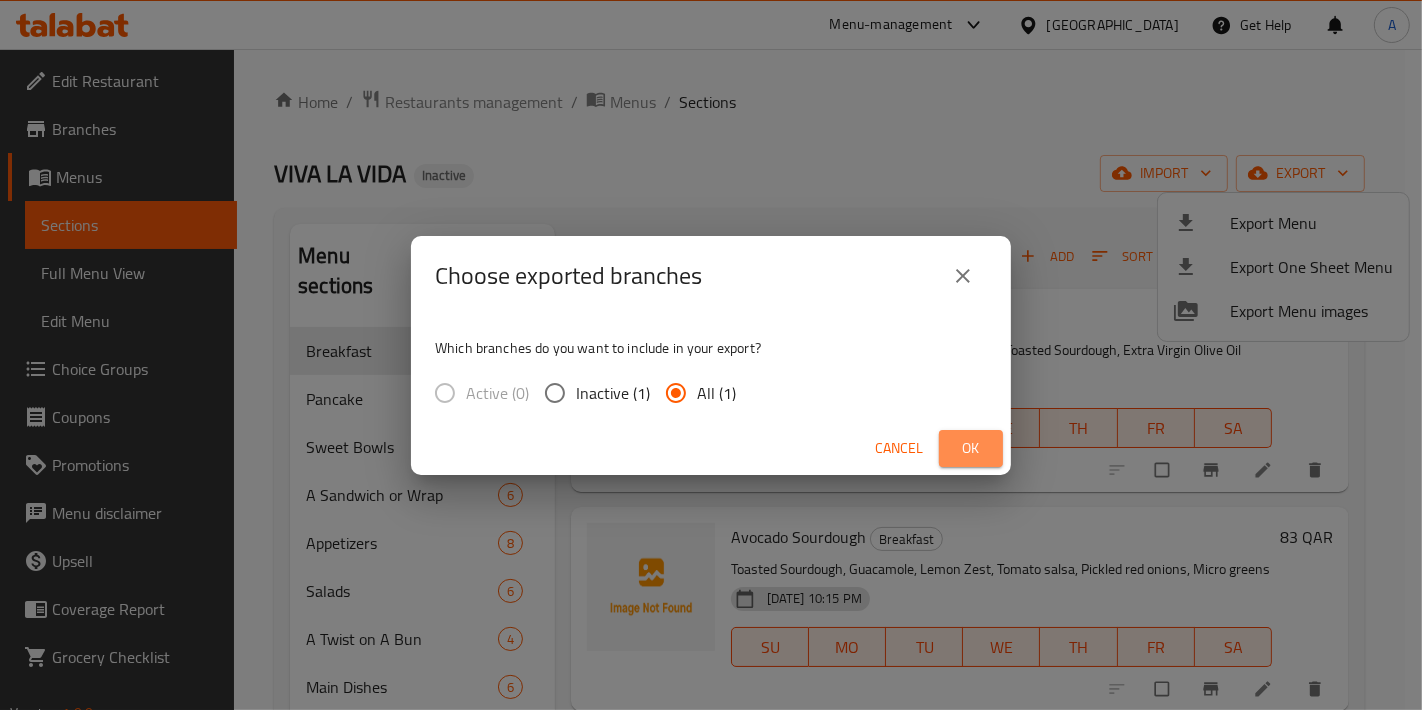click on "Ok" at bounding box center [971, 448] 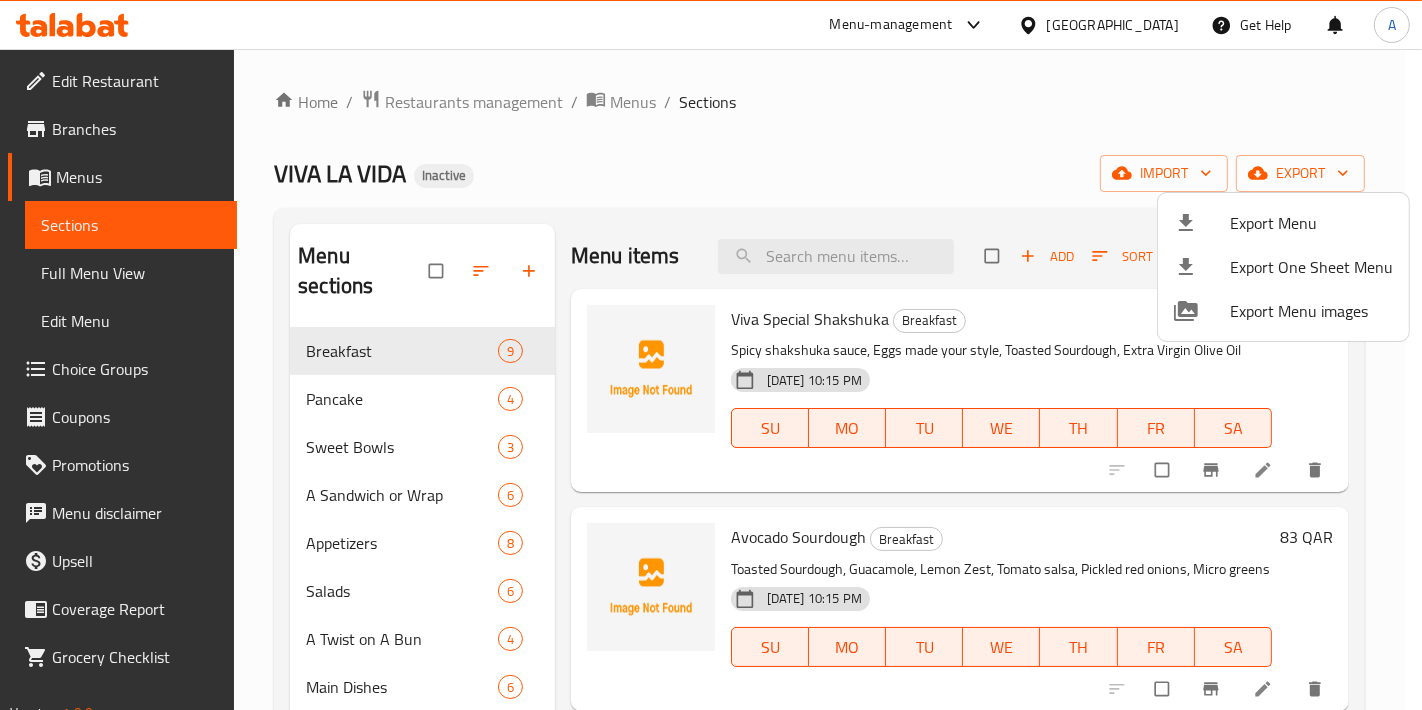click at bounding box center (711, 355) 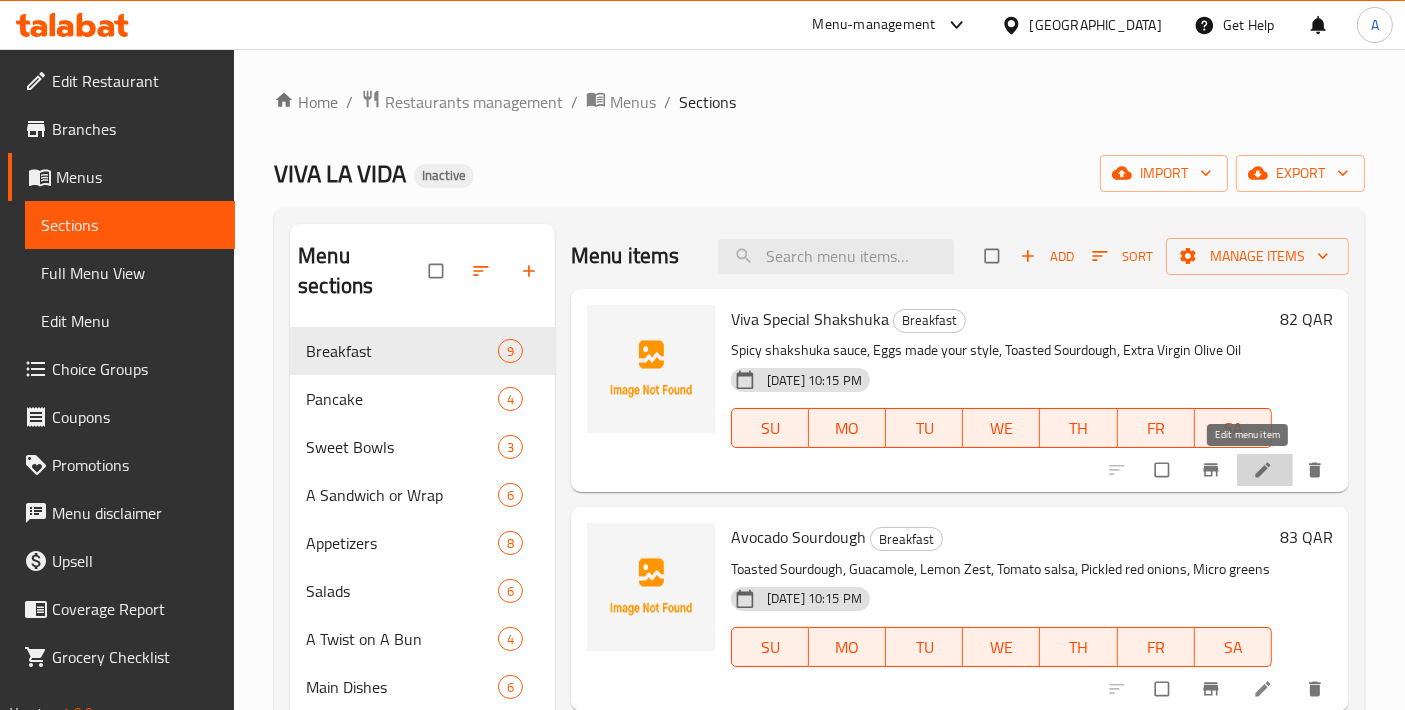click 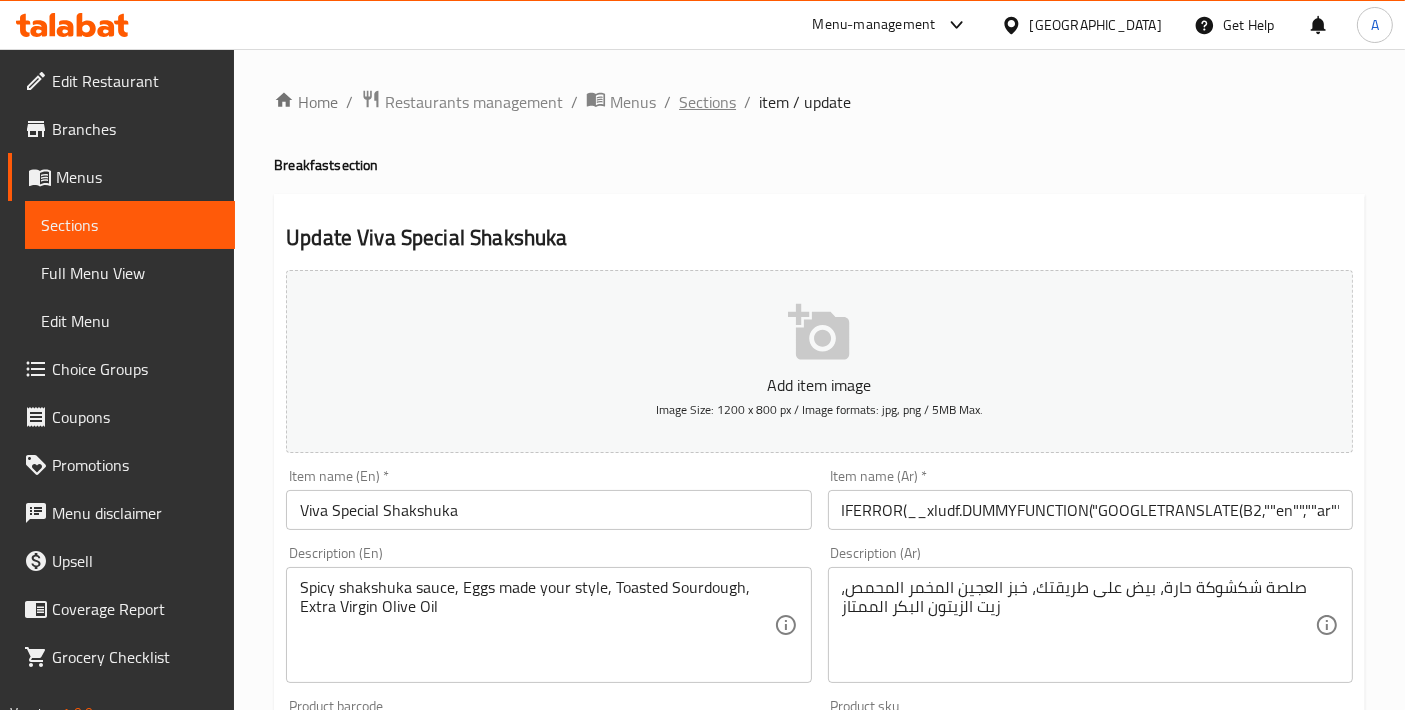 click on "Sections" at bounding box center [707, 102] 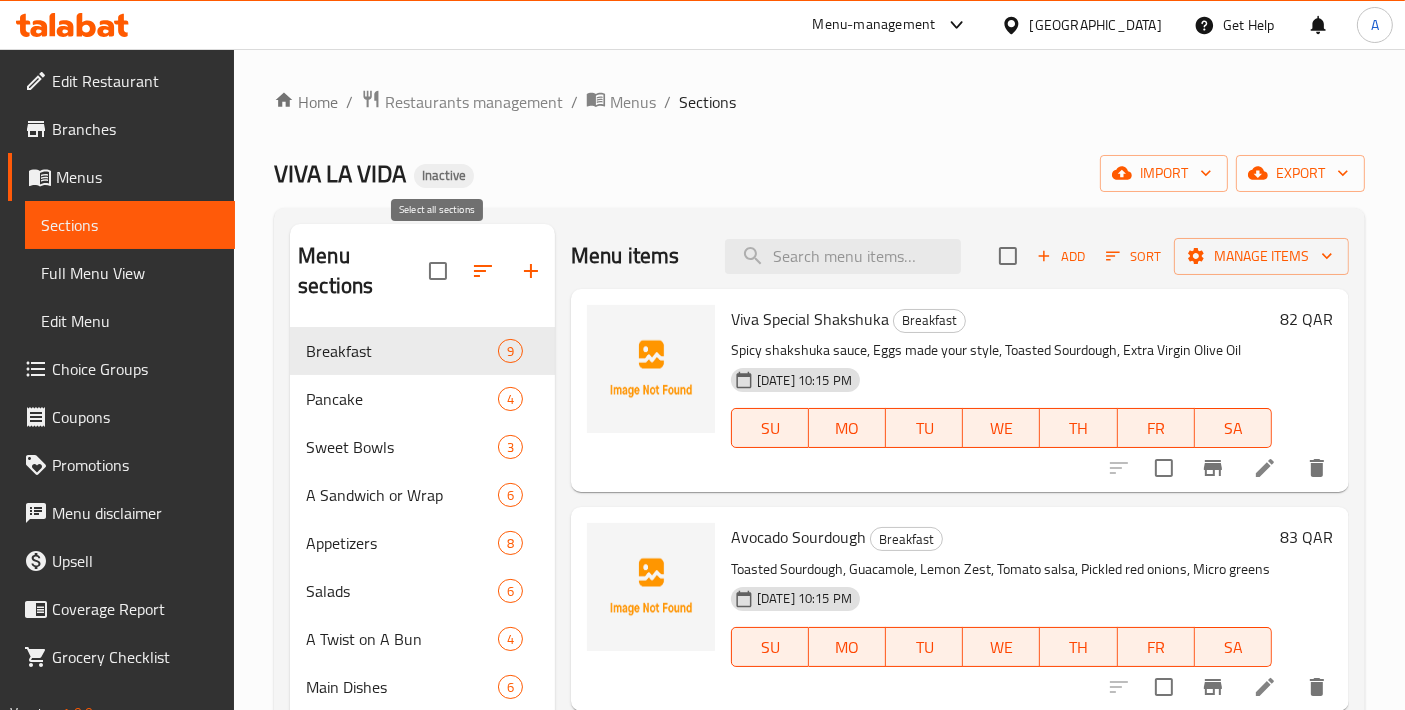 click at bounding box center [438, 271] 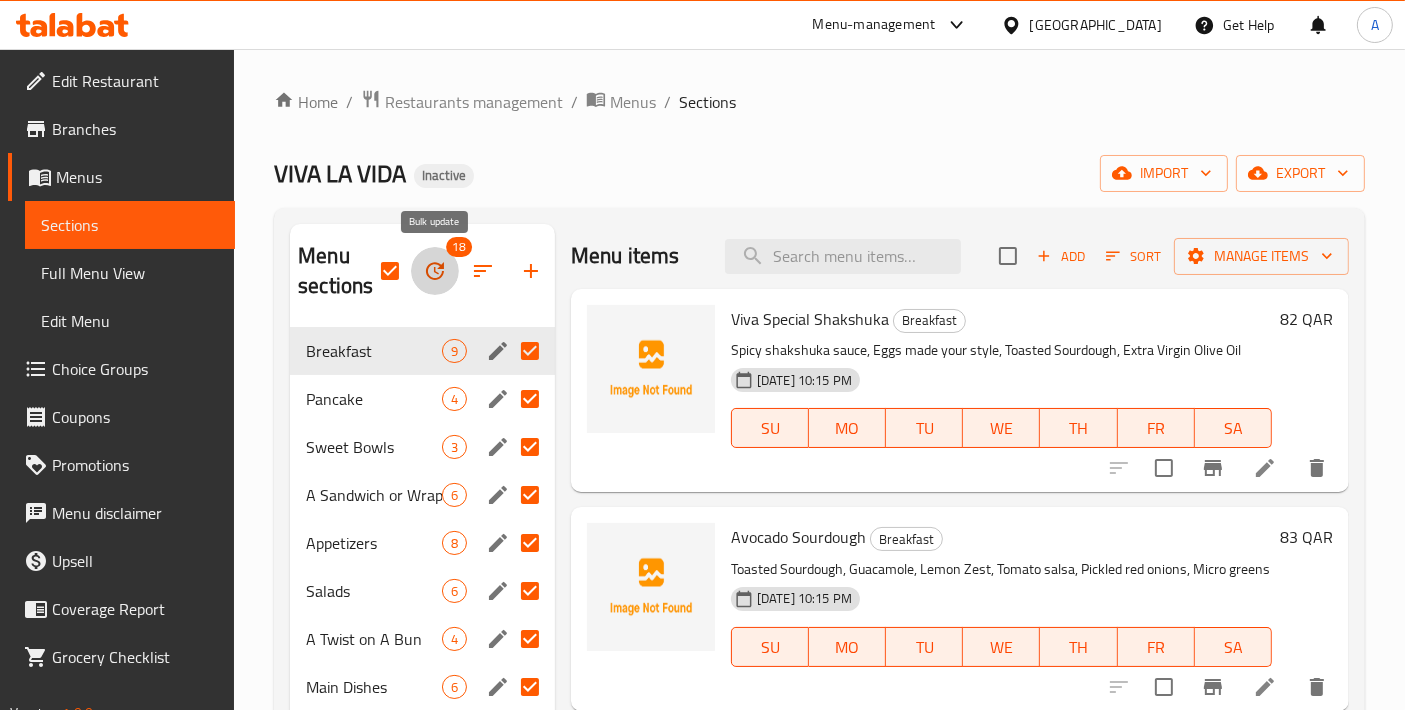 click 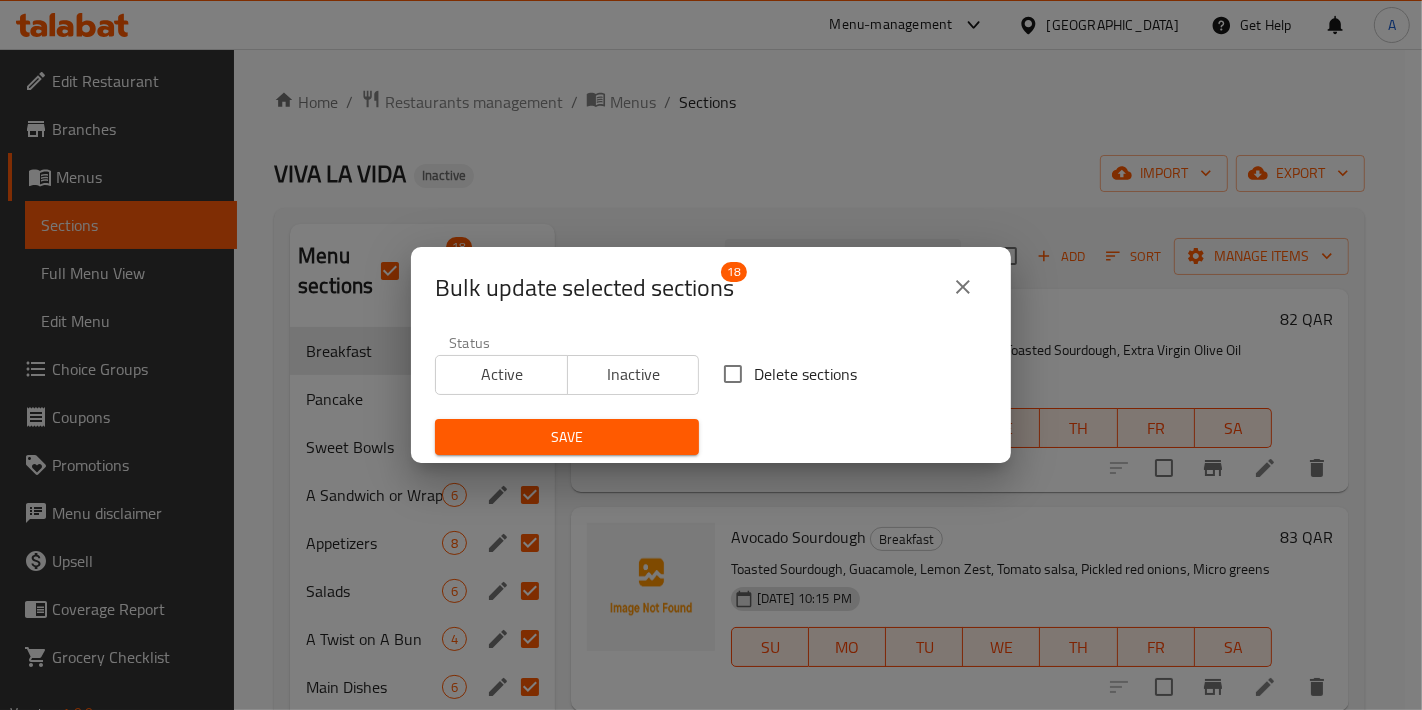 click on "Delete sections" at bounding box center (733, 374) 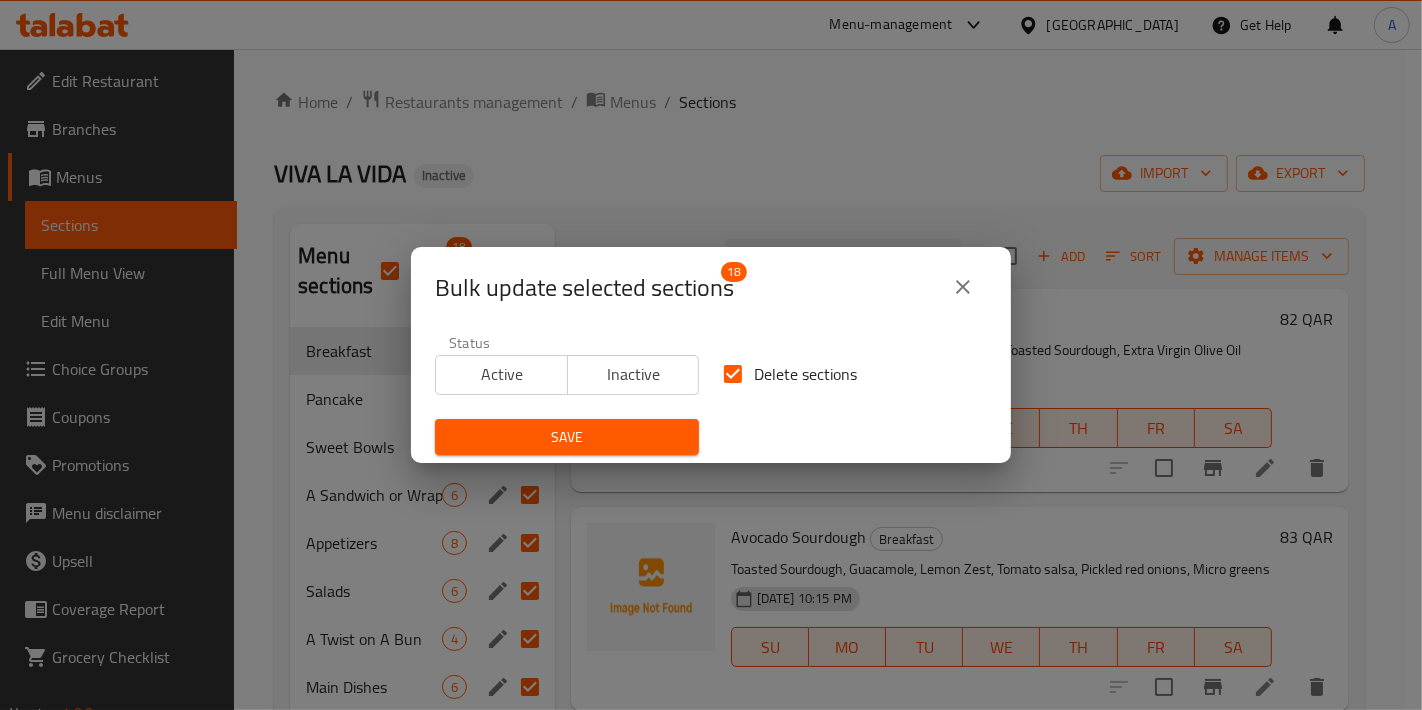 click on "Save" at bounding box center (567, 437) 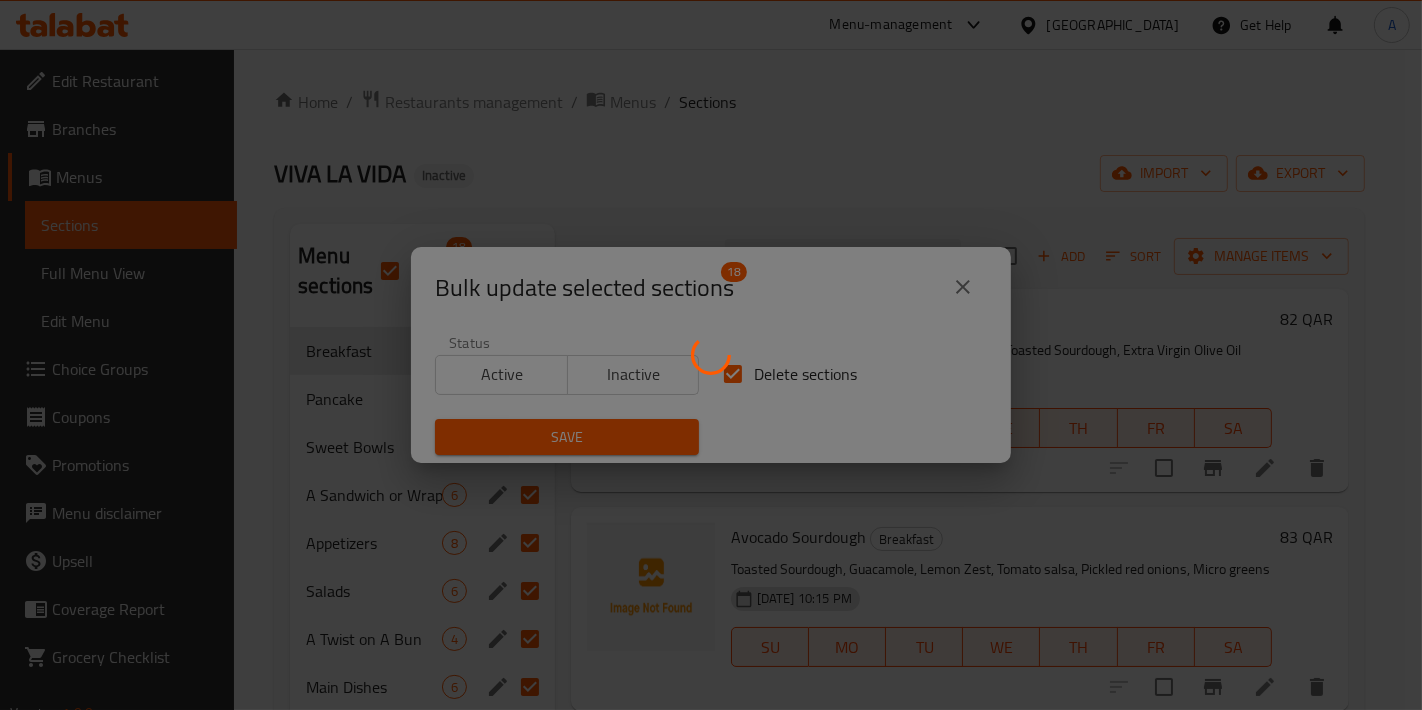 checkbox on "false" 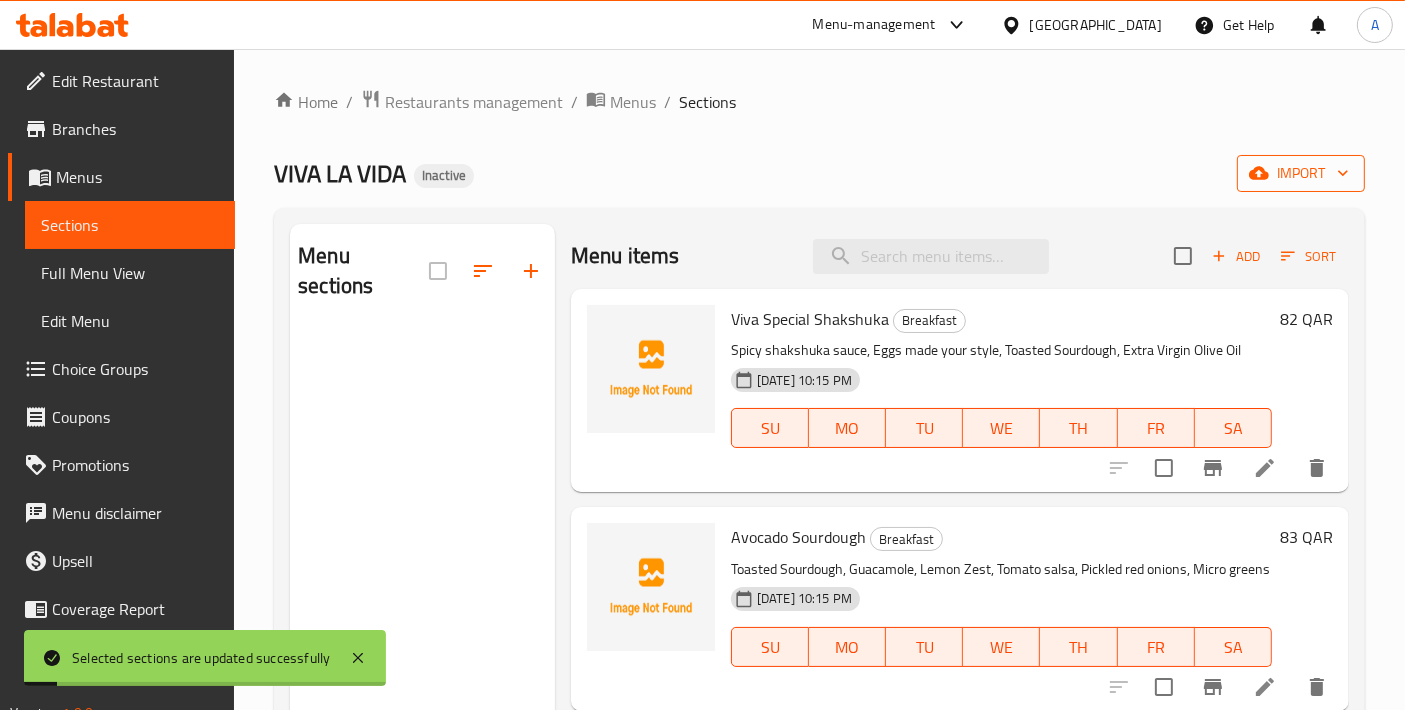 click on "import" at bounding box center [1301, 173] 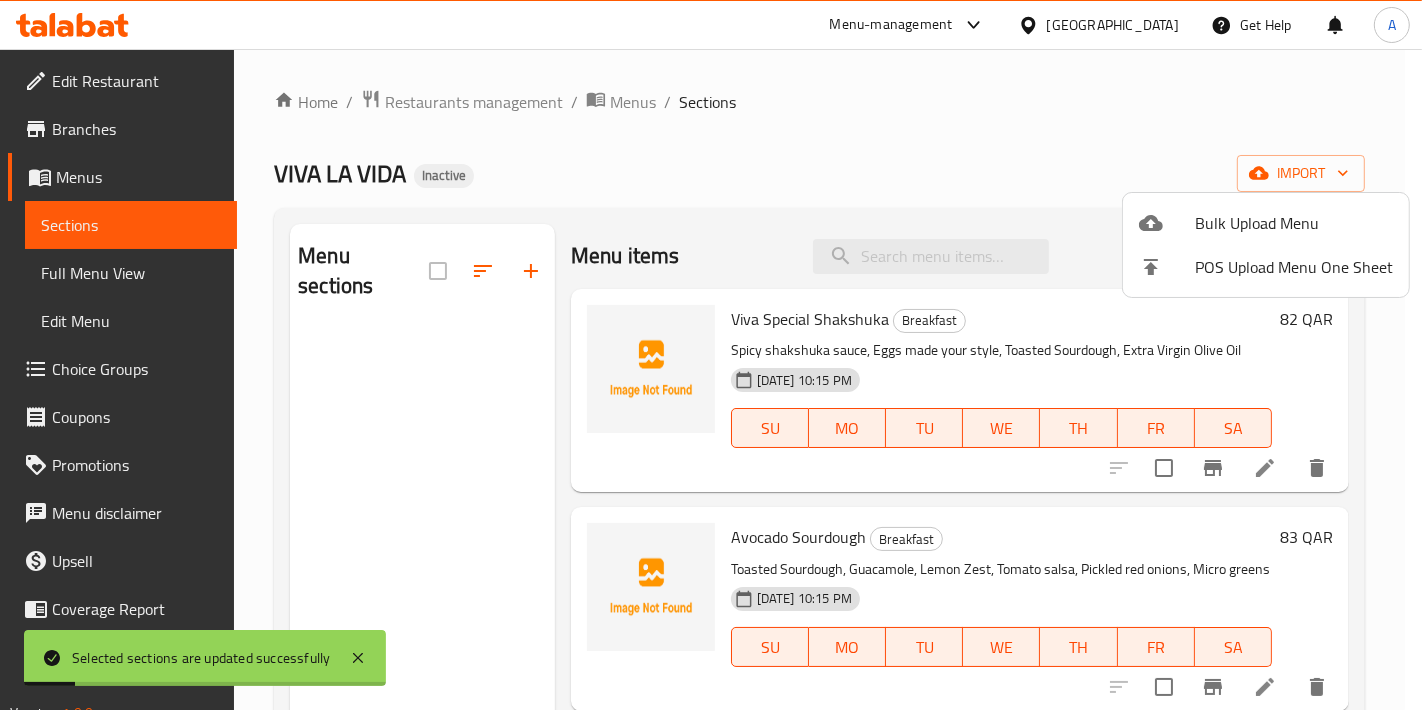 click on "Bulk Upload Menu" at bounding box center (1294, 223) 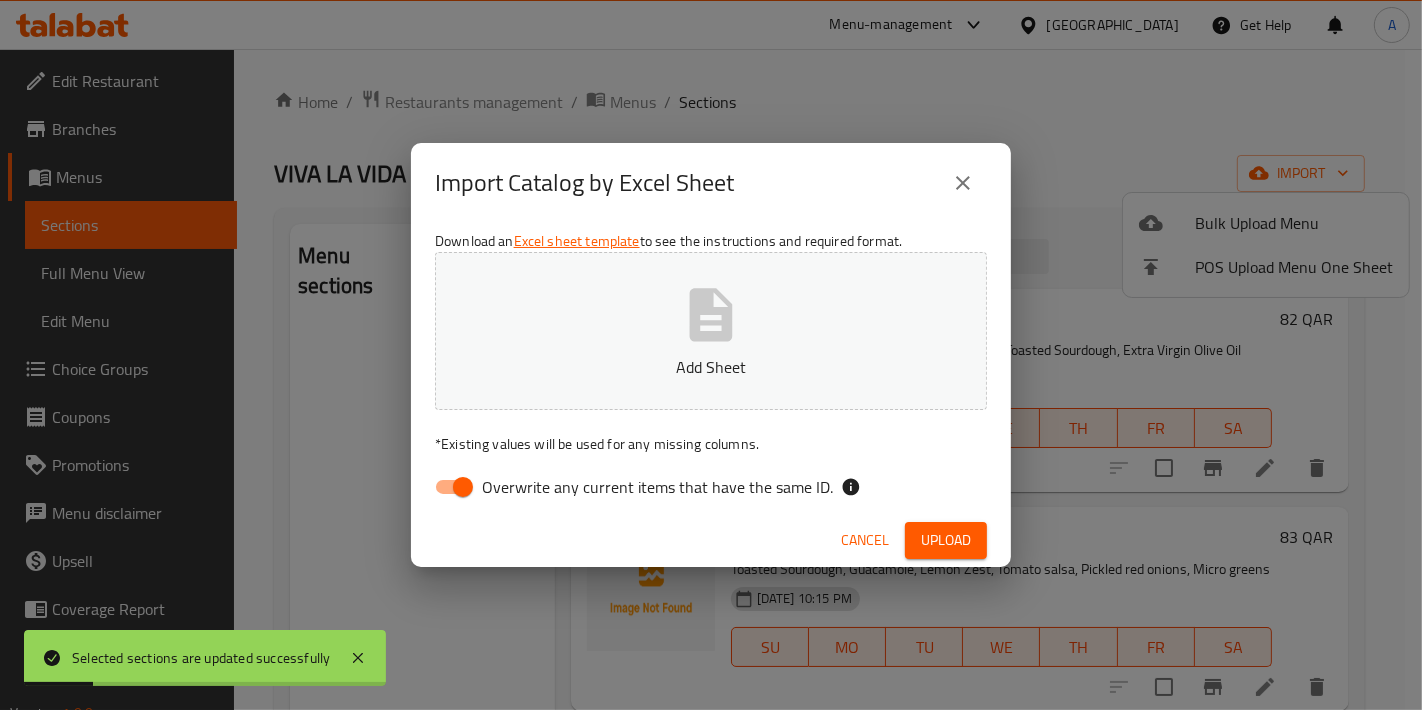 click on "Add Sheet" at bounding box center [711, 331] 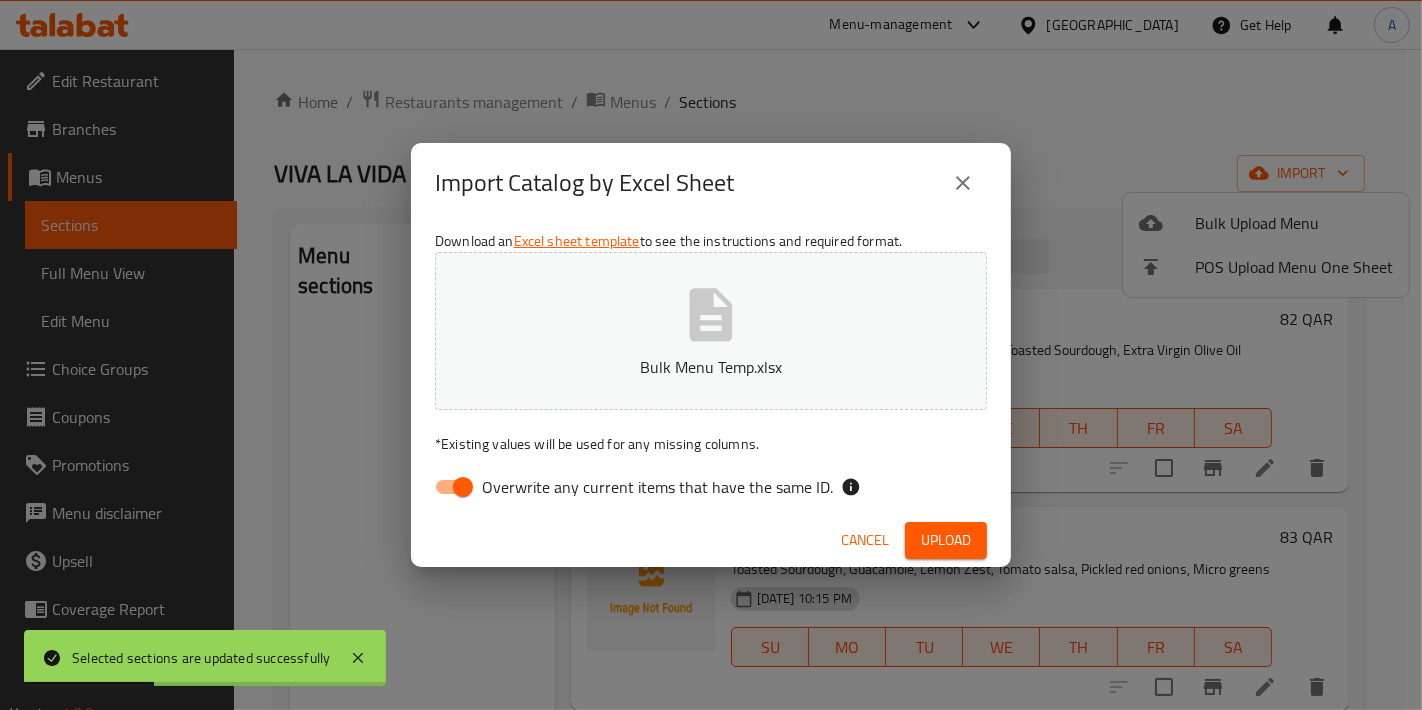 click on "Overwrite any current items that have the same ID." at bounding box center (463, 487) 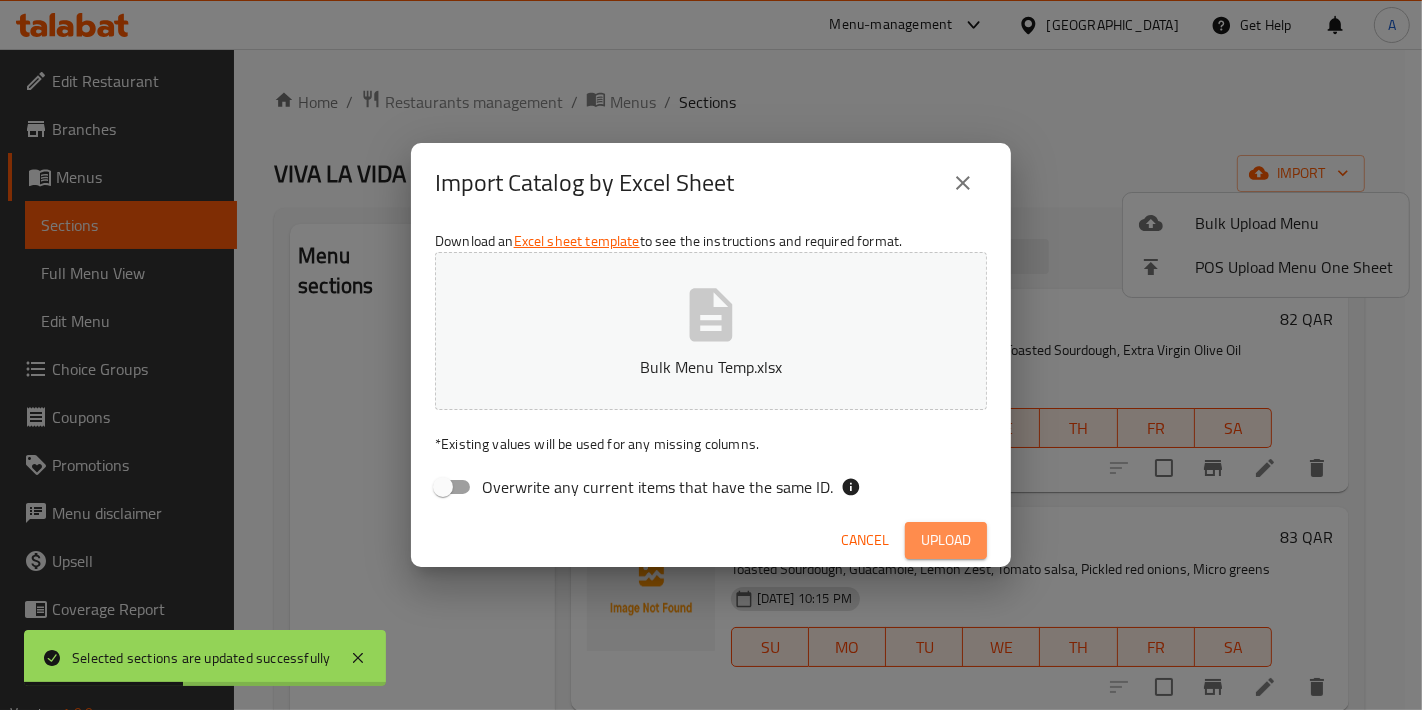 click on "Upload" at bounding box center (946, 540) 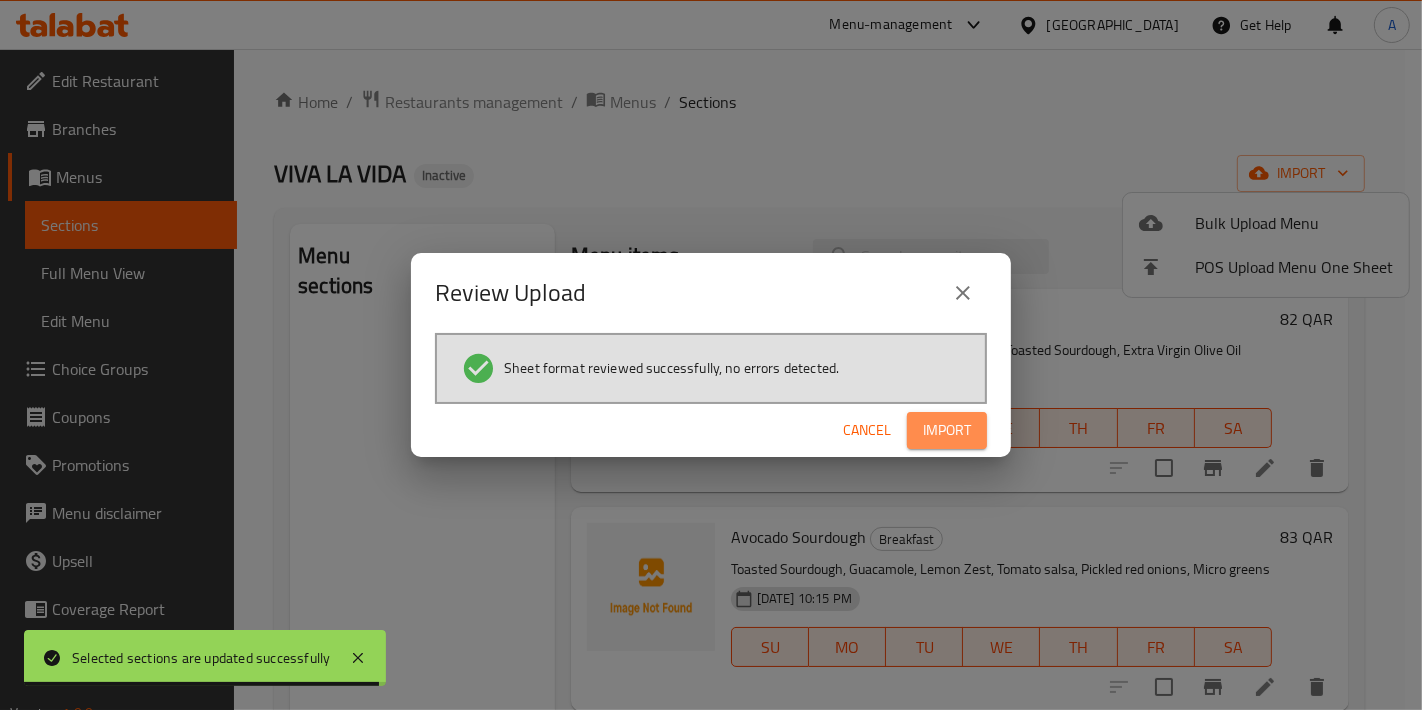 click on "Import" at bounding box center (947, 430) 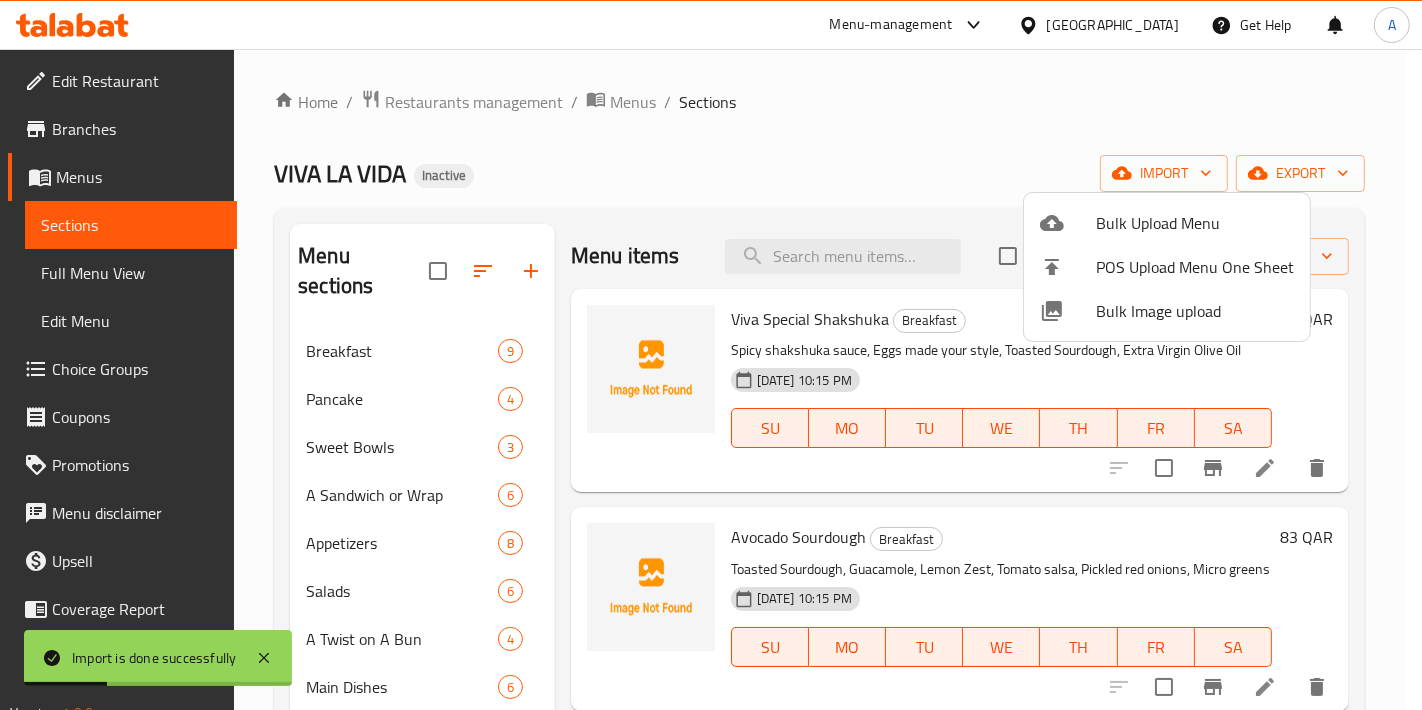 click at bounding box center [711, 355] 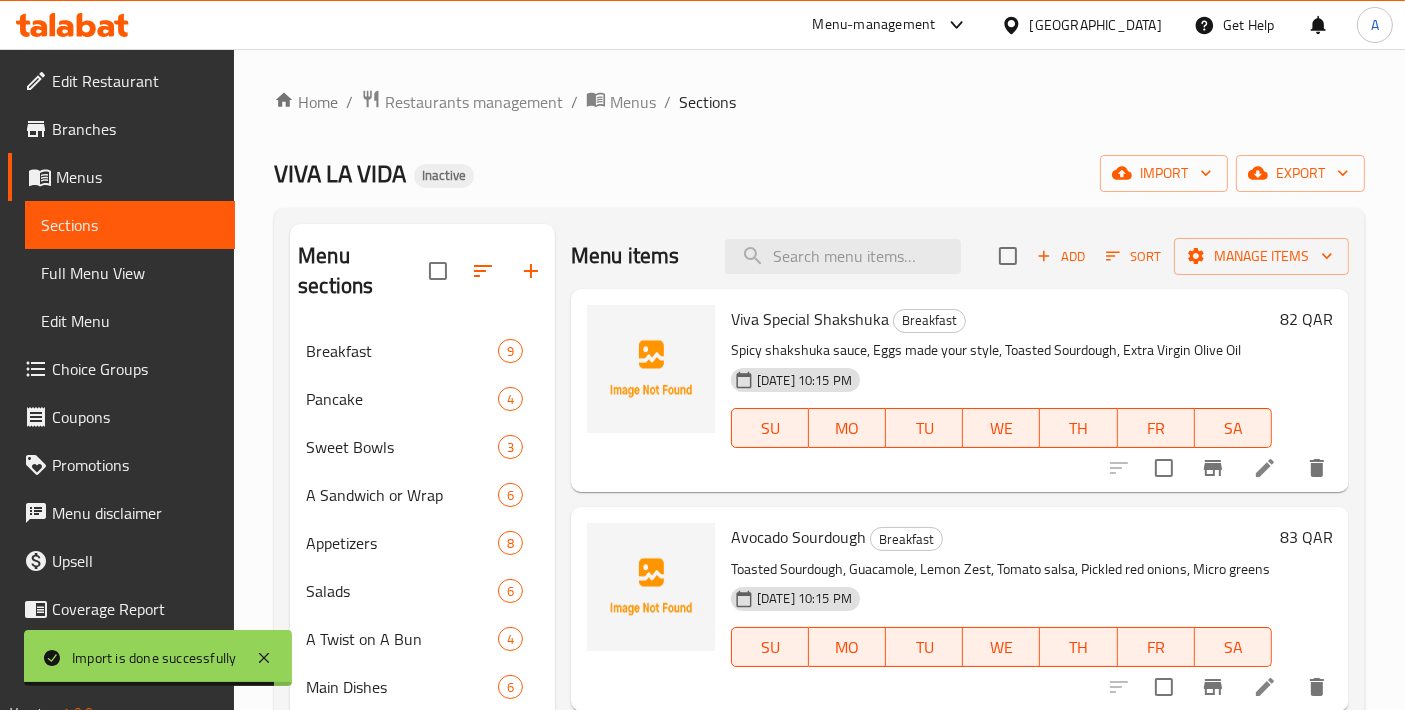 click at bounding box center (1265, 468) 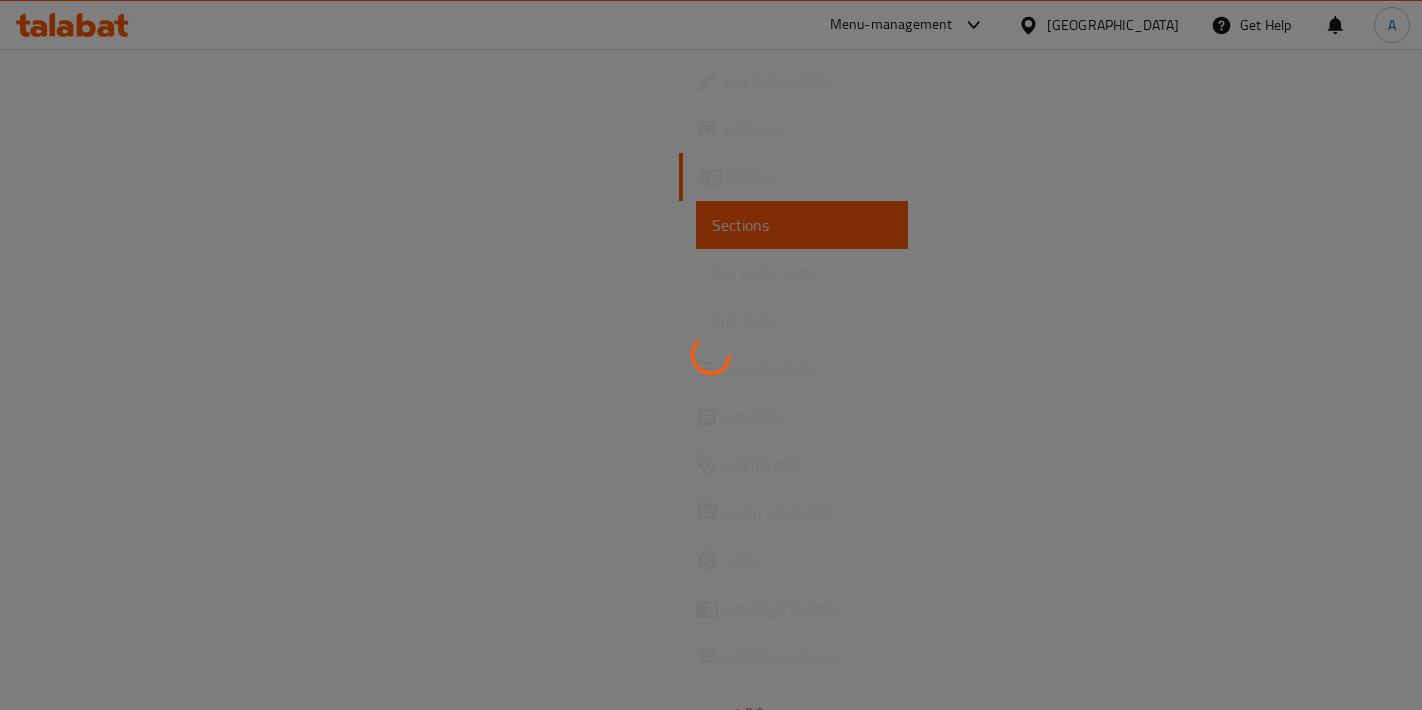 scroll, scrollTop: 0, scrollLeft: 0, axis: both 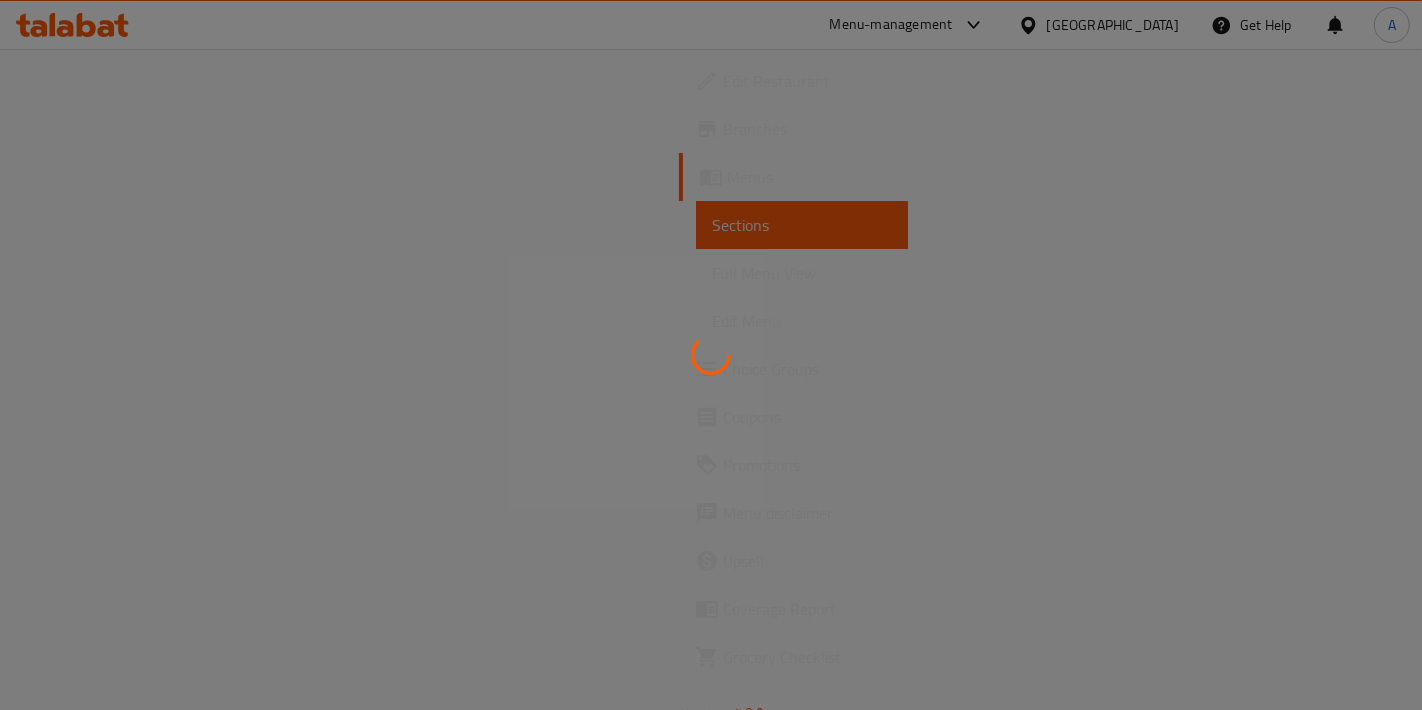 click at bounding box center [711, 355] 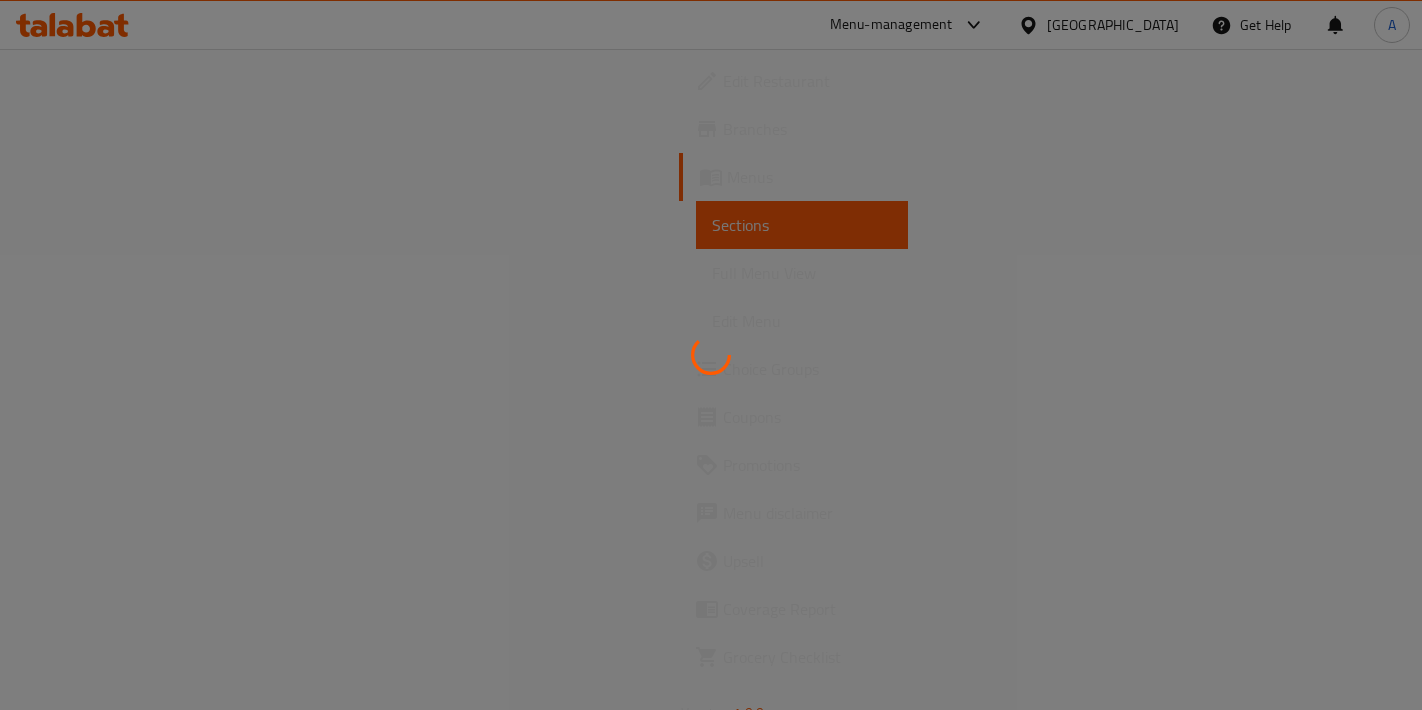 scroll, scrollTop: 0, scrollLeft: 0, axis: both 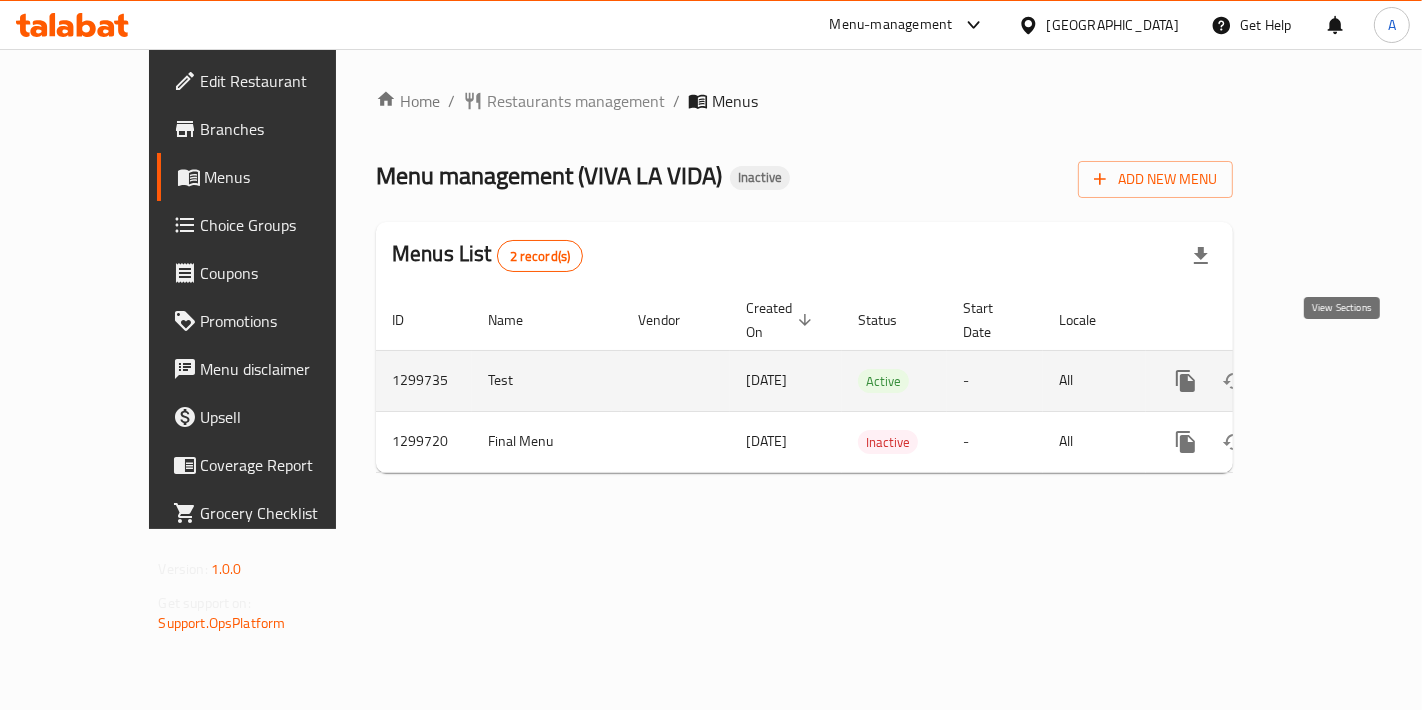 click 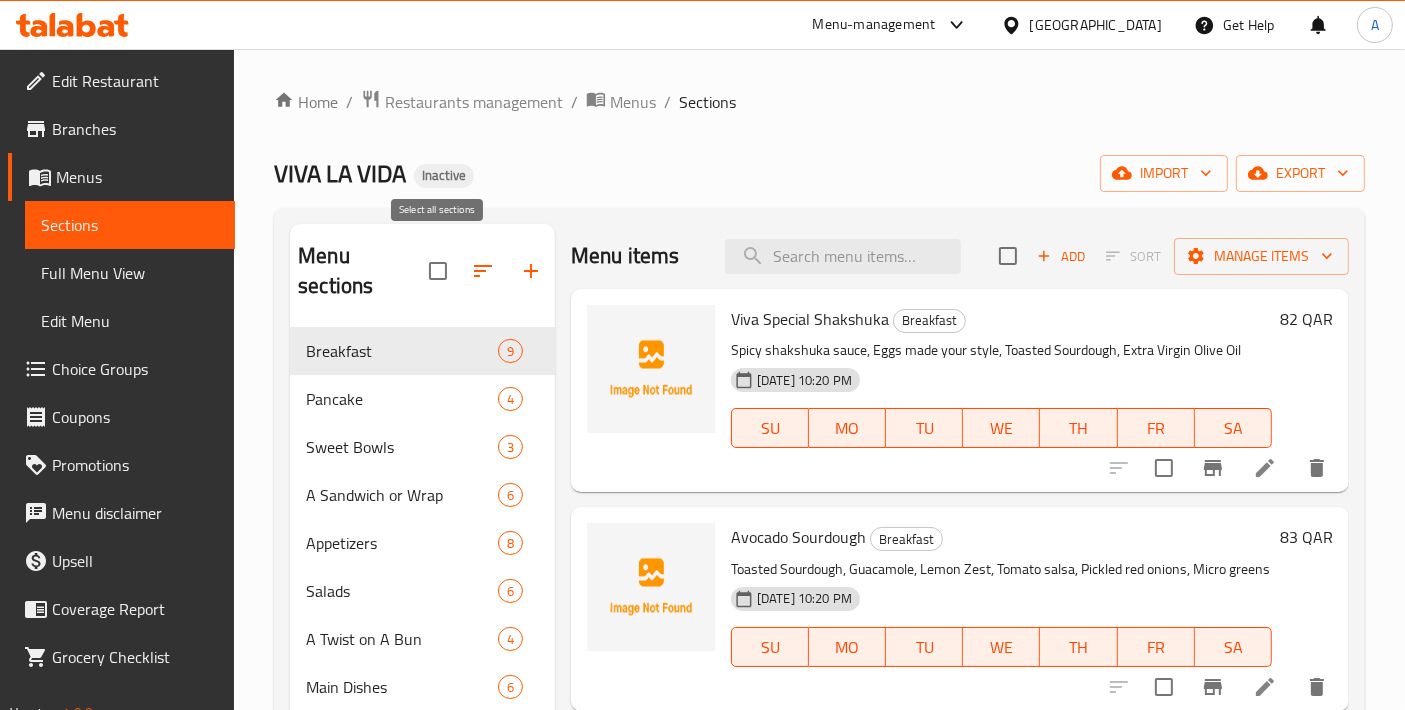 click at bounding box center (438, 271) 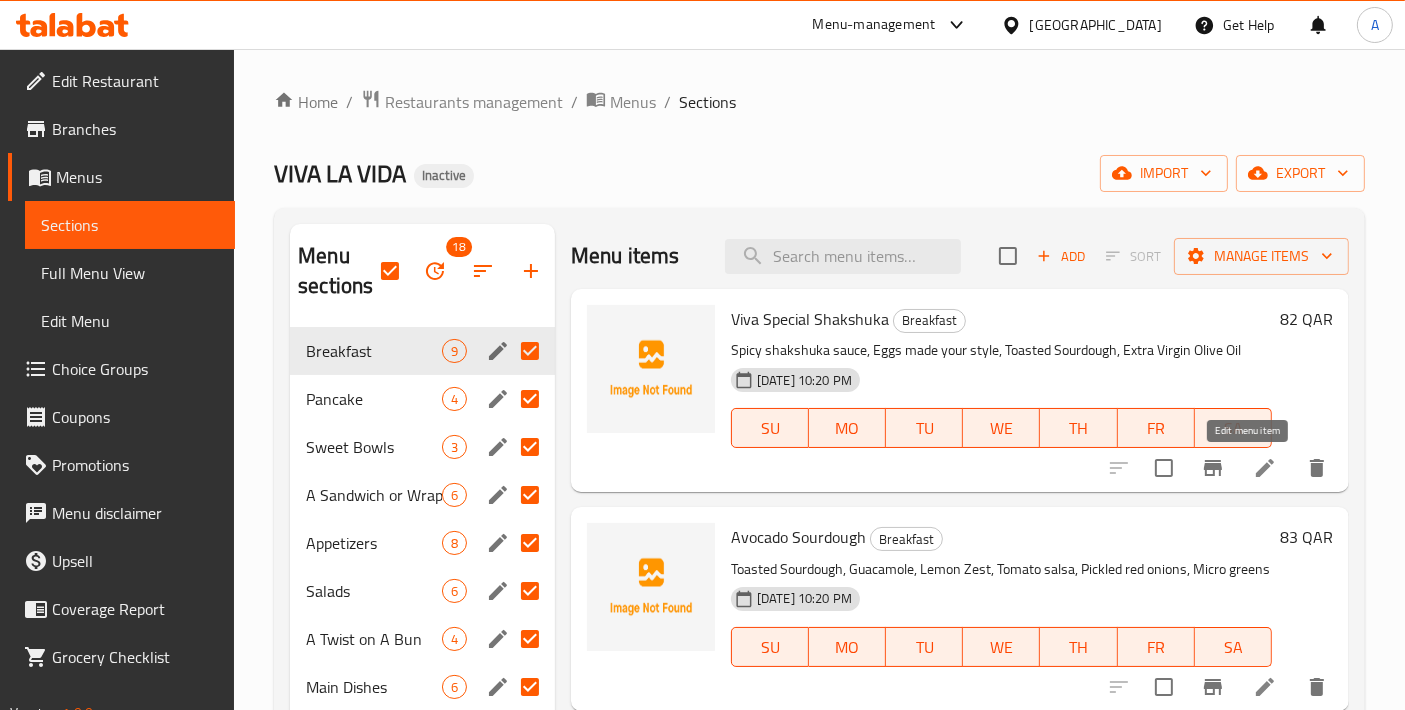 click 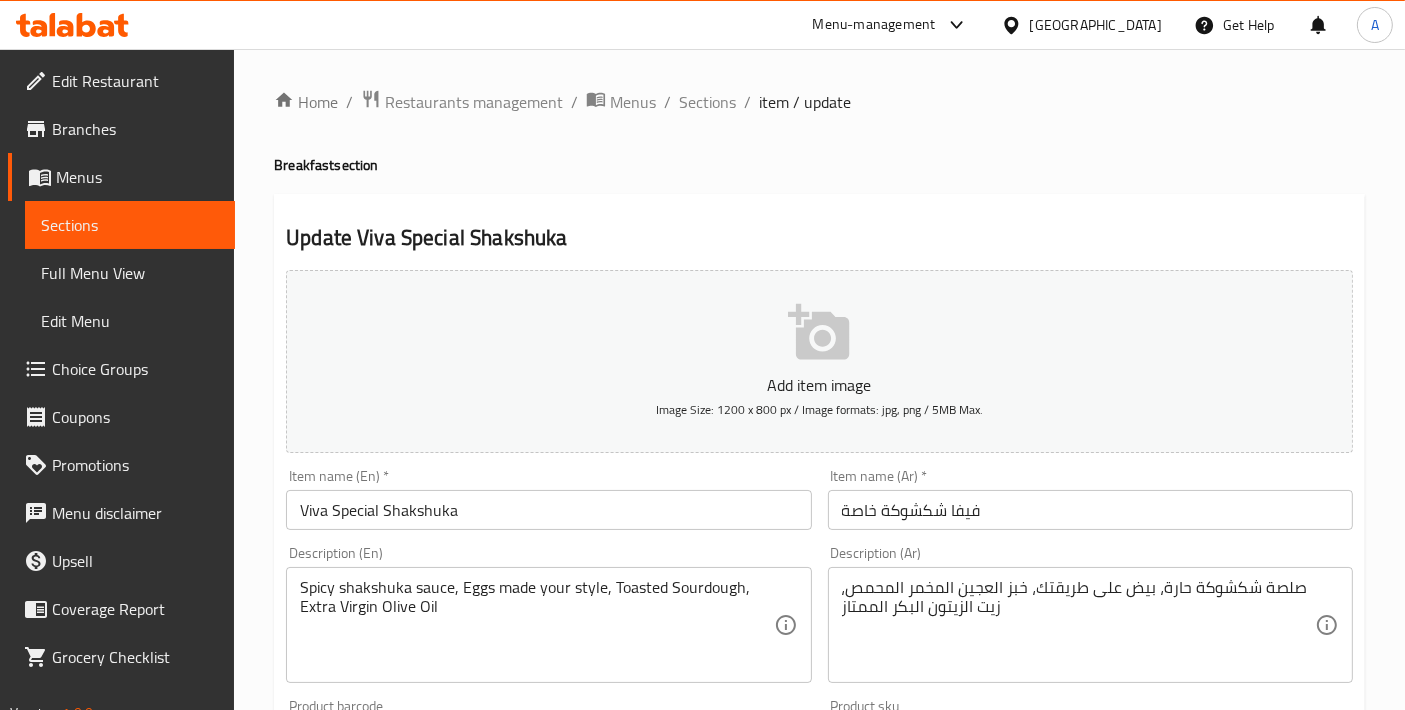 click on "Home / Restaurants management / Menus / Sections / item / update" at bounding box center (819, 102) 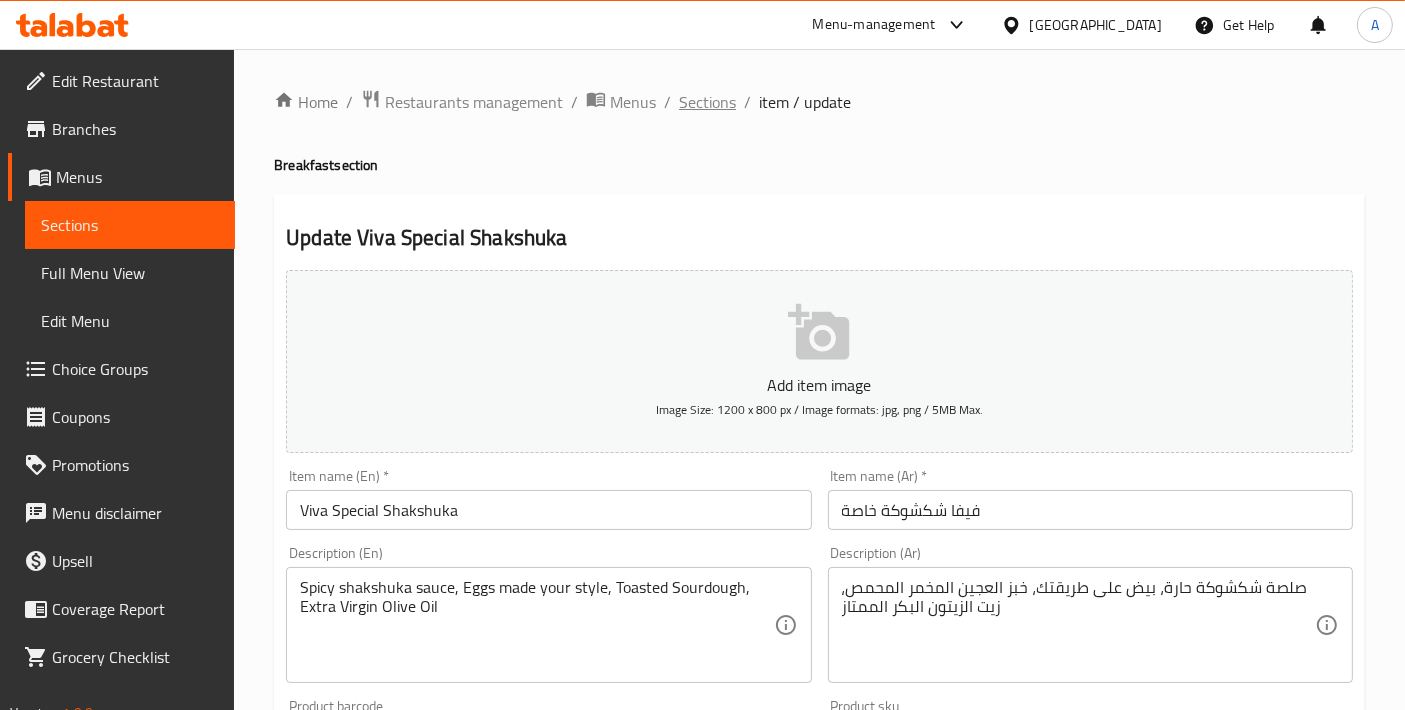 click on "Sections" at bounding box center (707, 102) 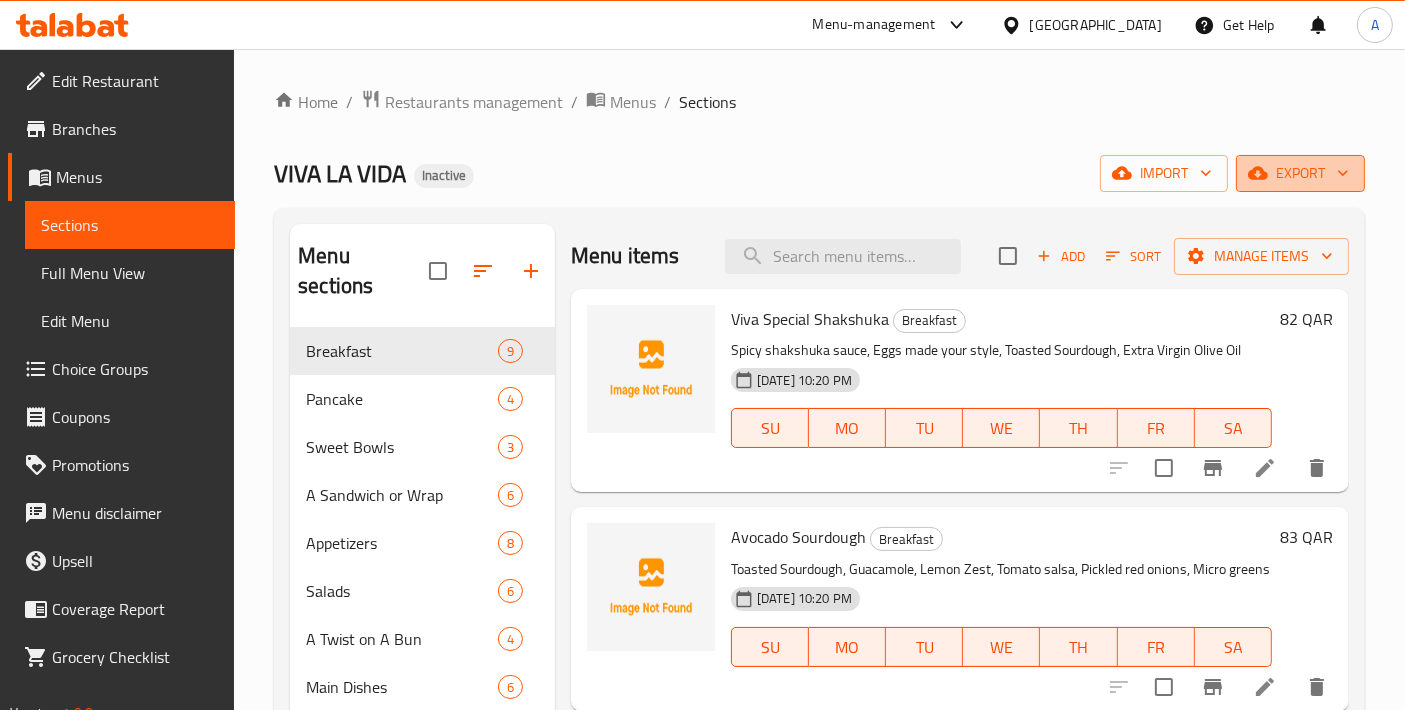 click 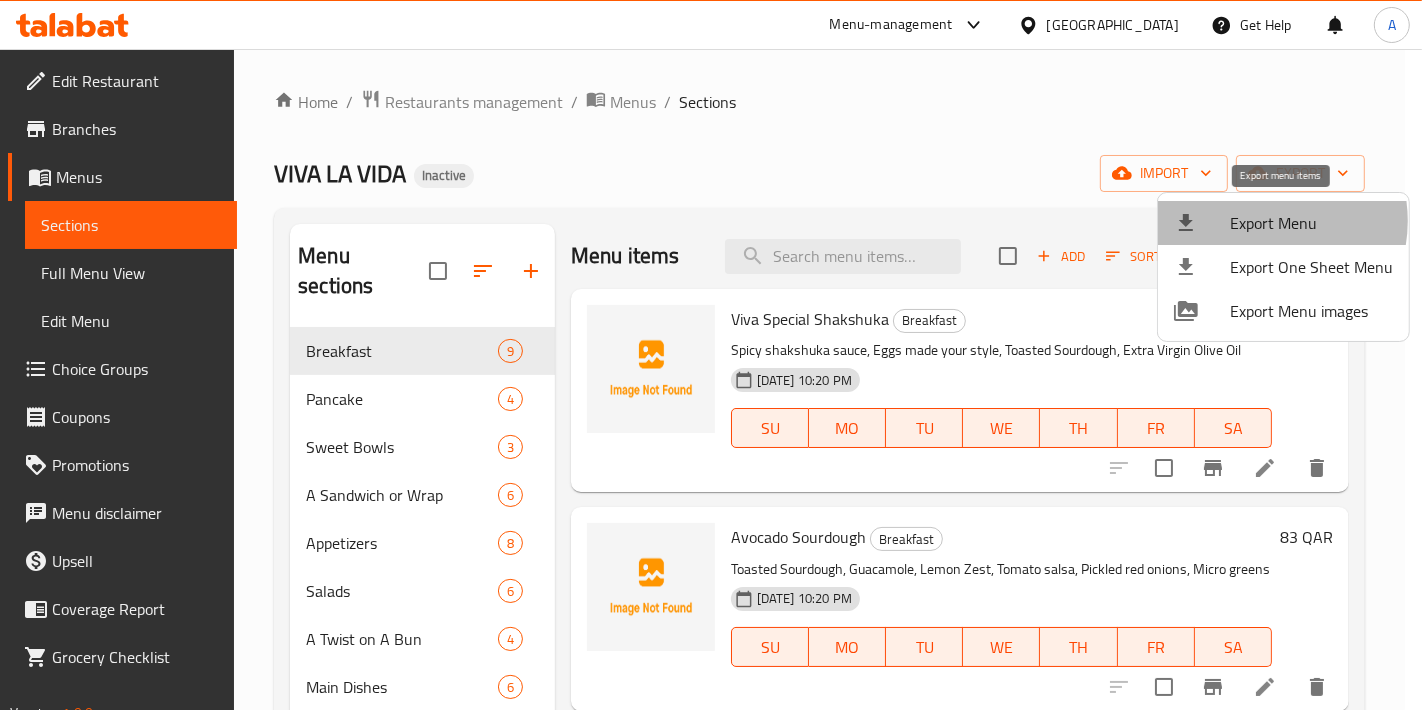 click on "Export Menu" at bounding box center (1311, 223) 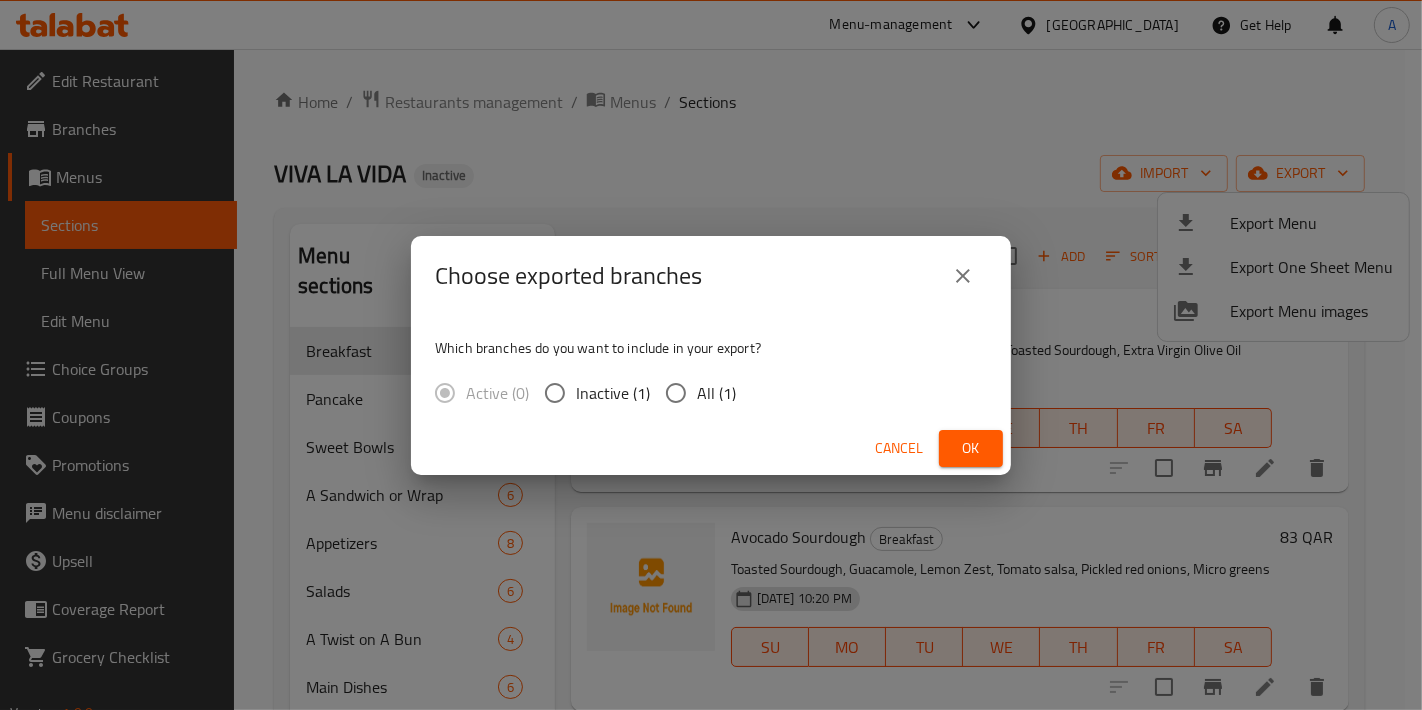 click on "All (1)" at bounding box center [676, 393] 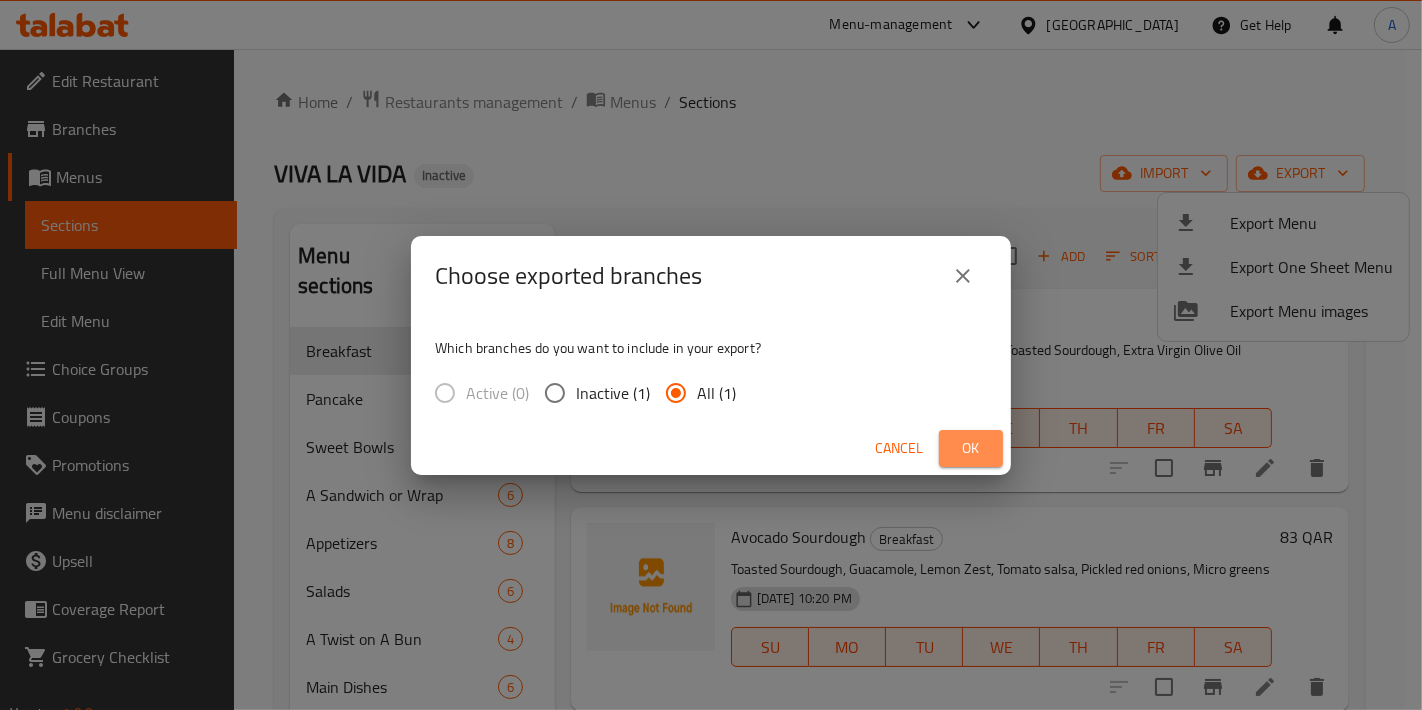 click on "Ok" at bounding box center [971, 448] 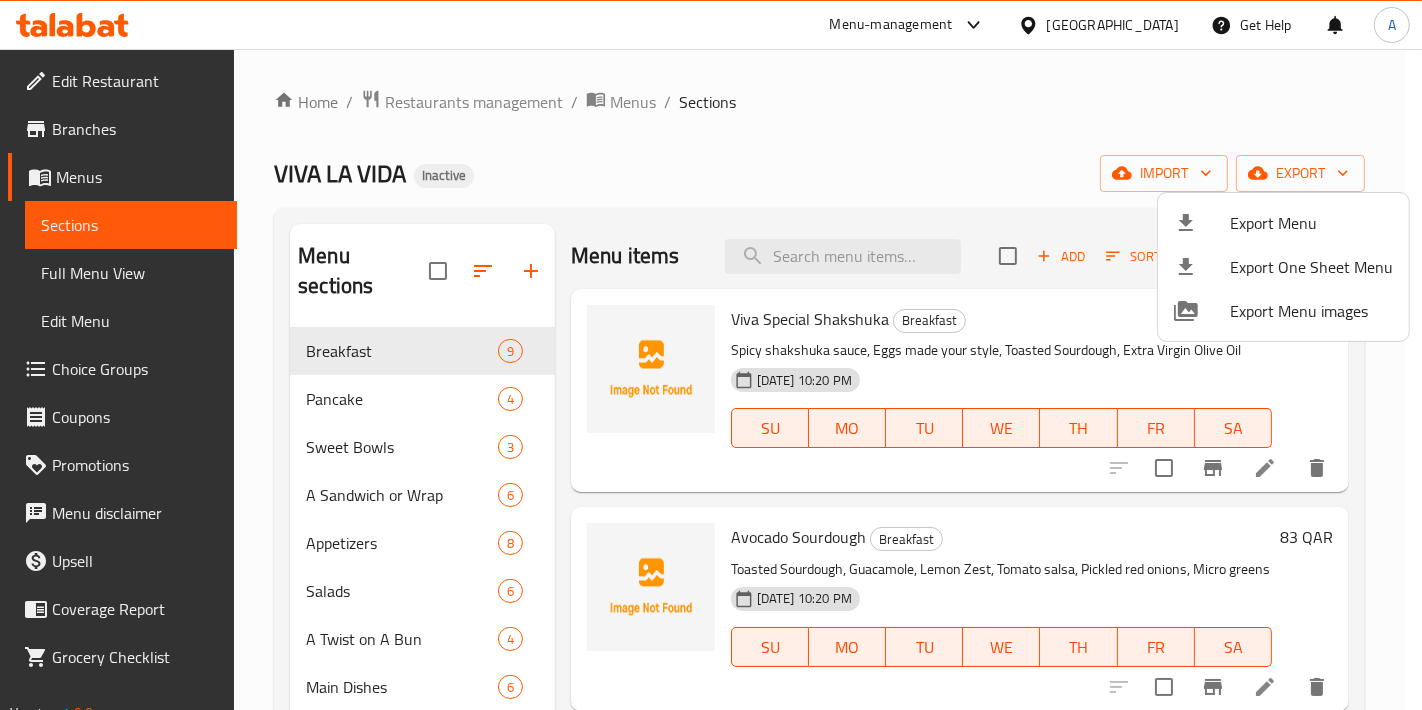 click at bounding box center (711, 355) 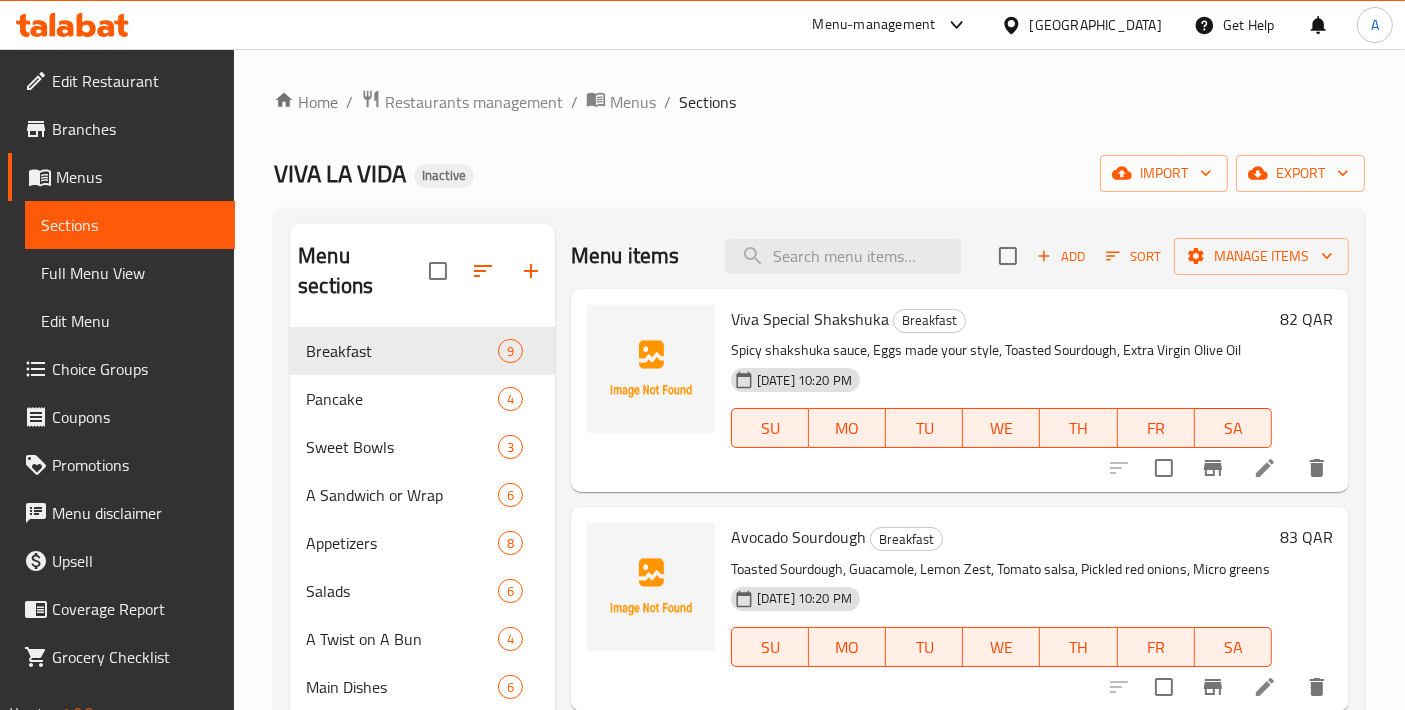 click on "Menu sections Breakfast 9 Pancake 4 Sweet Bowls 3 A Sandwich or Wrap 6 Appetizers 8 Salads 6 A Twist on A Bun 4 Main Dishes 6 Smoothies 5 Viva's Acai 3 Fresh Juices 4 Boosters 1 Coffee & Tea 11 Freshly Baked Daily 4 Sweet Temptations 9 Energy Bites 3 Kids Menu 5 Sides - Addons 17 Menu items Add Sort Manage items Viva Special Shakshuka   Breakfast Spicy shakshuka sauce, Eggs made your style, Toasted Sourdough, Extra Virgin Olive Oil 10-07-2025 10:20 PM SU MO TU WE TH FR SA 82   QAR Avocado Sourdough   Breakfast Toasted Sourdough, Guacamole, Lemon Zest, Tomato salsa, Pickled red onions, Micro greens 10-07-2025 10:20 PM SU MO TU WE TH FR SA 83   QAR Salmon Lovers   Breakfast Toasted sourdough, Whipped labneh & zaatar, Smoked Norwegian salmon, Capers, Green Onions 10-07-2025 10:20 PM SU MO TU WE TH FR SA 94   QAR Huevo Ranchero   Breakfast Toasted  Tortilla, Mozzarella cheese, Eggs made your style, Ranchero sauce, Cilantro, Avocado, Breakfast potato, Tomato salsa. 10-07-2025 10:20 PM SU MO TU WE TH FR SA 99   QAR" at bounding box center [819, 711] 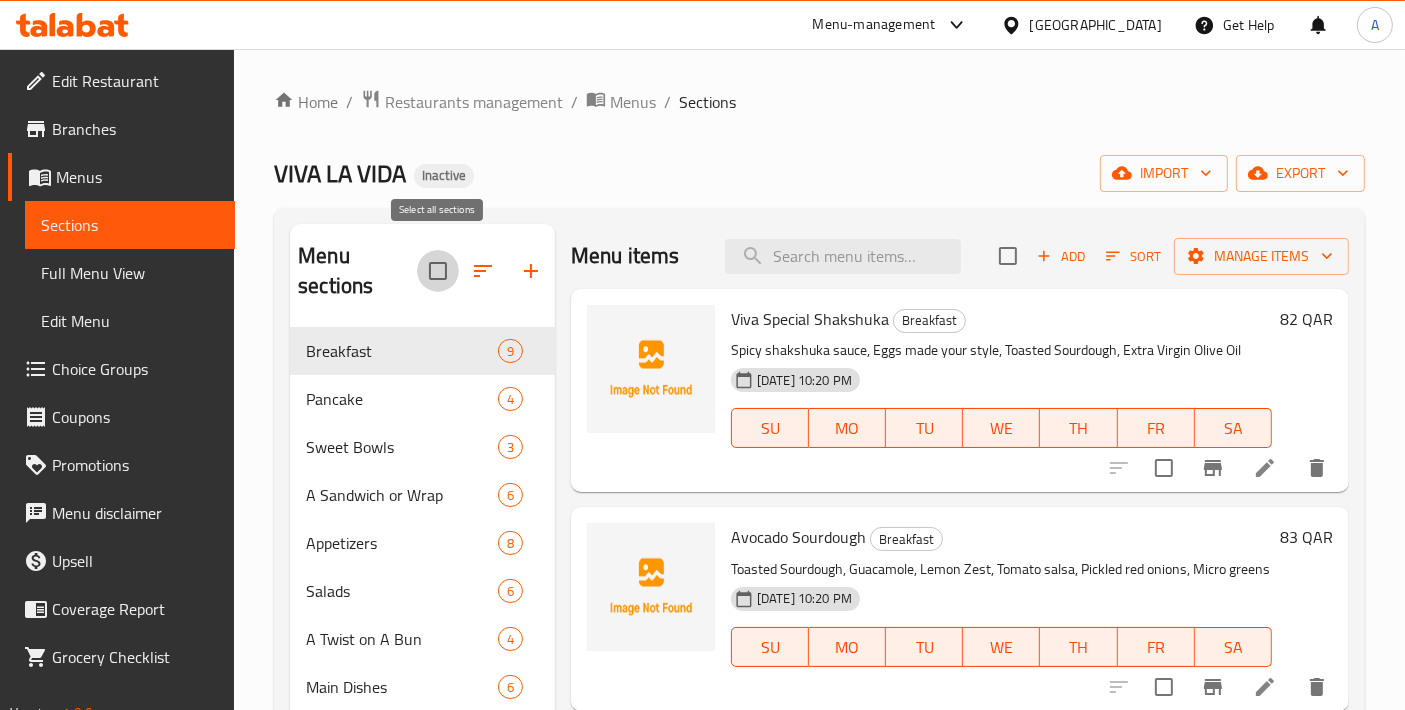 click at bounding box center (438, 271) 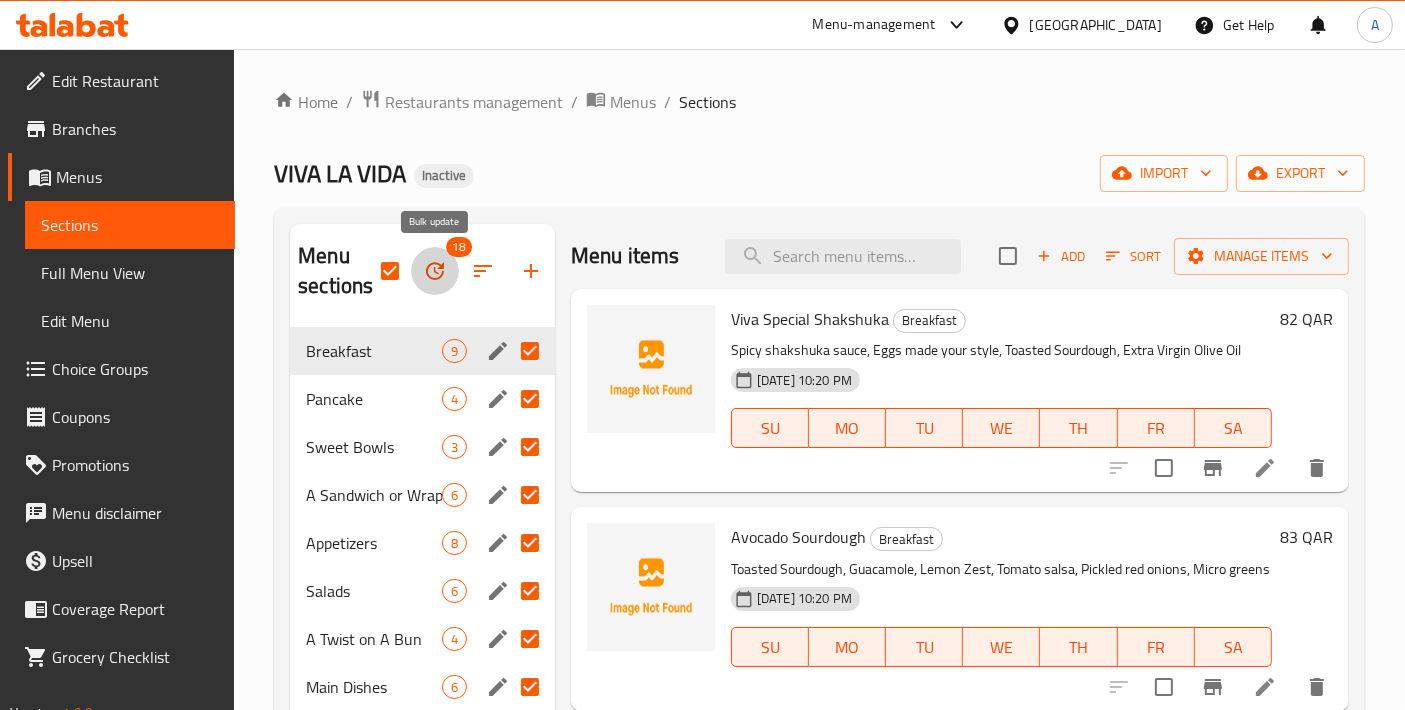 click 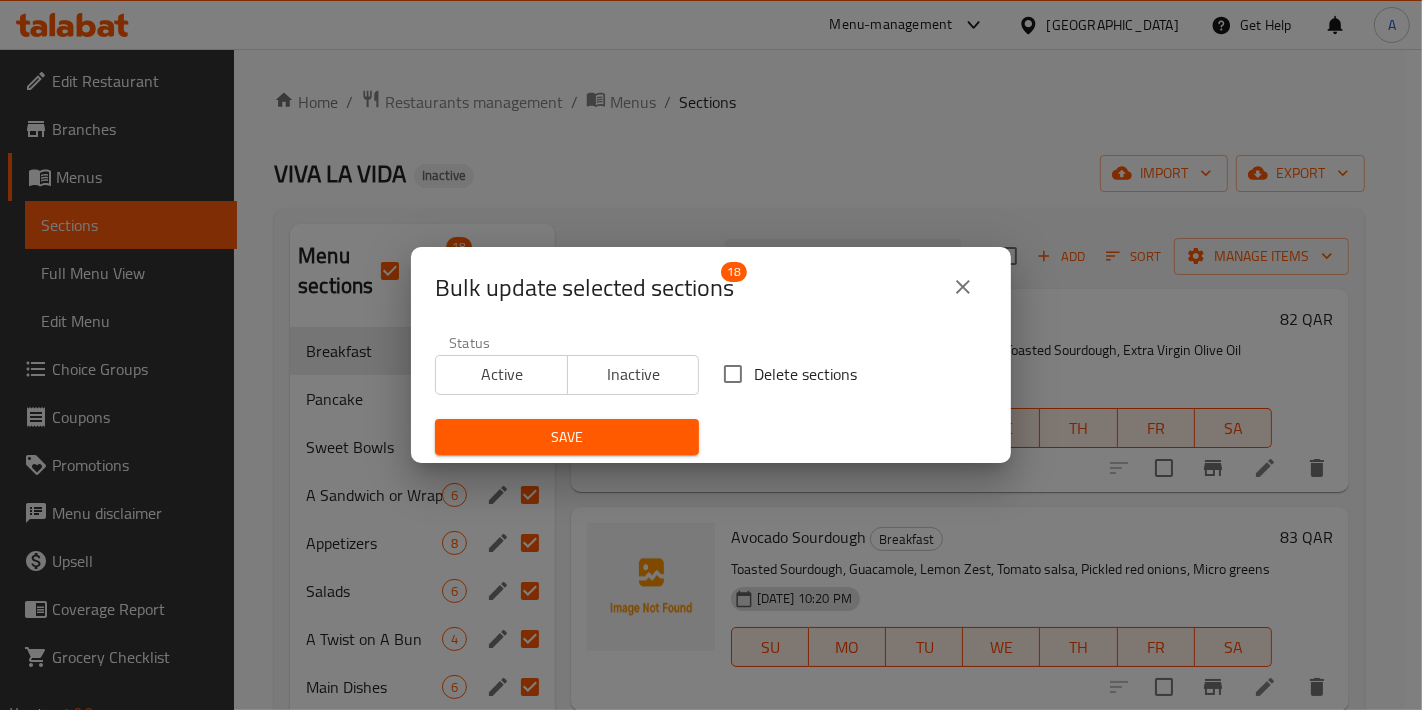 click on "Delete sections" at bounding box center (733, 374) 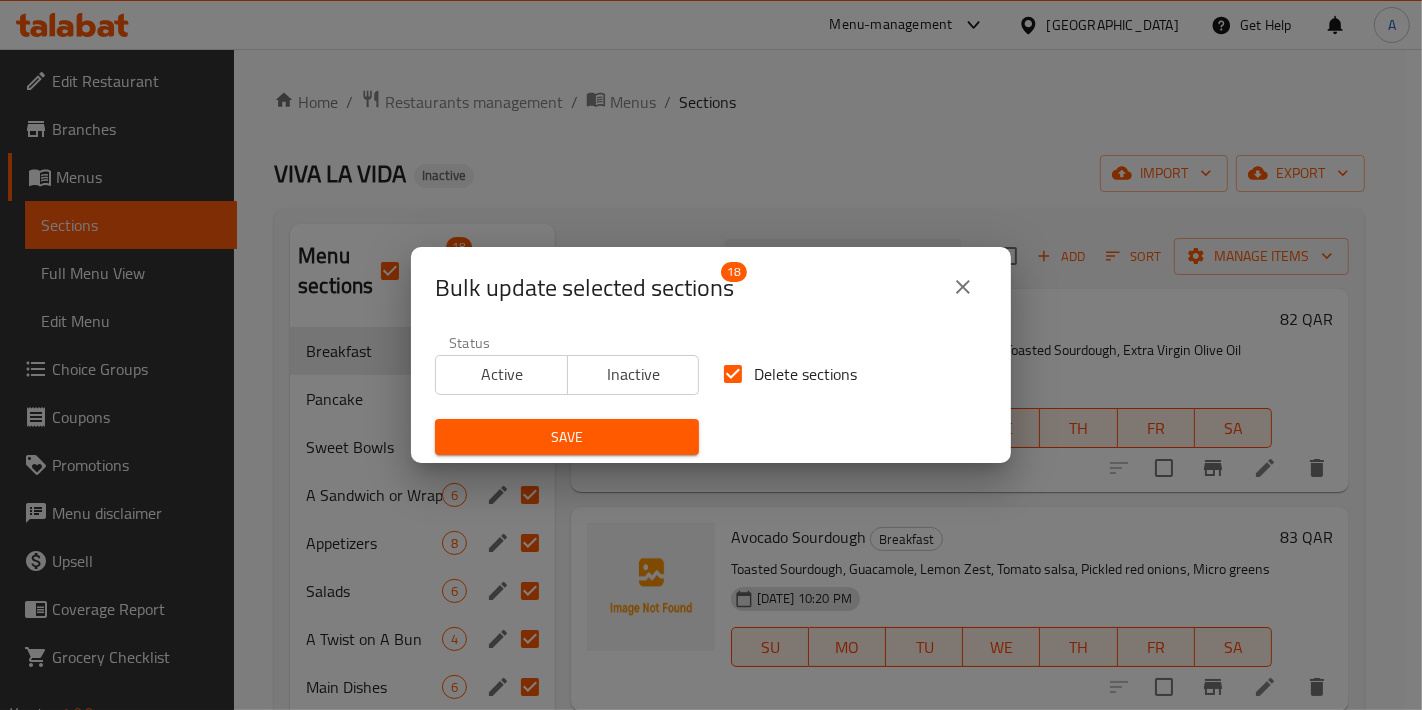 click on "Save" at bounding box center [567, 437] 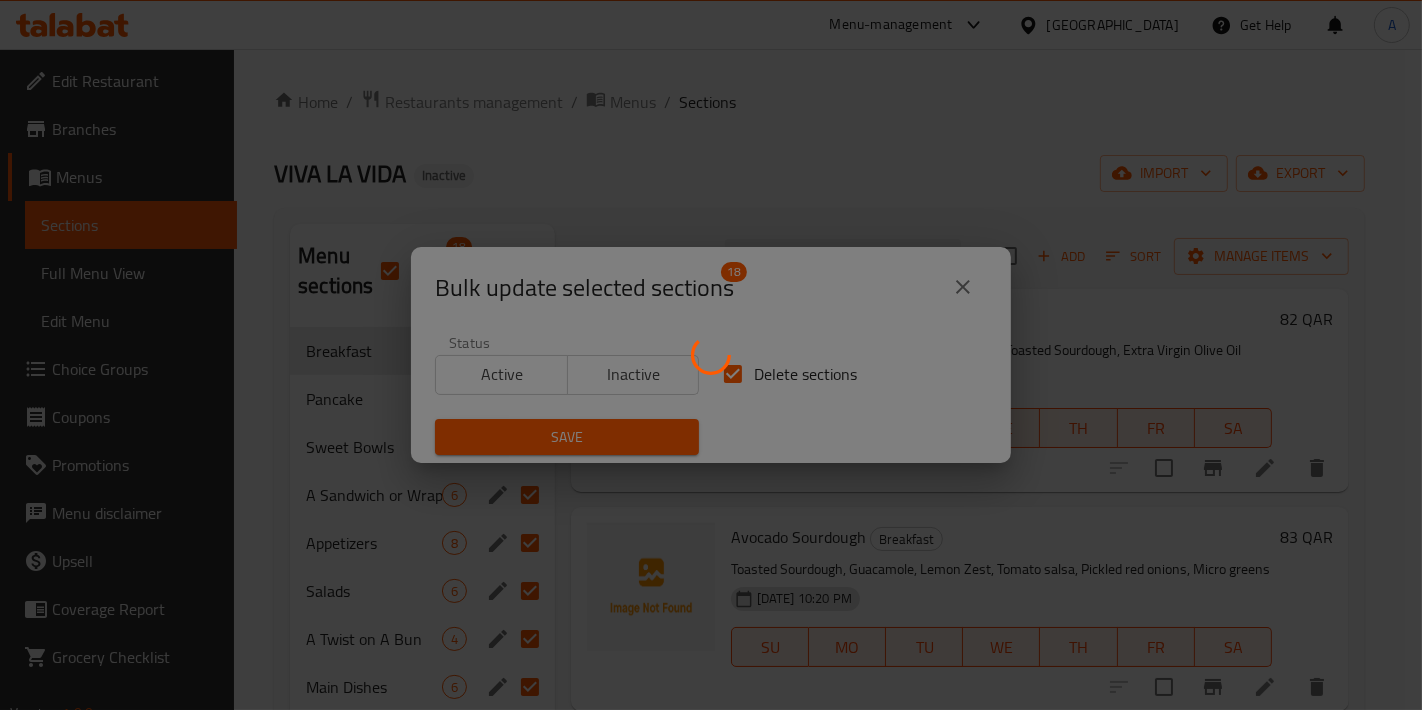 checkbox on "false" 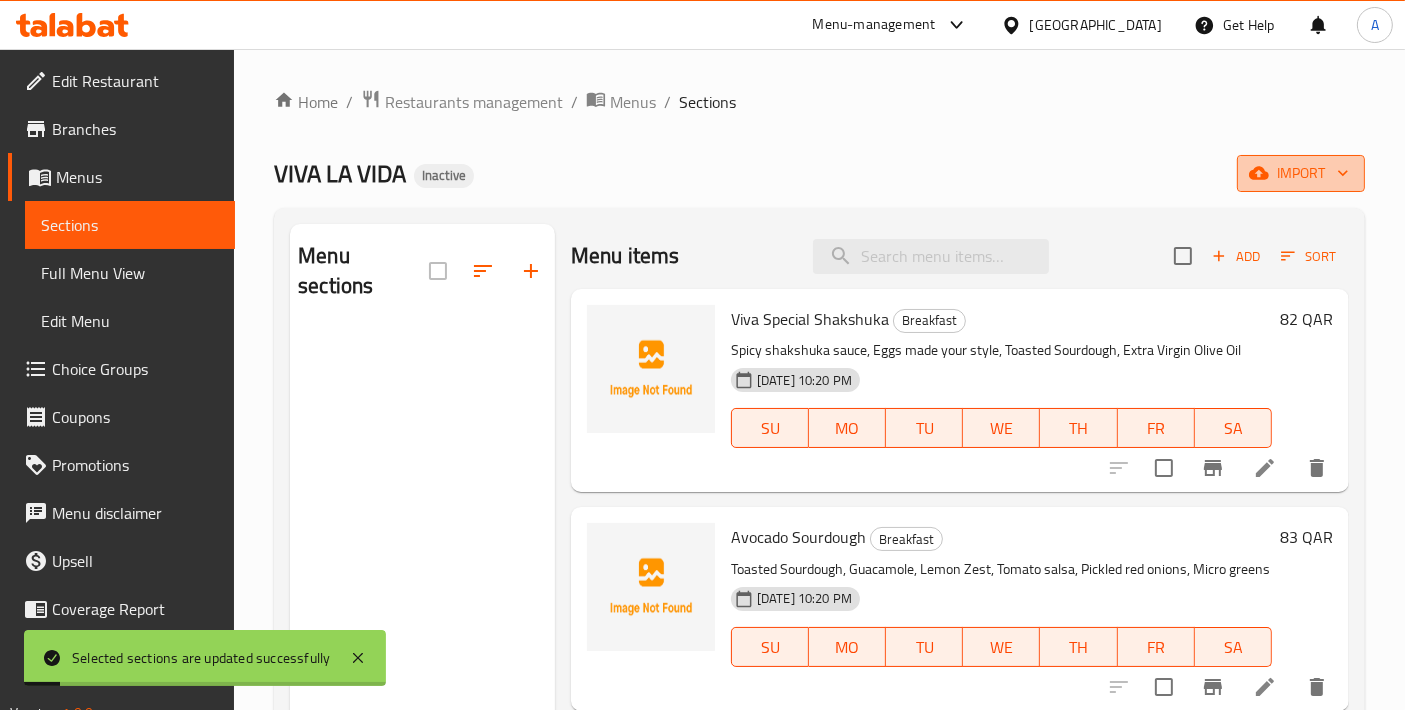 click on "import" at bounding box center [1301, 173] 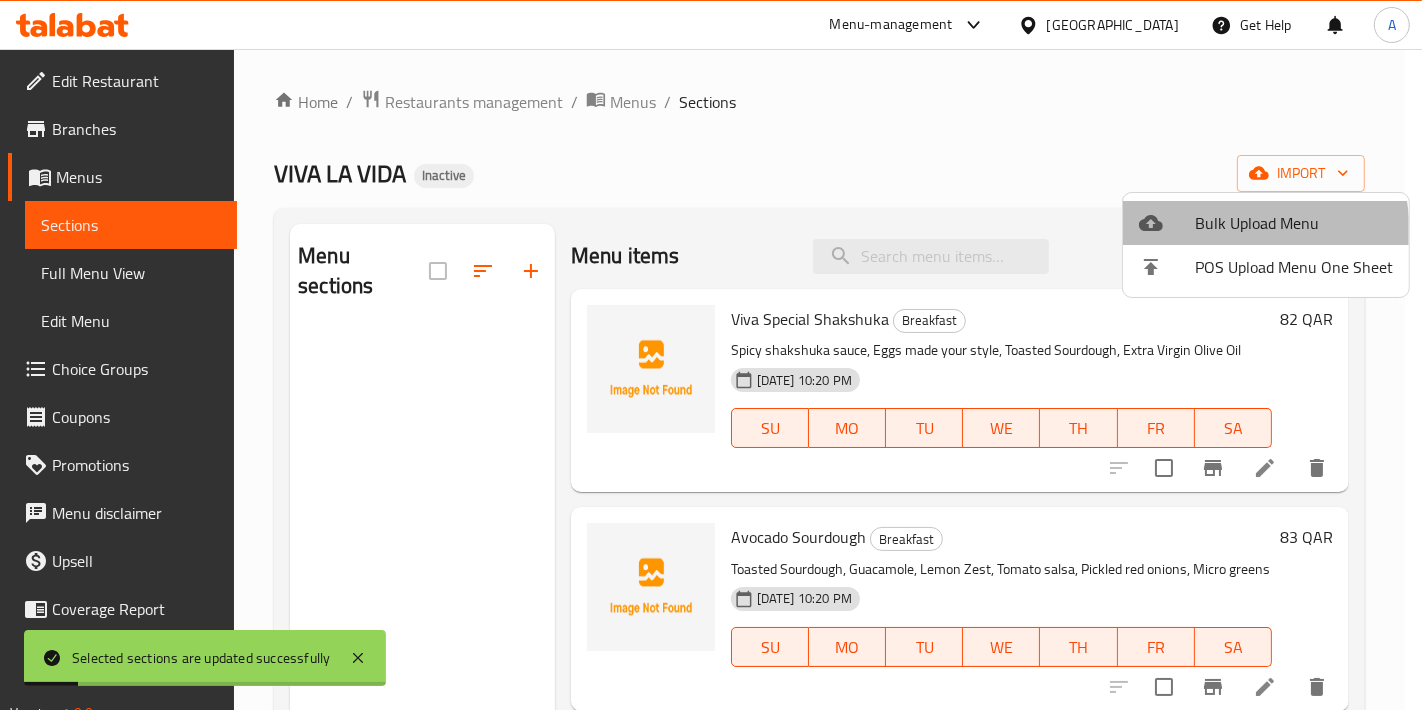 click on "Bulk Upload Menu" at bounding box center [1266, 223] 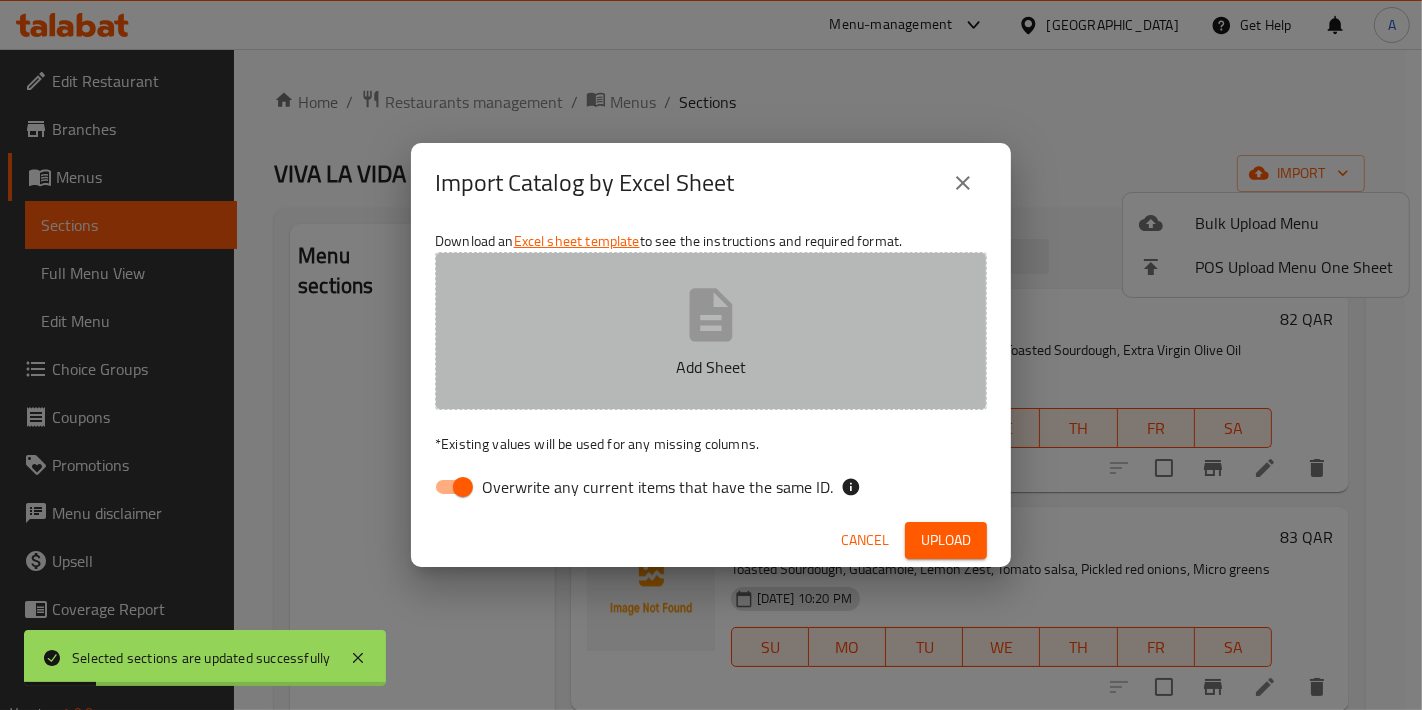 click on "Add Sheet" at bounding box center [711, 331] 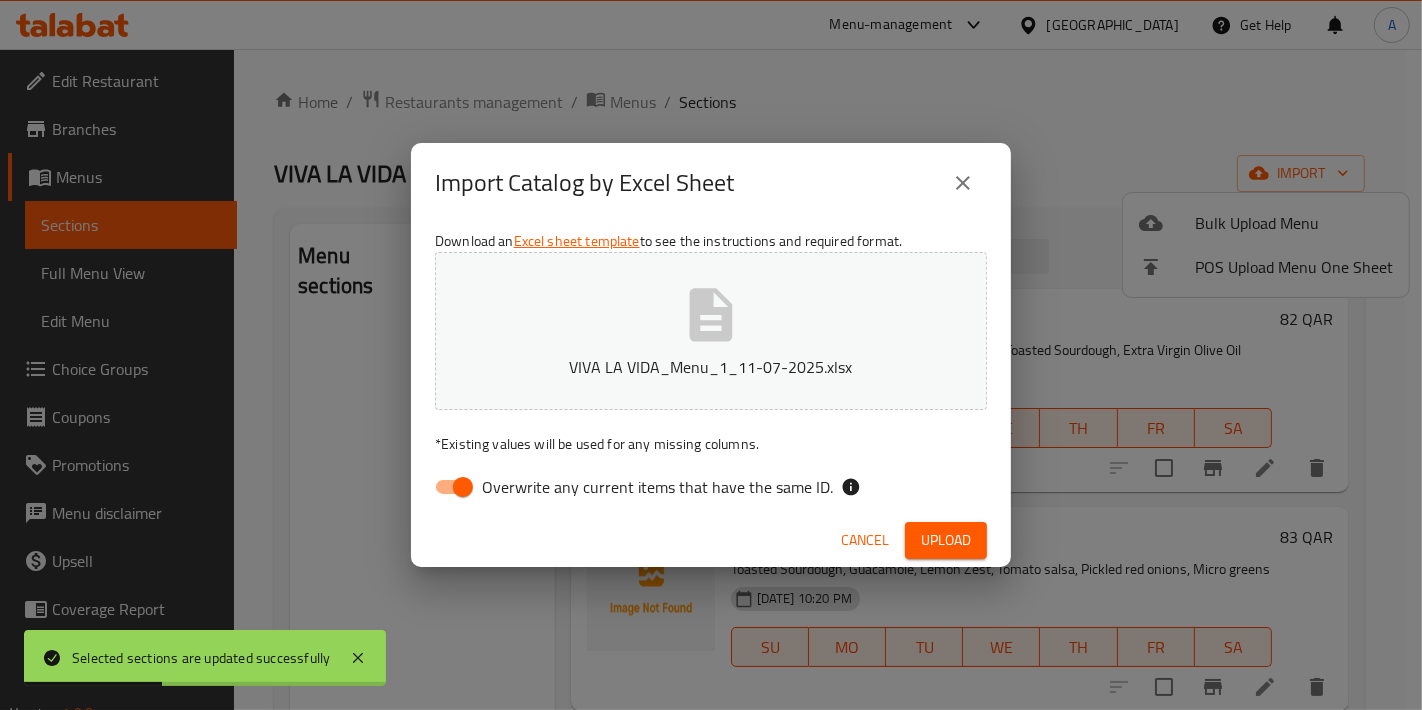 click on "Overwrite any current items that have the same ID." at bounding box center (463, 487) 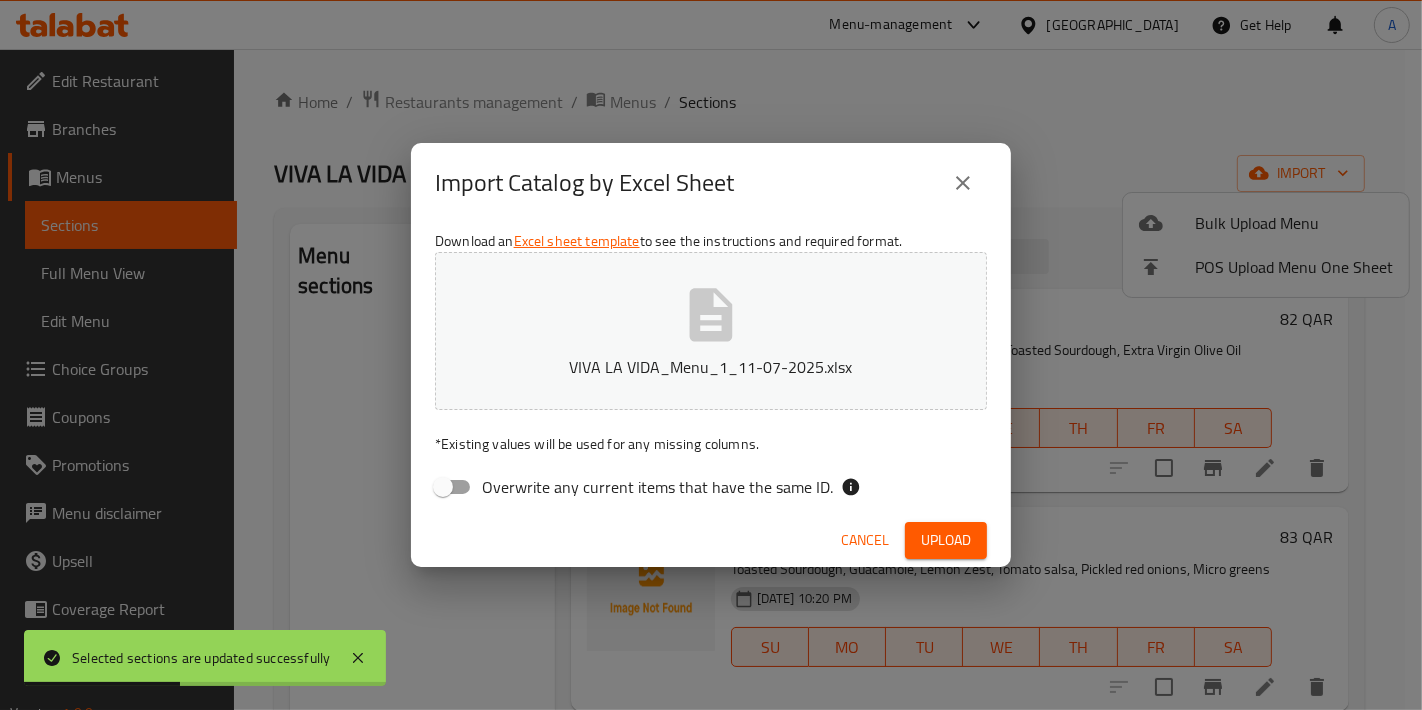 click on "Upload" at bounding box center (946, 540) 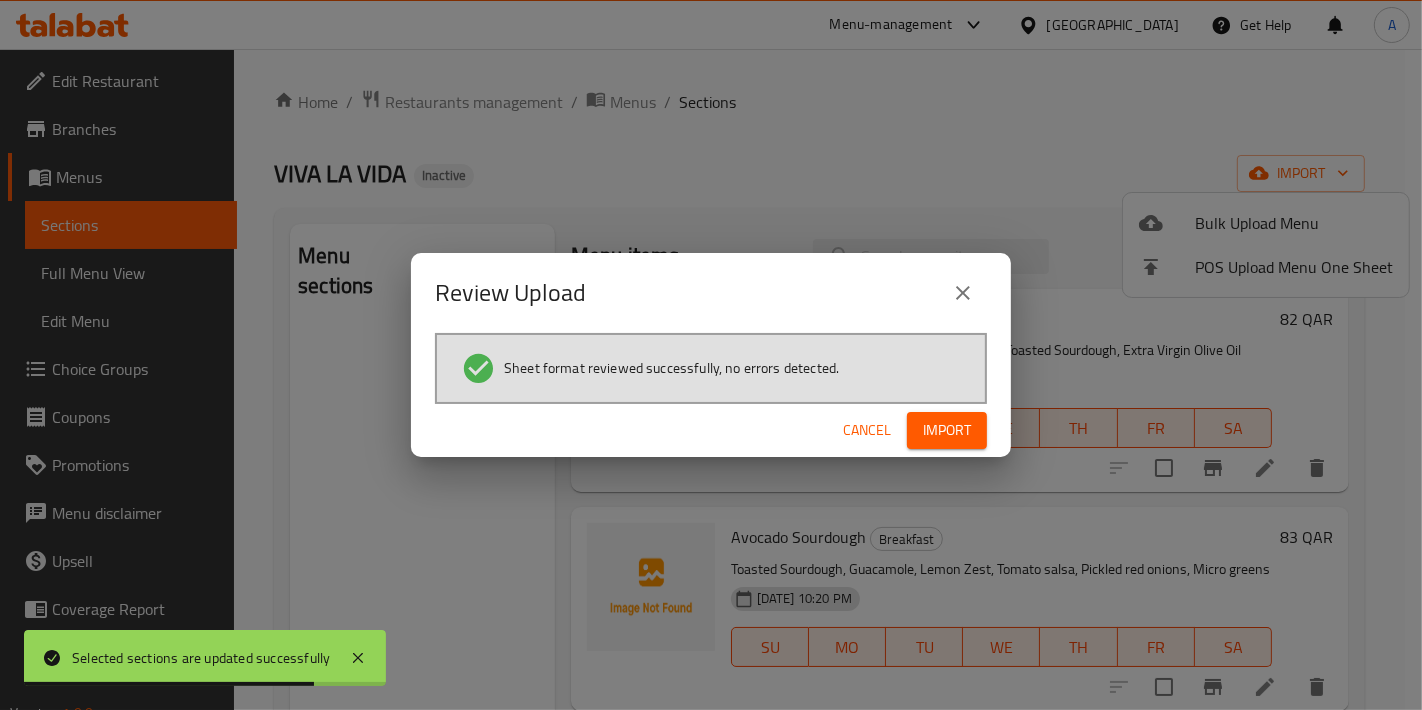 click on "Import" at bounding box center [947, 430] 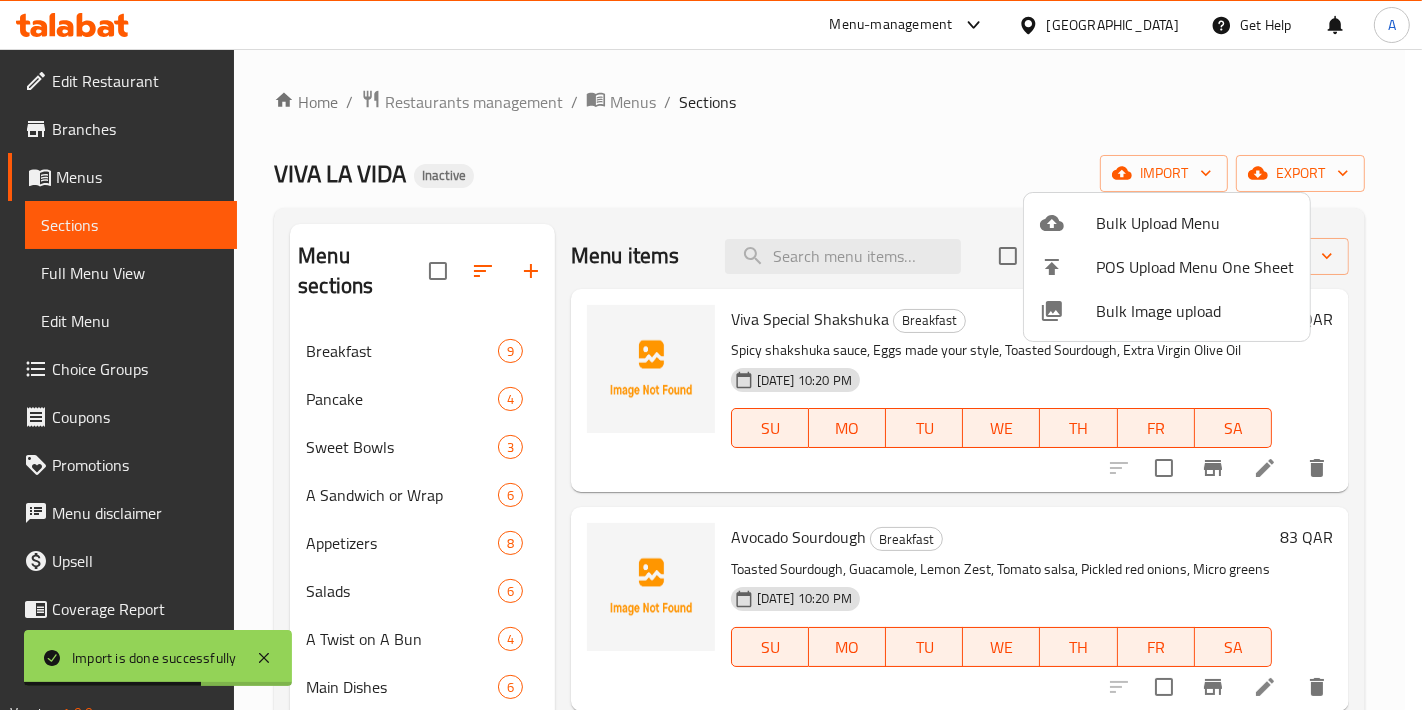 click at bounding box center [711, 355] 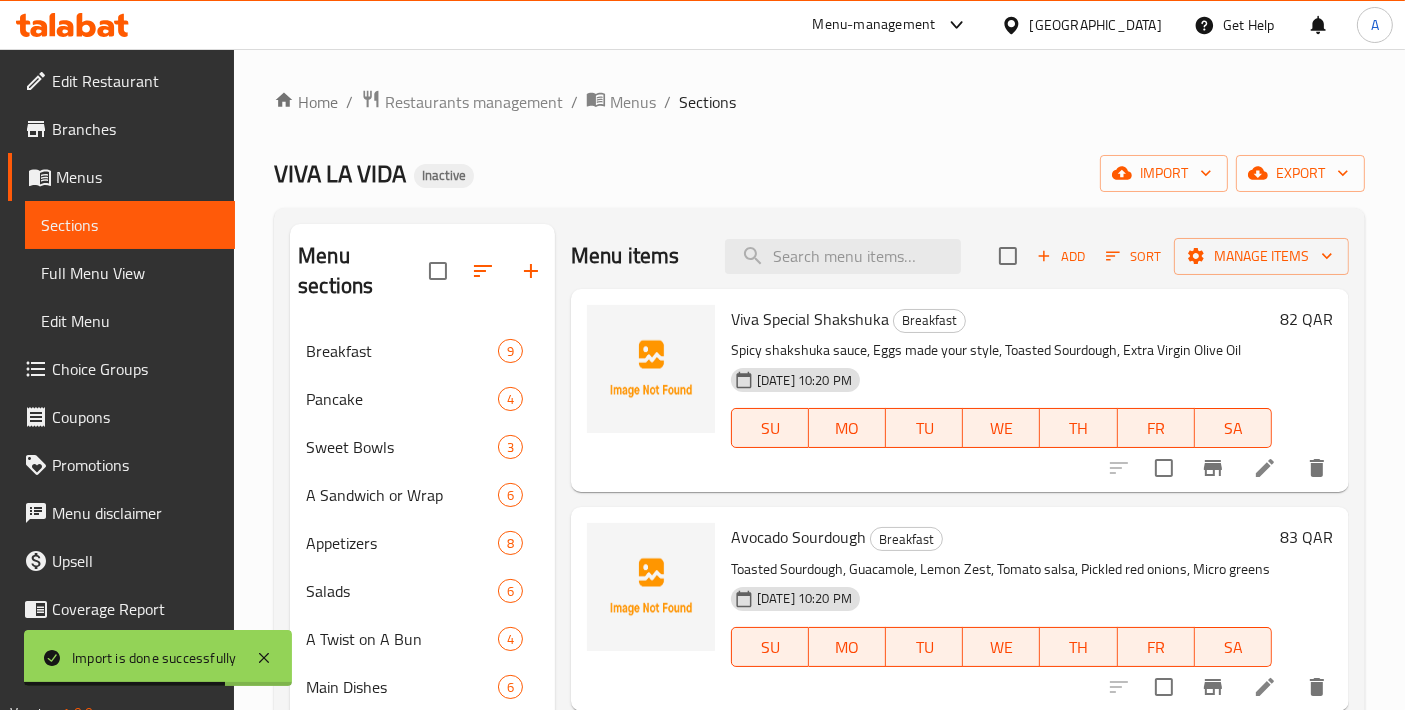 click on "Breakfast 9 Pancake 4 Sweet Bowls 3 A Sandwich or Wrap 6 Appetizers 8 Salads 6 A Twist on A Bun 4 Main Dishes 6 Smoothies 5 Viva's Acai 3 Fresh Juices 4 Boosters 1 Coffee & Tea 11 Freshly Baked Daily 4 Sweet Temptations 9 Energy Bites 3 Kids Menu 5 Sides - Addons 17" at bounding box center (422, 759) 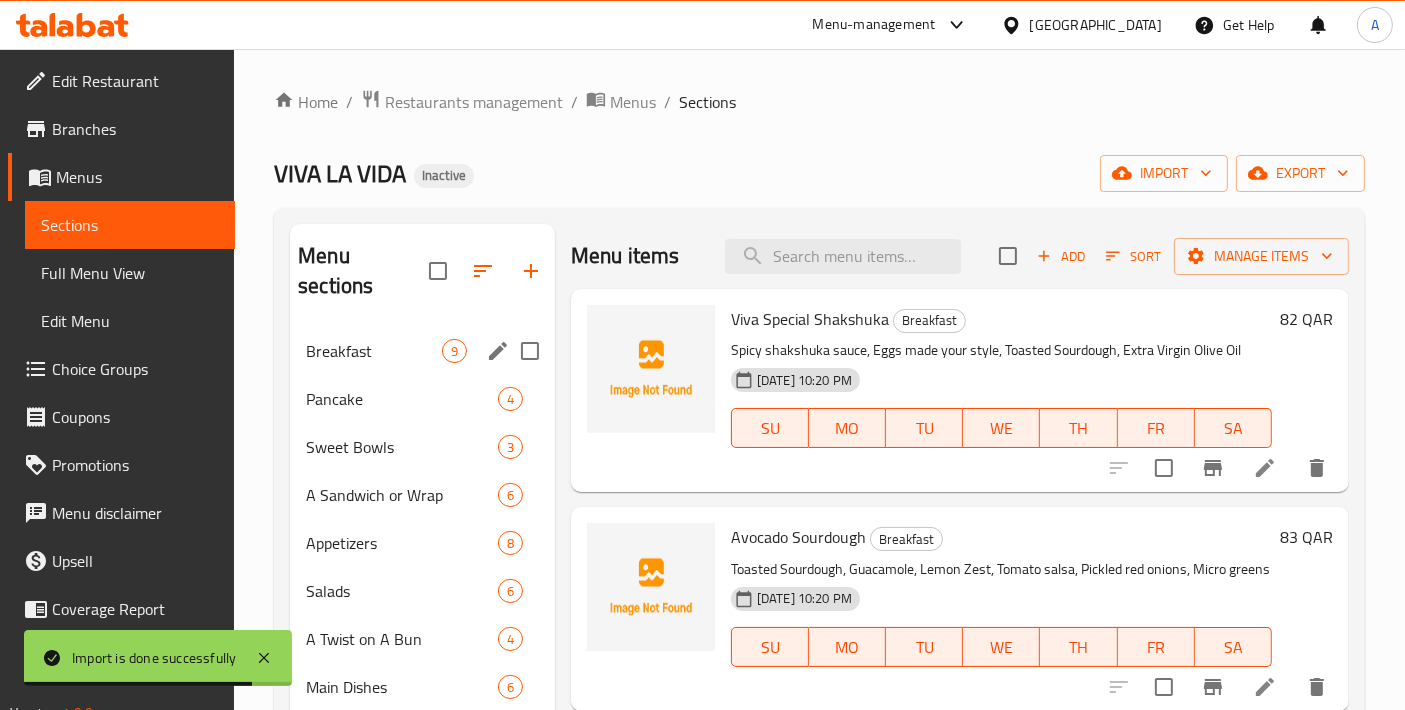 click on "Breakfast 9" at bounding box center [422, 351] 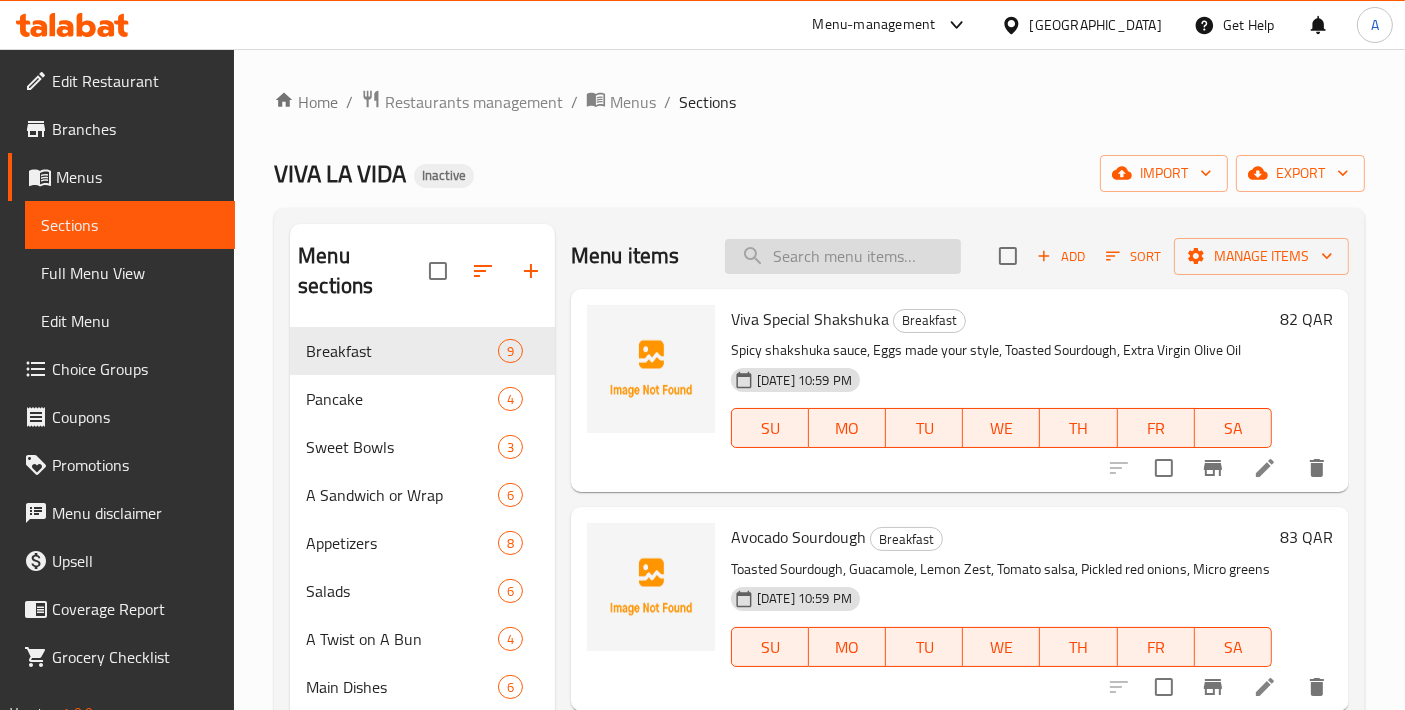 click at bounding box center (843, 256) 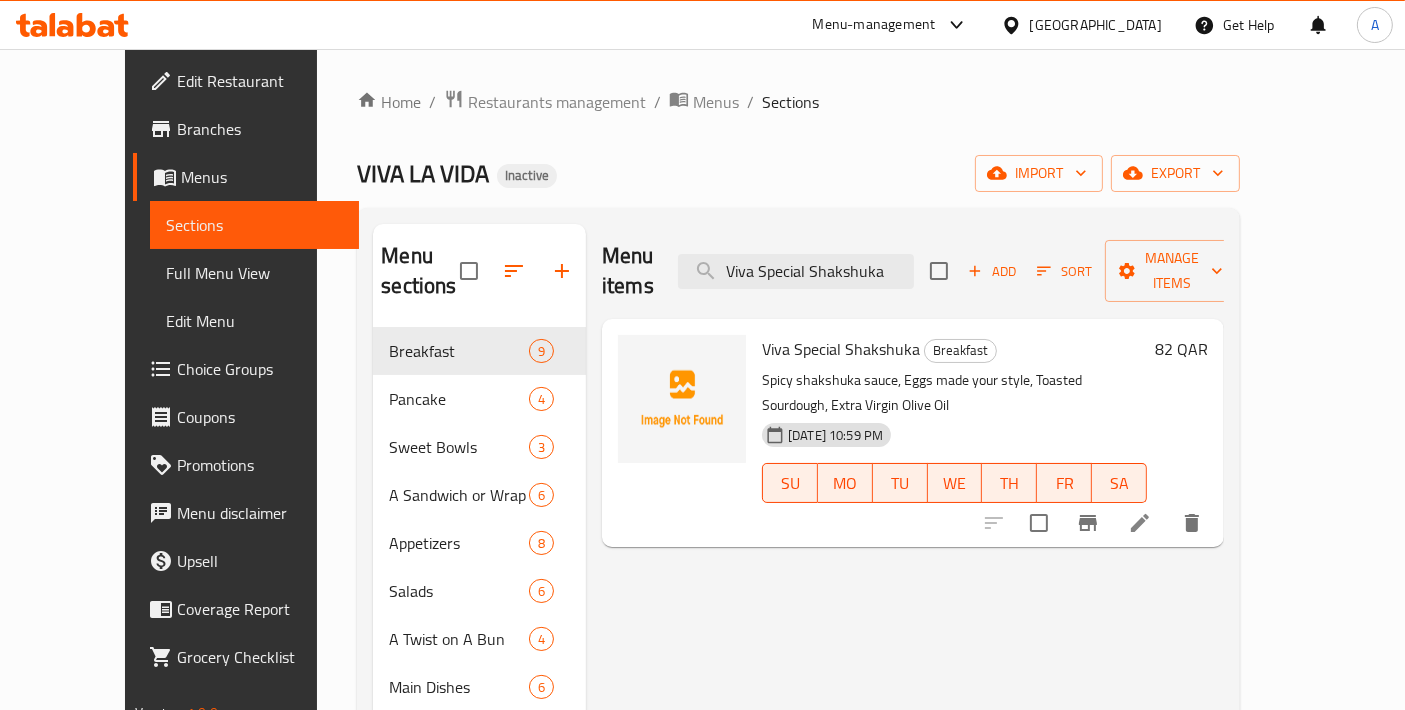 type on "Viva Special Shakshuka" 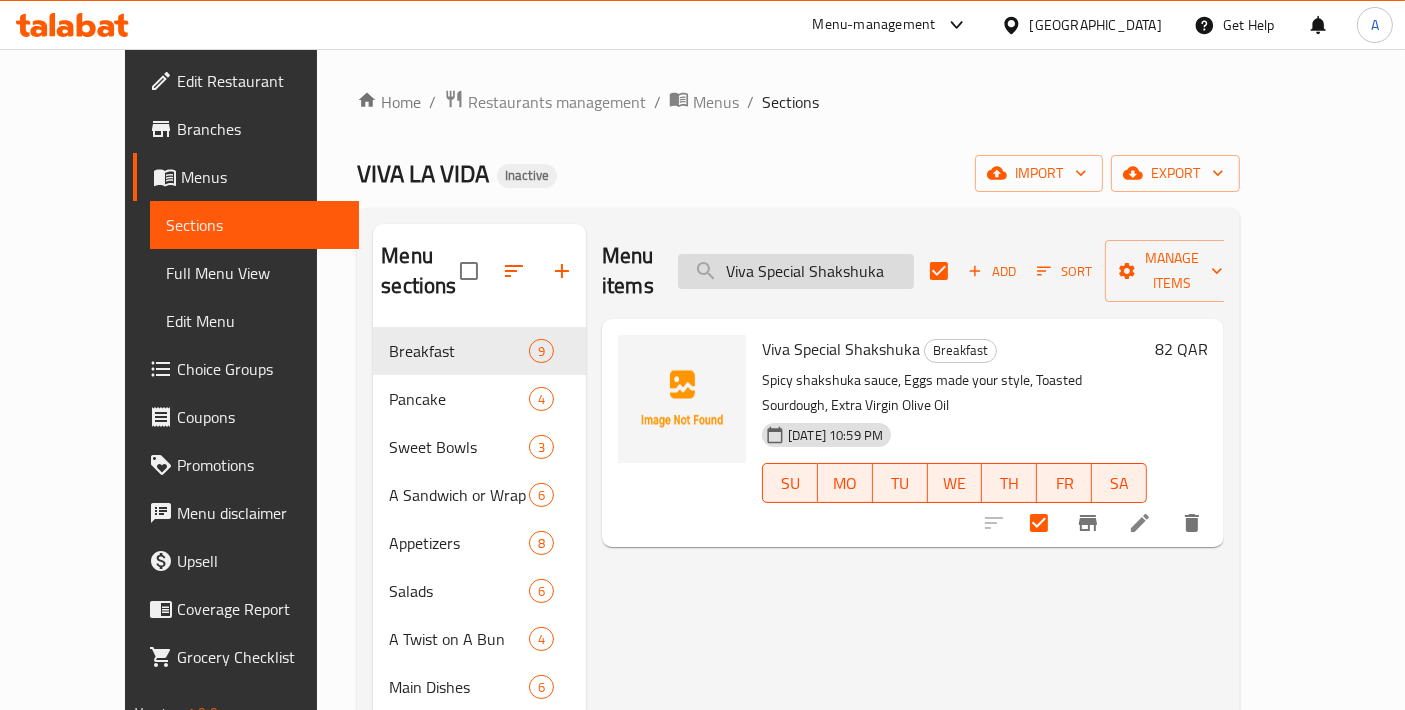 click on "Viva Special Shakshuka" at bounding box center [796, 271] 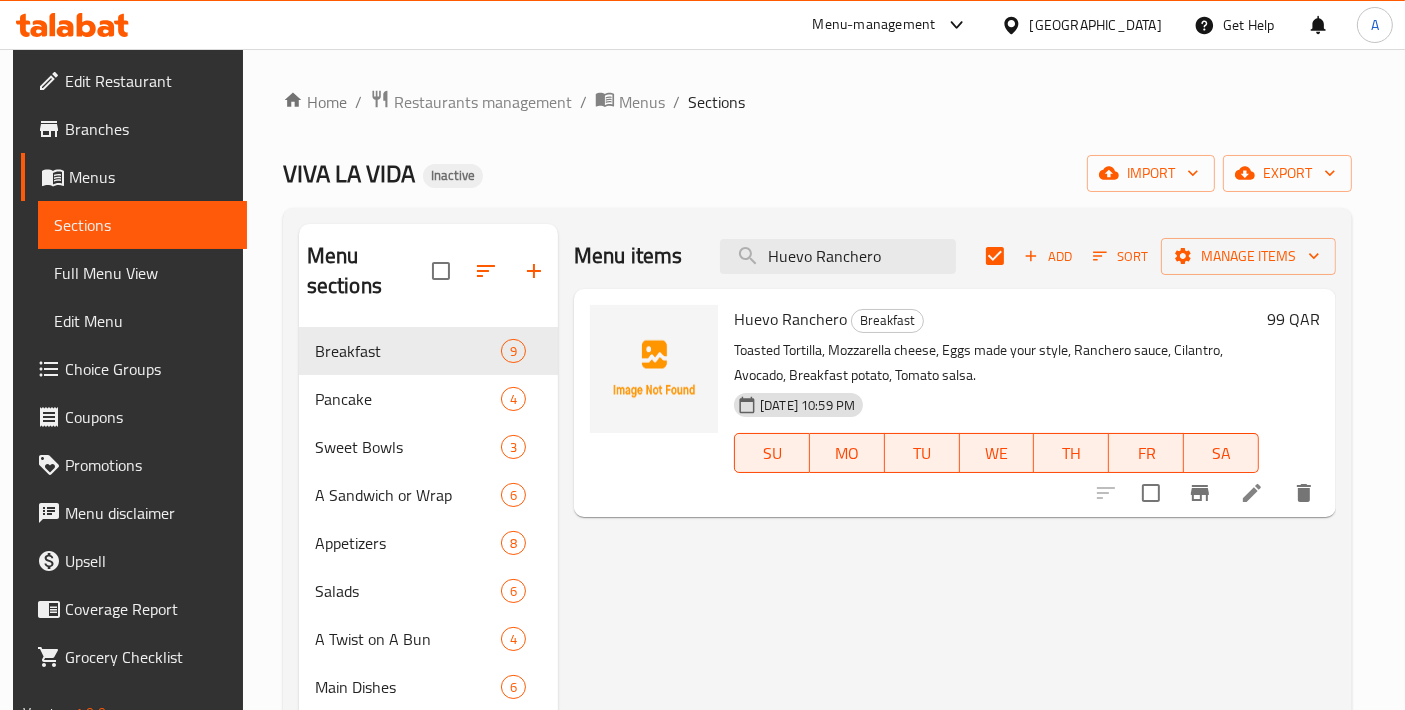 type on "Huevo Ranchero" 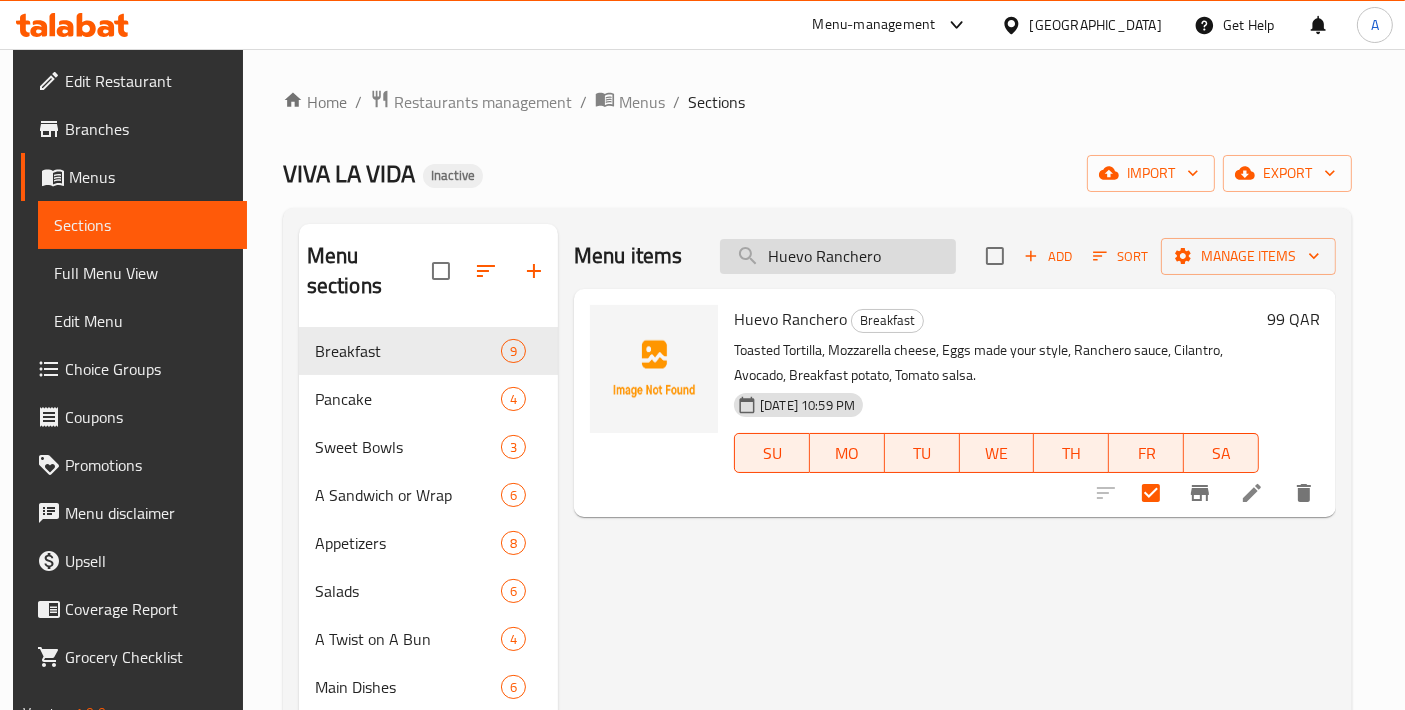 click on "Huevo Ranchero" at bounding box center (838, 256) 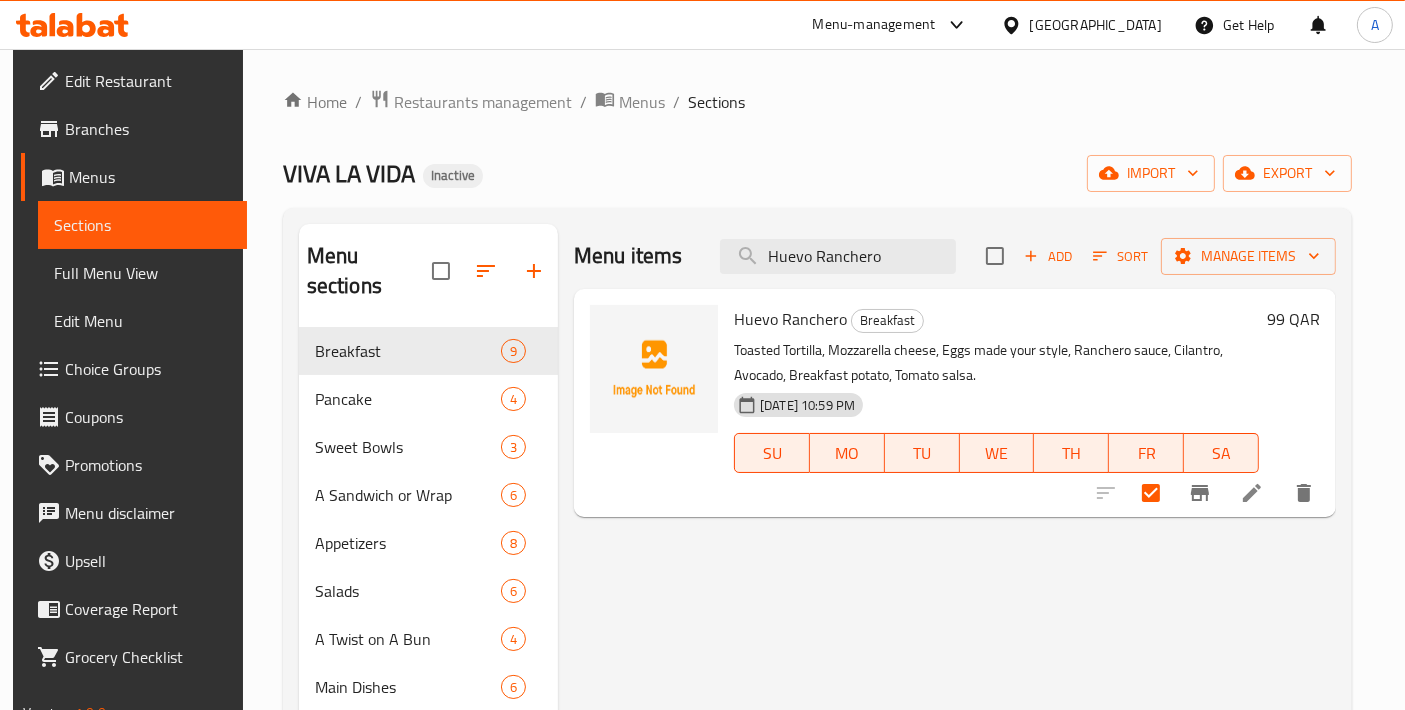 paste on "Eggs & Mushroom" 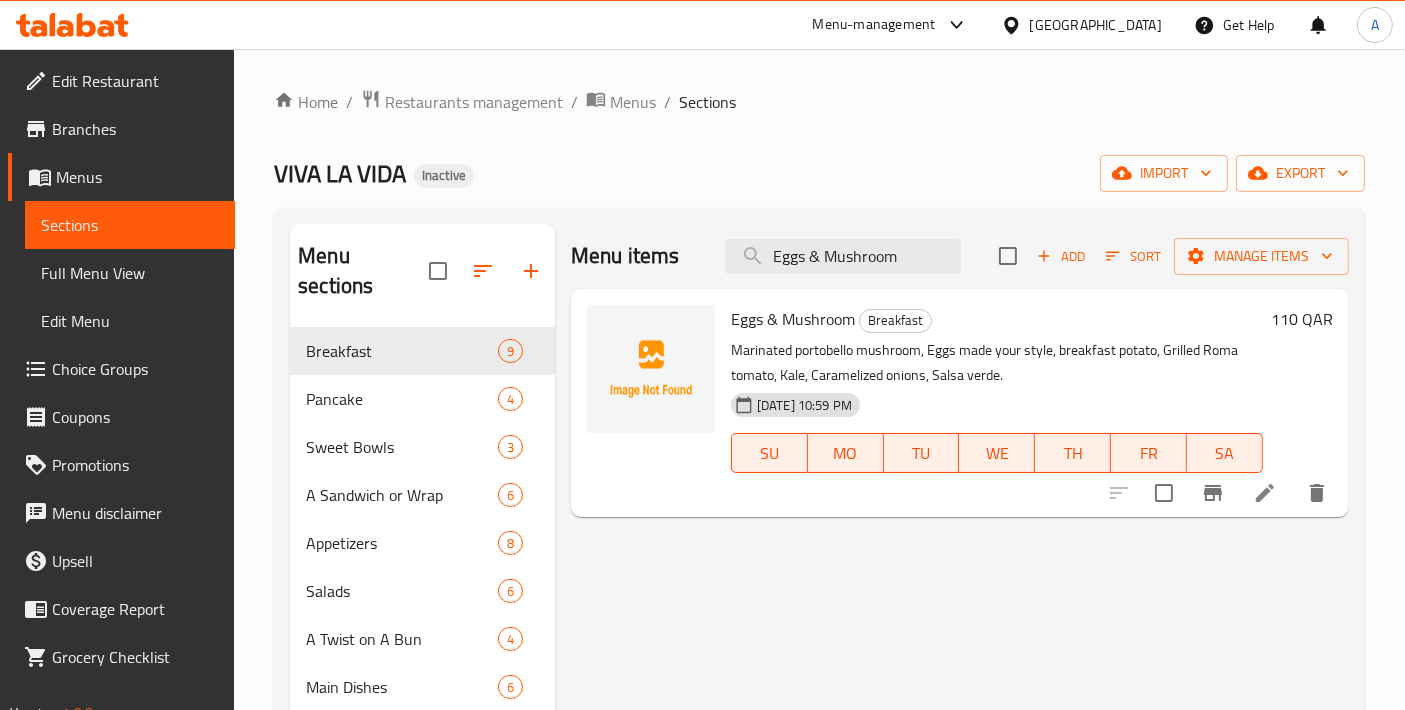 type on "Eggs & Mushroom" 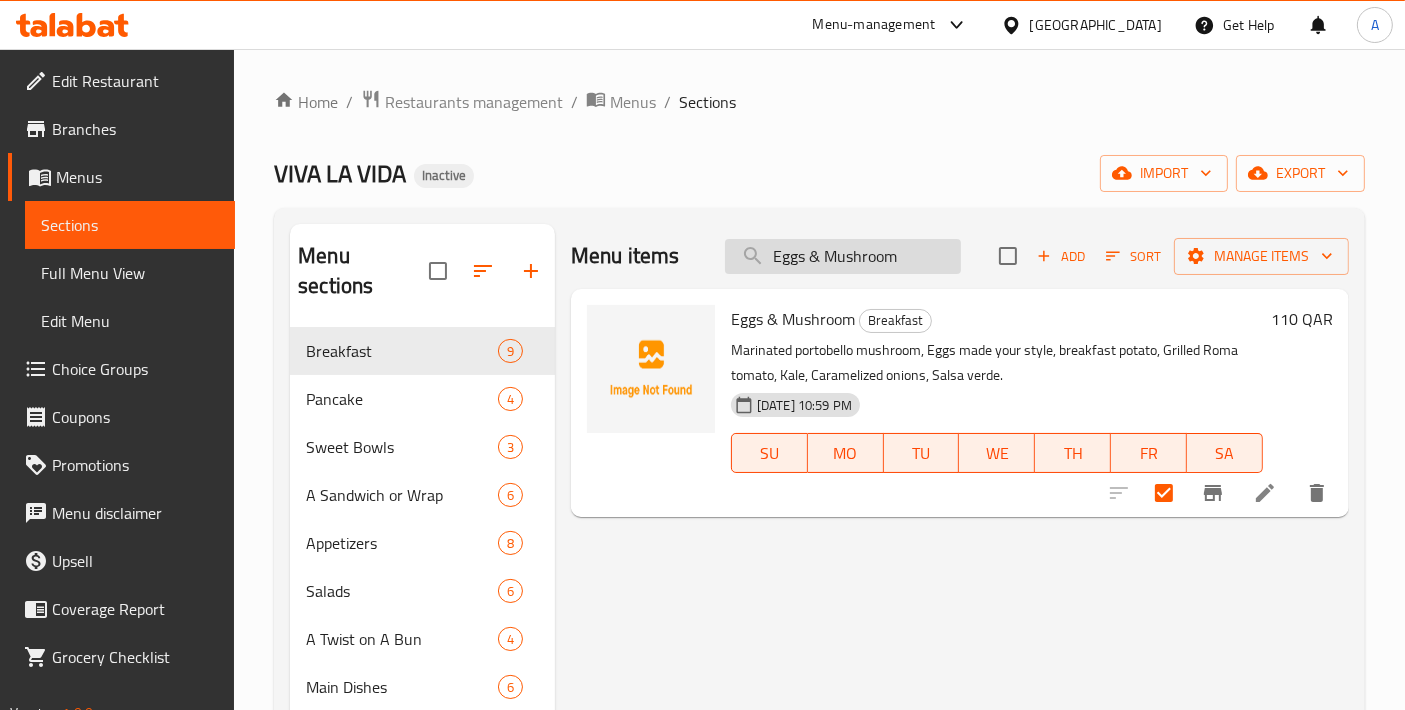 click on "Eggs & Mushroom" at bounding box center [843, 256] 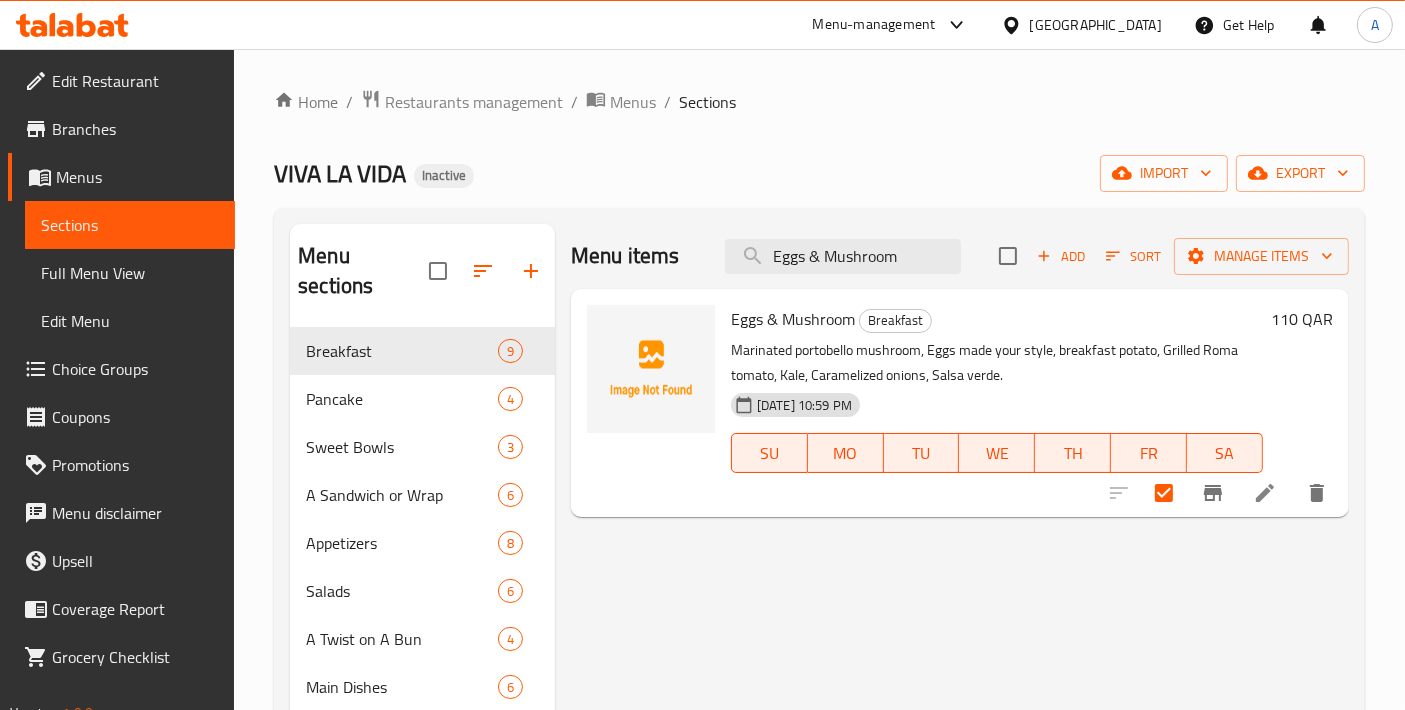 paste on "V.Volcano" 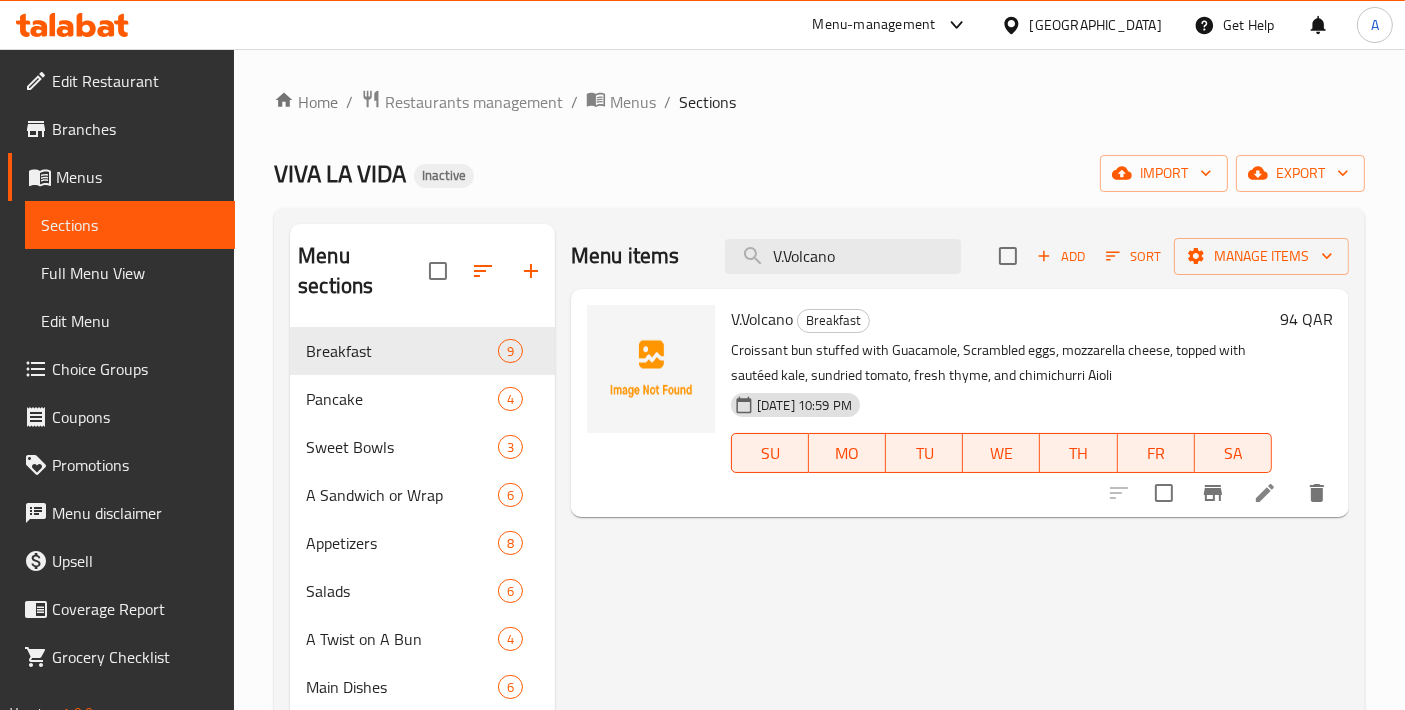 type on "V.Volcano" 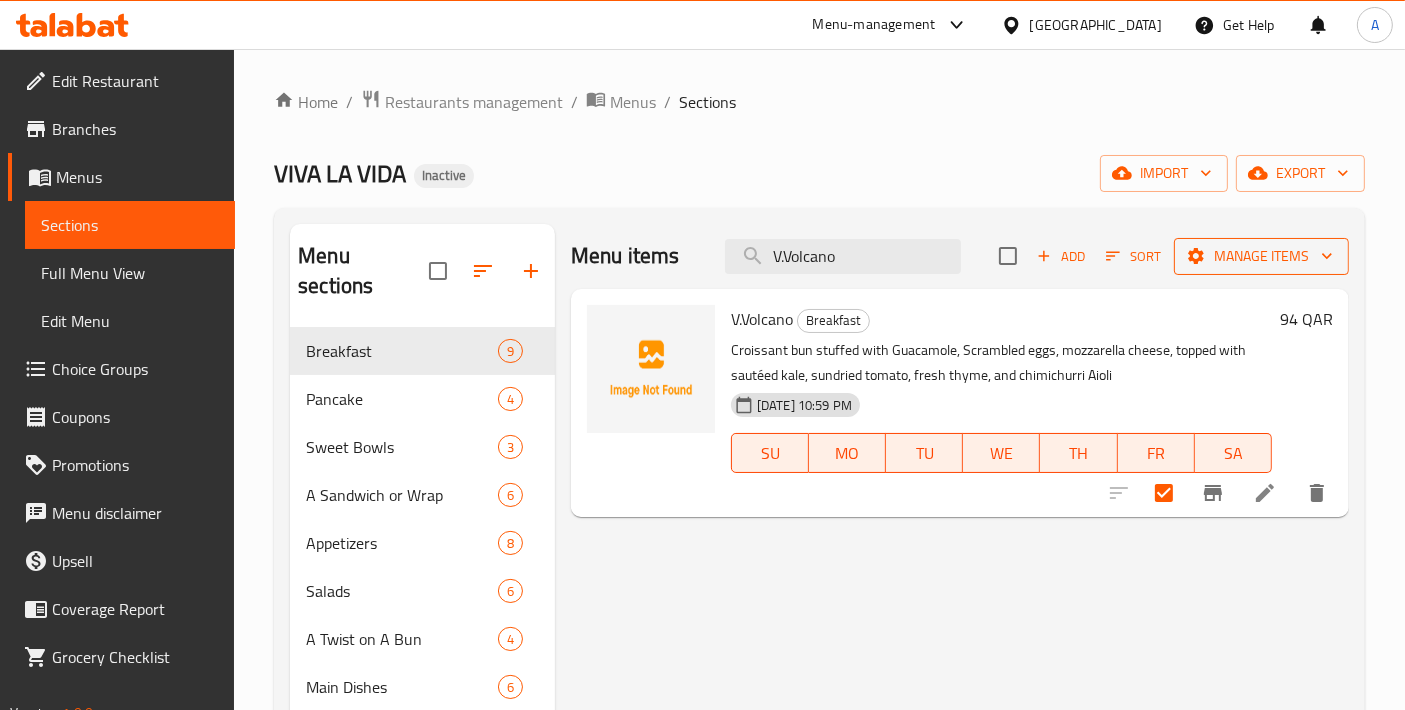 click on "Manage items" at bounding box center (1261, 256) 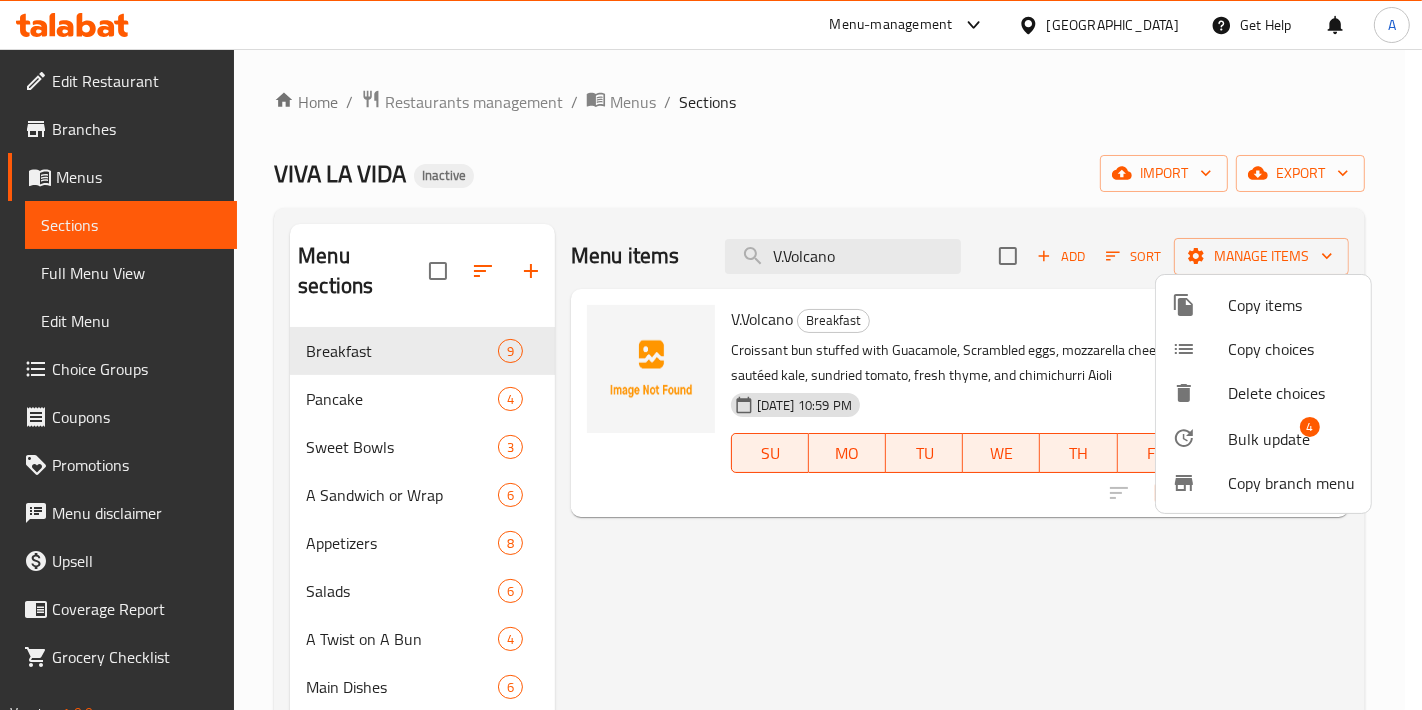 click on "Bulk update" at bounding box center (1269, 439) 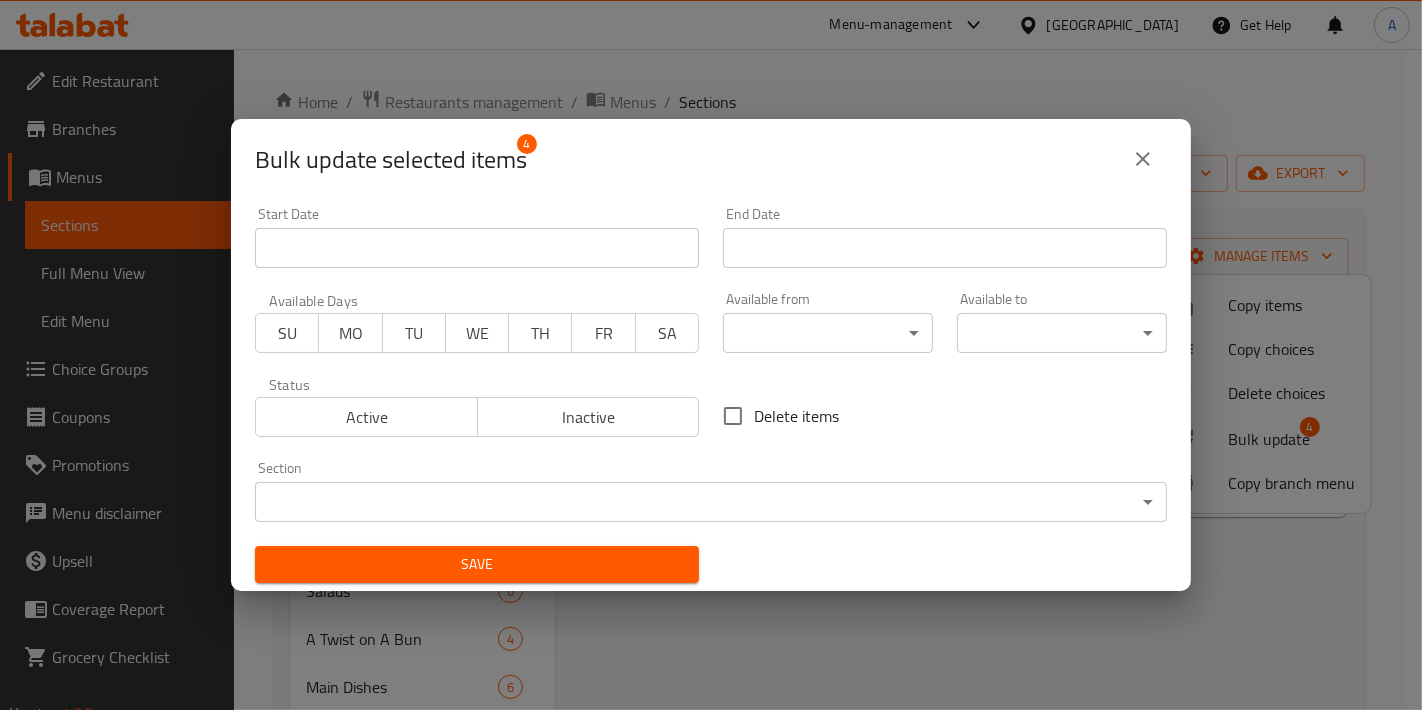 click on "Delete items" at bounding box center (733, 416) 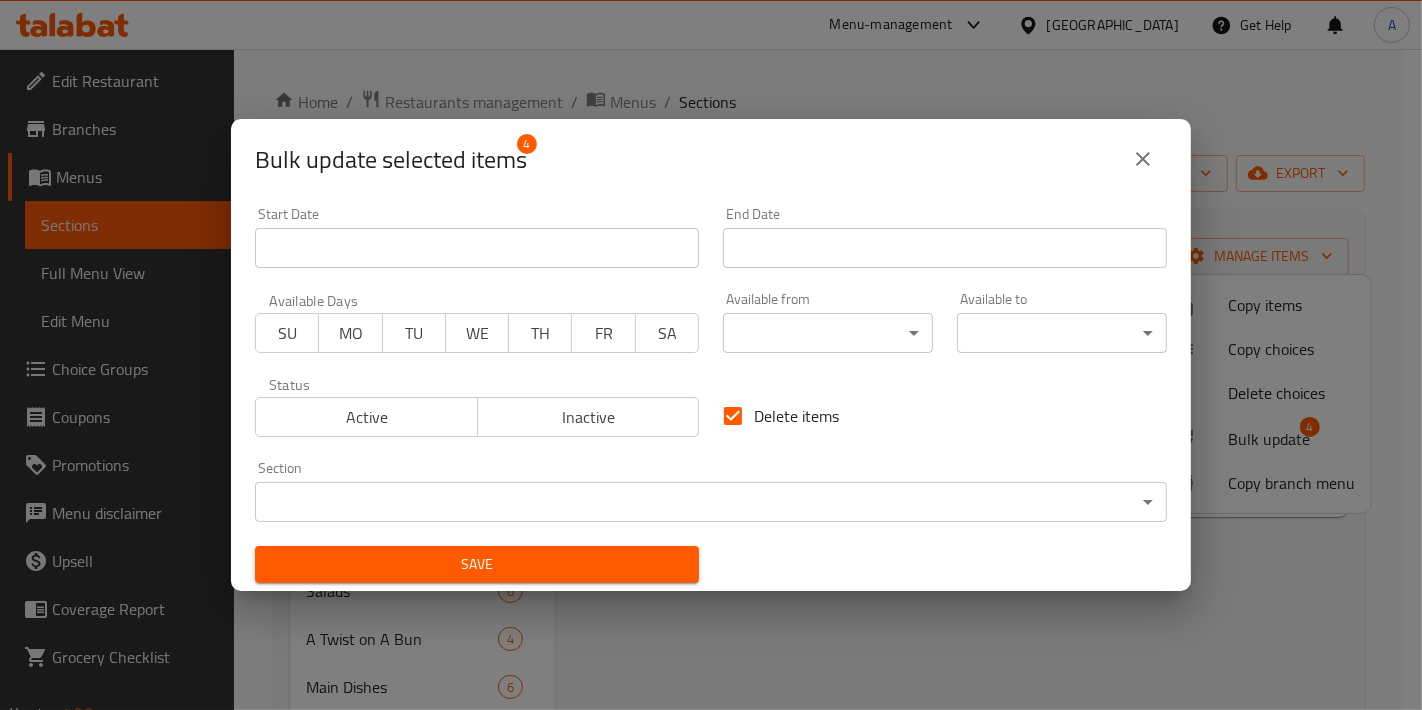 click on "Save" at bounding box center [477, 564] 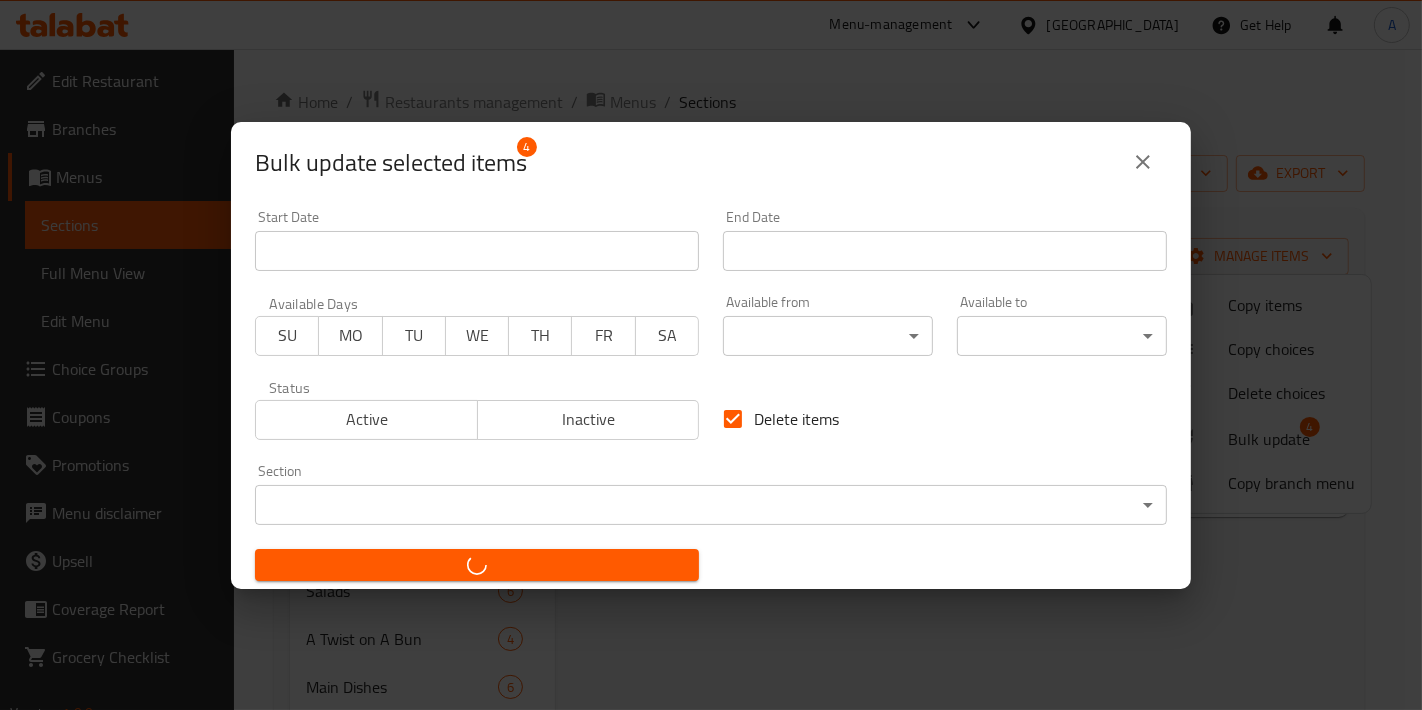checkbox on "false" 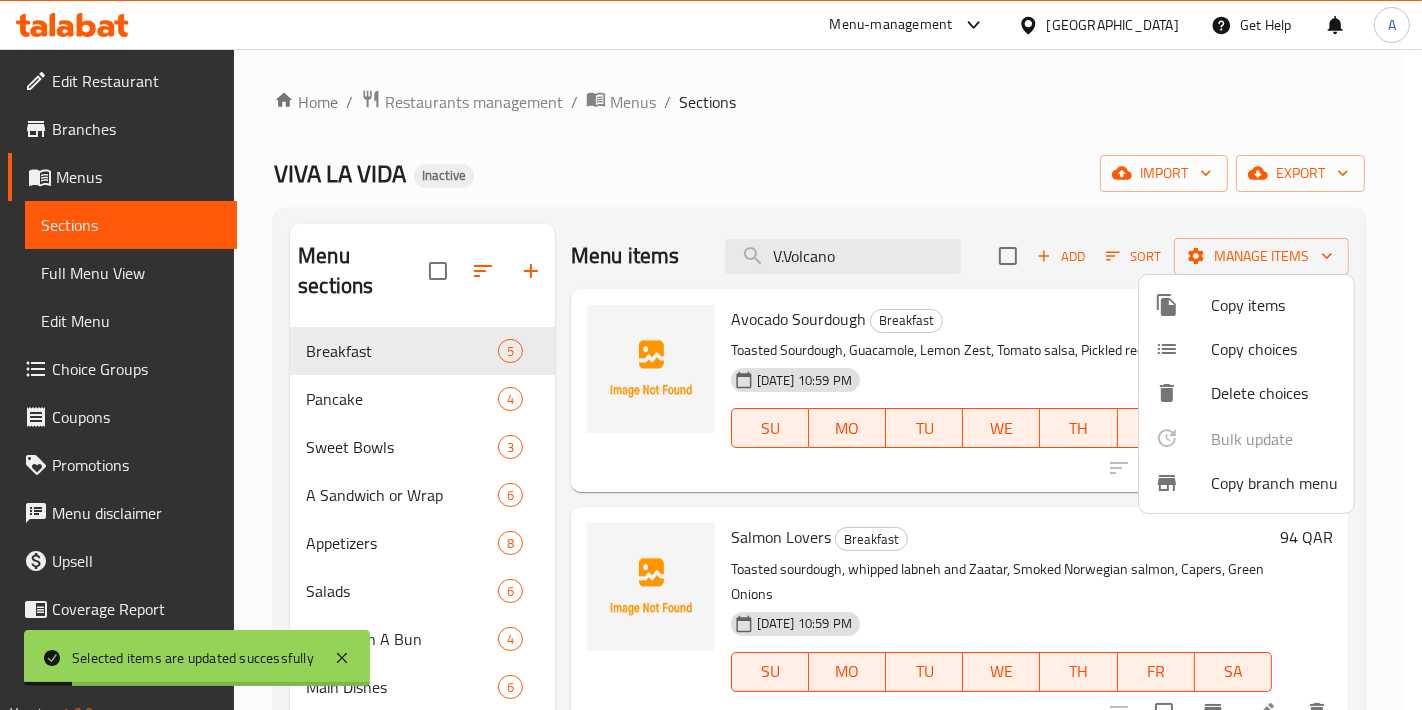 click at bounding box center (711, 355) 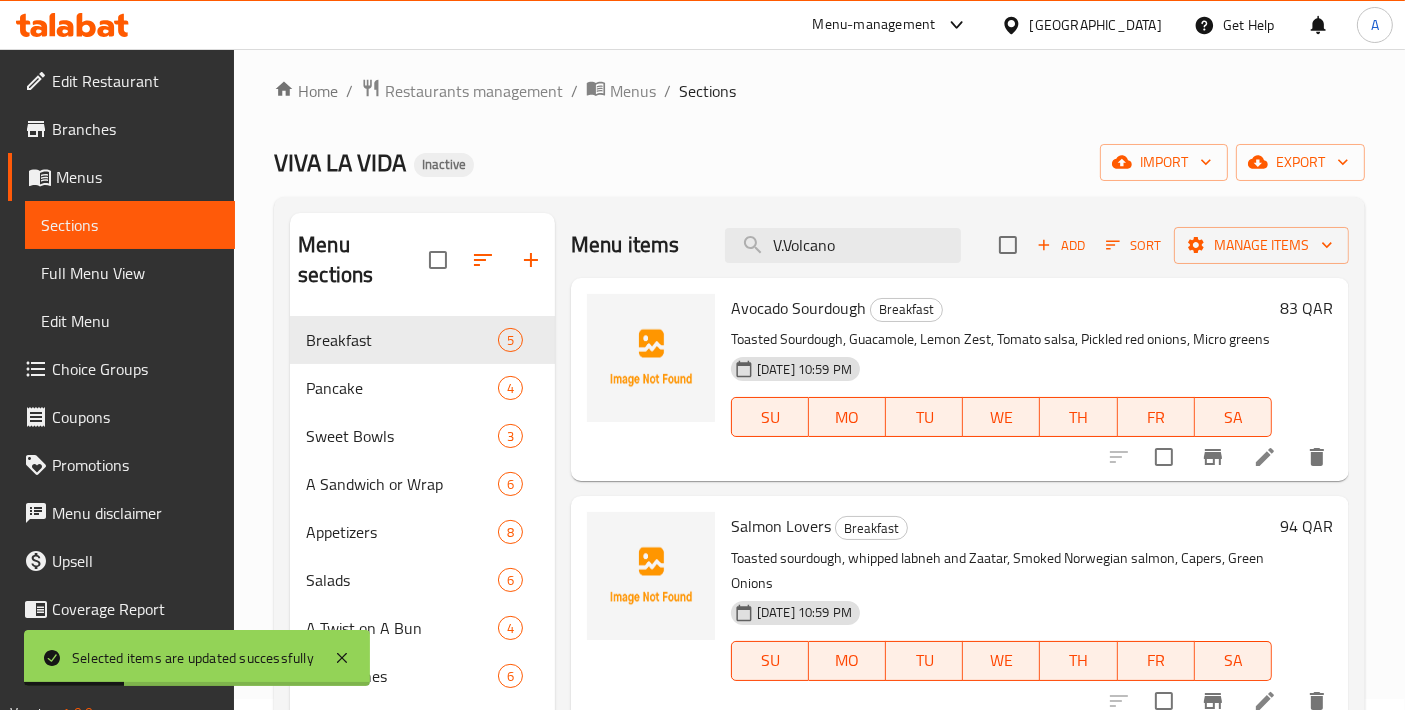 scroll, scrollTop: 0, scrollLeft: 0, axis: both 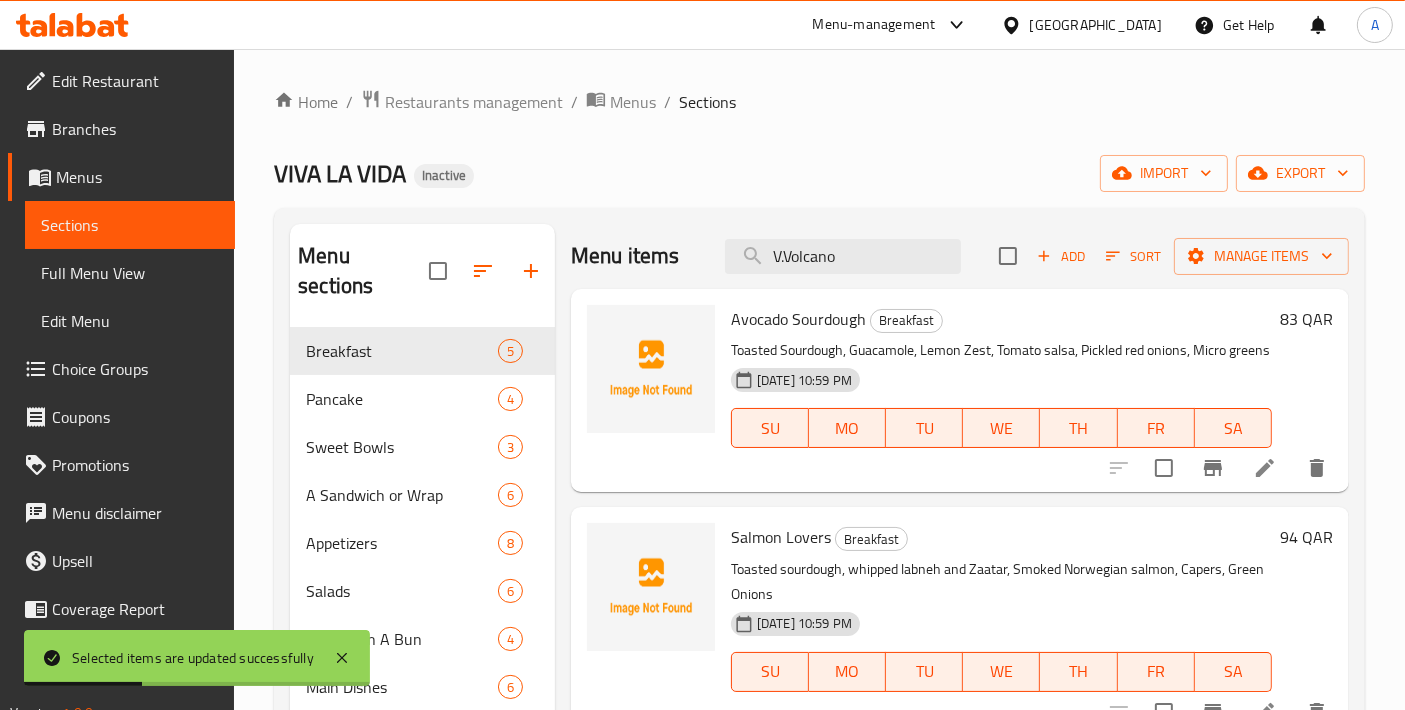 click on "Home / Restaurants management / Menus / Sections VIVA LA VIDA Inactive import export Menu sections Breakfast 5 Pancake 4 Sweet Bowls 3 A Sandwich or Wrap 6 Appetizers 8 Salads 6 A Twist on A Bun 4 Main Dishes 6 Smoothies 5 Viva's Acai 3 Fresh Juices 4 Boosters 1 Coffee & Tea 11 Freshly Baked Daily 4 Sweet Temptations 9 Energy Bites 3 Kids Menu 5 Sides - Addons 17 Menu items V.Volcano Add Sort Manage items Avocado Sourdough   Breakfast Toasted Sourdough, Guacamole, Lemon Zest, Tomato salsa, Pickled red onions, Micro greens 10-07-2025 10:59 PM SU MO TU WE TH FR SA 83   QAR Salmon Lovers   Breakfast Toasted sourdough, whipped labneh and Zaatar, Smoked Norwegian salmon, Capers, Green Onions 10-07-2025 10:59 PM SU MO TU WE TH FR SA 94   QAR Morning Mushroom Magic   Breakfast Omelette, Portobello mushroom, and mixed greens. 10-07-2025 10:59 PM SU MO TU WE TH FR SA 65   QAR Protein Boosting Wrap   Breakfast Scrambled eggs, Turkey bacon, Spinach, Cherry tomato, Avocado, Feta cheese, Tortilla. 10-07-2025 10:59 PM SU" at bounding box center [819, 652] 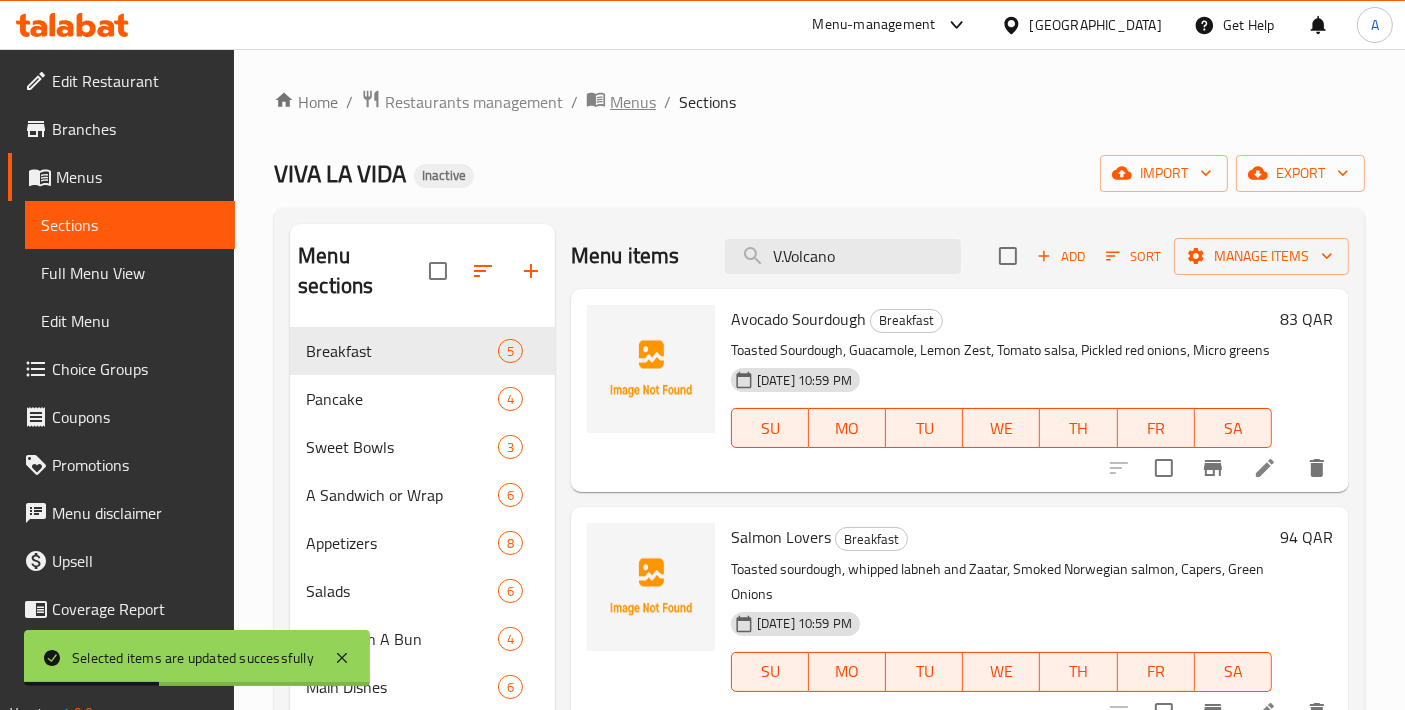 click on "Menus" at bounding box center [633, 102] 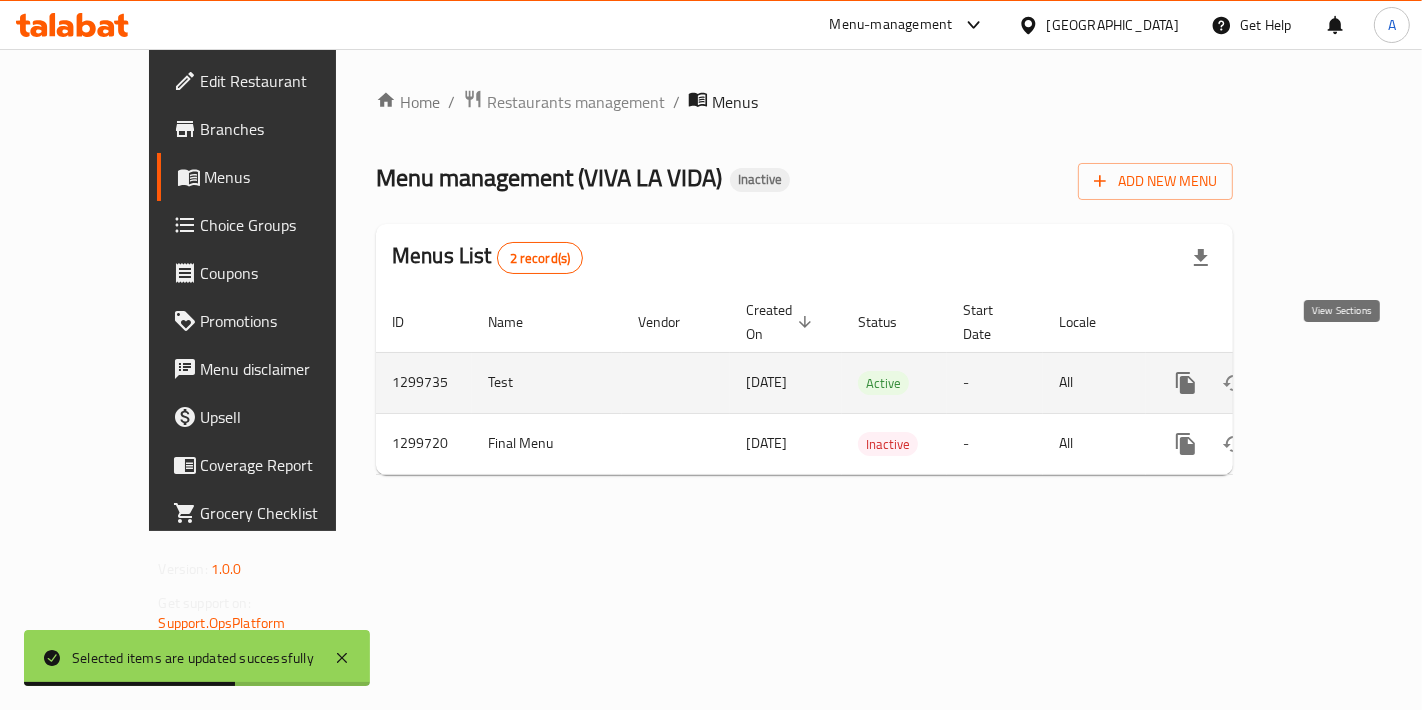 click 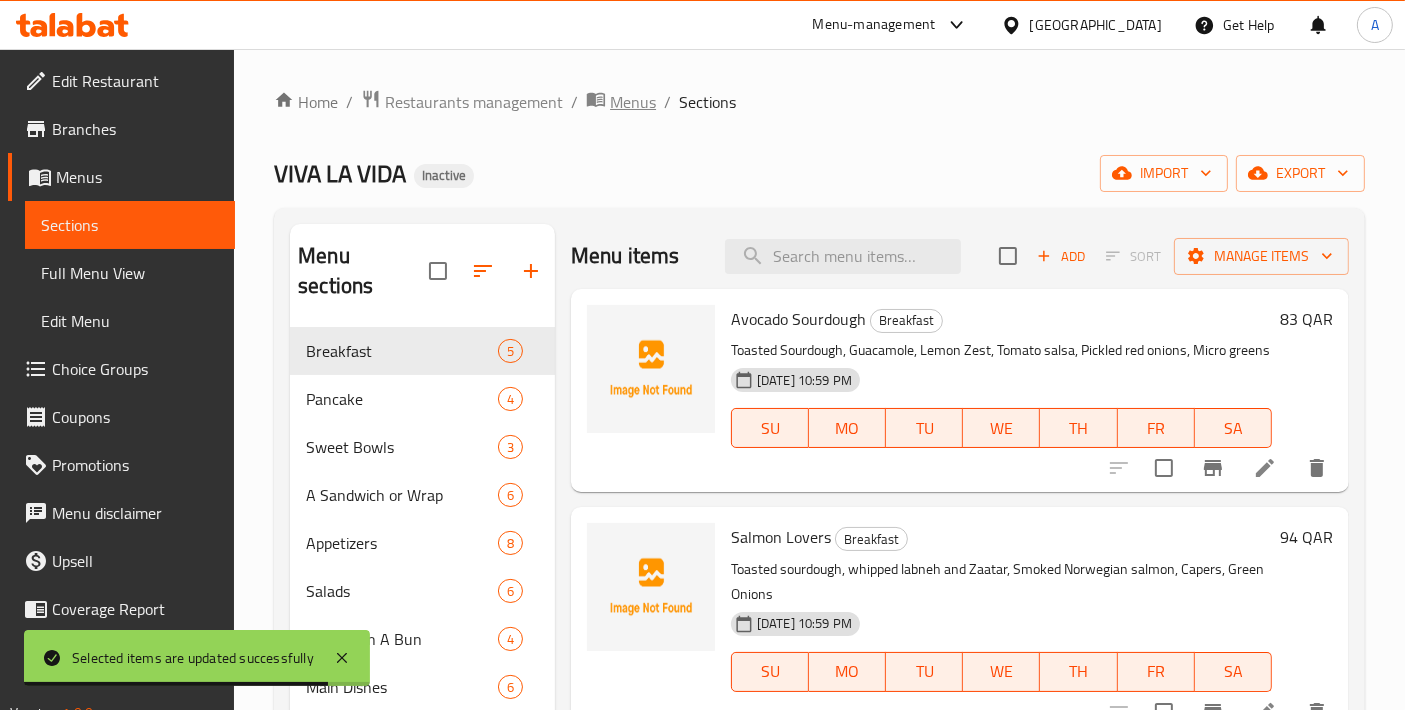 click on "Menus" at bounding box center (633, 102) 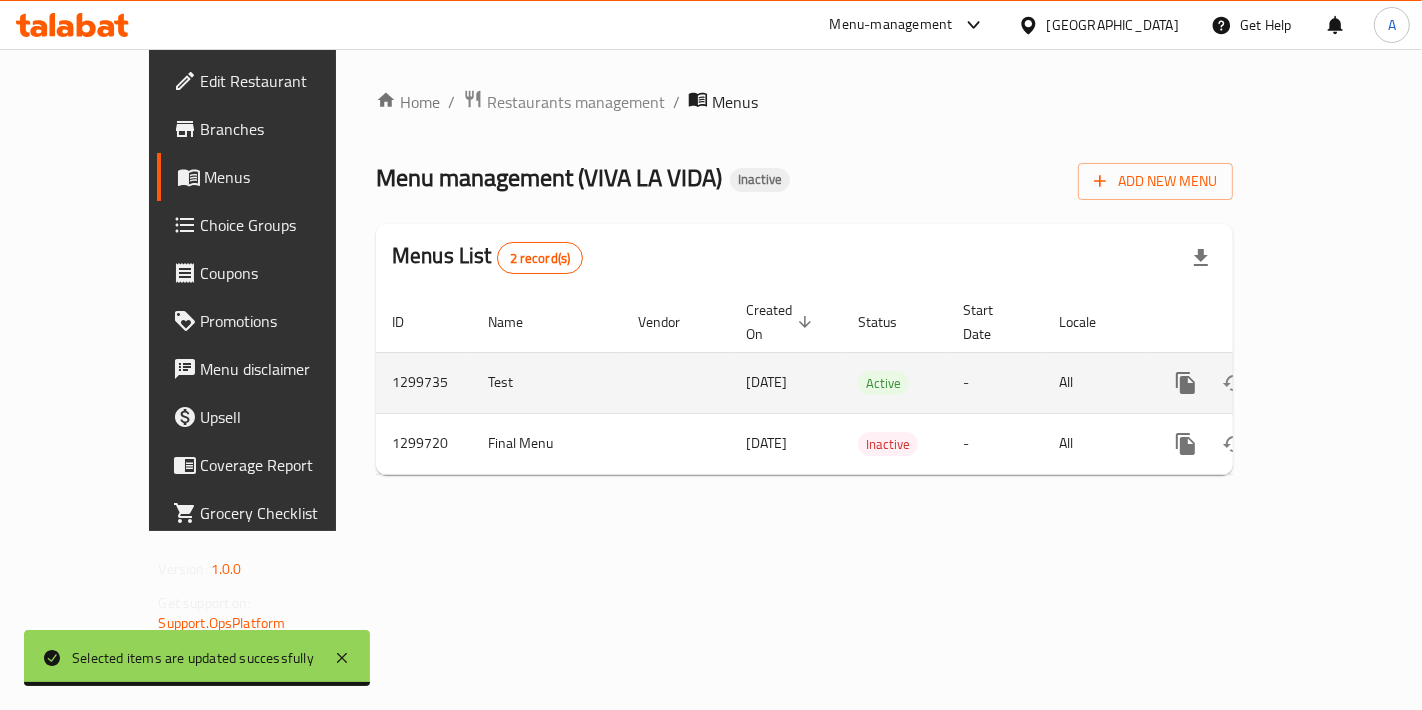 click on "Test" at bounding box center (547, 382) 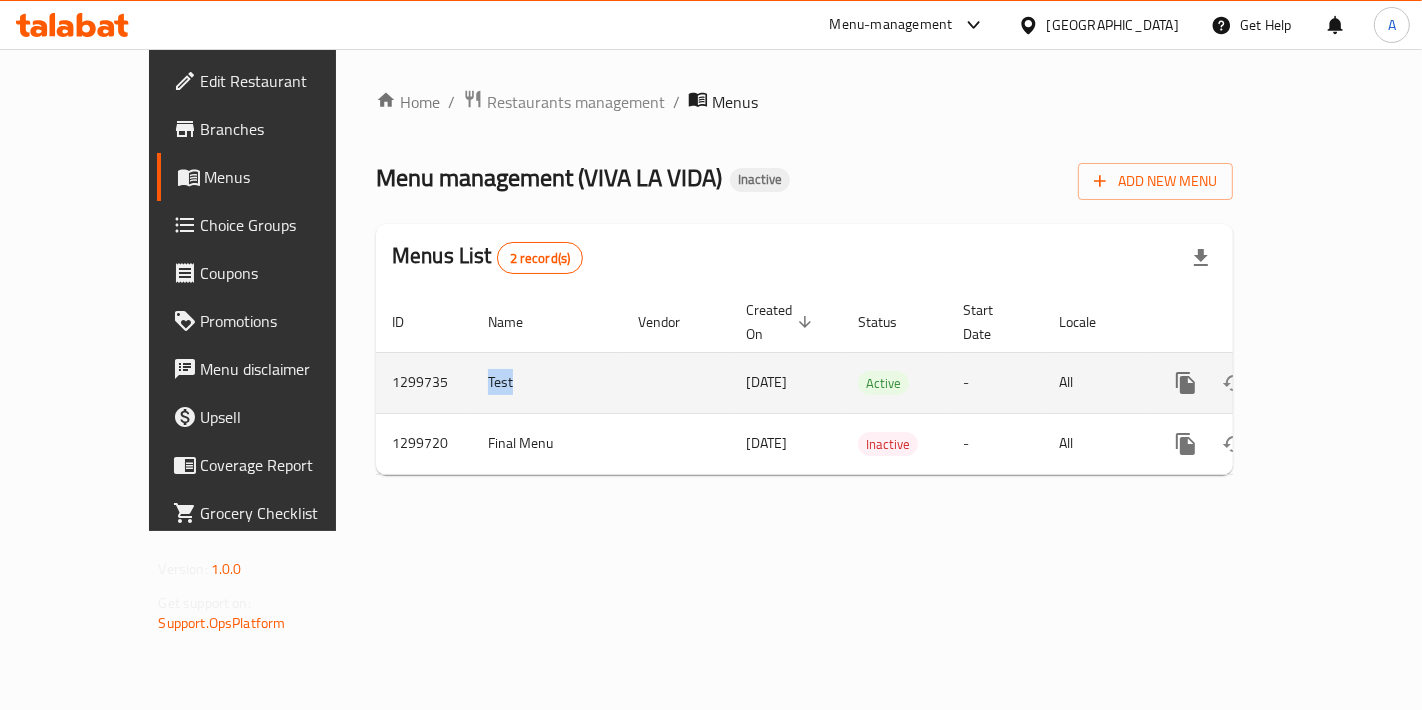 click on "Test" at bounding box center (547, 382) 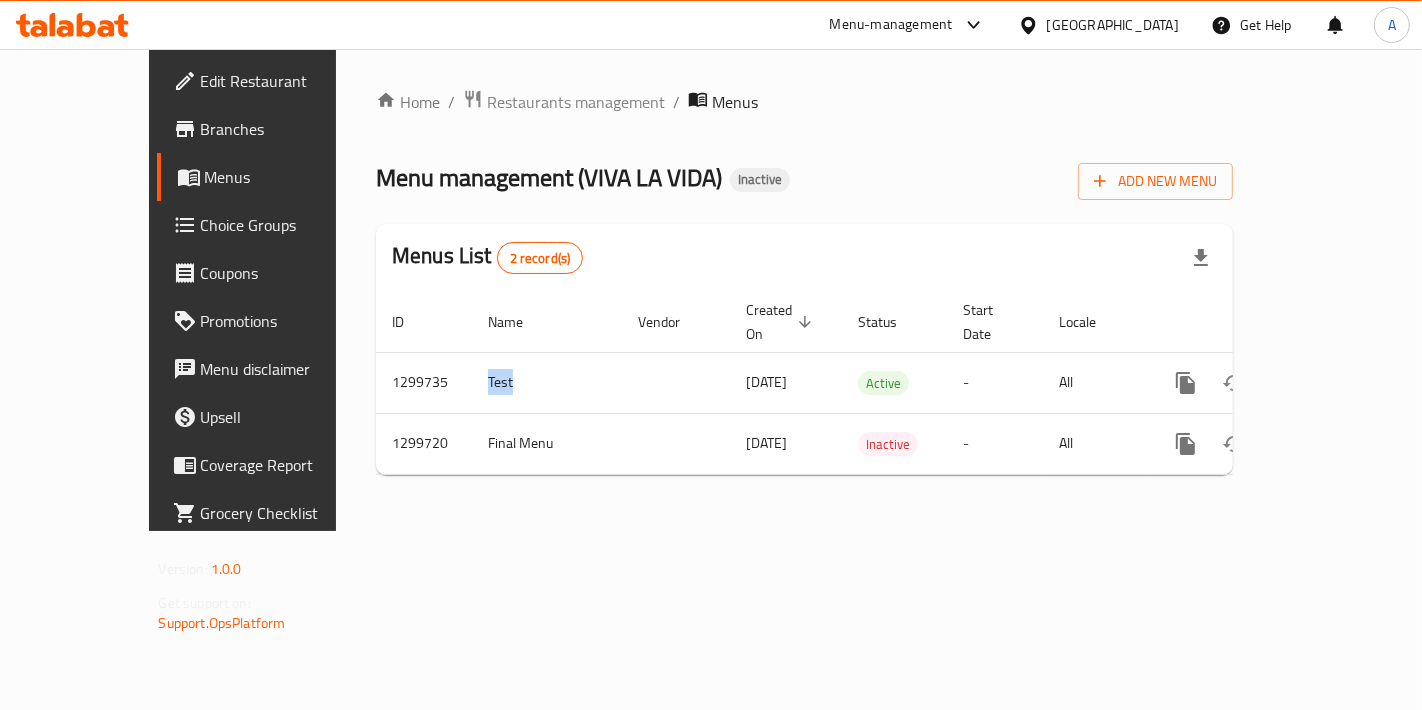 copy on "Test" 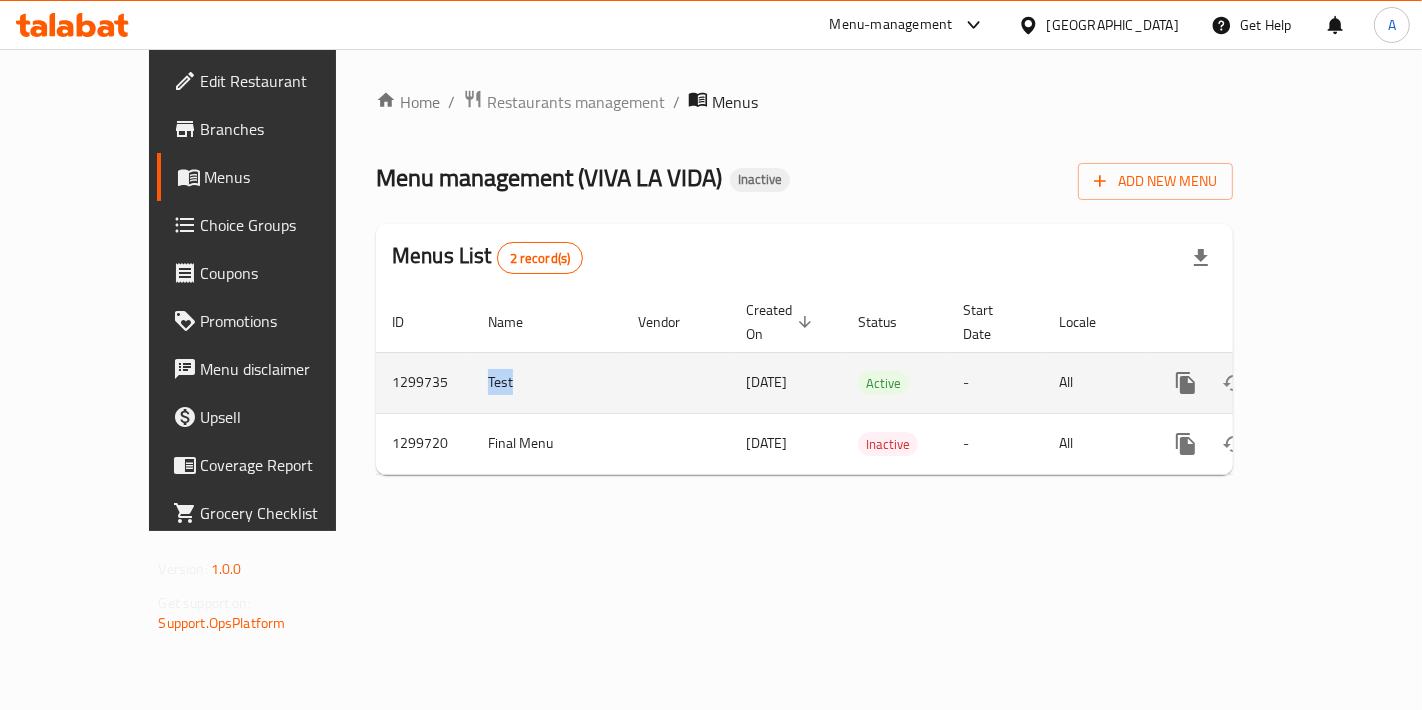 click at bounding box center [1330, 383] 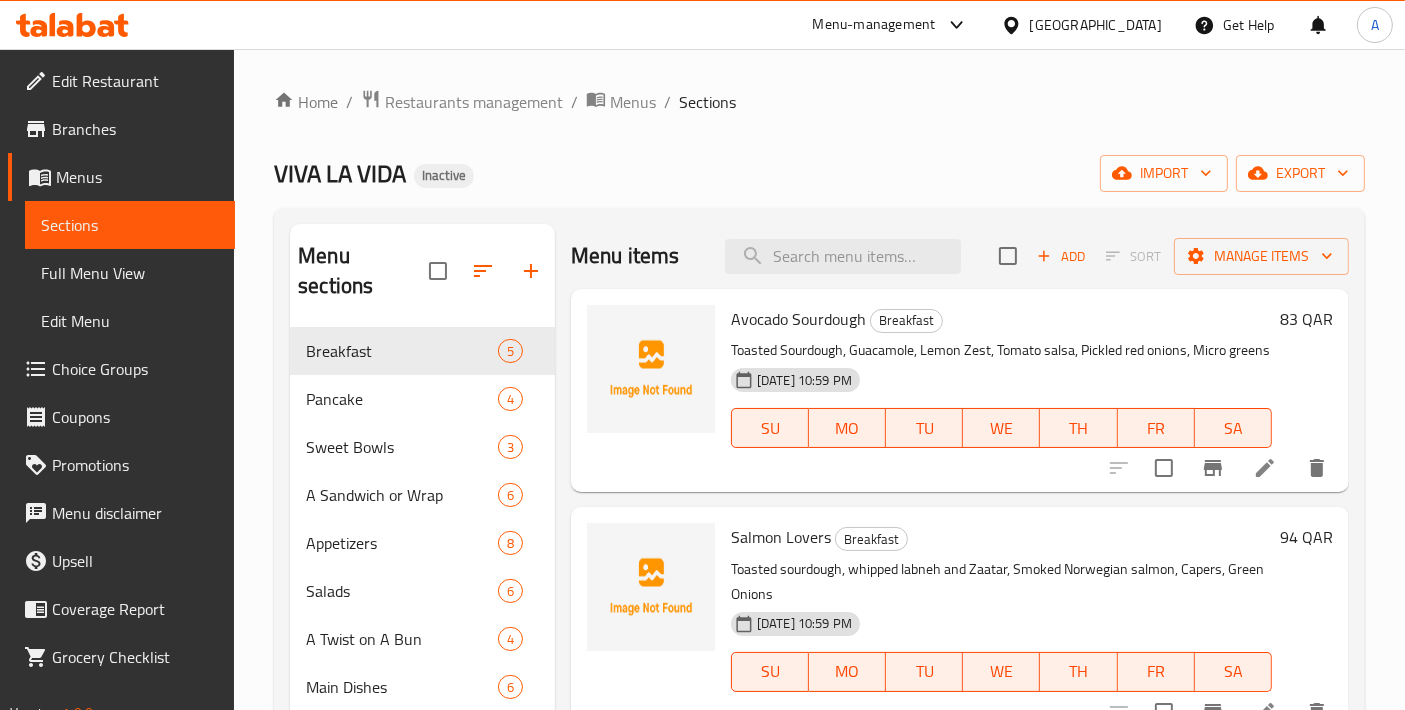click on "Home / Restaurants management / Menus / Sections VIVA LA VIDA Inactive import export Menu sections Breakfast 5 Pancake 4 Sweet Bowls 3 A Sandwich or Wrap 6 Appetizers 8 Salads 6 A Twist on A Bun 4 Main Dishes 6 Smoothies 5 Viva's Acai 3 Fresh Juices 4 Boosters 1 Coffee & Tea 11 Freshly Baked Daily 4 Sweet Temptations 9 Energy Bites 3 Kids Menu 5 Sides - Addons 17 Menu items Add Sort Manage items Avocado Sourdough   Breakfast Toasted Sourdough, Guacamole, Lemon Zest, Tomato salsa, Pickled red onions, Micro greens 10-07-2025 10:59 PM SU MO TU WE TH FR SA 83   QAR Salmon Lovers   Breakfast Toasted sourdough, whipped labneh and Zaatar, Smoked Norwegian salmon, Capers, Green Onions 10-07-2025 10:59 PM SU MO TU WE TH FR SA 94   QAR Morning Mushroom Magic   Breakfast Omelette, Portobello mushroom, and mixed greens. 10-07-2025 10:59 PM SU MO TU WE TH FR SA 65   QAR Protein Boosting Wrap   Breakfast Scrambled eggs, Turkey bacon, Spinach, Cherry tomato, Avocado, Feta cheese, Tortilla. 10-07-2025 10:59 PM SU MO TU WE TH" at bounding box center [819, 652] 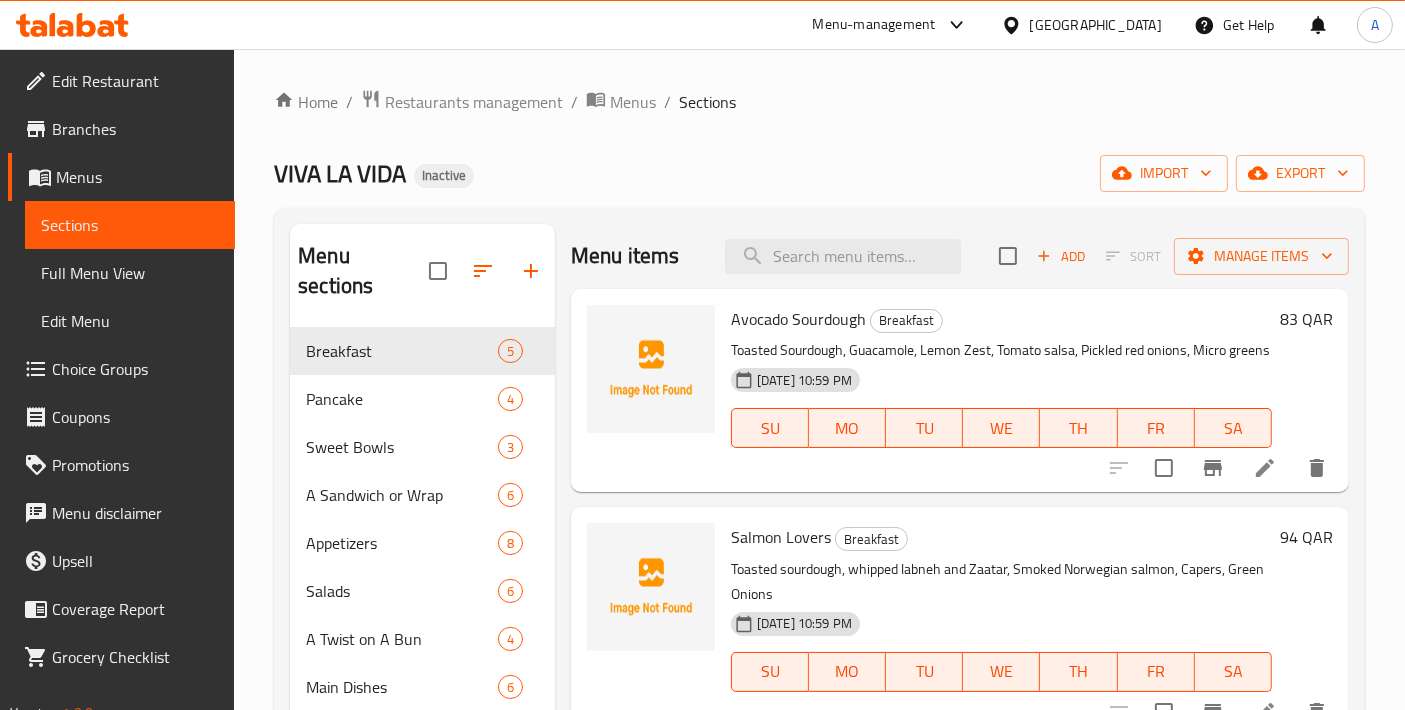 click on "Menu items Add Sort Manage items" at bounding box center (960, 256) 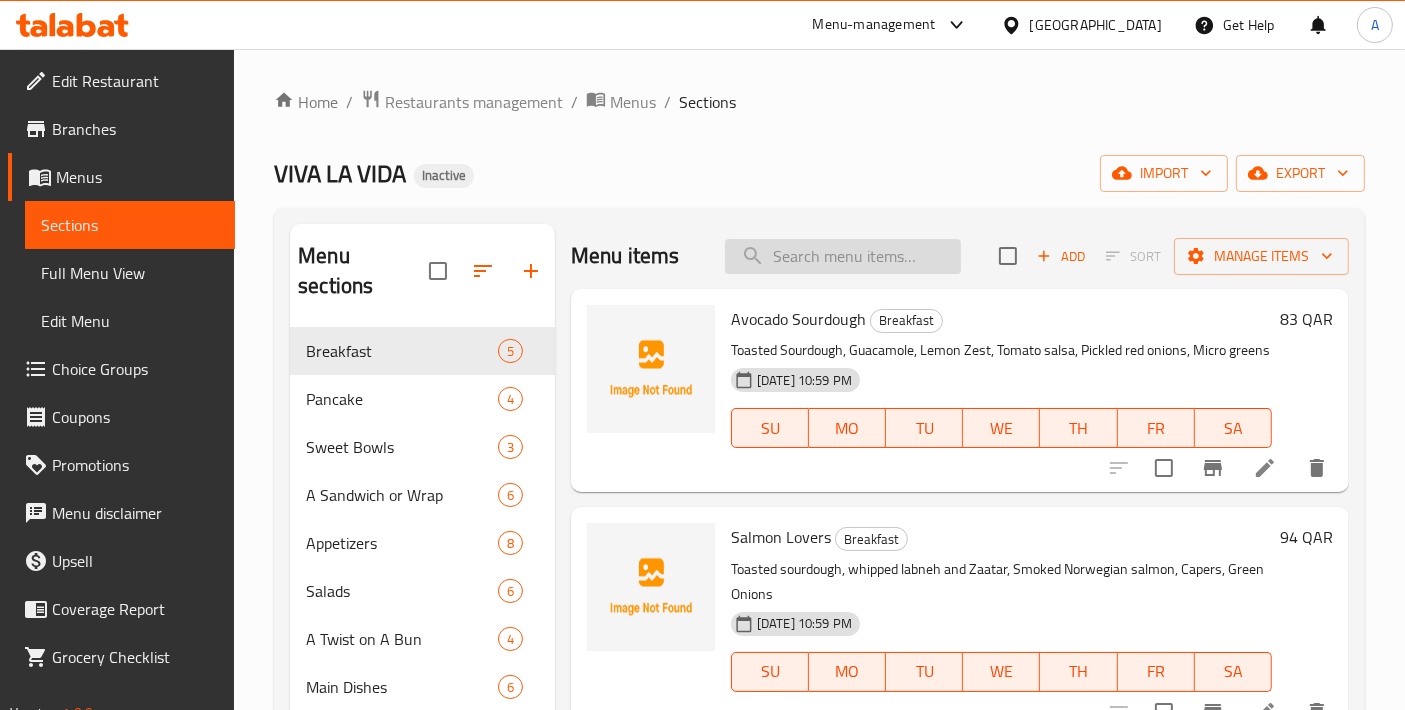 click at bounding box center [843, 256] 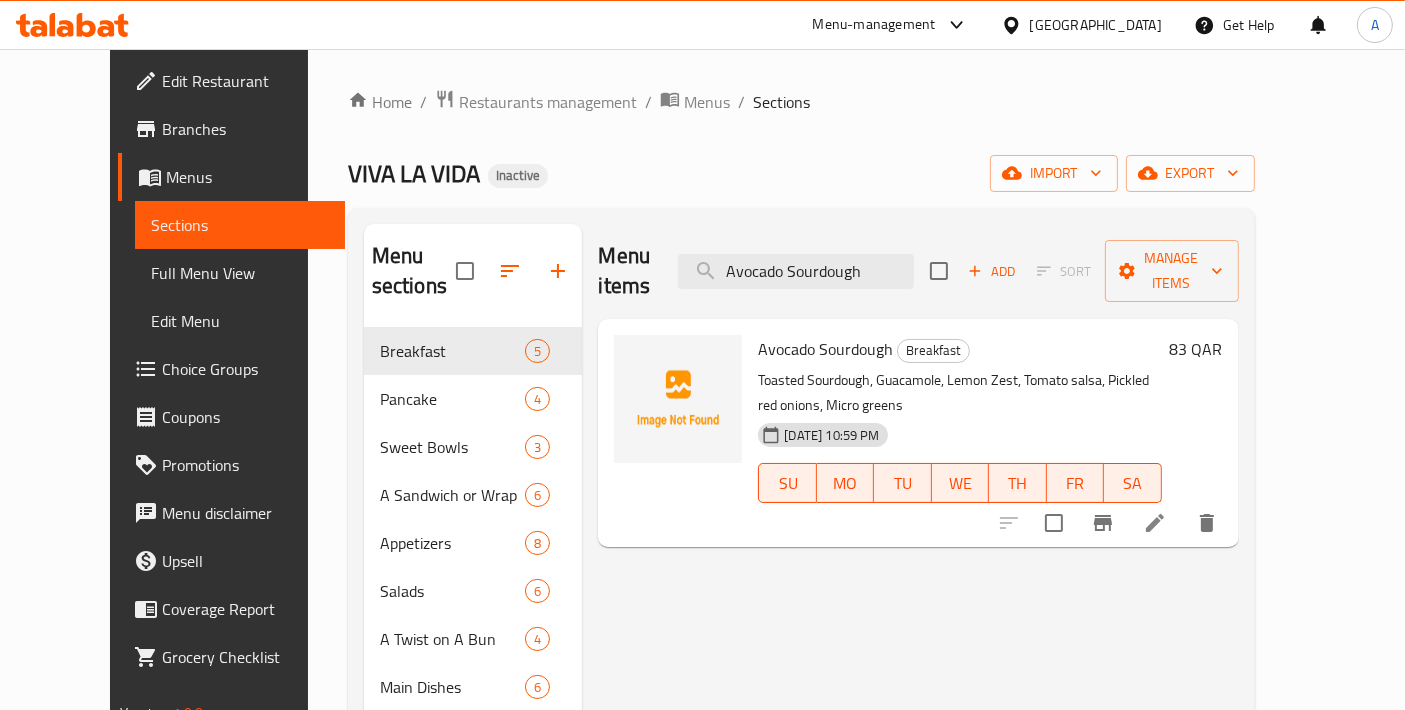 type on "Avocado Sourdough" 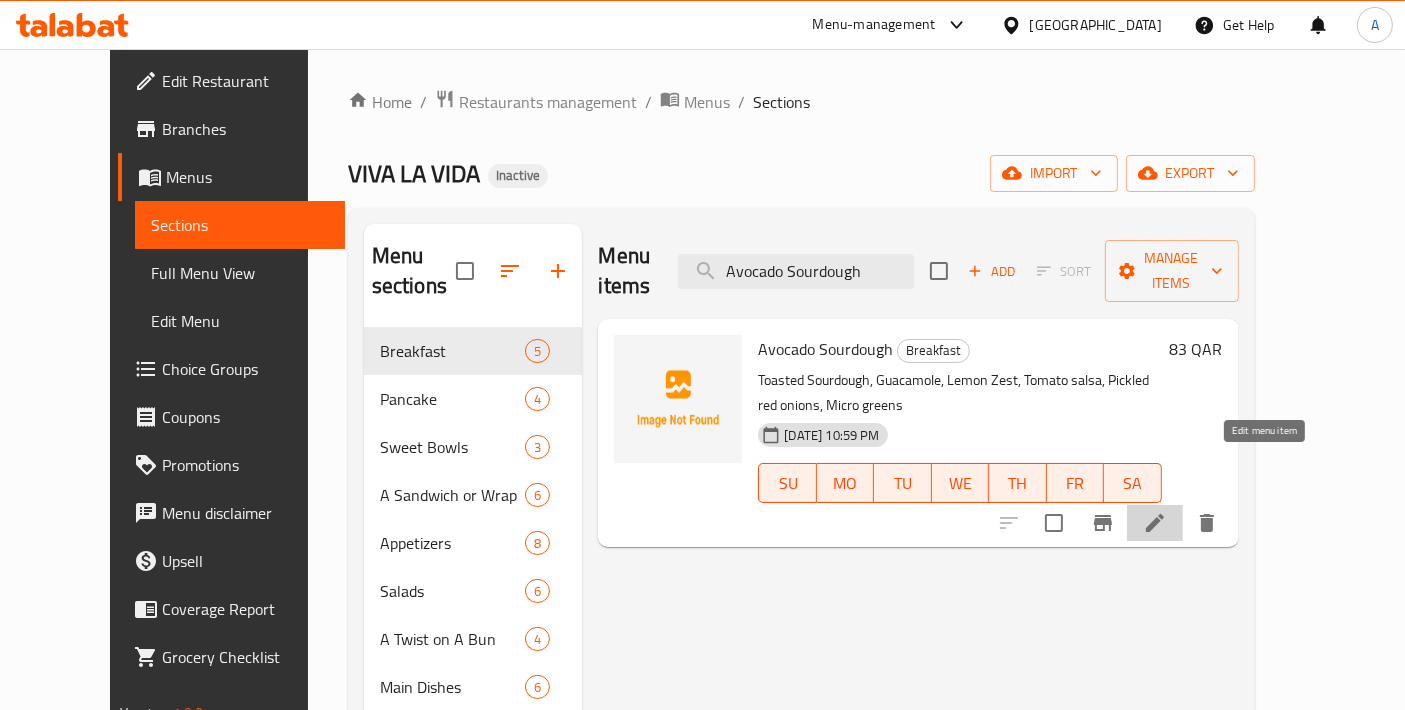 click 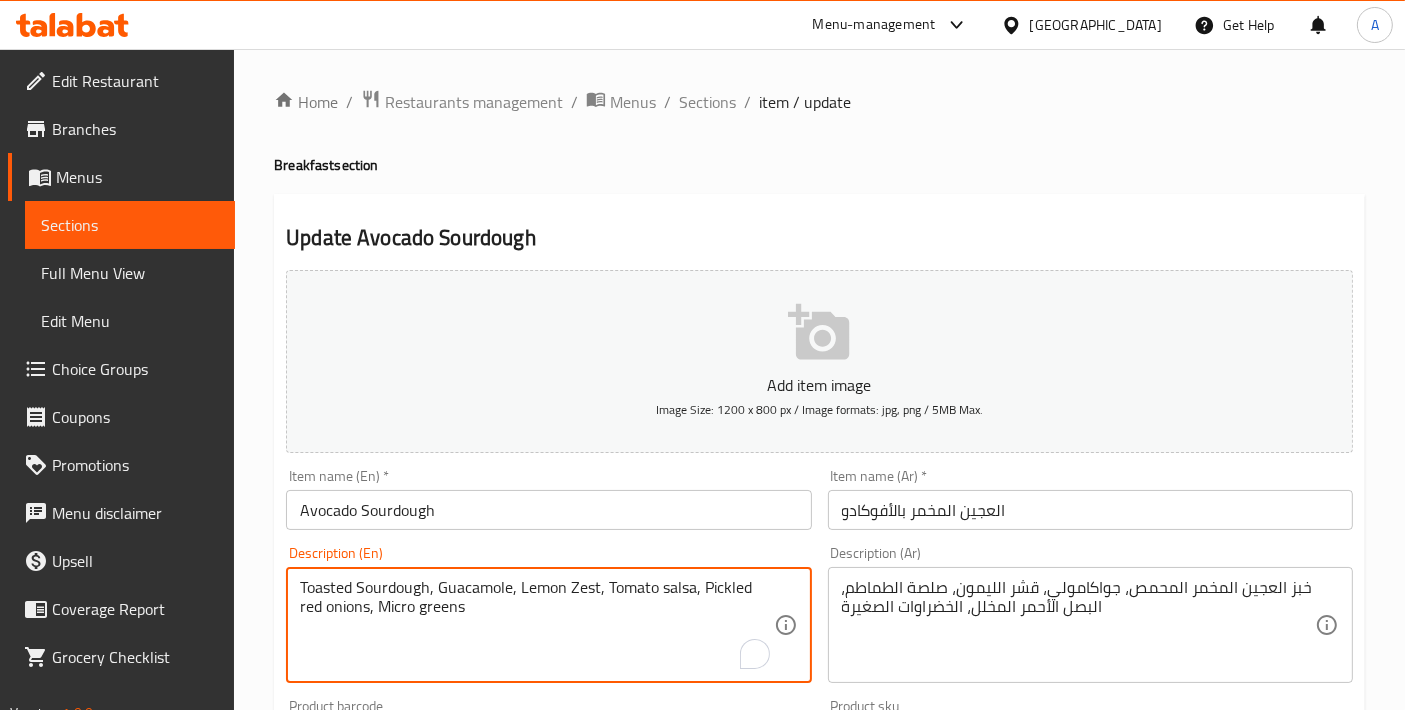drag, startPoint x: 334, startPoint y: 589, endPoint x: 352, endPoint y: 590, distance: 18.027756 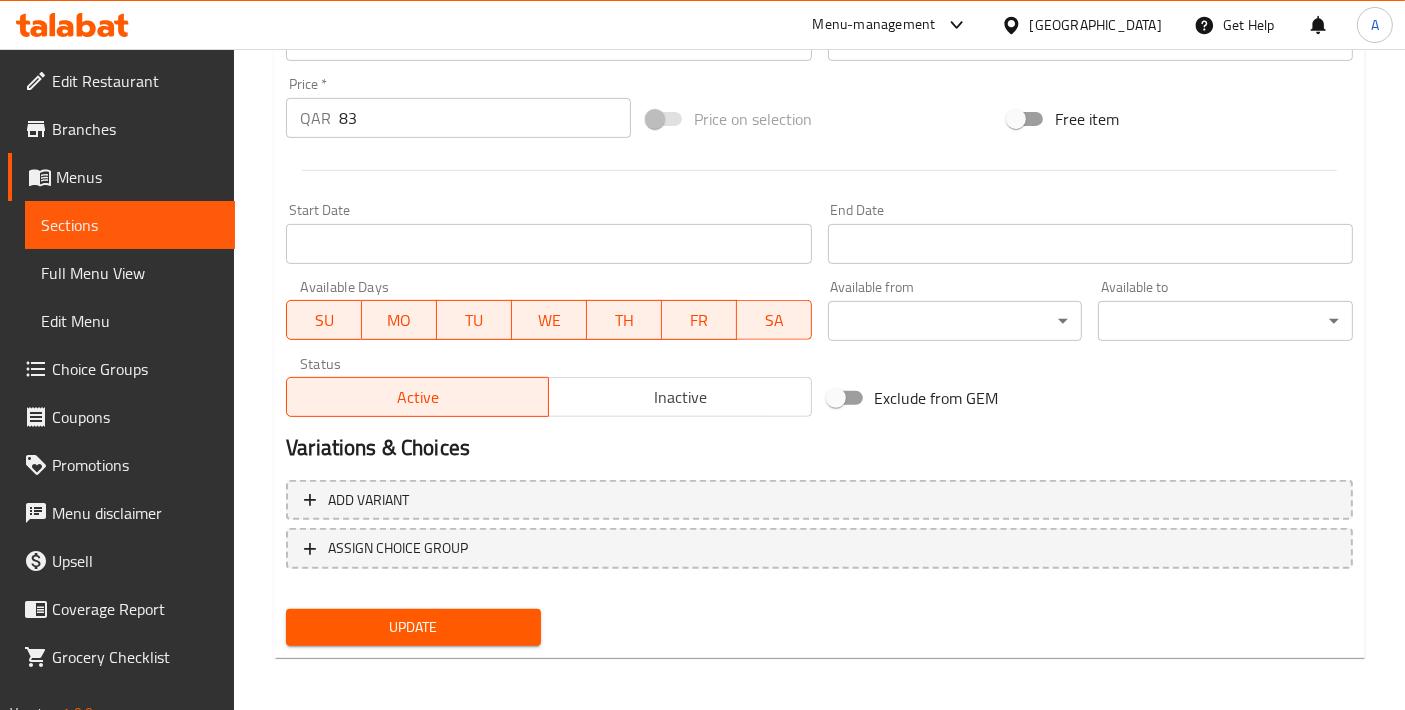 type on "Toast Sourdough, Guacamole, Lemon Zest, Tomato salsa, Pickled red onions, Micro greens" 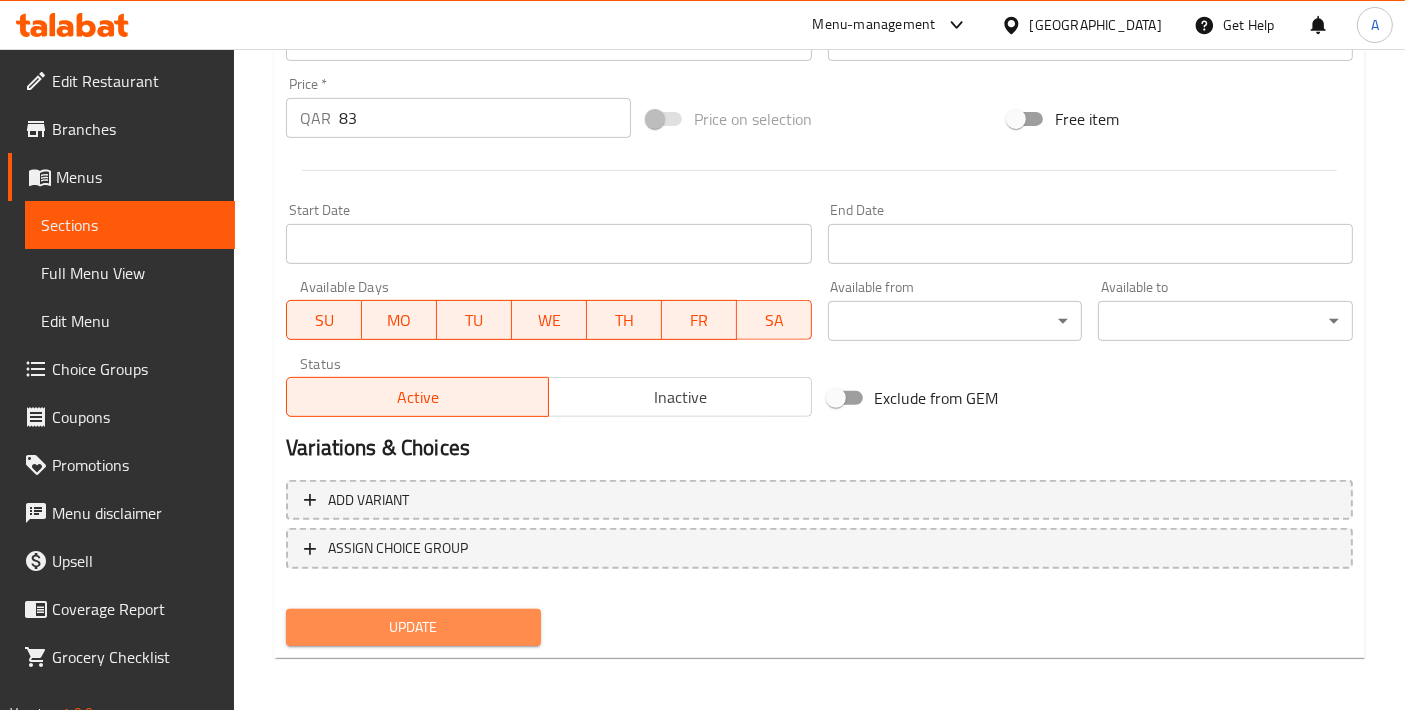 click on "Update" at bounding box center (413, 627) 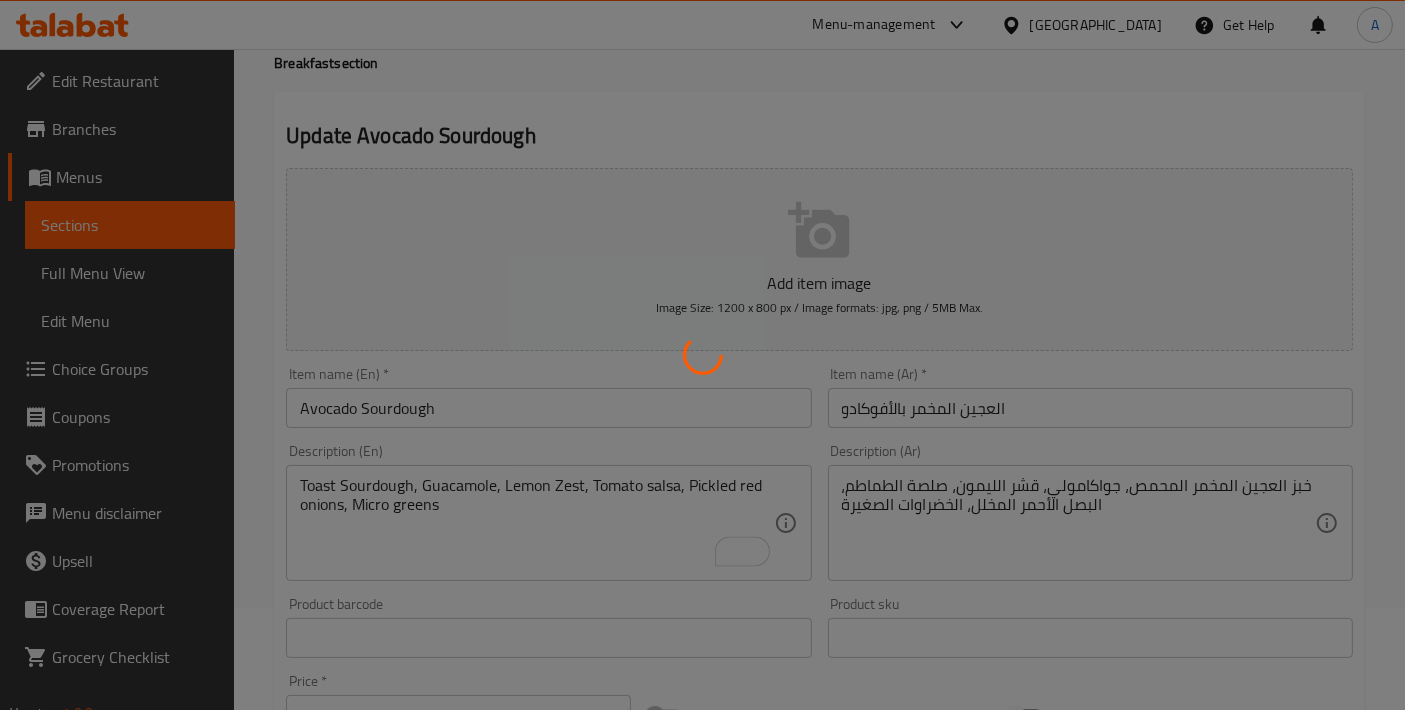 scroll, scrollTop: 0, scrollLeft: 0, axis: both 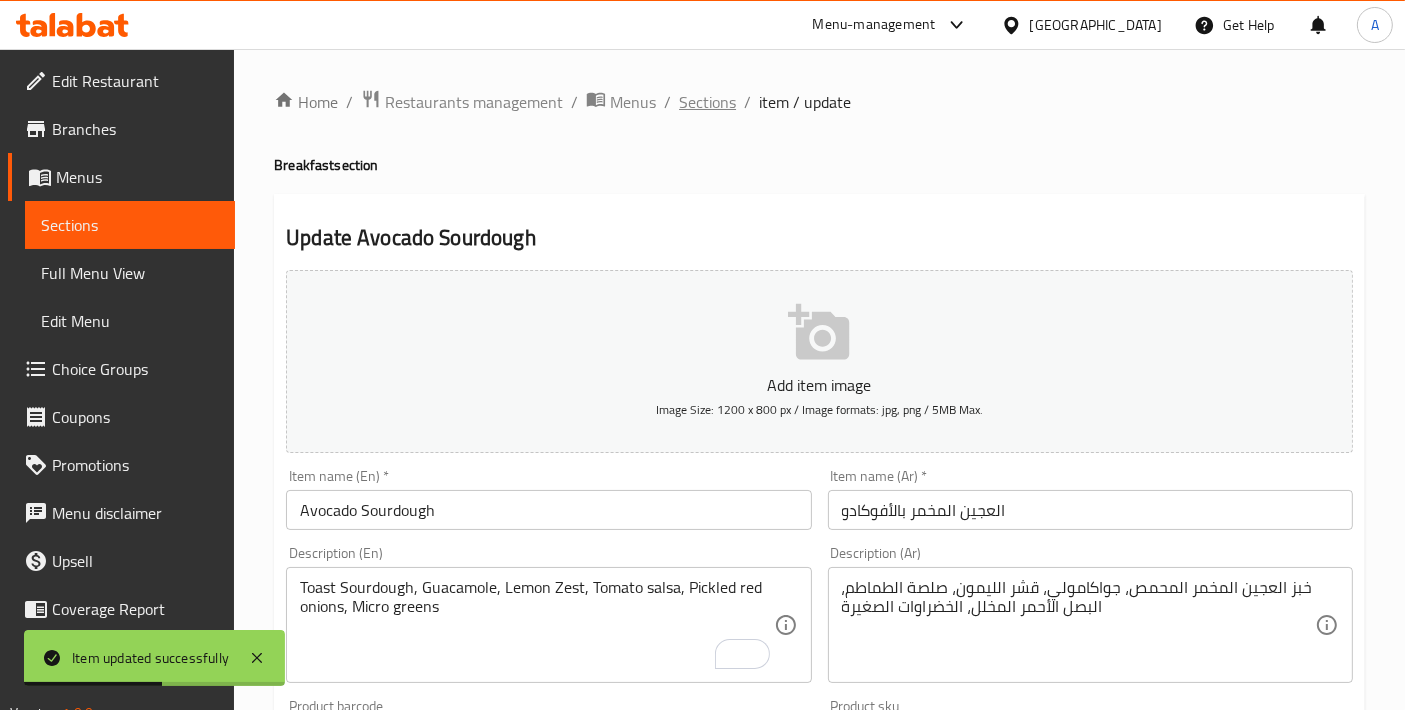 click on "Sections" at bounding box center (707, 102) 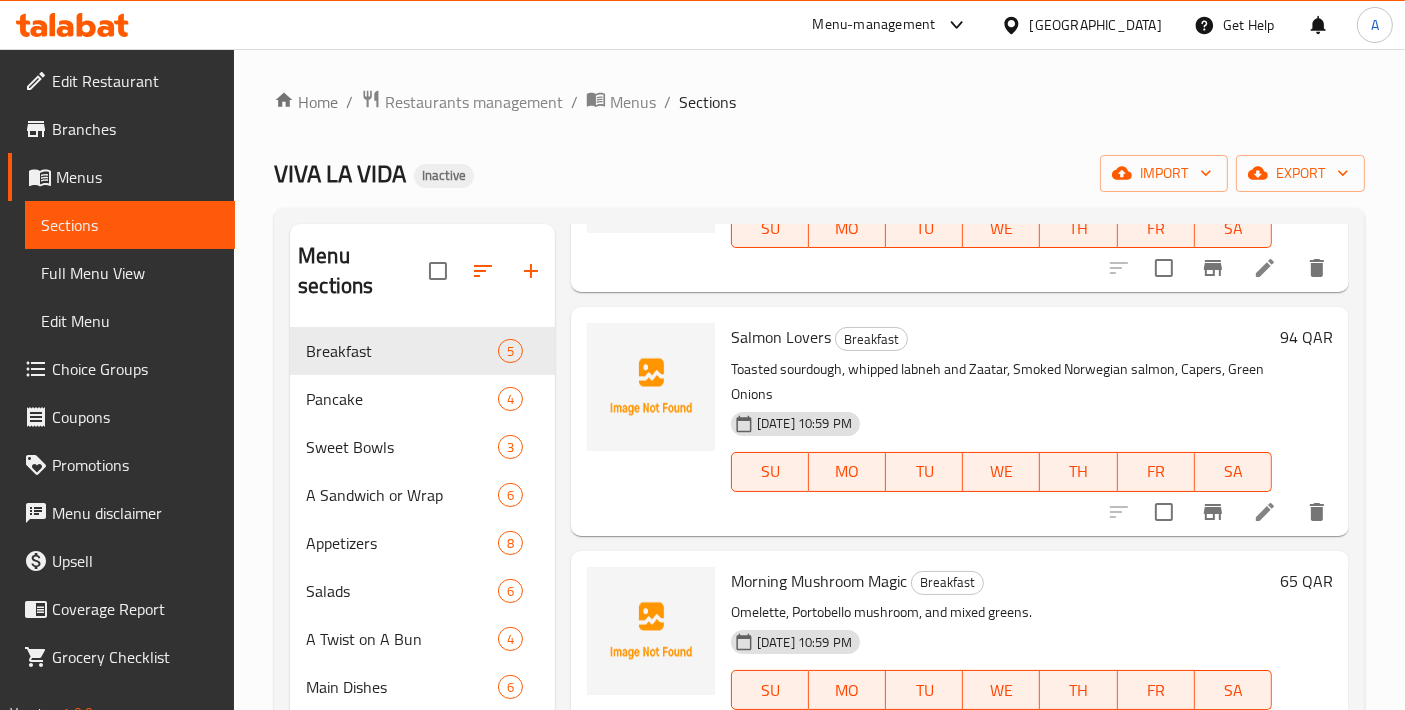 scroll, scrollTop: 222, scrollLeft: 0, axis: vertical 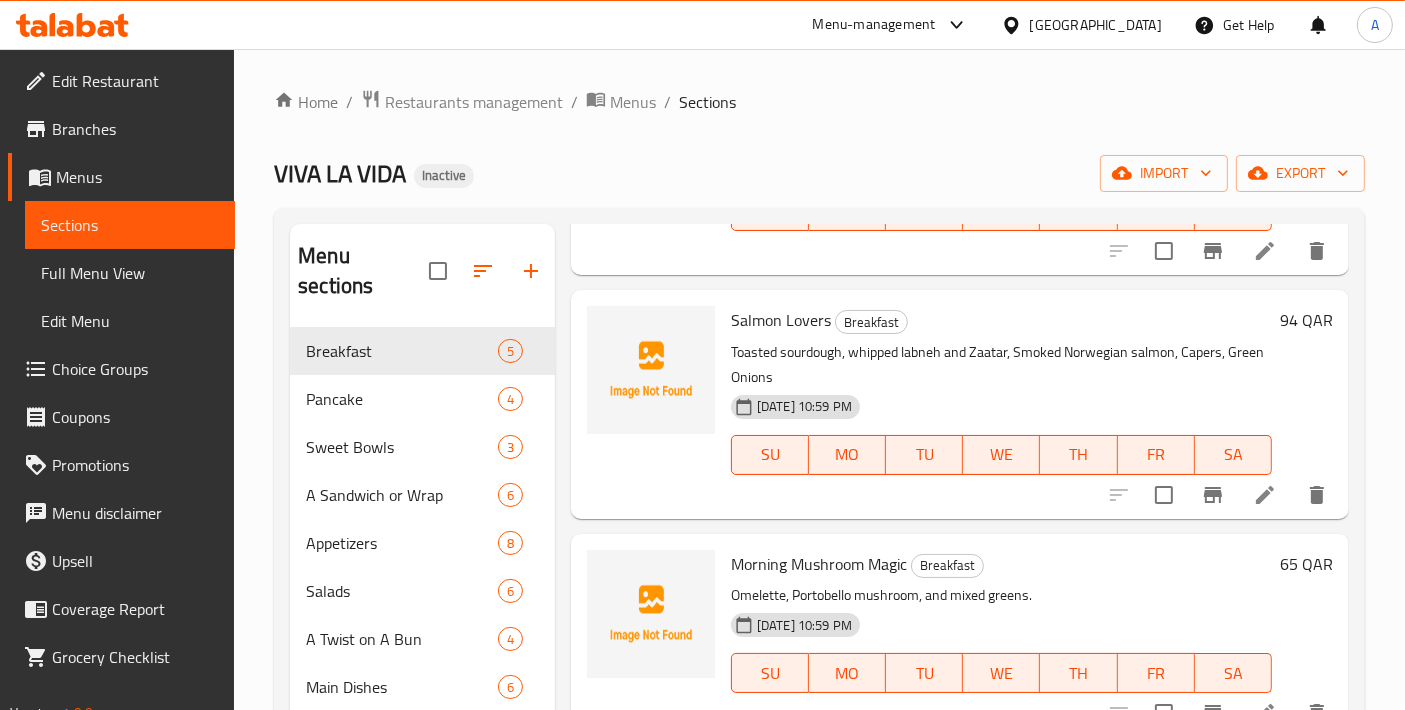 click 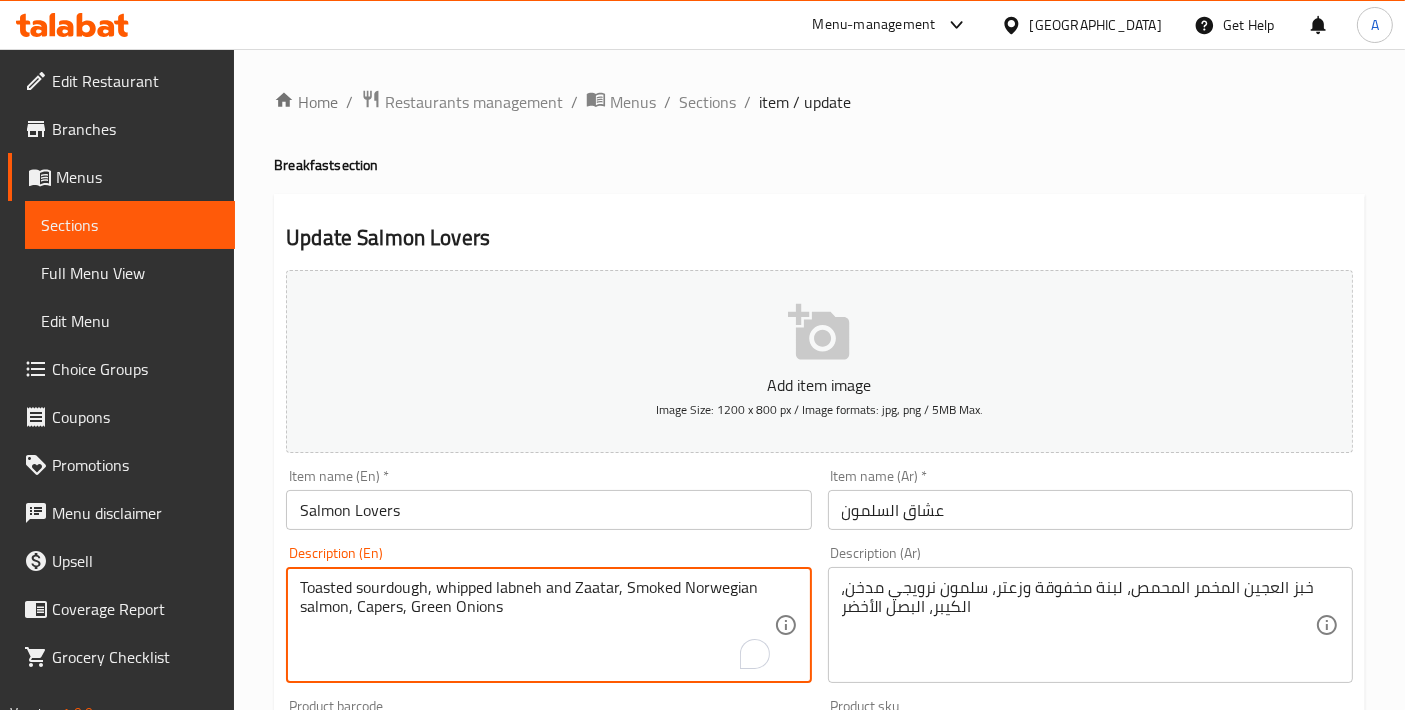 drag, startPoint x: 336, startPoint y: 582, endPoint x: 350, endPoint y: 583, distance: 14.035668 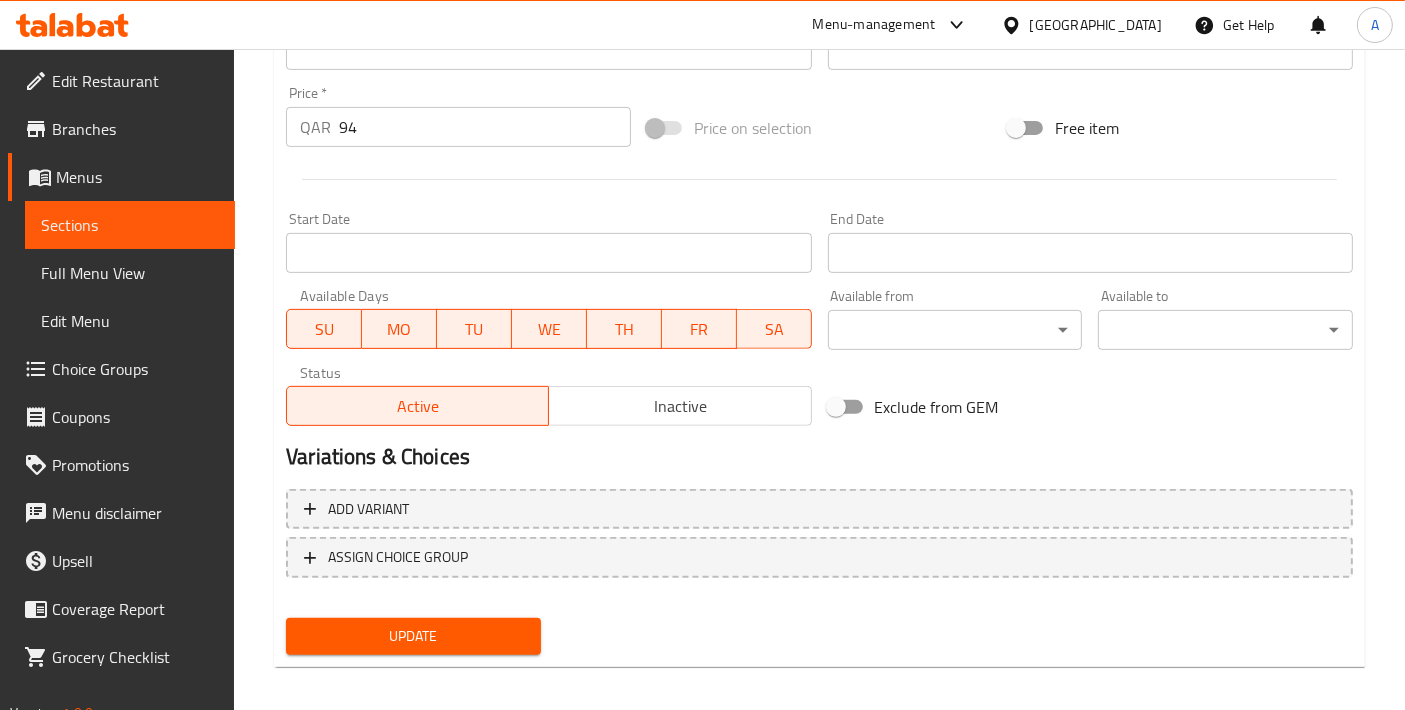 scroll, scrollTop: 699, scrollLeft: 0, axis: vertical 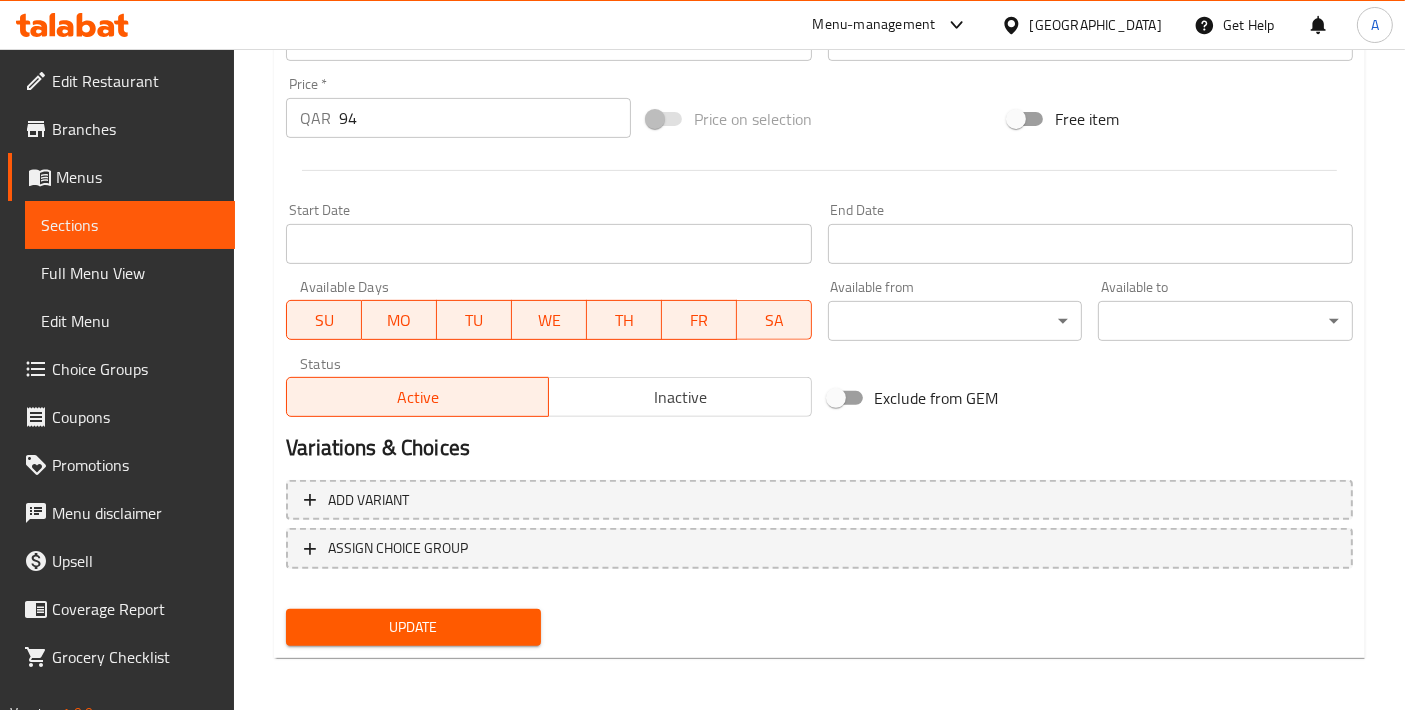 type on "Toast sourdough, whipped labneh and Zaatar, Smoked Norwegian salmon, Capers, Green Onions" 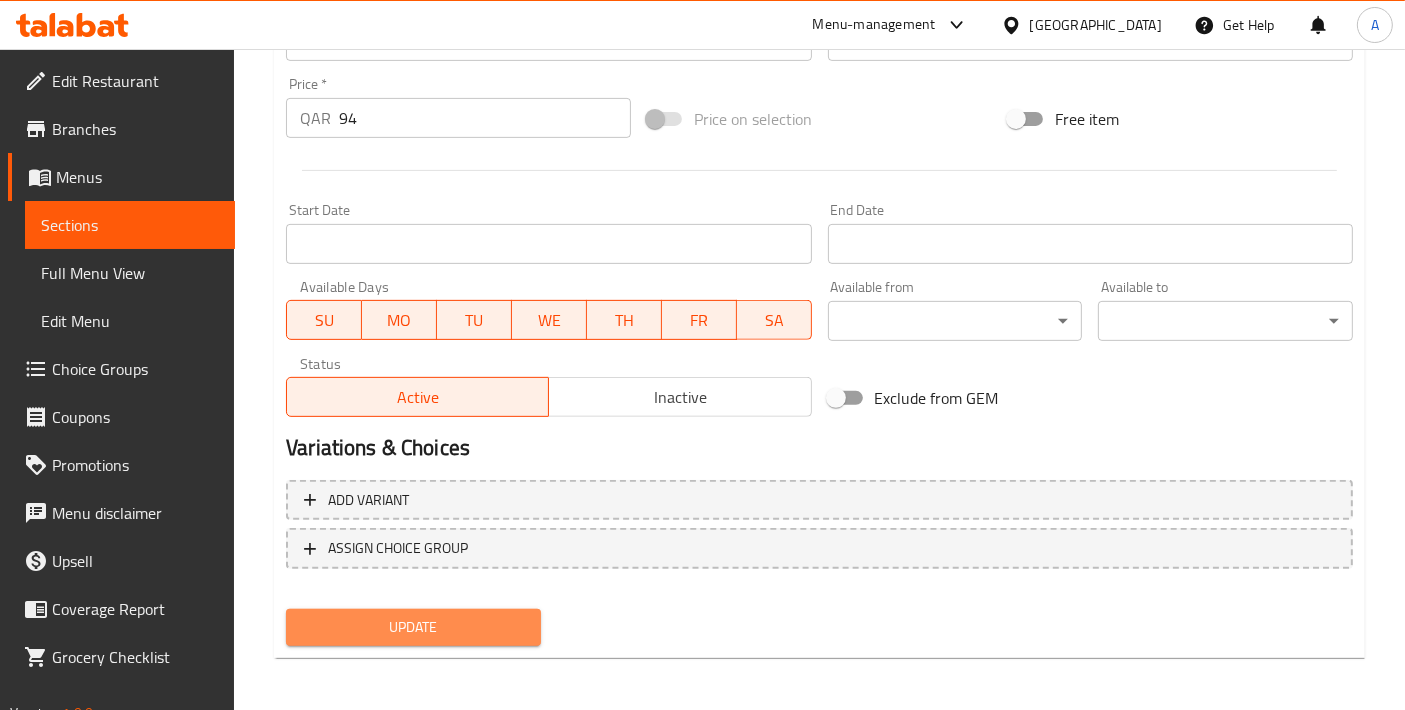 click on "Update" at bounding box center [413, 627] 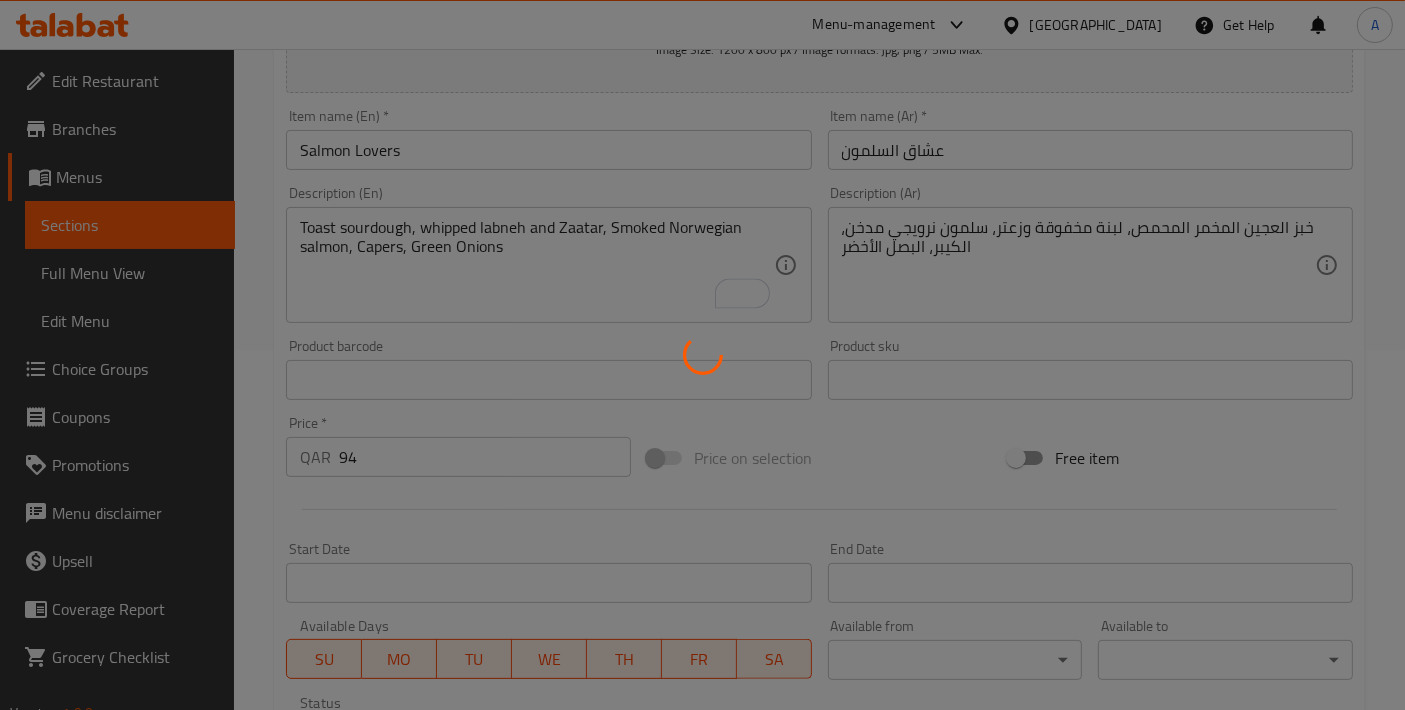 scroll, scrollTop: 254, scrollLeft: 0, axis: vertical 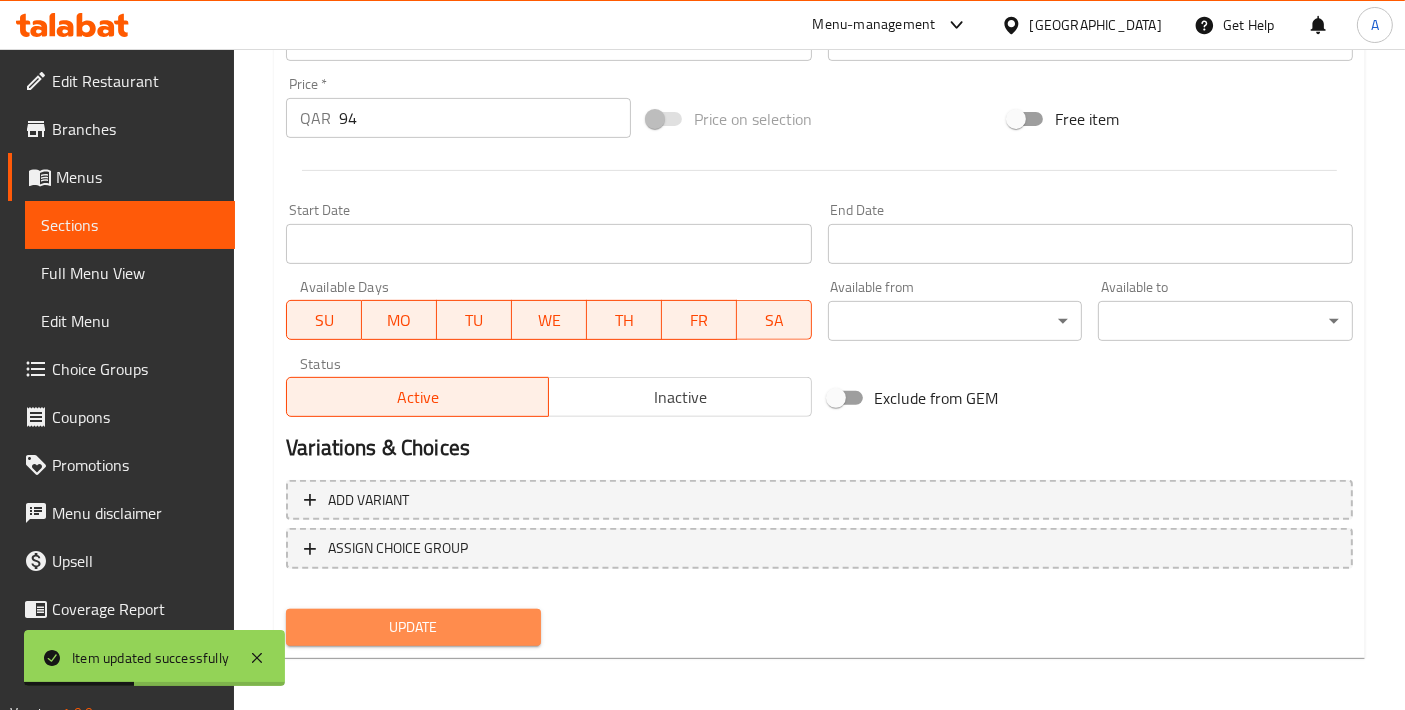 click on "Update" at bounding box center [413, 627] 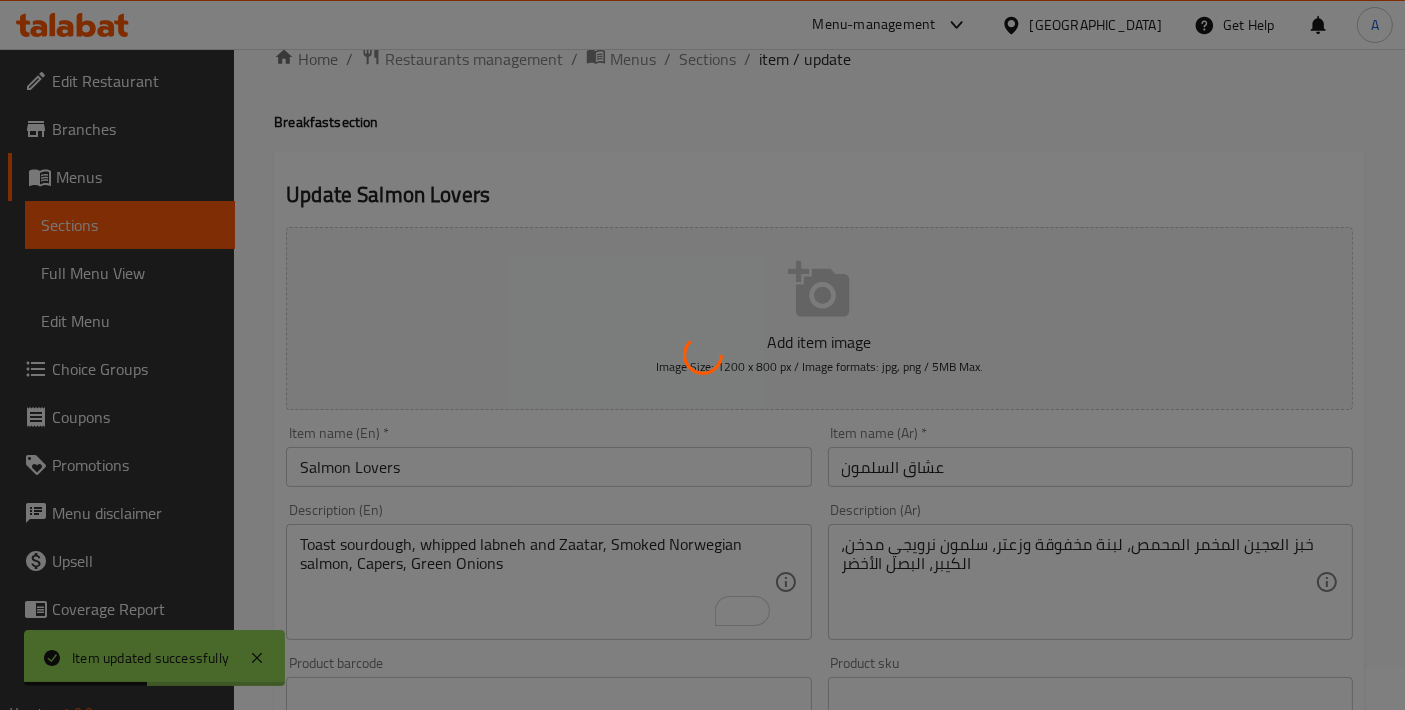 scroll, scrollTop: 32, scrollLeft: 0, axis: vertical 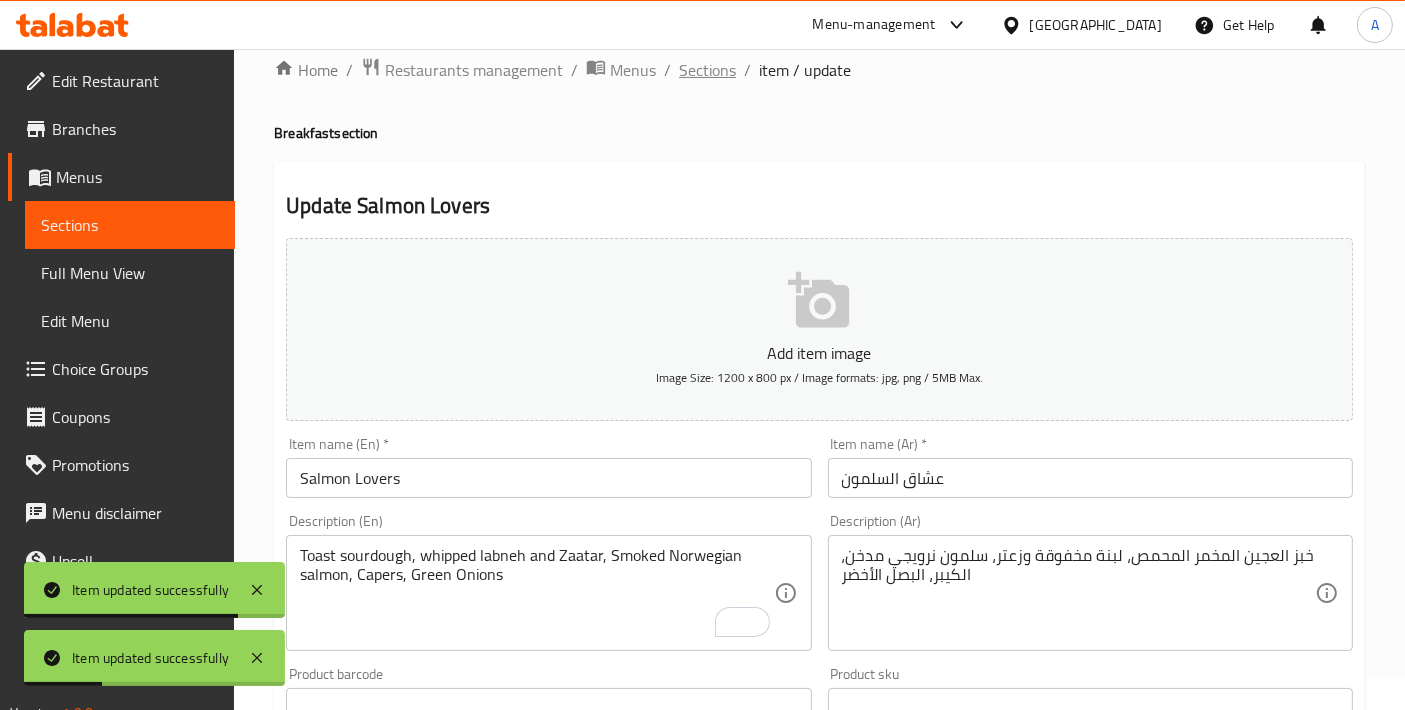 click on "Sections" at bounding box center [707, 70] 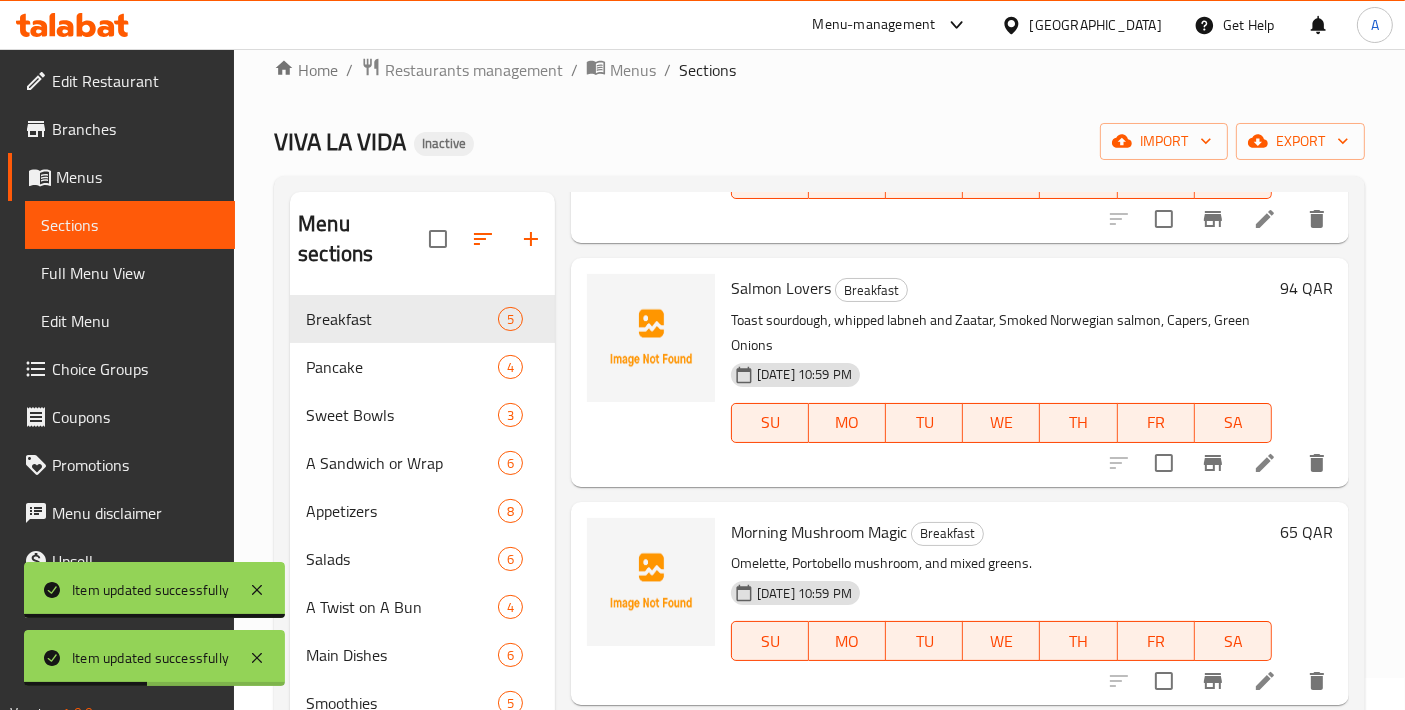 scroll, scrollTop: 247, scrollLeft: 0, axis: vertical 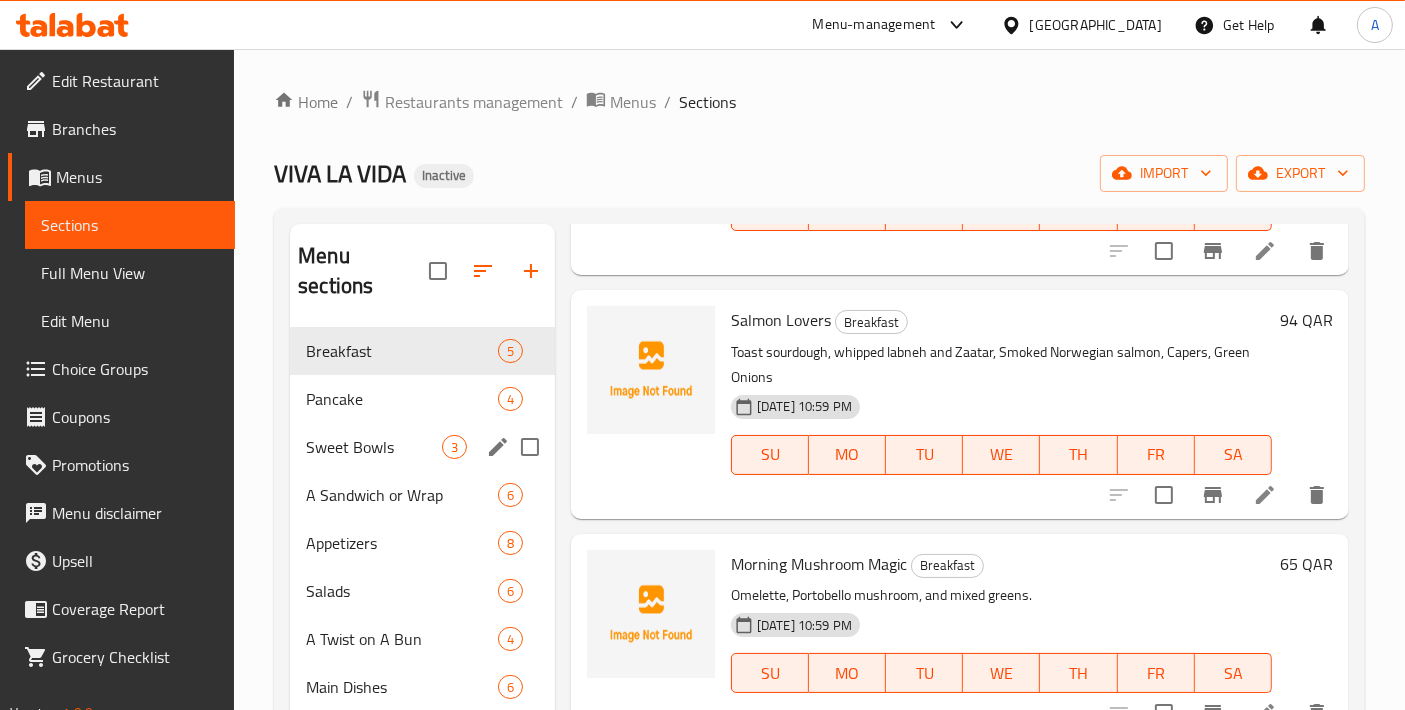 click on "Sweet Bowls" at bounding box center [374, 447] 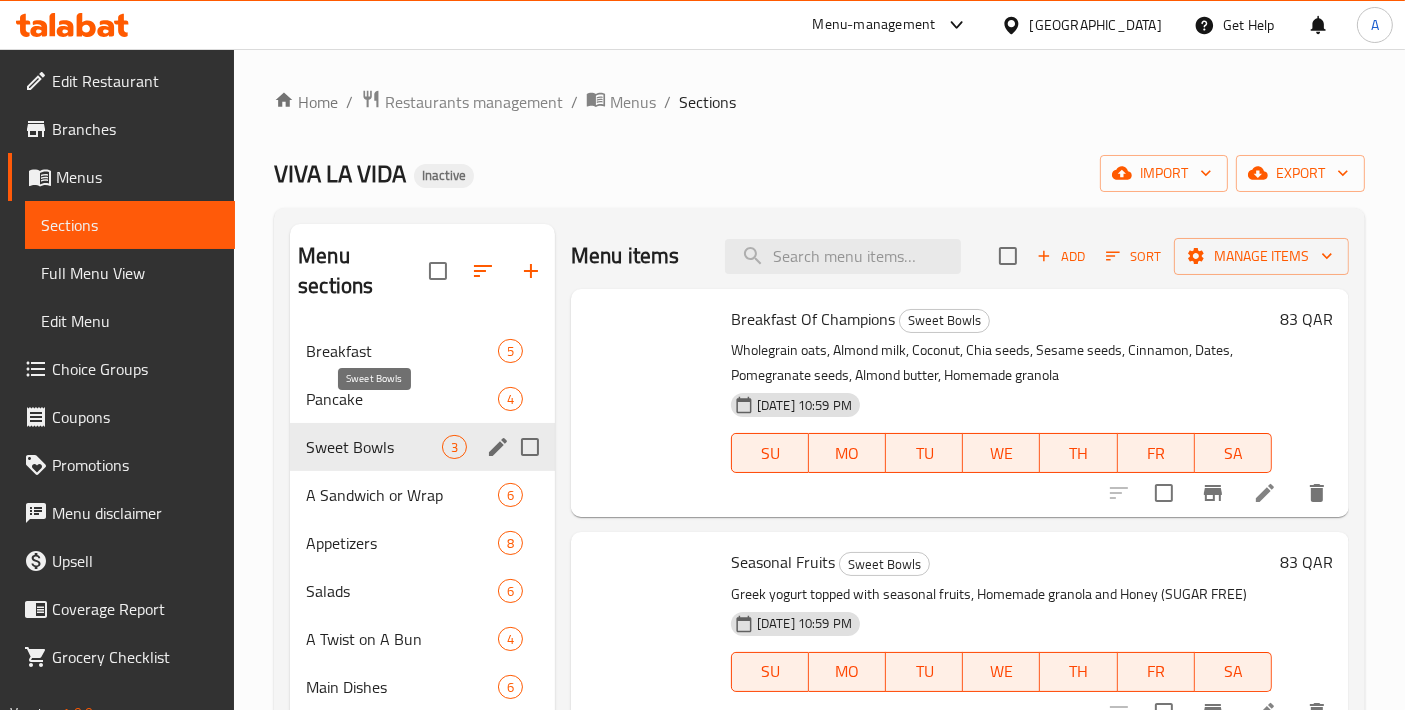 scroll, scrollTop: 0, scrollLeft: 0, axis: both 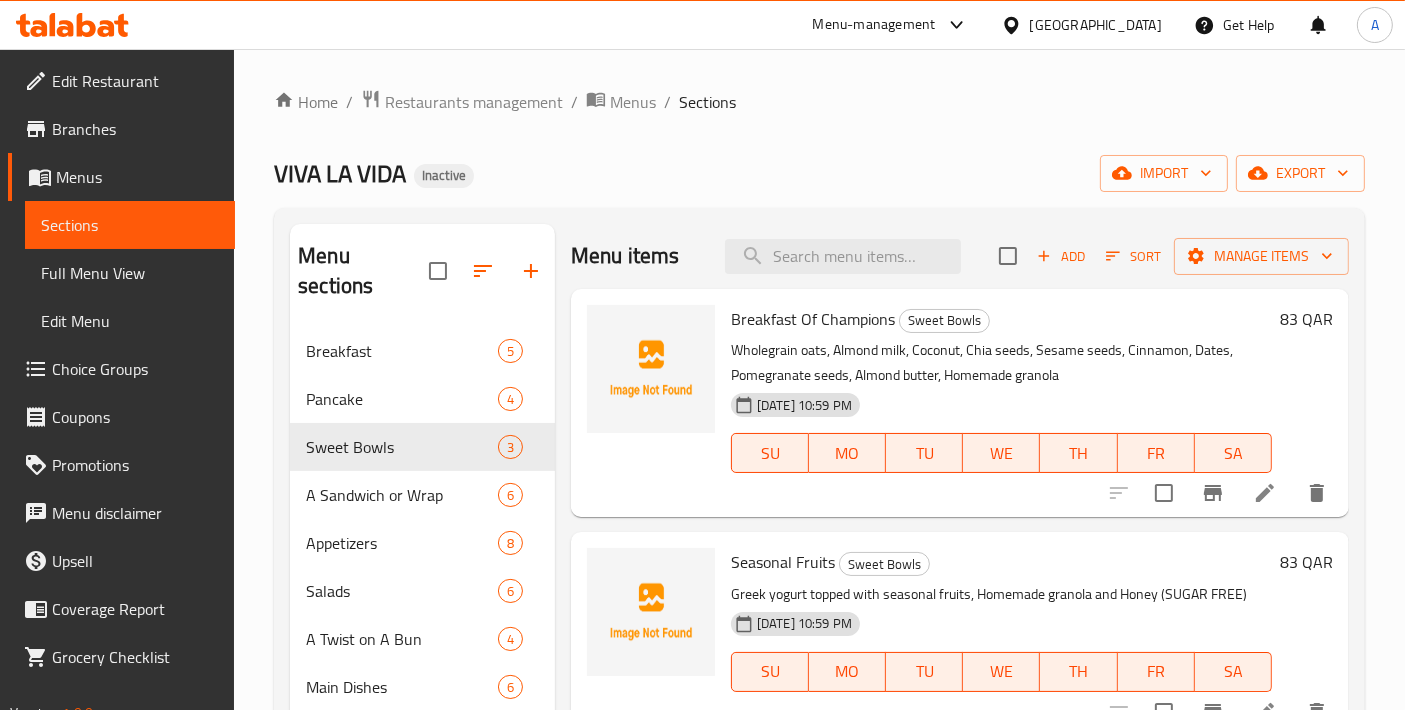 click on "Breakfast Of Champions" at bounding box center [813, 319] 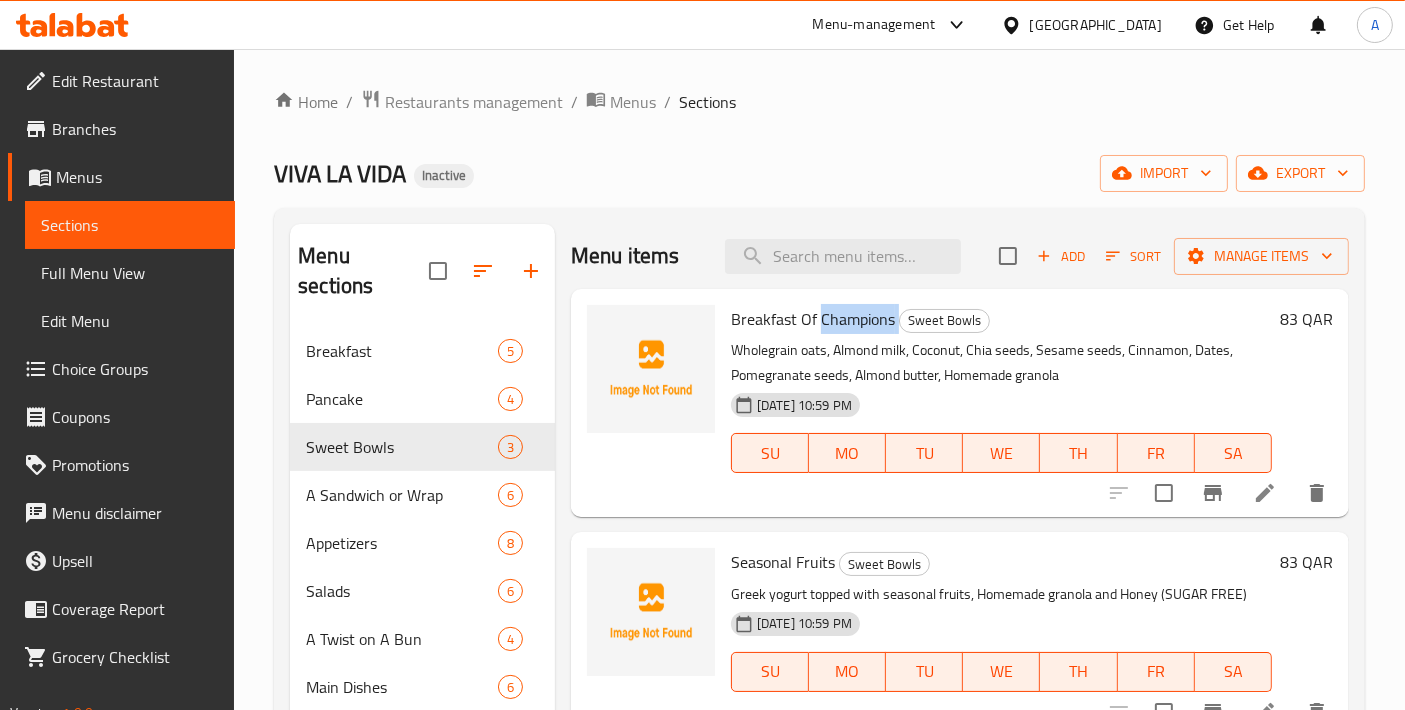 click on "Breakfast Of Champions" at bounding box center (813, 319) 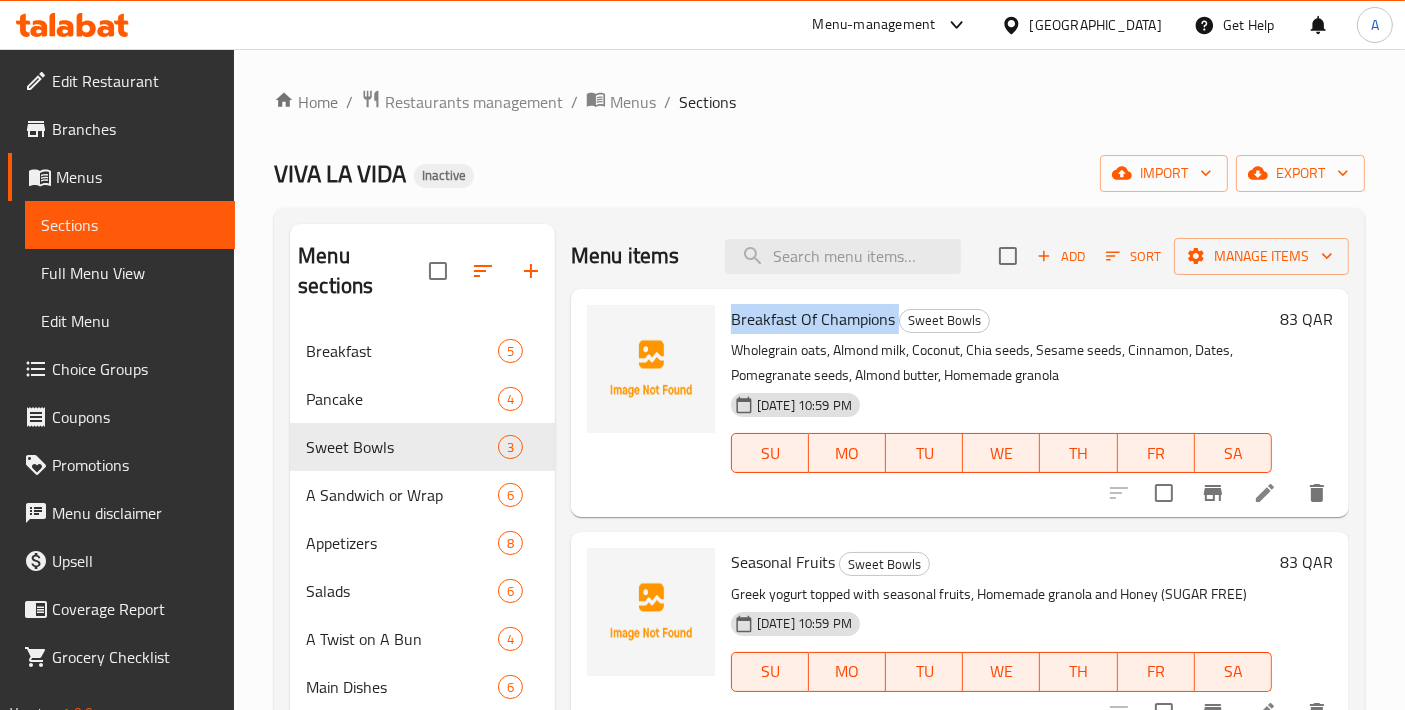 click on "Breakfast Of Champions" at bounding box center (813, 319) 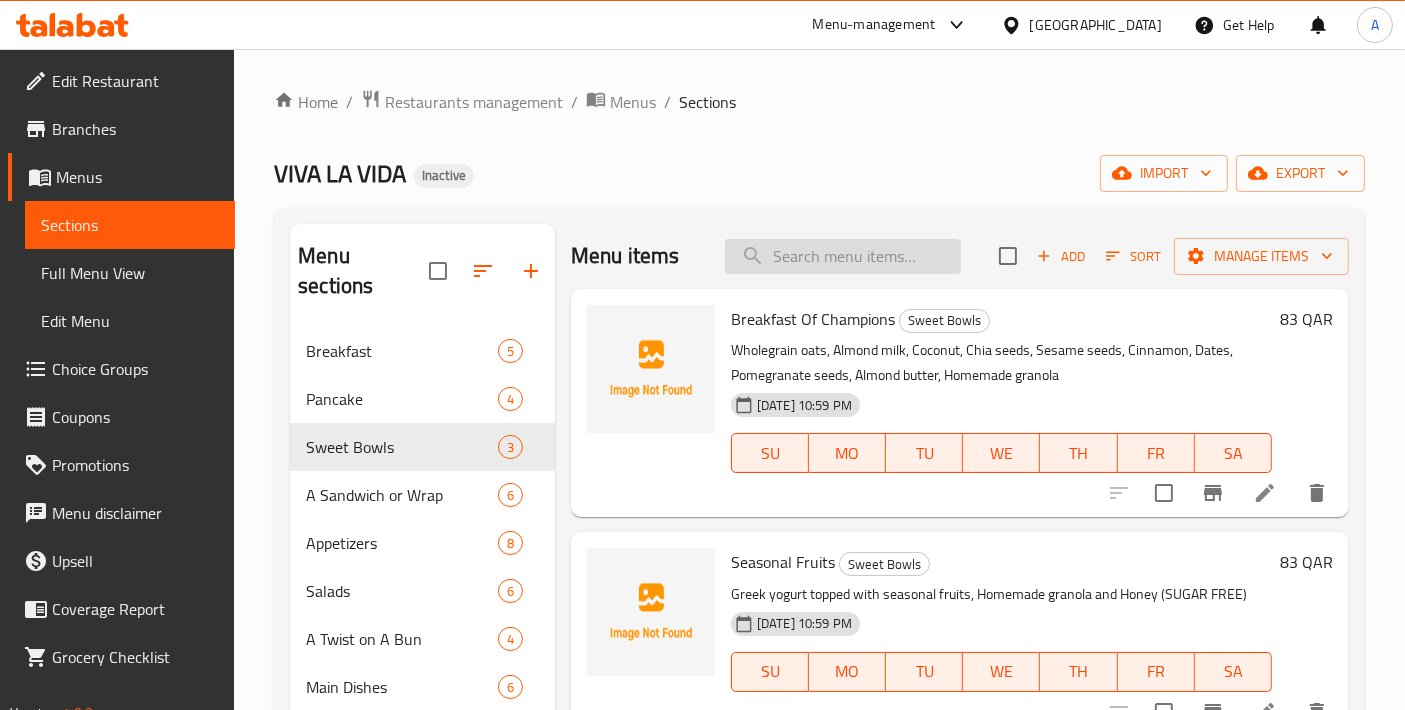 click at bounding box center (843, 256) 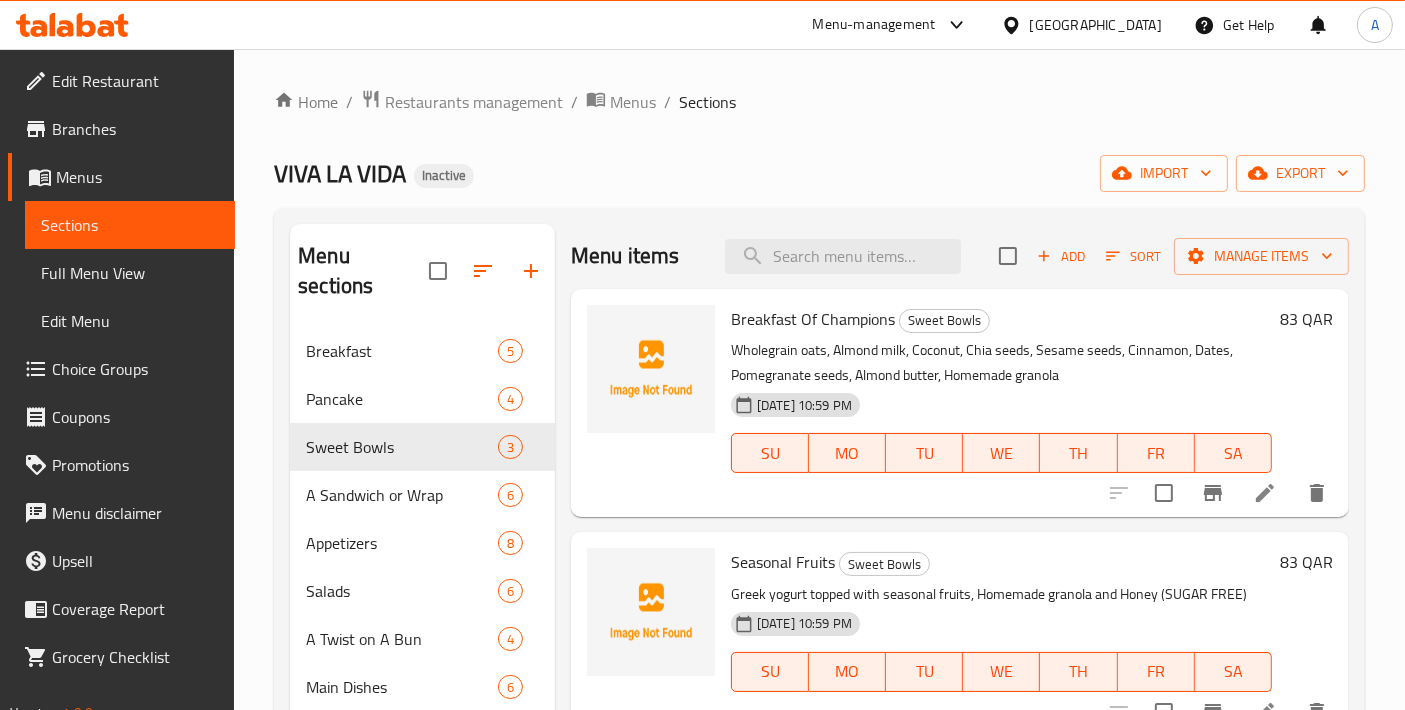paste on "Breakfast Of Champions" 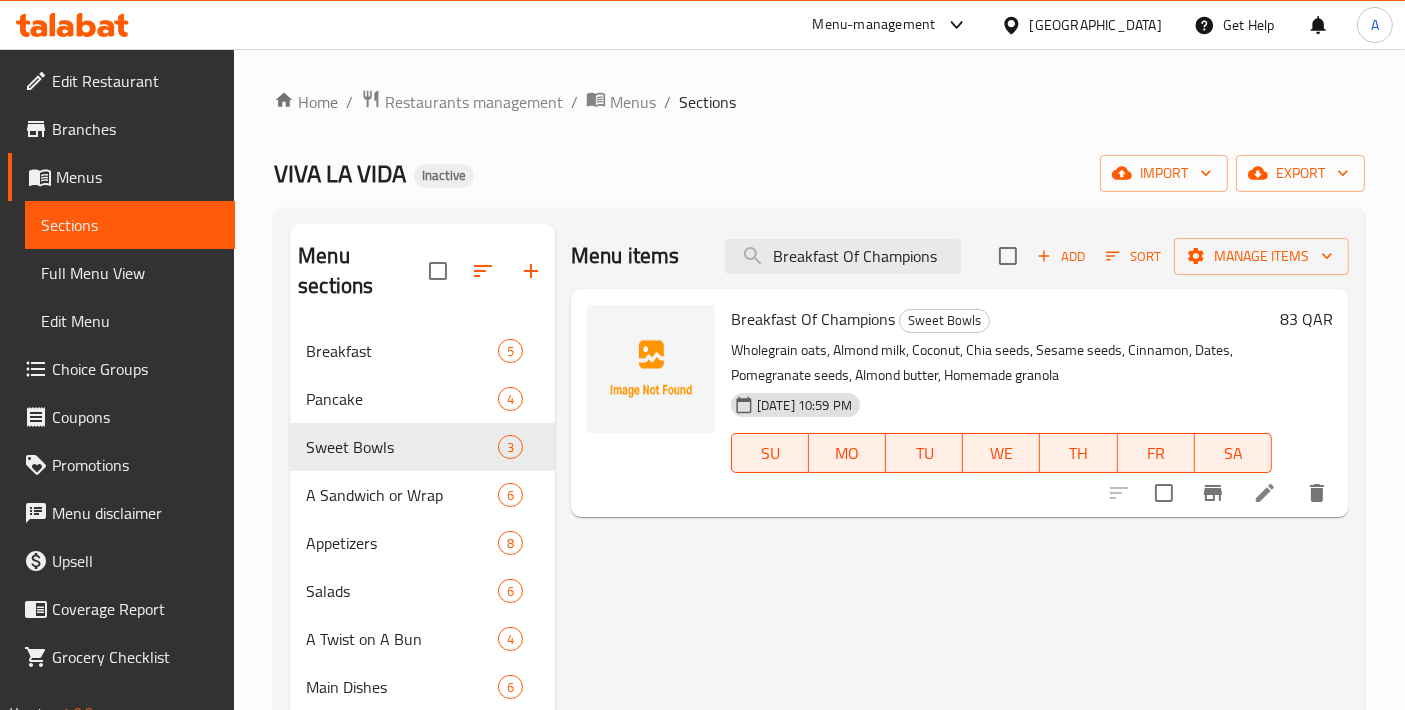 type on "Breakfast Of Champions" 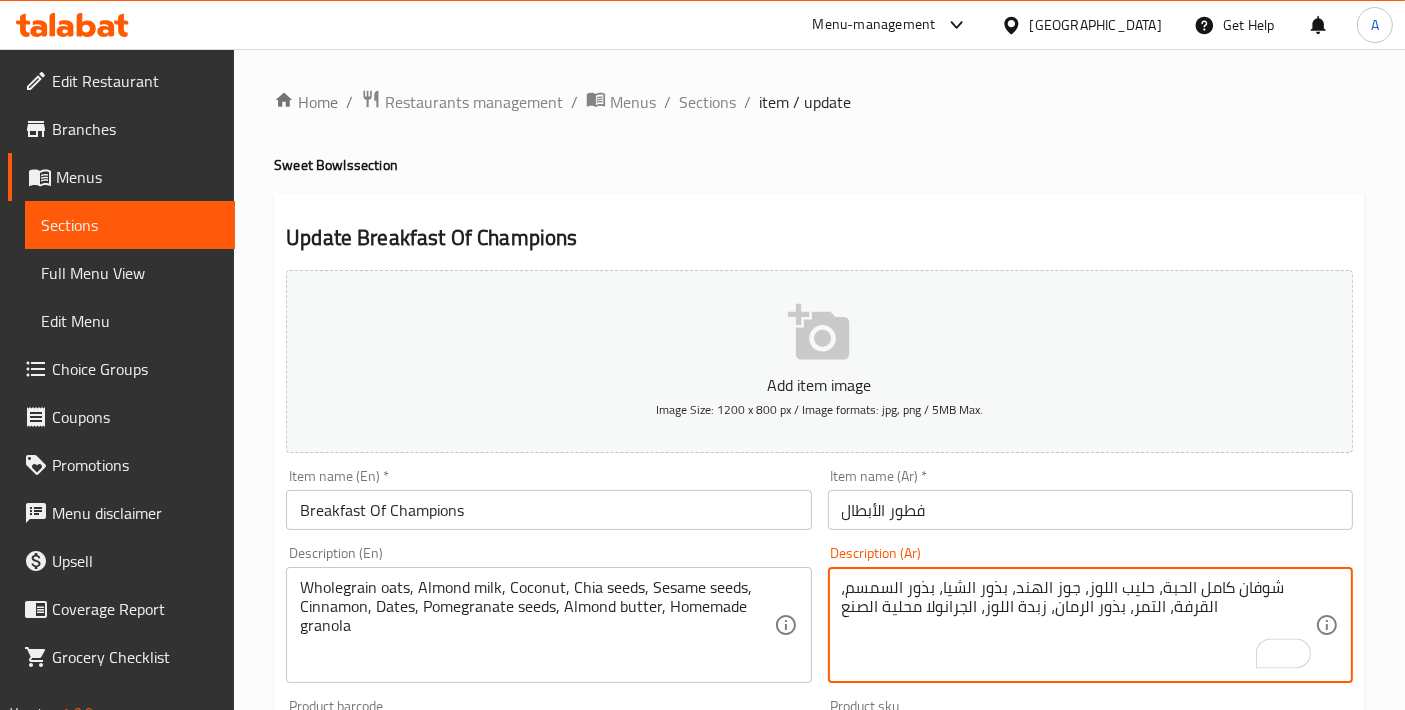 drag, startPoint x: 919, startPoint y: 610, endPoint x: 822, endPoint y: 610, distance: 97 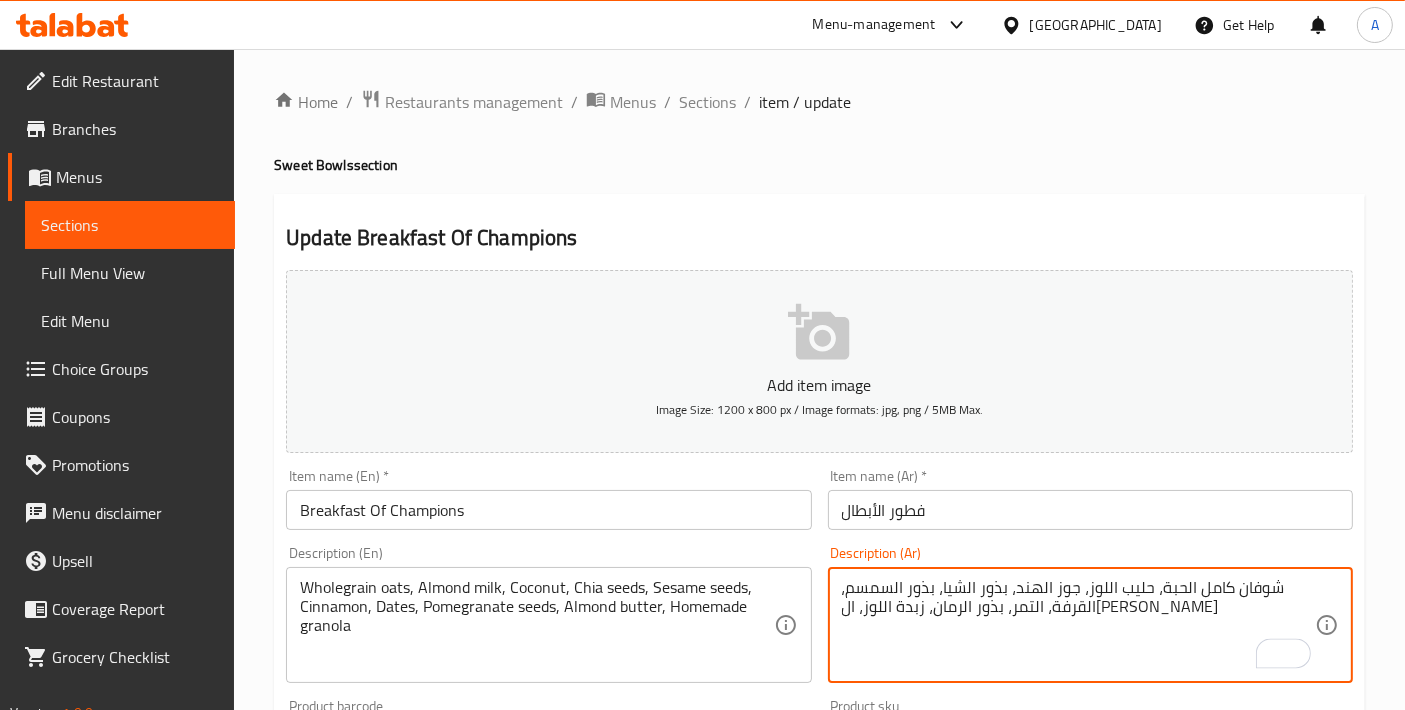 click on "شوفان كامل الحبة، حليب اللوز، جوز الهند، بذور الشيا، بذور السمسم، القرفة، التمر، بذور الرمان، زبدة اللوز، الجرانولا بيتي" at bounding box center [1078, 625] 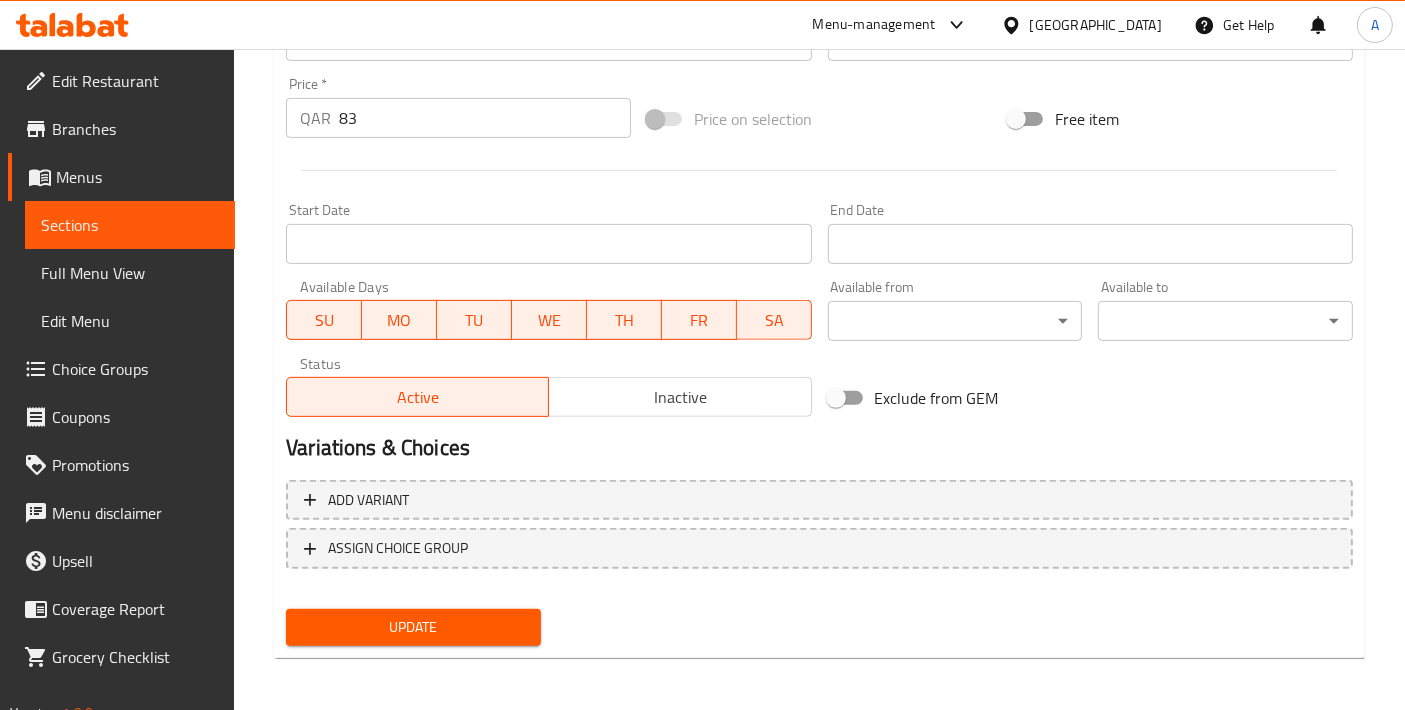 type on "شوفان كامل الحبة، حليب اللوز، جوز الهند، بذور الشيا، بذور السمسم، القرفة، التمر، بذور الرمان، زبدة اللوز، جرانولا بيتي" 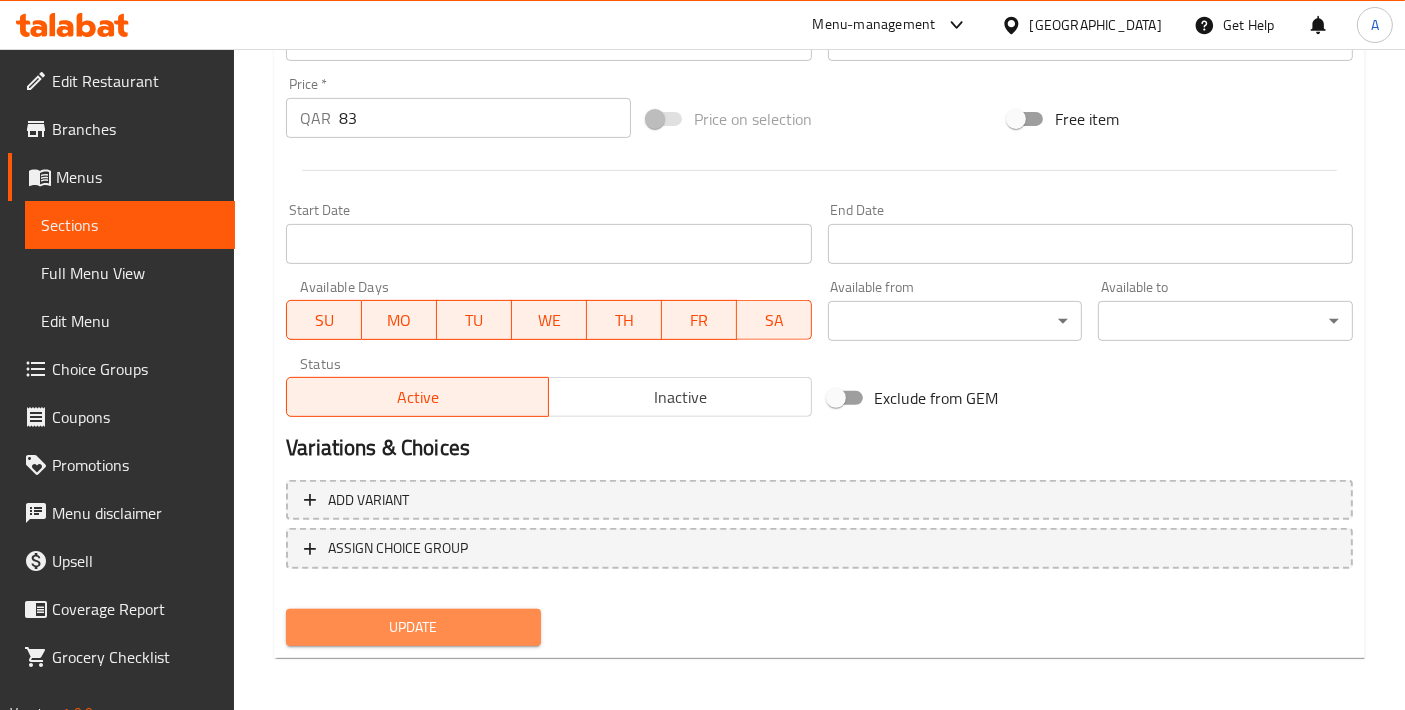 click on "Update" at bounding box center (413, 627) 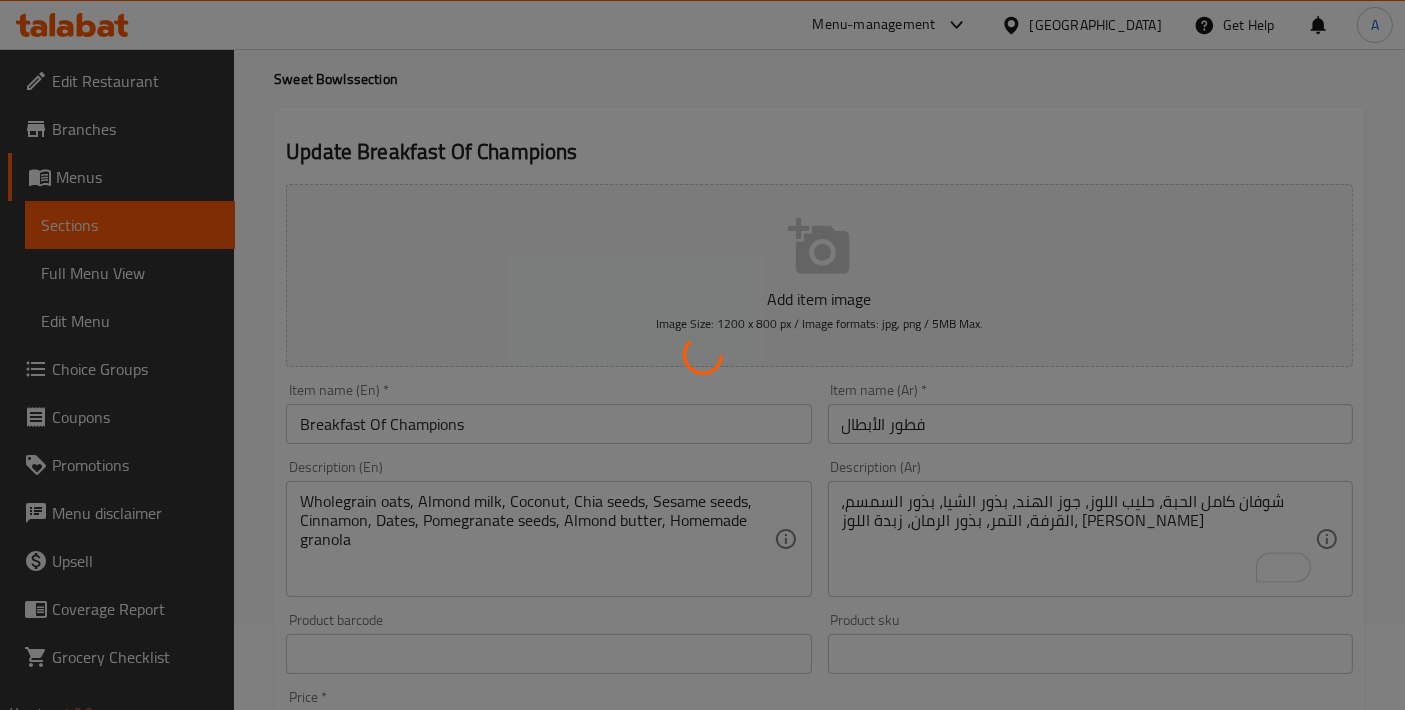 scroll, scrollTop: 0, scrollLeft: 0, axis: both 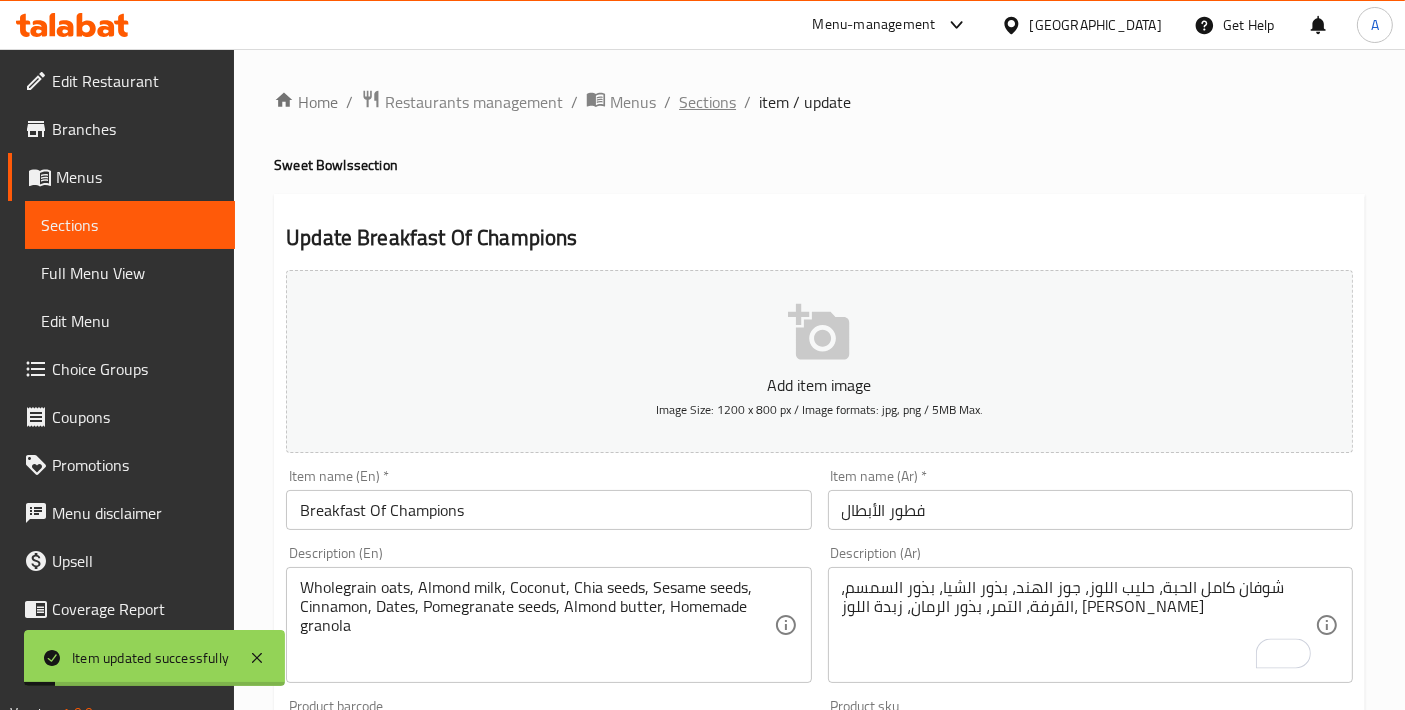 click on "Sections" at bounding box center [707, 102] 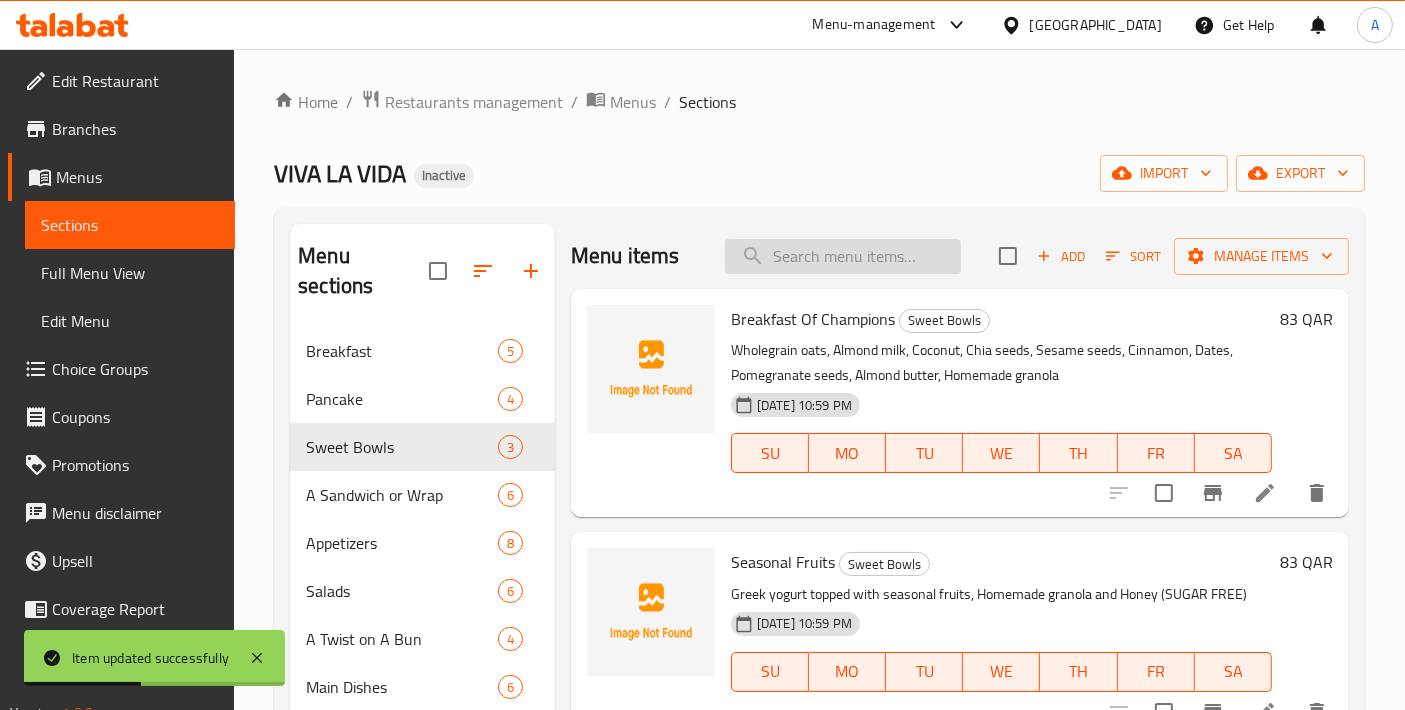 click at bounding box center (843, 256) 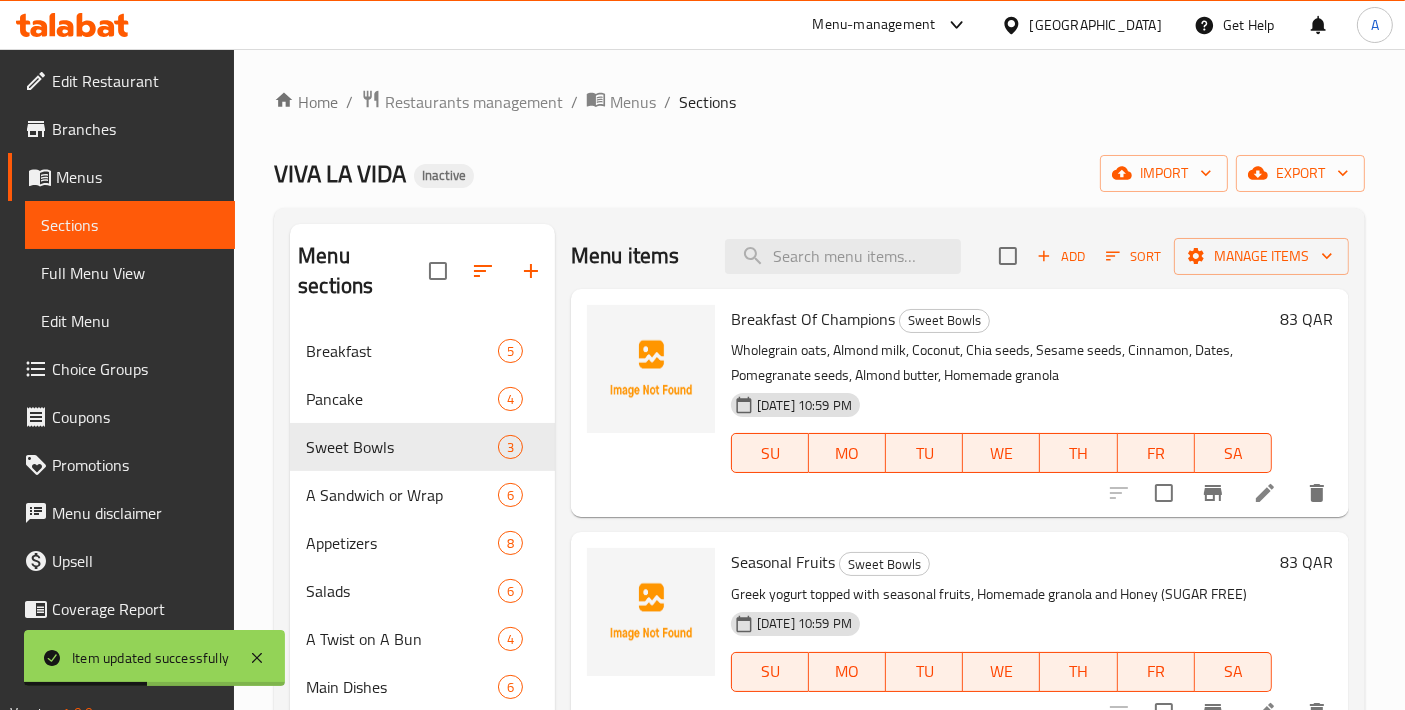 paste on "Seasonal Fruits" 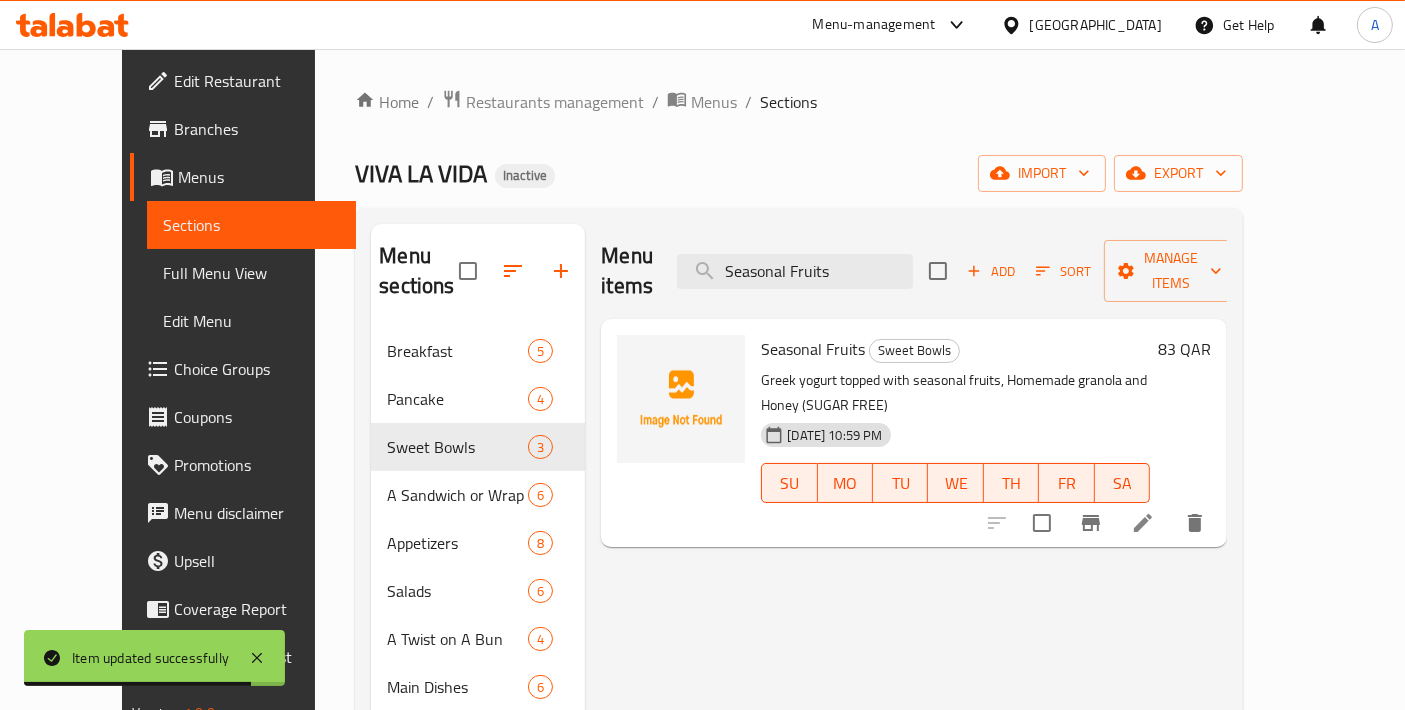 type on "Seasonal Fruits" 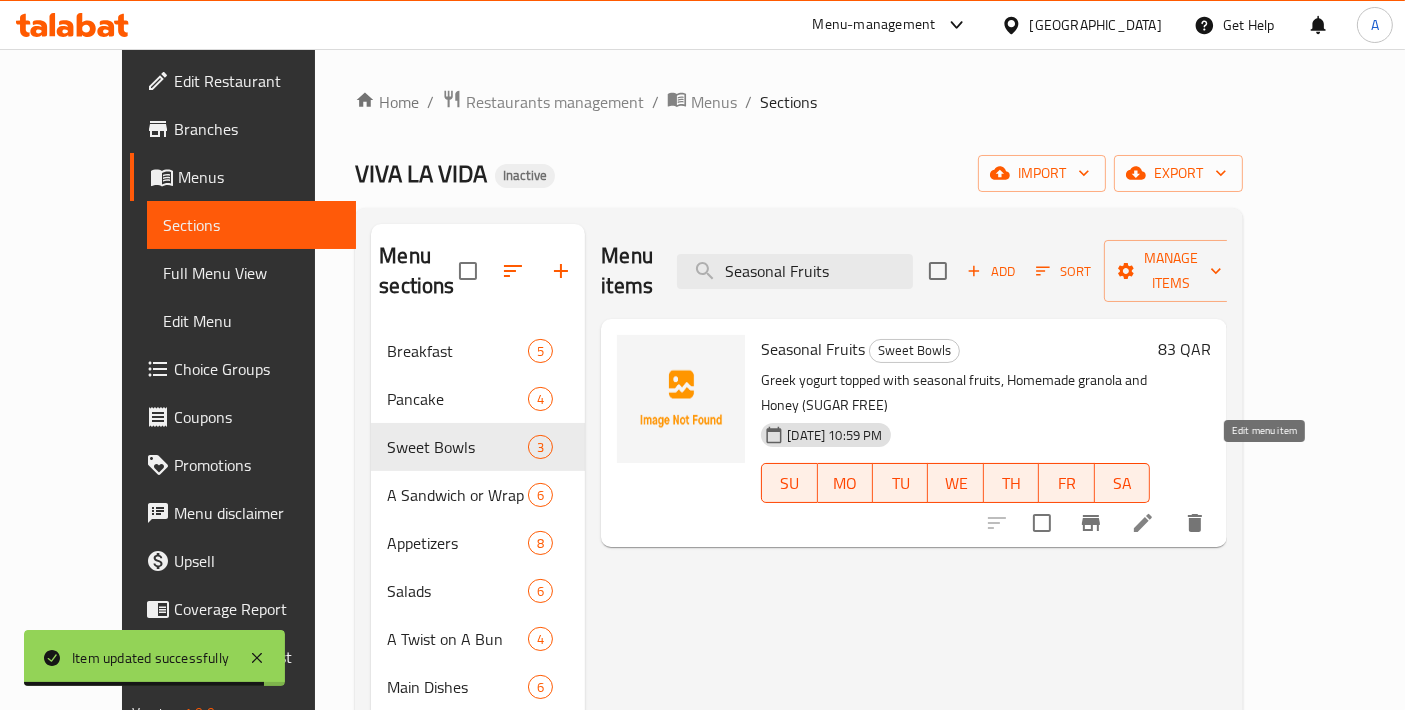 click 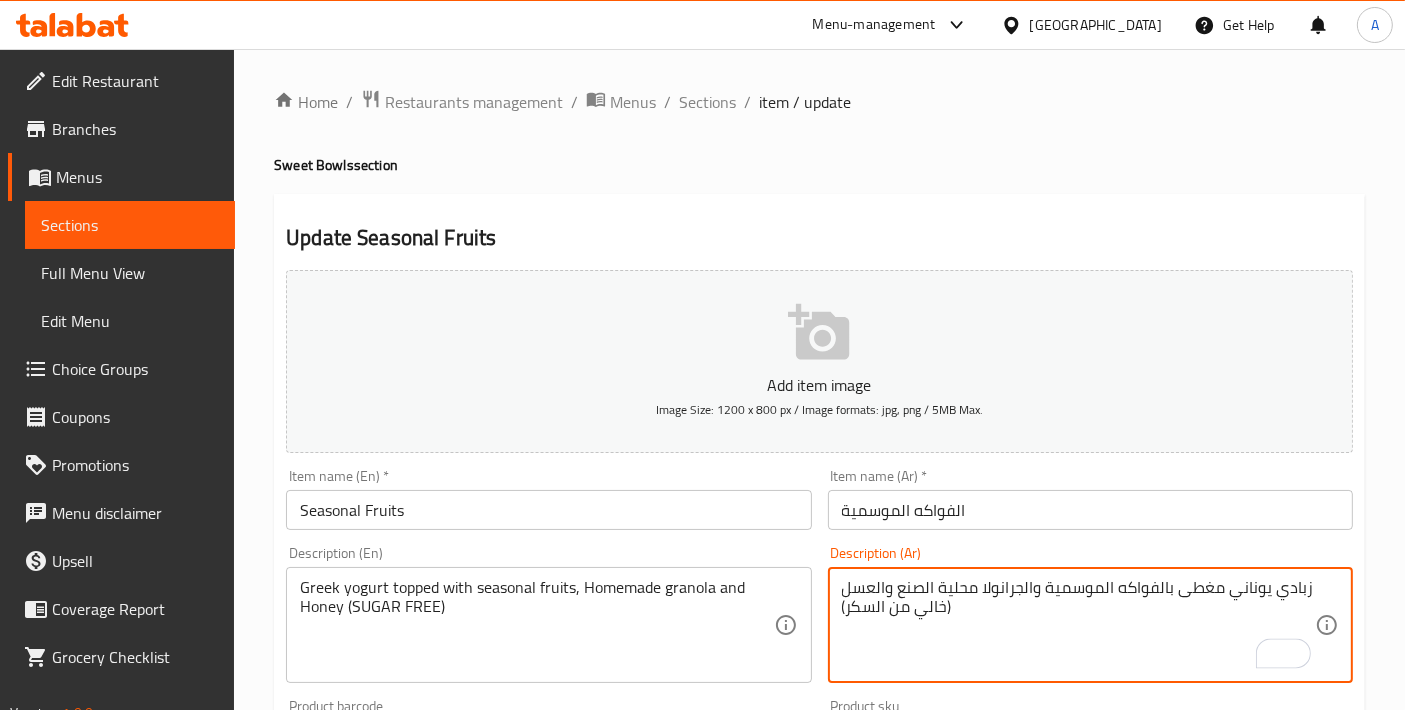drag, startPoint x: 897, startPoint y: 584, endPoint x: 1033, endPoint y: 593, distance: 136.29747 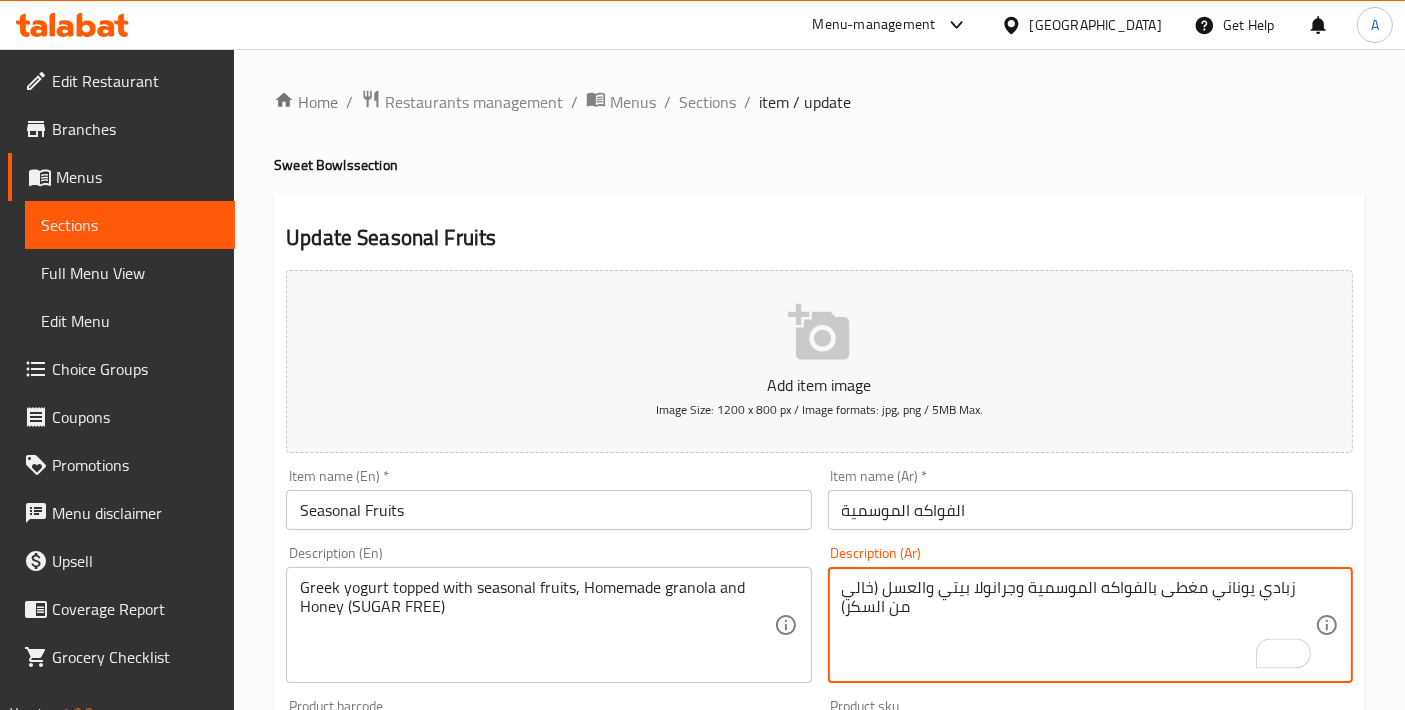 type on "زبادي يوناني مغطى بالفواكه الموسمية وجرانولا بيتي والعسل (خالي من السكر)" 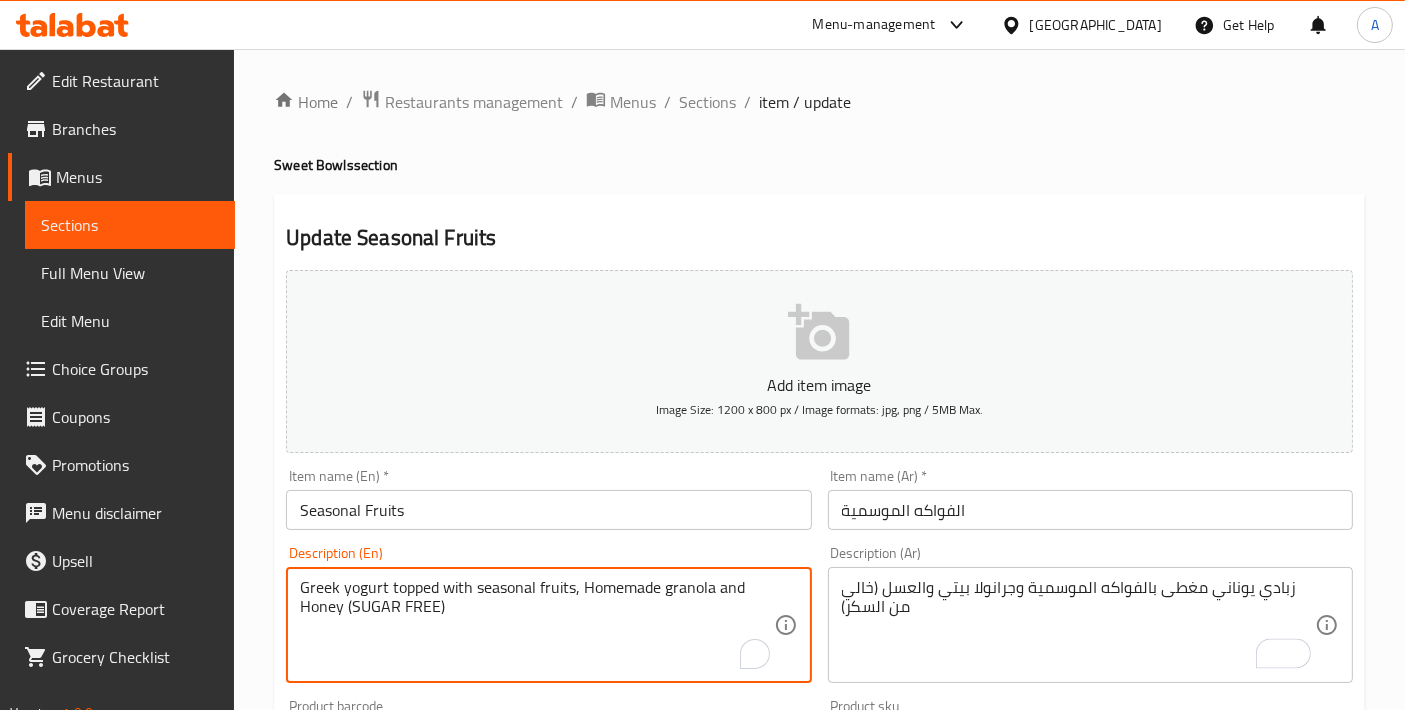 drag, startPoint x: 352, startPoint y: 609, endPoint x: 435, endPoint y: 612, distance: 83.0542 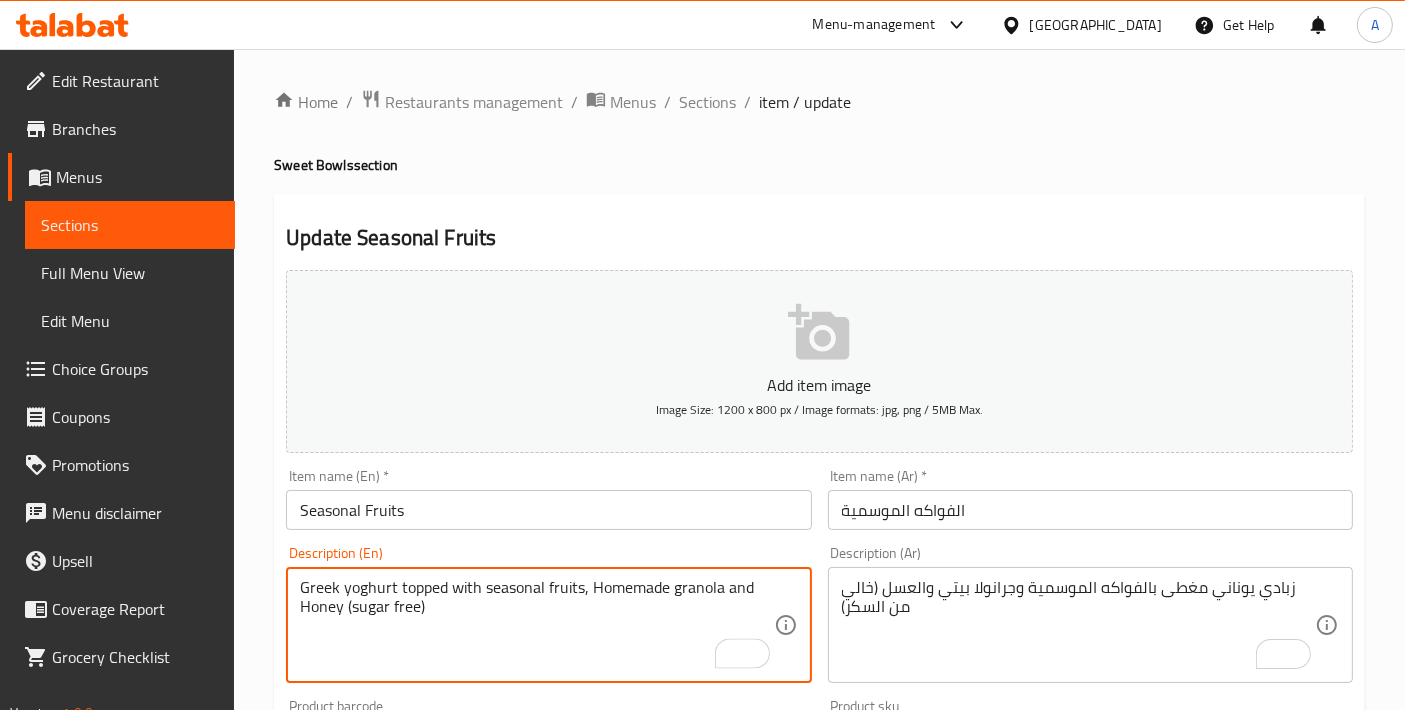 click on "Greek yoghurt topped with seasonal fruits, Homemade granola and Honey (sugar free)" at bounding box center [536, 625] 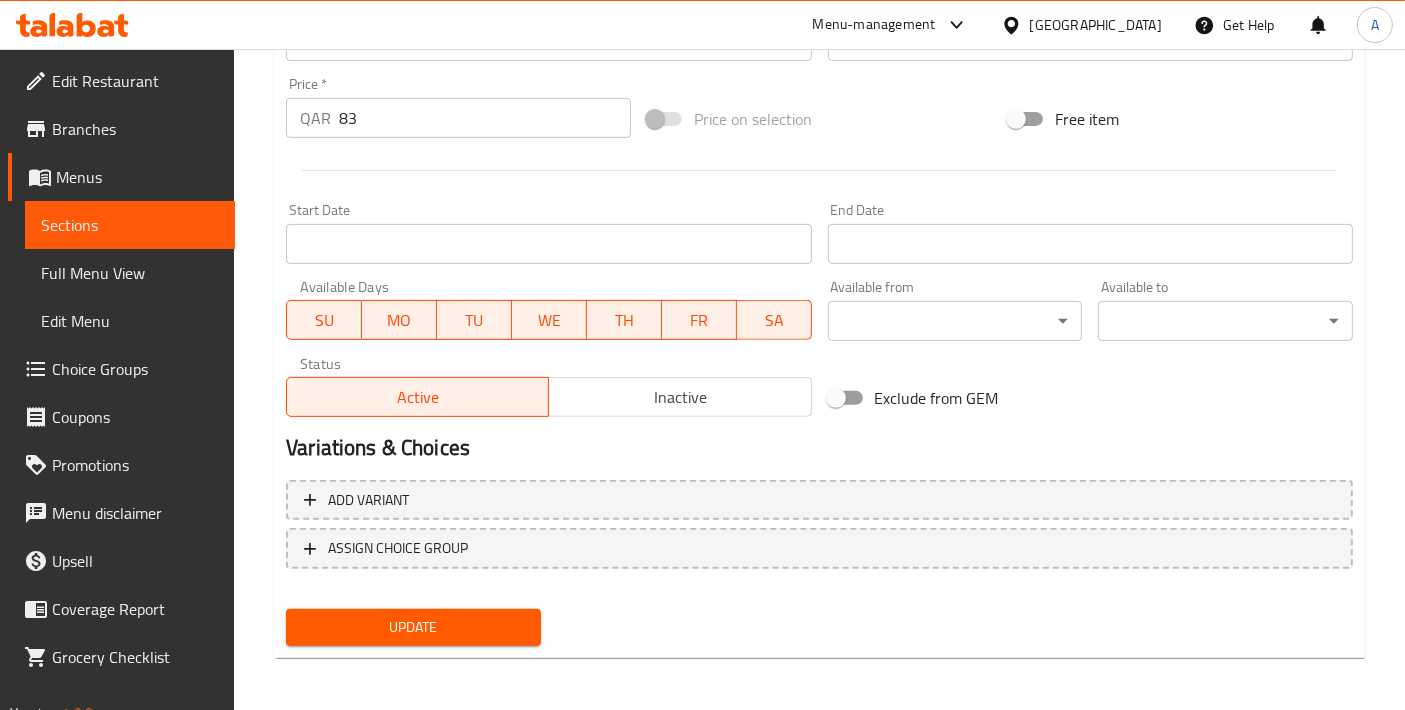 type on "Greek yoghurt topped with seasonal fruits, Homemade granola and Honey (sugar free)" 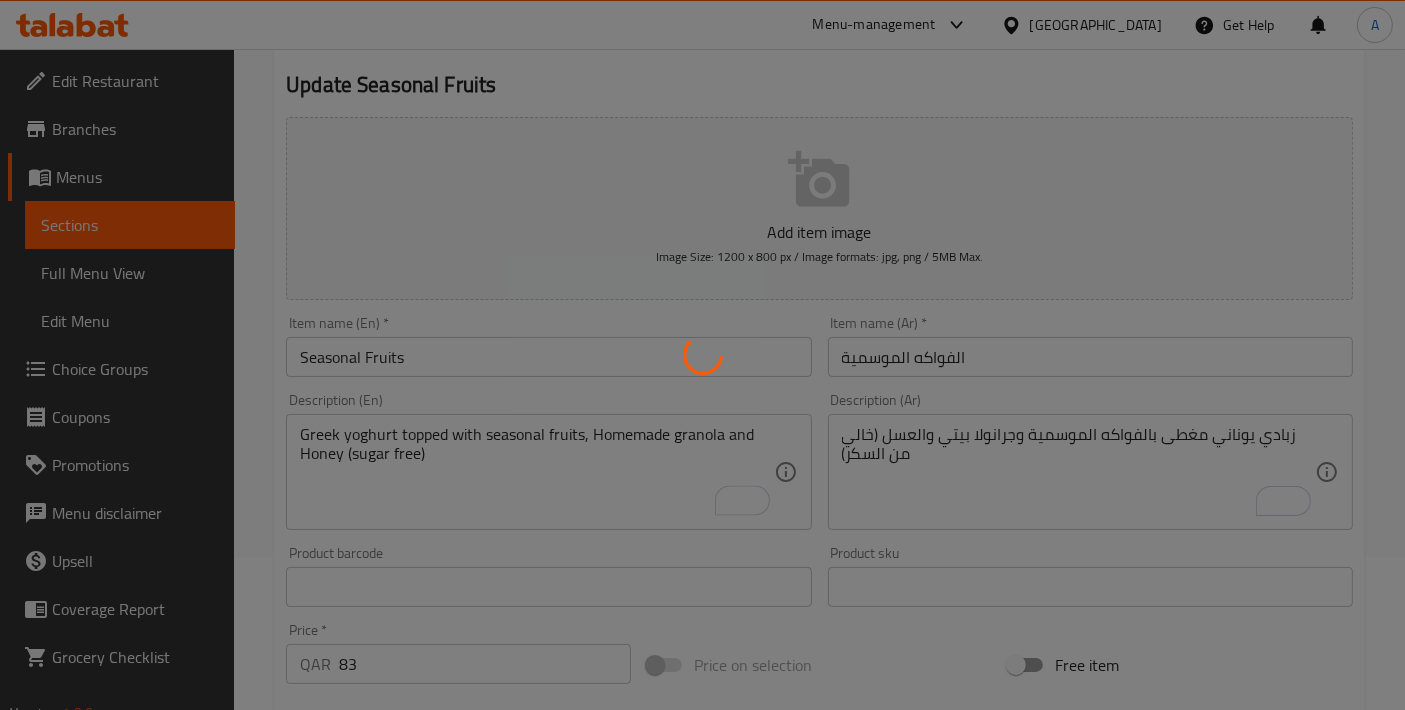 scroll, scrollTop: 32, scrollLeft: 0, axis: vertical 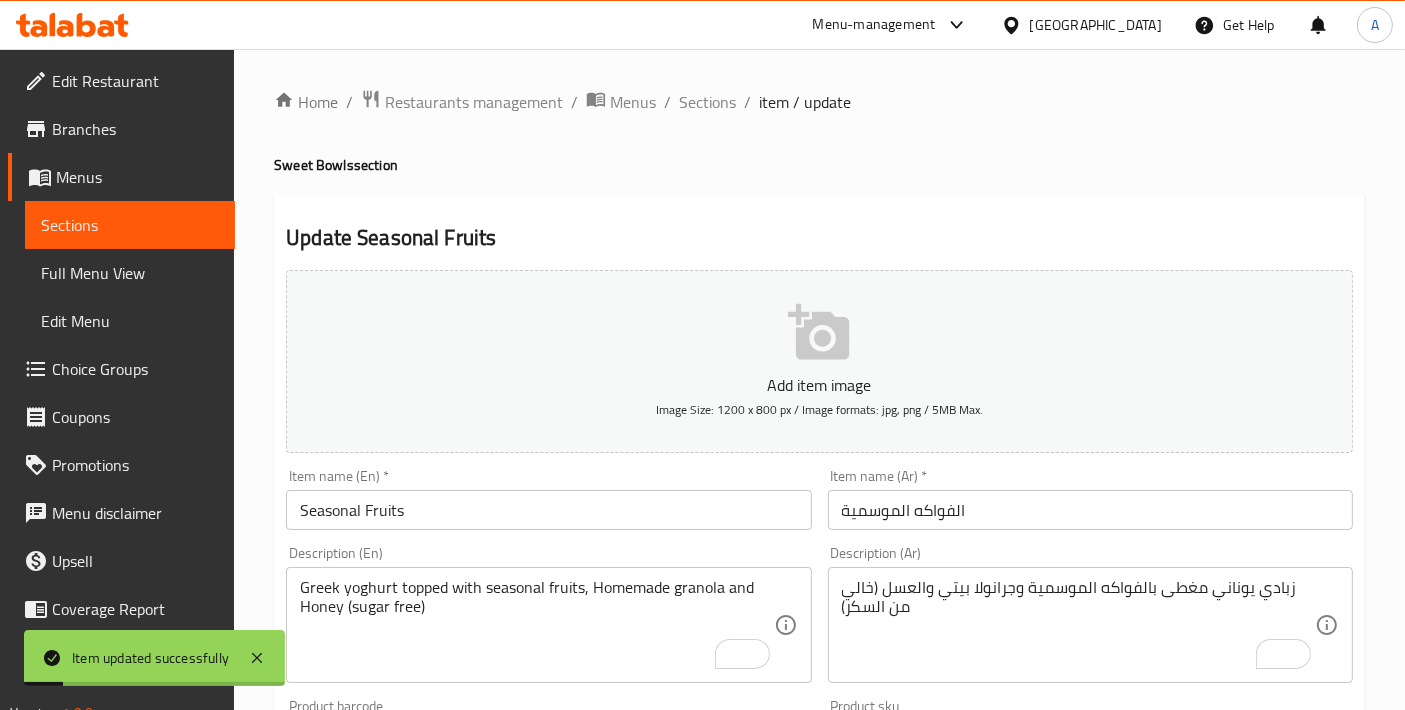 click on "Home / Restaurants management / Menus / Sections / item / update Sweet Bowls  section Update Seasonal Fruits Add item image Image Size: 1200 x 800 px / Image formats: jpg, png / 5MB Max. Item name (En)   * Seasonal Fruits Item name (En)  * Item name (Ar)   * الفواكه الموسمية Item name (Ar)  * Description (En) Greek yoghurt topped with seasonal fruits, Homemade granola and Honey (sugar free) Description (En) Description (Ar) زبادي يوناني مغطى بالفواكه الموسمية وجرانولا بيتي والعسل (خالي من السكر) Description (Ar) Product barcode Product barcode Product sku Product sku Price   * QAR 83 Price  * Price on selection Free item Start Date Start Date End Date End Date Available Days SU MO TU WE TH FR SA Available from ​ ​ Available to ​ ​ Status Active Inactive Exclude from GEM Variations & Choices Add variant ASSIGN CHOICE GROUP Update" at bounding box center [819, 731] 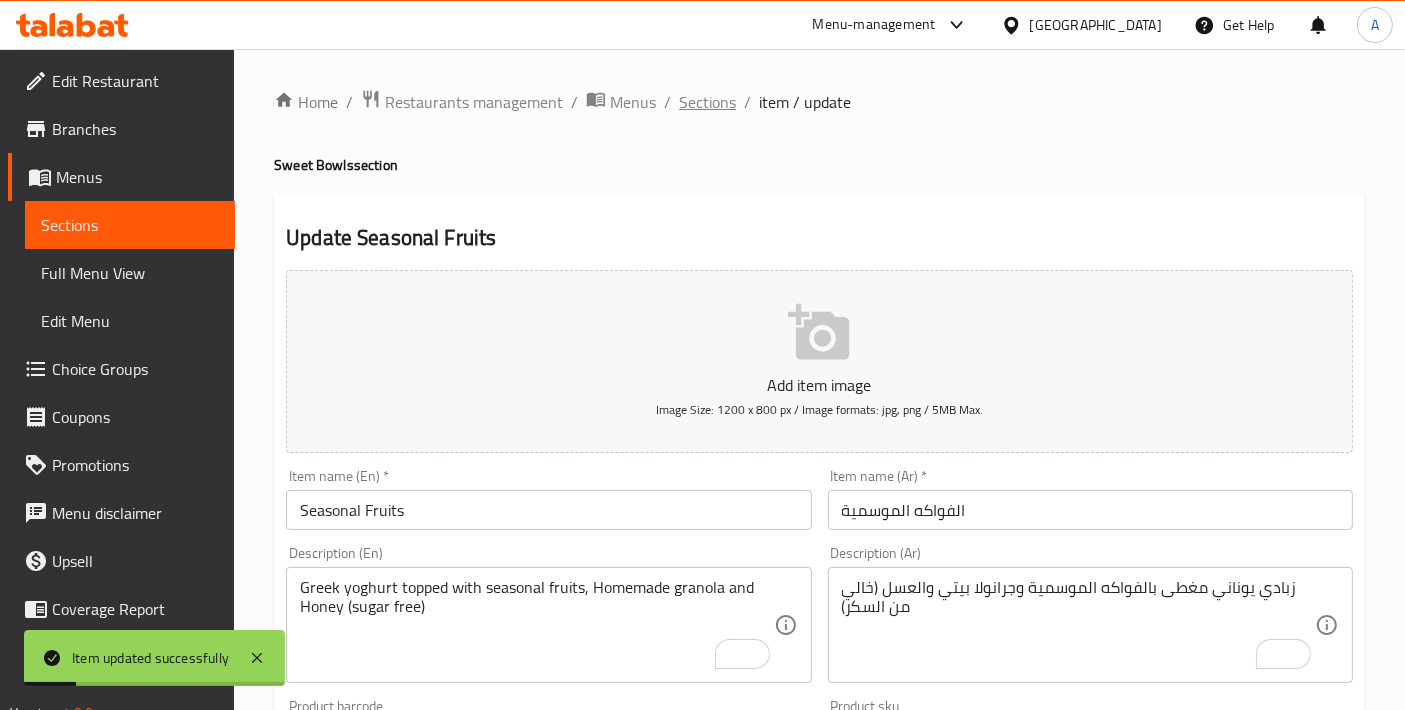 click on "Sections" at bounding box center (707, 102) 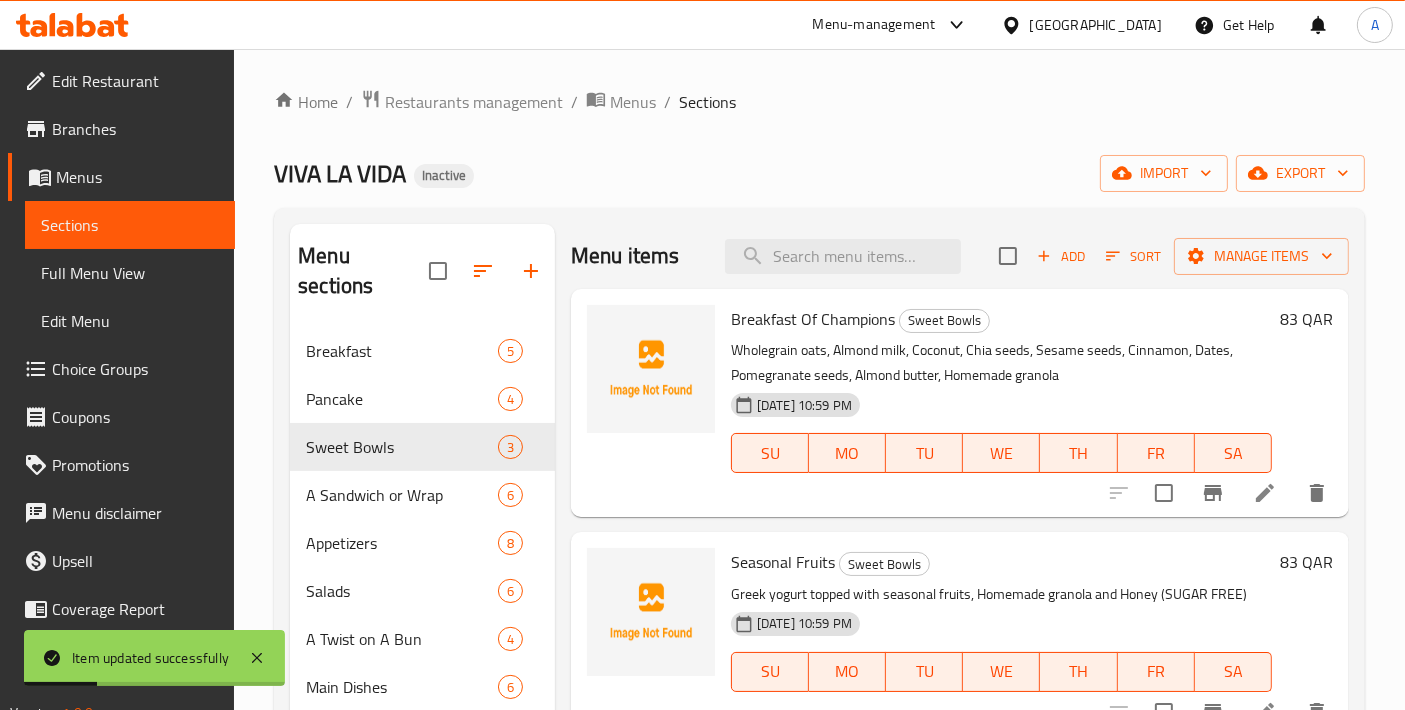 drag, startPoint x: 932, startPoint y: 260, endPoint x: 944, endPoint y: 301, distance: 42.72002 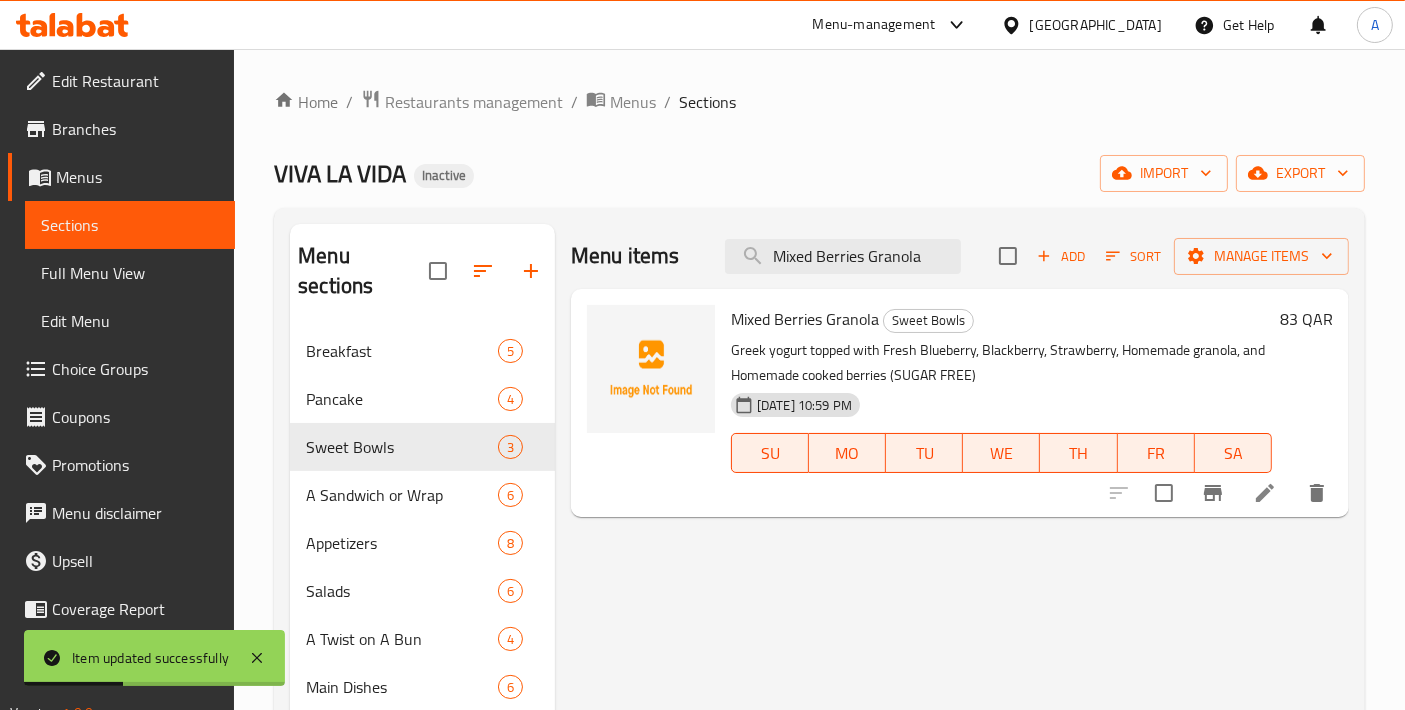 type on "Mixed Berries Granola" 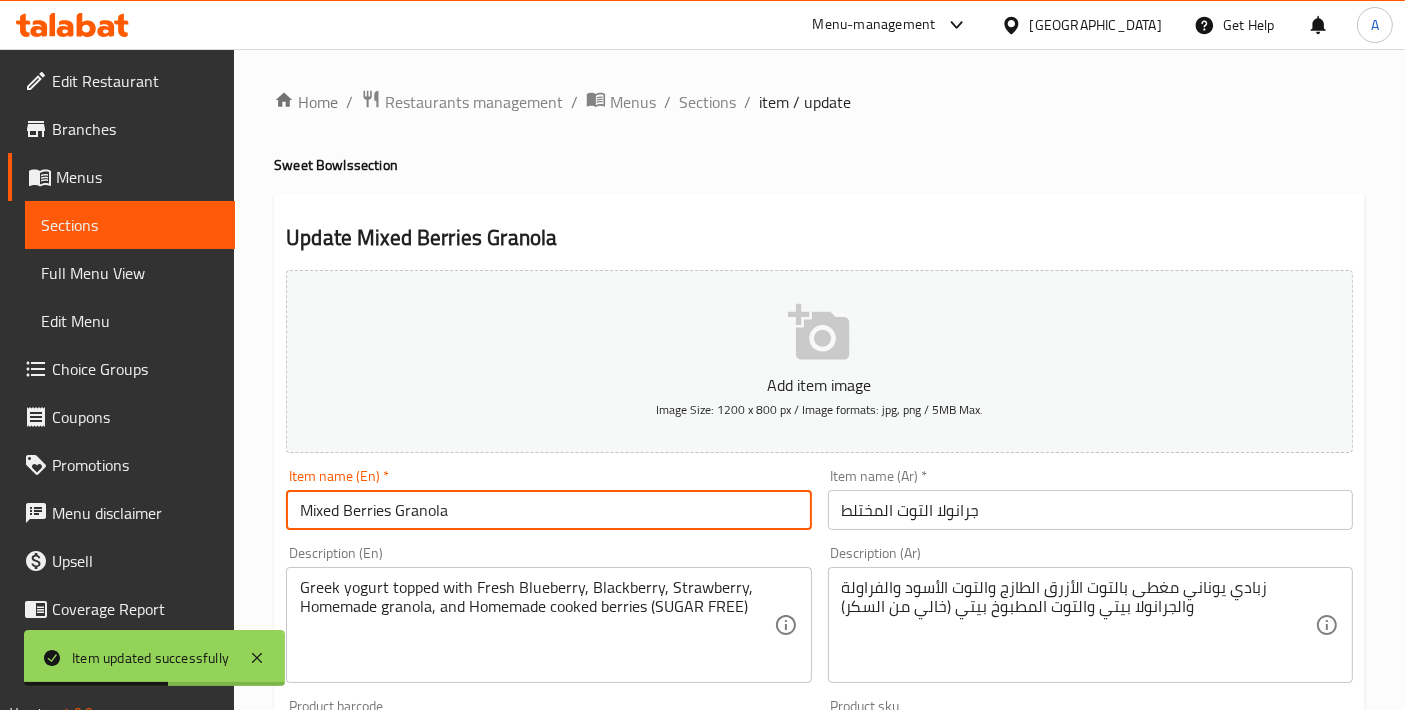 click on "Mixed Berries Granola" at bounding box center (548, 510) 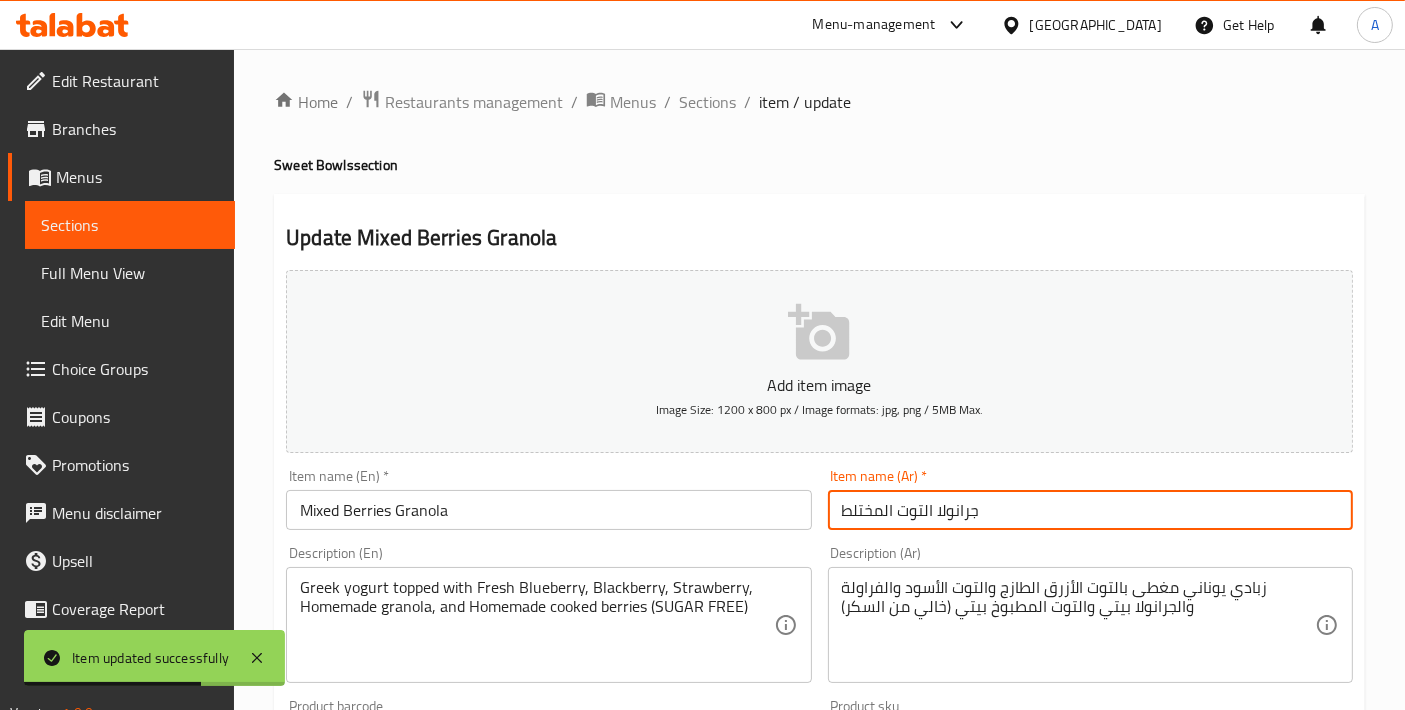click on "جرانولا التوت المختلط" at bounding box center [1090, 510] 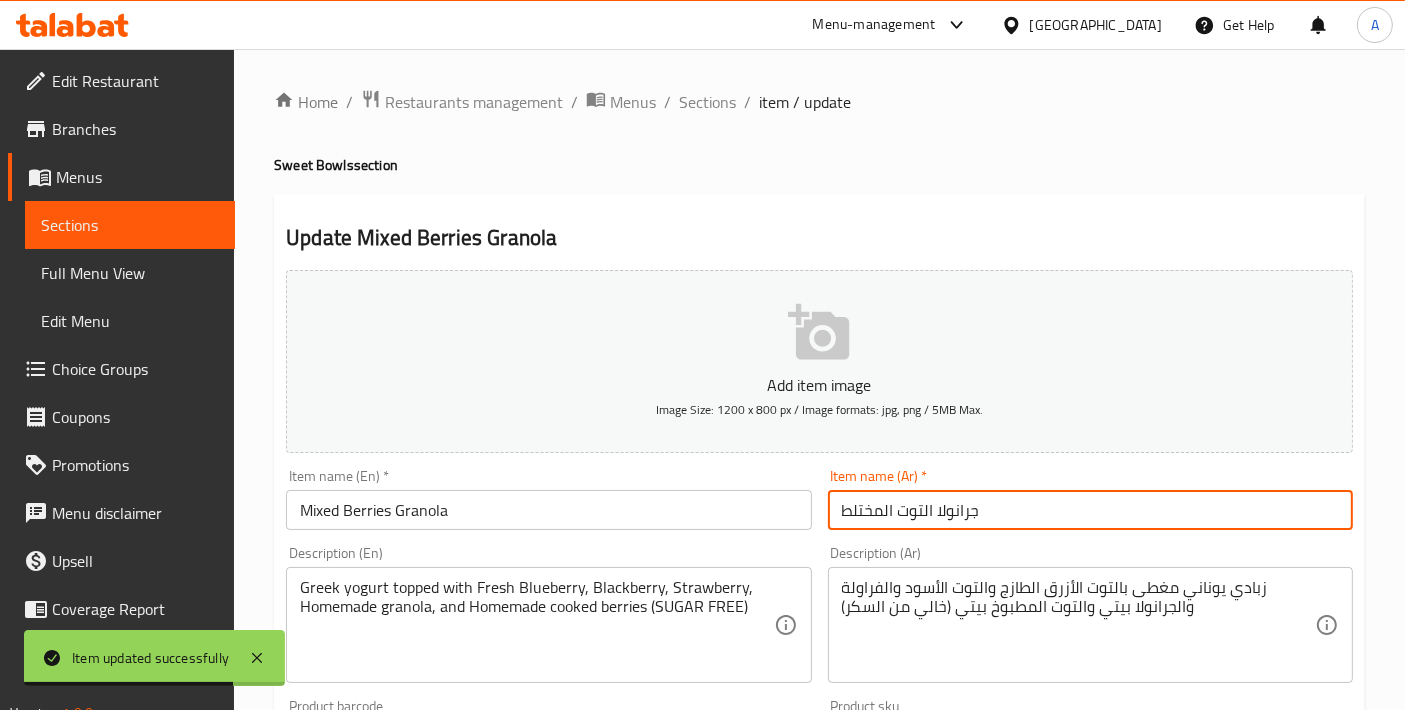 drag, startPoint x: 934, startPoint y: 506, endPoint x: 731, endPoint y: 507, distance: 203.00246 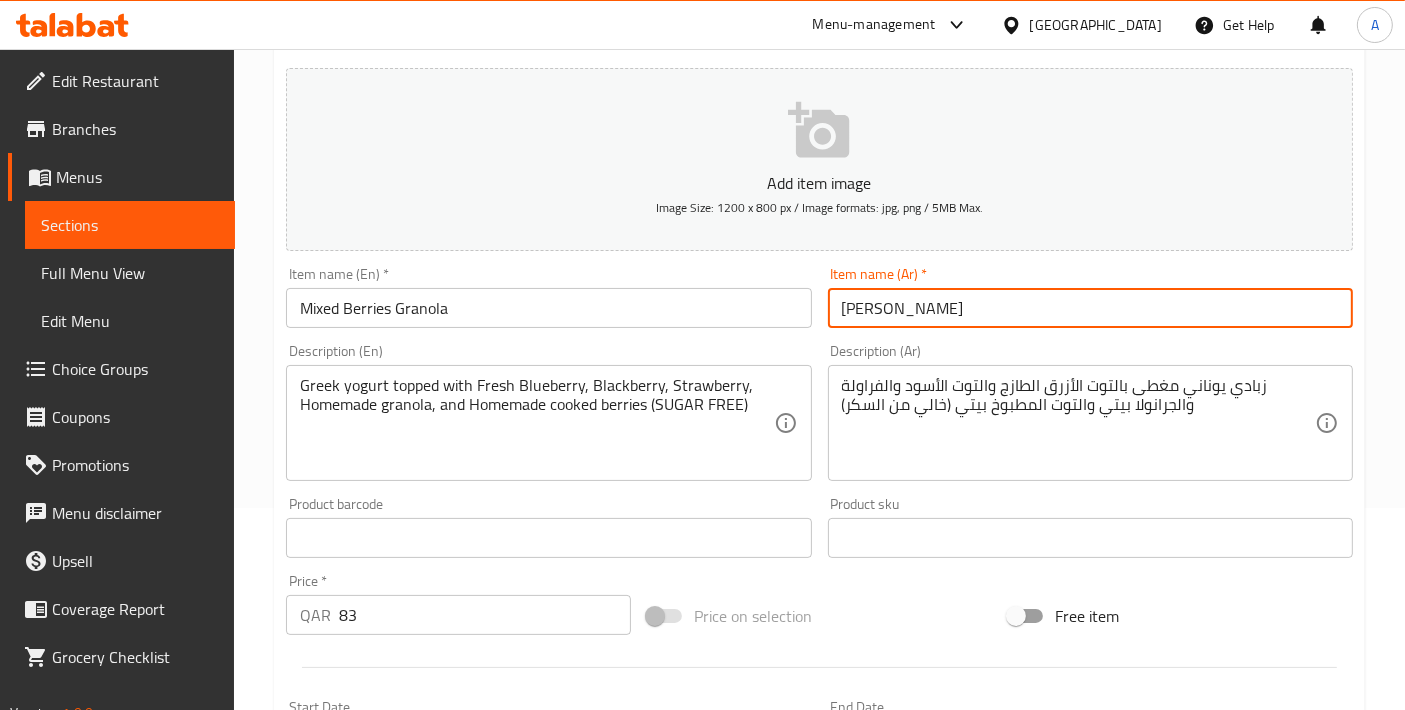 scroll, scrollTop: 222, scrollLeft: 0, axis: vertical 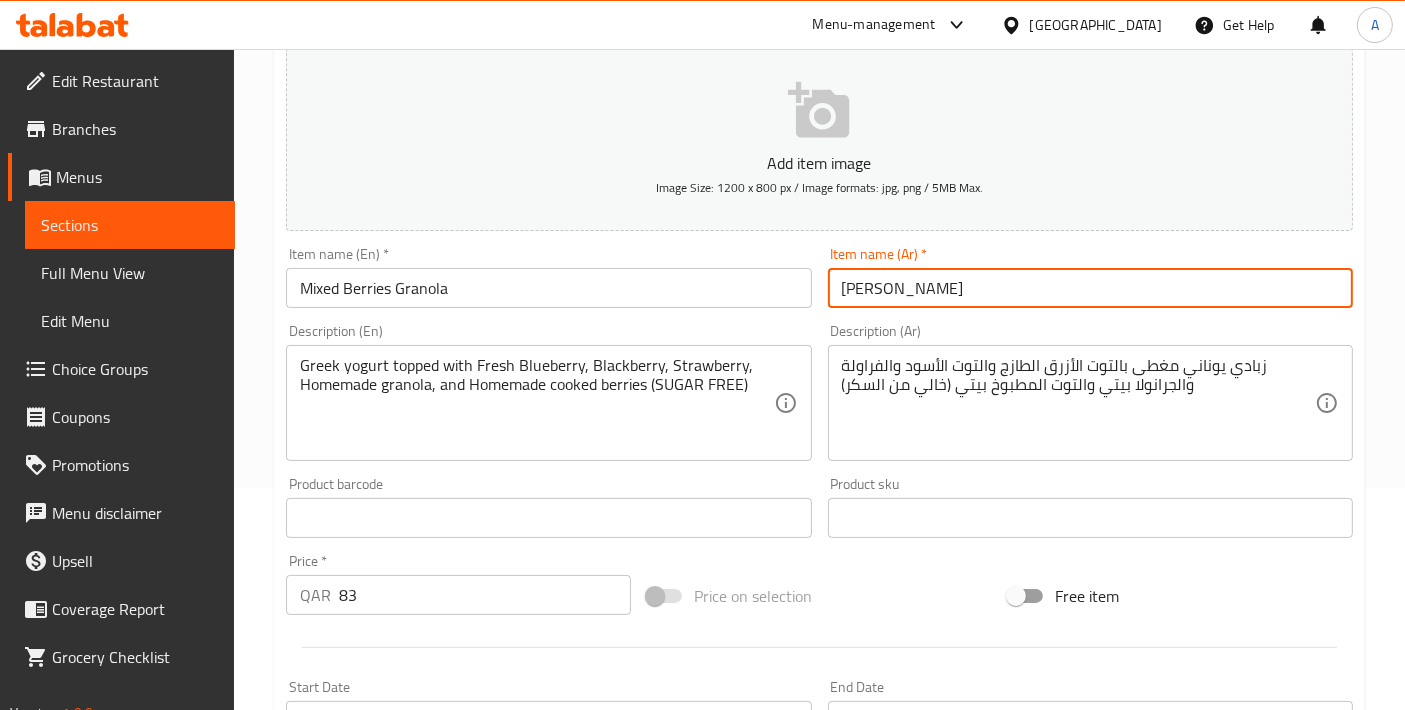 type on "[PERSON_NAME]" 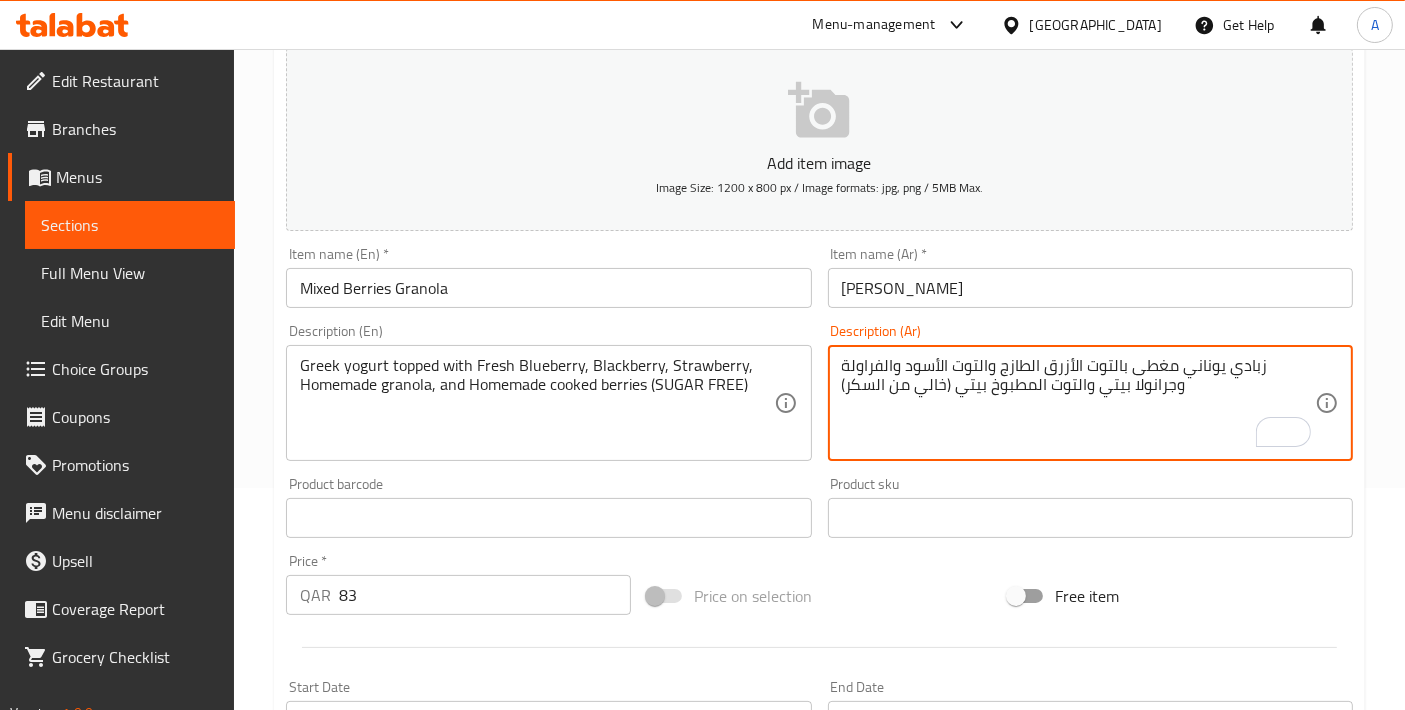 drag, startPoint x: 1034, startPoint y: 385, endPoint x: 1044, endPoint y: 386, distance: 10.049875 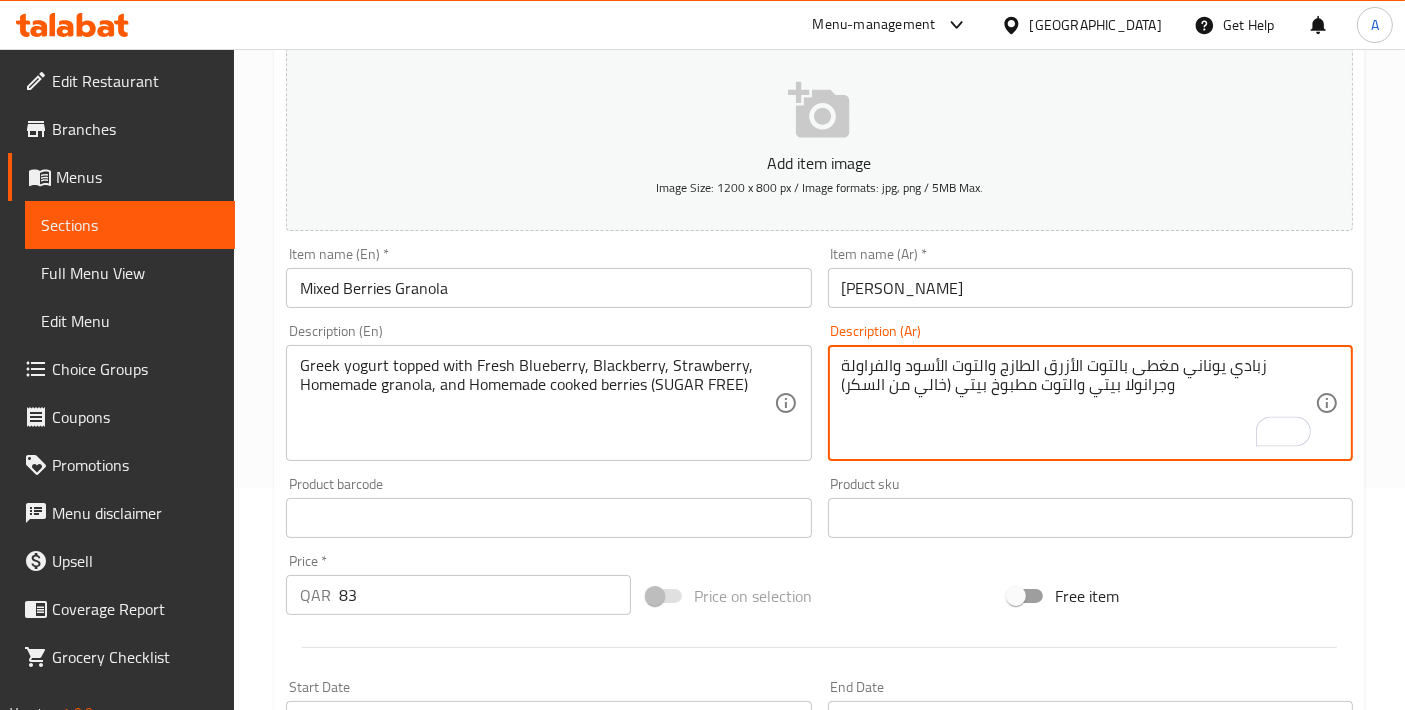 click on "زبادي يوناني مغطى بالتوت الأزرق الطازج والتوت الأسود والفراولة وجرانولا بيتي والتوت مطبوخ بيتي (خالي من السكر)" at bounding box center (1078, 403) 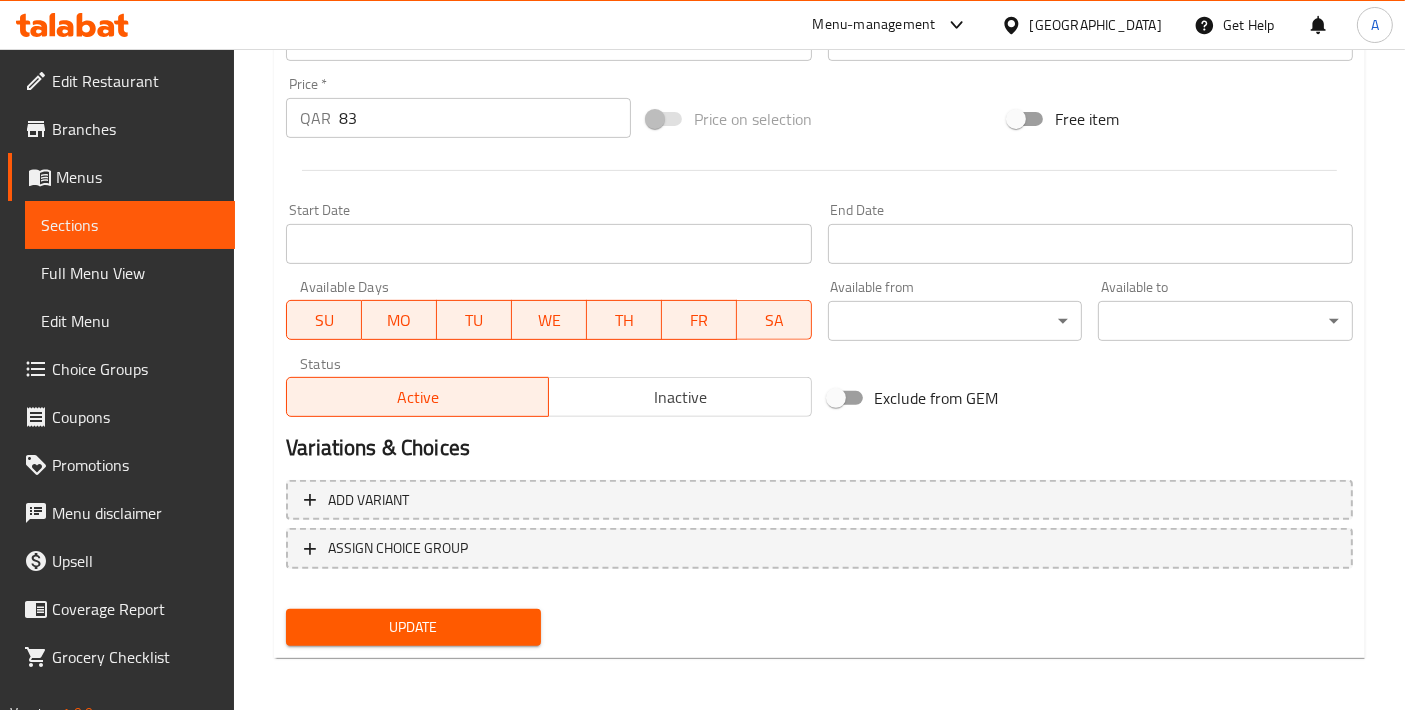 type on "زبادي يوناني مغطى بالتوت الأزرق الطازج والتوت الأسود والفراولة وجرانولا بيتي وتوت مطبوخ بيتي (خالي من السكر)" 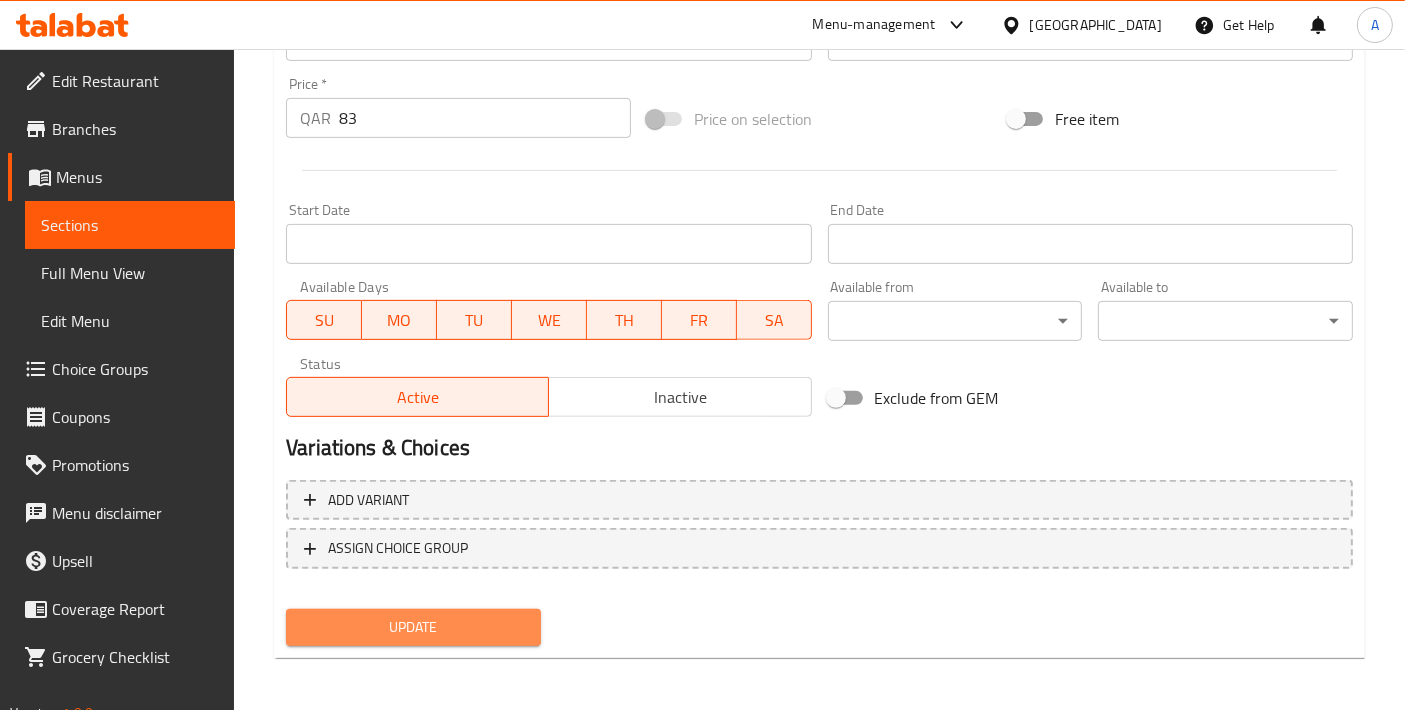 click on "Update" at bounding box center [413, 627] 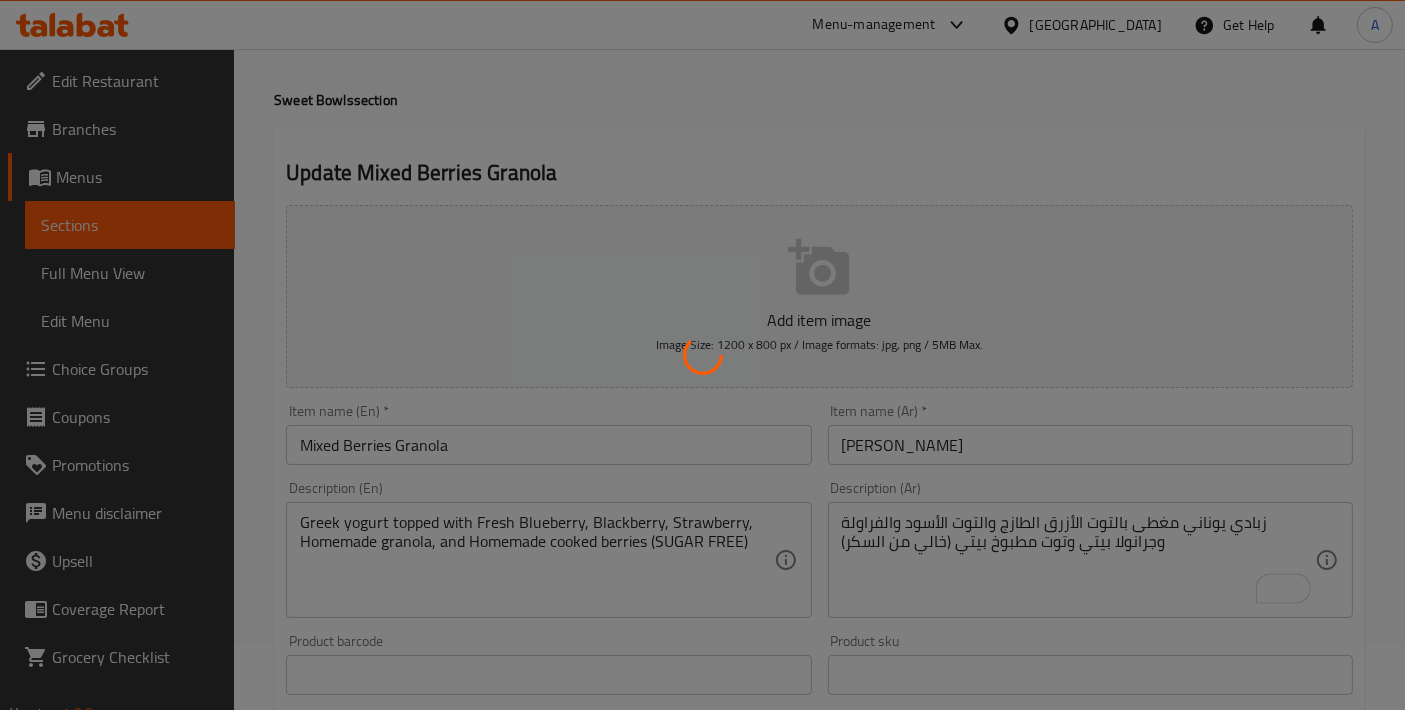 scroll, scrollTop: 32, scrollLeft: 0, axis: vertical 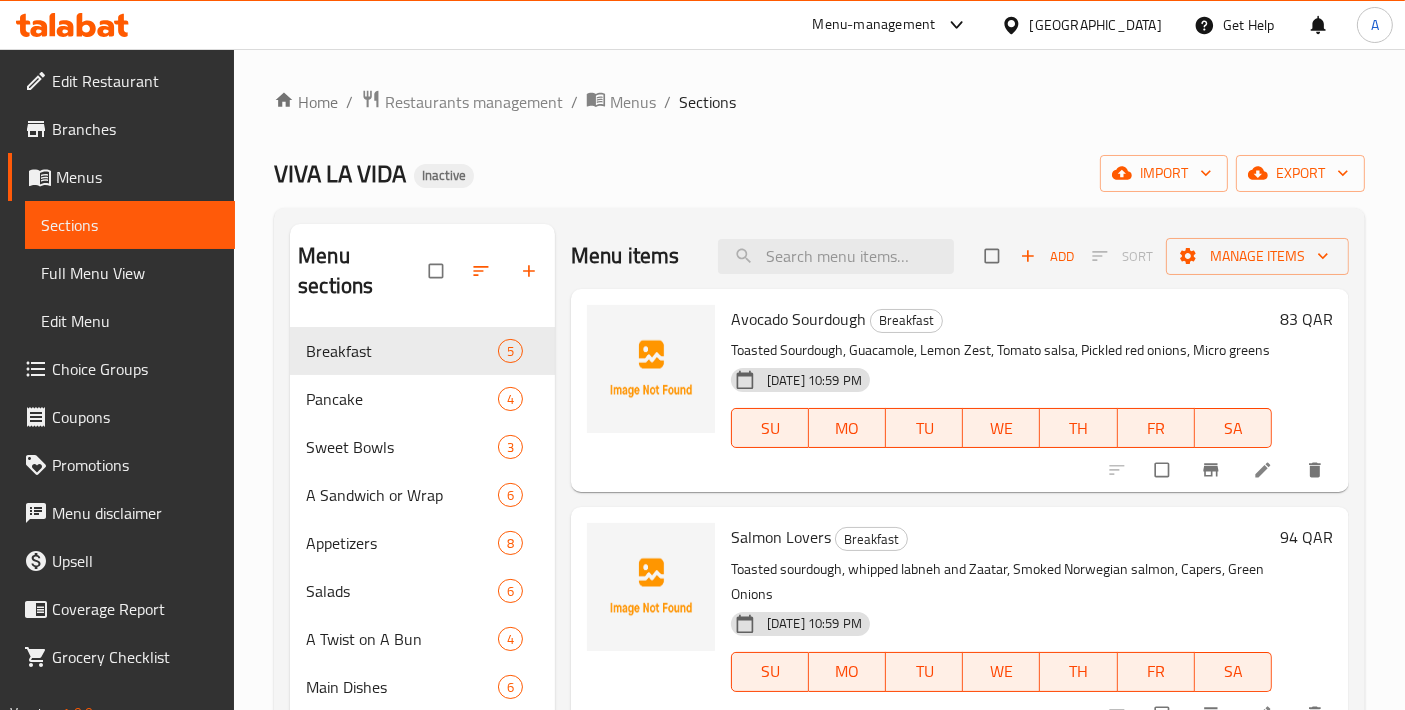 click on "Full Menu View" at bounding box center [130, 273] 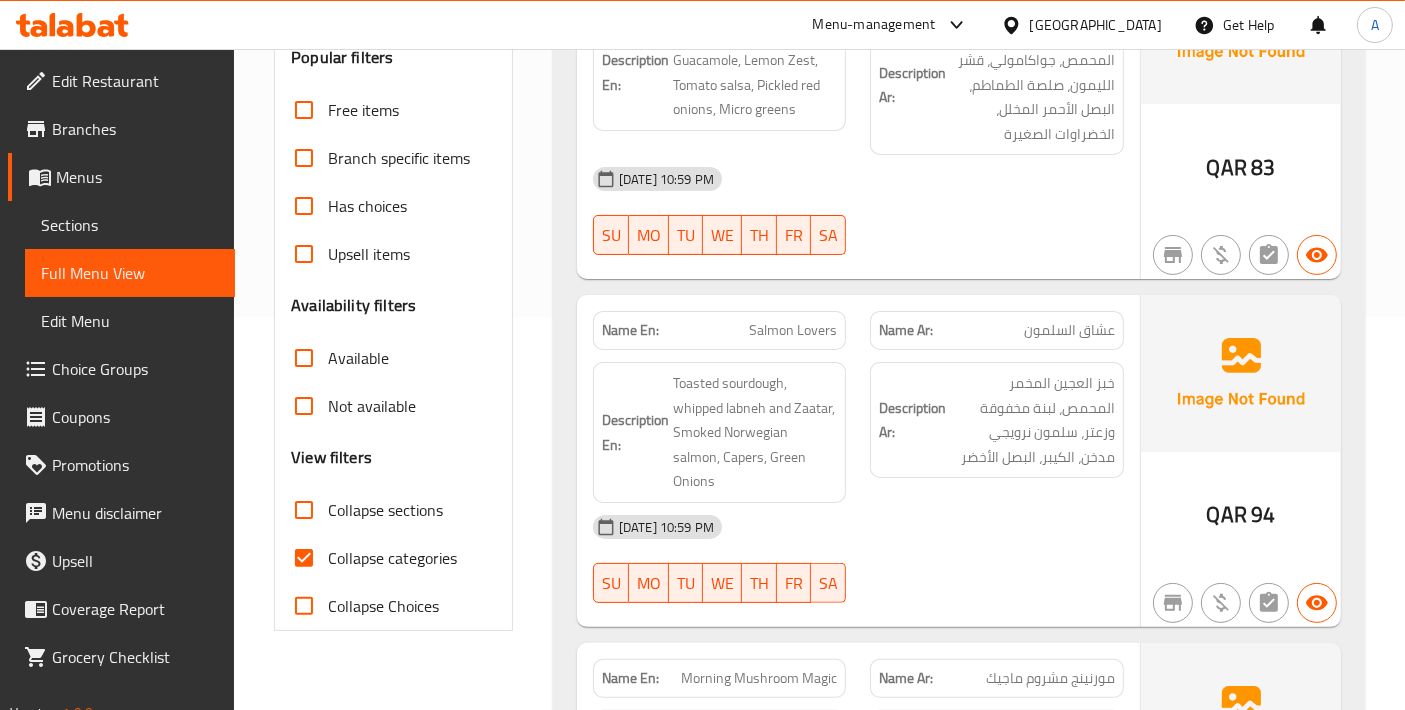 scroll, scrollTop: 444, scrollLeft: 0, axis: vertical 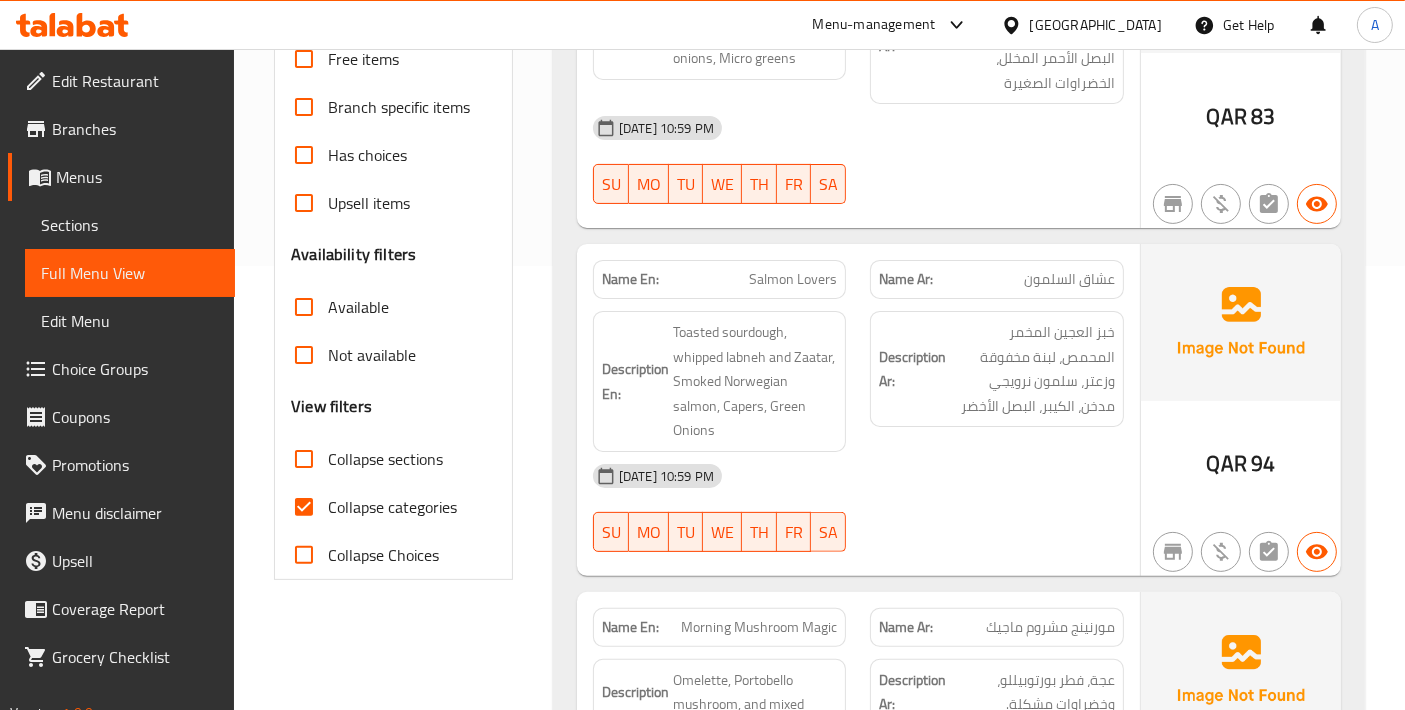click on "Collapse categories" at bounding box center (304, 507) 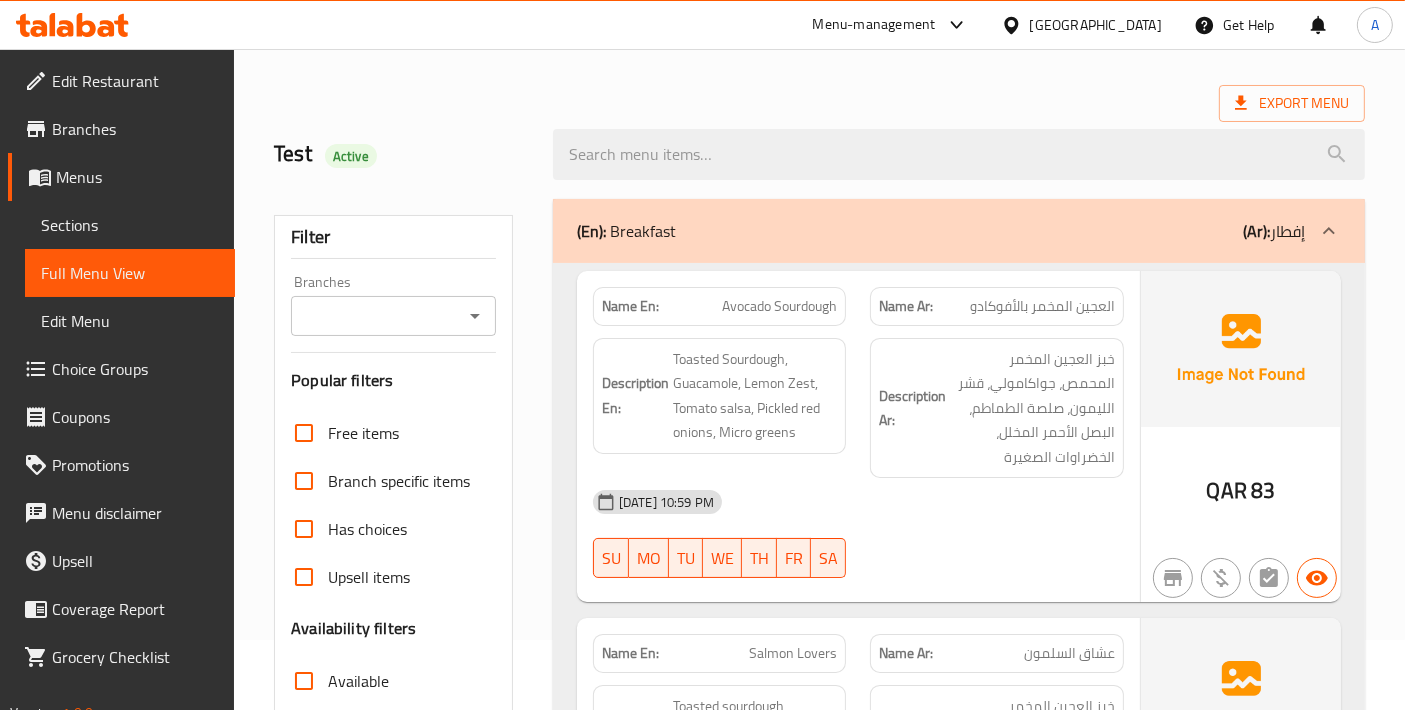 scroll, scrollTop: 0, scrollLeft: 0, axis: both 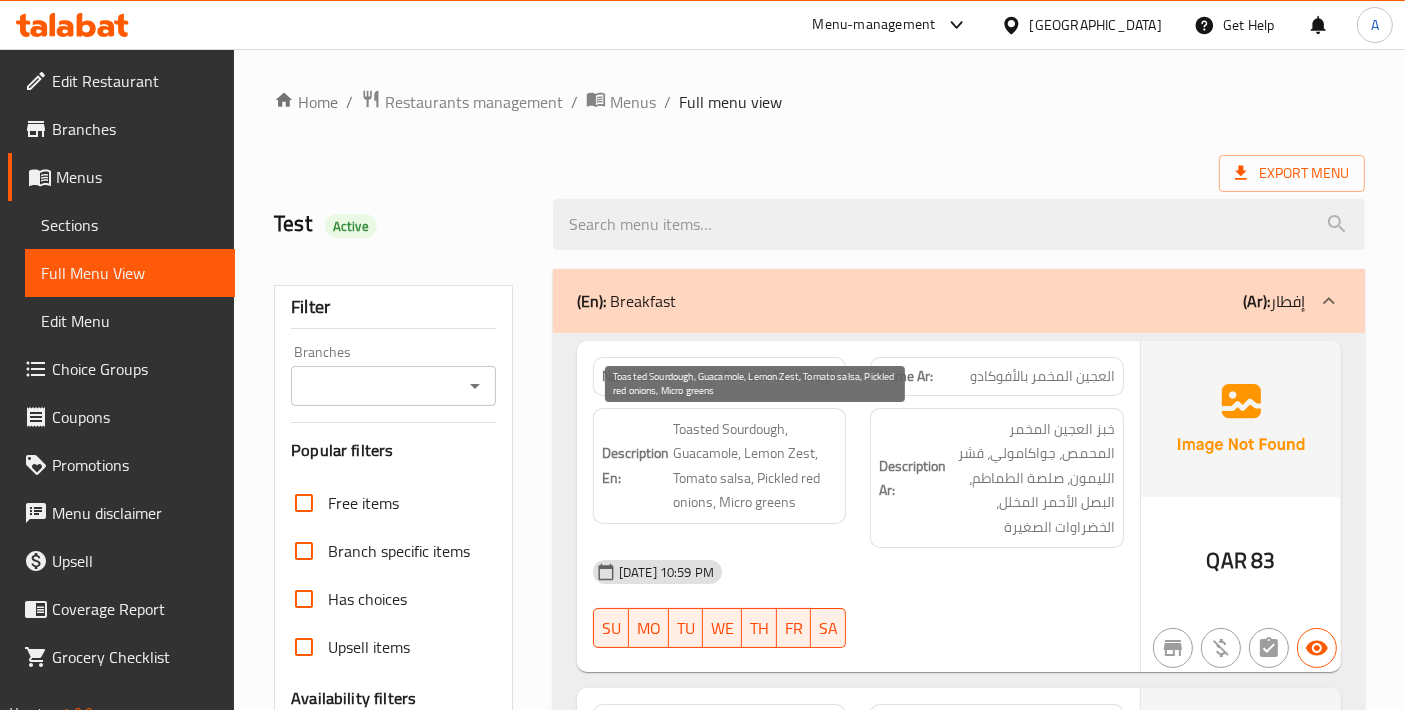 click on "Toasted Sourdough, Guacamole, Lemon Zest, Tomato salsa, Pickled red onions, Micro greens" at bounding box center [755, 466] 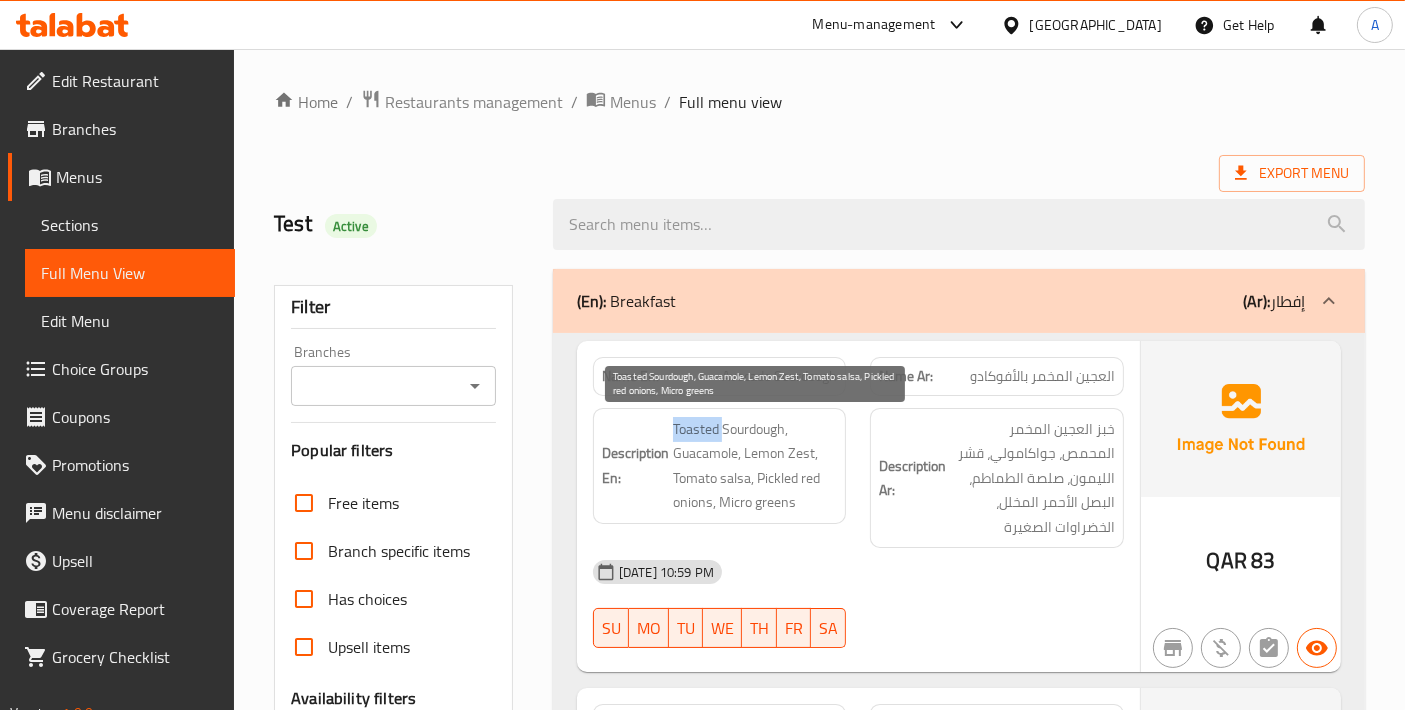 click on "Toasted Sourdough, Guacamole, Lemon Zest, Tomato salsa, Pickled red onions, Micro greens" at bounding box center (755, 466) 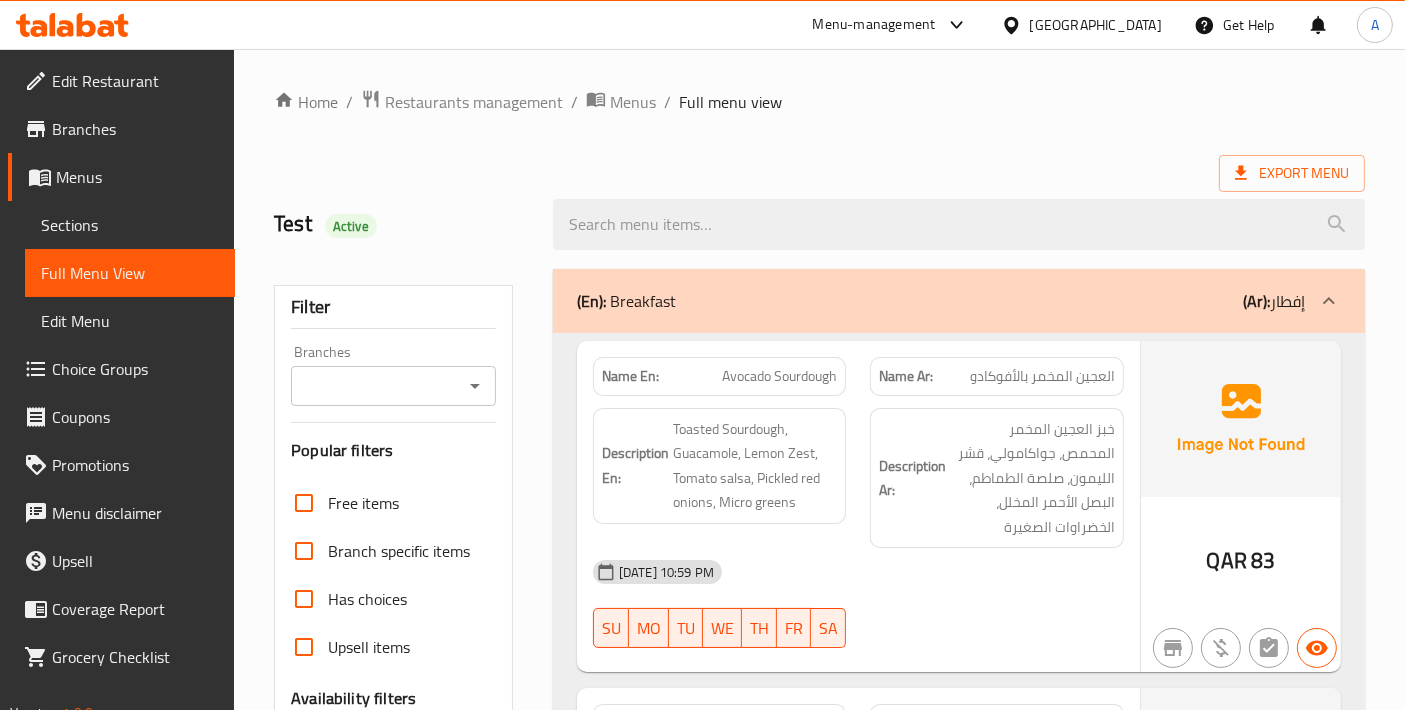 click on "Name En: Avocado Sourdough" at bounding box center [720, 376] 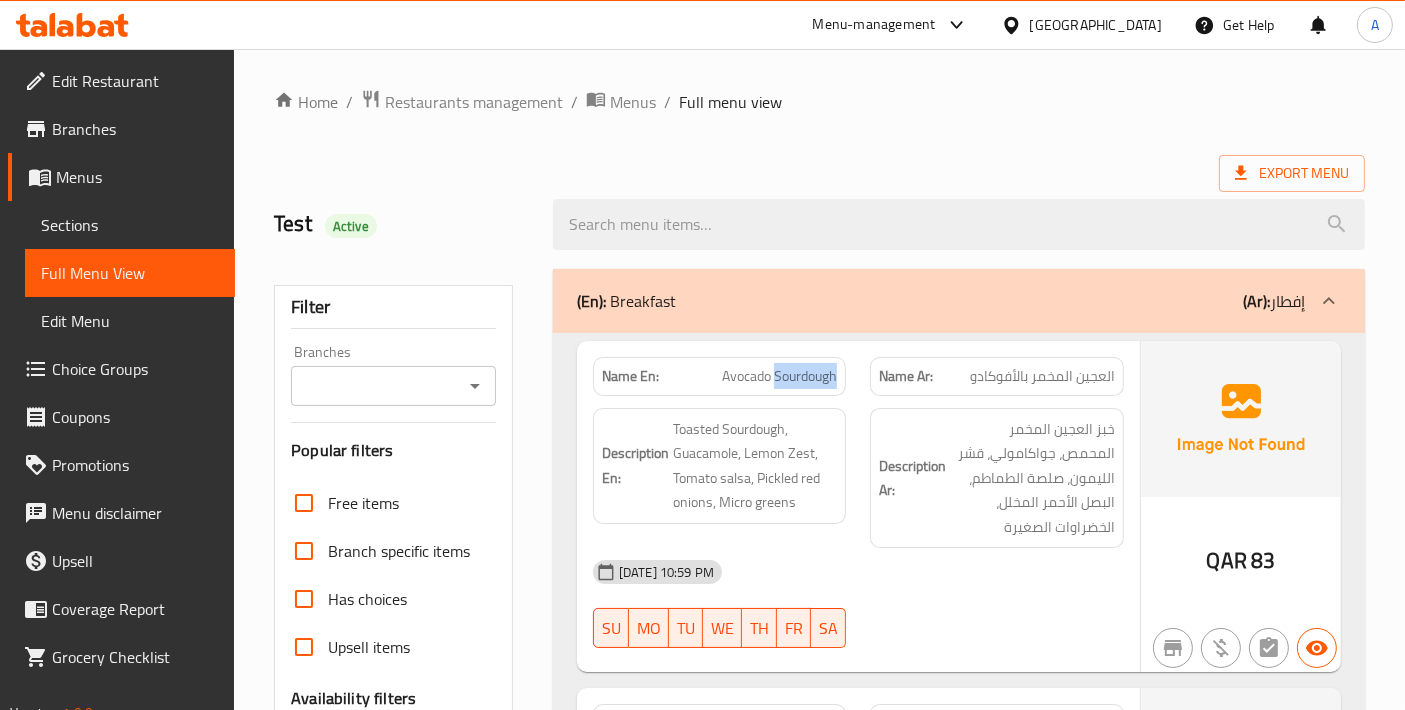 click on "Avocado Sourdough" at bounding box center [779, 376] 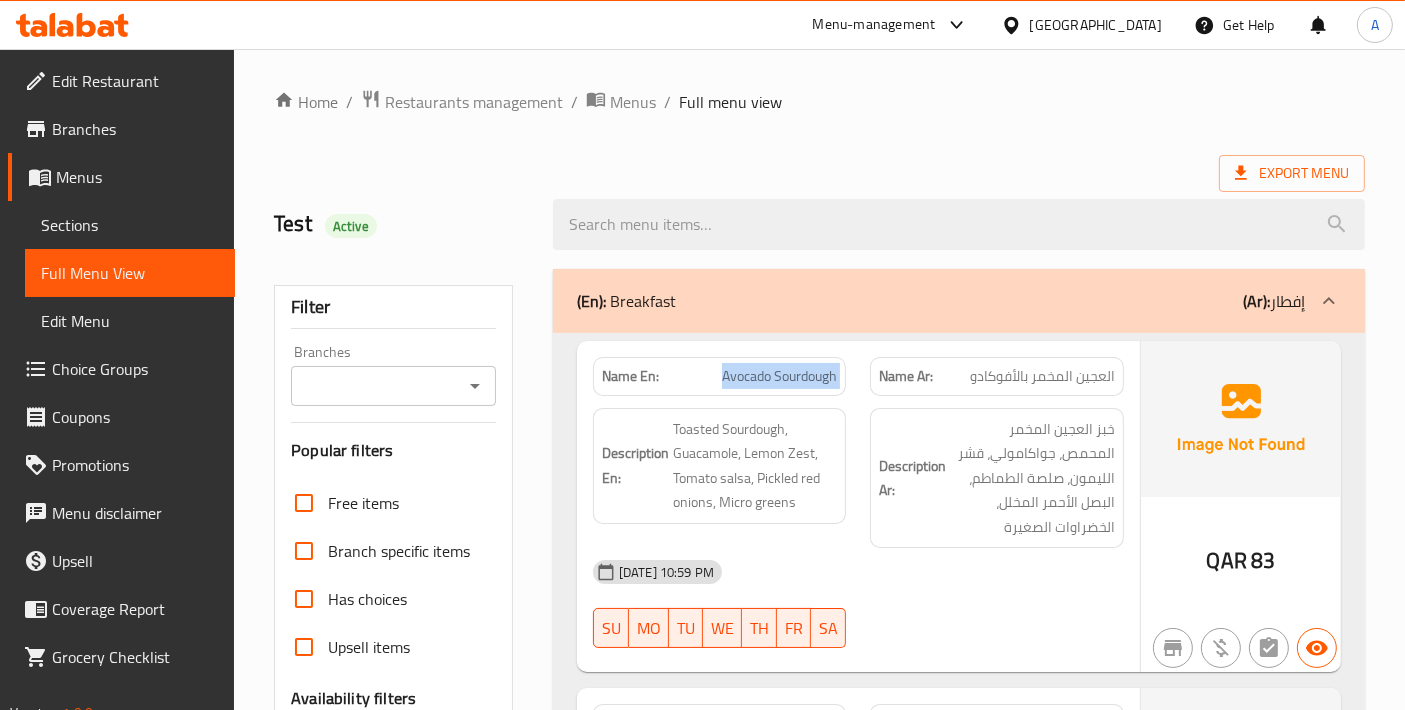 click on "Avocado Sourdough" at bounding box center (779, 376) 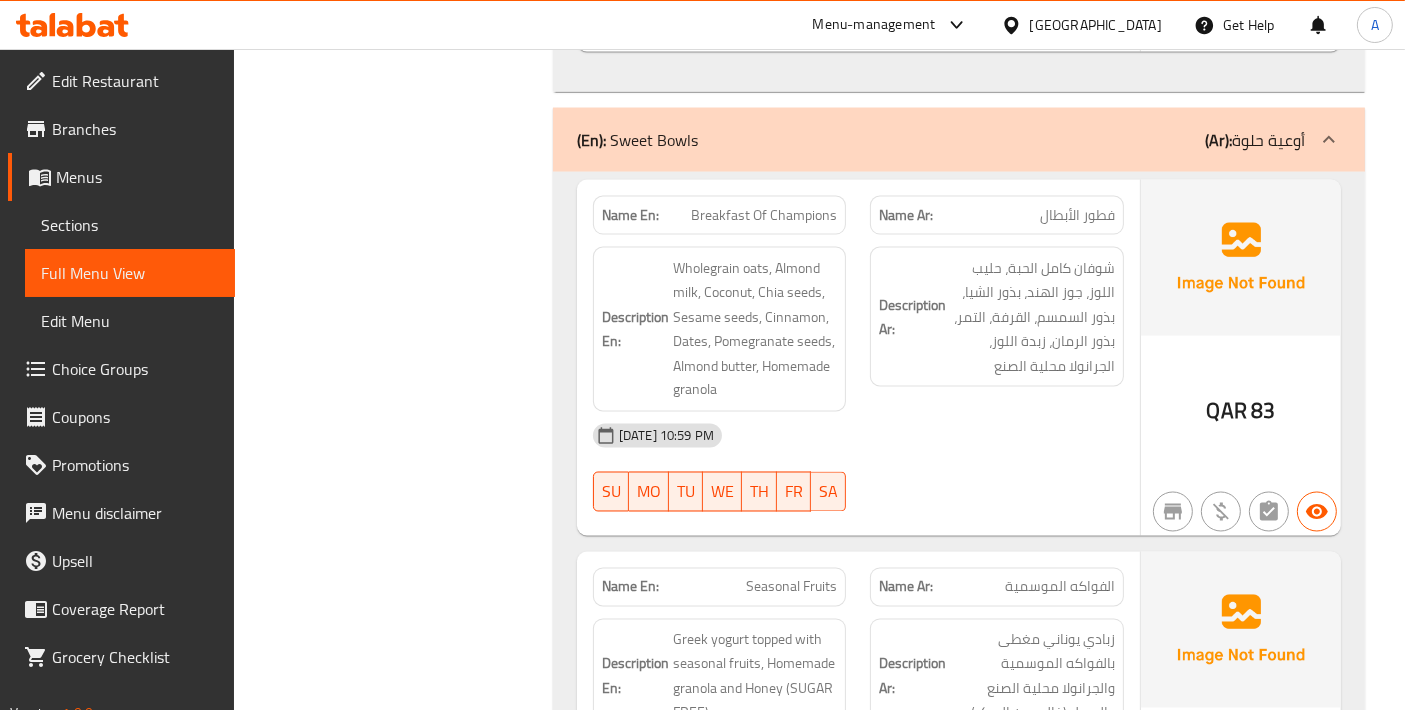 scroll, scrollTop: 3333, scrollLeft: 0, axis: vertical 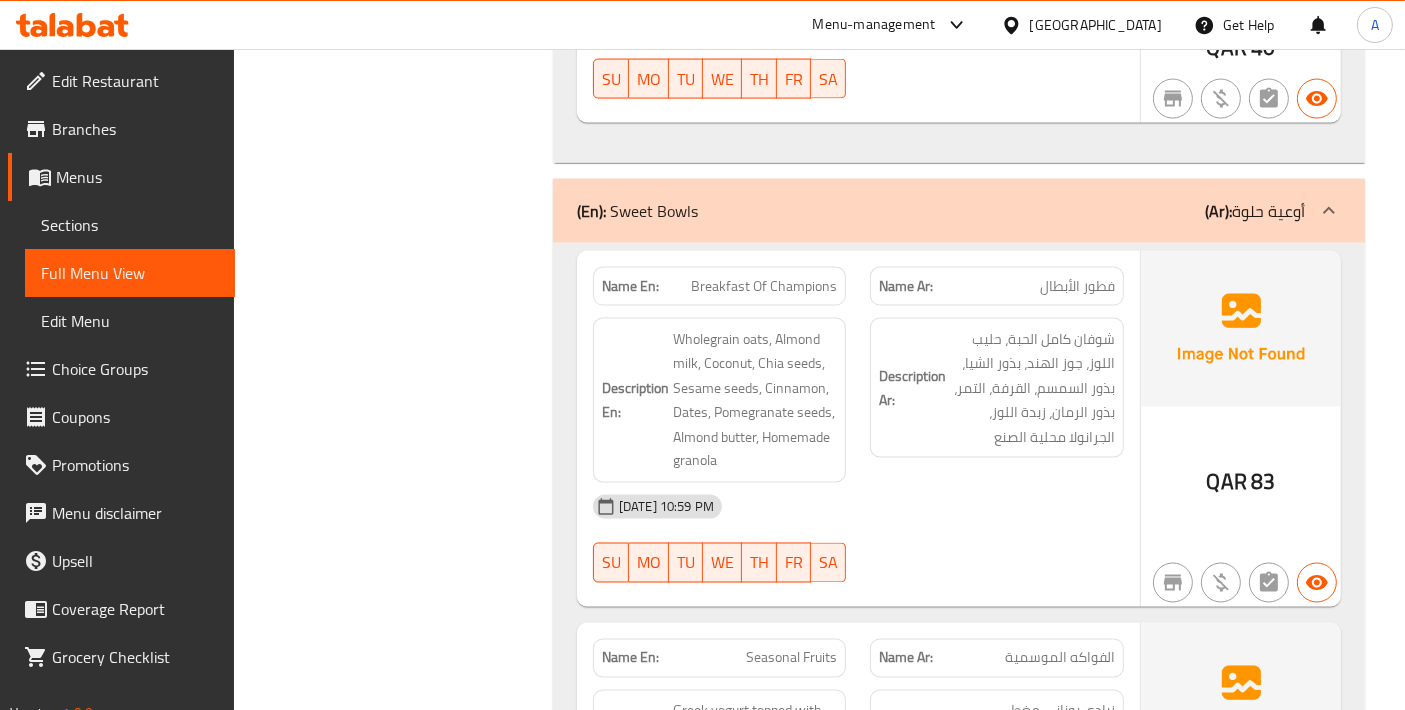 click on "Breakfast Of Champions" at bounding box center (779, -2957) 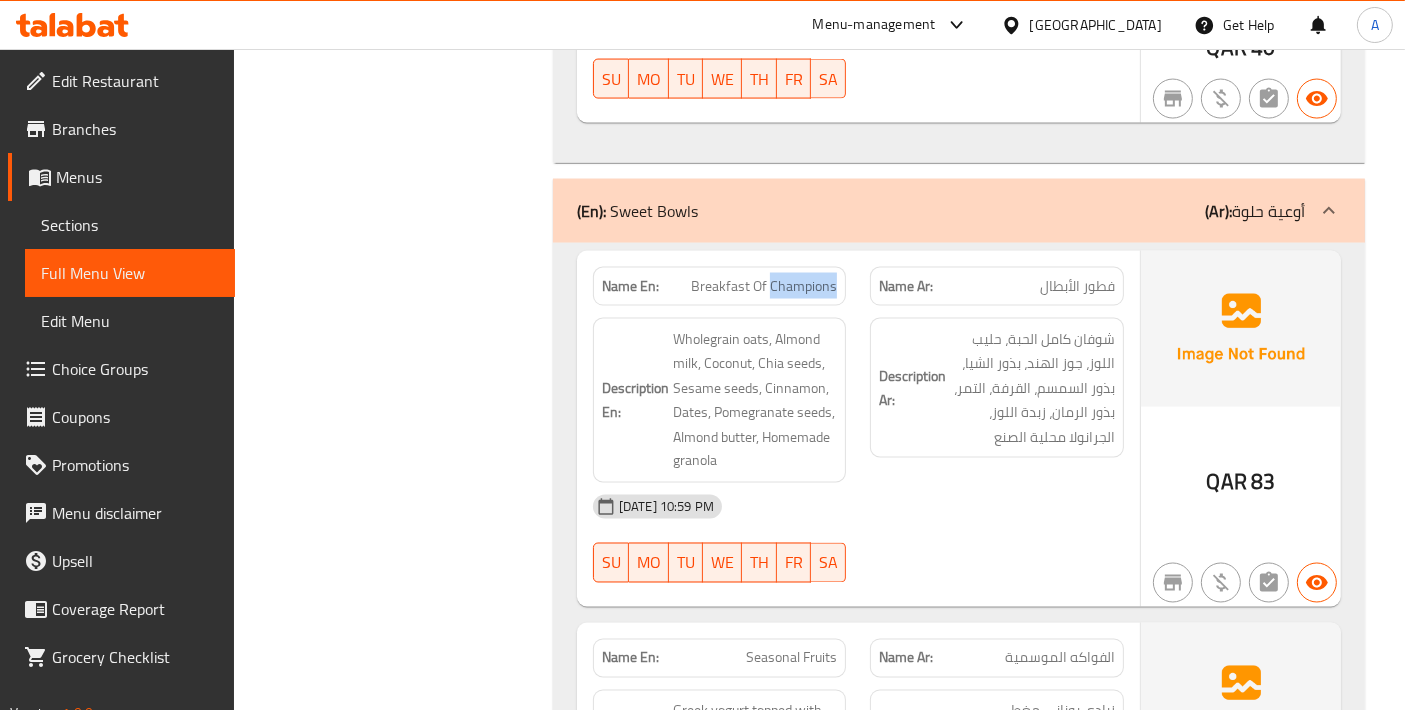 click on "Breakfast Of Champions" at bounding box center [779, -2957] 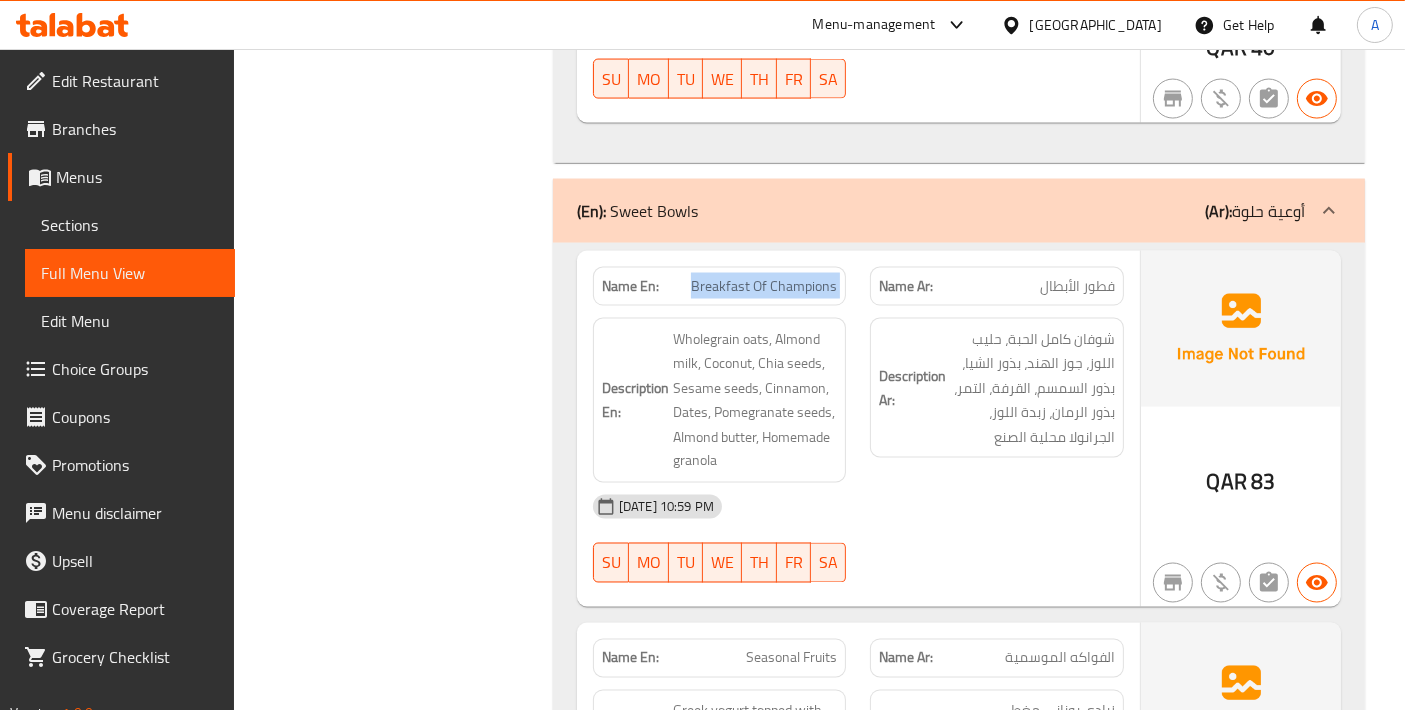 click on "Breakfast Of Champions" at bounding box center [779, -2957] 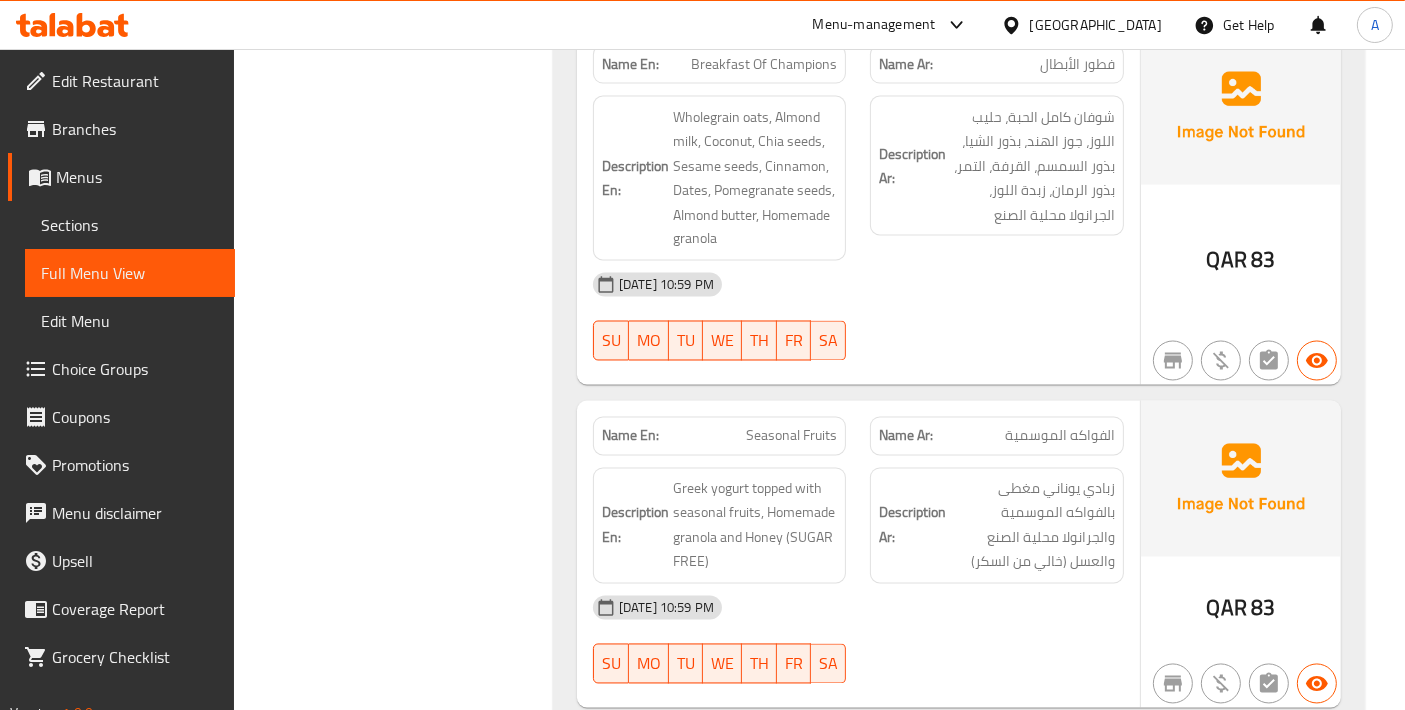click on "Seasonal Fruits" at bounding box center [793, -2832] 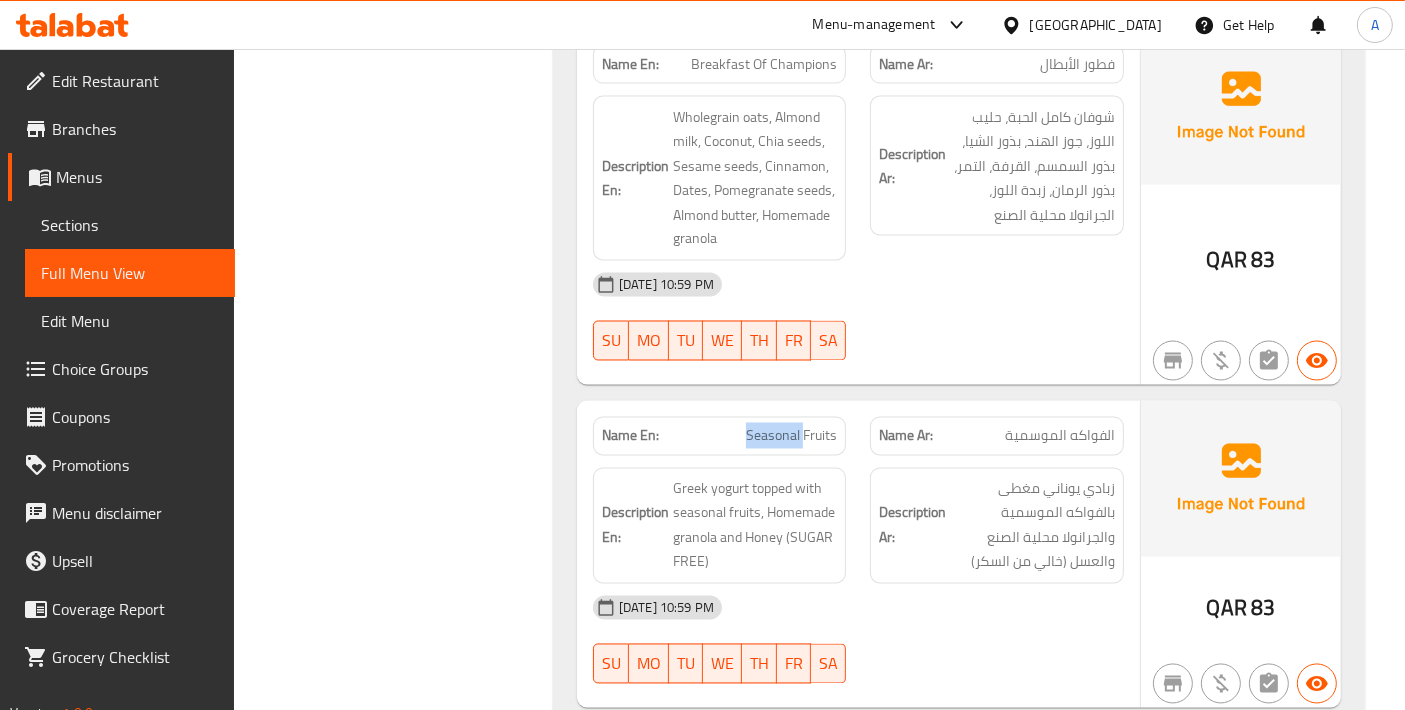 click on "Seasonal Fruits" at bounding box center [793, -2832] 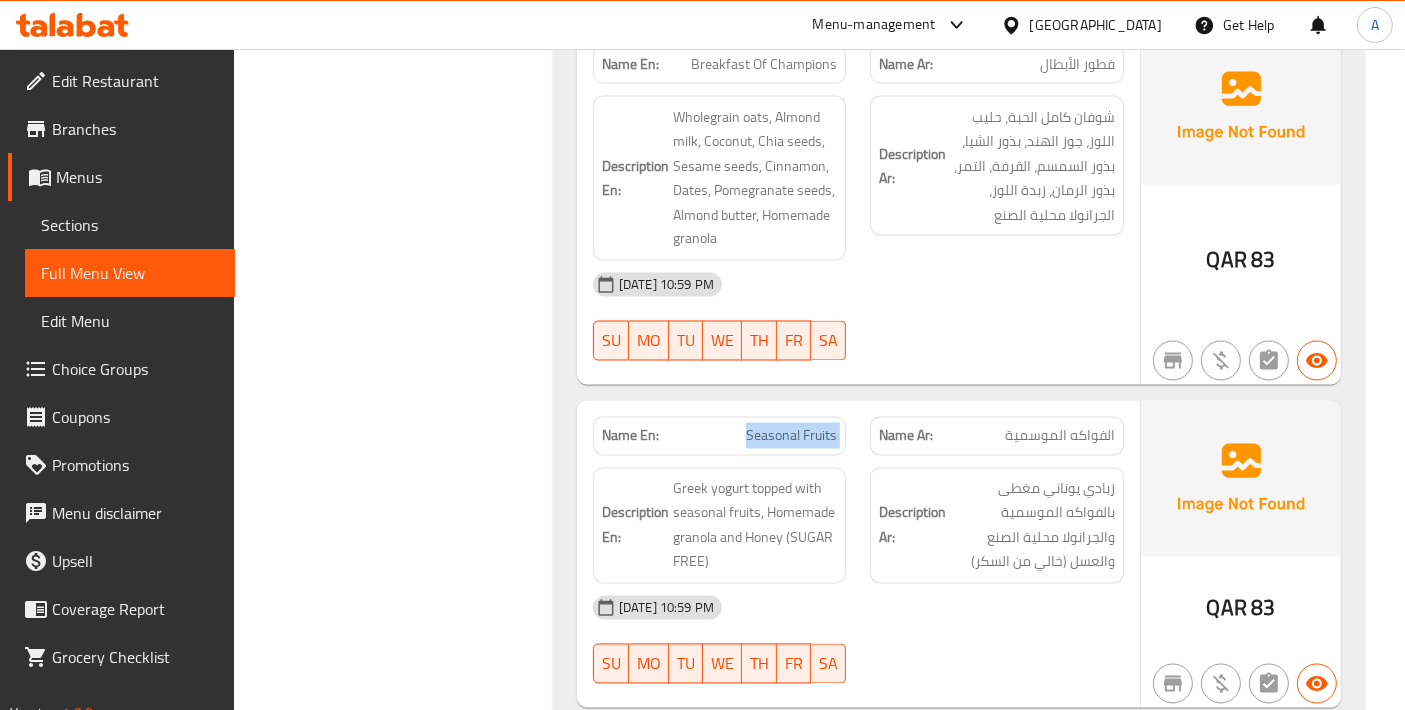 click on "Seasonal Fruits" at bounding box center (793, -2832) 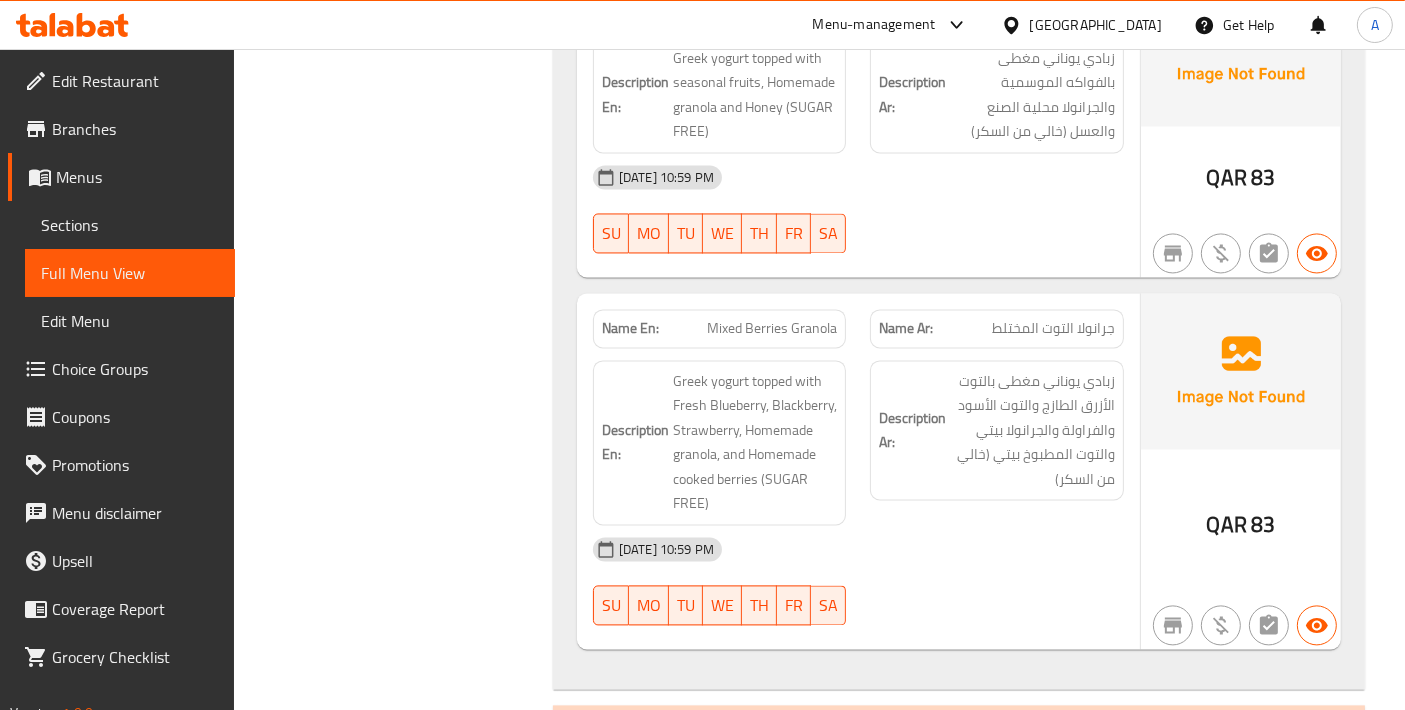 scroll, scrollTop: 4000, scrollLeft: 0, axis: vertical 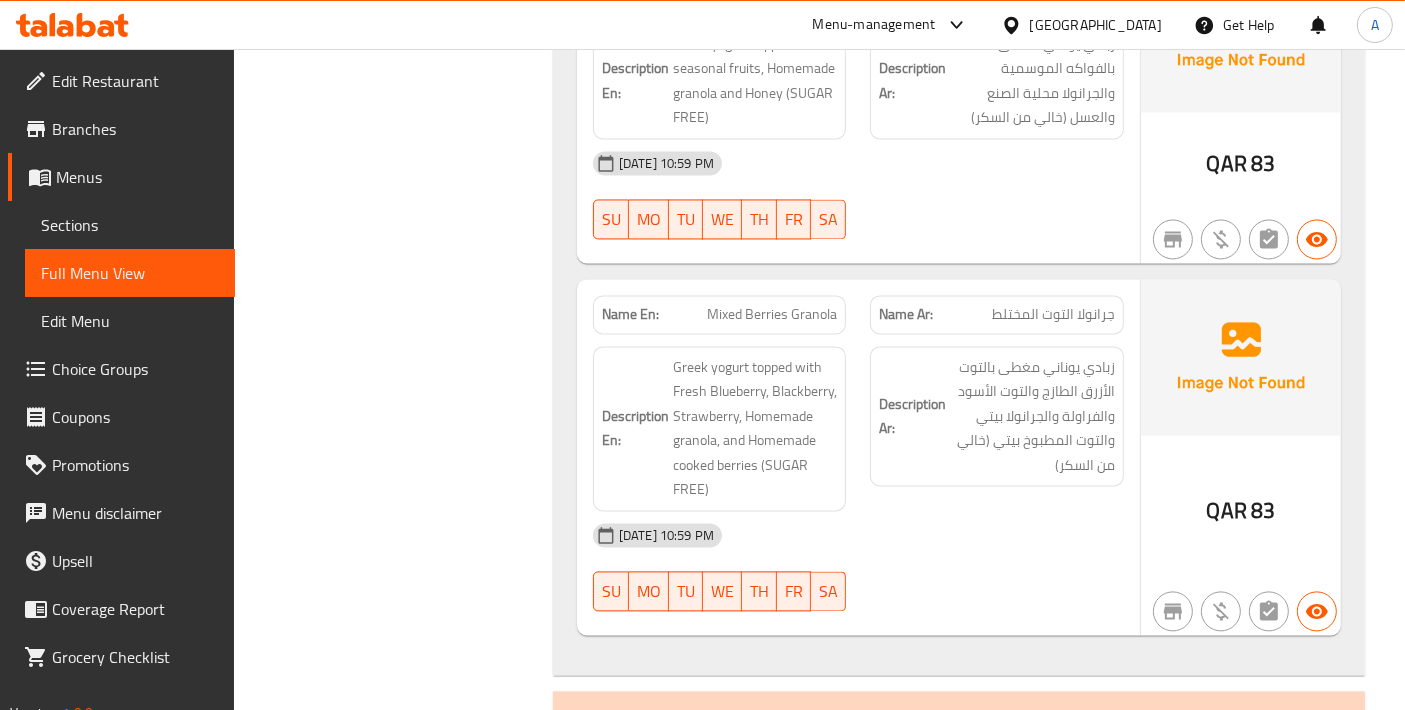 click on "Mixed Berries Granola" at bounding box center [759, -2929] 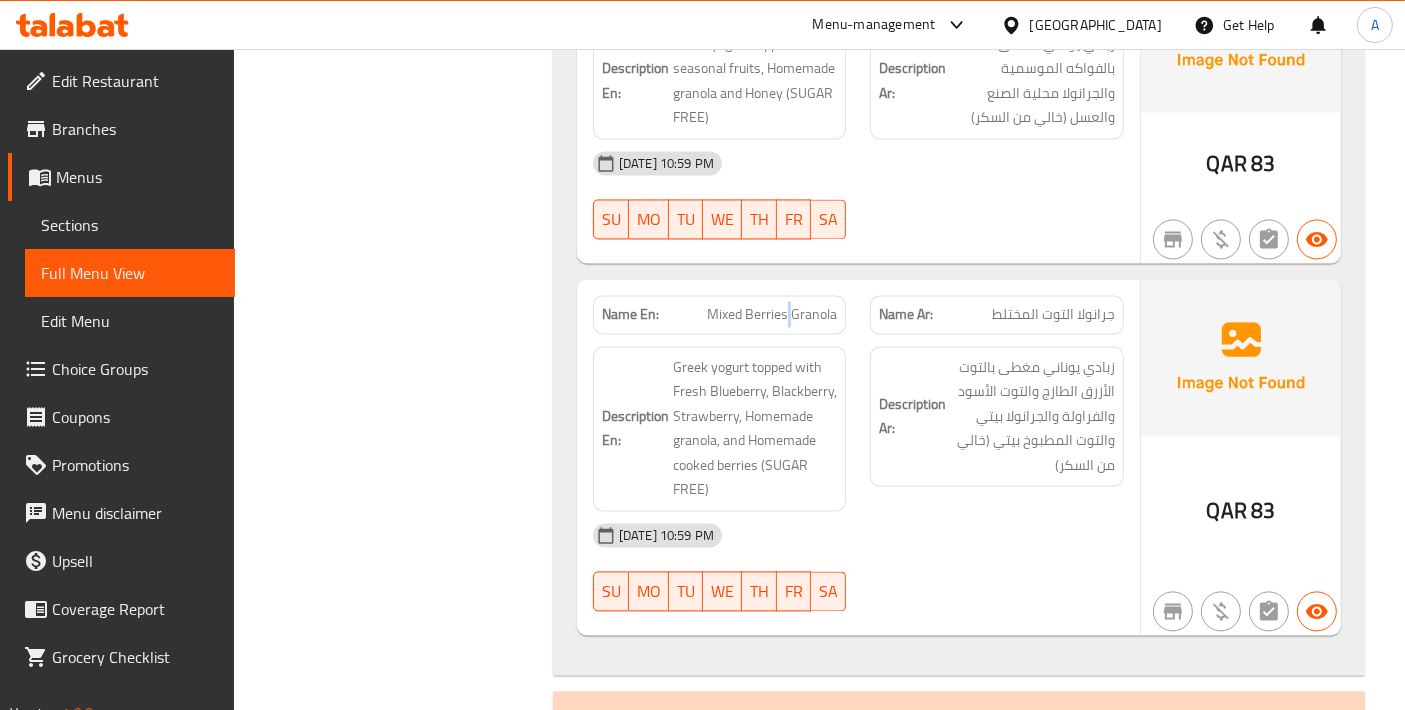 click on "Mixed Berries Granola" at bounding box center (759, -2929) 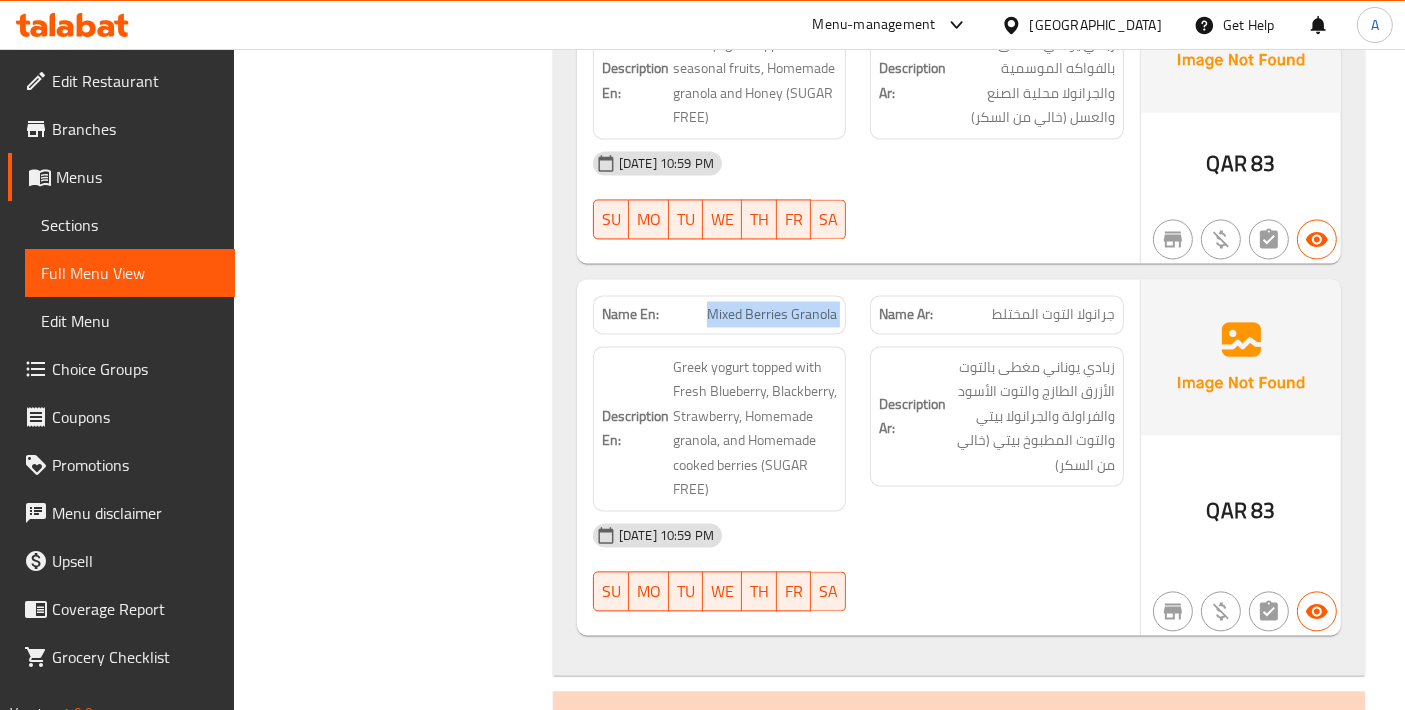 click on "Mixed Berries Granola" at bounding box center (759, -2929) 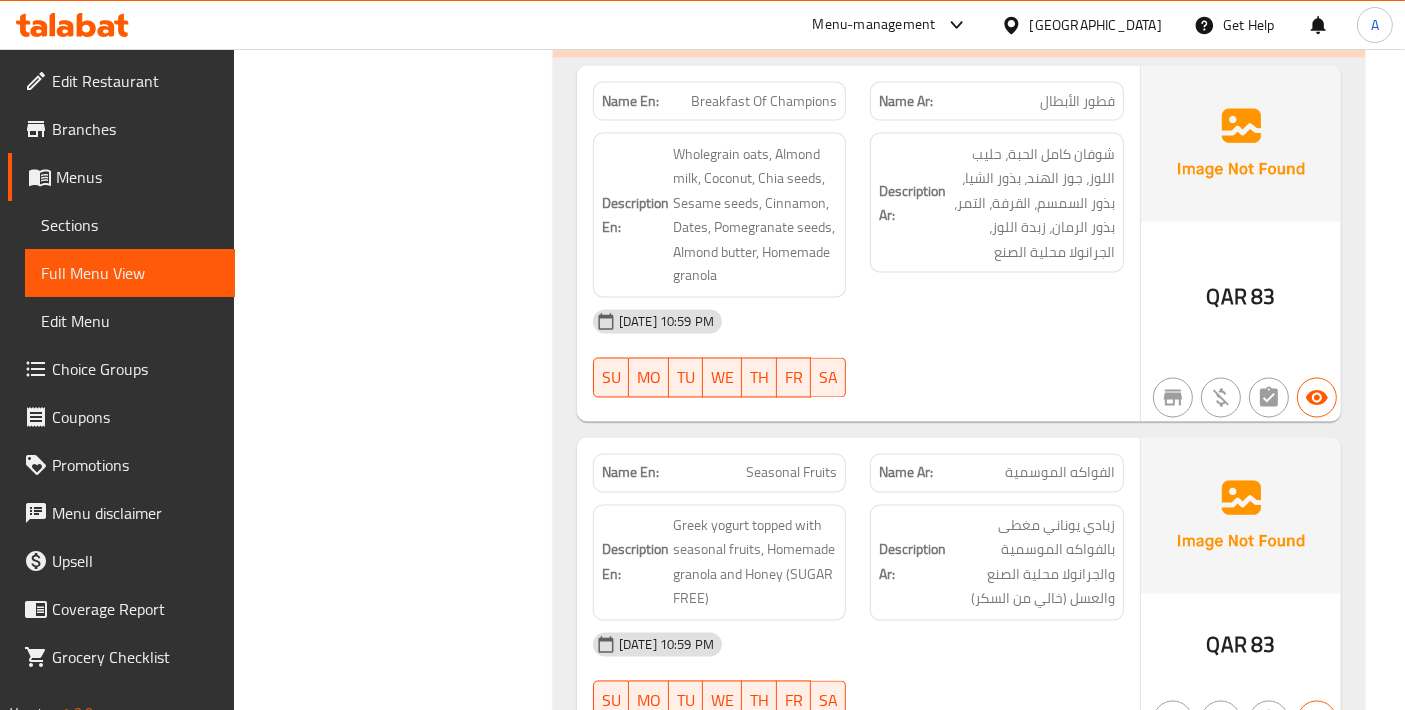 scroll, scrollTop: 3555, scrollLeft: 0, axis: vertical 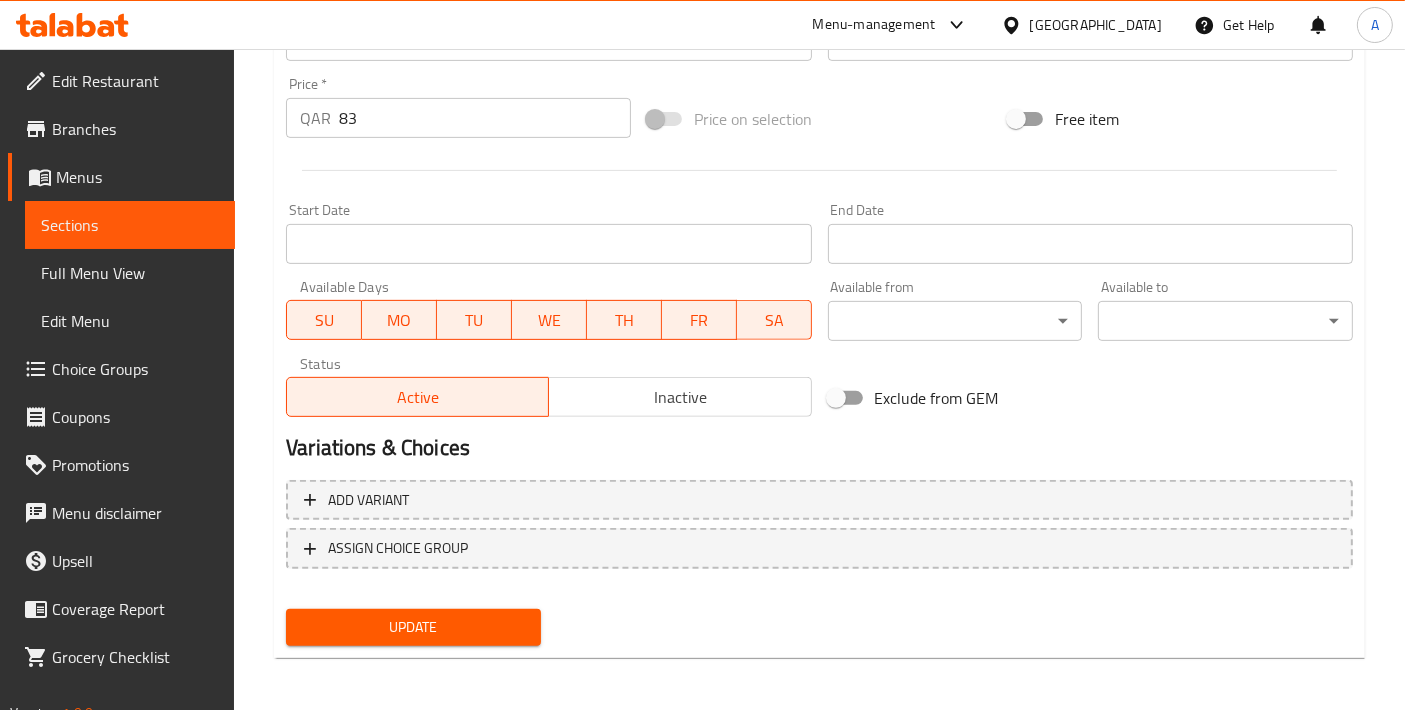 type on "Greek yoghurt topped with Fresh blueberries, blackberries, strawberries, Homemade granola, and Homemade cooked berries (sugar-free)" 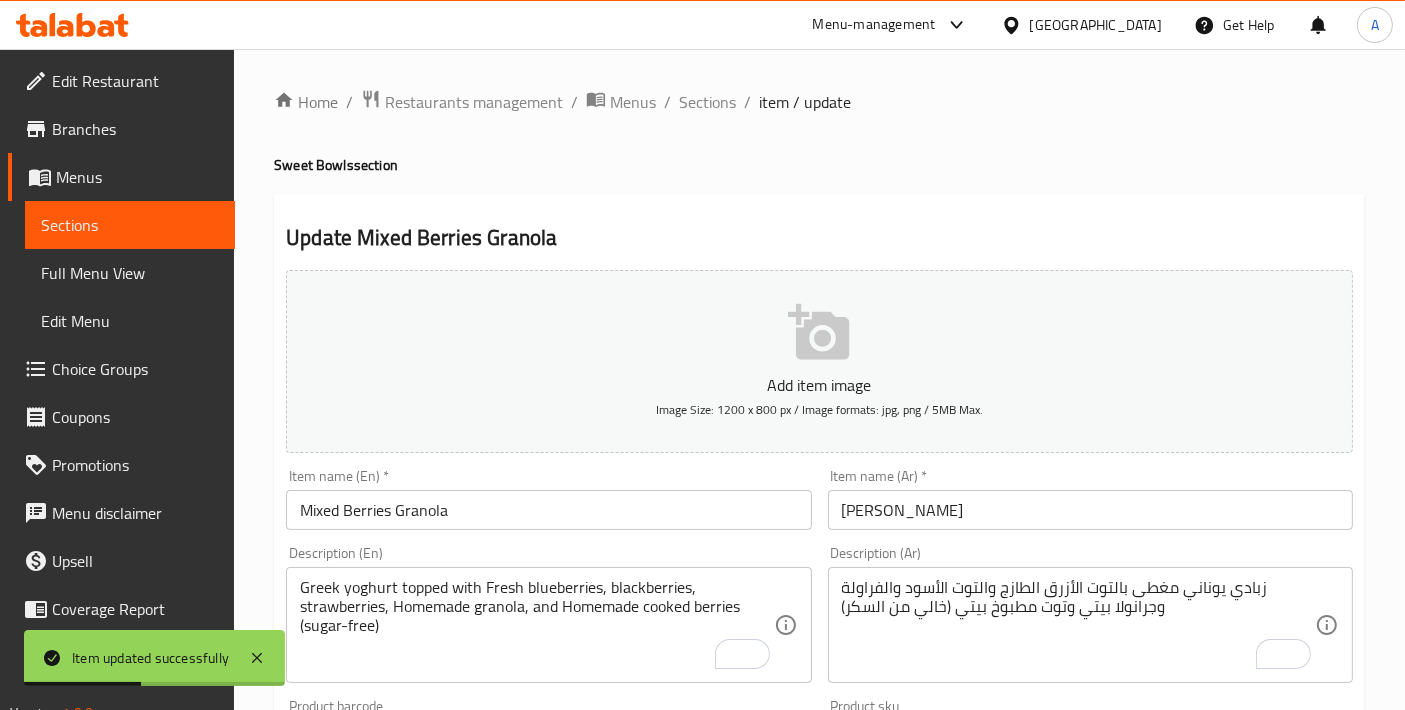 scroll, scrollTop: 699, scrollLeft: 0, axis: vertical 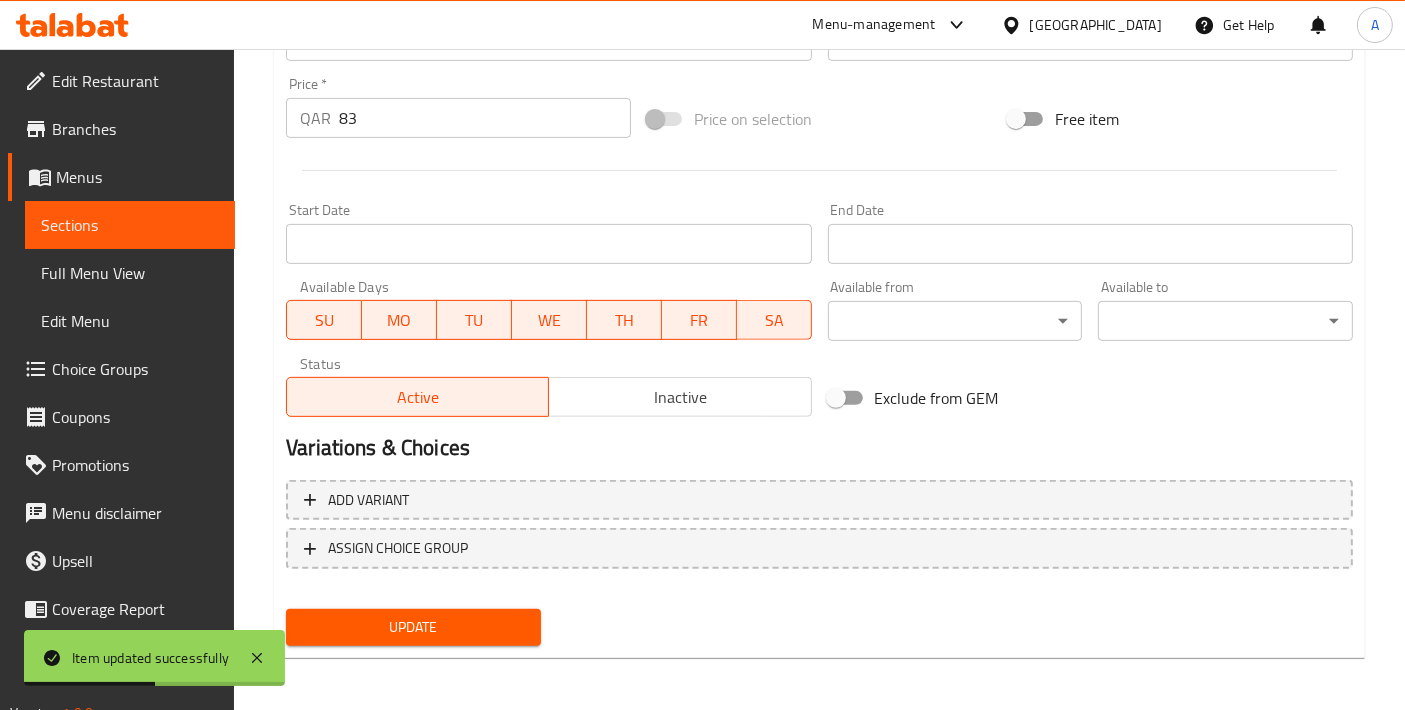 click on "Update" at bounding box center (413, 627) 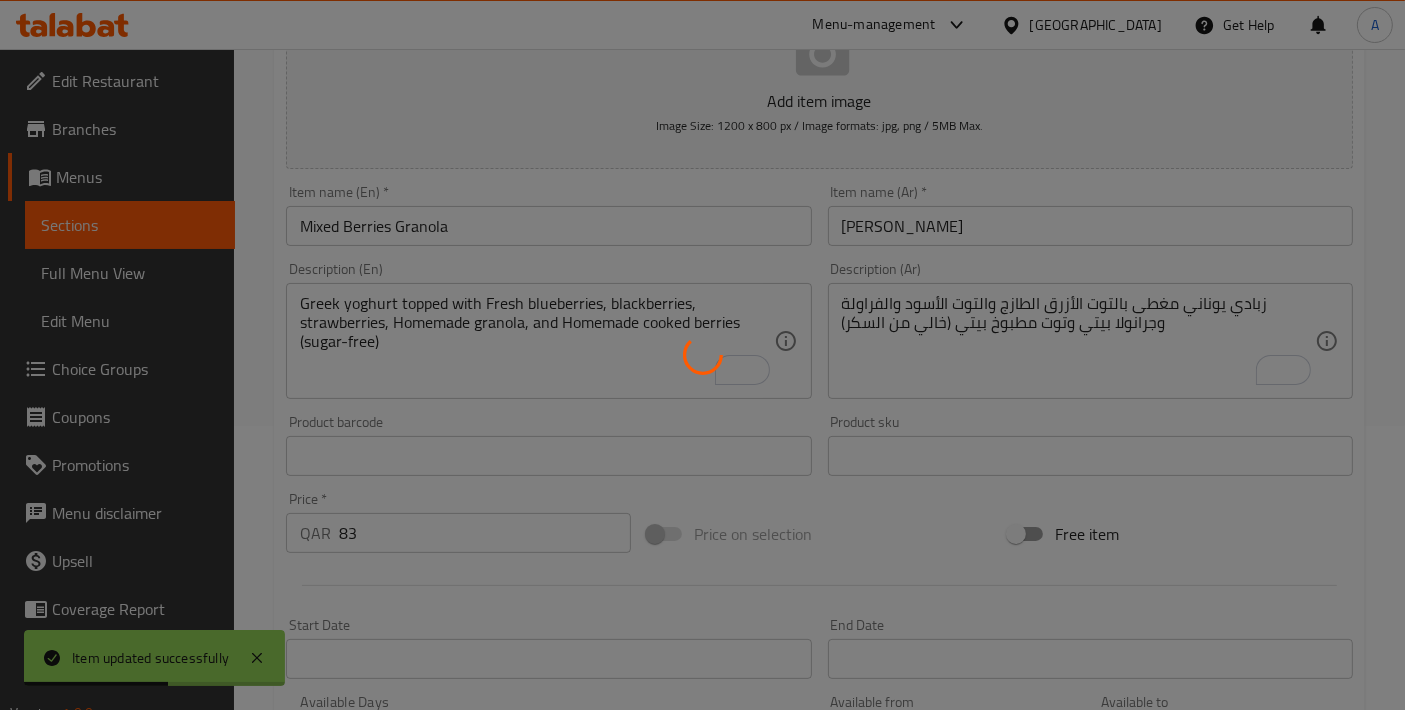 scroll, scrollTop: 0, scrollLeft: 0, axis: both 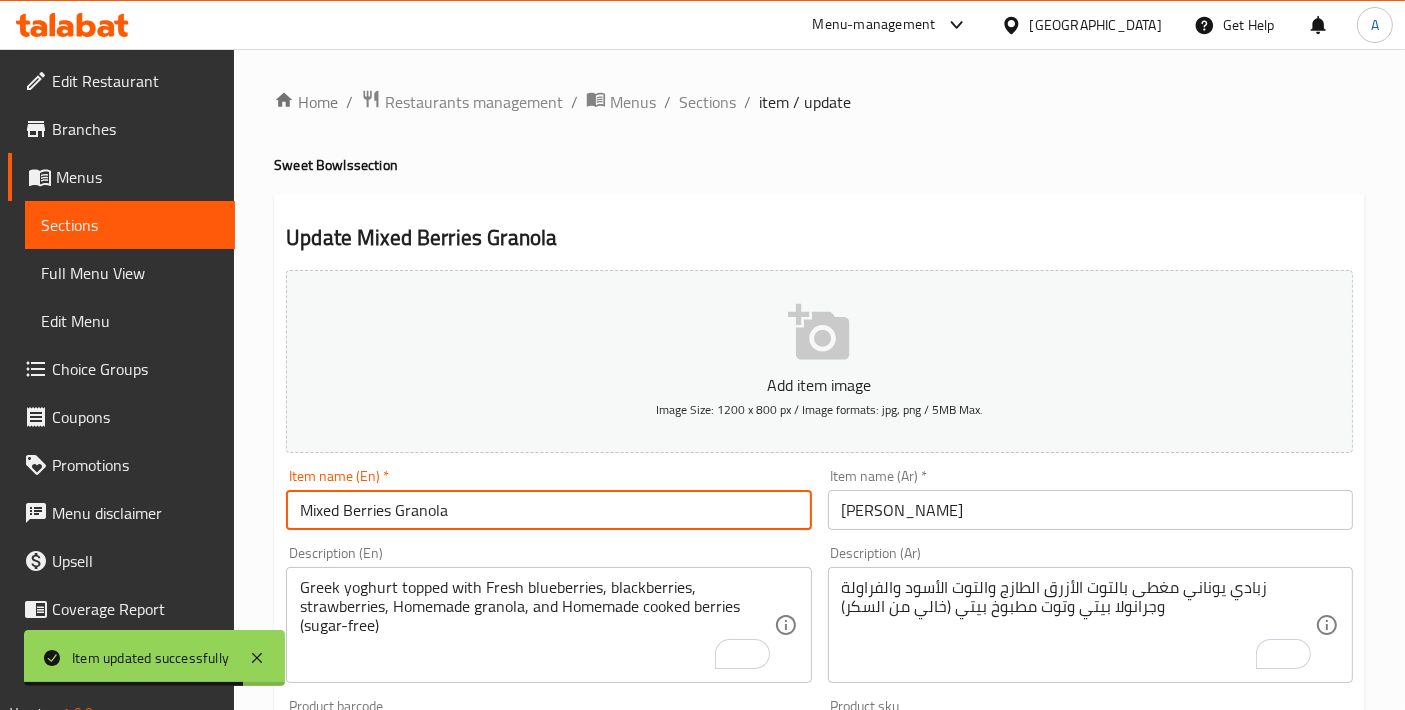 click on "Mixed Berries Granola" at bounding box center [548, 510] 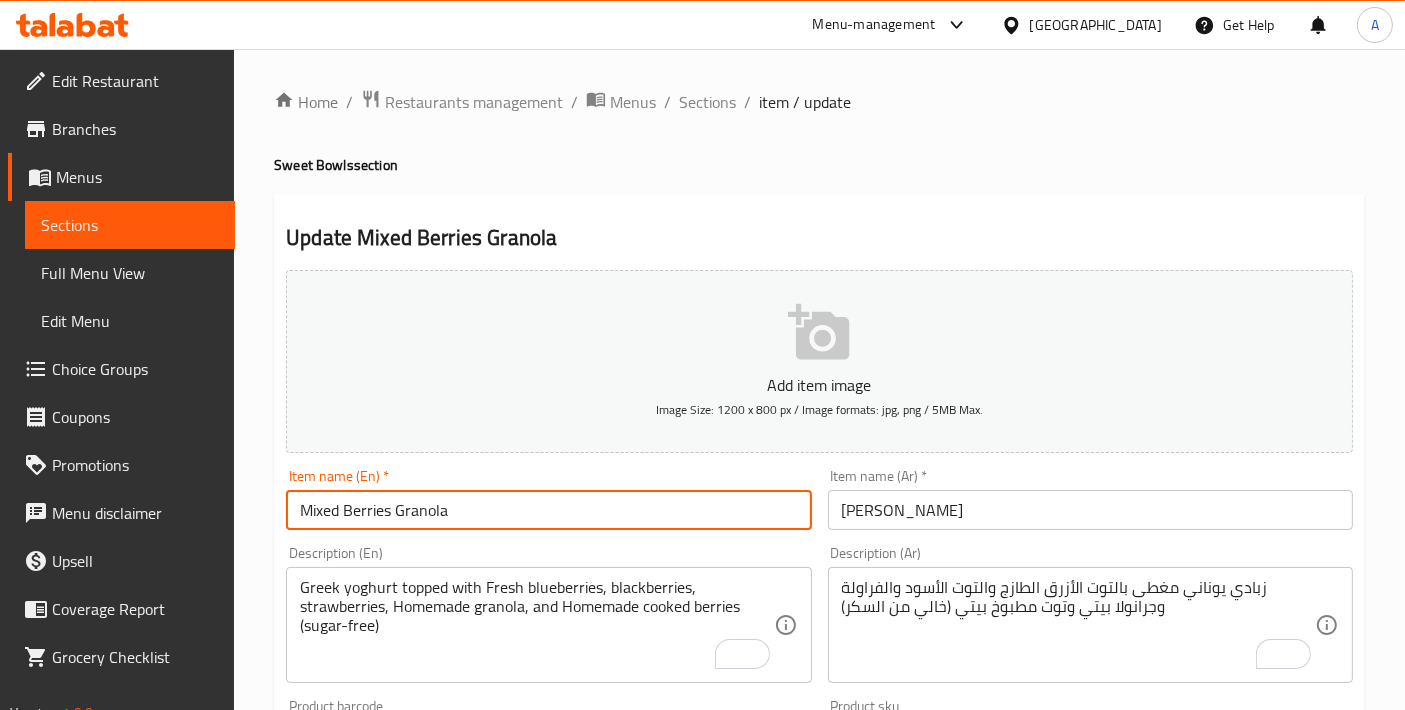 click on "[PERSON_NAME]" at bounding box center [1090, 510] 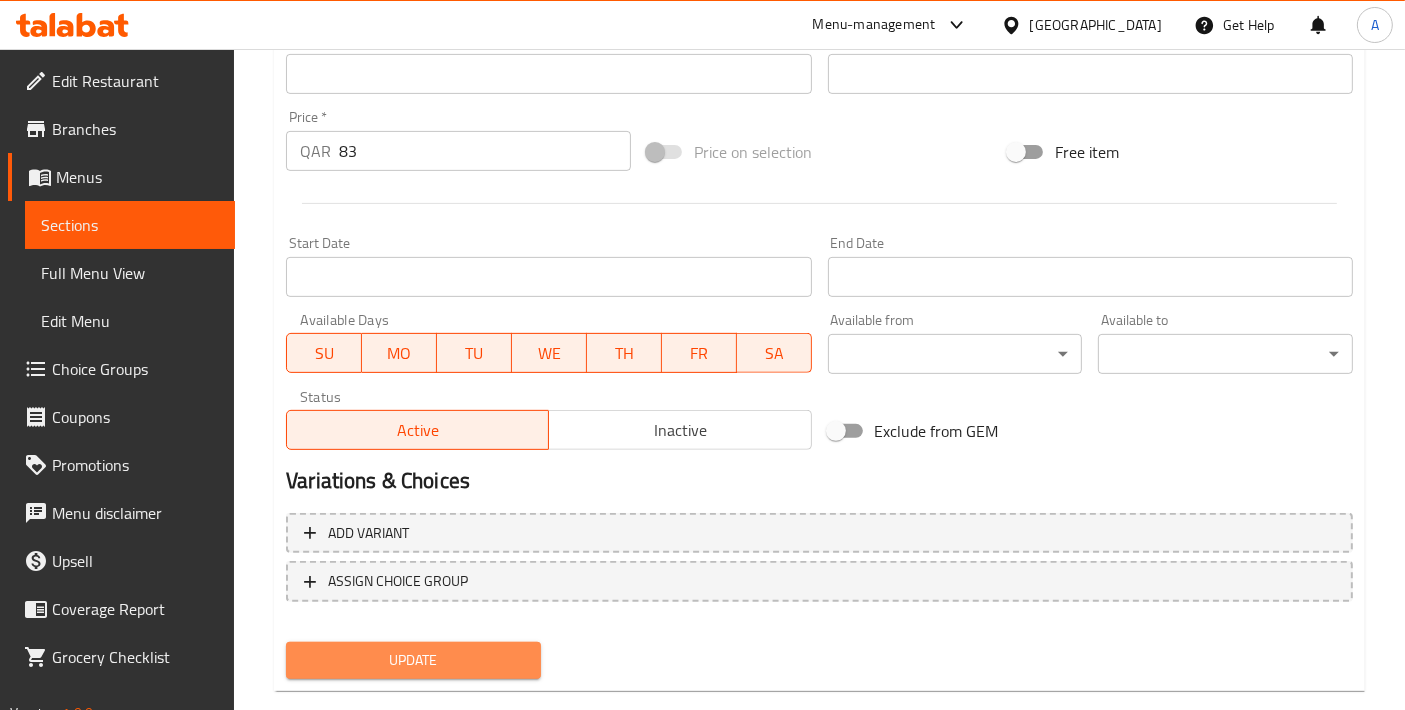 click on "Update" at bounding box center [413, 660] 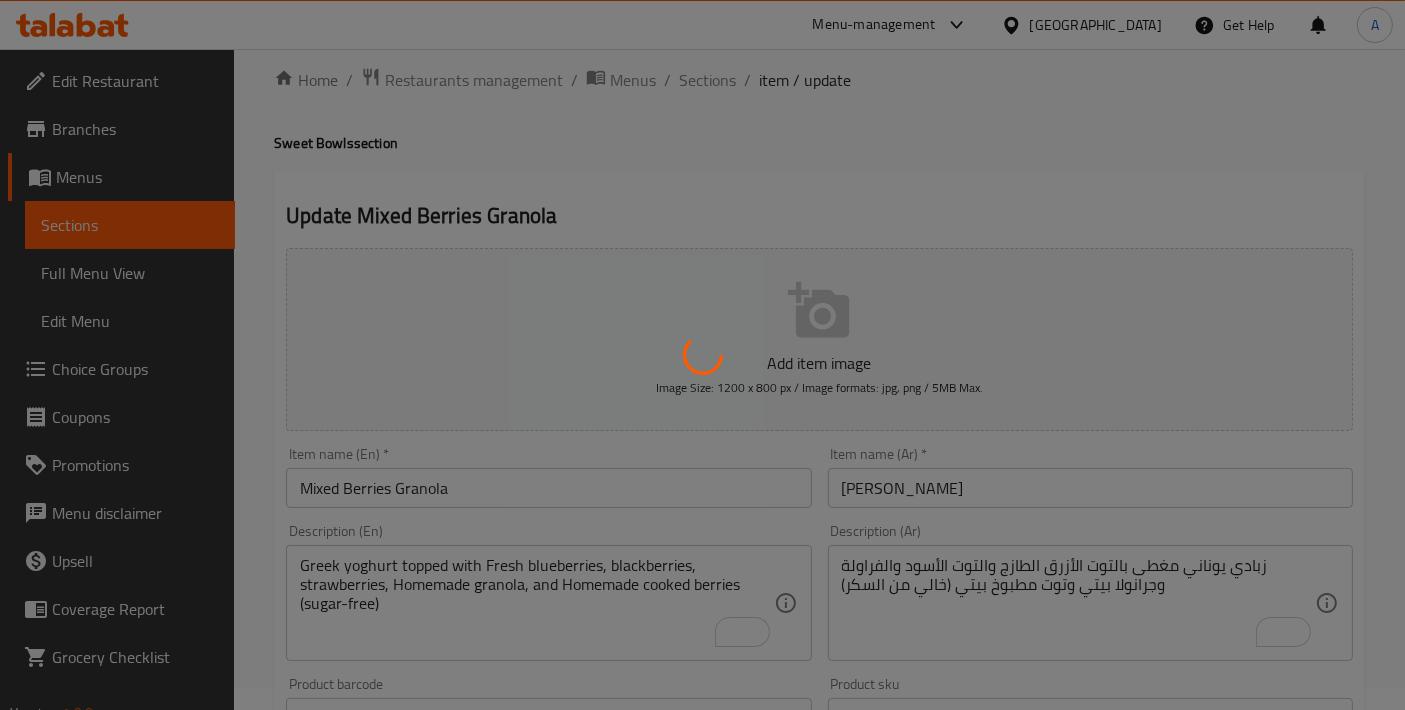 scroll, scrollTop: 0, scrollLeft: 0, axis: both 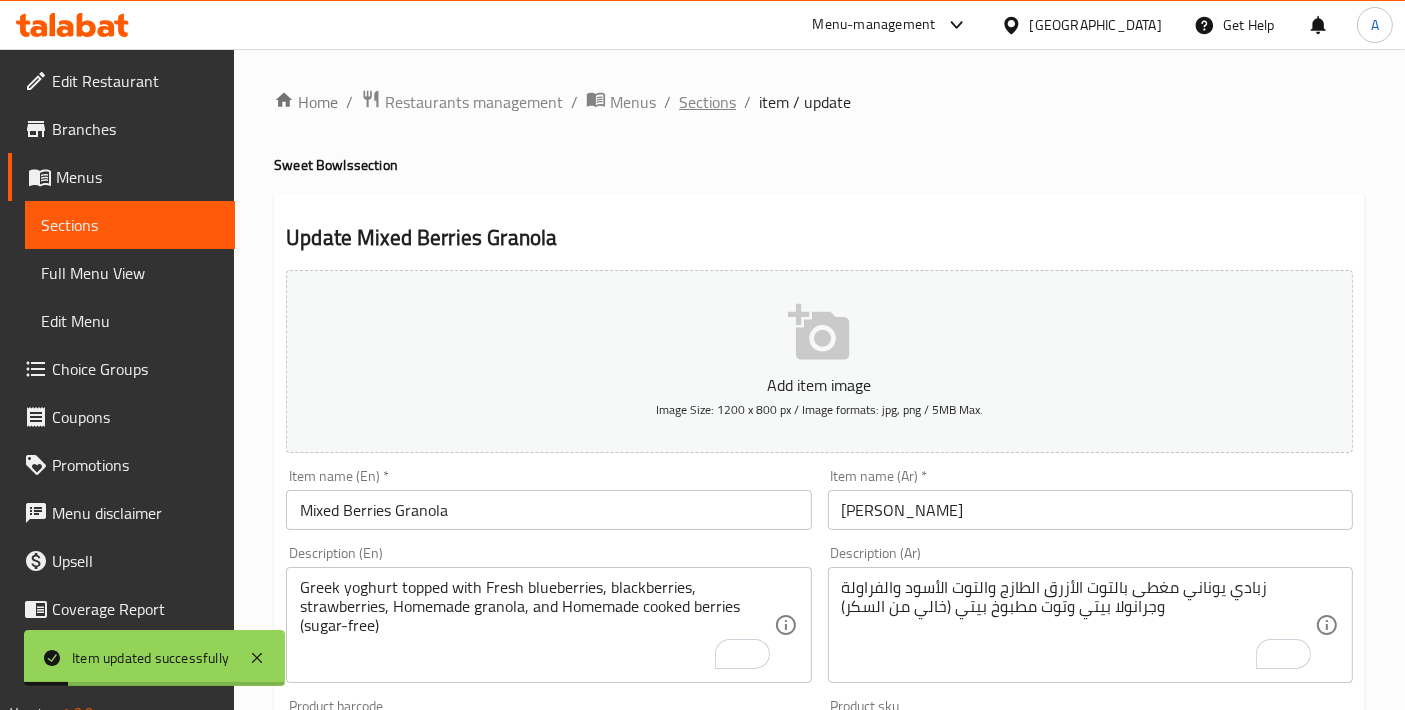 click on "Sections" at bounding box center (707, 102) 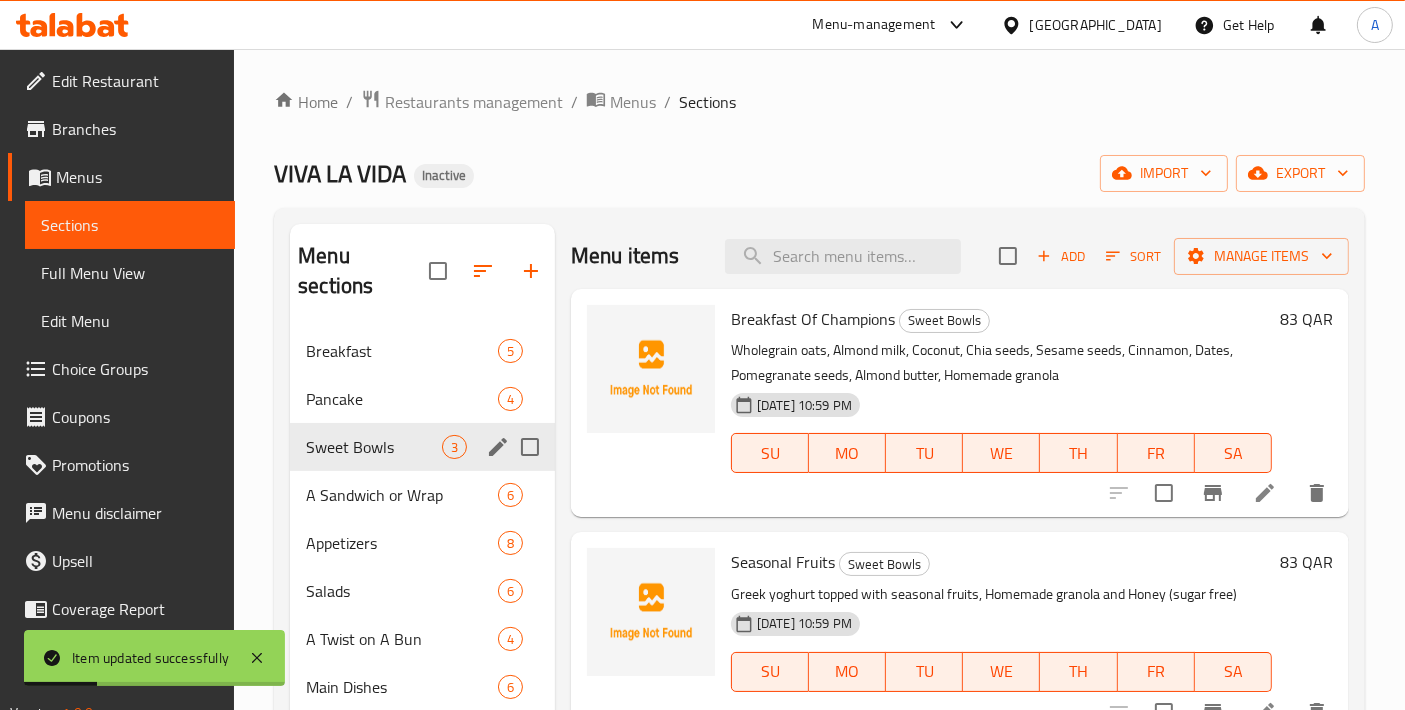 click 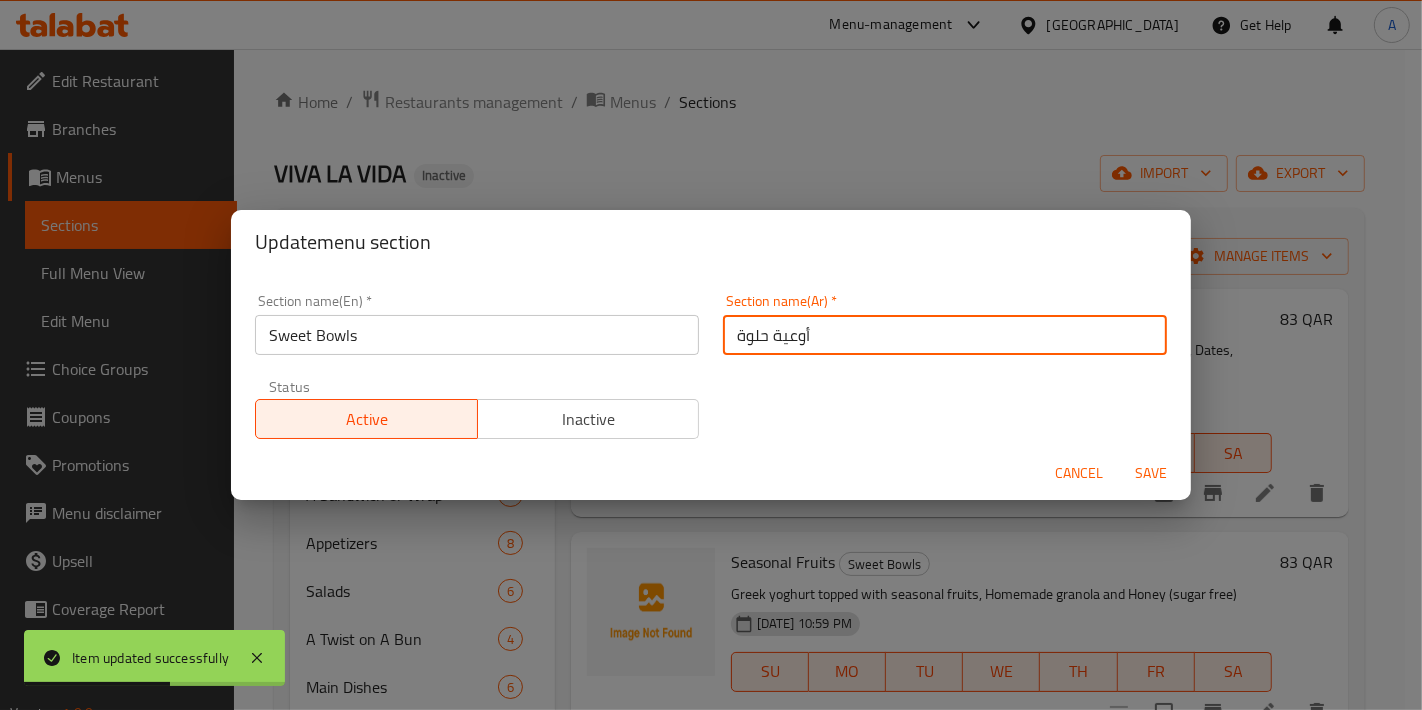 drag, startPoint x: 848, startPoint y: 326, endPoint x: 764, endPoint y: 329, distance: 84.05355 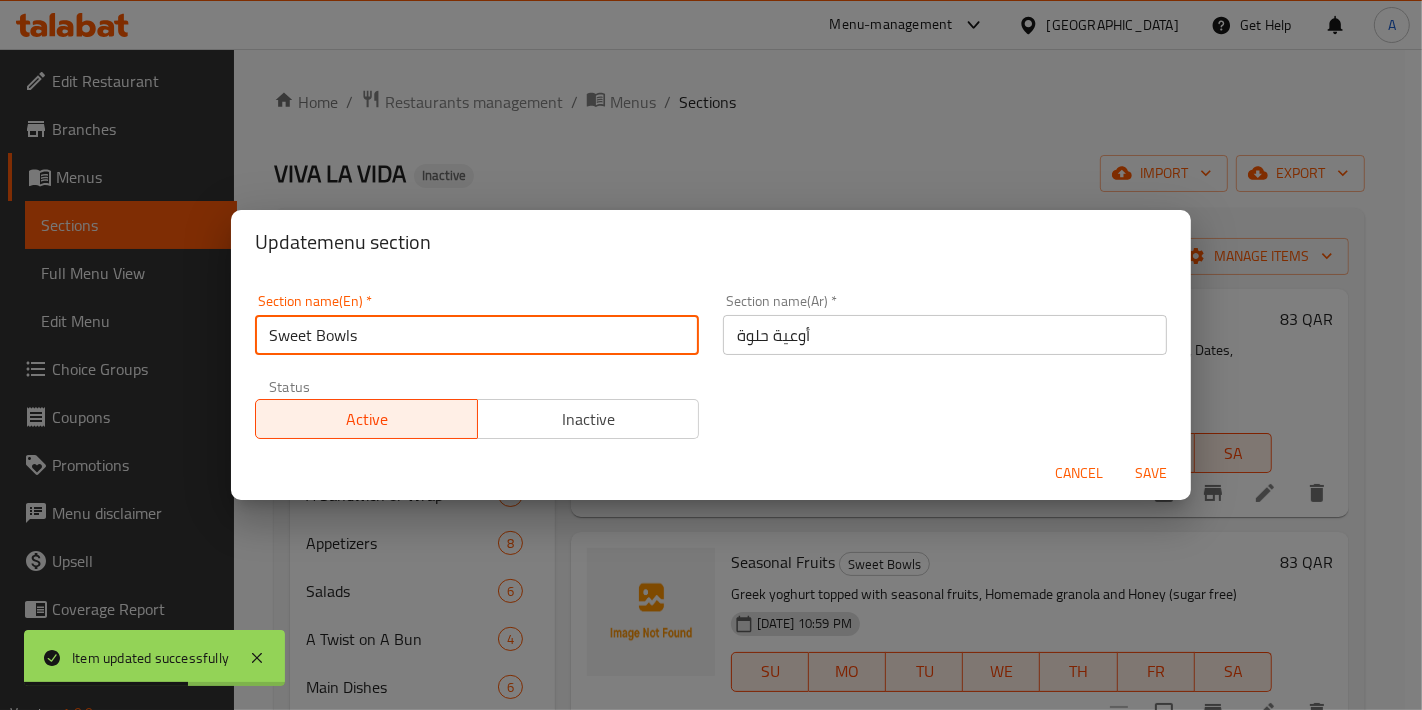 click on "Sweet Bowls" at bounding box center (477, 335) 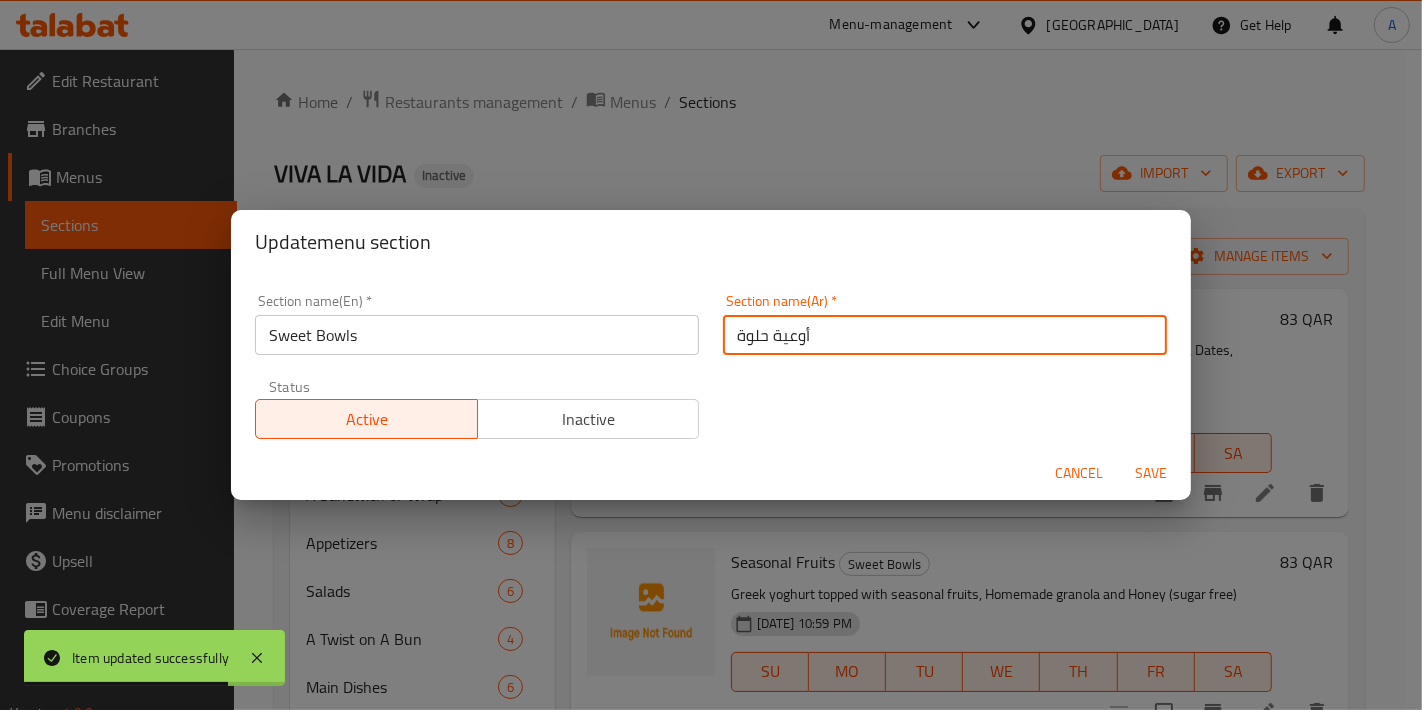 drag, startPoint x: 835, startPoint y: 337, endPoint x: 765, endPoint y: 338, distance: 70.00714 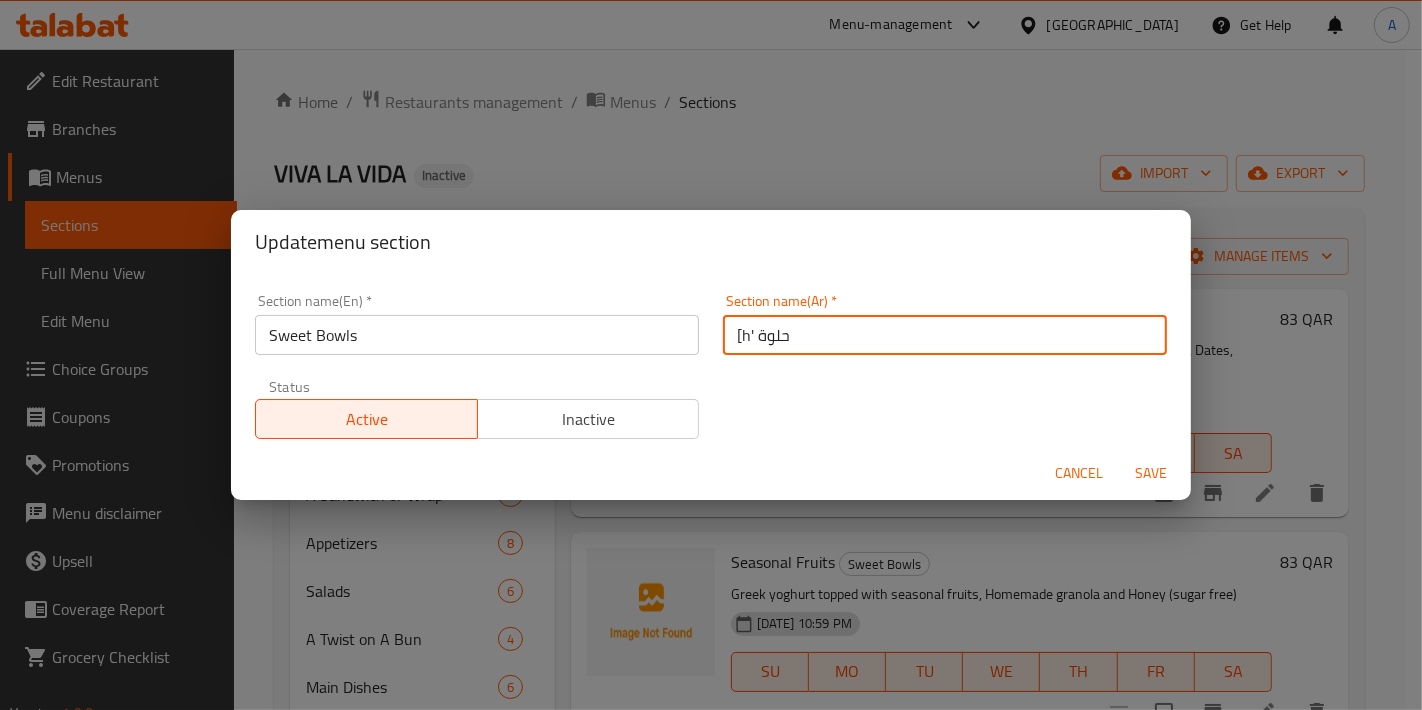 drag, startPoint x: 790, startPoint y: 336, endPoint x: 448, endPoint y: 310, distance: 342.98688 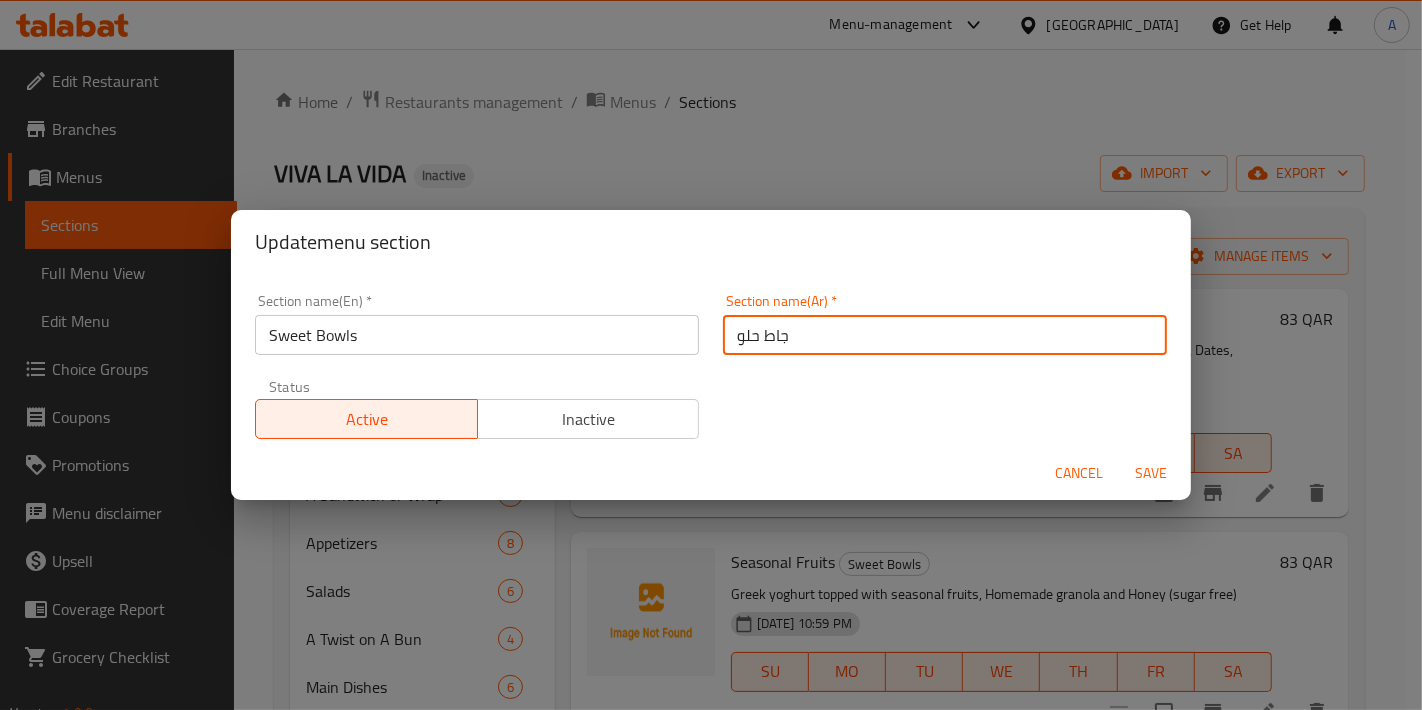 type on "جاط حلو" 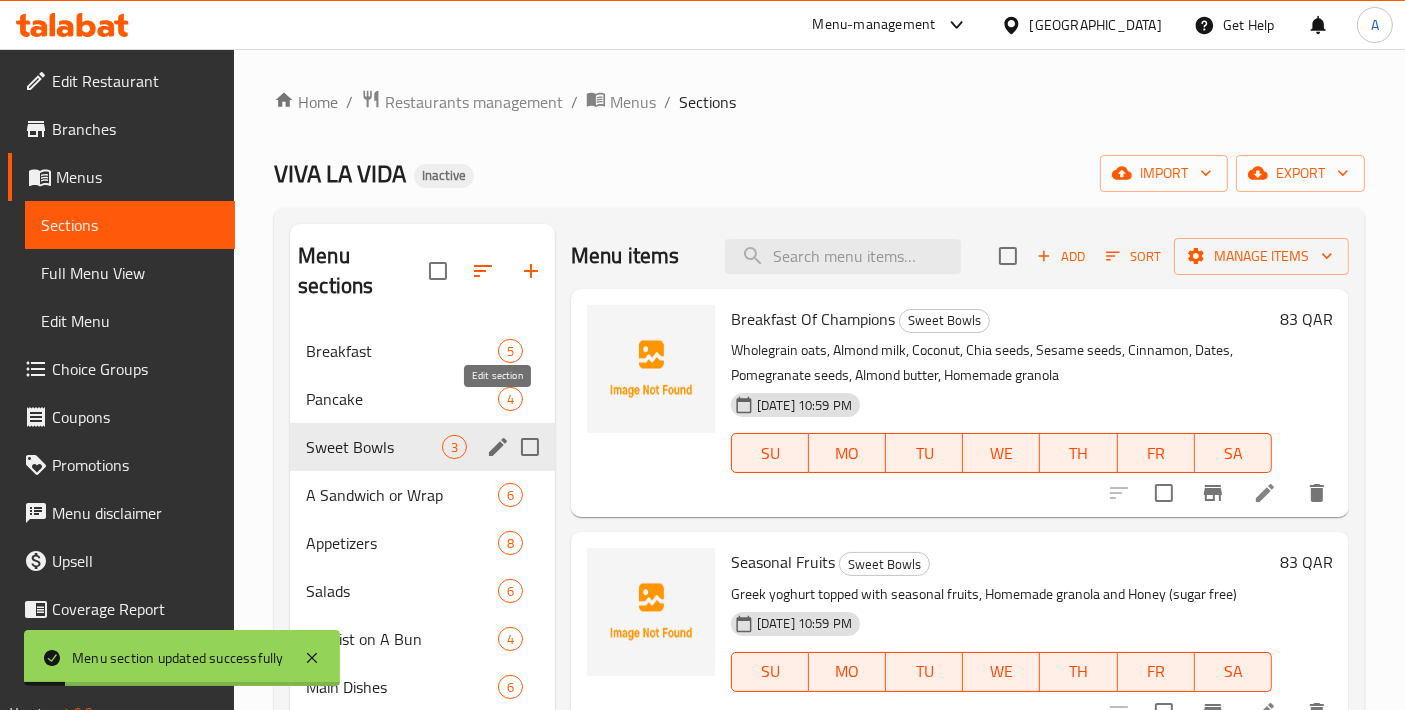 click 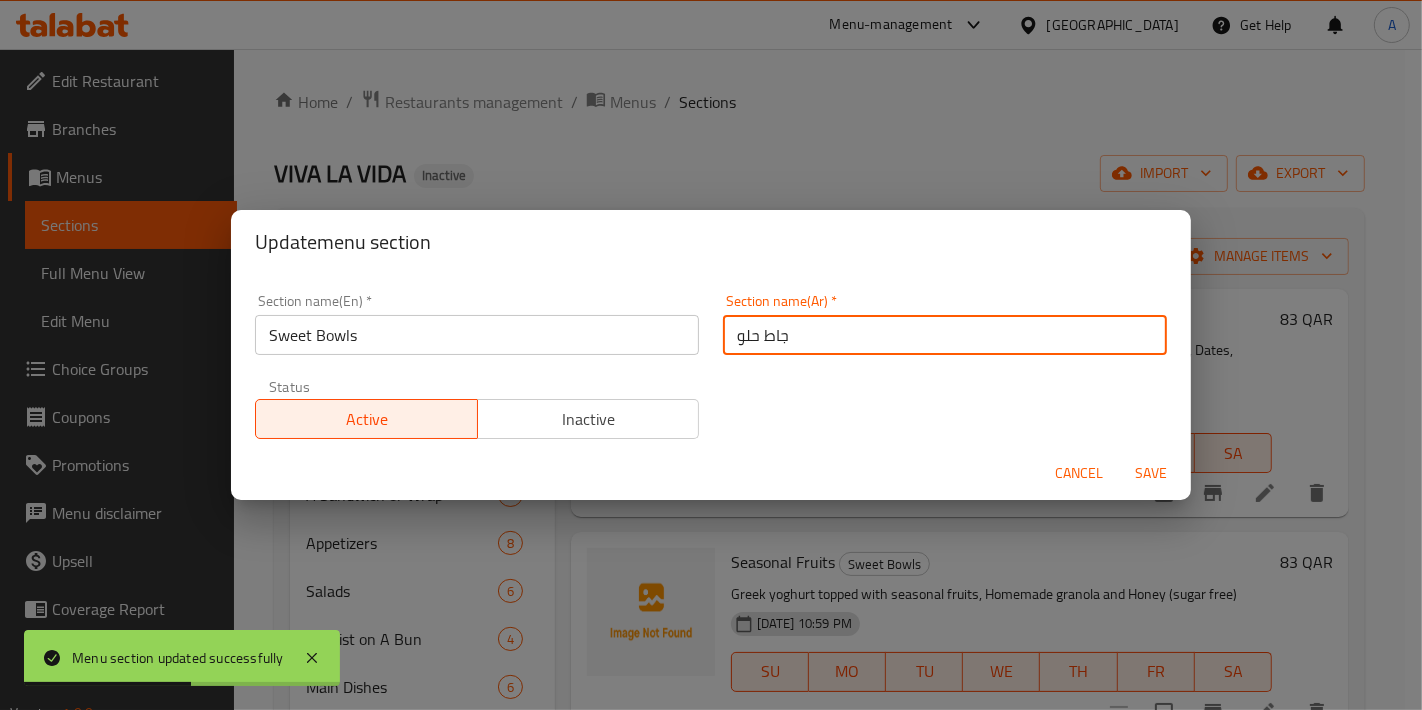 drag, startPoint x: 757, startPoint y: 333, endPoint x: 777, endPoint y: 333, distance: 20 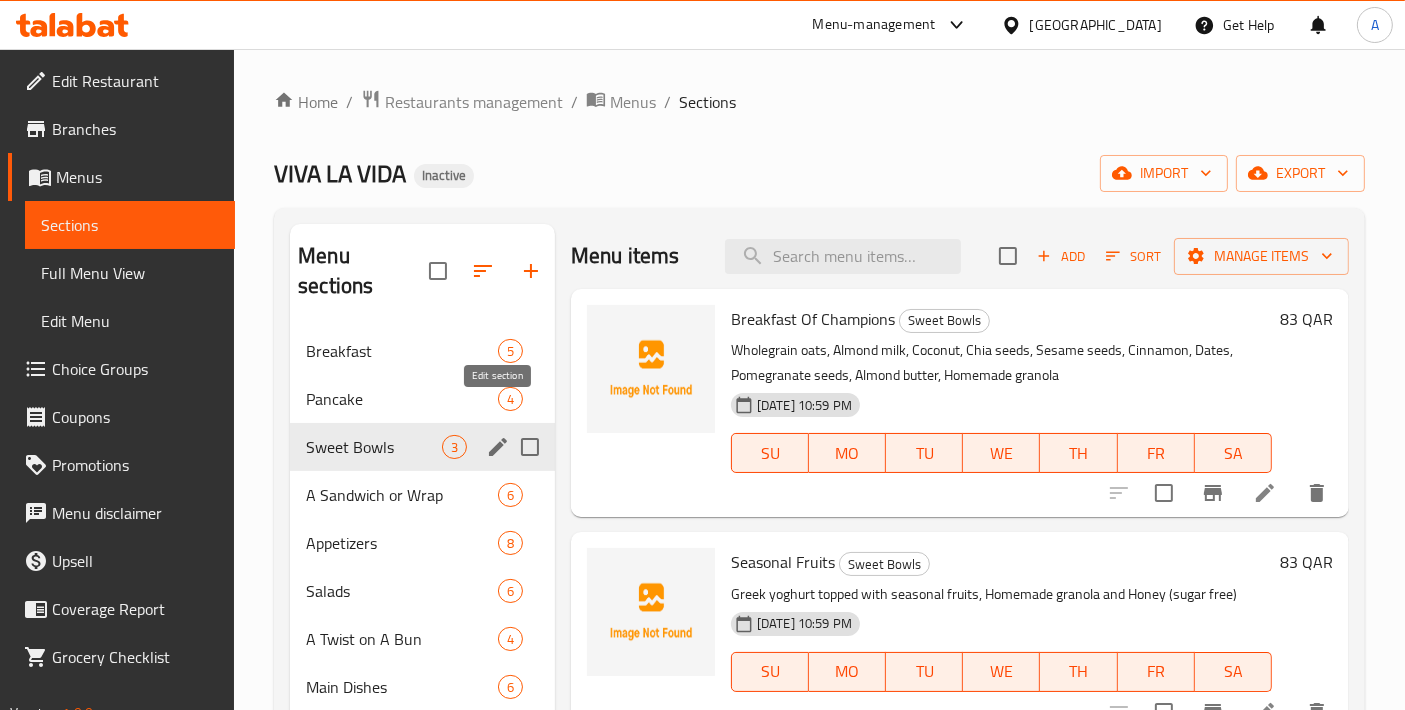click 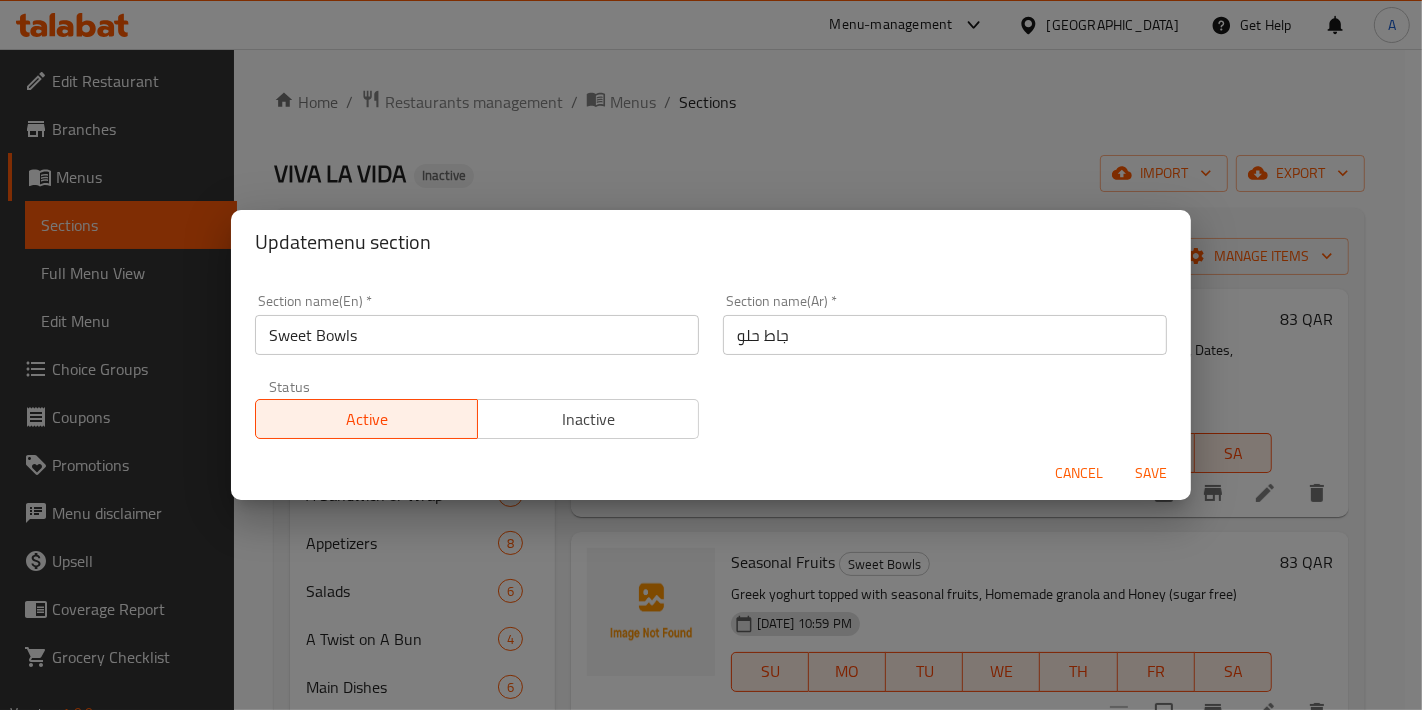 click on "جاط حلو" at bounding box center [945, 335] 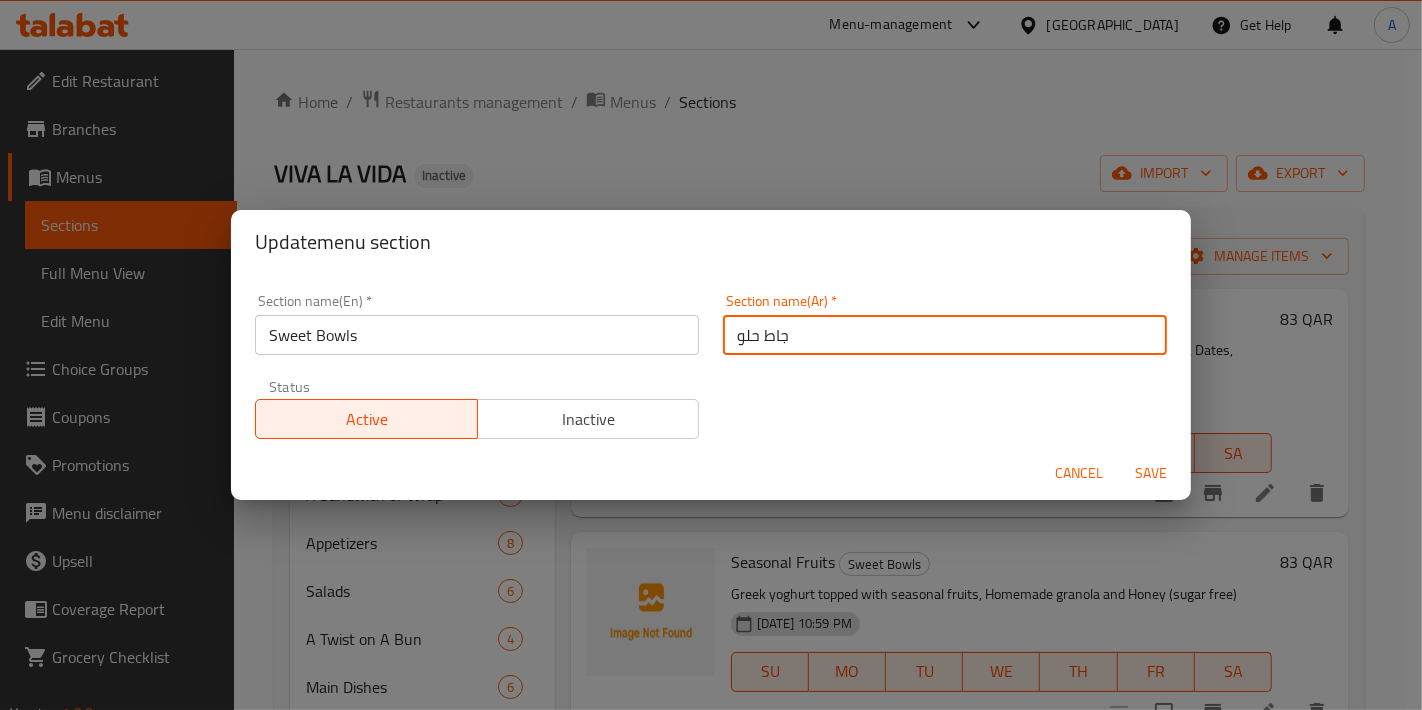 click on "جاط حلو" at bounding box center (945, 335) 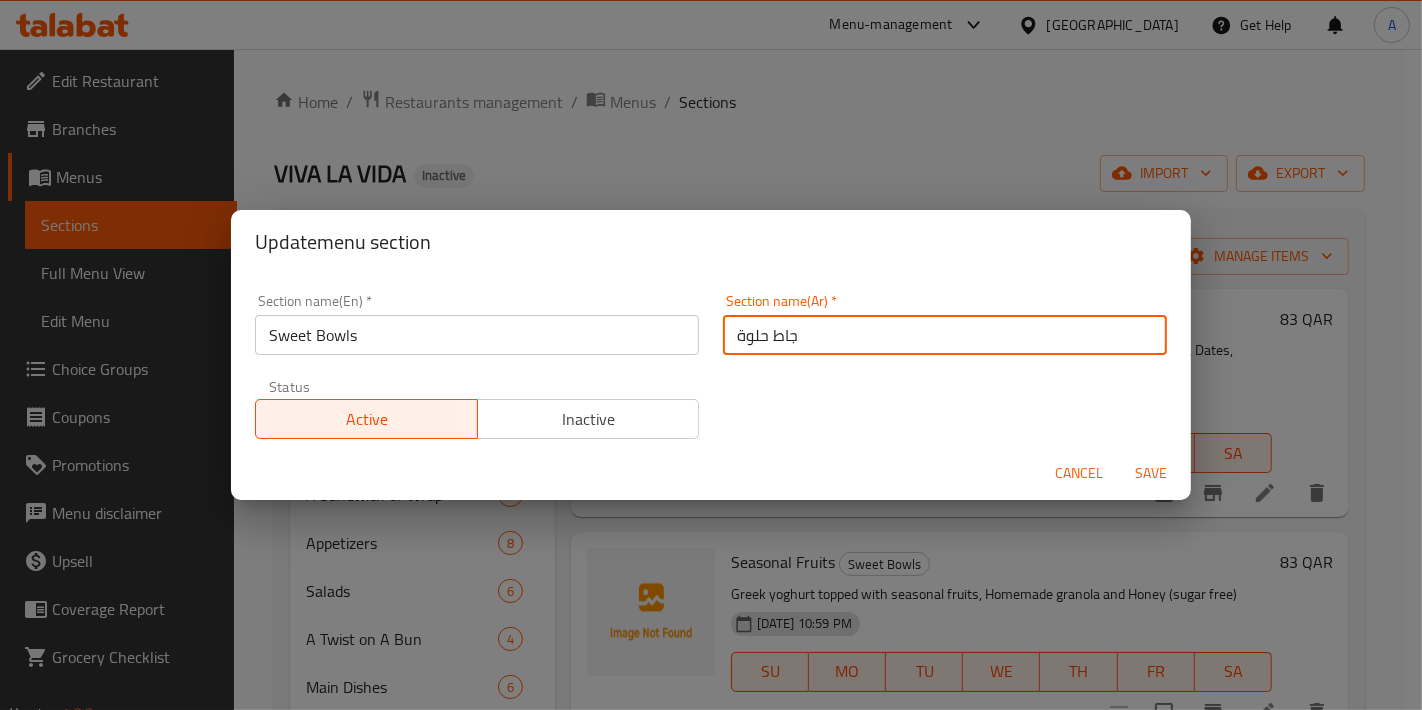 type on "جاط حلوة" 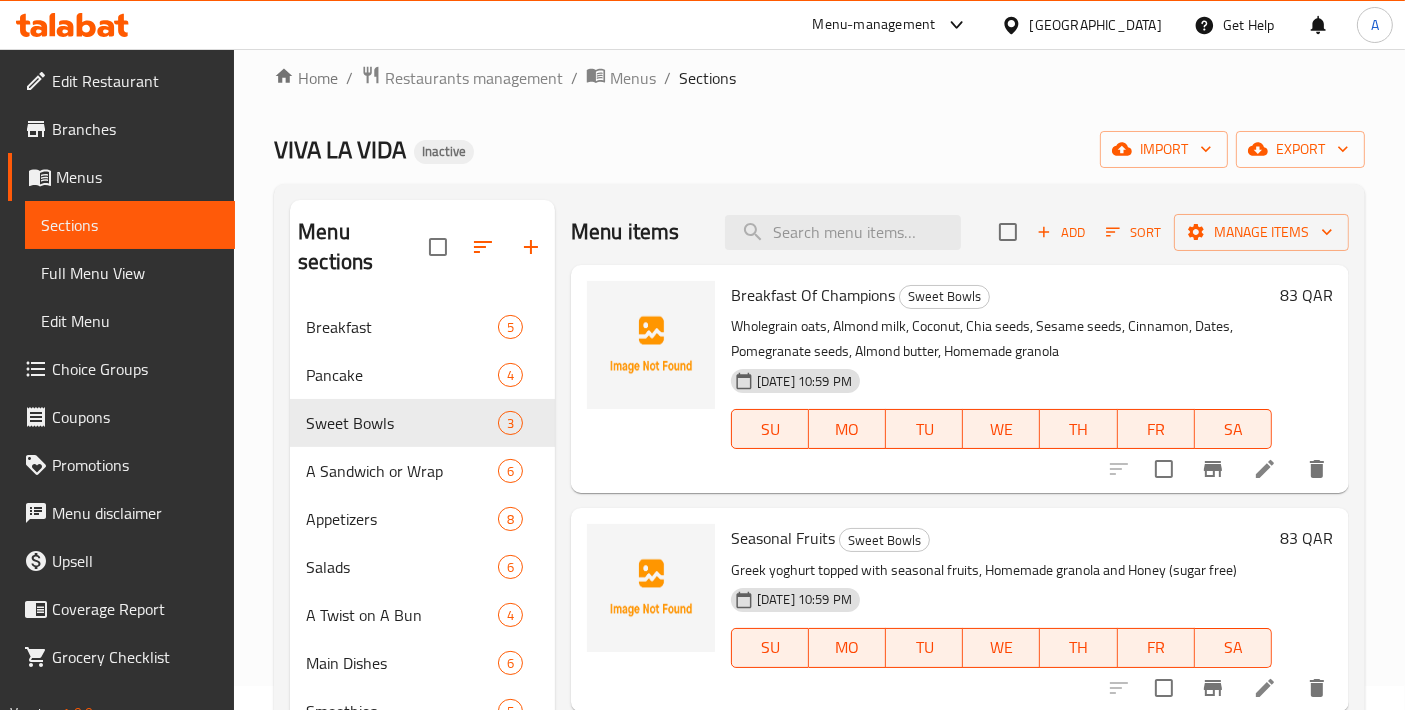 scroll, scrollTop: 0, scrollLeft: 0, axis: both 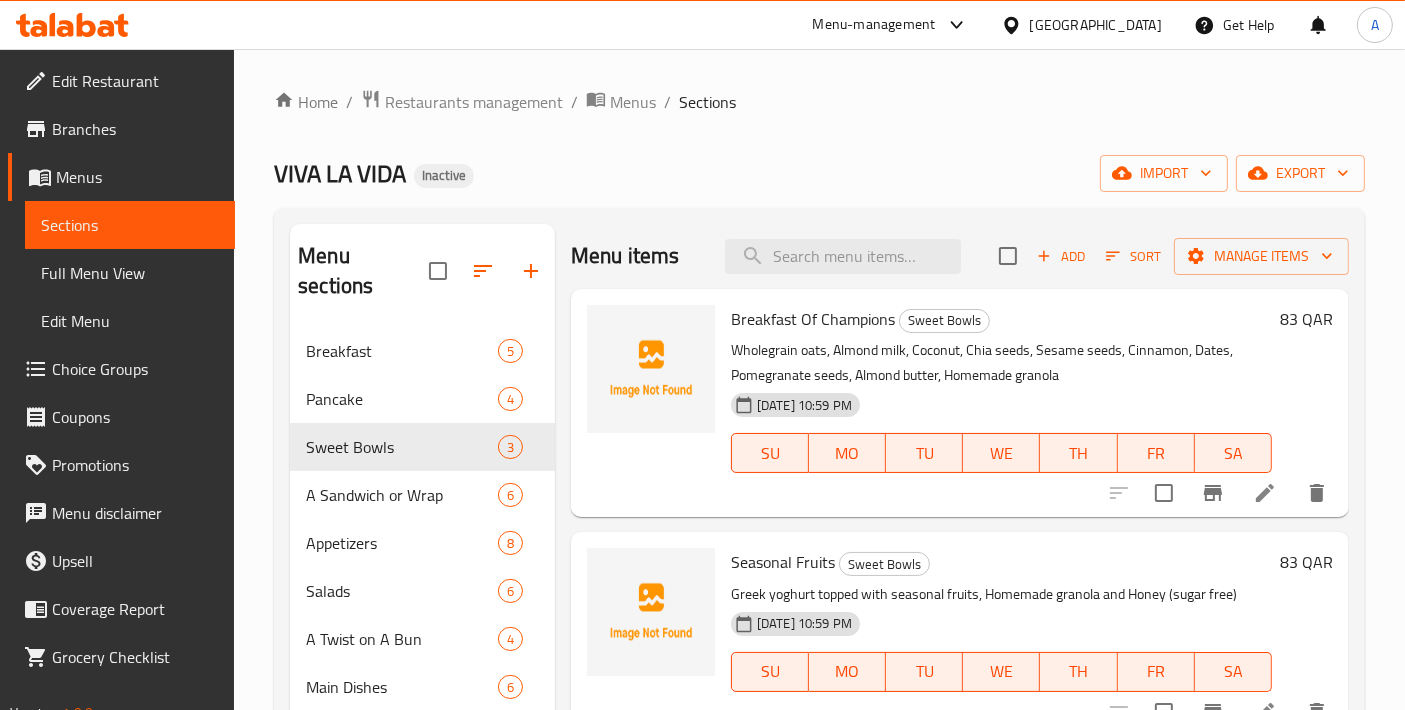 drag, startPoint x: 812, startPoint y: 201, endPoint x: 814, endPoint y: 215, distance: 14.142136 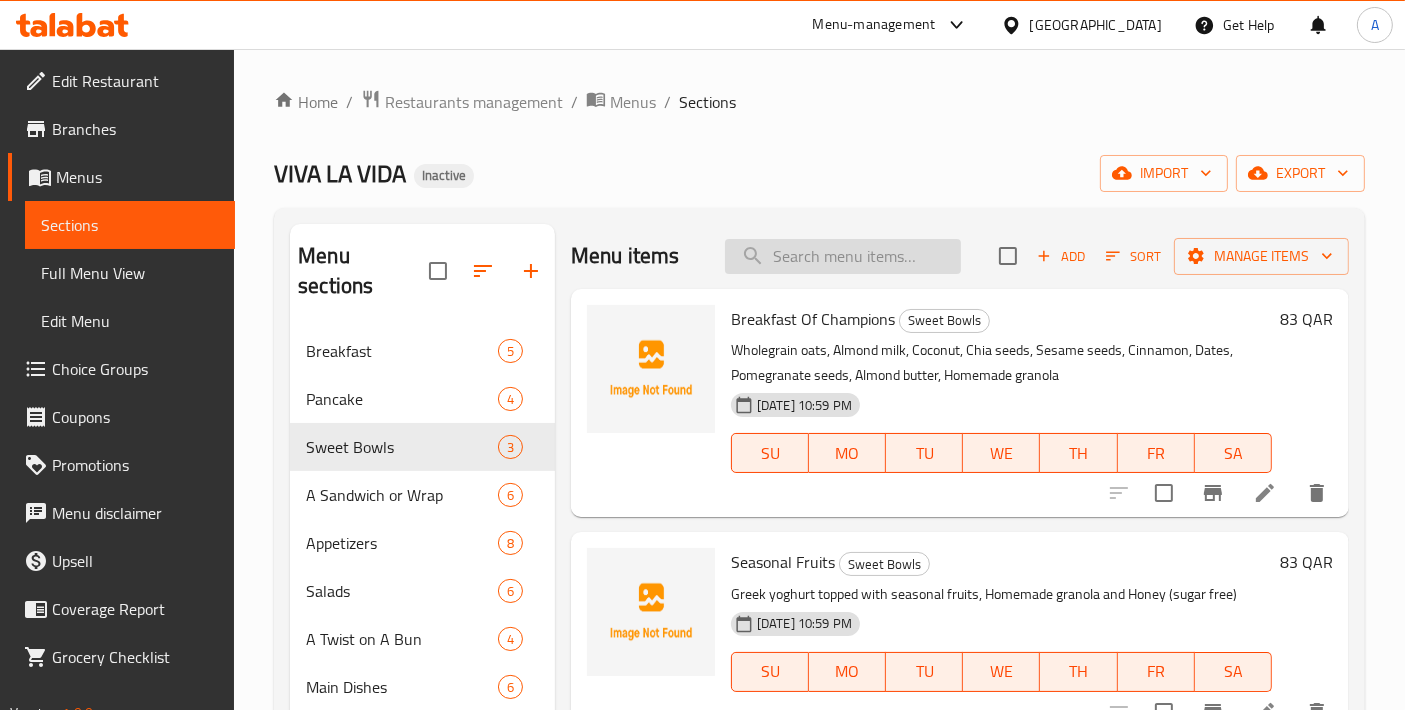 click at bounding box center [843, 256] 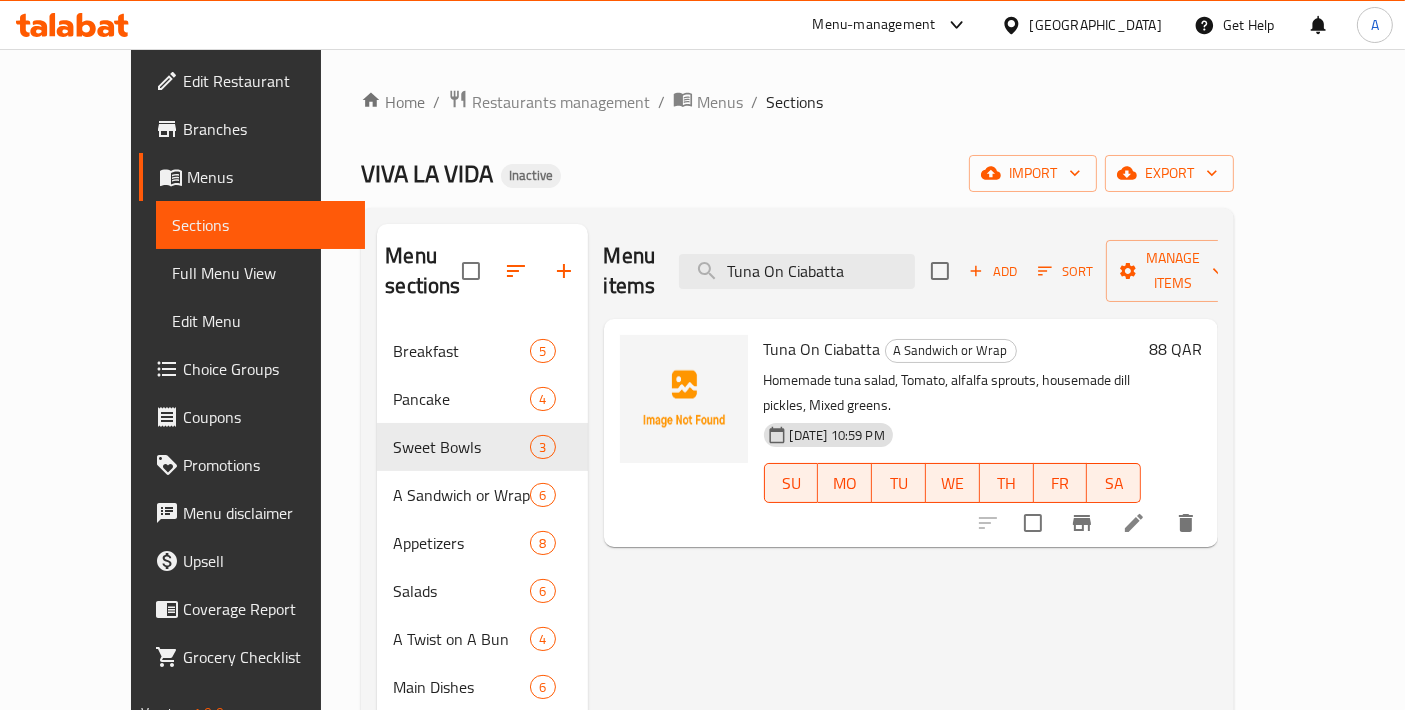 type on "Tuna On Ciabatta" 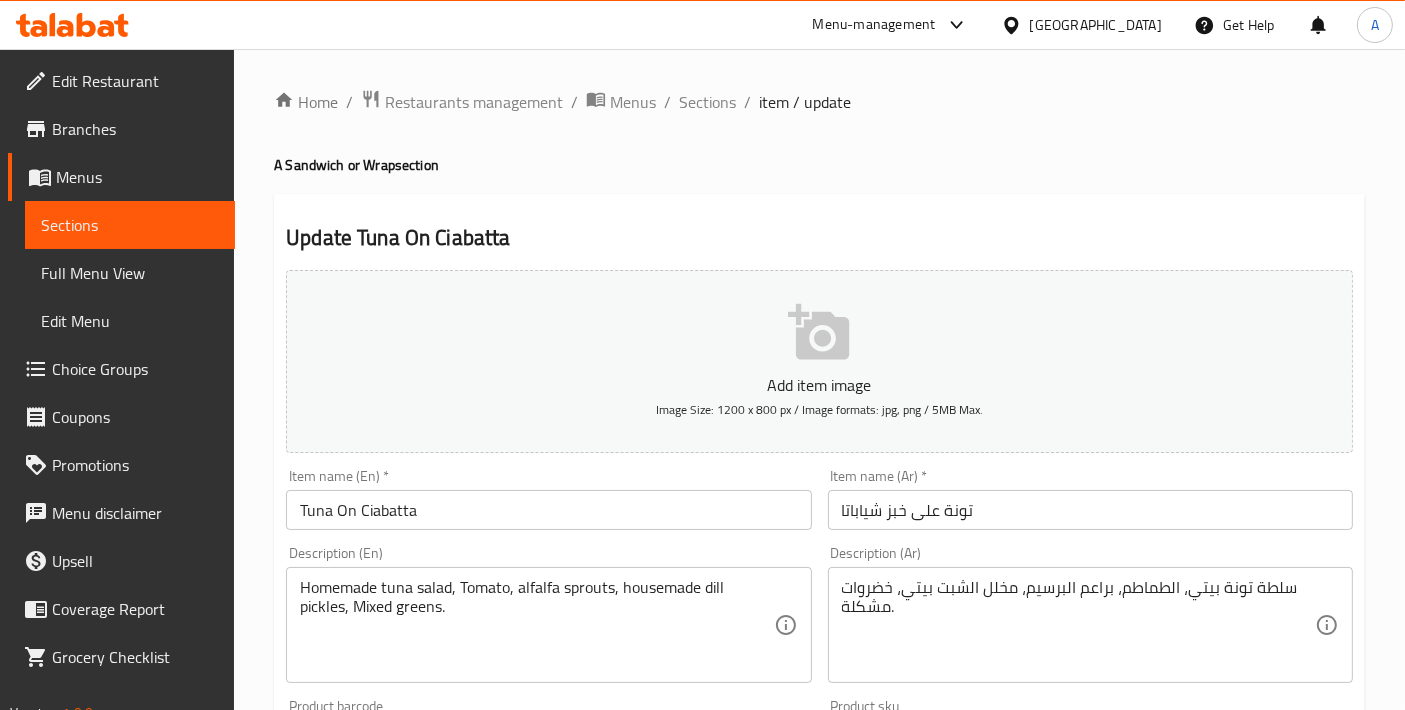 click on "تونة على خبز شياباتا" at bounding box center [1090, 510] 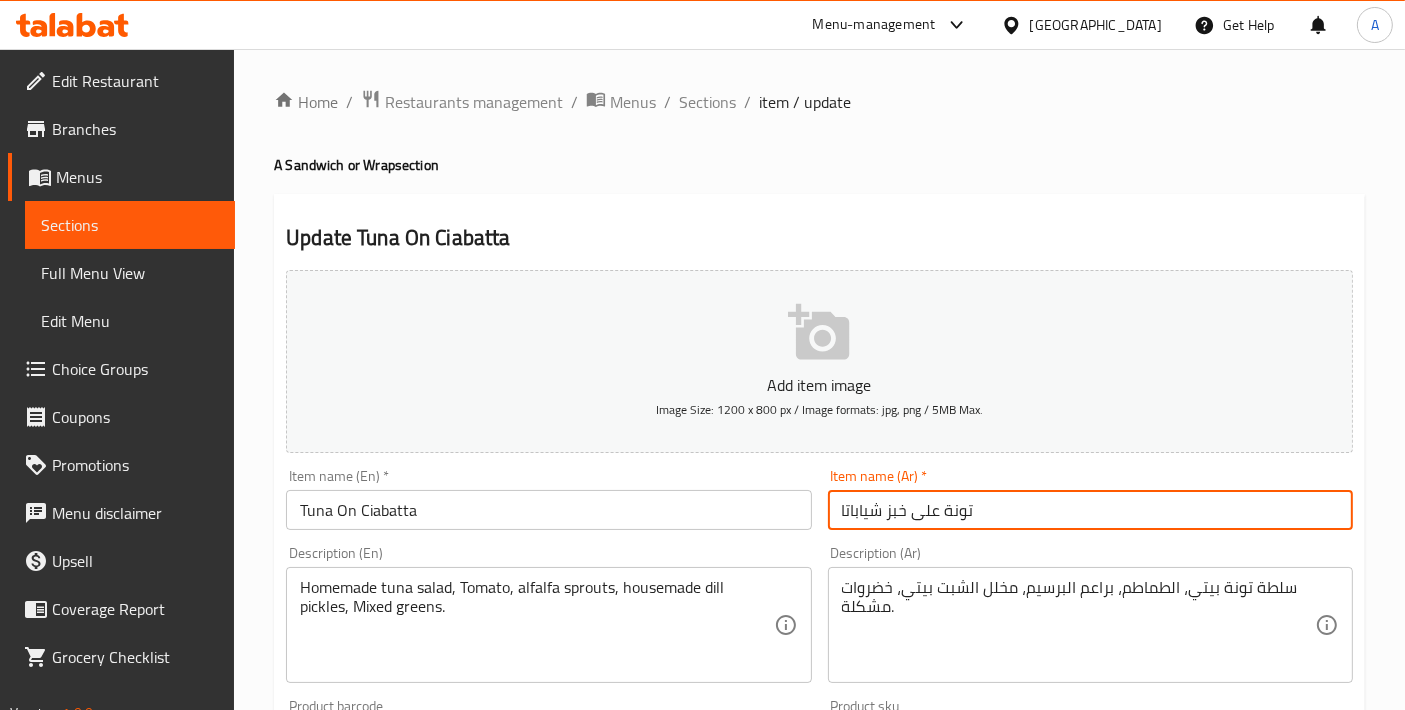 click on "تونة على خبز شياباتا" at bounding box center (1090, 510) 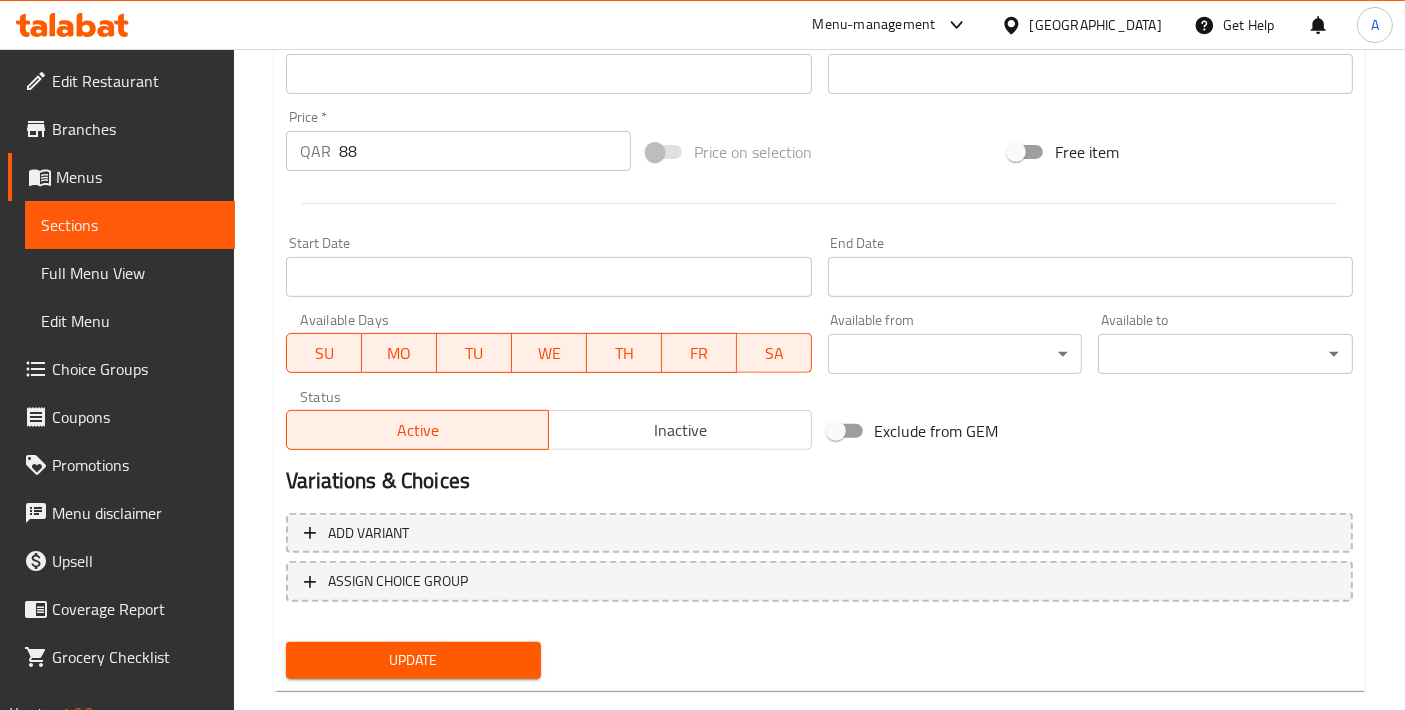 type on "تونة على شياباتا" 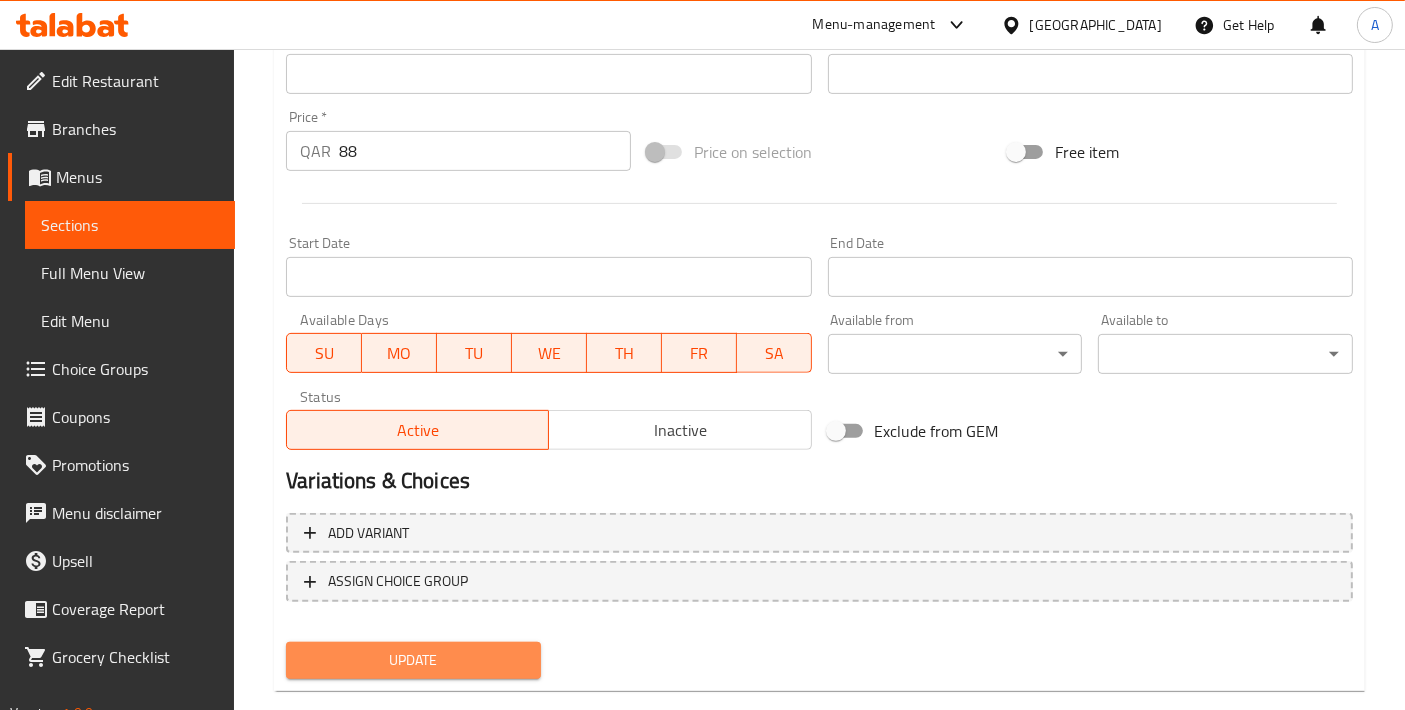 click on "Update" at bounding box center (413, 660) 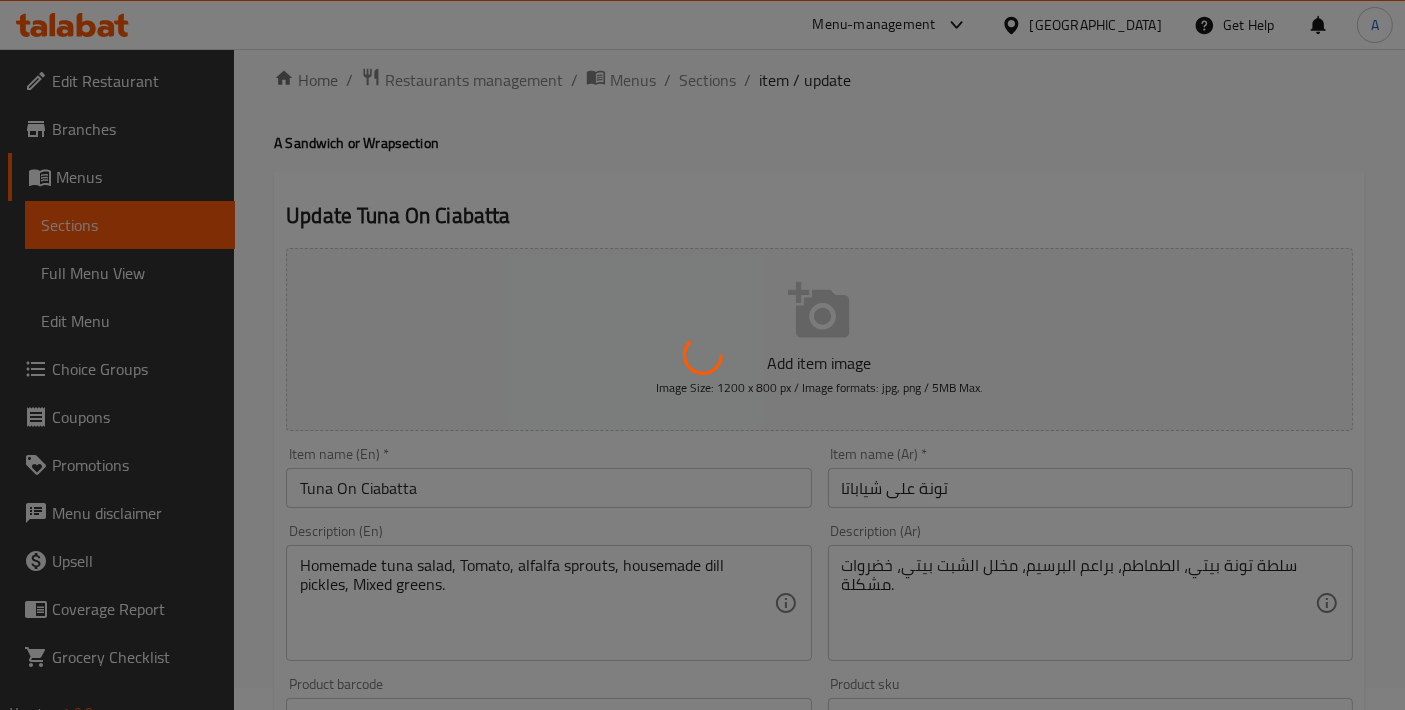 scroll, scrollTop: 0, scrollLeft: 0, axis: both 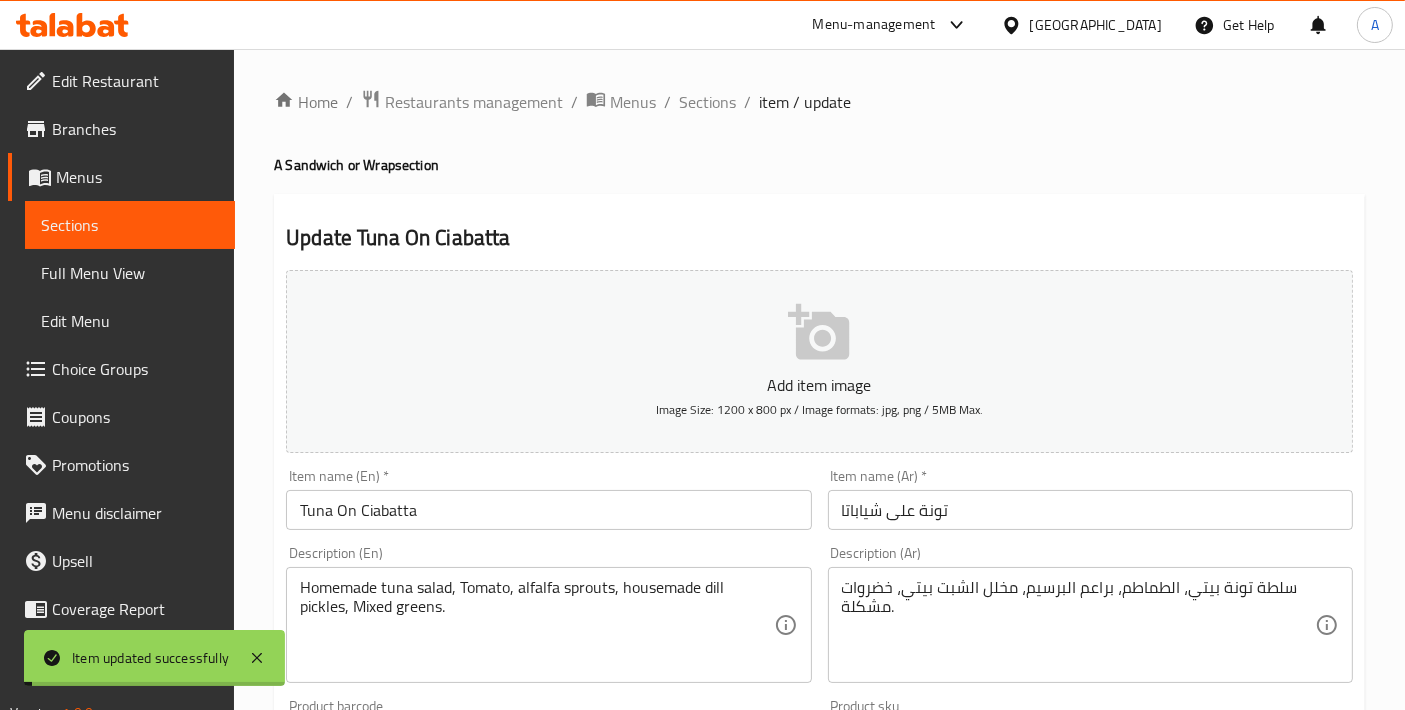 click on "Sections" at bounding box center (707, 102) 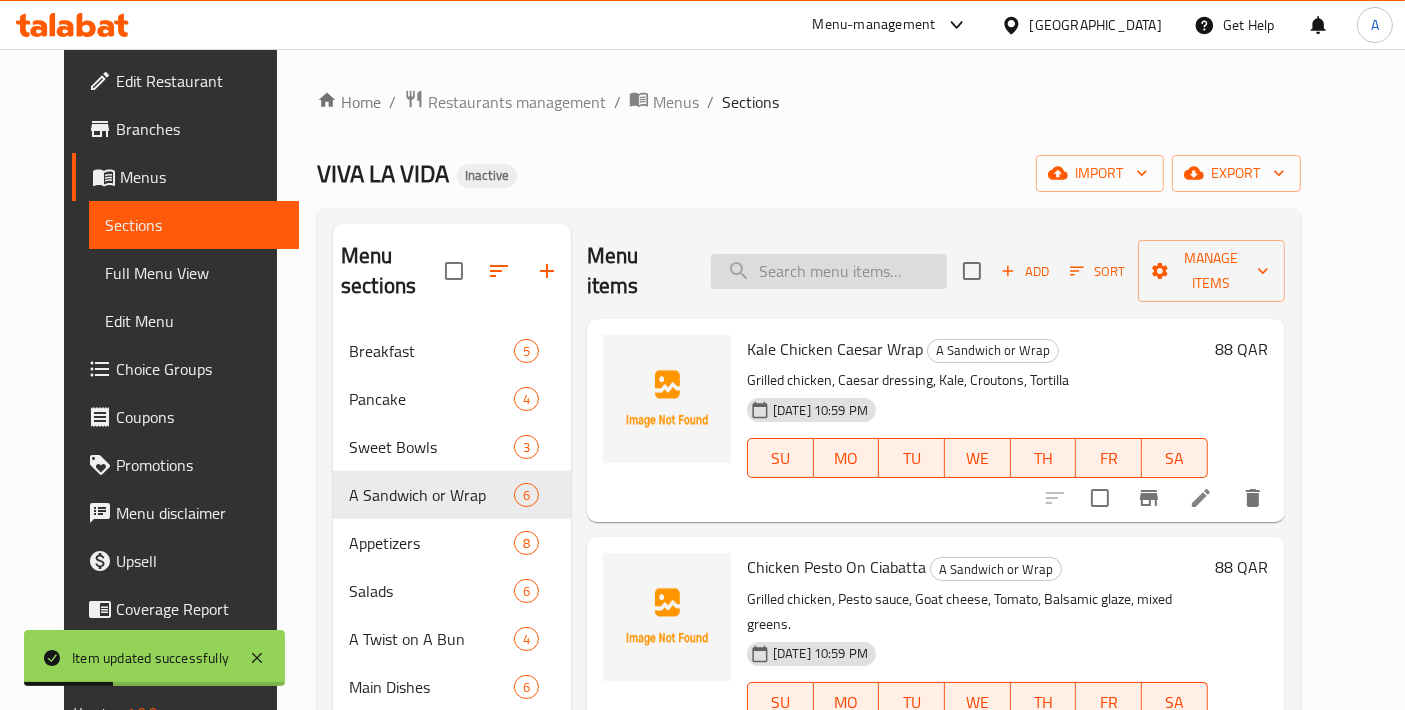 click at bounding box center [829, 271] 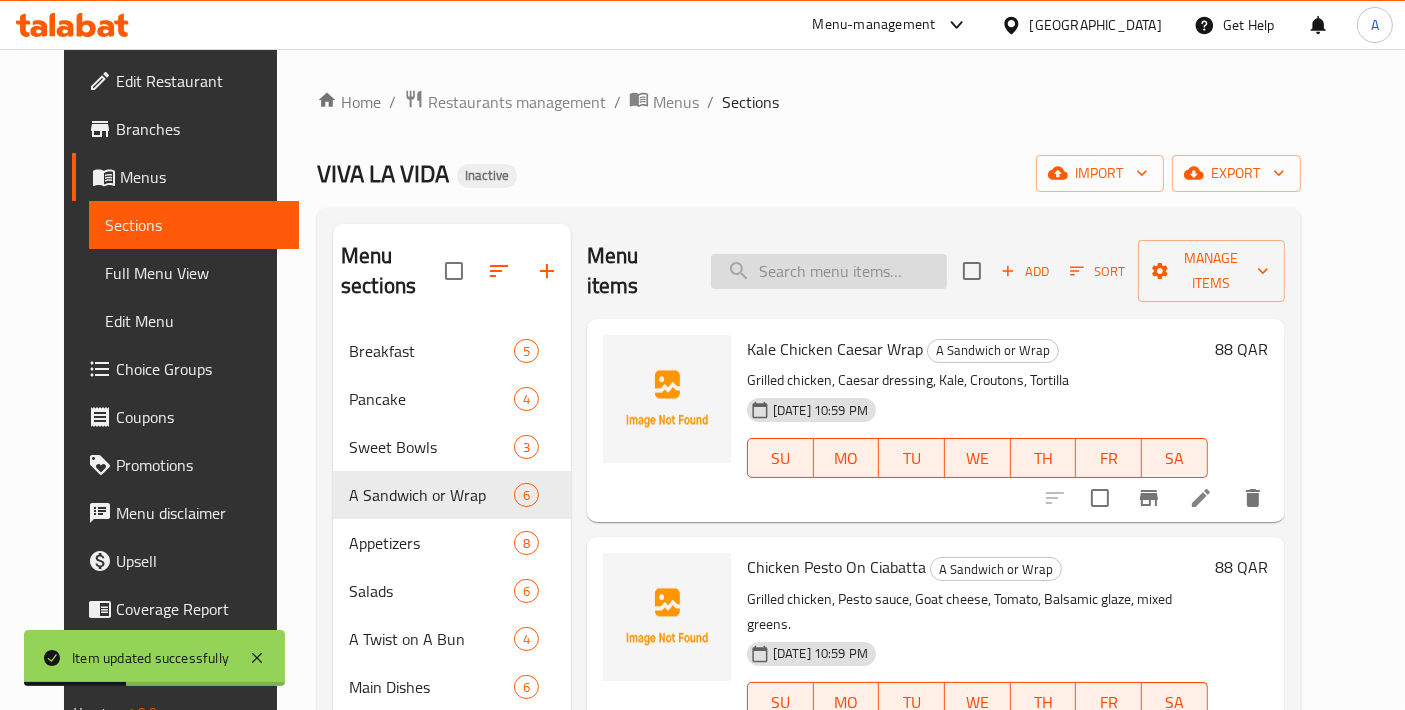 paste on "Grilled Salmon Wrap" 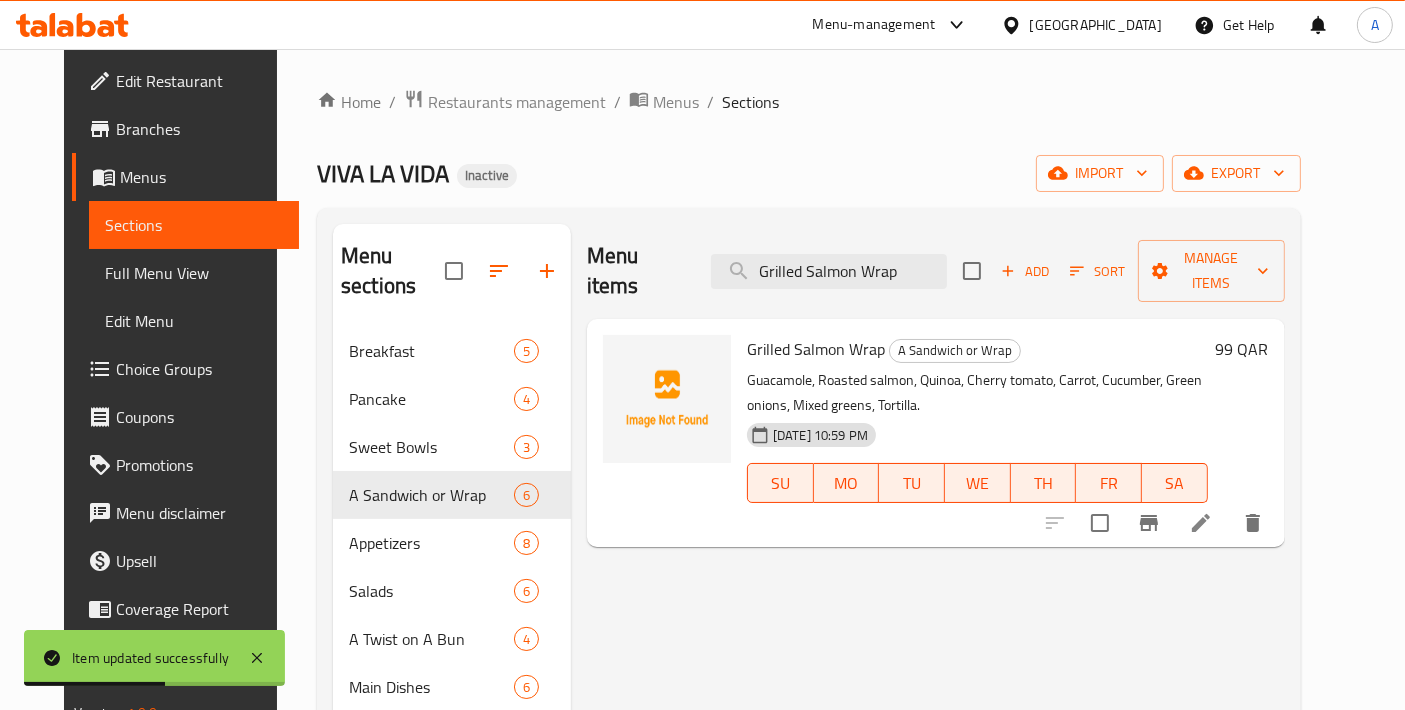type on "Grilled Salmon Wrap" 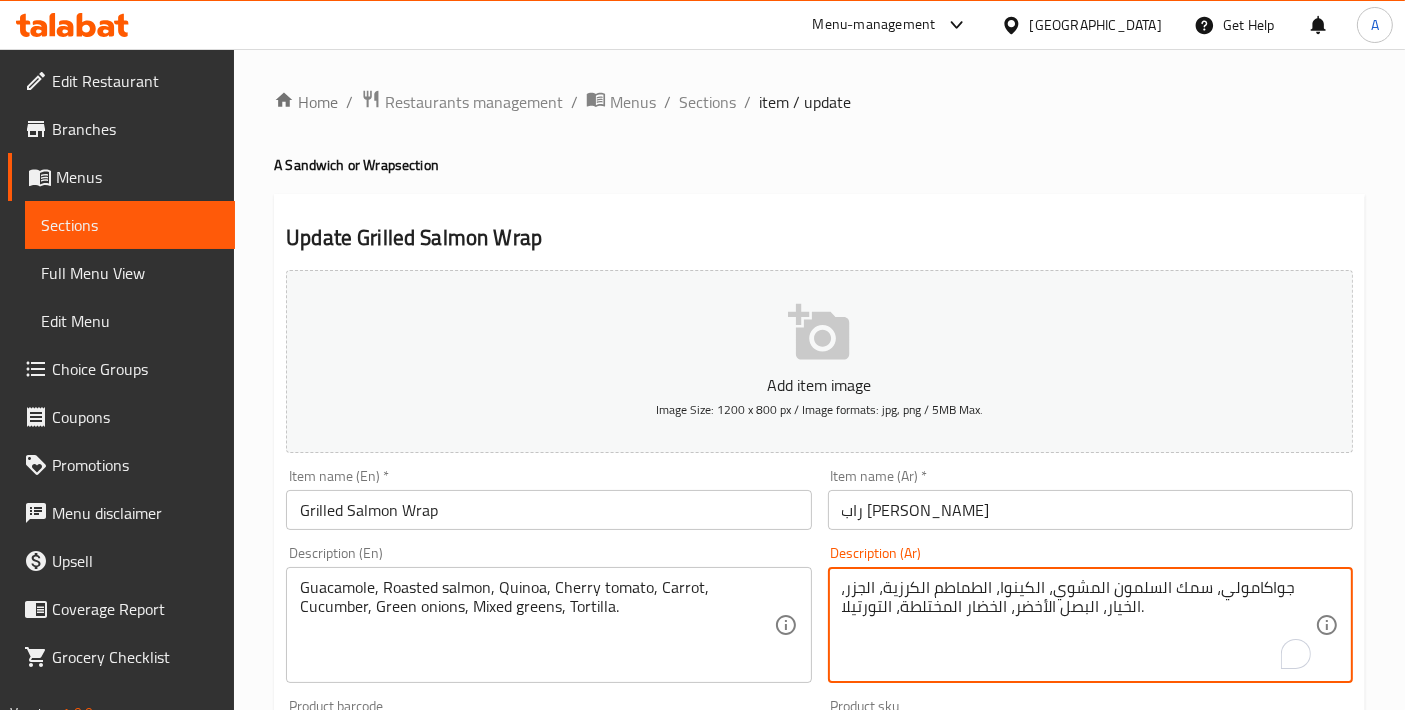 drag, startPoint x: 1159, startPoint y: 584, endPoint x: 1205, endPoint y: 586, distance: 46.043457 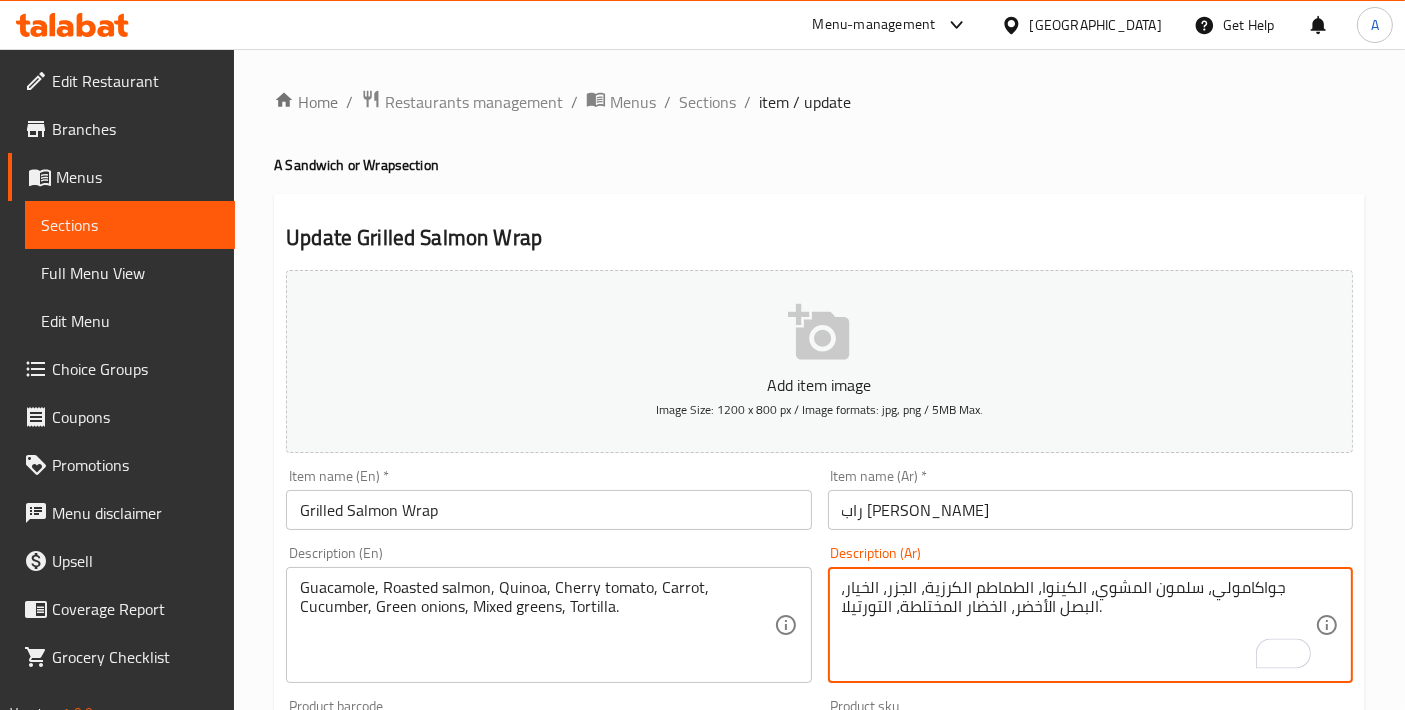 click on "جواكامولي، سلمون المشوي، الكينوا، الطماطم الكرزية، الجزر، الخيار، البصل الأخضر، الخضار المختلطة، التورتيلا." at bounding box center [1078, 625] 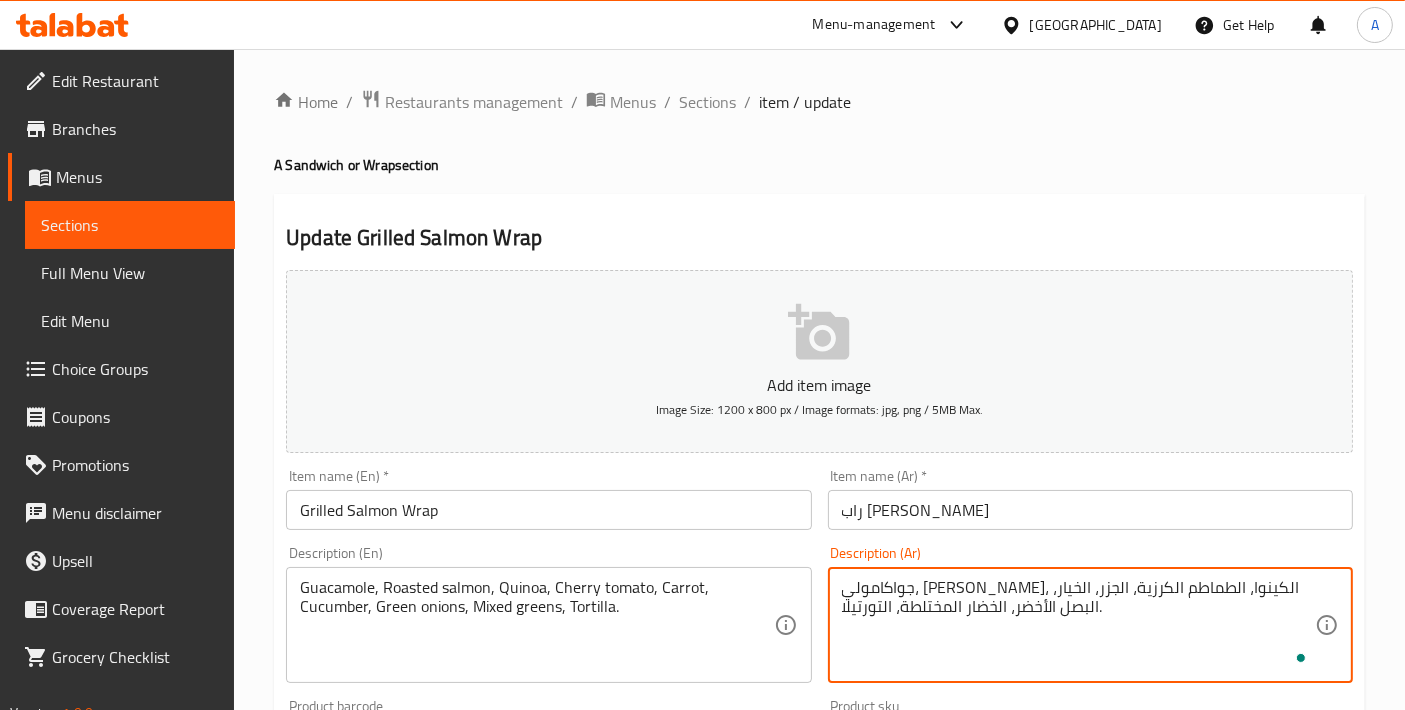 scroll, scrollTop: 699, scrollLeft: 0, axis: vertical 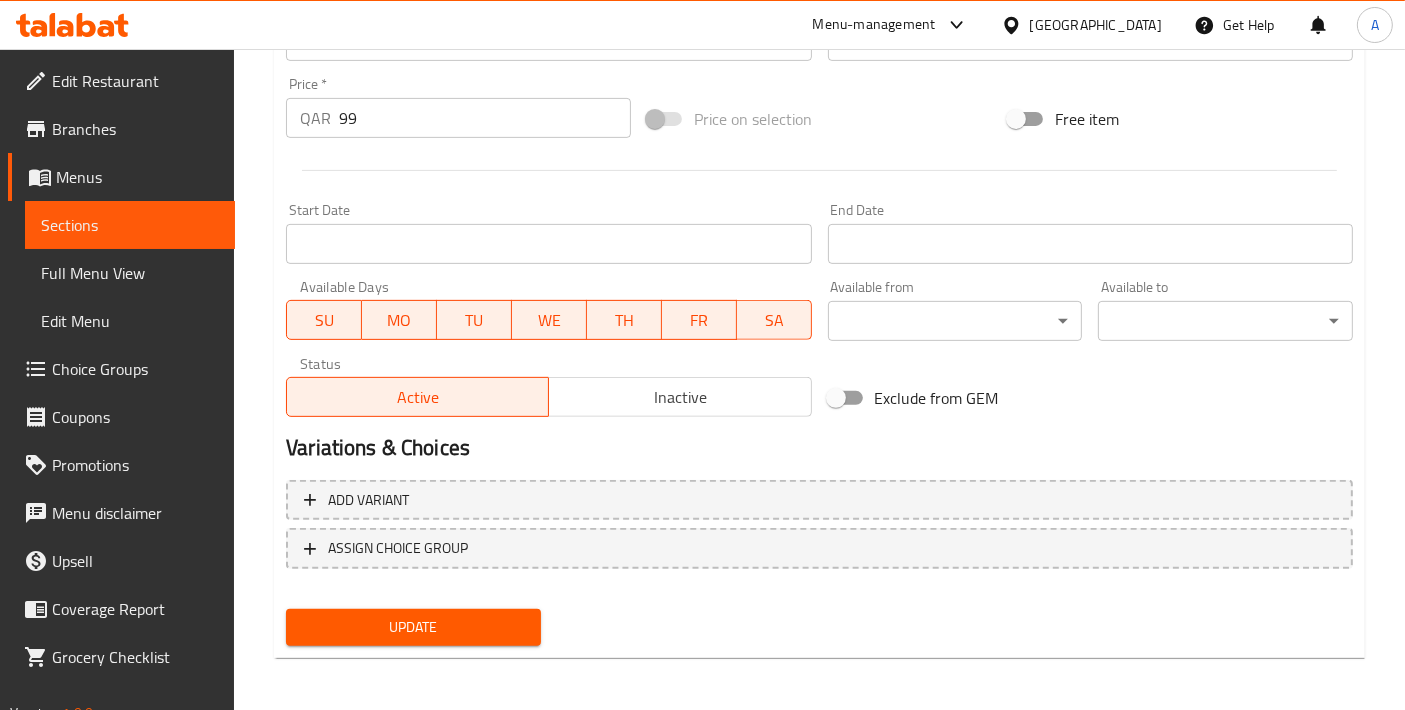 click on "Update Grilled Salmon Wrap Add item image Image Size: 1200 x 800 px / Image formats: jpg, png / 5MB Max. Item name (En)   * Grilled Salmon Wrap Item name (En)  * Item name (Ar)   * راب سلمون مشوي Item name (Ar)  * Description (En) Guacamole, Roasted salmon, Quinoa, Cherry tomato, Carrot, Cucumber, Green onions, Mixed greens, Tortilla. Description (En) Description (Ar) جواكامولي، سلمون مشوي، الكينوا، الطماطم الكرزية، الجزر، الخيار، البصل الأخضر، الخضار المختلطة، التورتيلا. Description (Ar) Product barcode Product barcode Product sku Product sku Price   * QAR 99 Price  * Price on selection Free item Start Date Start Date End Date End Date Available Days SU MO TU WE TH FR SA Available from ​ ​ Available to ​ ​ Status Active Inactive Exclude from GEM Variations & Choices Add variant ASSIGN CHOICE GROUP Update" at bounding box center (819, 77) 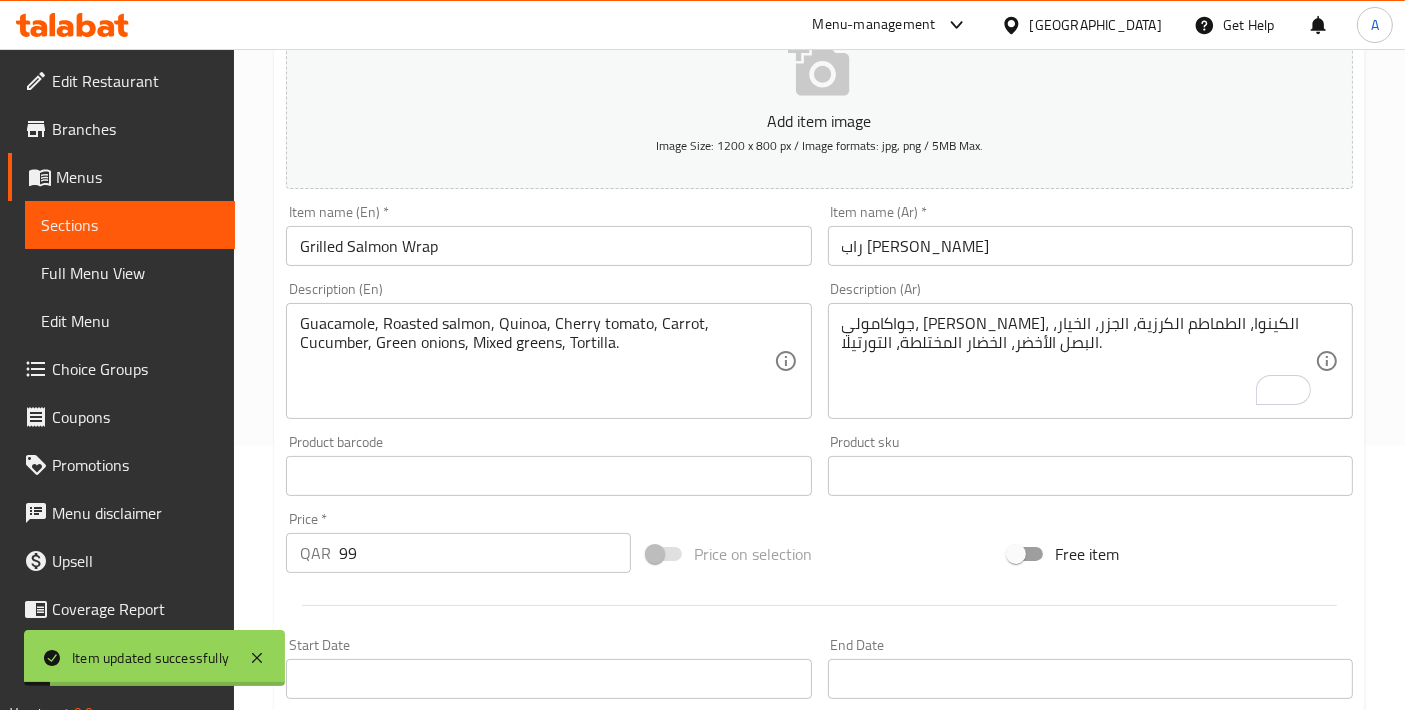 scroll, scrollTop: 254, scrollLeft: 0, axis: vertical 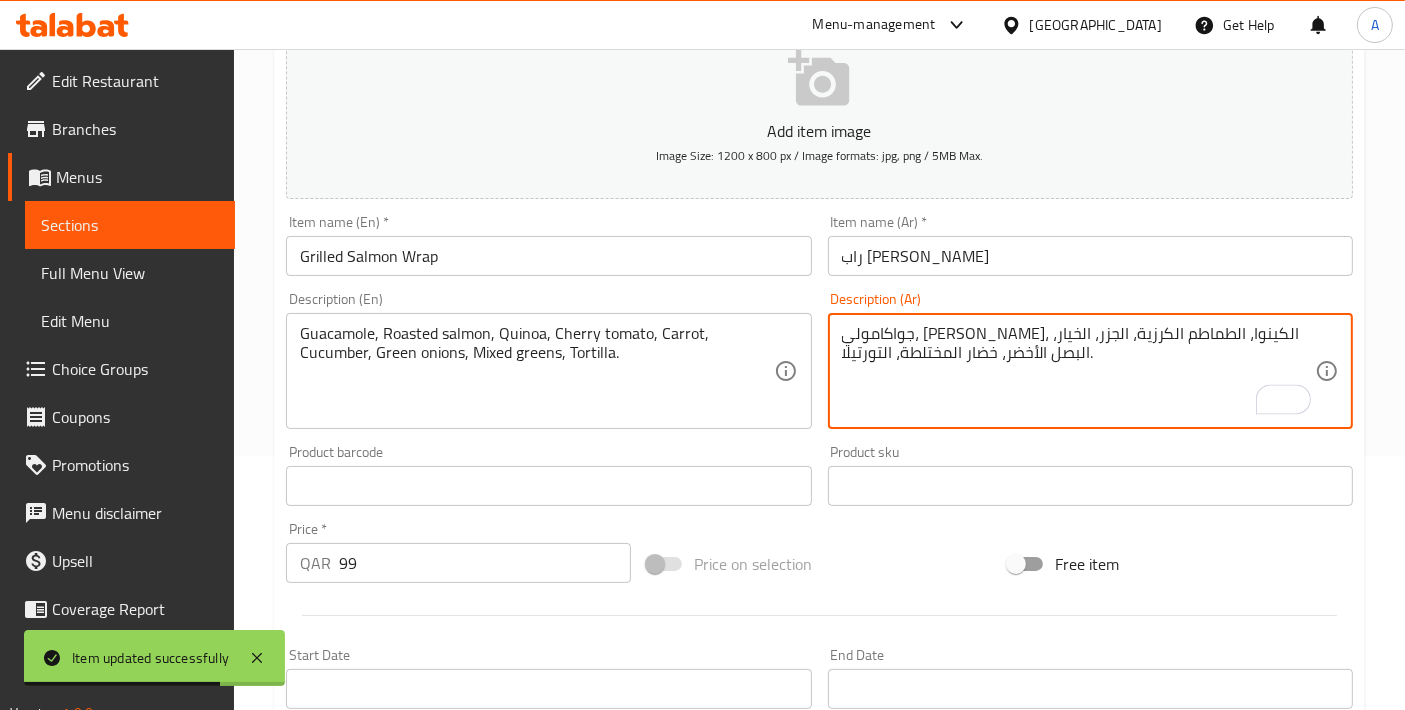 drag, startPoint x: 900, startPoint y: 348, endPoint x: 960, endPoint y: 357, distance: 60.671246 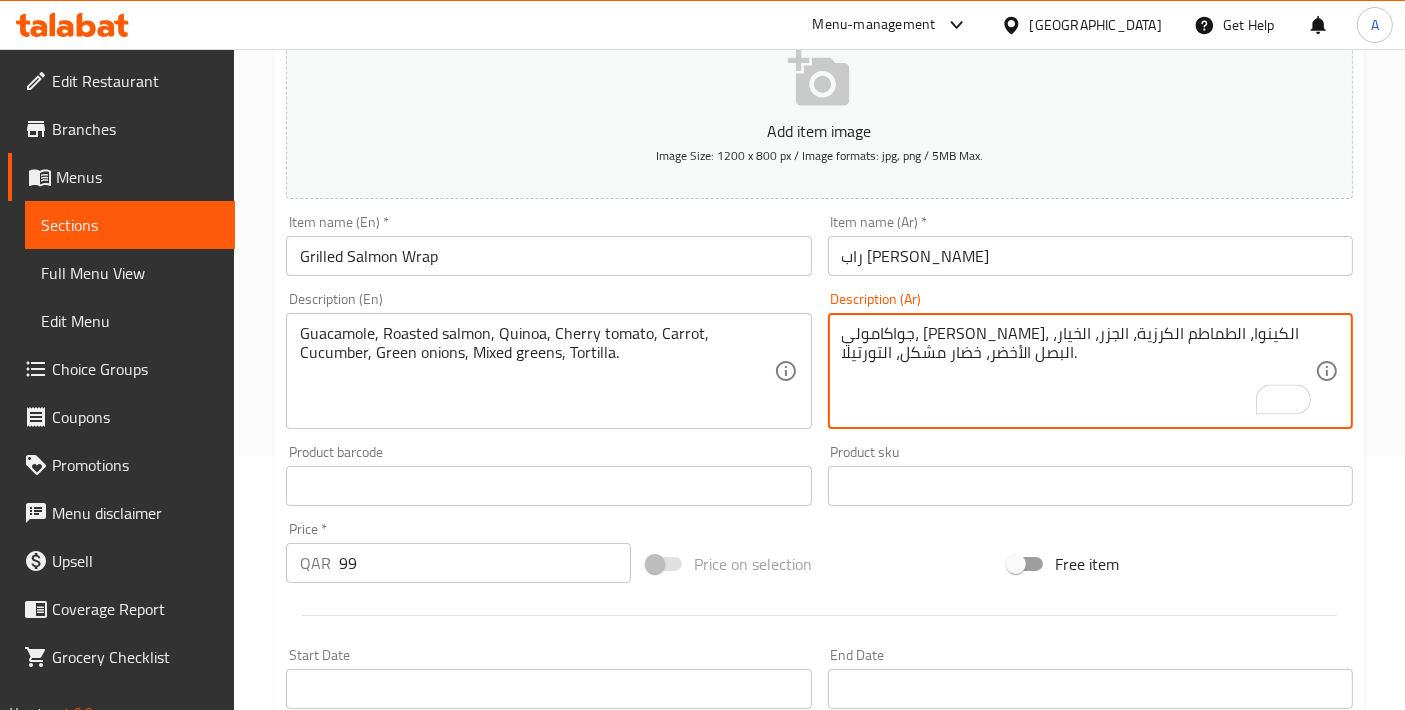 scroll, scrollTop: 699, scrollLeft: 0, axis: vertical 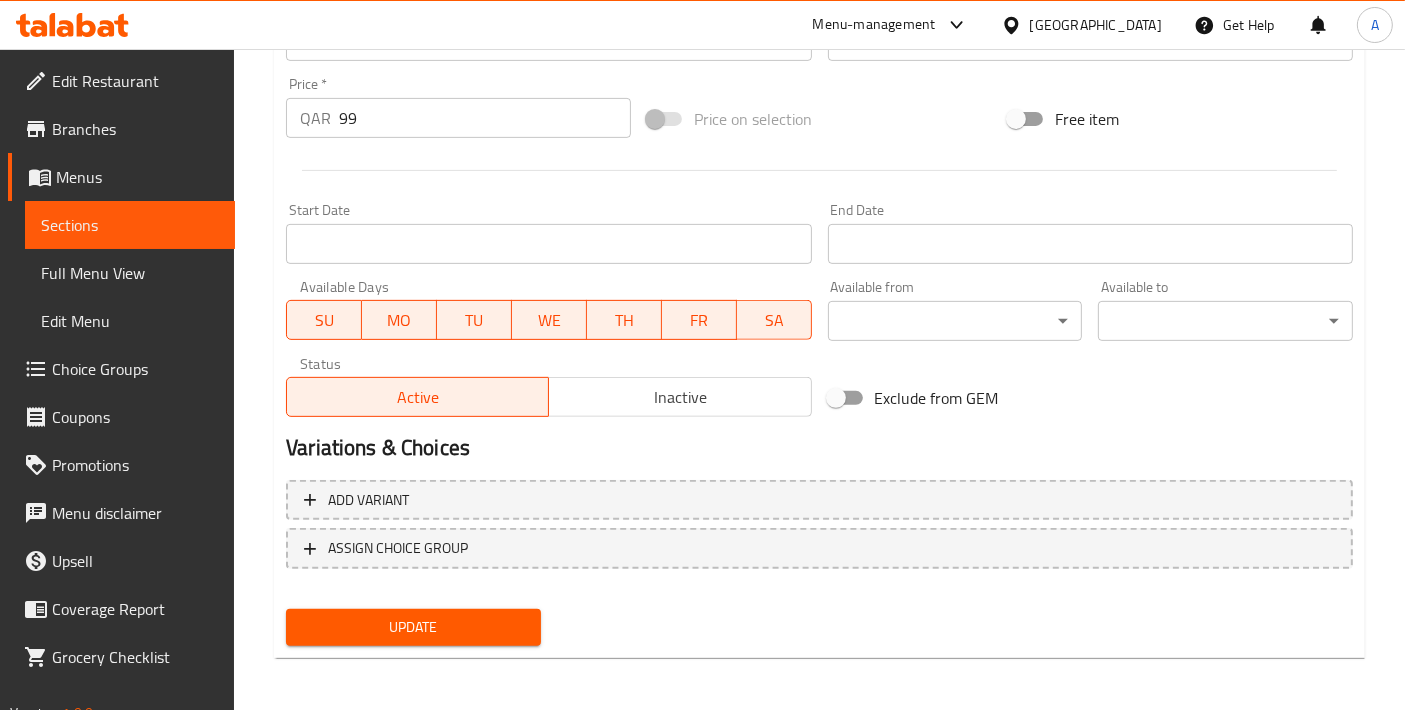 type on "جواكامولي، [PERSON_NAME]، الكينوا، الطماطم الكرزية، الجزر، الخيار، البصل الأخضر، خضار مشكل، التورتيلا." 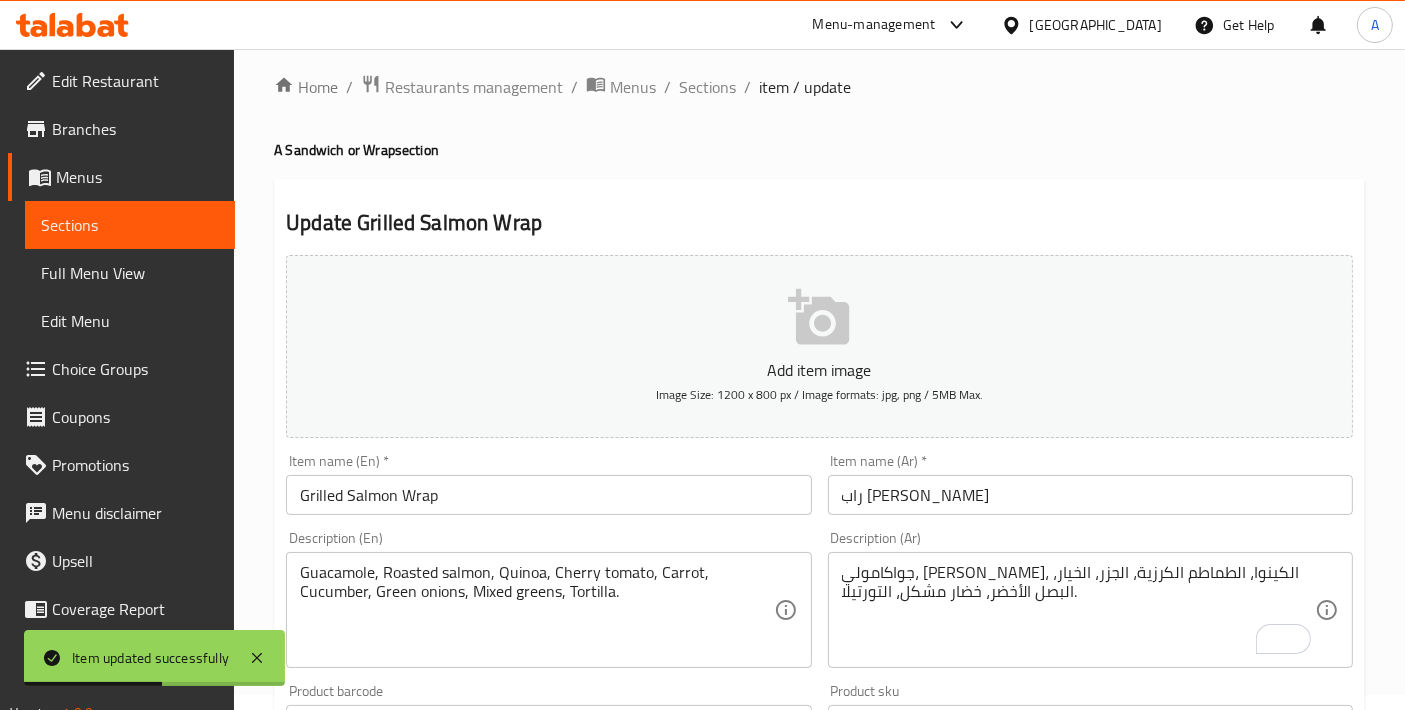 scroll, scrollTop: 0, scrollLeft: 0, axis: both 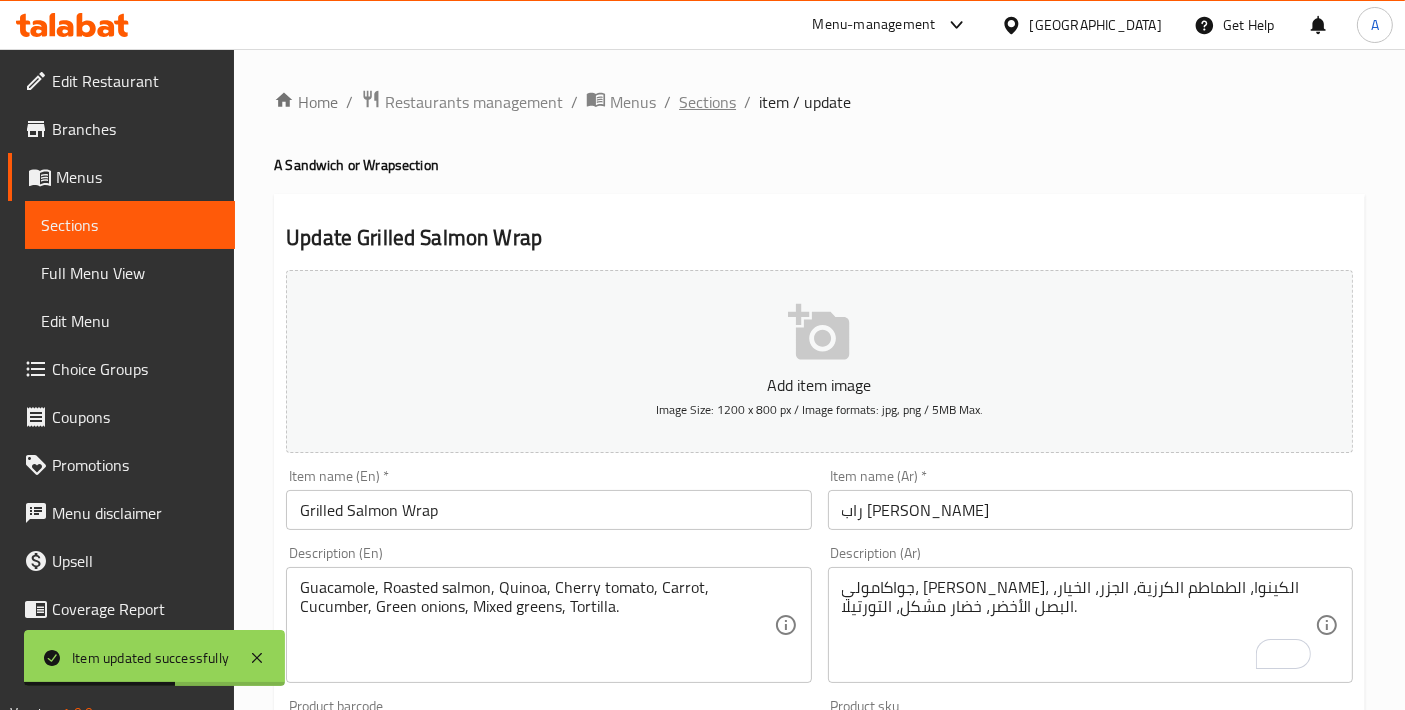 click on "Sections" at bounding box center [707, 102] 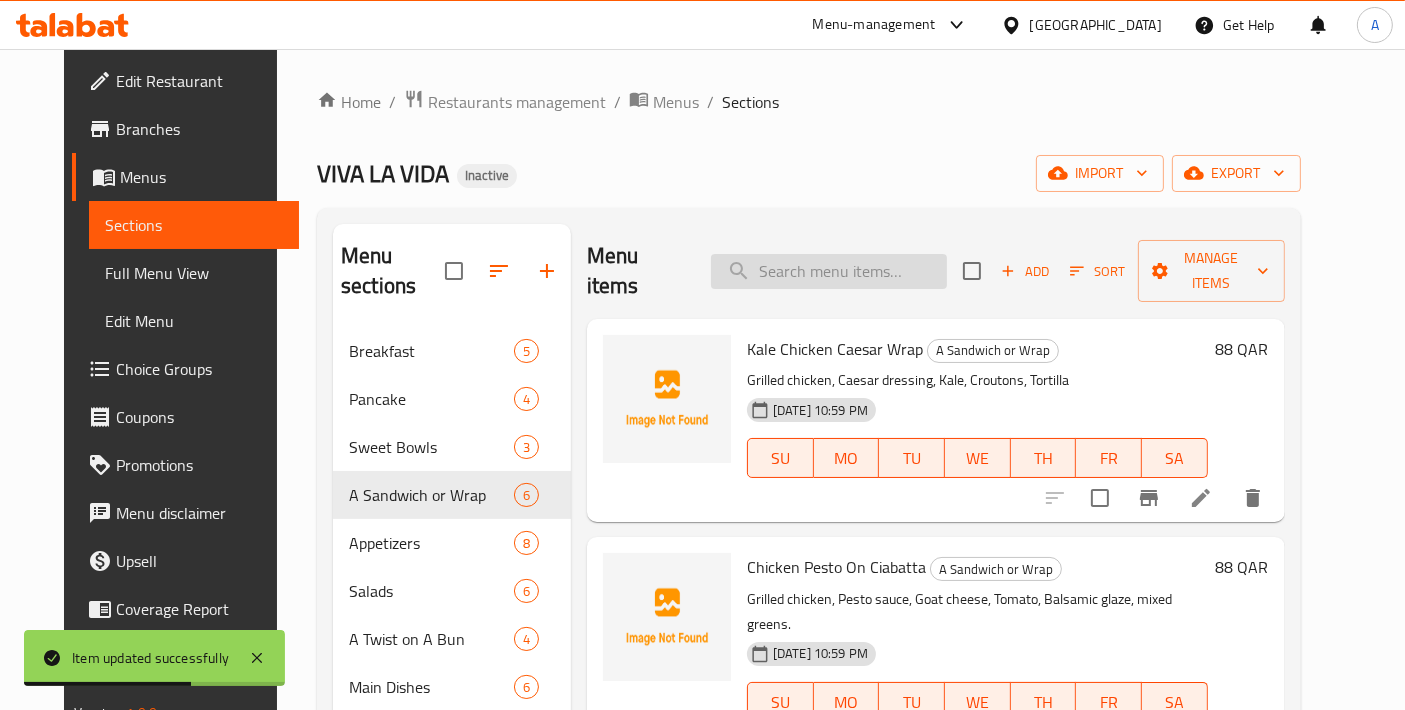 drag, startPoint x: 830, startPoint y: 218, endPoint x: 831, endPoint y: 255, distance: 37.01351 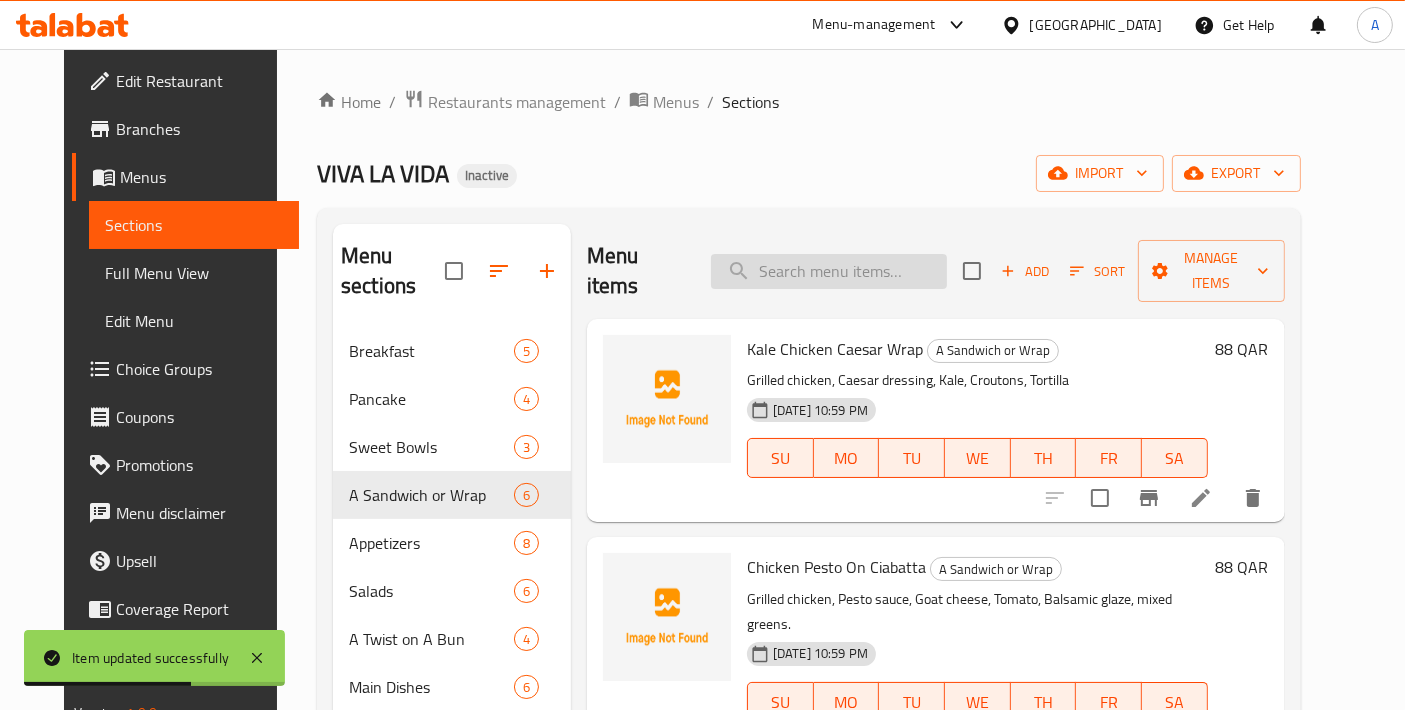click on "Menu sections Breakfast 5 Pancake 4 Sweet Bowls 3 A Sandwich or Wrap 6 Appetizers 8 Salads 6 A Twist on A Bun 4 Main Dishes 6 Smoothies 5 Viva's Acai 3 Fresh Juices 4 Boosters 1 Coffee & Tea 11 Freshly Baked Daily 4 Sweet Temptations 9 Energy Bites 3 Kids Menu 5 Sides - Addons 17 Menu items Add Sort Manage items Kale Chicken Caesar Wrap   A Sandwich or Wrap Grilled chicken, Caesar dressing, Kale, Croutons, Tortilla [DATE] 10:59 PM SU MO TU WE TH FR SA 88   QAR Chicken Pesto On Ciabatta   A Sandwich or Wrap Grilled chicken, Pesto sauce, Goat cheese, Tomato, Balsamic glaze, mixed greens. [DATE] 10:59 PM SU MO TU WE TH FR SA 88   QAR Grilled Steak Wrap   A Sandwich or Wrap Grilled beef steak, Grilled bell peppers, Caramelized onions, Chimi aioli, Mixed Greens, Guacamole, Tortilla [DATE] 10:59 PM SU MO TU WE TH FR SA 110   QAR Tuna On Ciabatta   A Sandwich or Wrap Homemade tuna salad, Tomato, alfalfa sprouts, housemade dill pickles, Mixed greens. [DATE] 10:59 PM SU MO TU WE TH FR SA 88   QAR   SU" at bounding box center [809, 711] 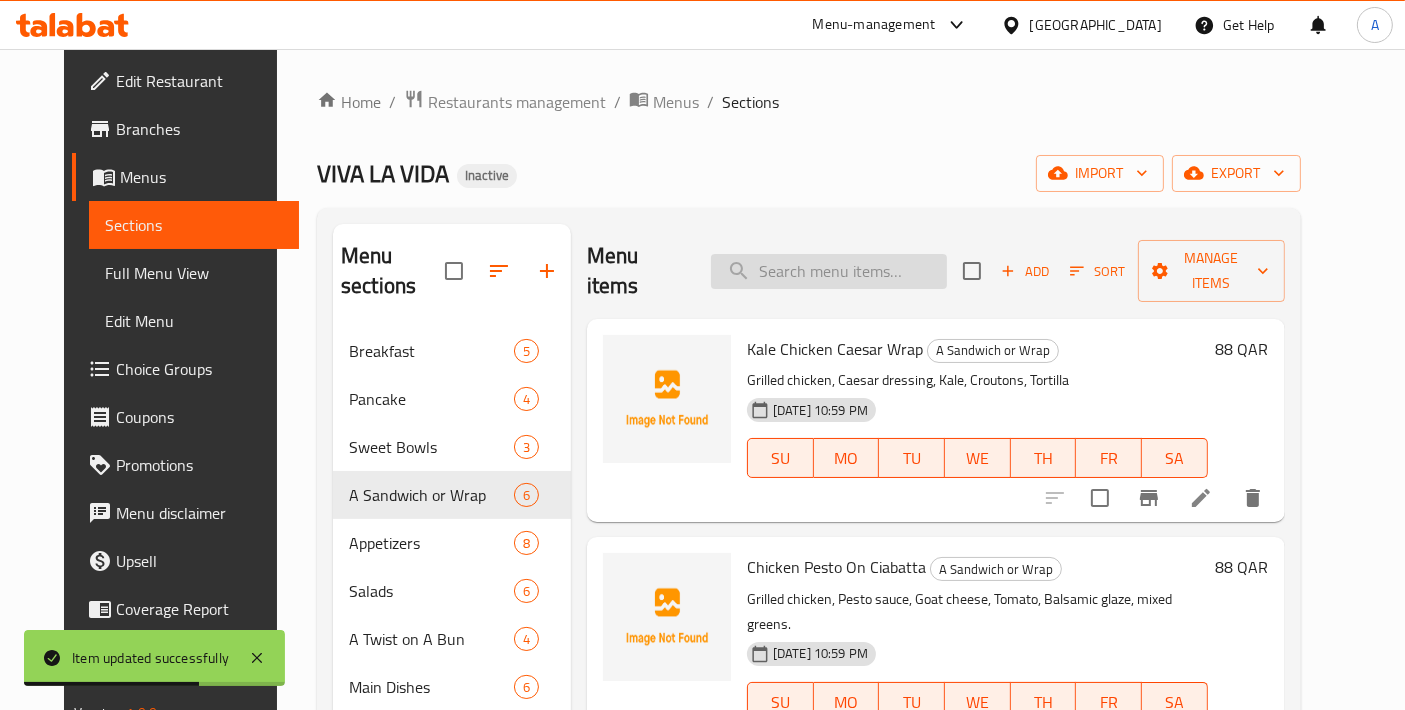 paste on "Grilled Shrimps & Halloumi" 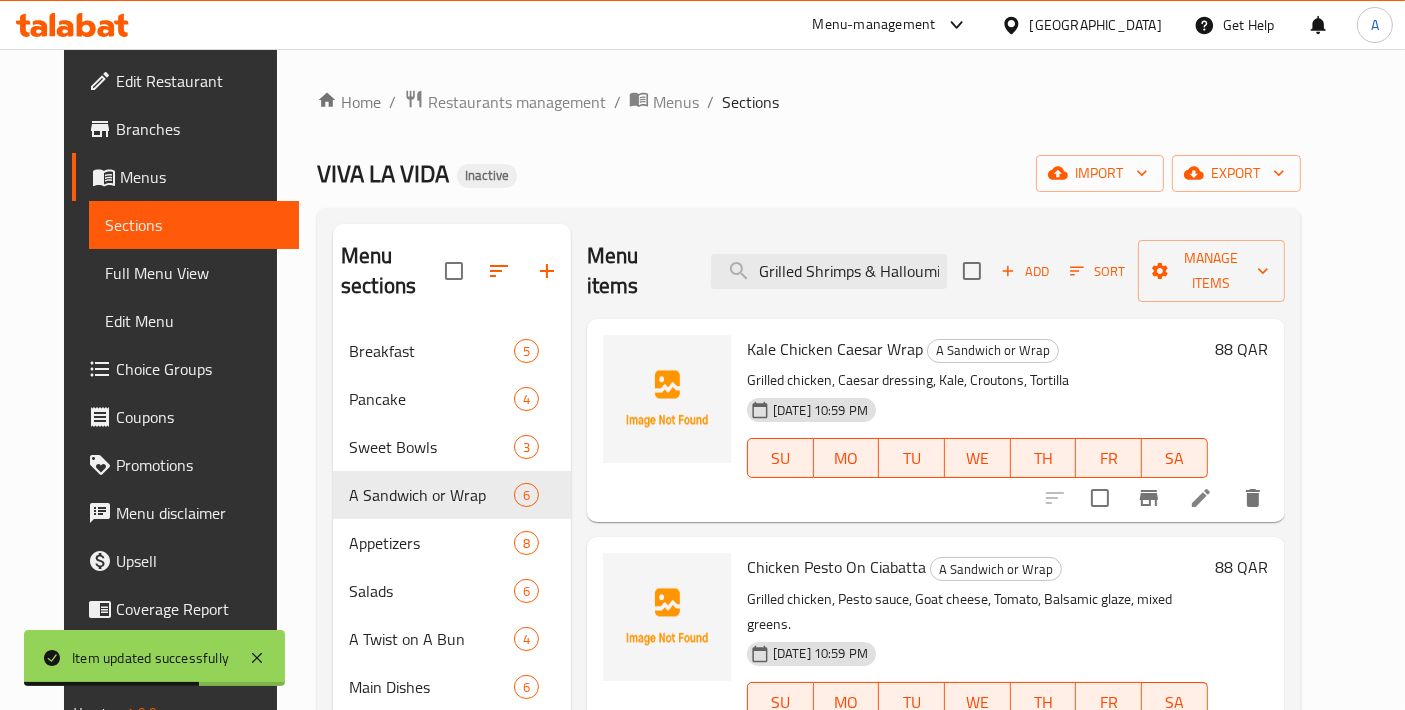 scroll, scrollTop: 0, scrollLeft: 0, axis: both 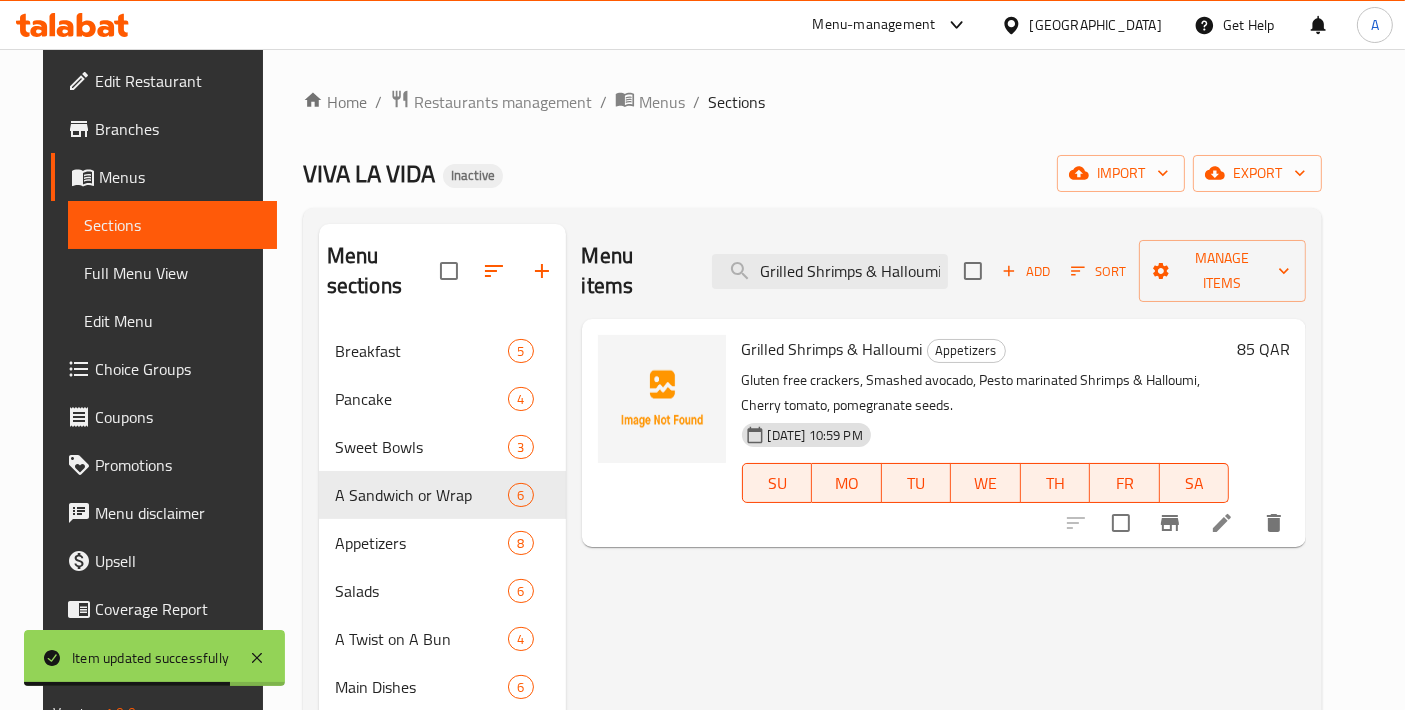 type on "Grilled Shrimps & Halloumi" 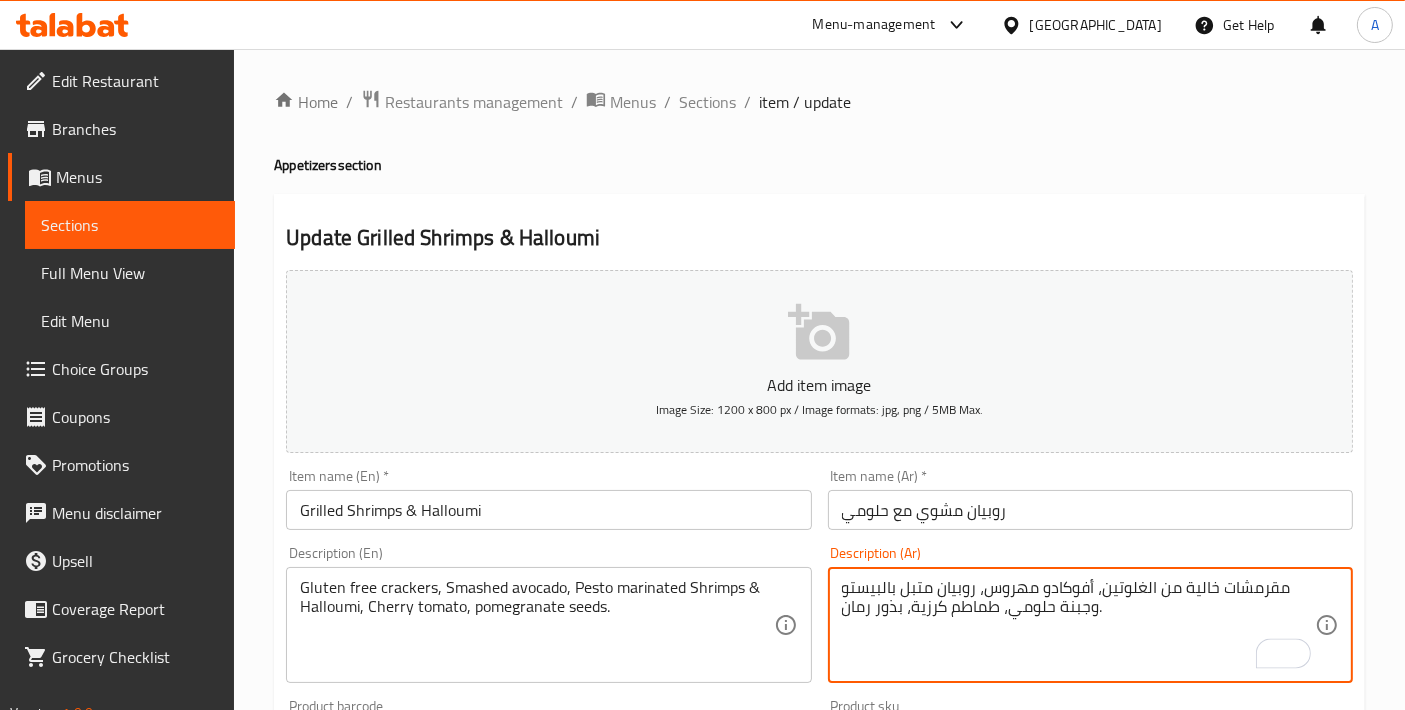 drag, startPoint x: 1049, startPoint y: 607, endPoint x: 1085, endPoint y: 607, distance: 36 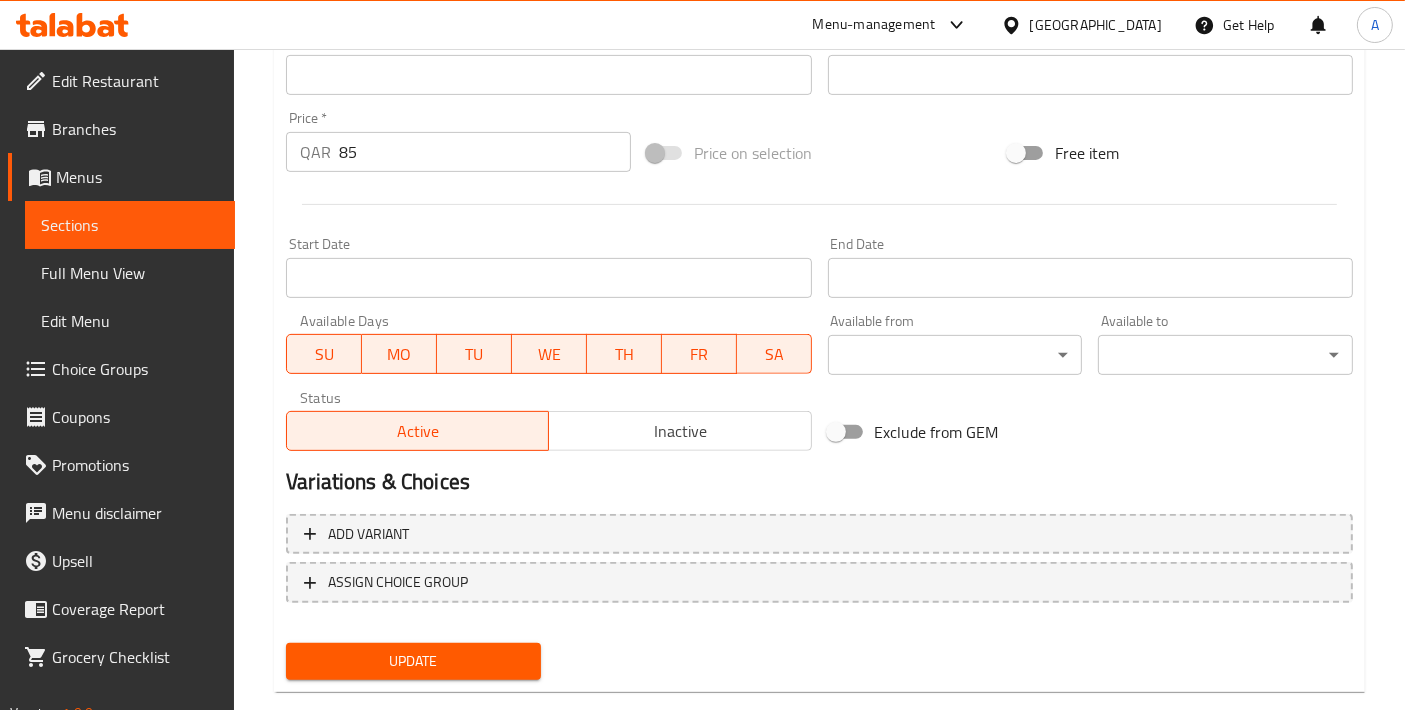 scroll, scrollTop: 699, scrollLeft: 0, axis: vertical 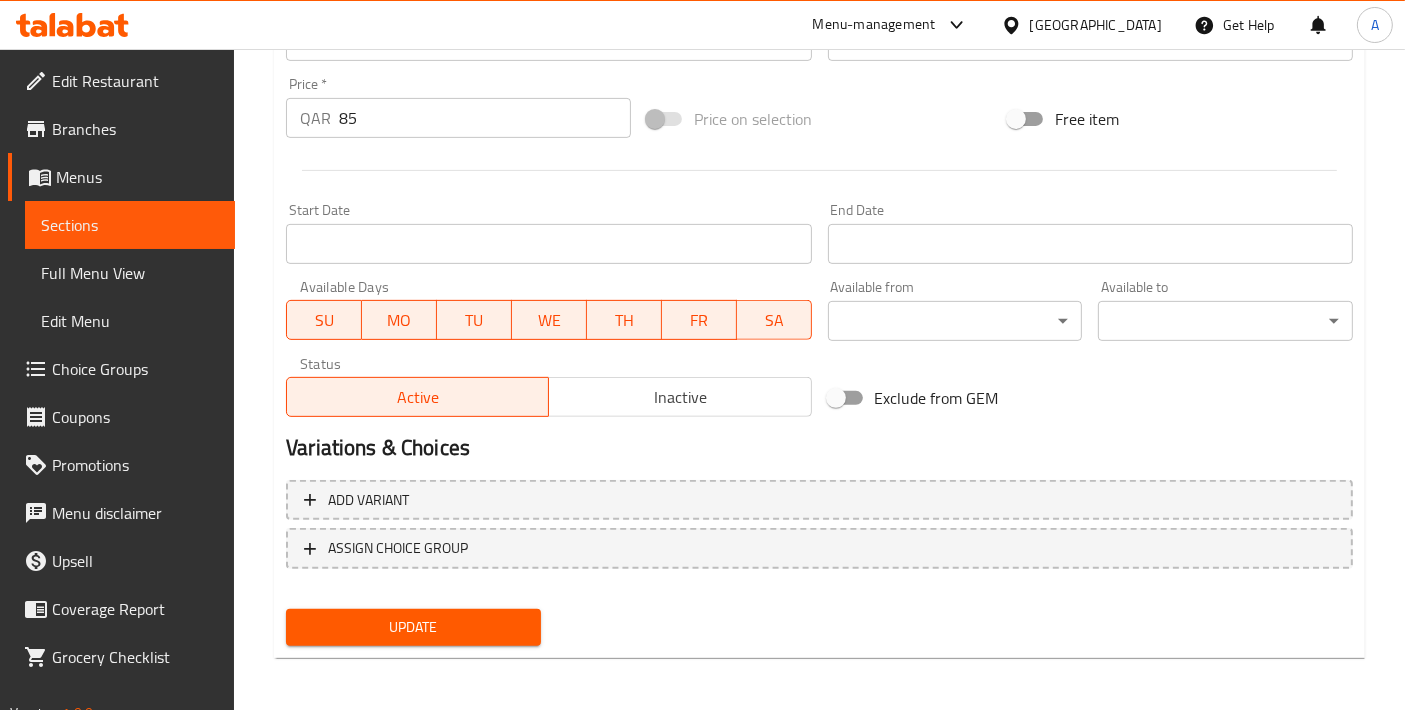 type on "مقرمشات خالية من الغلوتين، أفوكادو مهروس، روبيان متبل بالبيستو وحلومي، طماطم كرزية، بذور رمان." 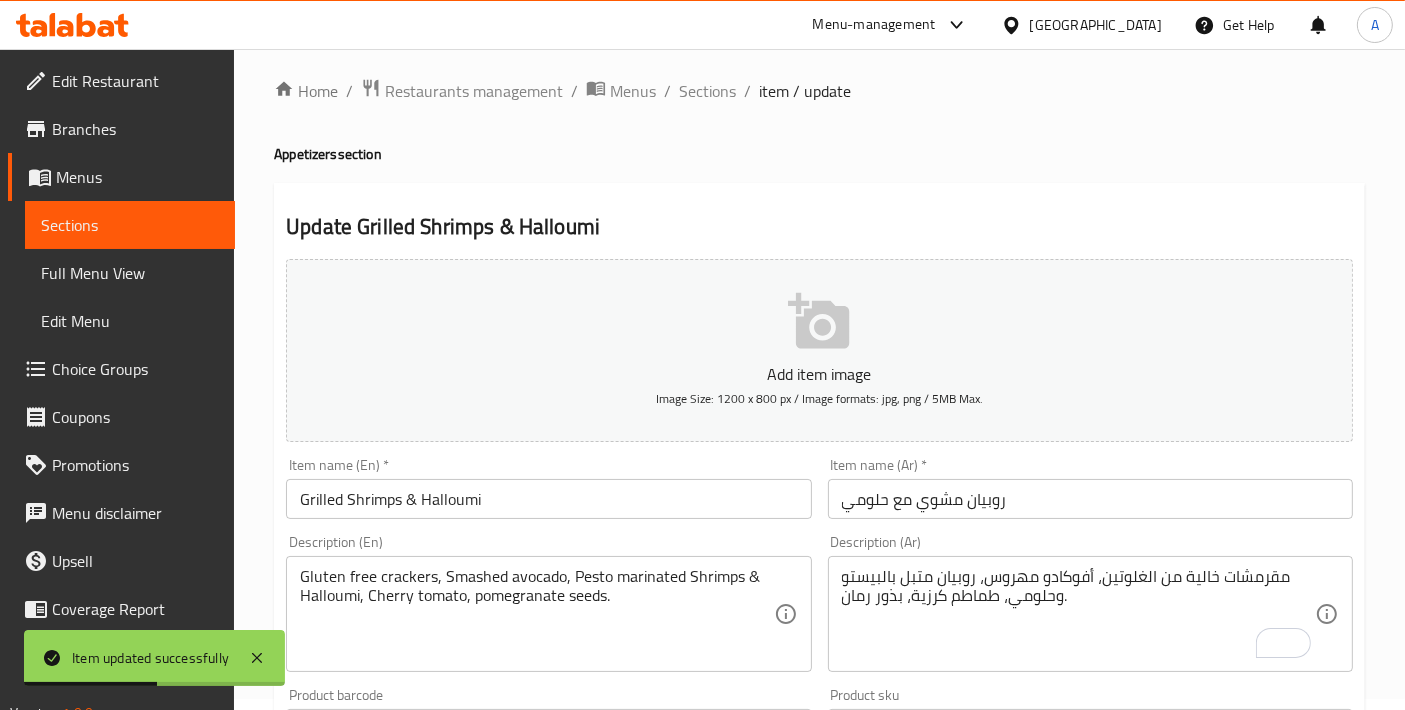 scroll, scrollTop: 0, scrollLeft: 0, axis: both 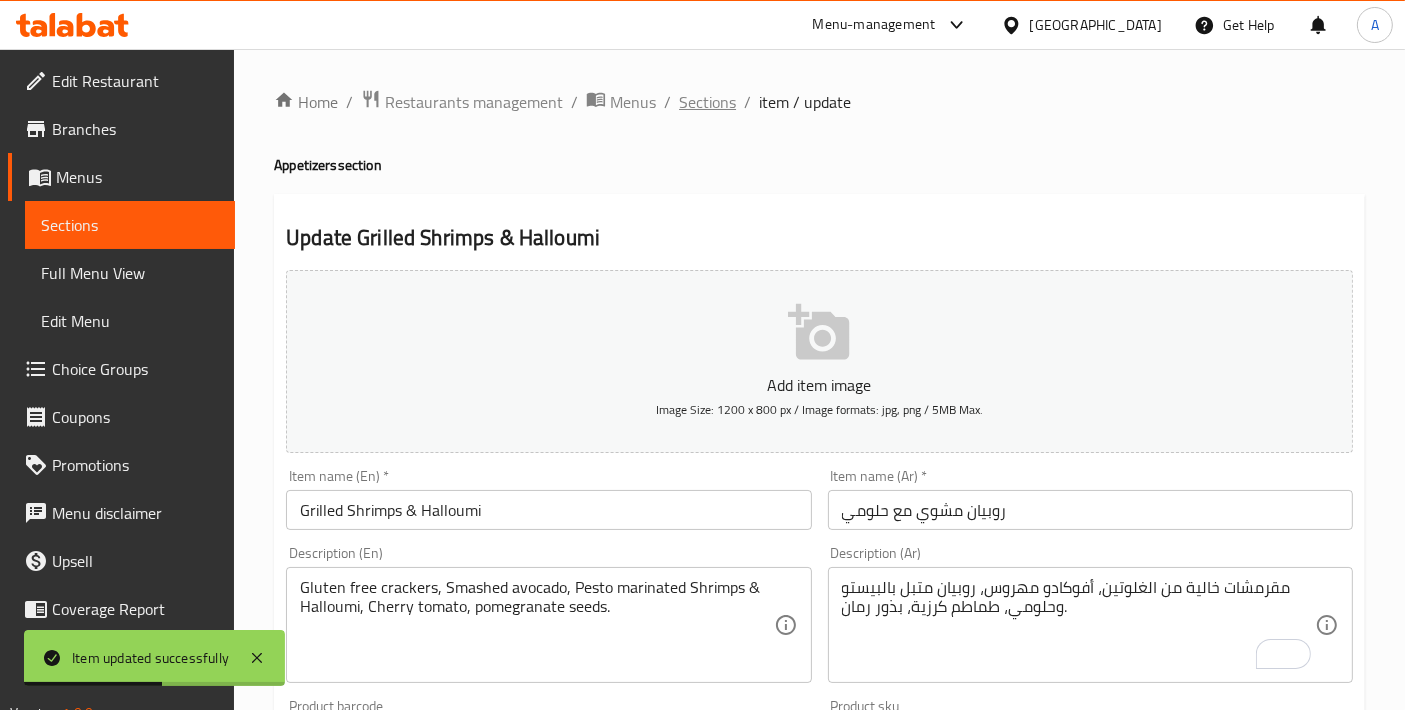 click on "Sections" at bounding box center (707, 102) 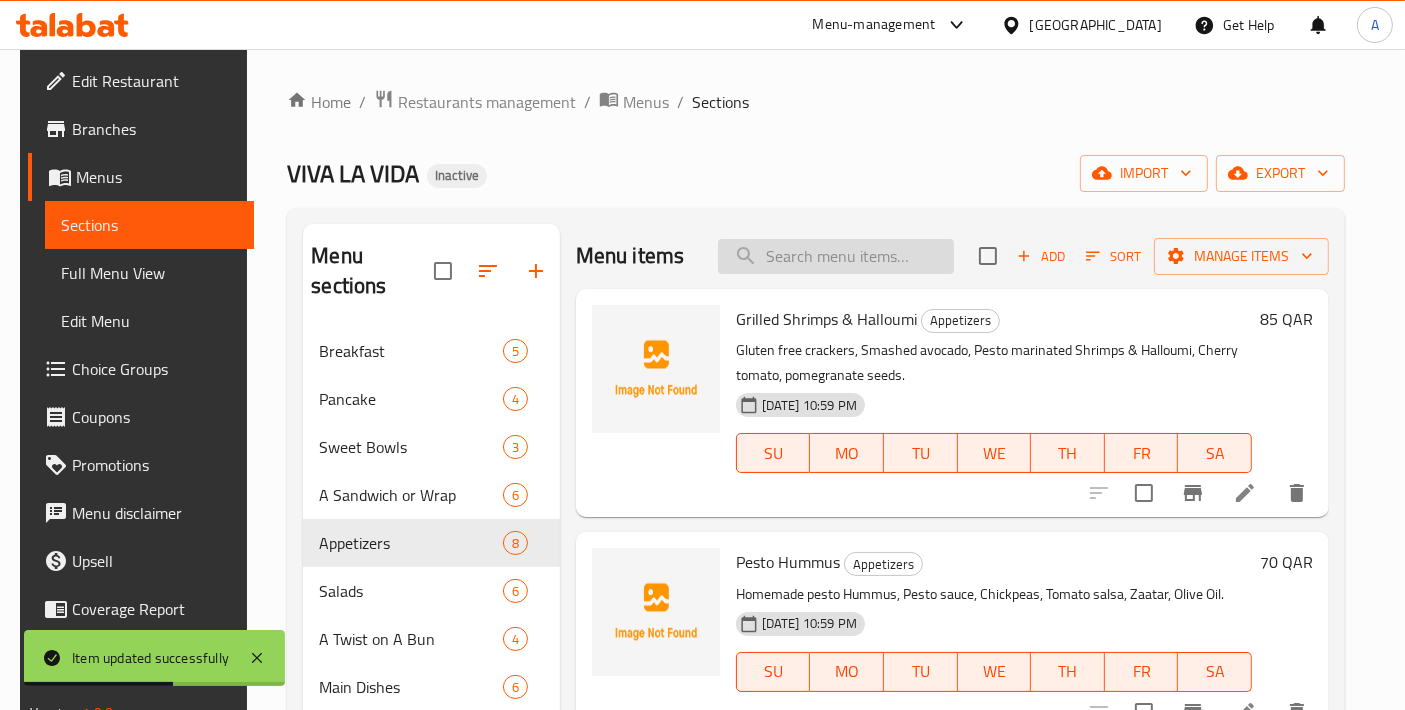 click at bounding box center (836, 256) 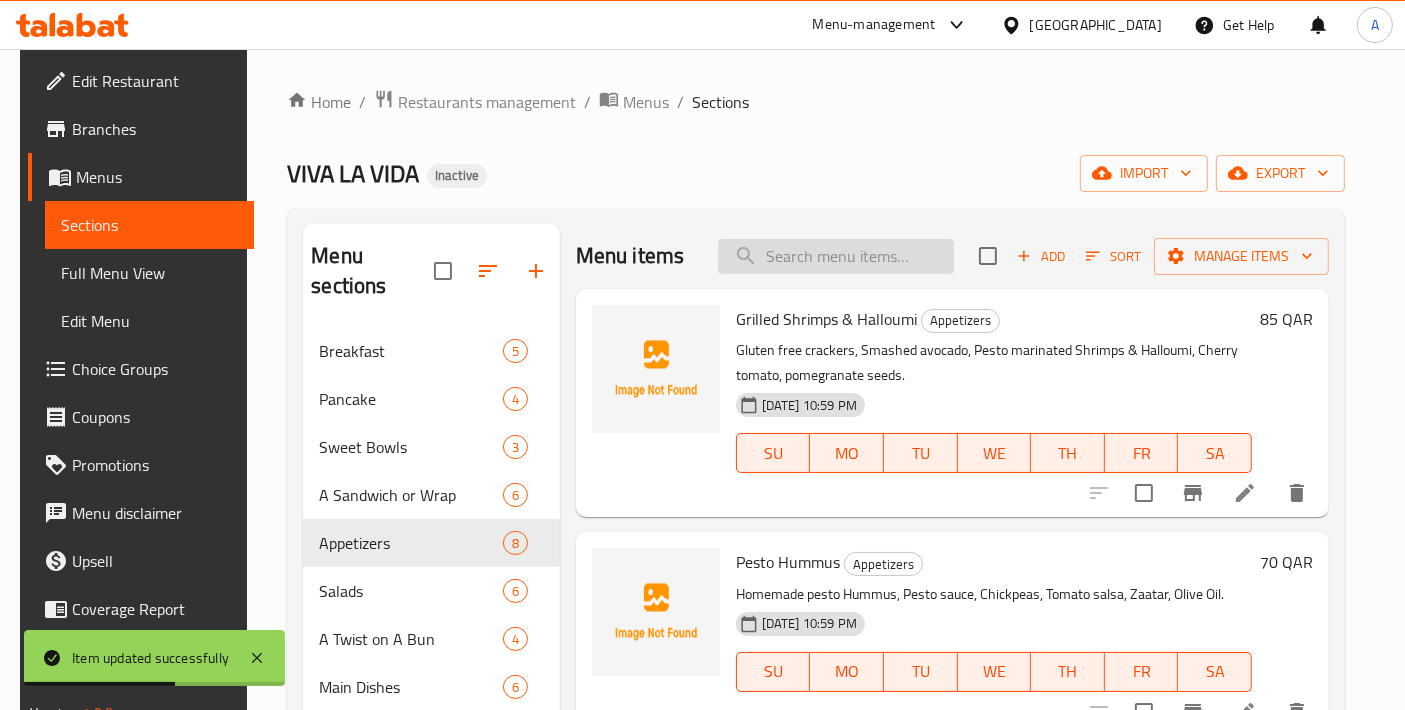 paste on "Beetroot Hummus - Vegan" 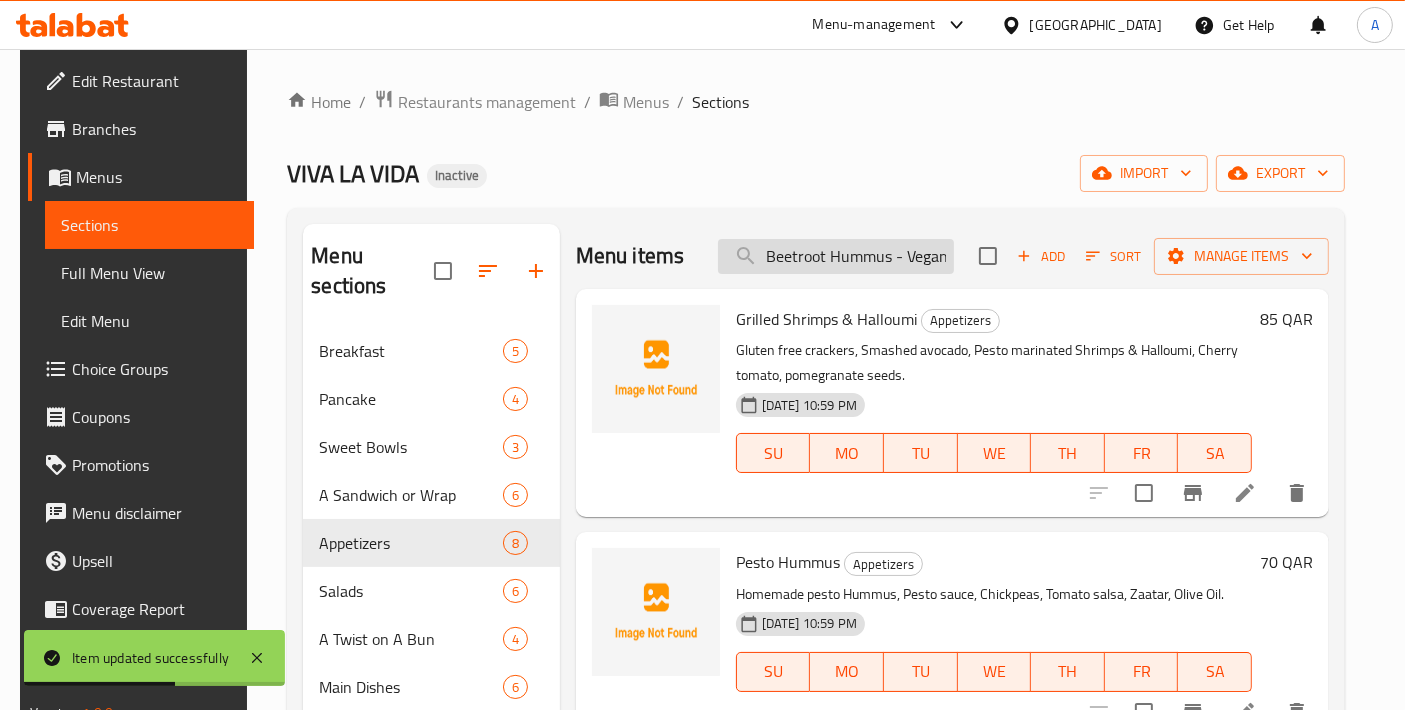 scroll, scrollTop: 0, scrollLeft: 1, axis: horizontal 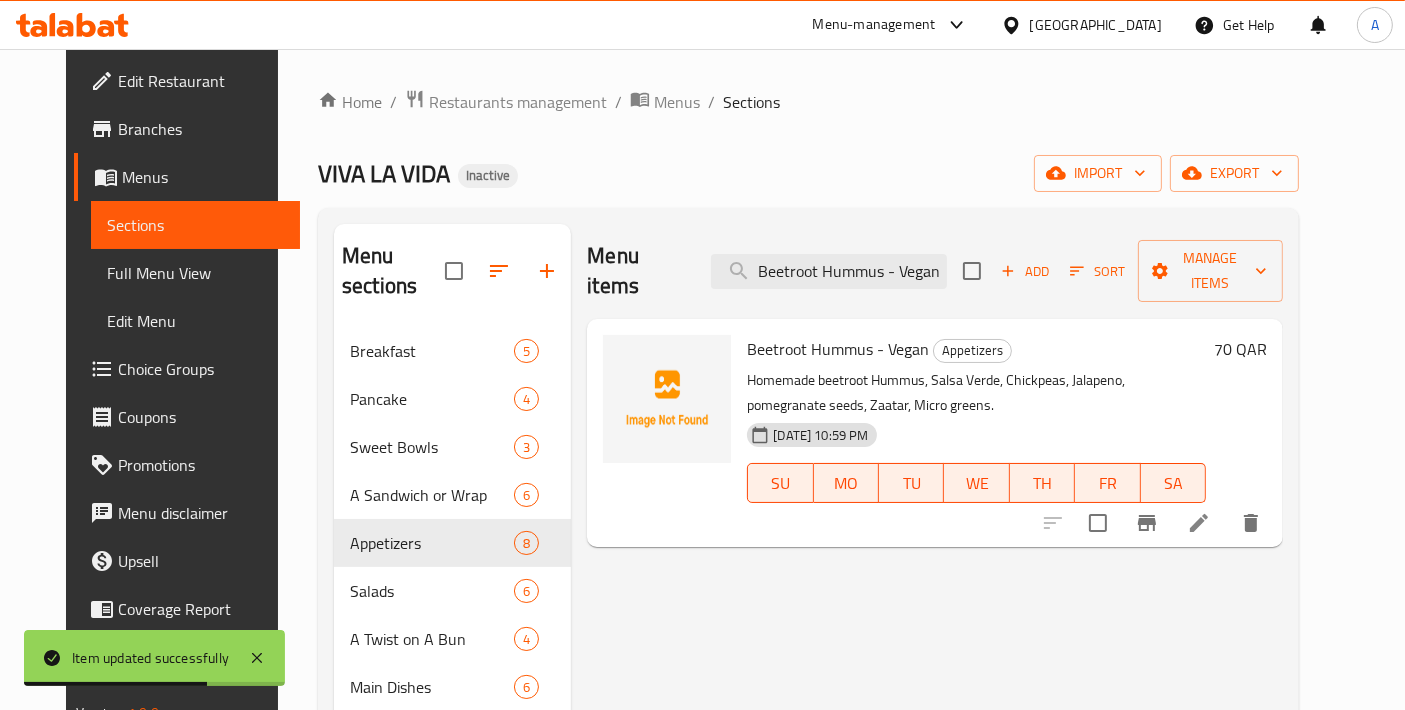 type on "Beetroot Hummus - Vegan" 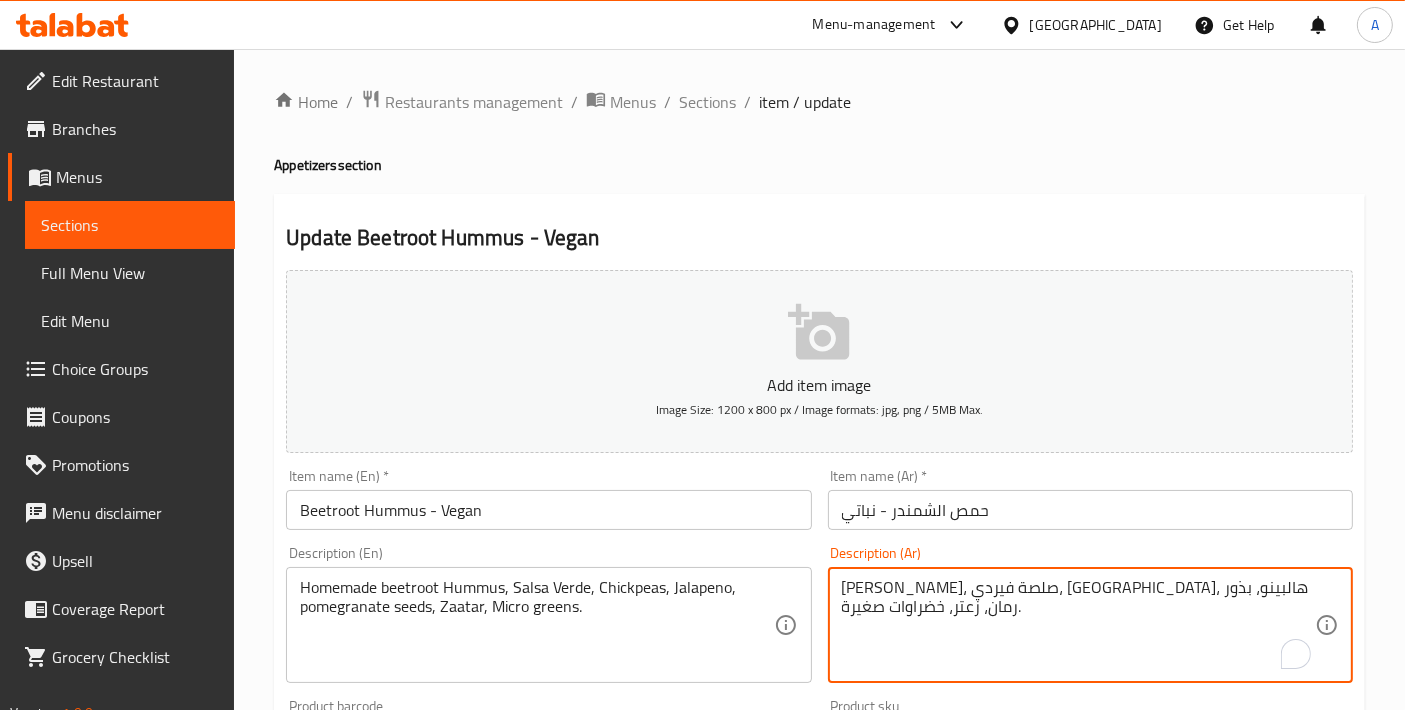 click on "[PERSON_NAME]، صلصة فيردي، [GEOGRAPHIC_DATA]، هالبينو، بذور رمان، زعتر، خضراوات صغيرة." at bounding box center (1078, 625) 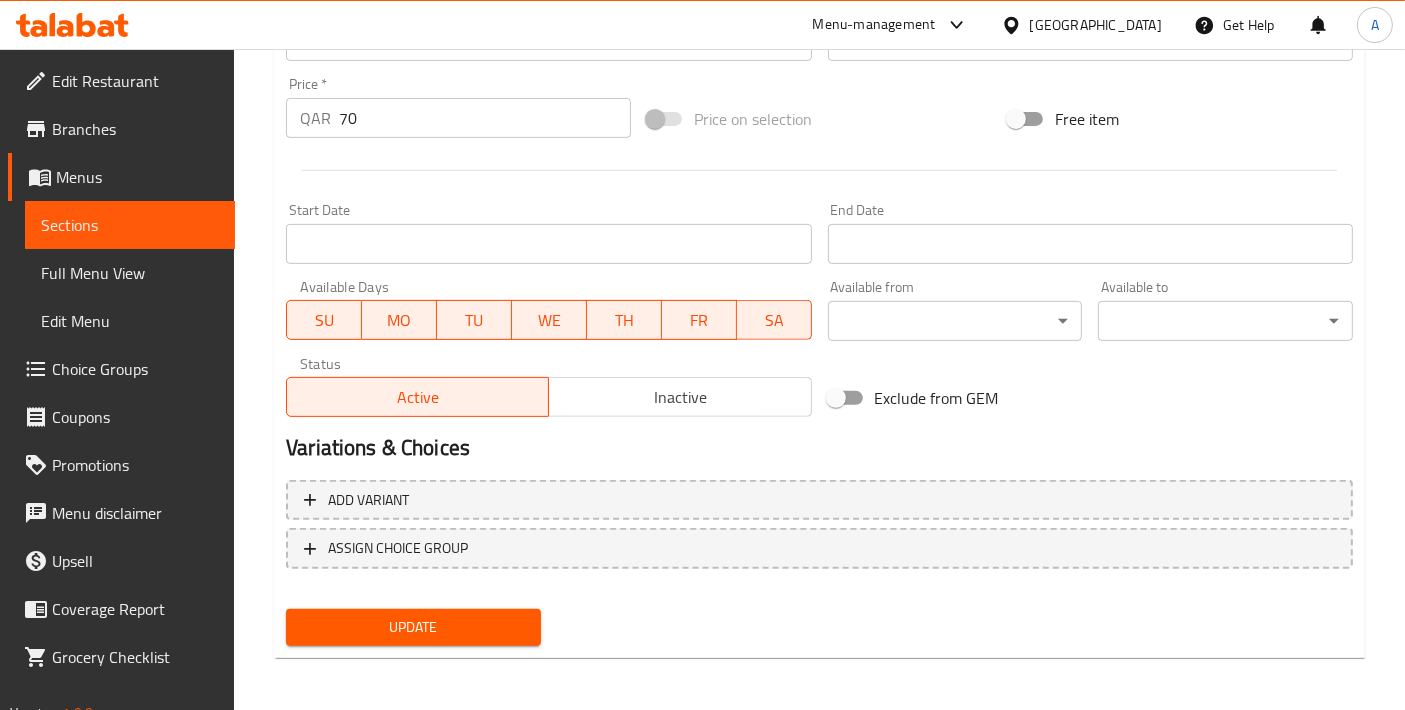 type on "حمص شمندر بيتي، صلصة فيردي، [GEOGRAPHIC_DATA]، هالبينو، بذور رمان، زعتر، خضراوات صغيرة." 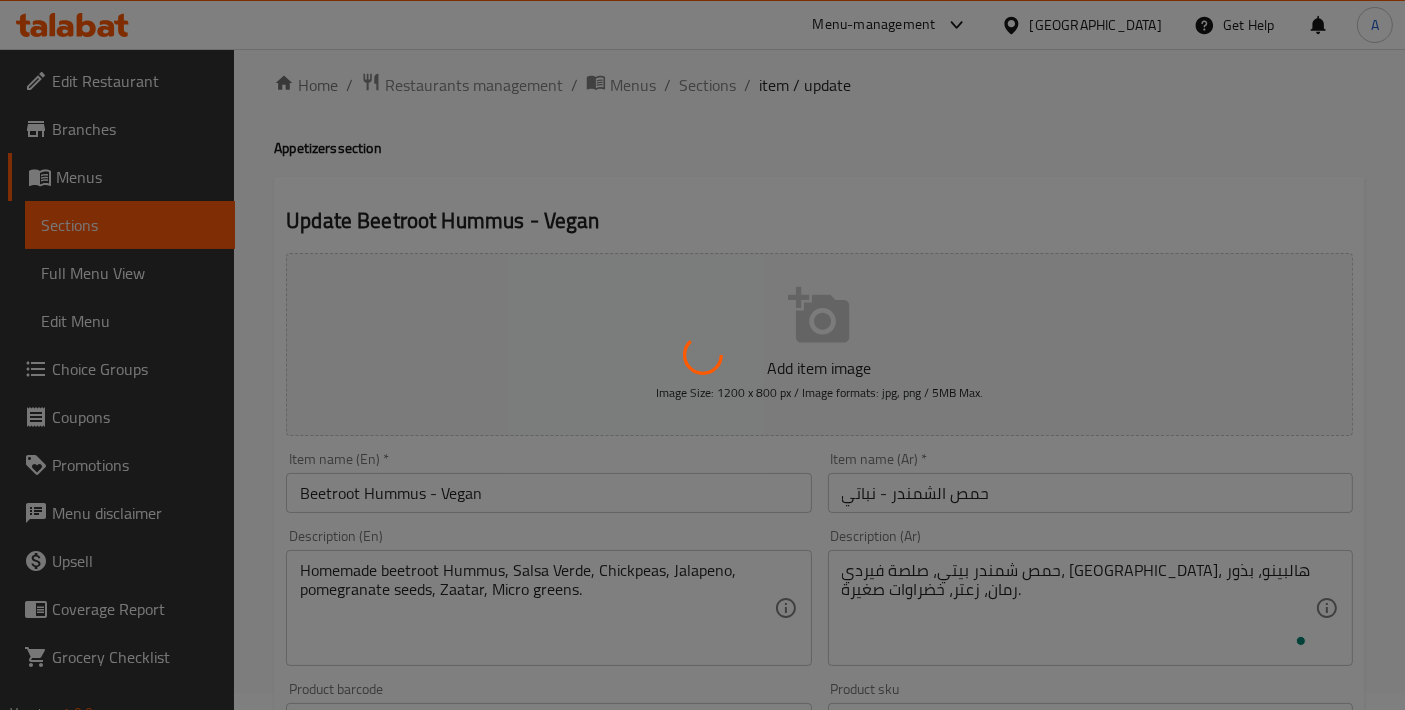 scroll, scrollTop: 0, scrollLeft: 0, axis: both 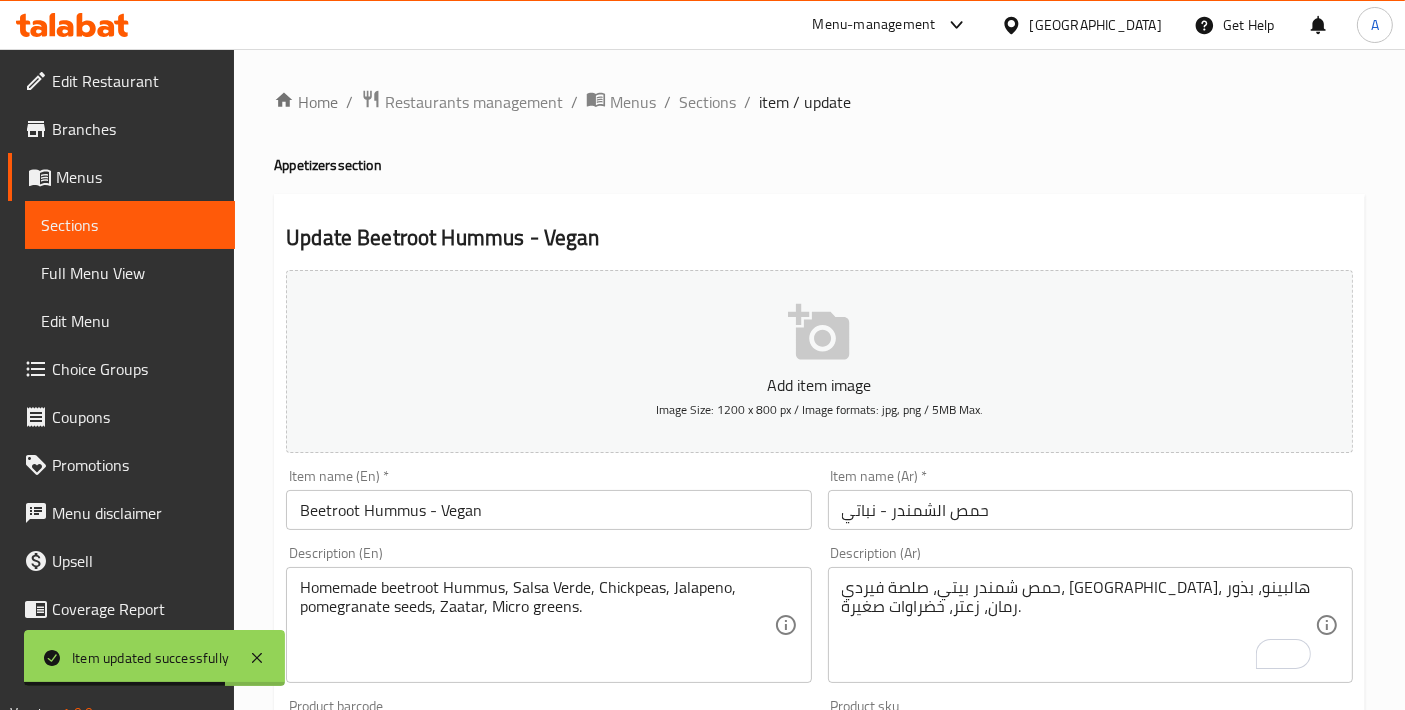 click on "Home / Restaurants management / Menus / Sections / item / update Appetizers  section Update Beetroot Hummus - Vegan Add item image Image Size: 1200 x 800 px / Image formats: jpg, png / 5MB Max. Item name (En)   * Beetroot Hummus - Vegan Item name (En)  * Item name (Ar)   * حمص الشمندر - نباتي Item name (Ar)  * Description (En) Homemade beetroot Hummus, Salsa Verde, Chickpeas, Jalapeno, pomegranate seeds, Zaatar, Micro greens. Description (En) Description (Ar) حمص شمندر بيتي، صلصة فيردي، حمص، هالبينو، بذور رمان، زعتر، خضراوات صغيرة. Description (Ar) Product barcode Product barcode Product sku Product sku Price   * QAR 70 Price  * Price on selection Free item Start Date Start Date End Date End Date Available Days SU MO TU WE TH FR SA Available from ​ ​ Available to ​ ​ Status Active Inactive Exclude from GEM Variations & Choices Add variant ASSIGN CHOICE GROUP Update" at bounding box center [819, 731] 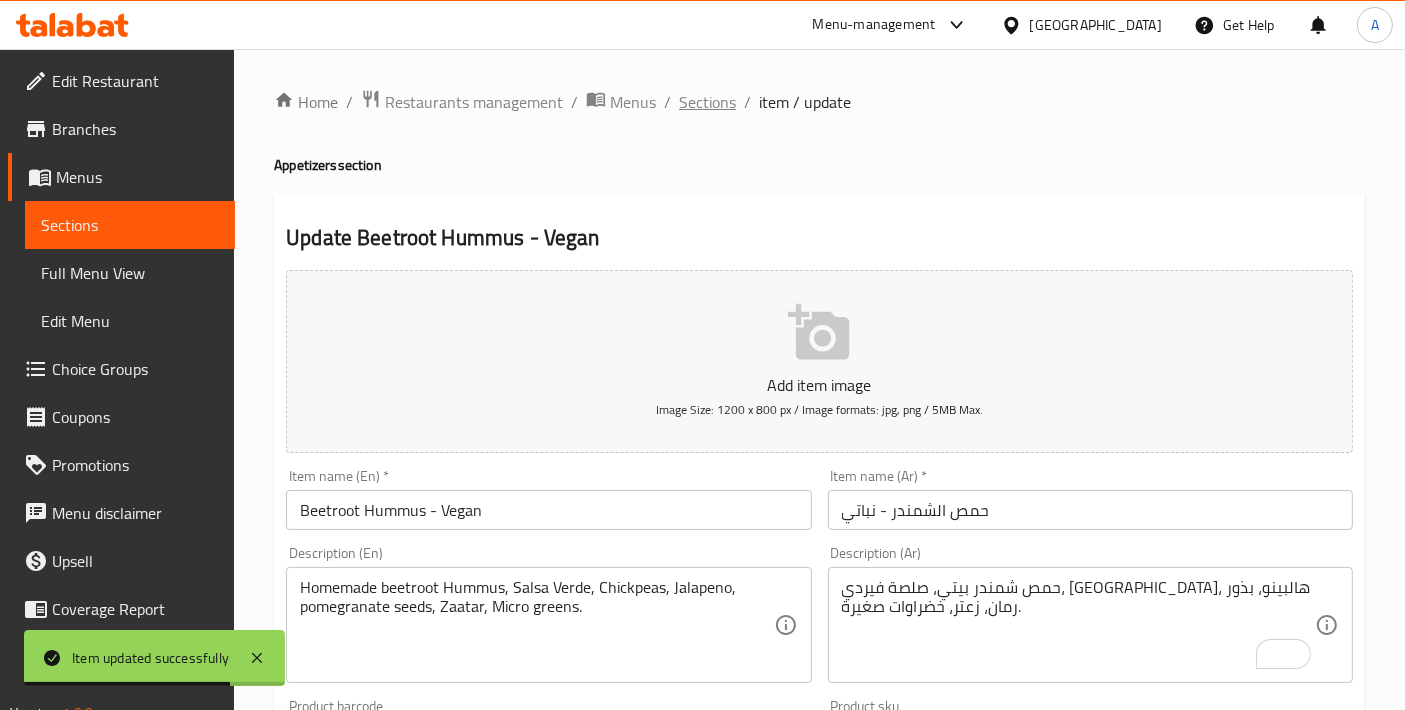 click on "Sections" at bounding box center (707, 102) 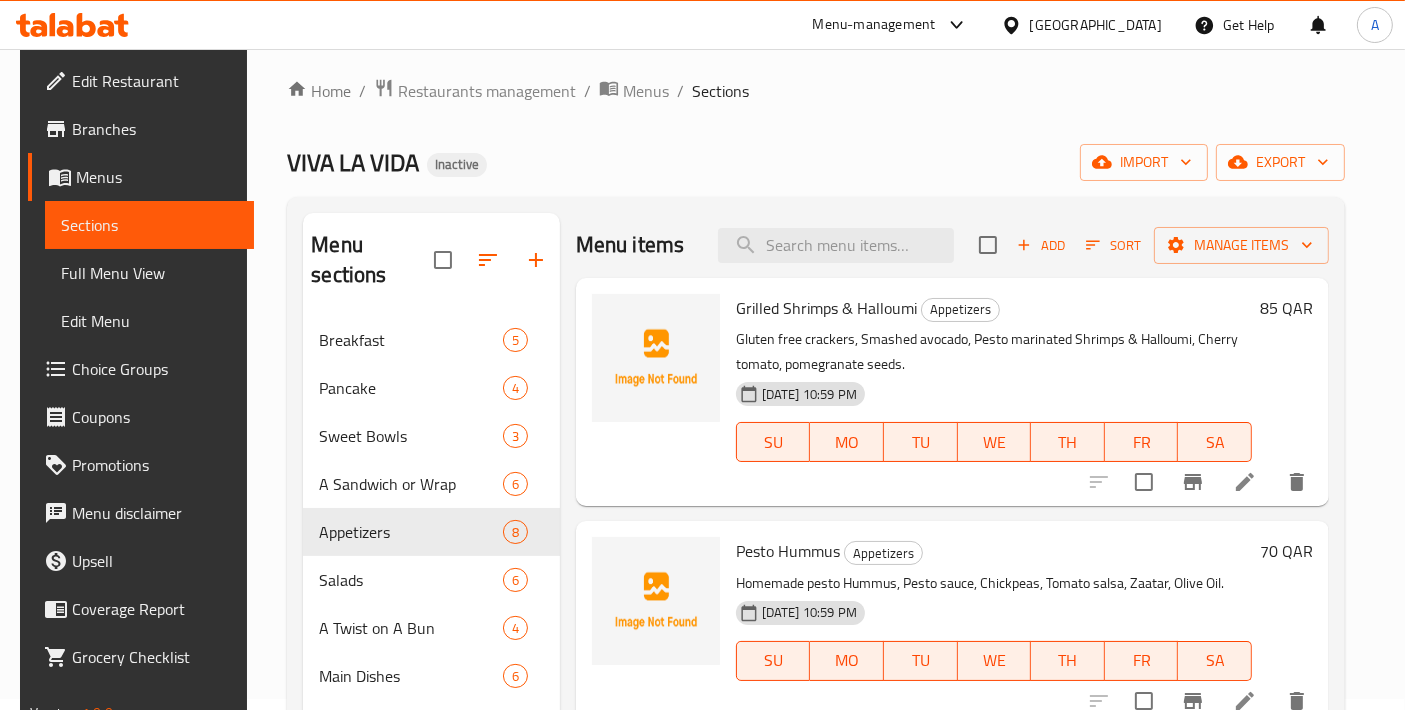 scroll, scrollTop: 0, scrollLeft: 0, axis: both 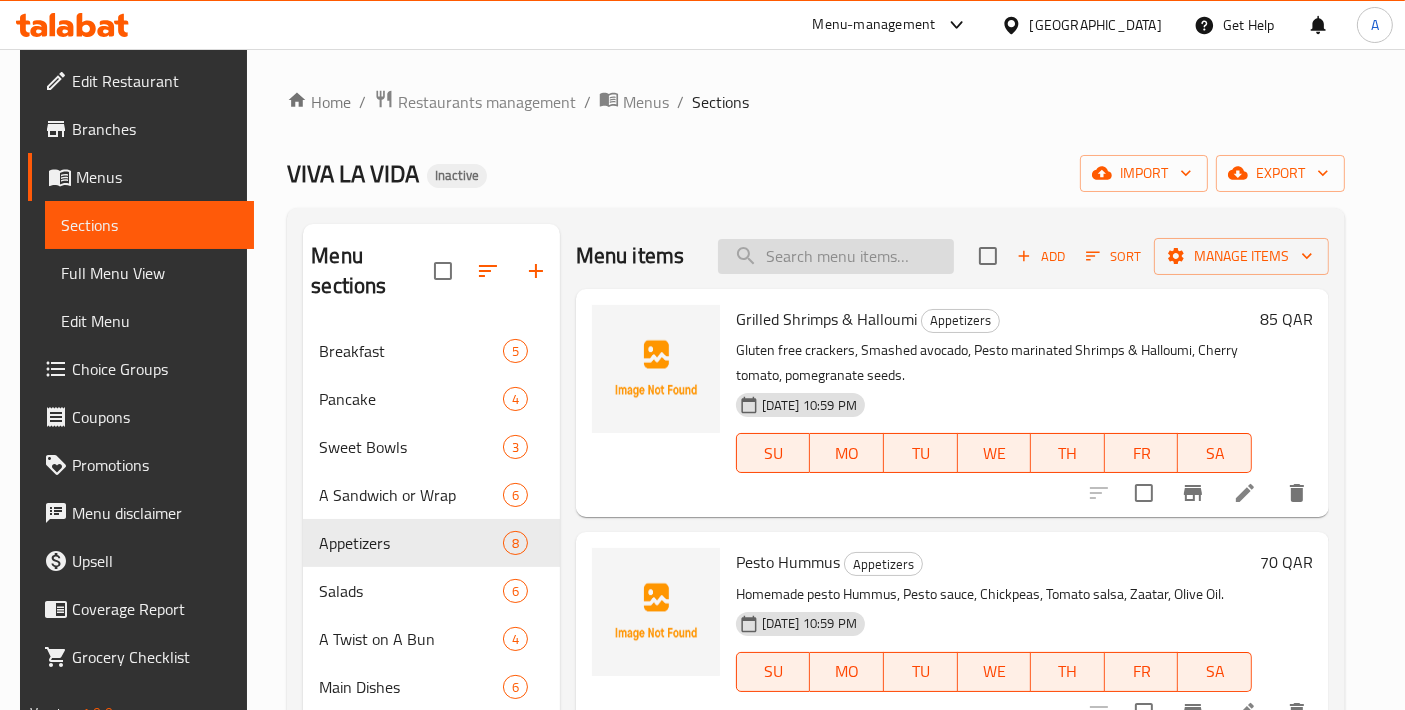 click at bounding box center (836, 256) 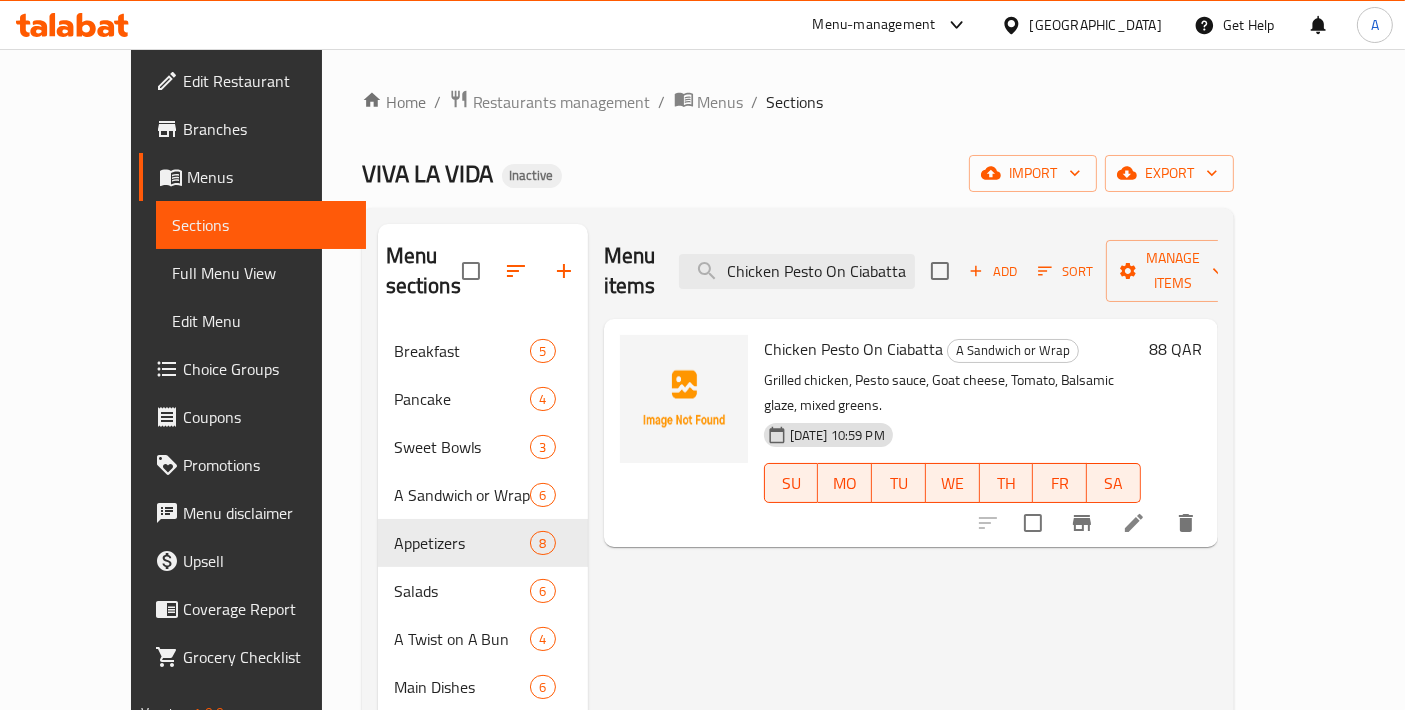 type on "Chicken Pesto On Ciabatta" 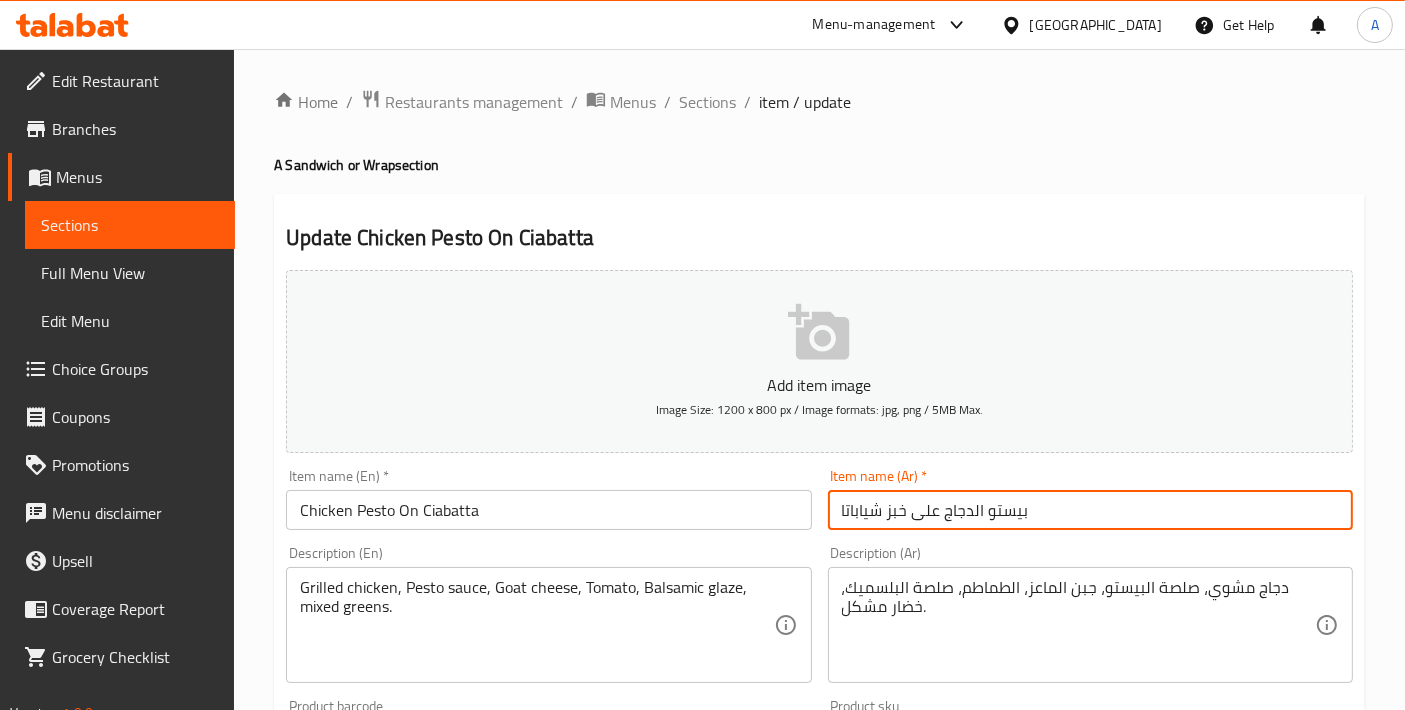 click on "بيستو الدجاج على خبز شياباتا" at bounding box center [1090, 510] 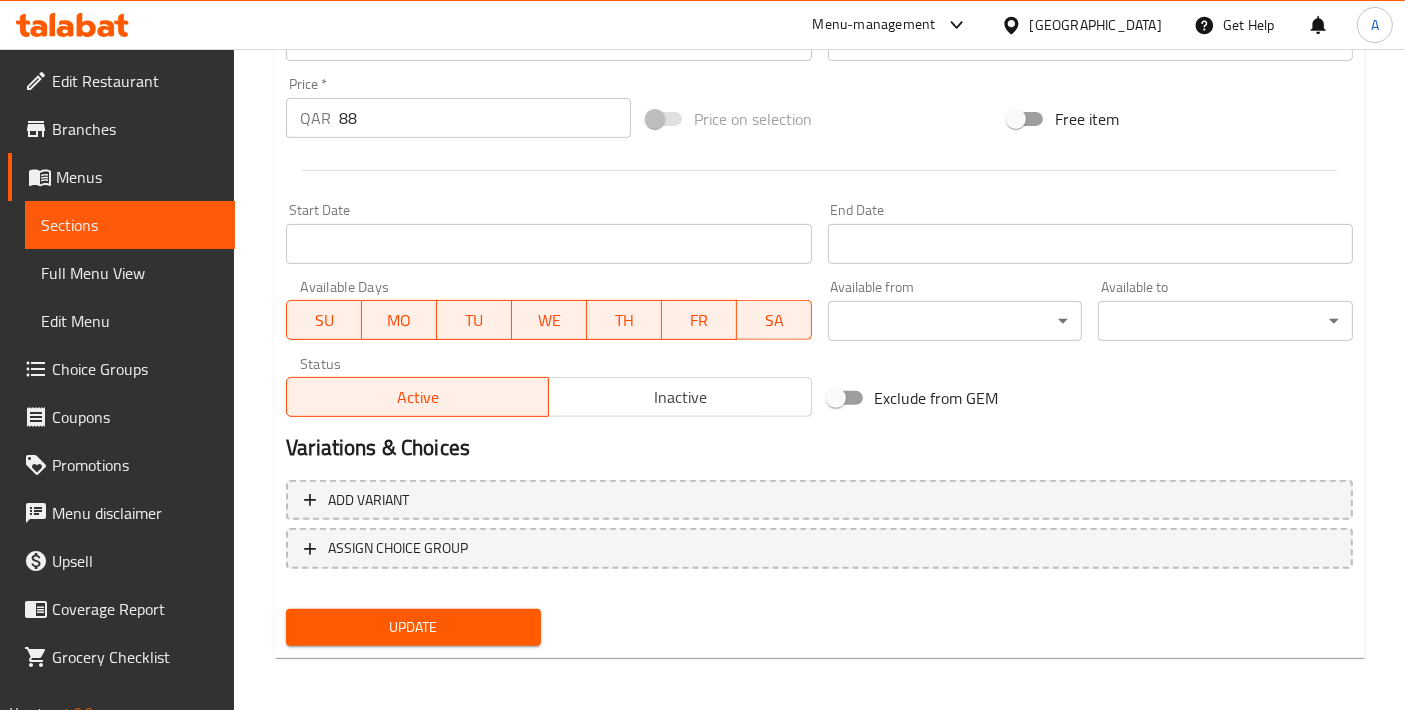 type on "بيستو الدجاج على شياباتا" 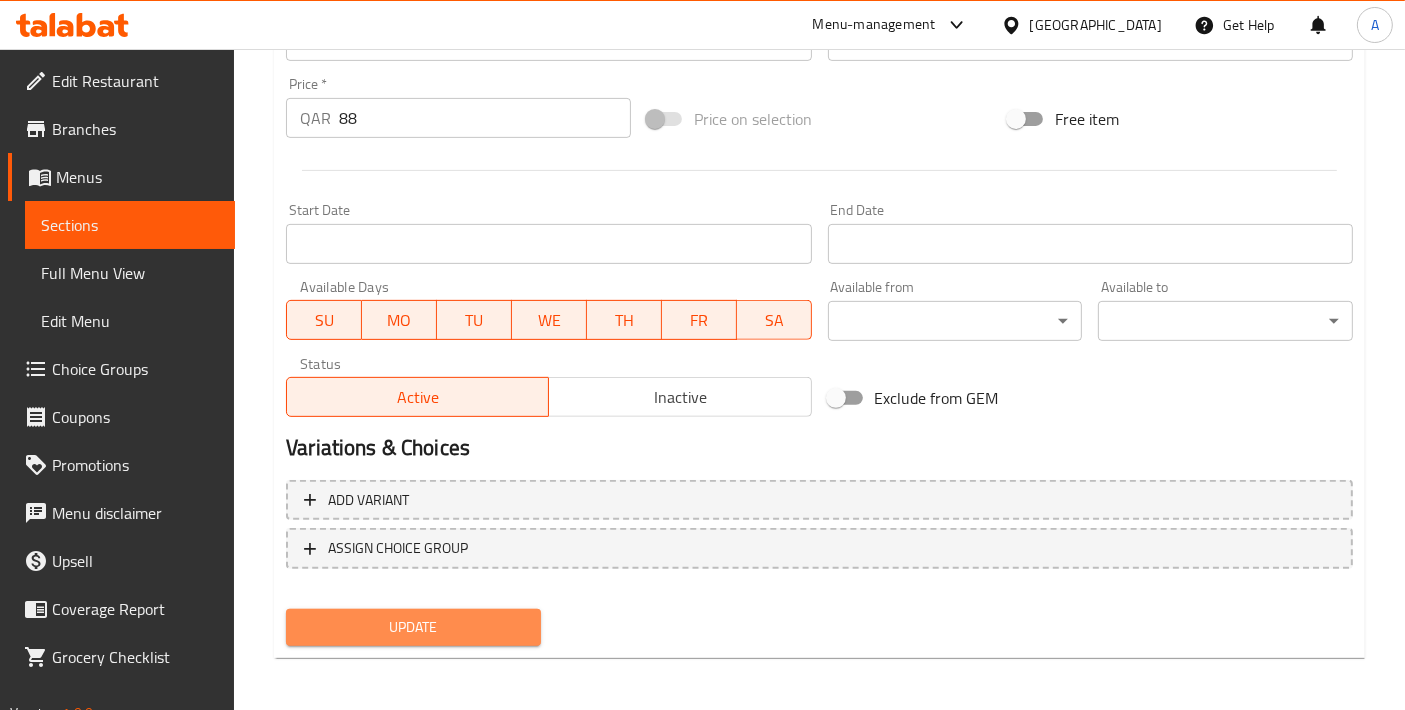 click on "Update" at bounding box center [413, 627] 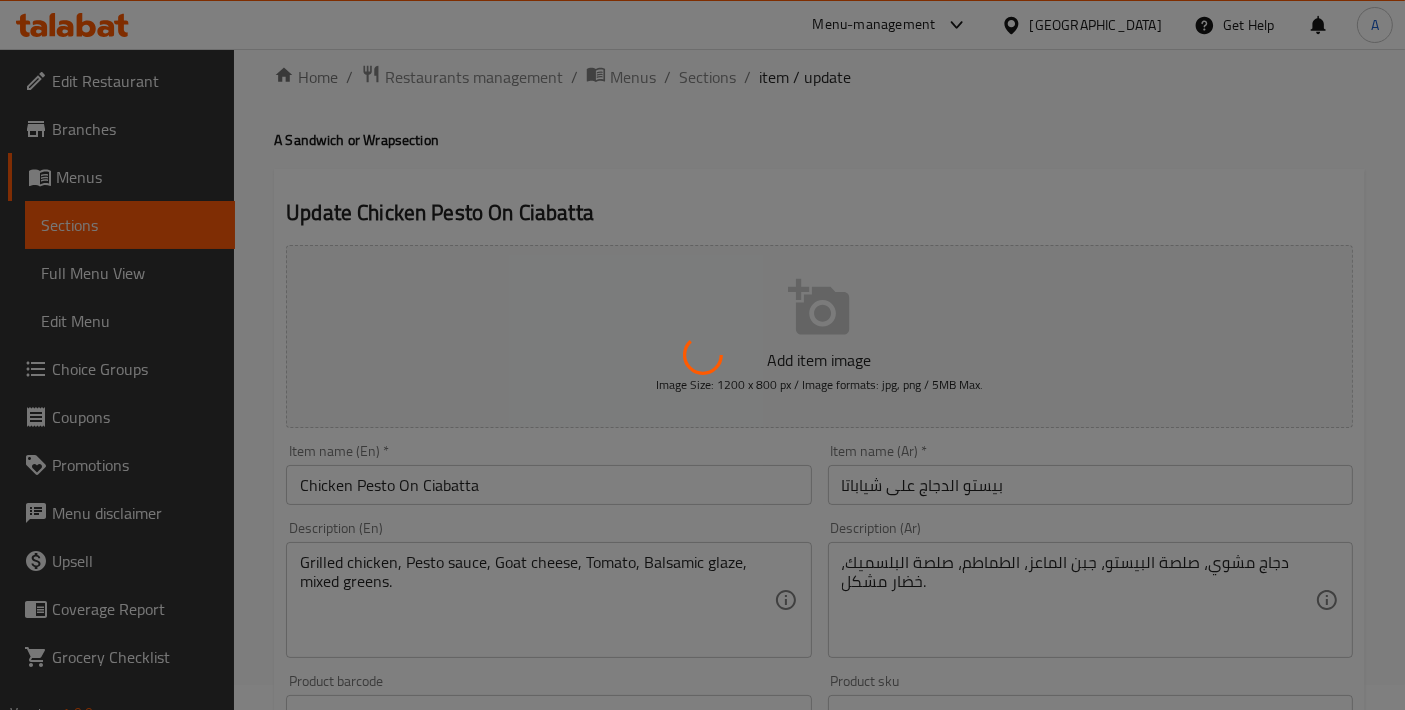 scroll, scrollTop: 0, scrollLeft: 0, axis: both 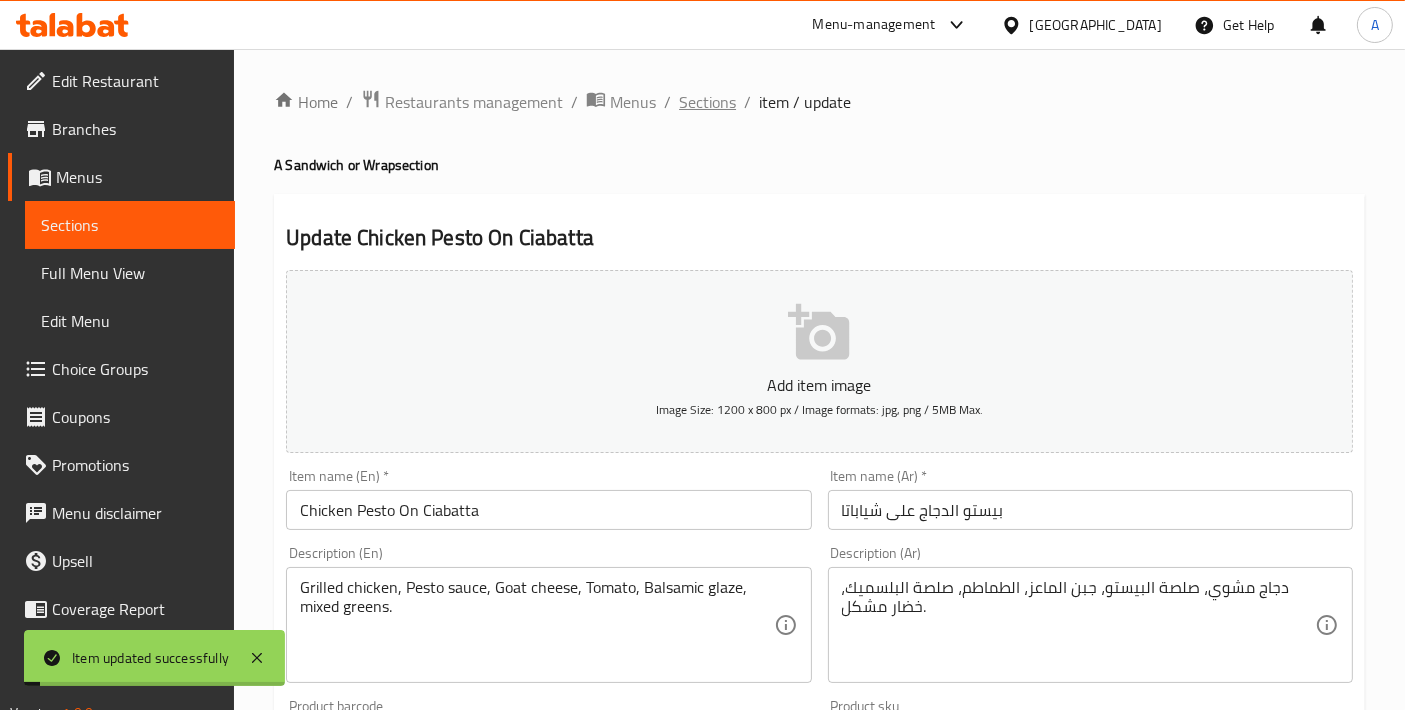 click on "Sections" at bounding box center [707, 102] 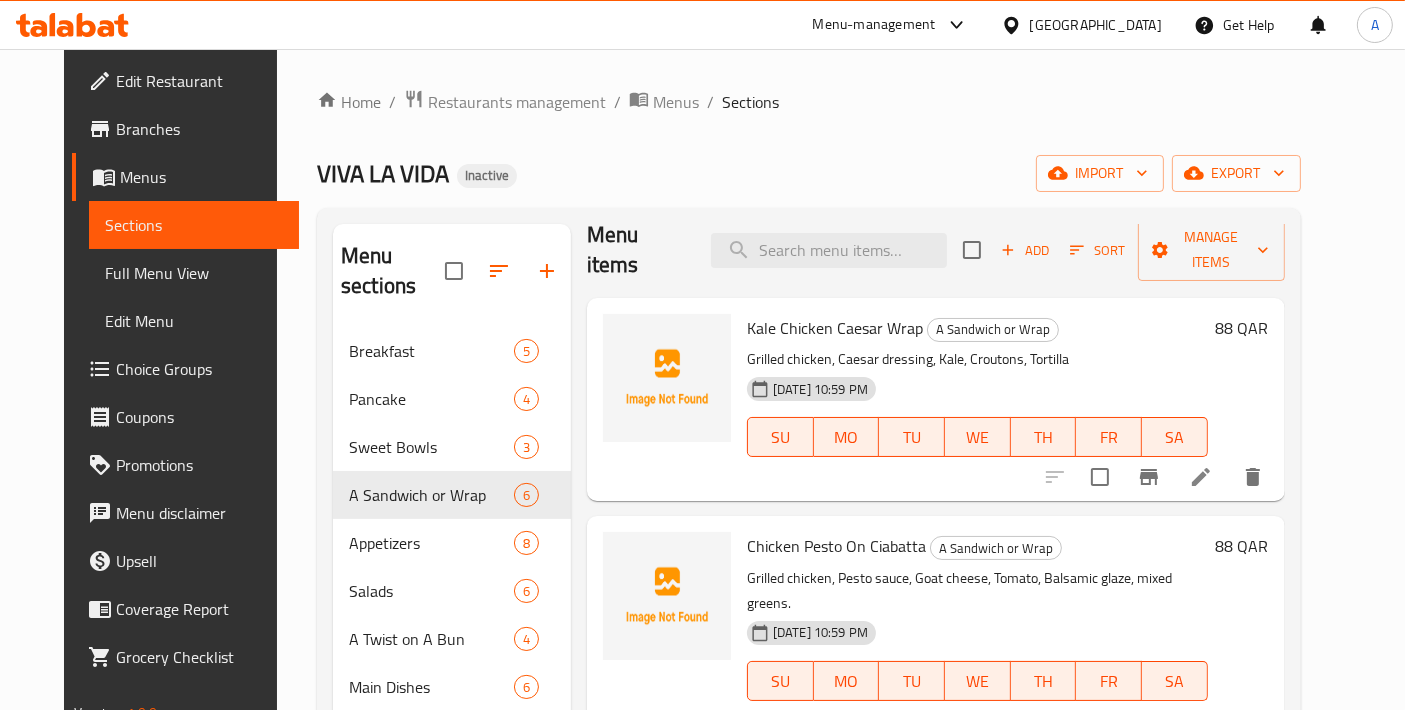 scroll, scrollTop: 0, scrollLeft: 0, axis: both 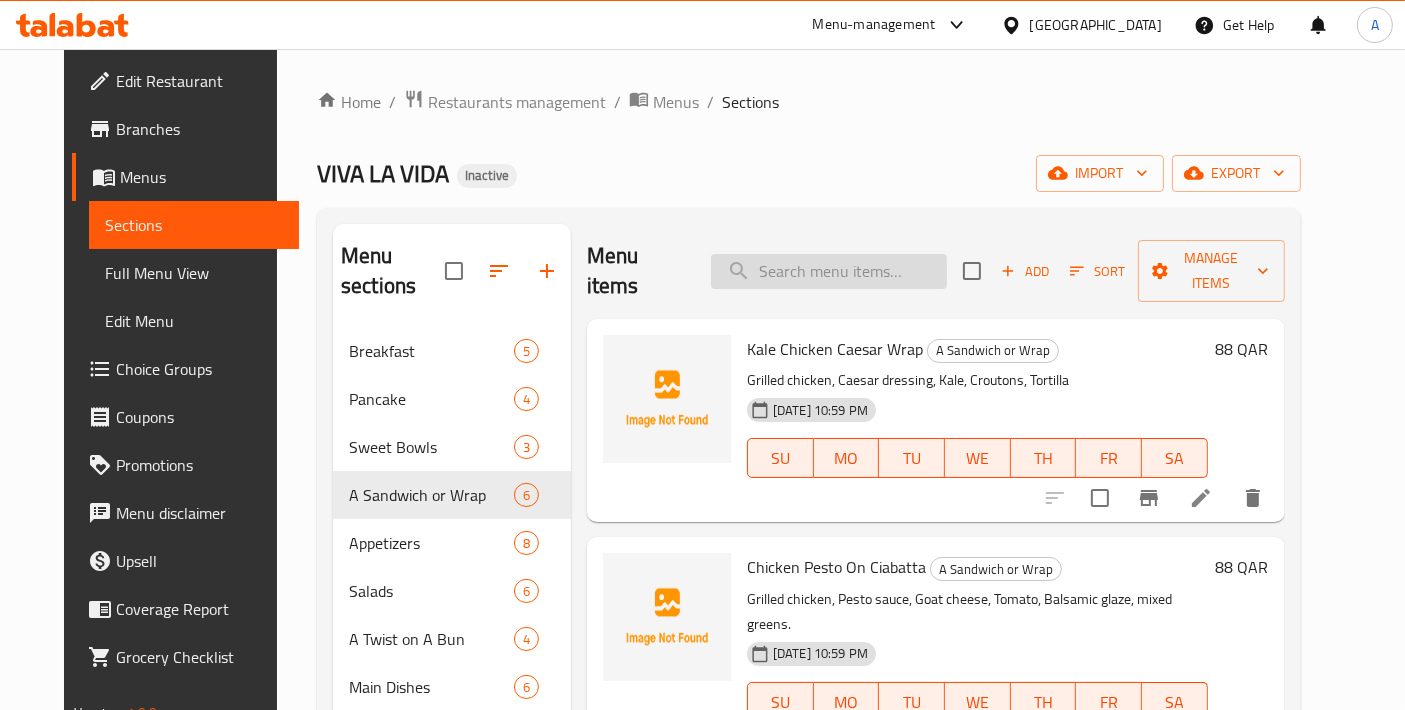 click at bounding box center (829, 271) 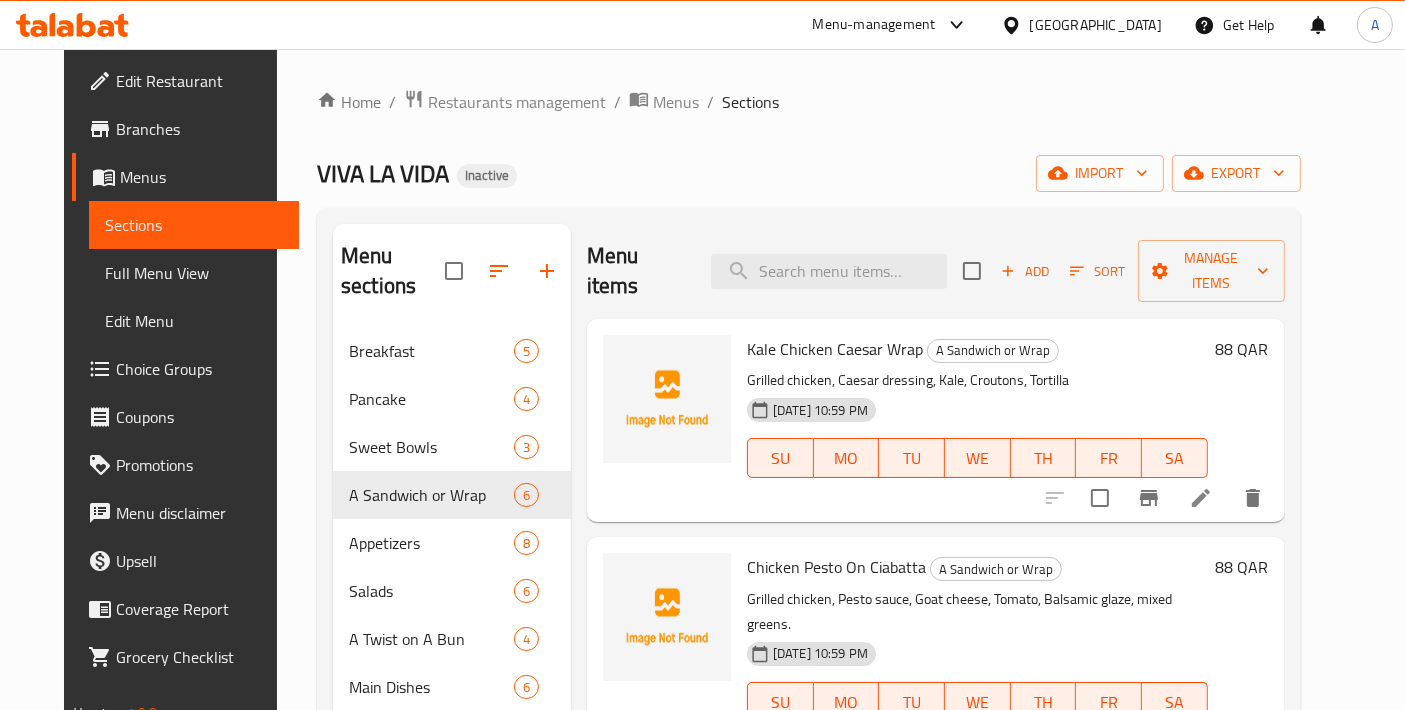 paste on "Brussel Fusion" 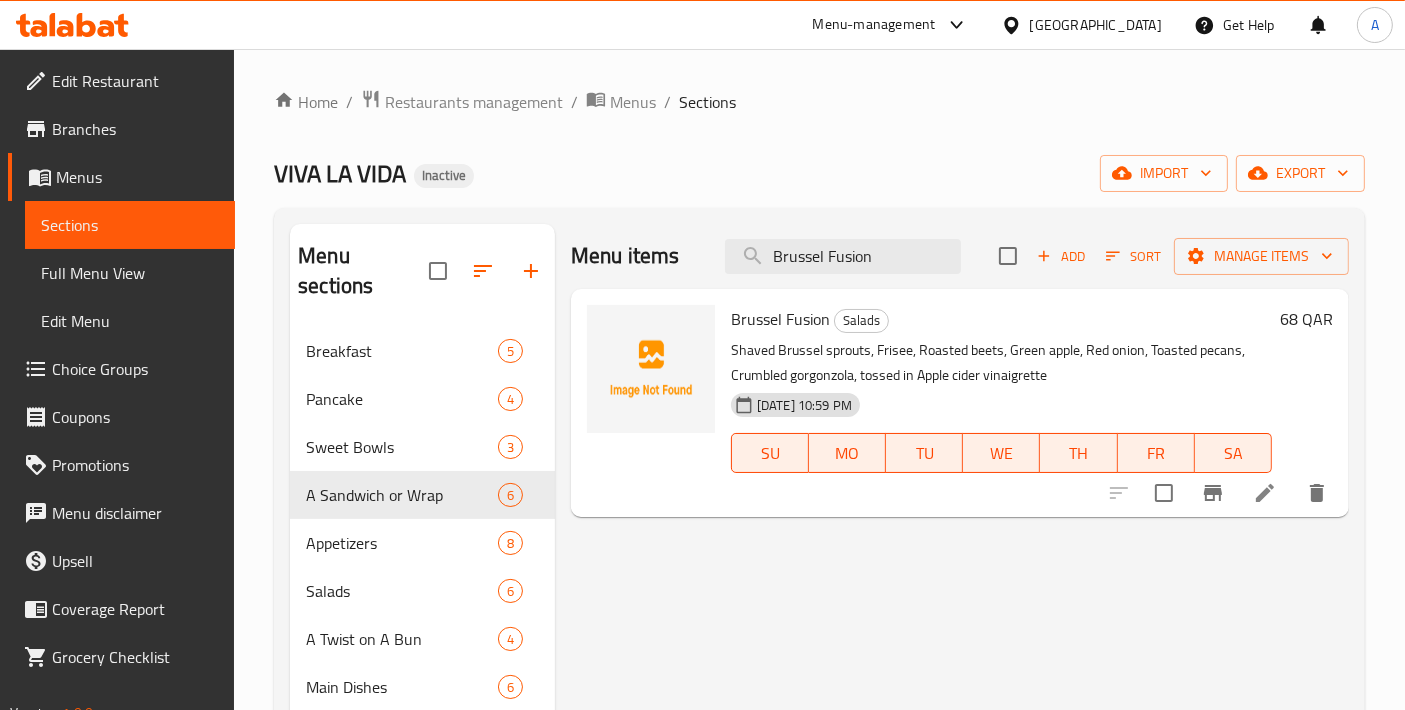 type on "Brussel Fusion" 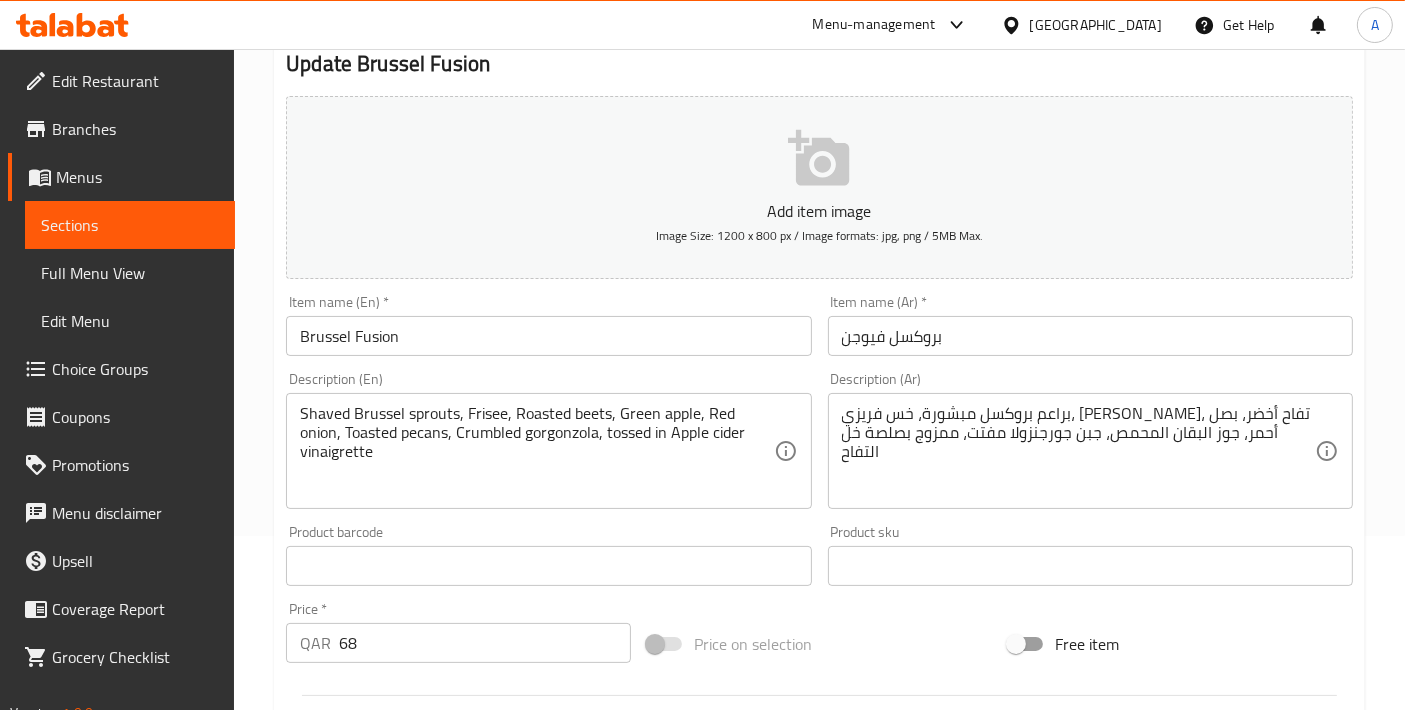 scroll, scrollTop: 222, scrollLeft: 0, axis: vertical 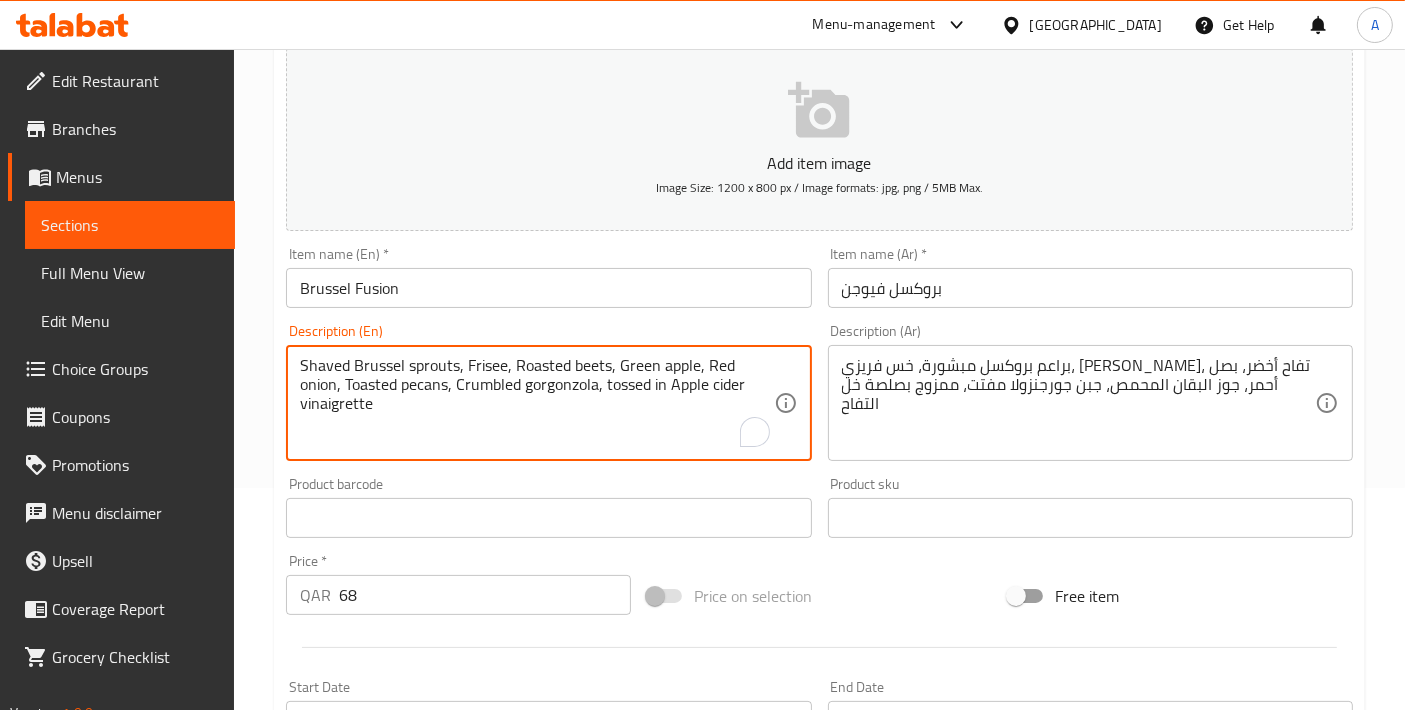 drag, startPoint x: 457, startPoint y: 382, endPoint x: 579, endPoint y: 382, distance: 122 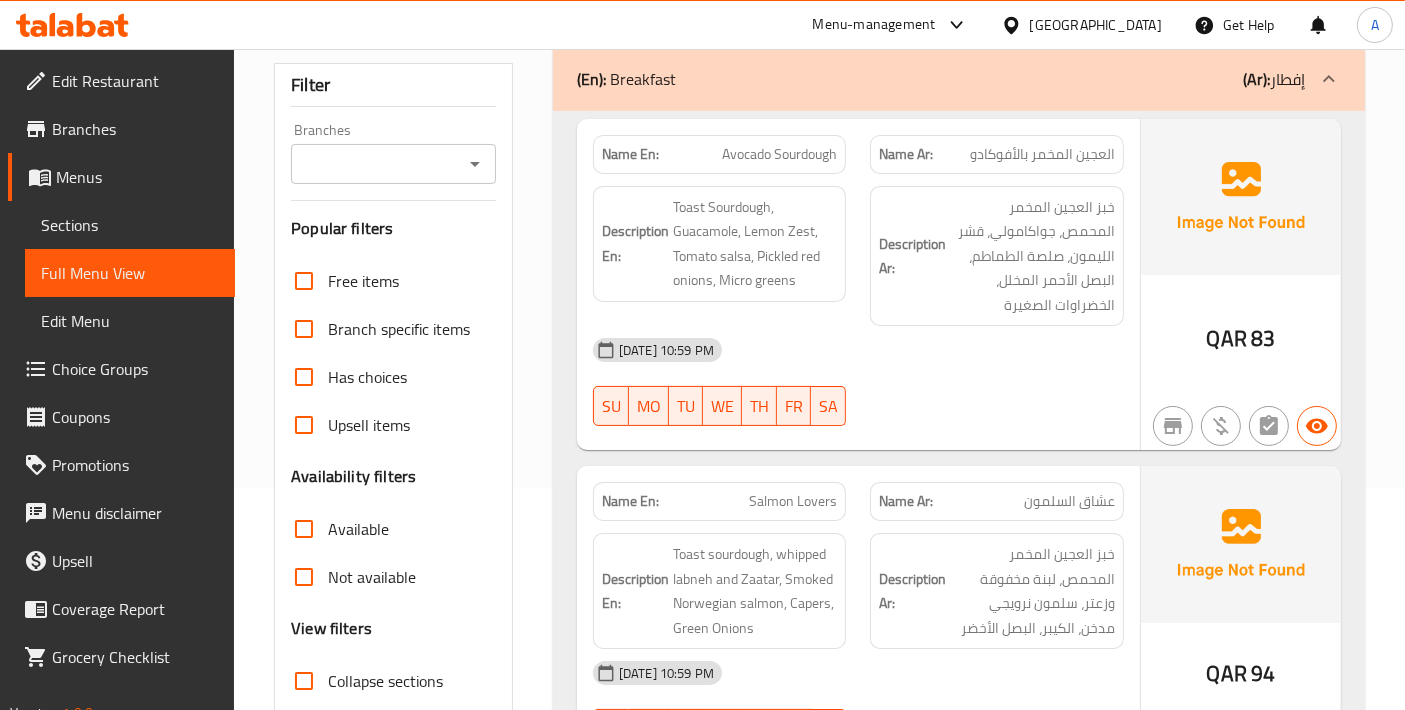 scroll, scrollTop: 444, scrollLeft: 0, axis: vertical 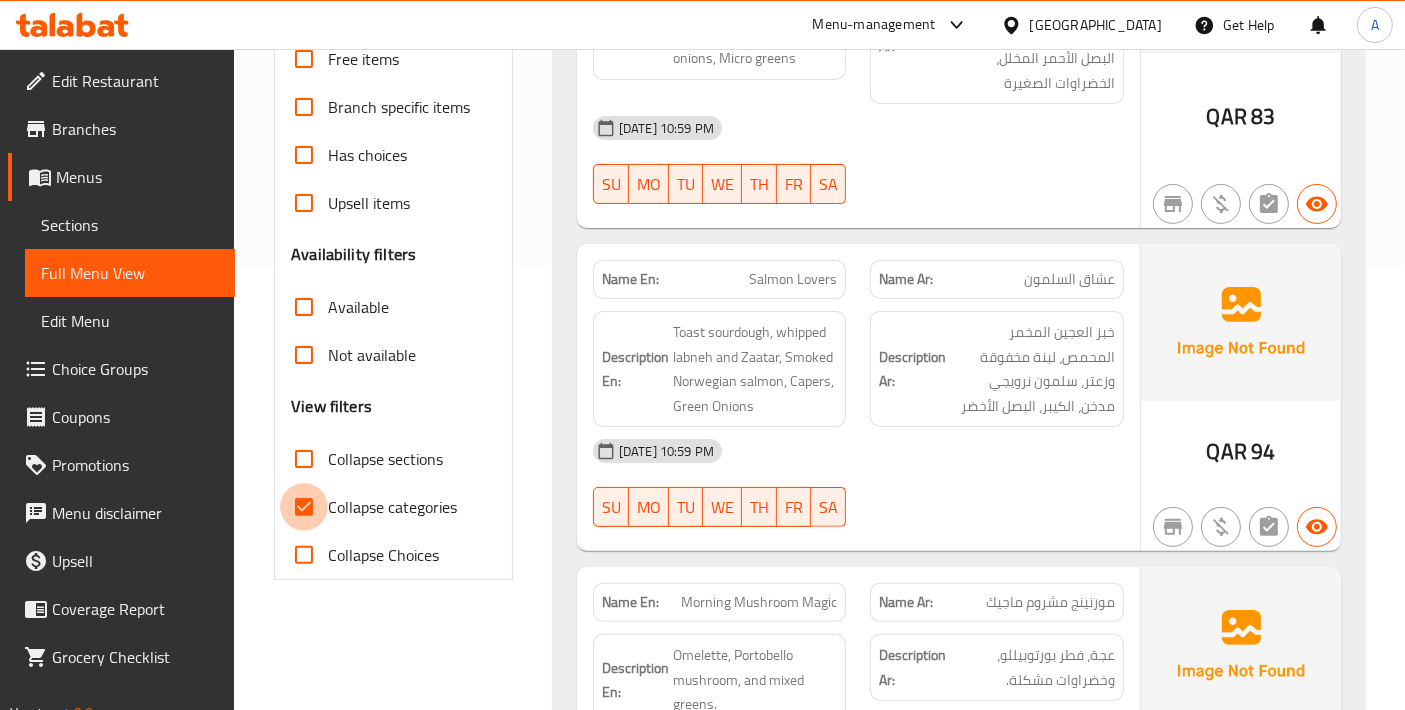 click on "Collapse categories" at bounding box center [304, 507] 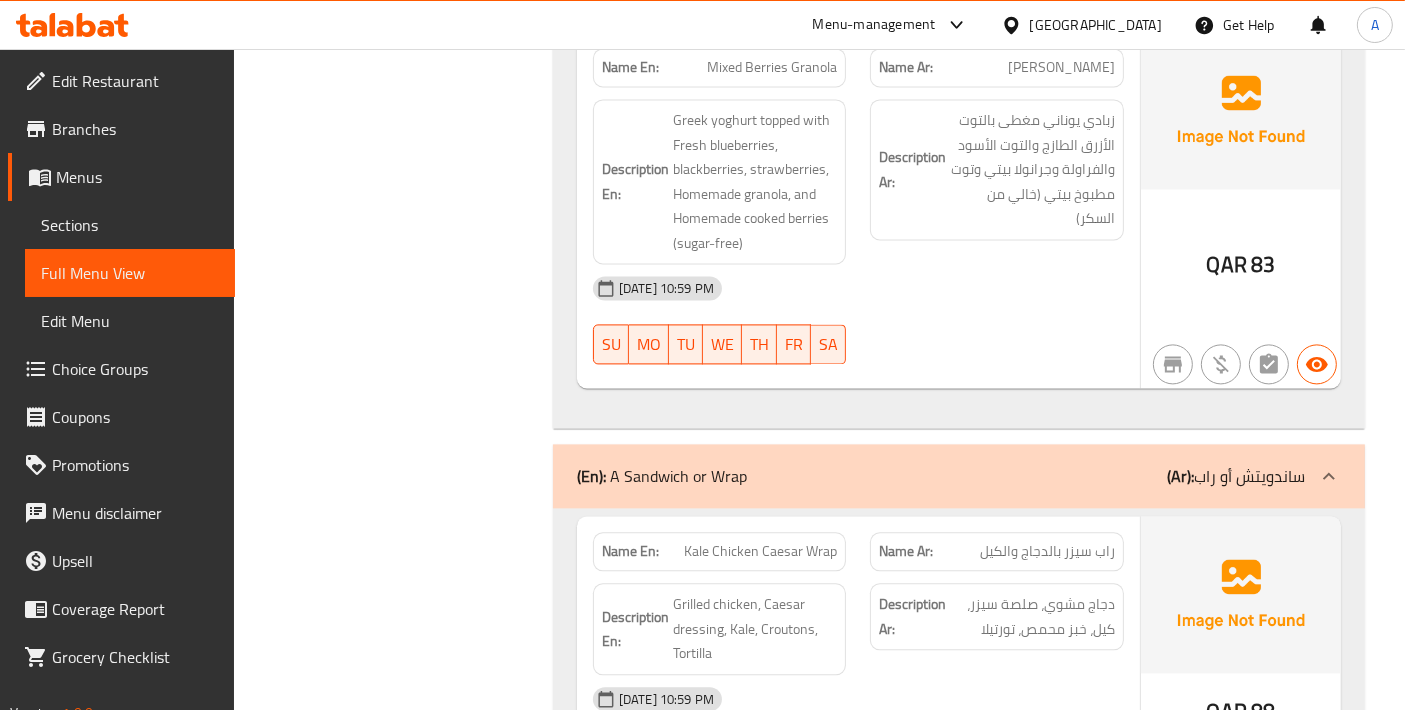 scroll, scrollTop: 4444, scrollLeft: 0, axis: vertical 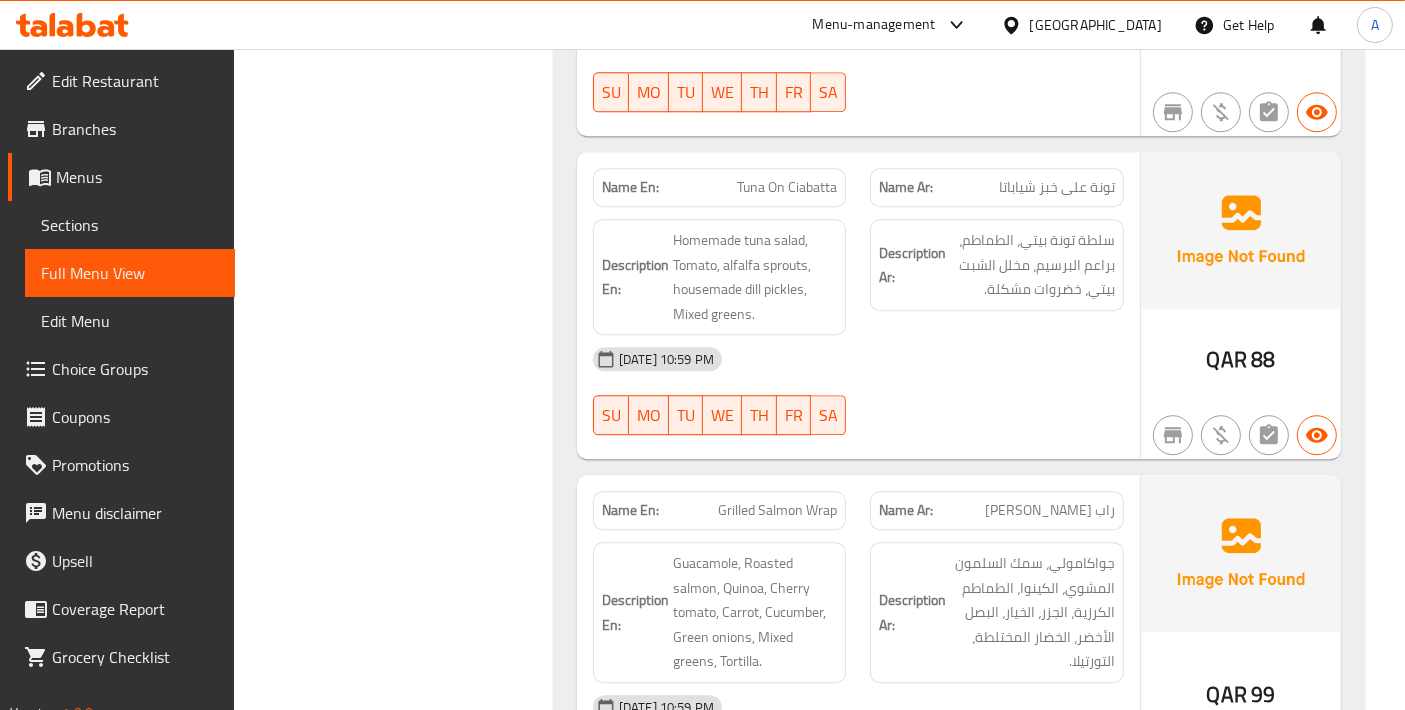 click on "Tuna On Ciabatta" at bounding box center [770, -4210] 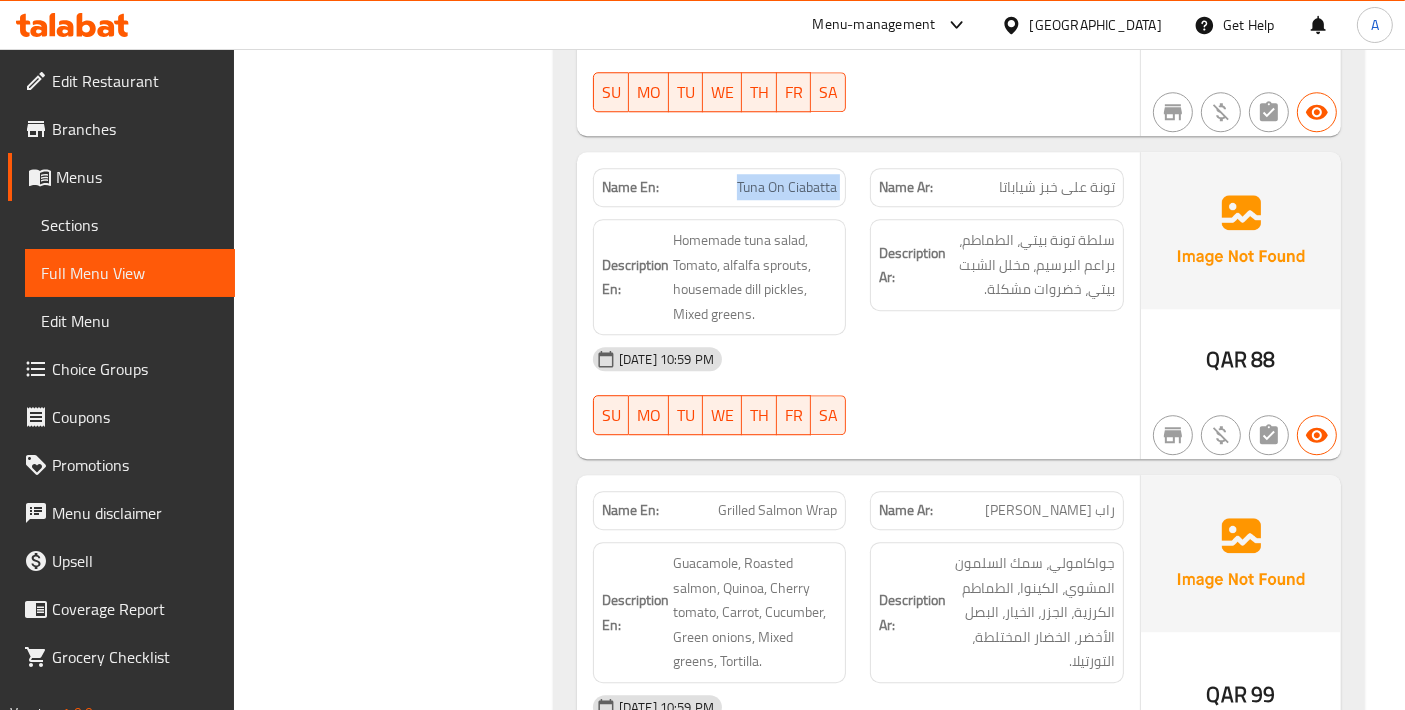 click on "Tuna On Ciabatta" at bounding box center (770, -4210) 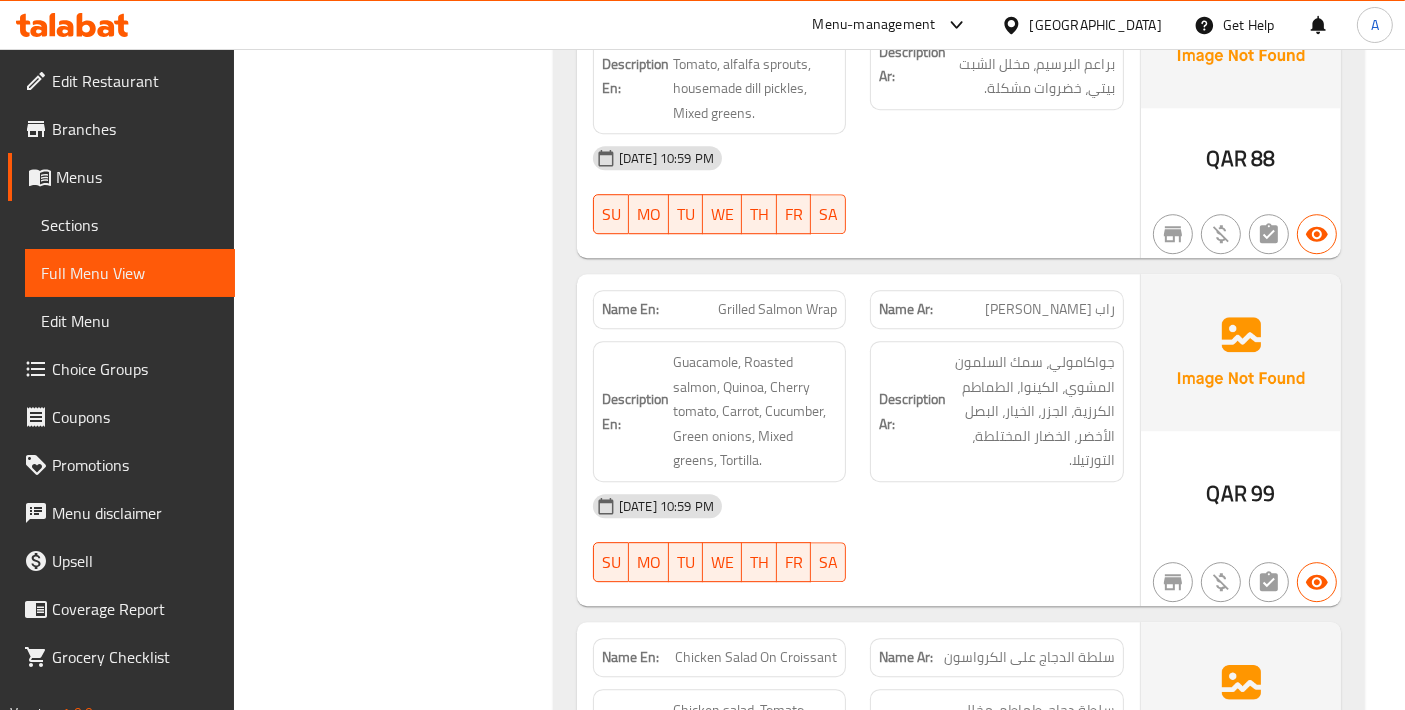 scroll, scrollTop: 5777, scrollLeft: 0, axis: vertical 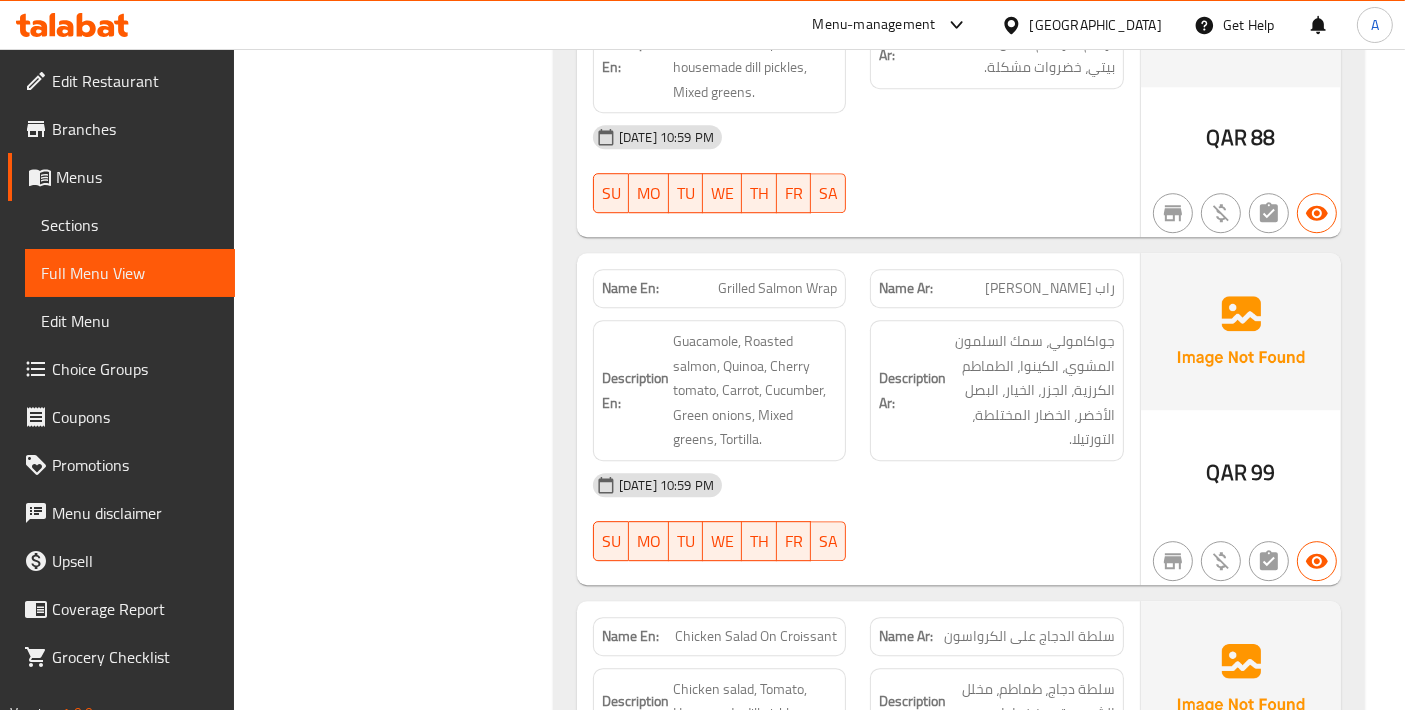 click on "Grilled Salmon Wrap" at bounding box center (770, -4109) 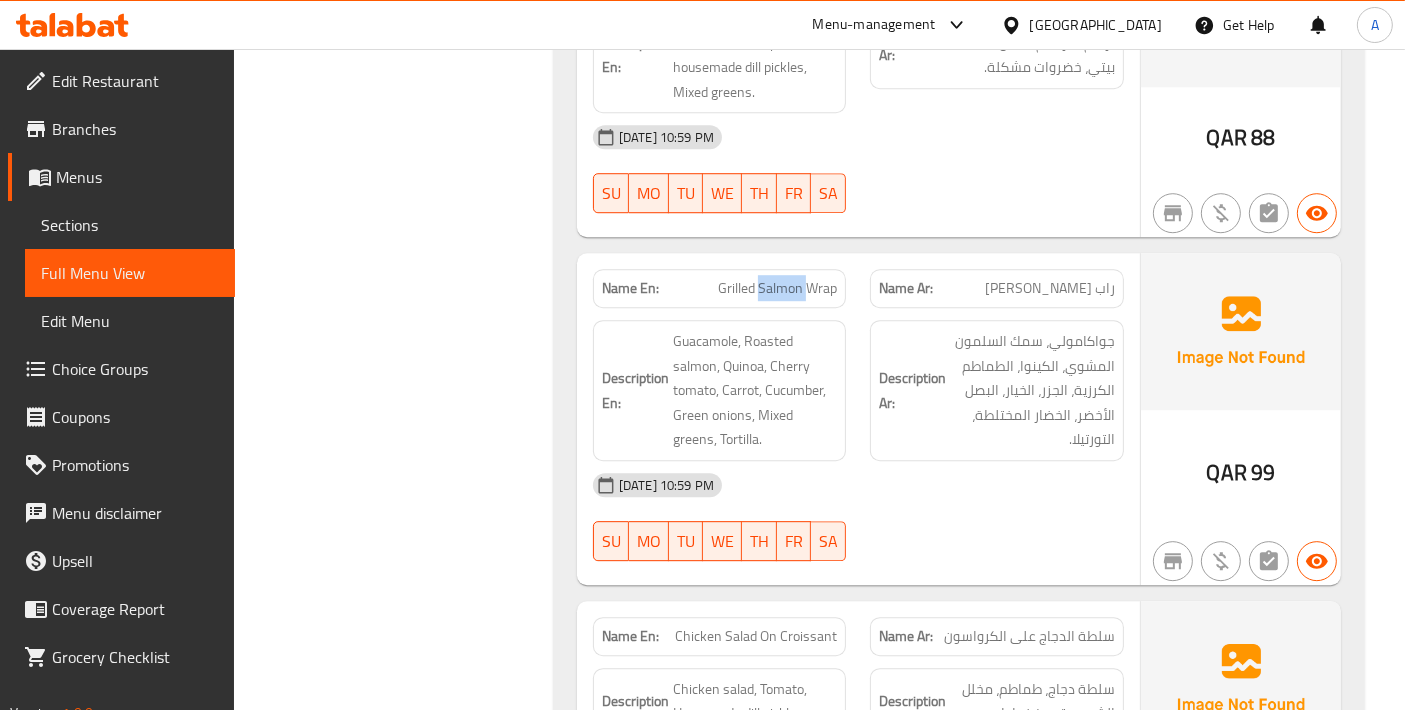 click on "Grilled Salmon Wrap" at bounding box center [770, -4109] 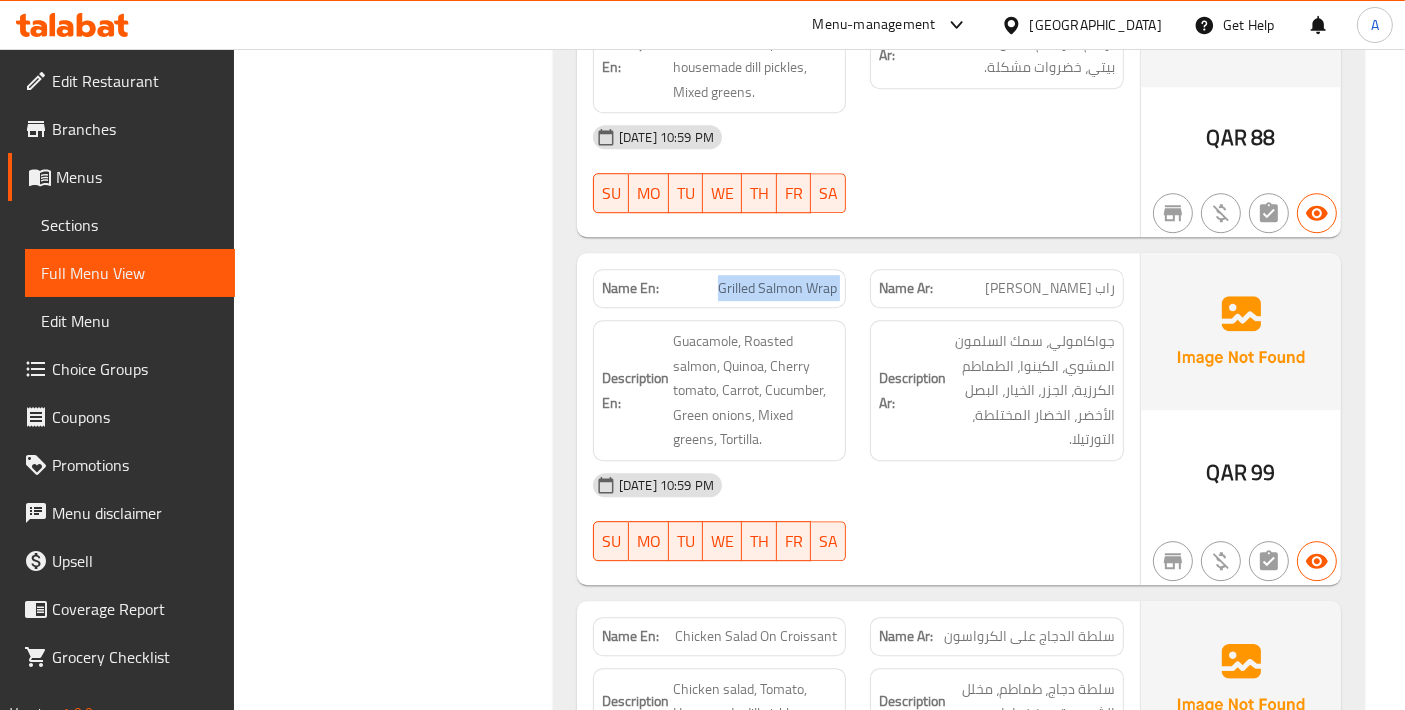 click on "Grilled Salmon Wrap" at bounding box center [770, -4109] 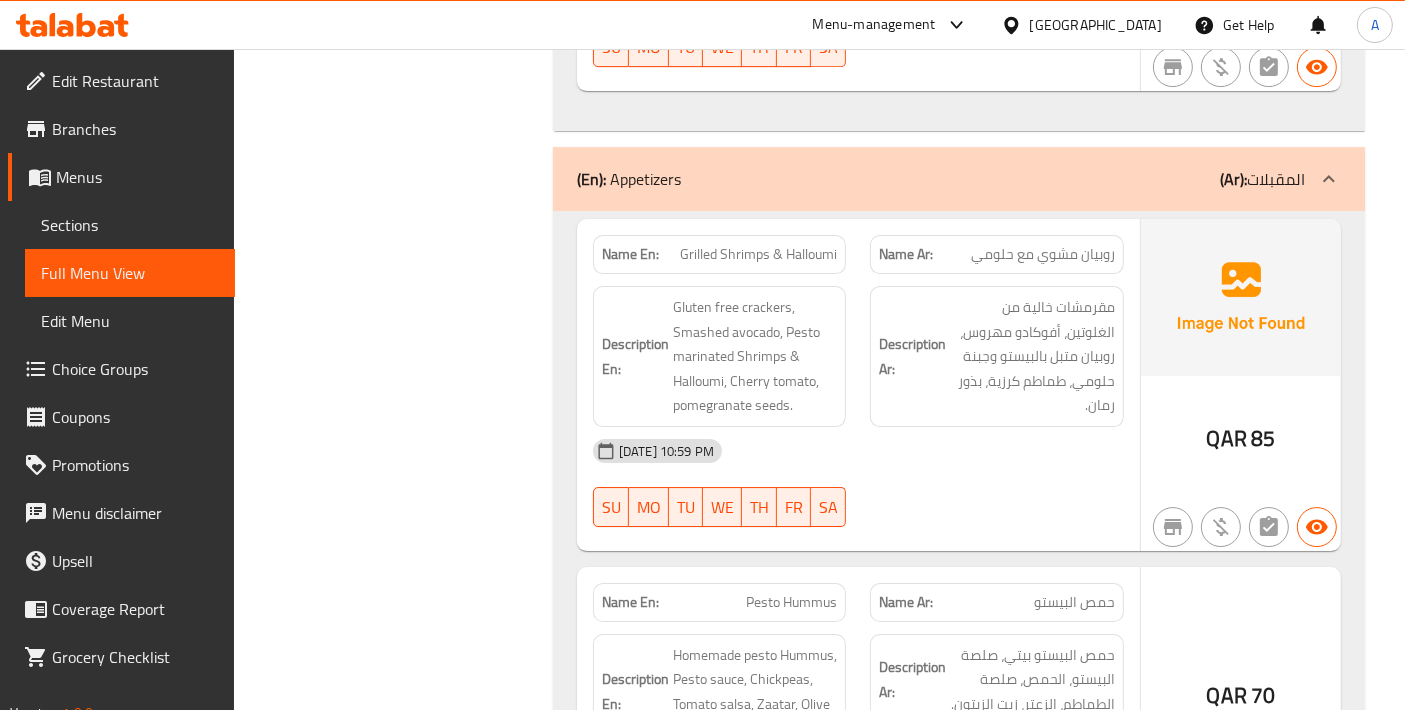 scroll, scrollTop: 6666, scrollLeft: 0, axis: vertical 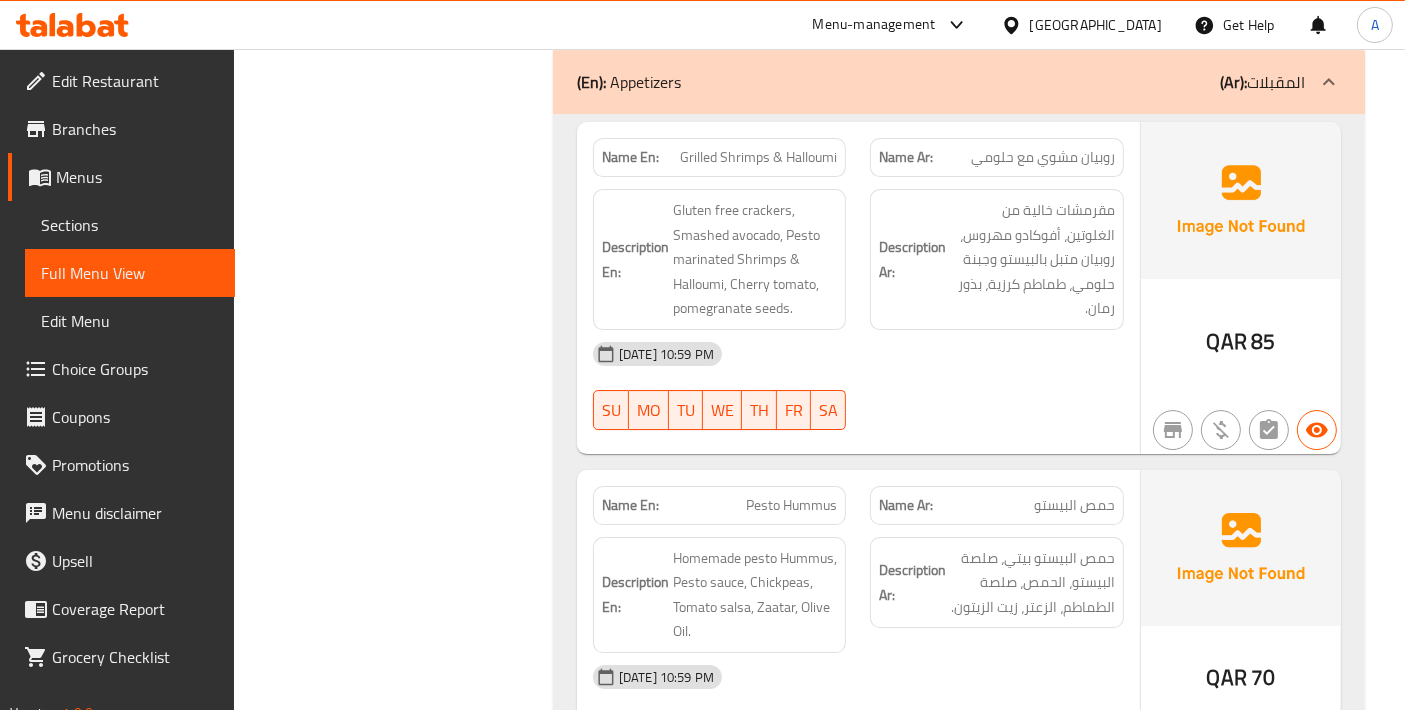click on "Grilled Shrimps & Halloumi" at bounding box center (779, -6290) 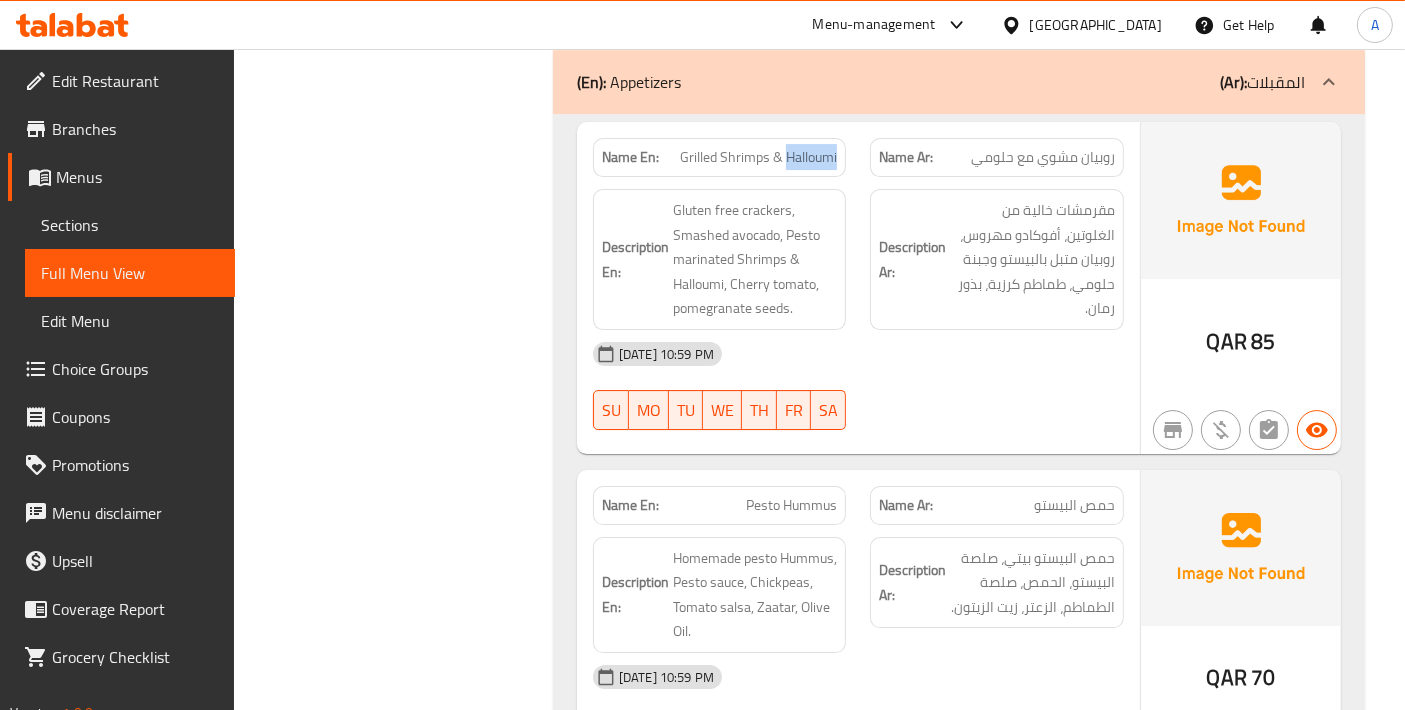 click on "Grilled Shrimps & Halloumi" at bounding box center (779, -6290) 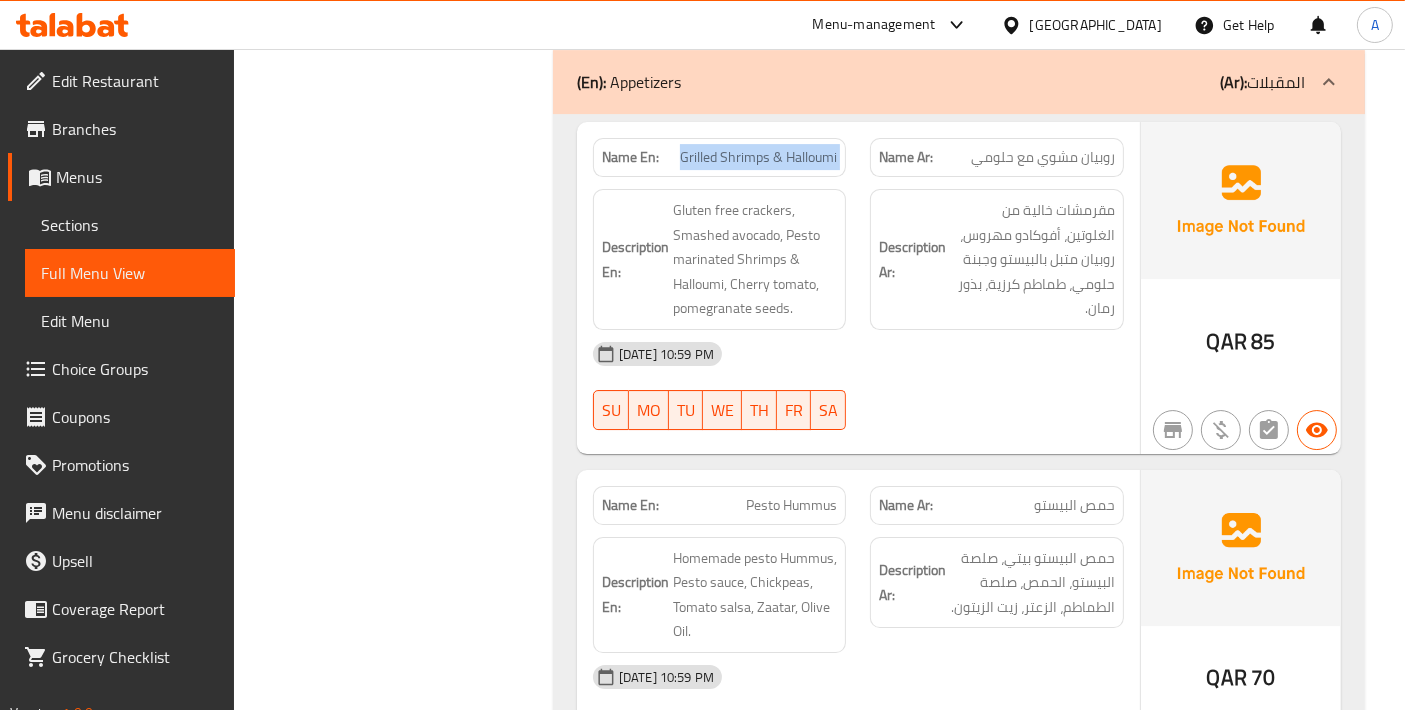 click on "Grilled Shrimps & Halloumi" at bounding box center [779, -6290] 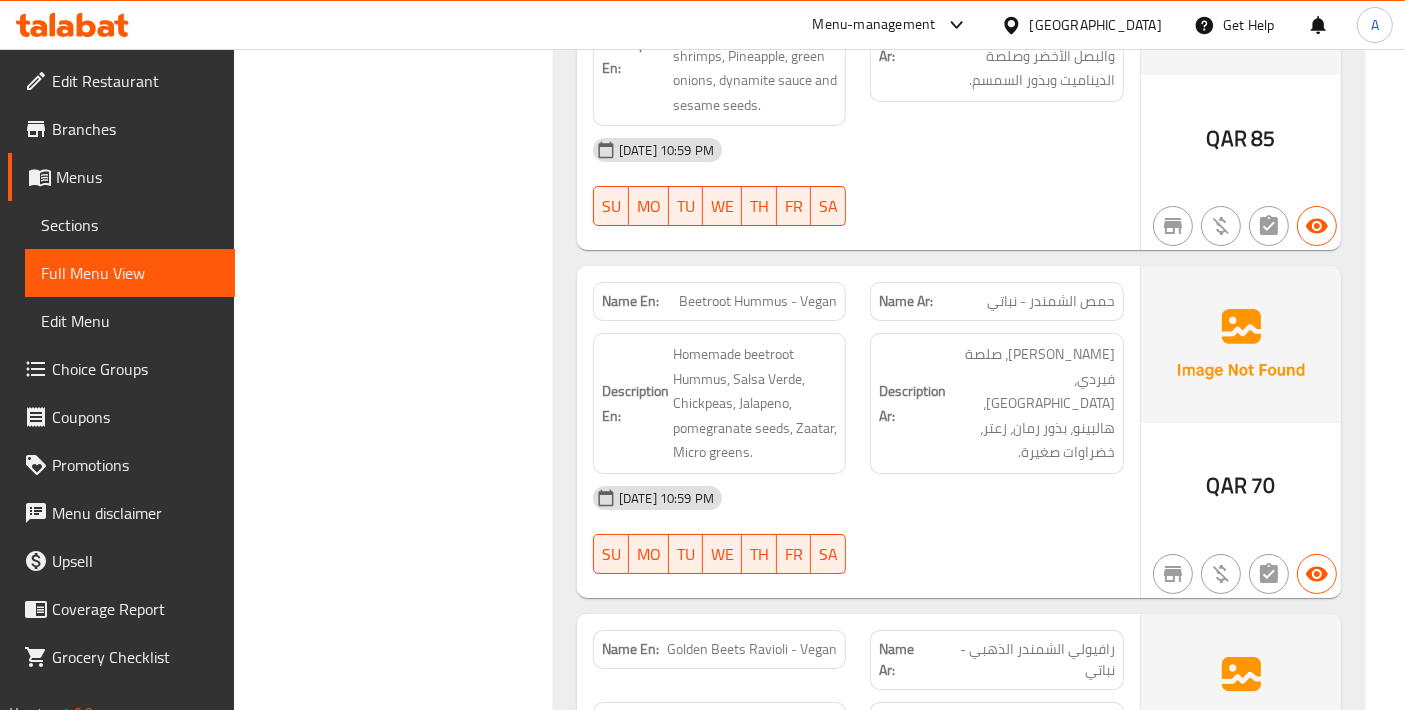 scroll, scrollTop: 7555, scrollLeft: 0, axis: vertical 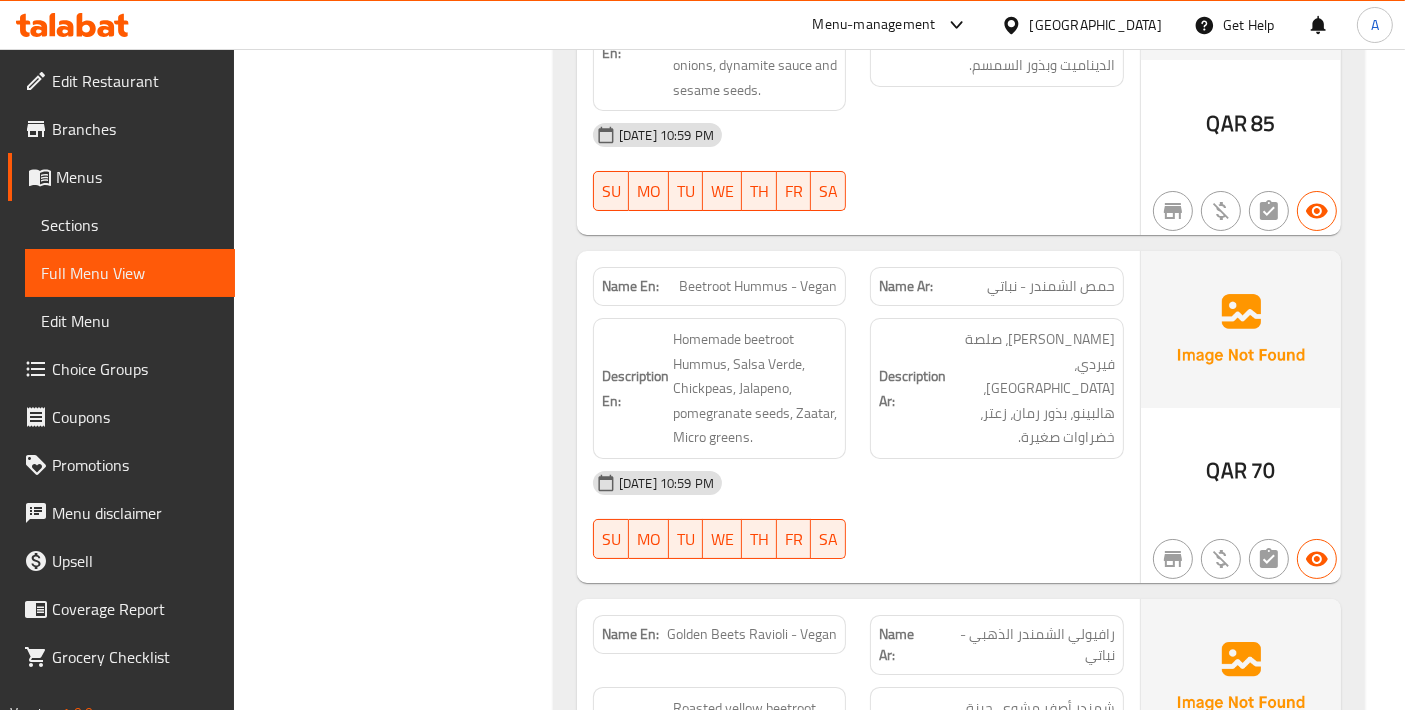 click on "Beetroot Hummus - Vegan" at bounding box center (770, -6210) 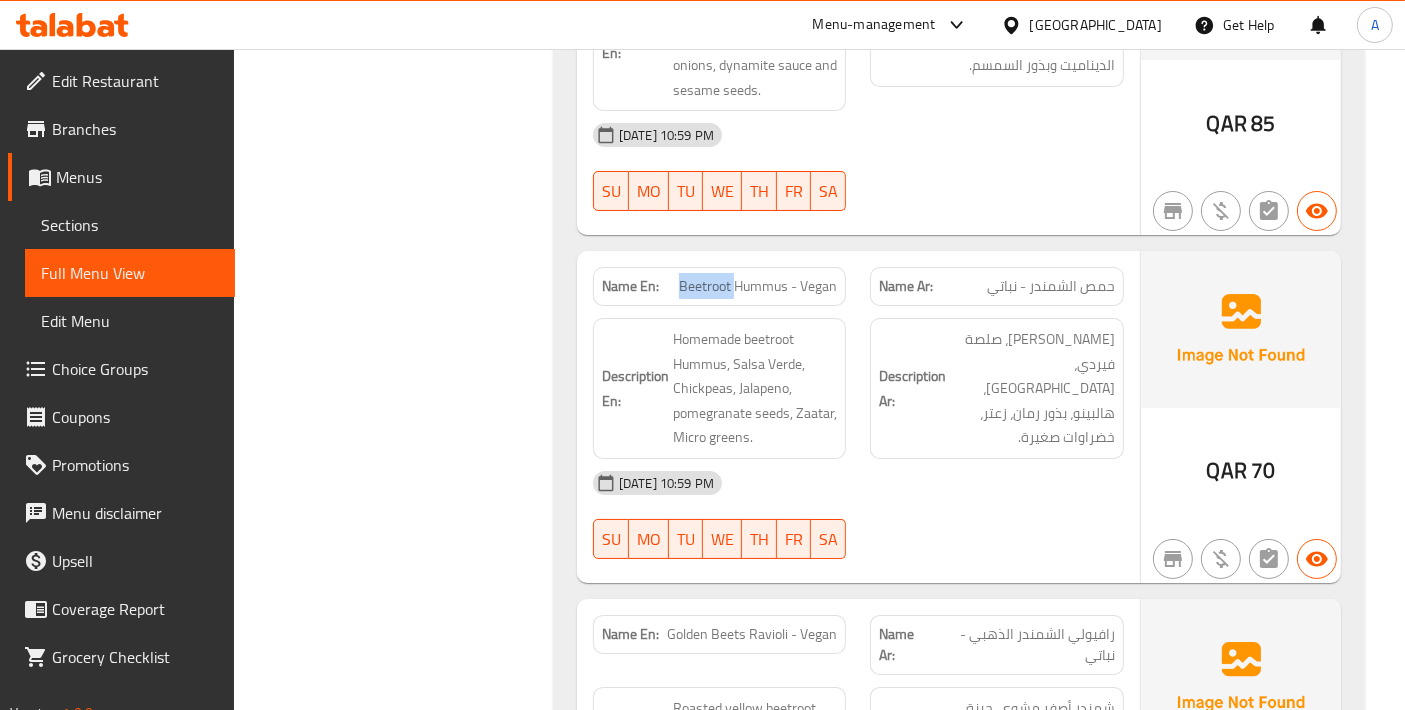 click on "Beetroot Hummus - Vegan" at bounding box center [770, -6210] 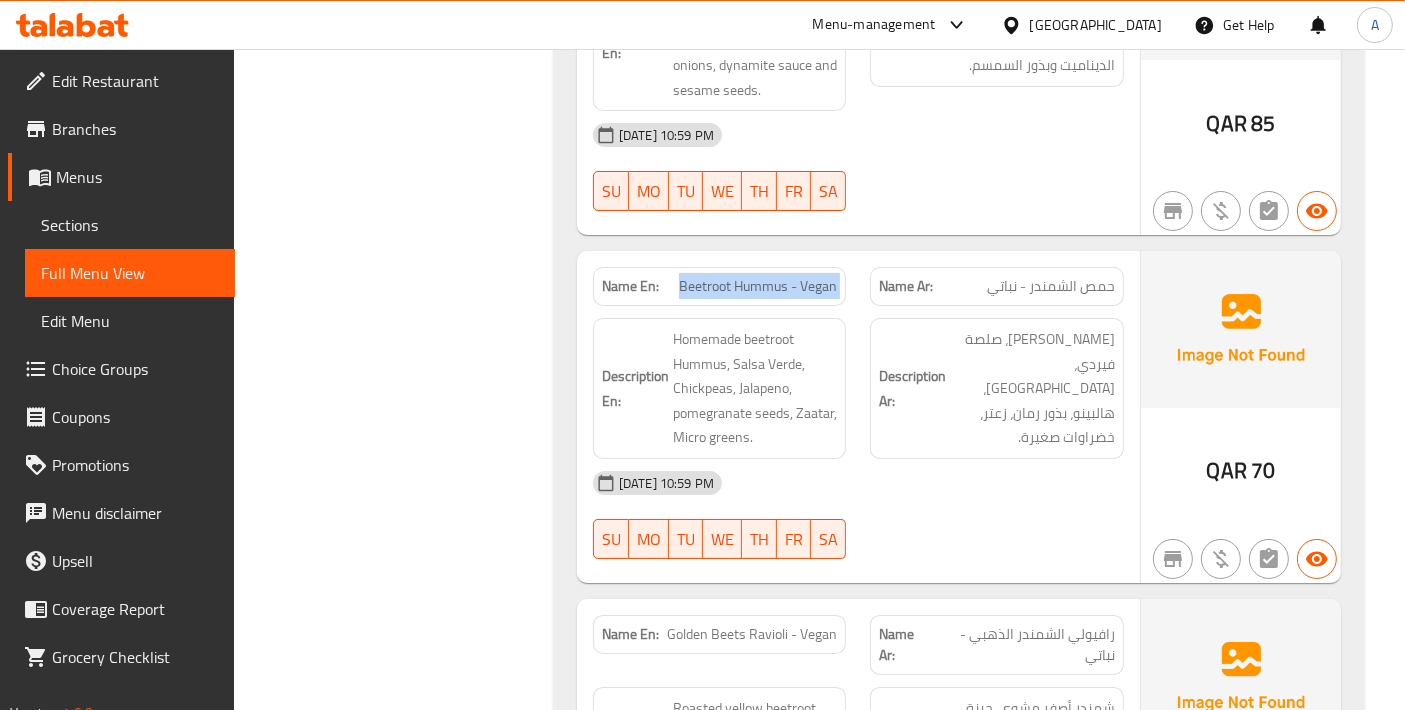 click on "Beetroot Hummus - Vegan" at bounding box center (770, -6210) 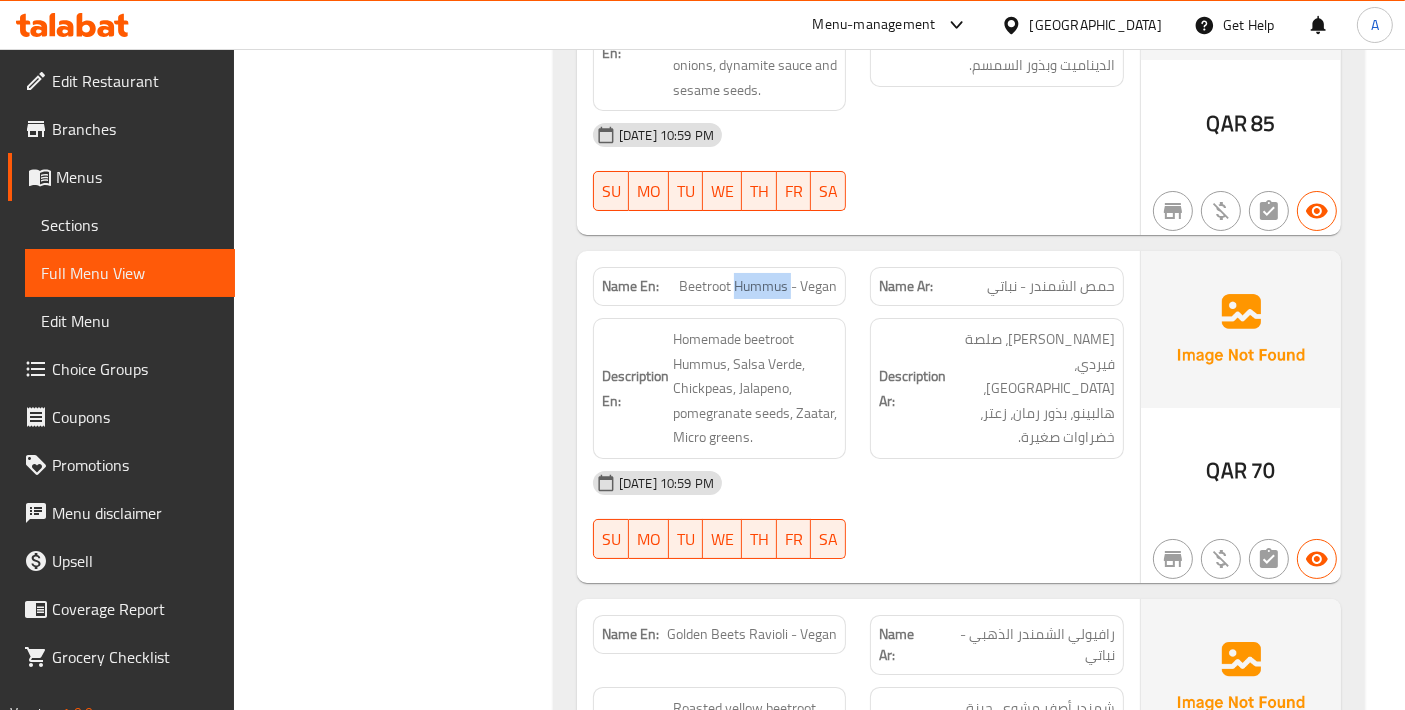 click on "Beetroot Hummus - Vegan" at bounding box center (770, -6210) 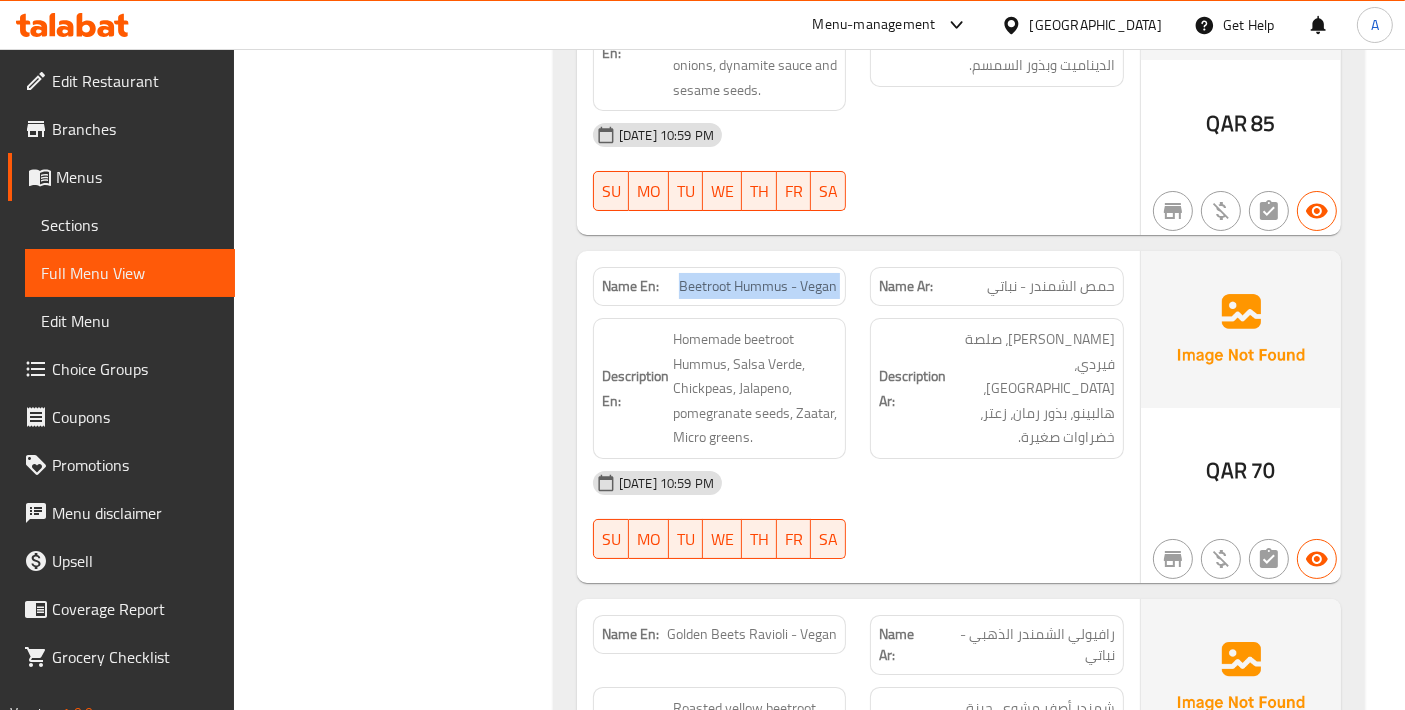 click on "Beetroot Hummus - Vegan" at bounding box center (770, -6210) 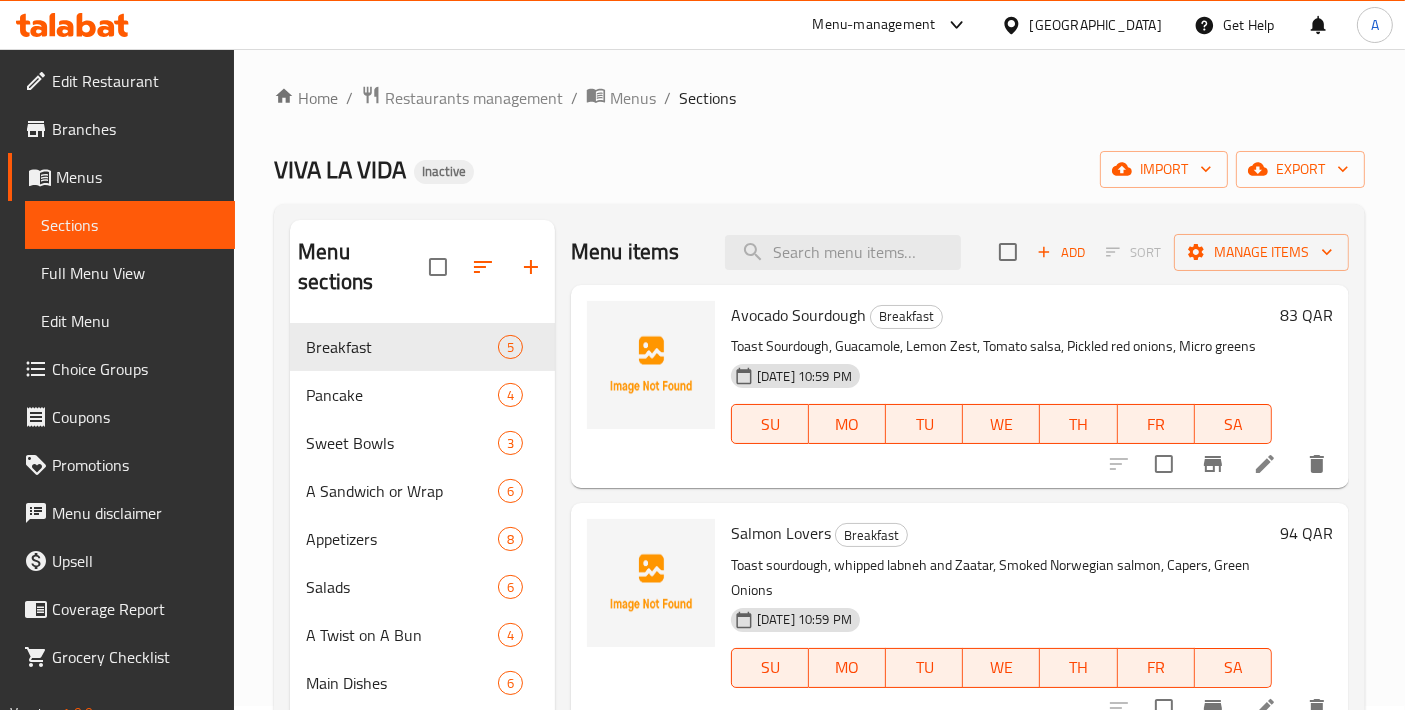 scroll, scrollTop: 0, scrollLeft: 0, axis: both 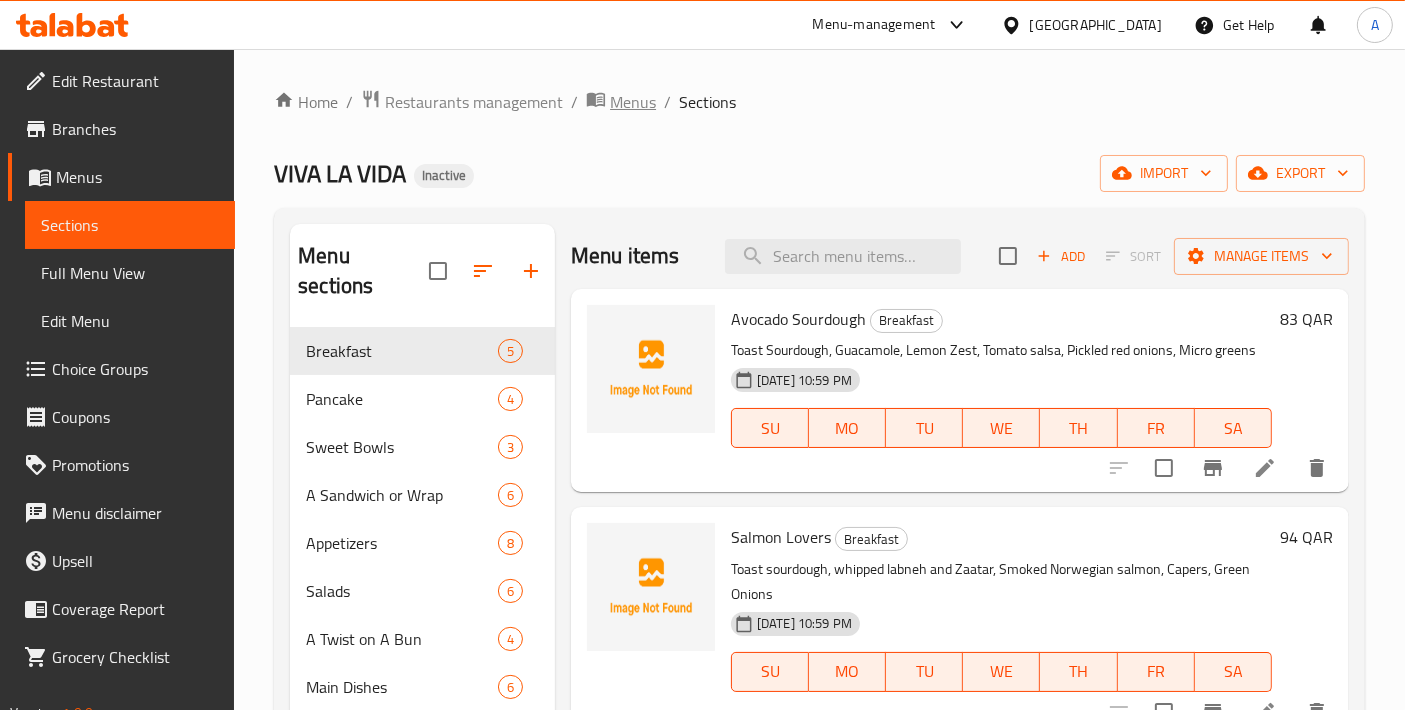 click on "Menus" at bounding box center (633, 102) 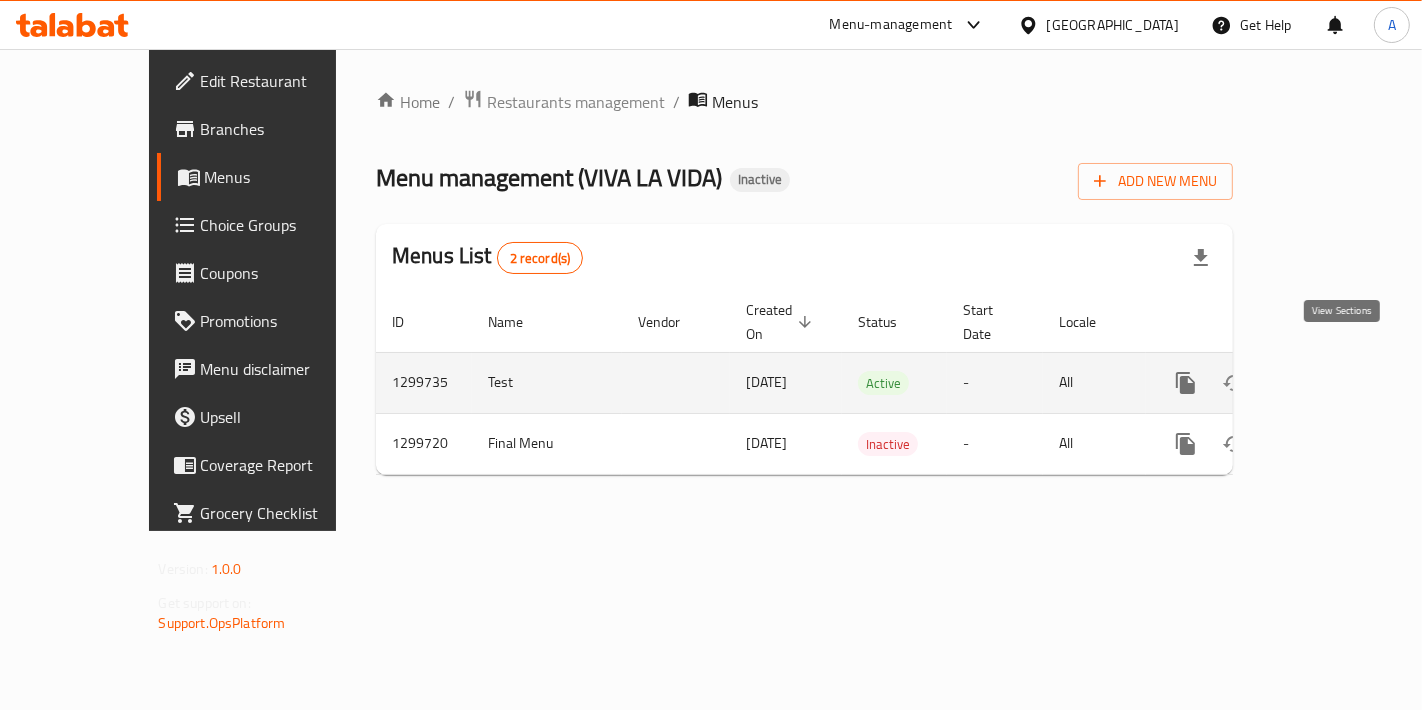 click 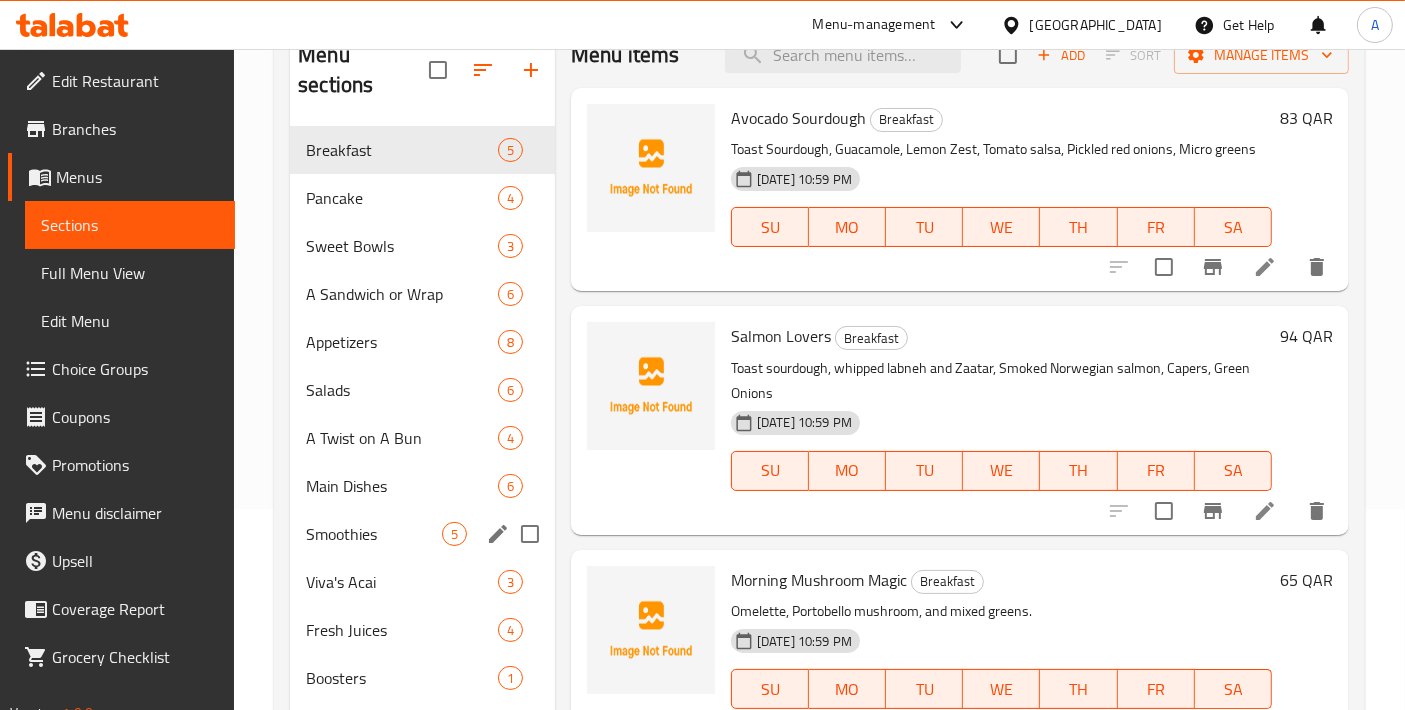 scroll, scrollTop: 222, scrollLeft: 0, axis: vertical 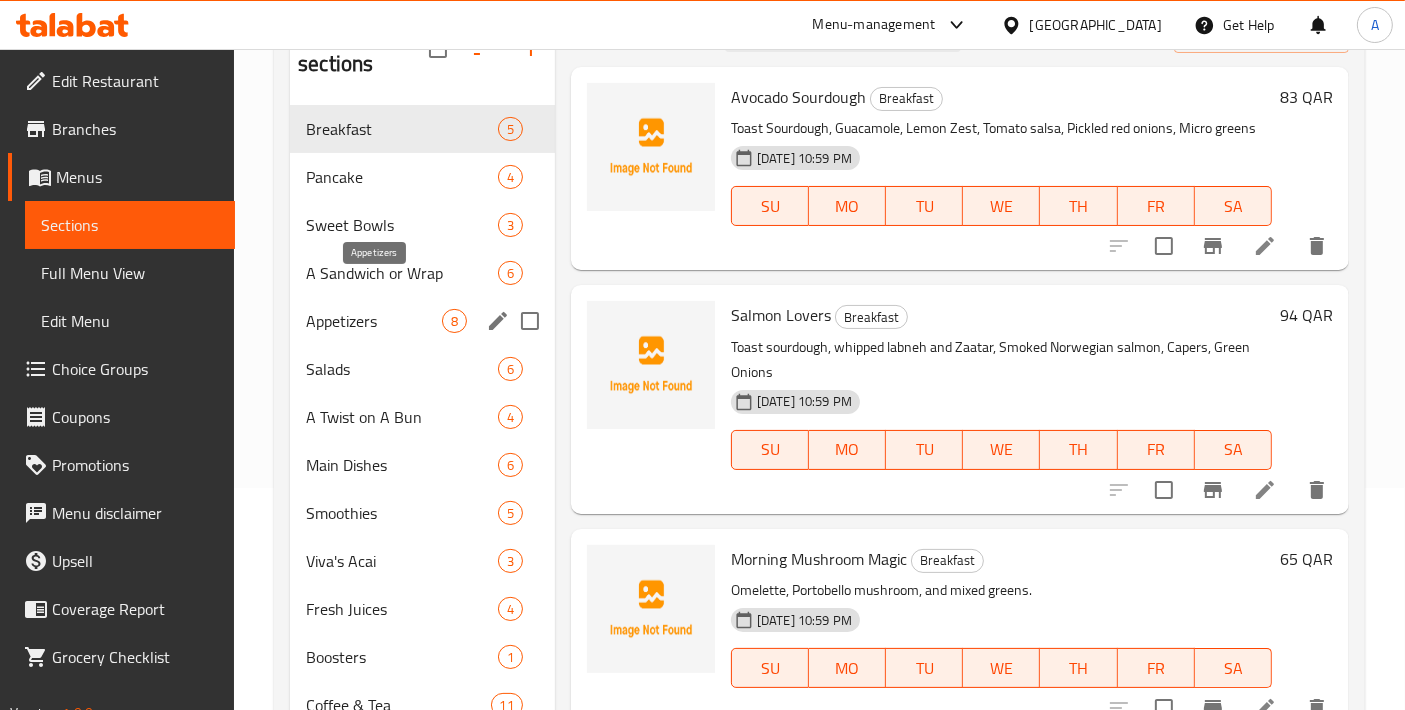 click on "Appetizers" at bounding box center (374, 321) 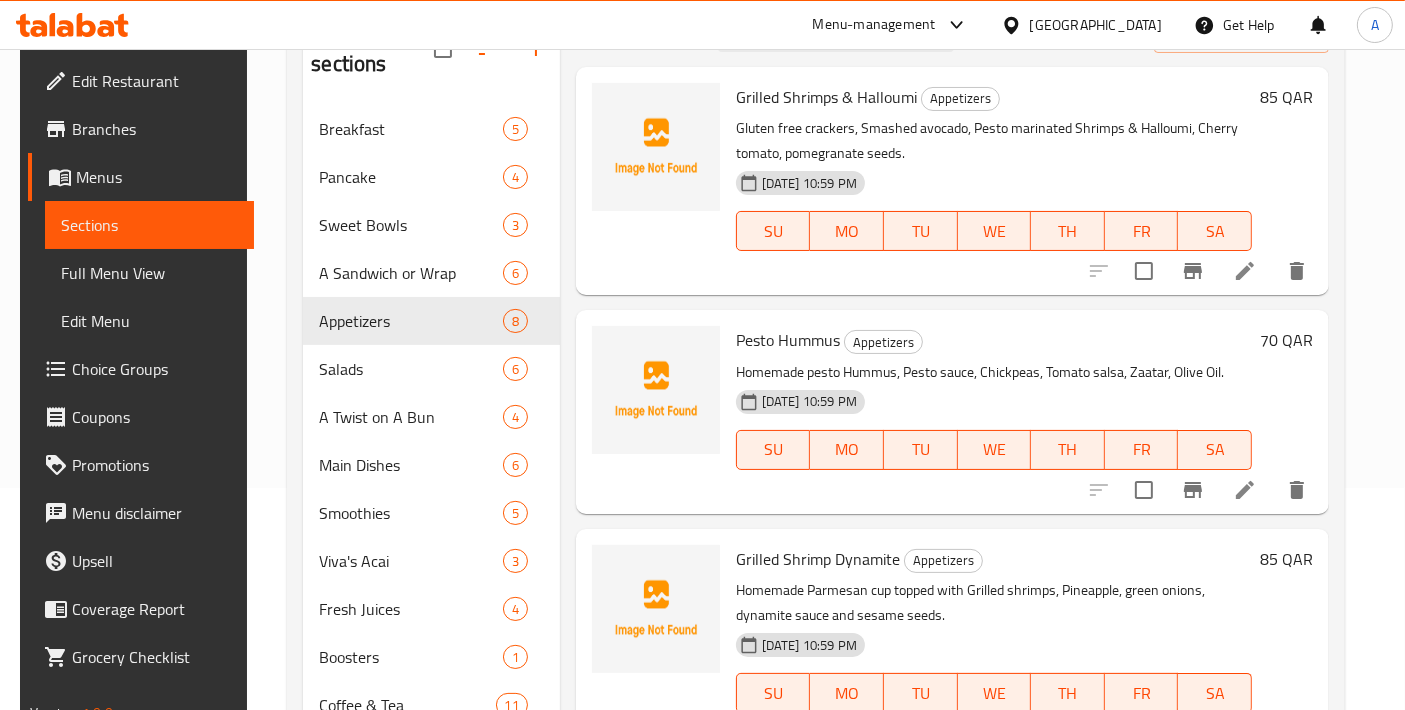 click on "Full Menu View" at bounding box center [150, 273] 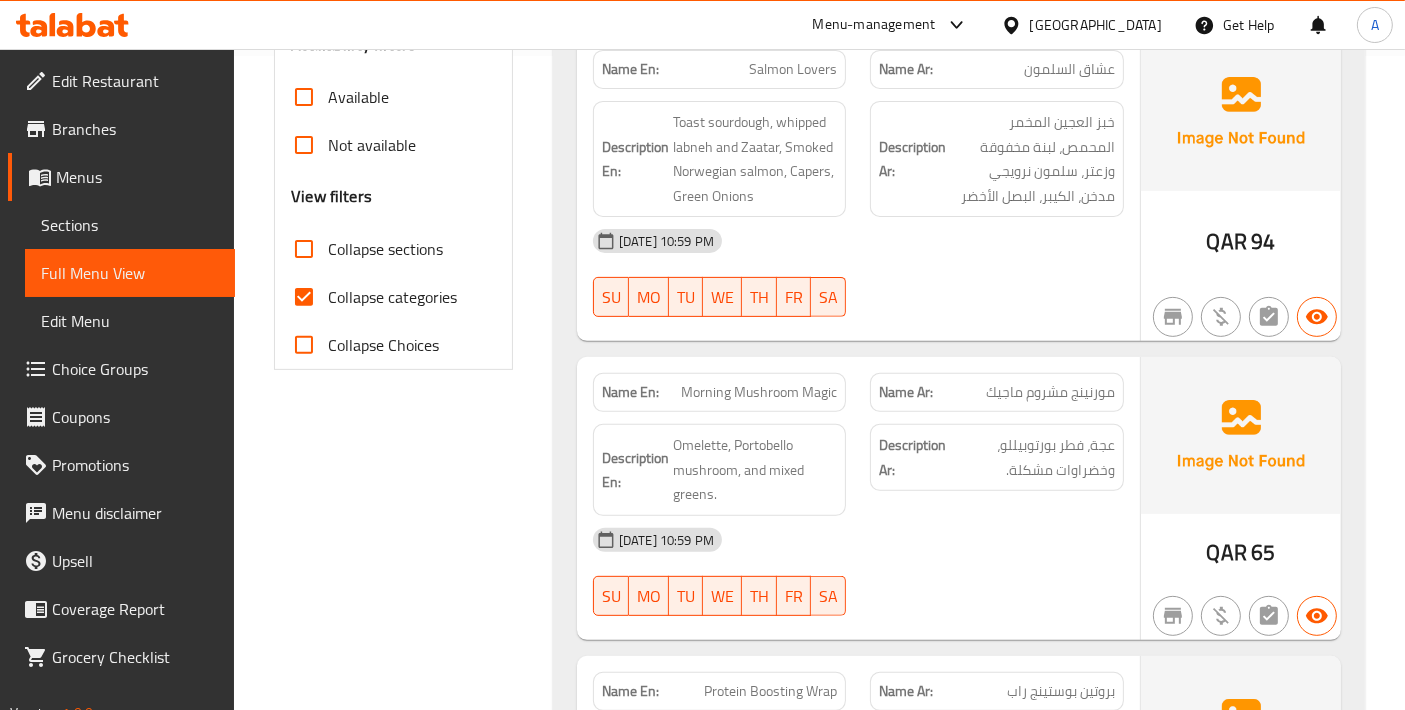 scroll, scrollTop: 888, scrollLeft: 0, axis: vertical 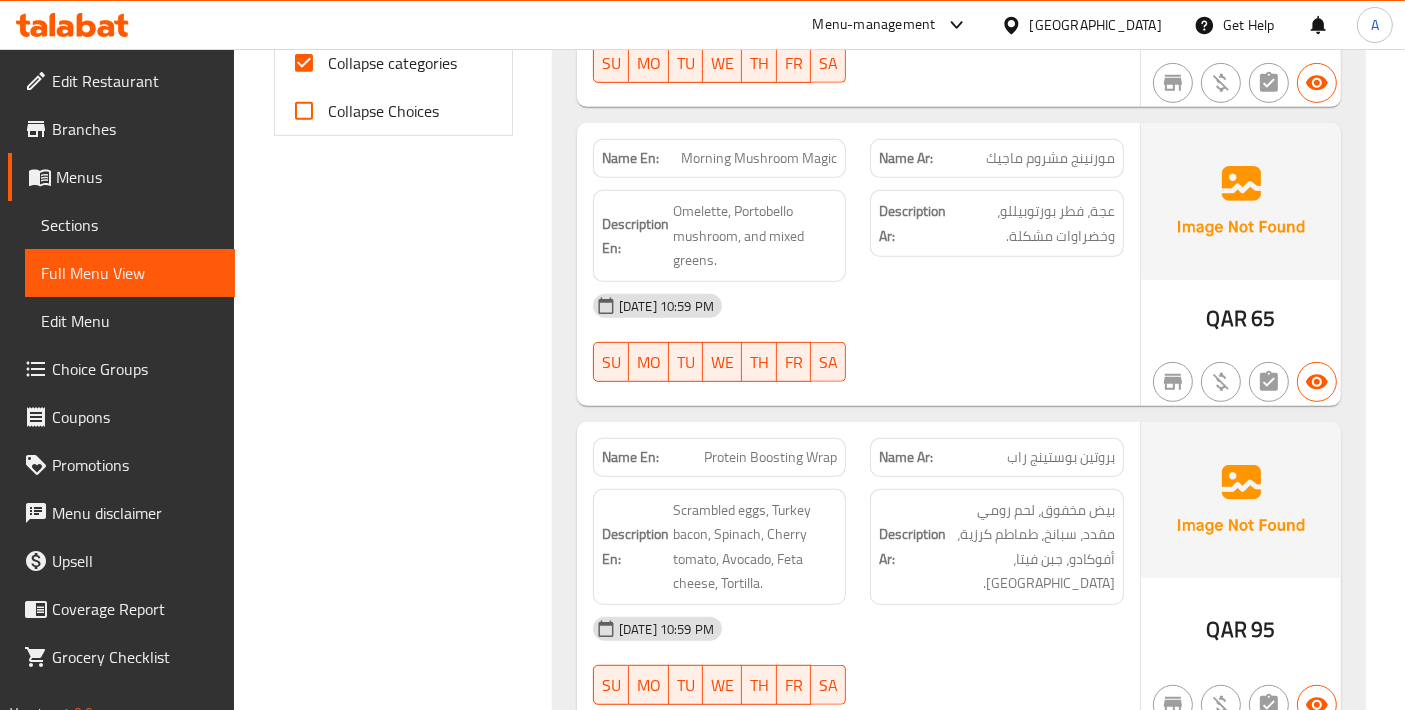 click on "Collapse categories" at bounding box center (304, 63) 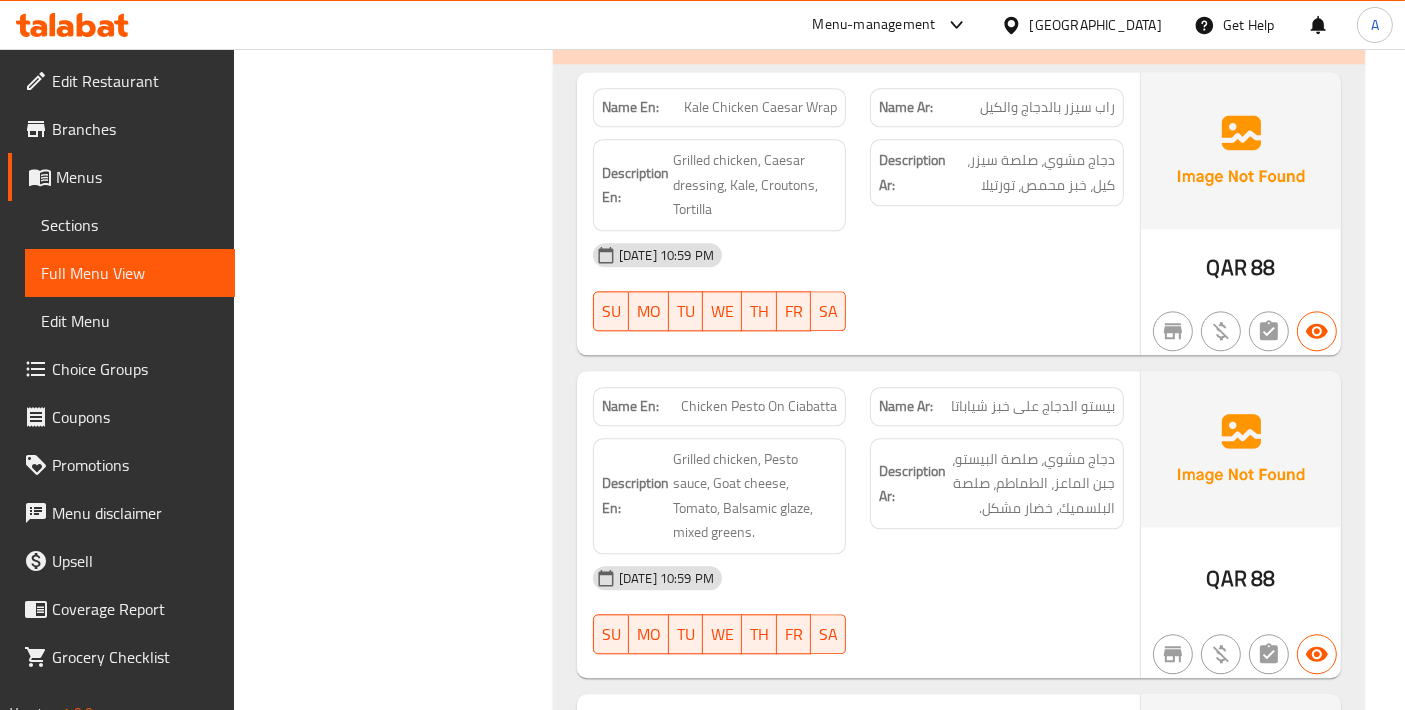 scroll, scrollTop: 4444, scrollLeft: 0, axis: vertical 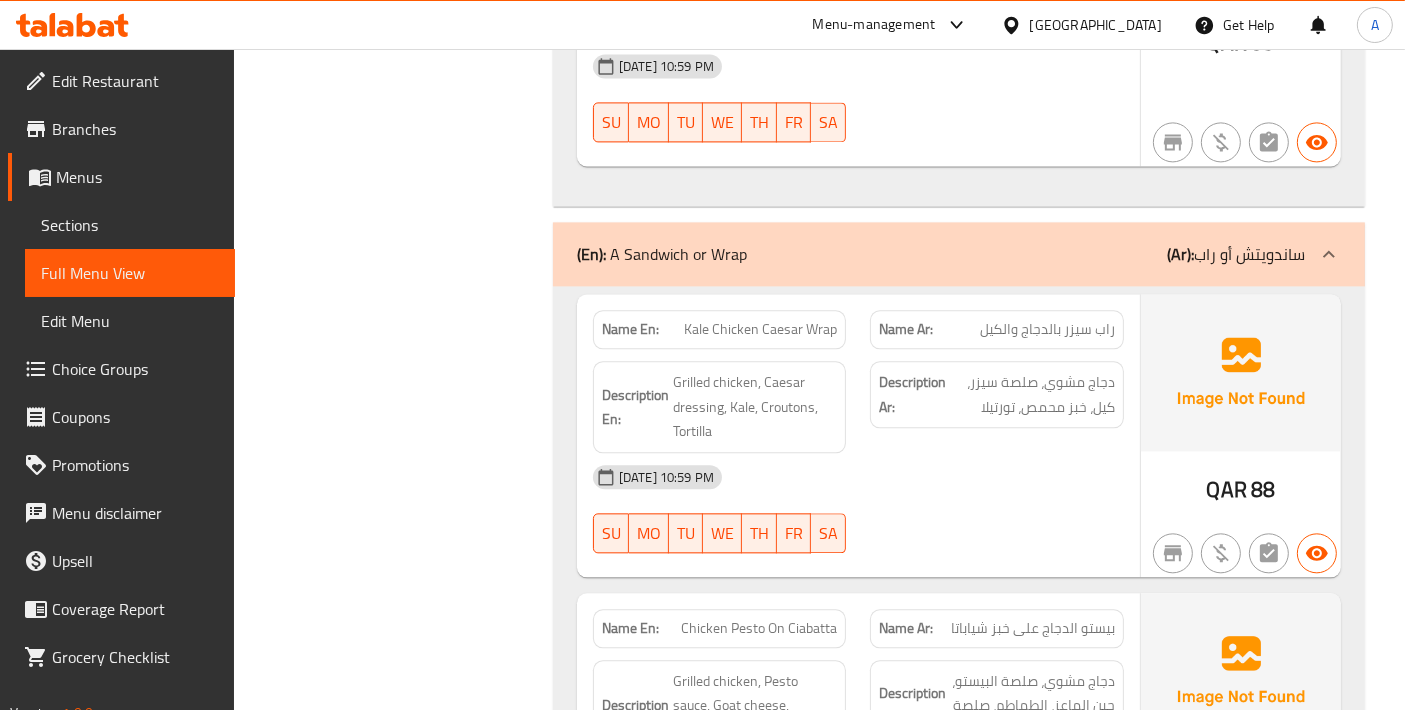click on "Chicken Pesto On Ciabatta" at bounding box center (793, -3721) 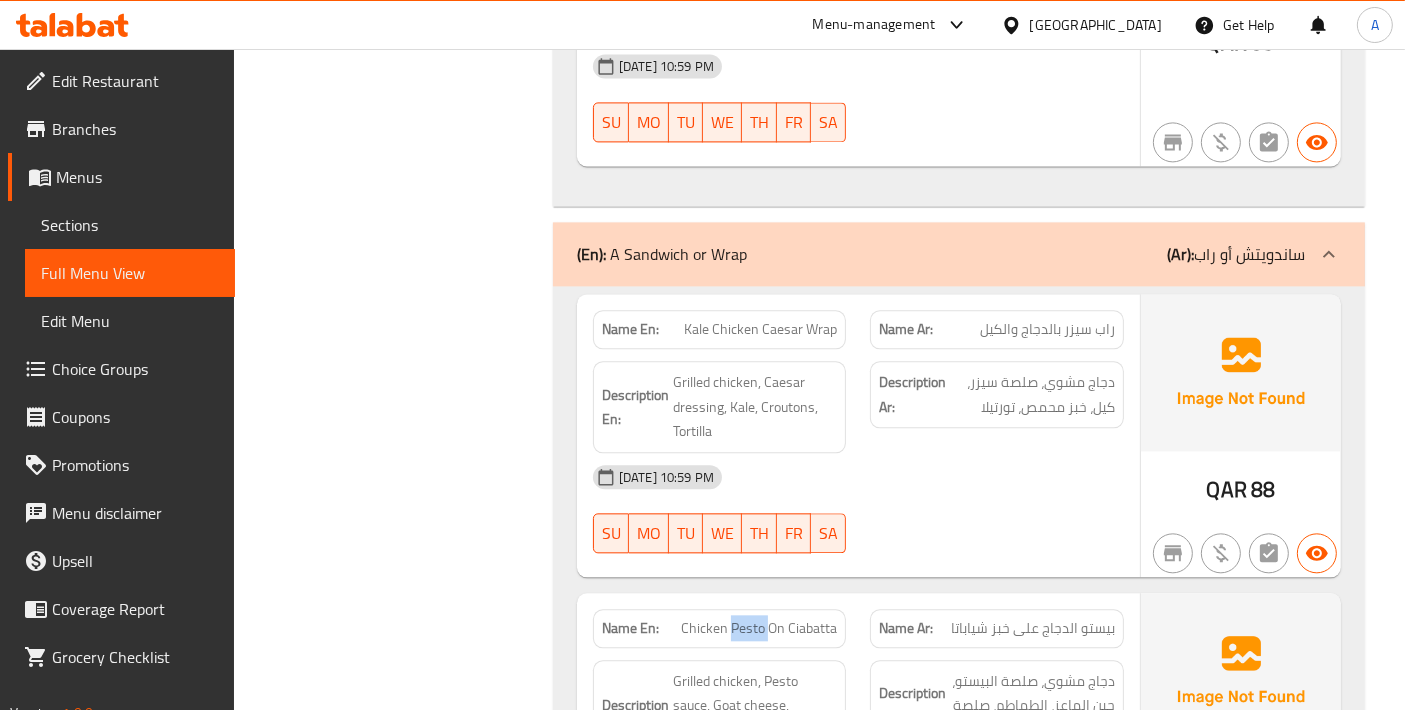 click on "Chicken Pesto On Ciabatta" at bounding box center (793, -3721) 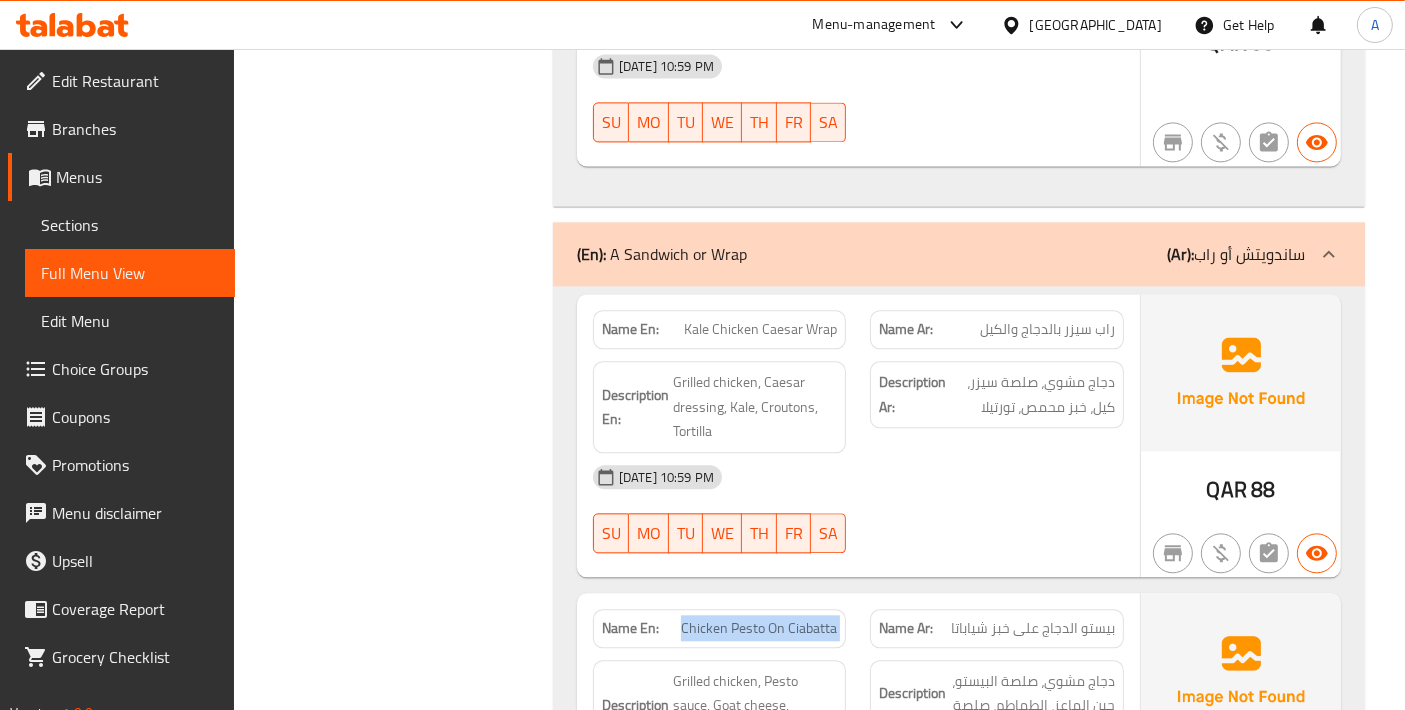 click on "Chicken Pesto On Ciabatta" at bounding box center [793, -3721] 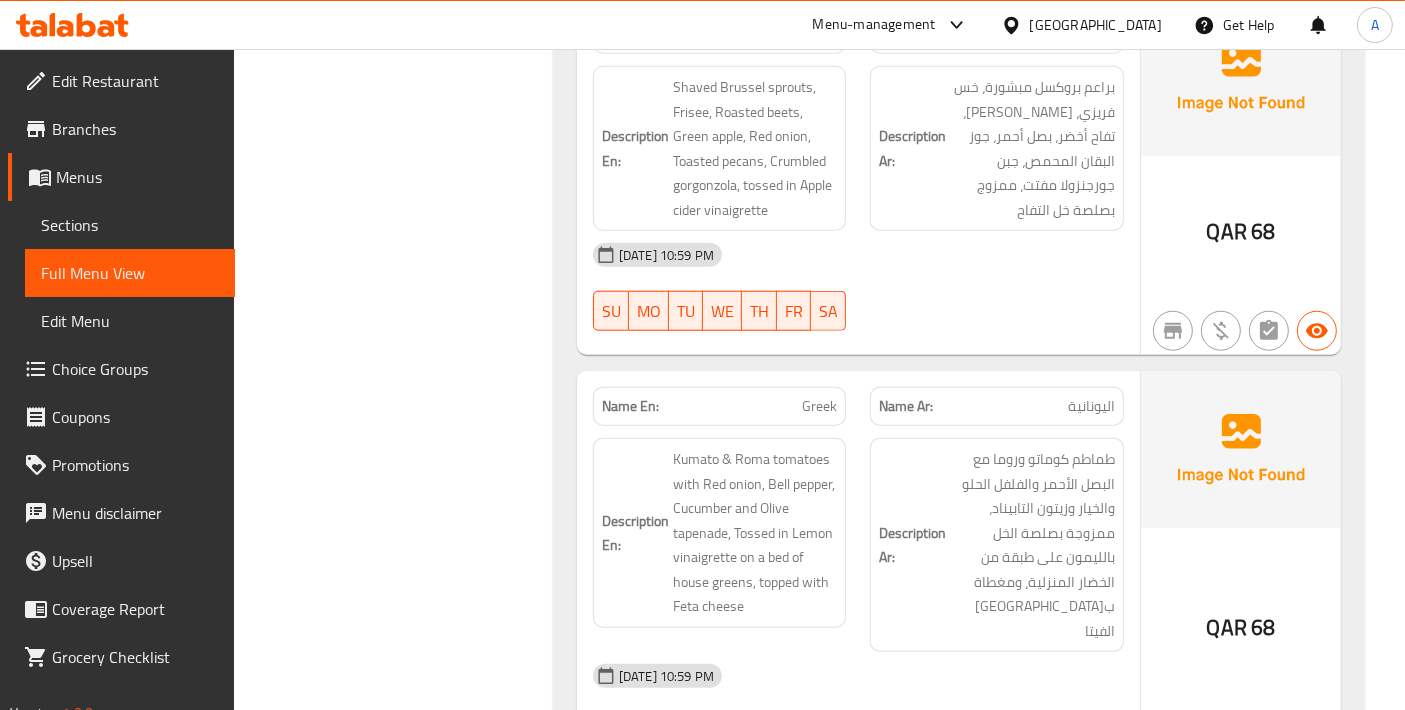 scroll, scrollTop: 9333, scrollLeft: 0, axis: vertical 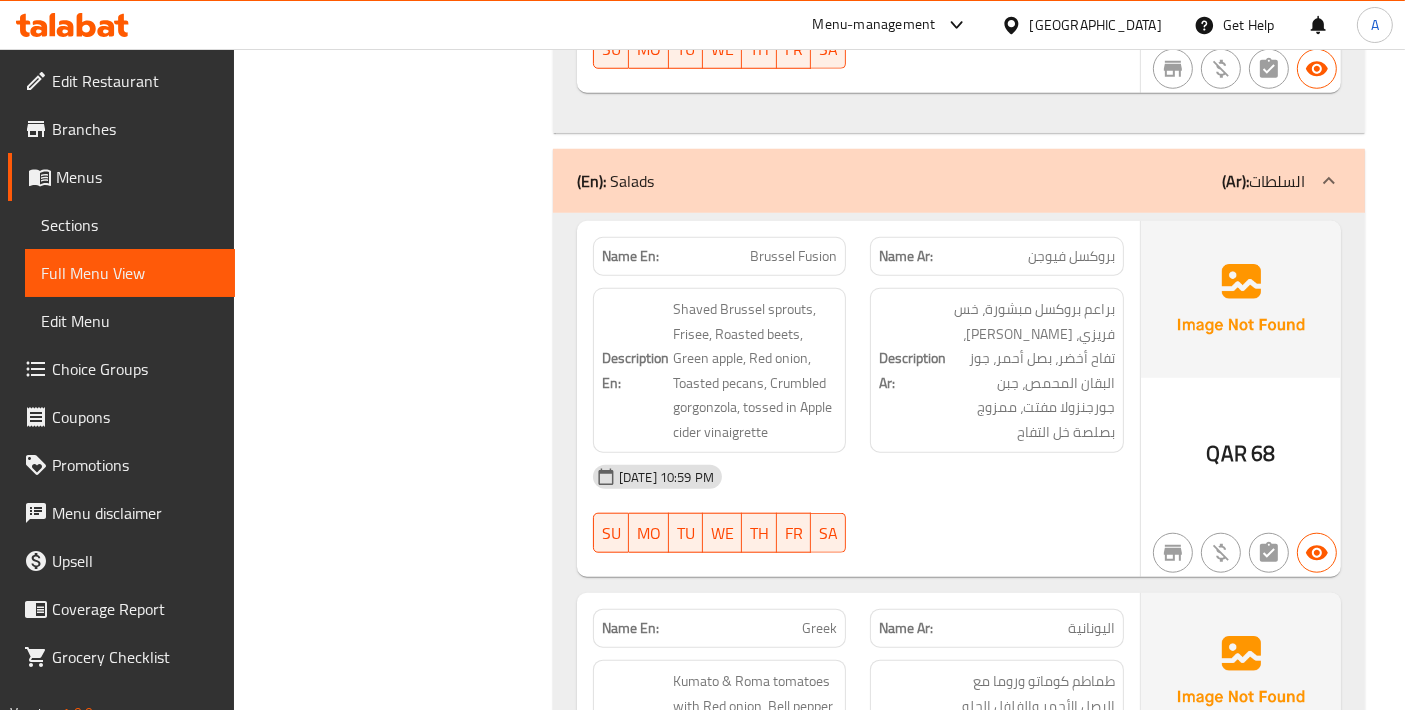click on "Brussel Fusion" at bounding box center (779, -8957) 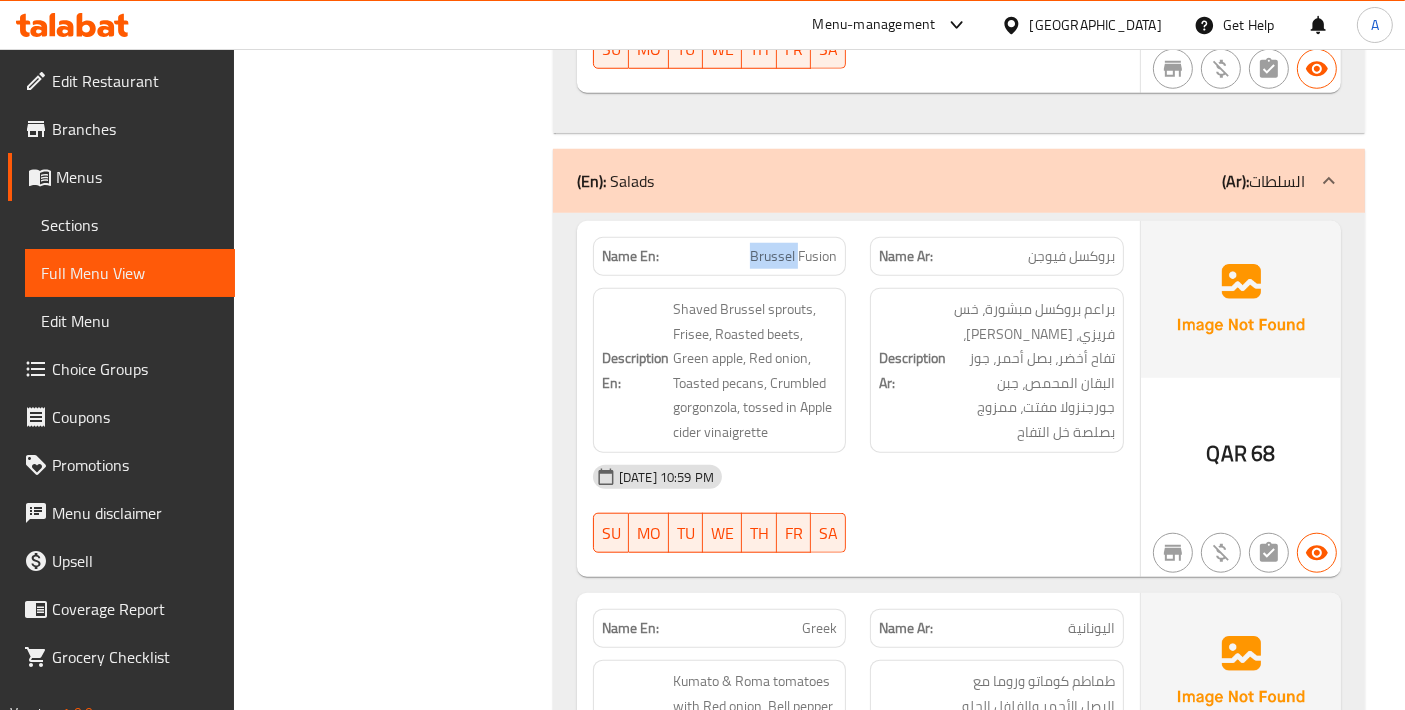 click on "Brussel Fusion" at bounding box center (779, -8957) 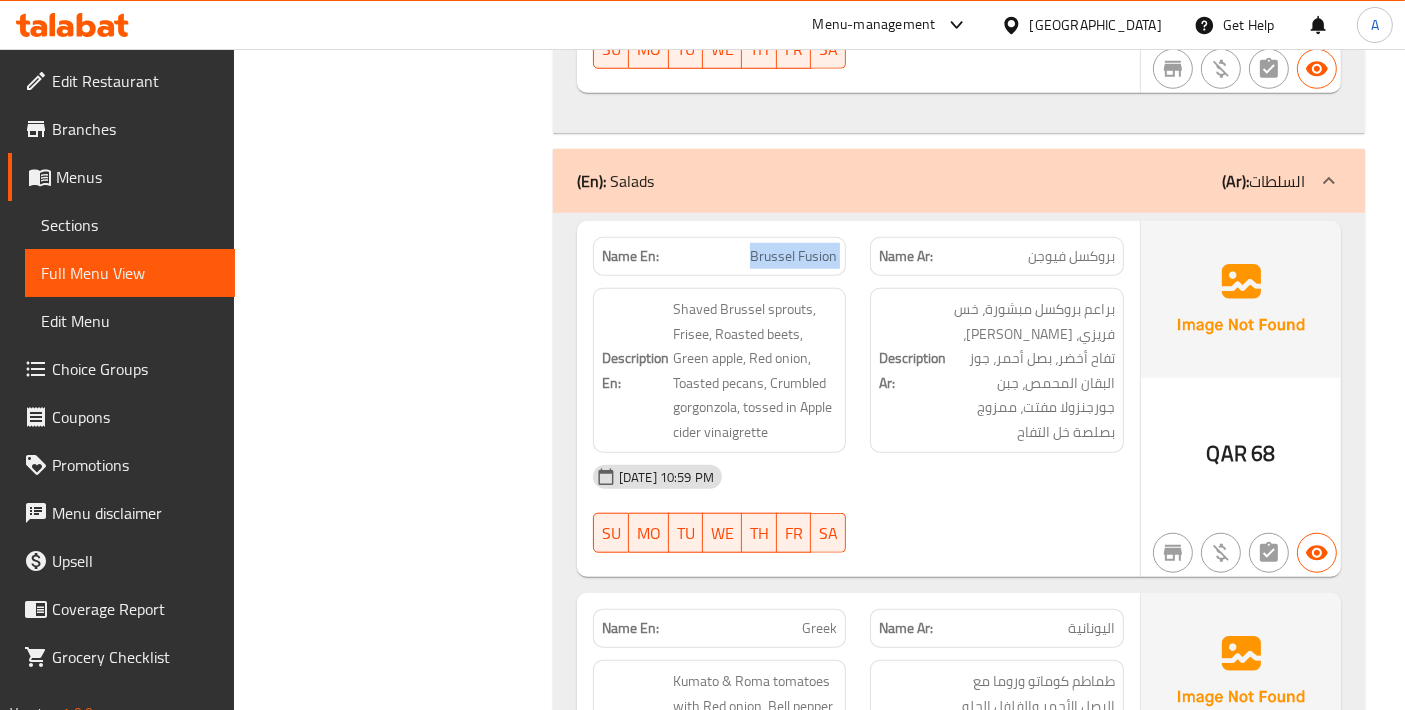 click on "Brussel Fusion" at bounding box center (779, -8957) 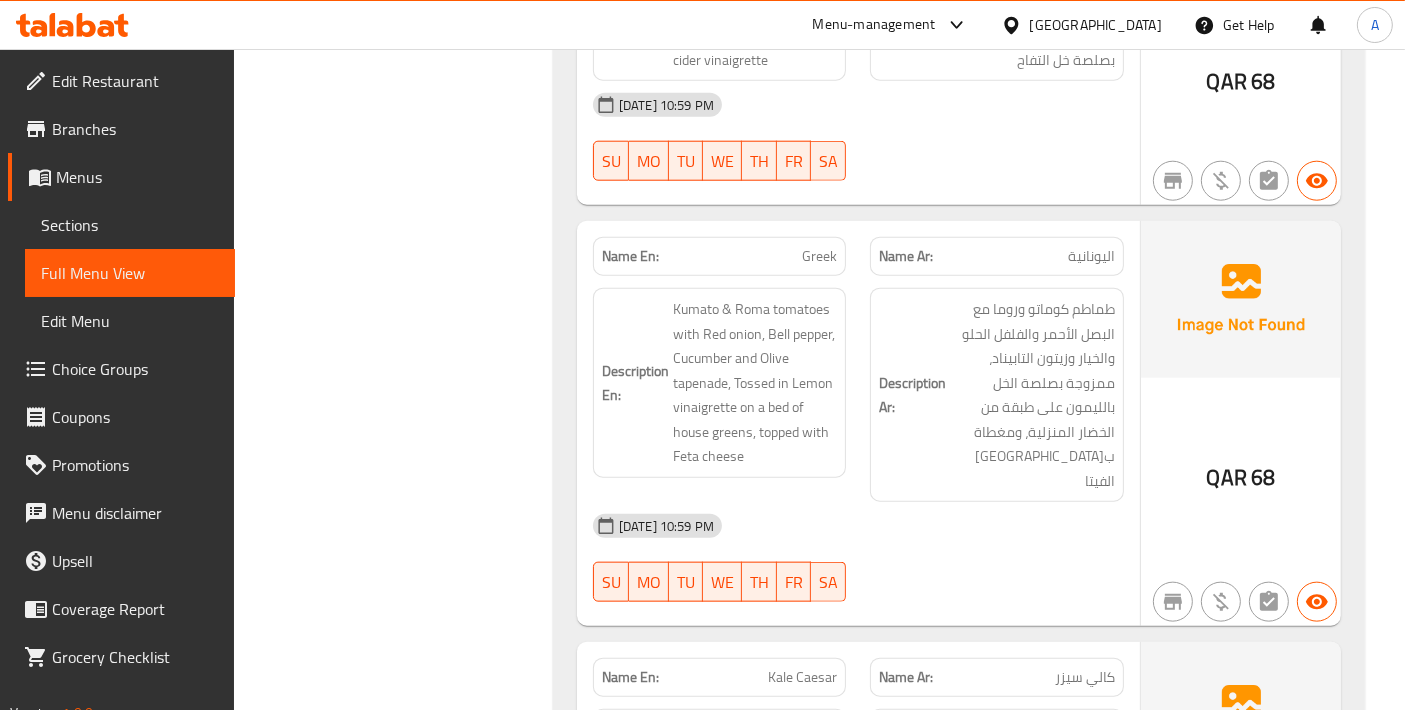 scroll, scrollTop: 9777, scrollLeft: 0, axis: vertical 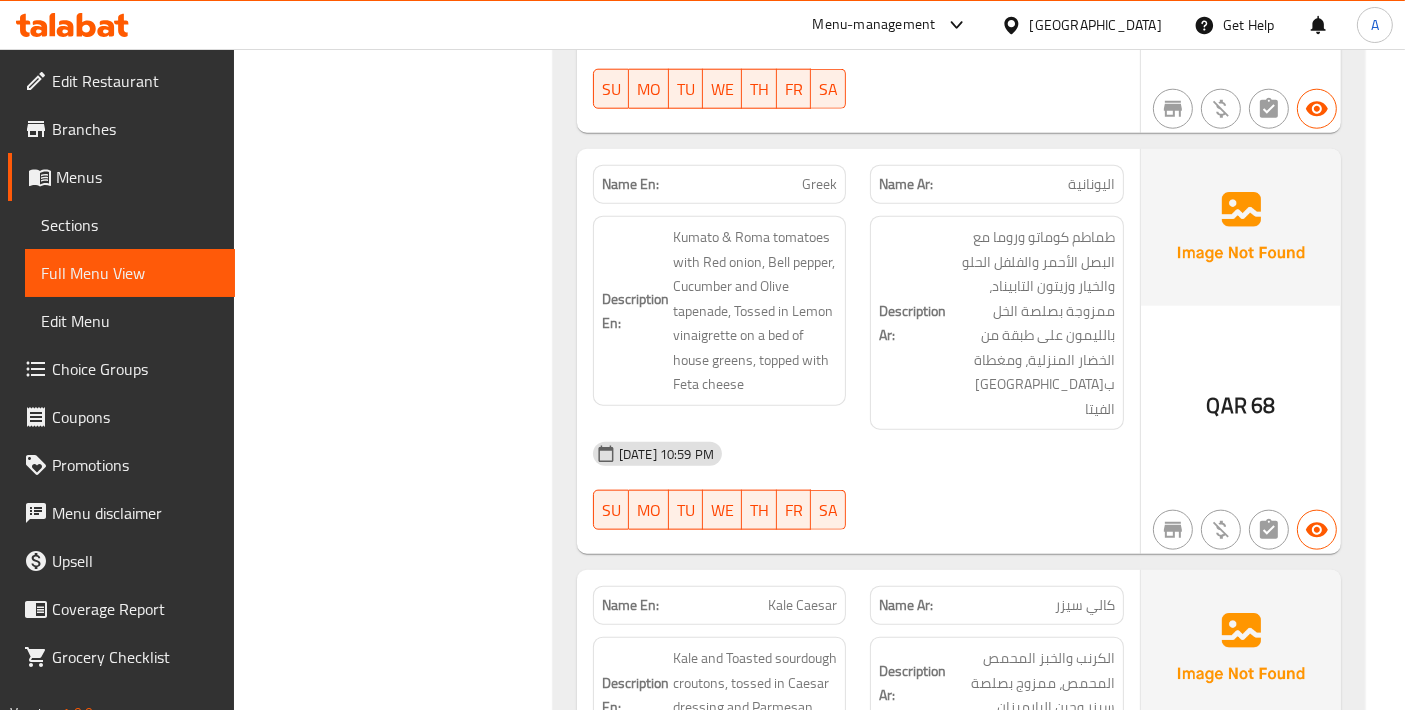 click on "Greek" at bounding box center (793, -9054) 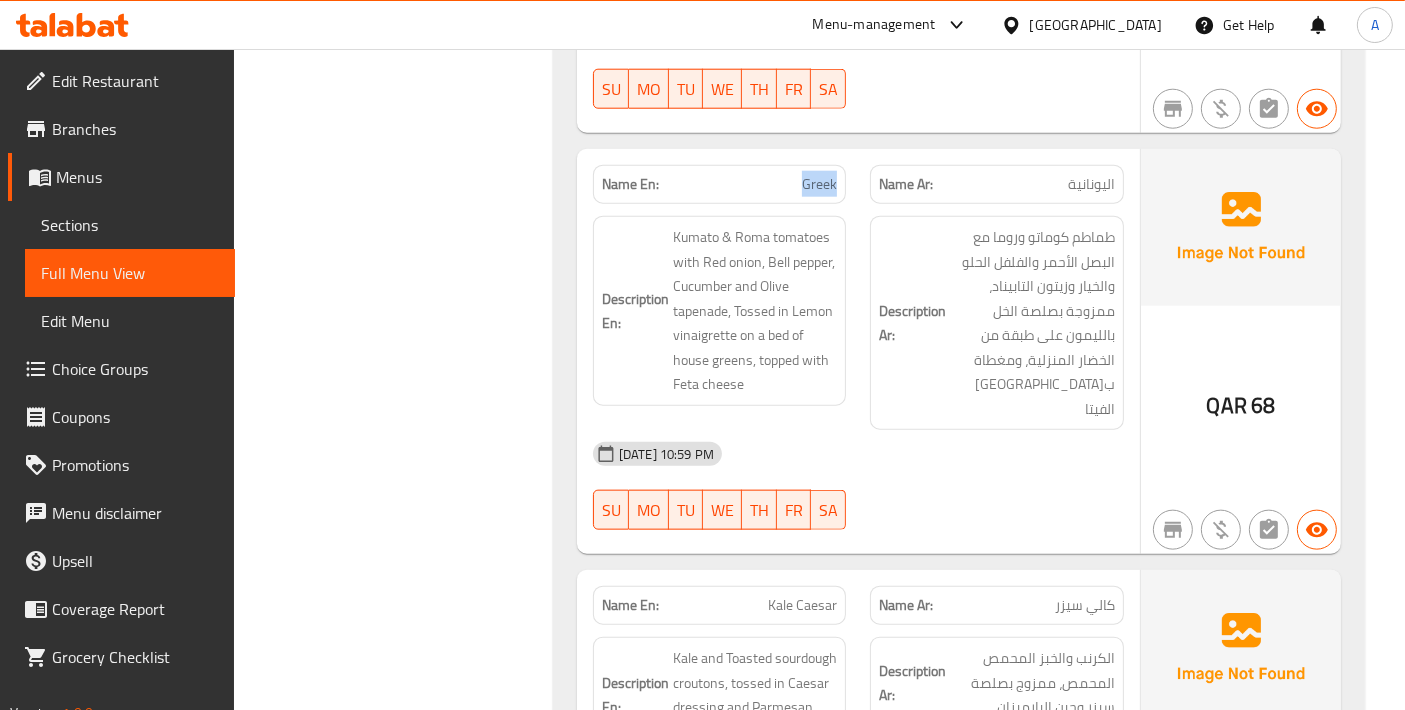 click on "Greek" at bounding box center [793, -9054] 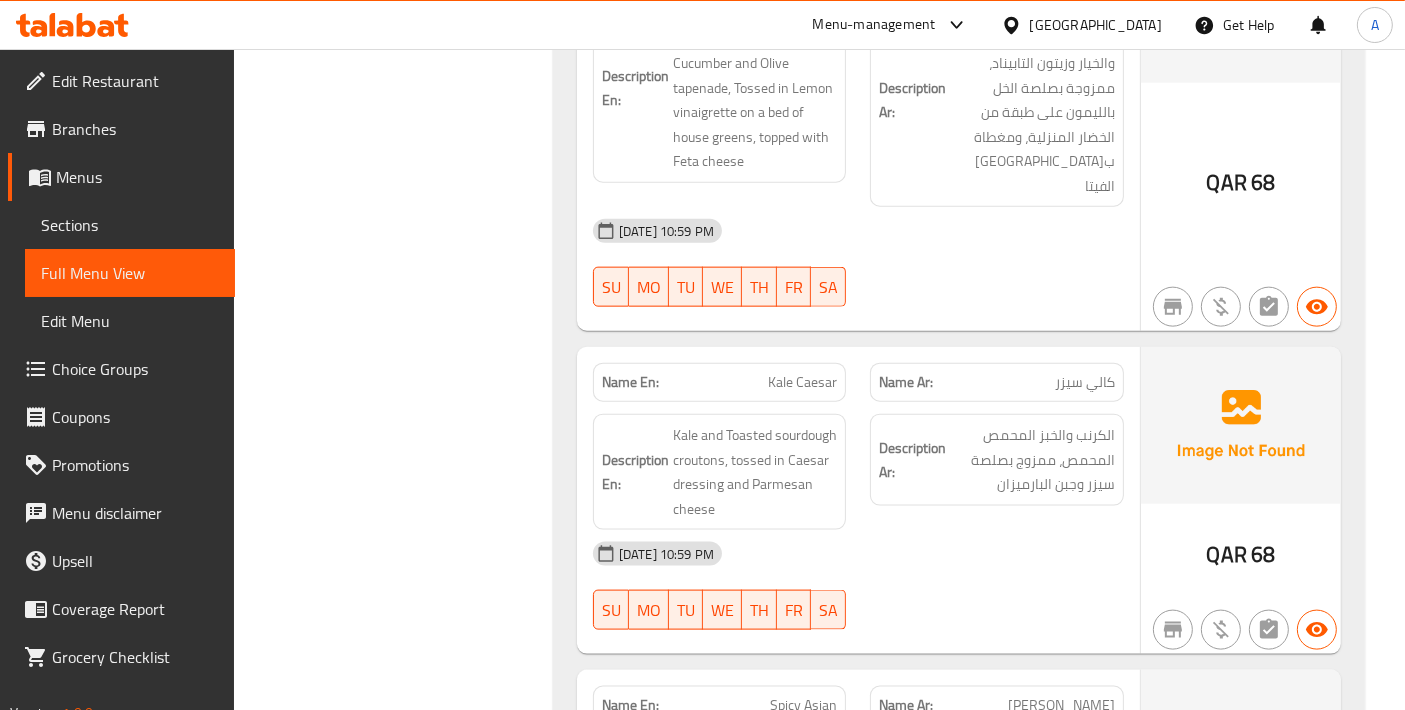 scroll, scrollTop: 9777, scrollLeft: 0, axis: vertical 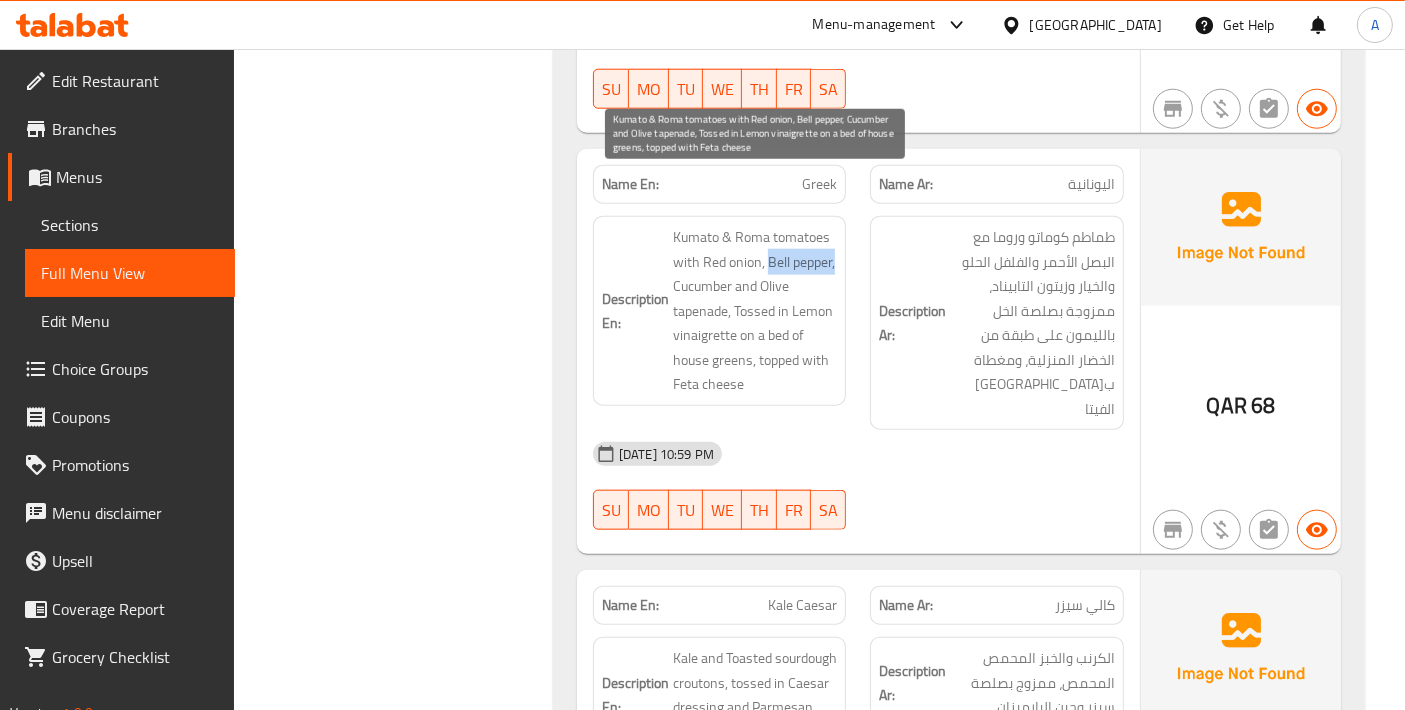 drag, startPoint x: 768, startPoint y: 212, endPoint x: 834, endPoint y: 206, distance: 66.27216 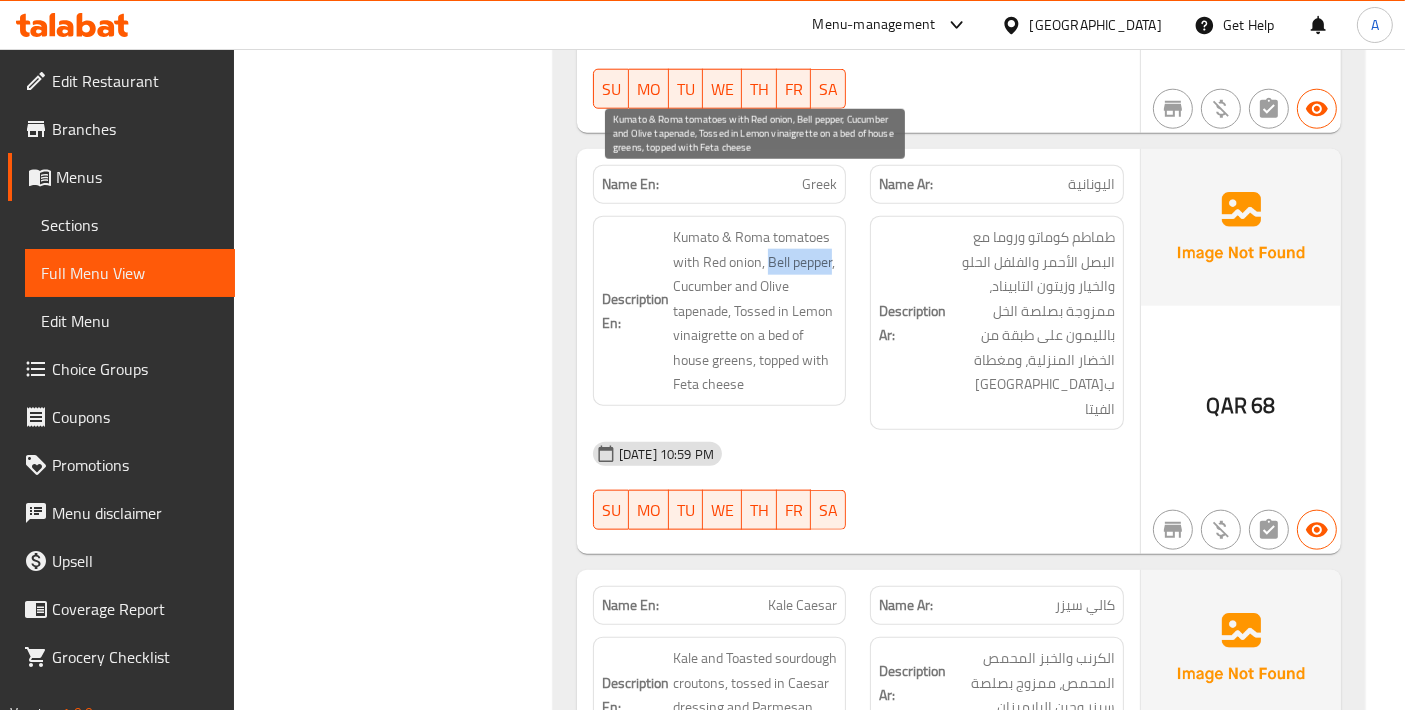 drag, startPoint x: 766, startPoint y: 210, endPoint x: 831, endPoint y: 209, distance: 65.00769 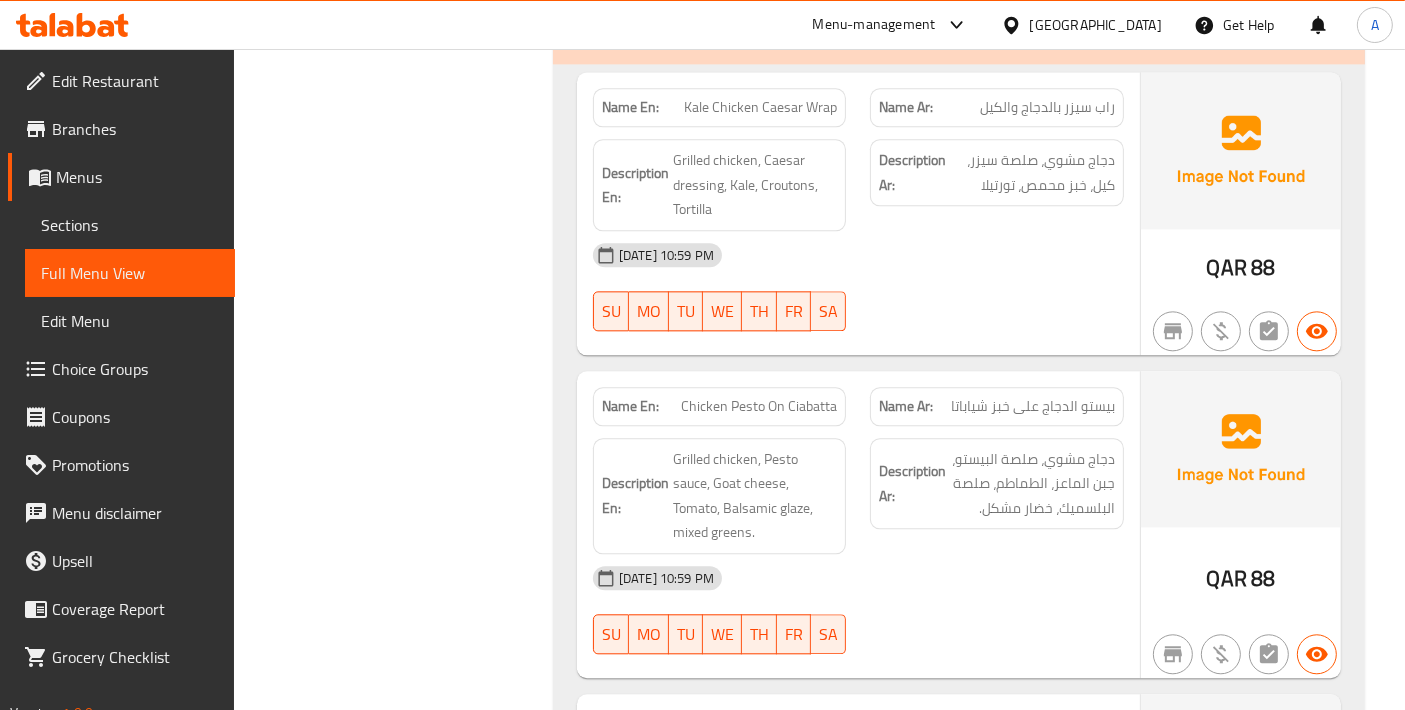 scroll, scrollTop: 5111, scrollLeft: 0, axis: vertical 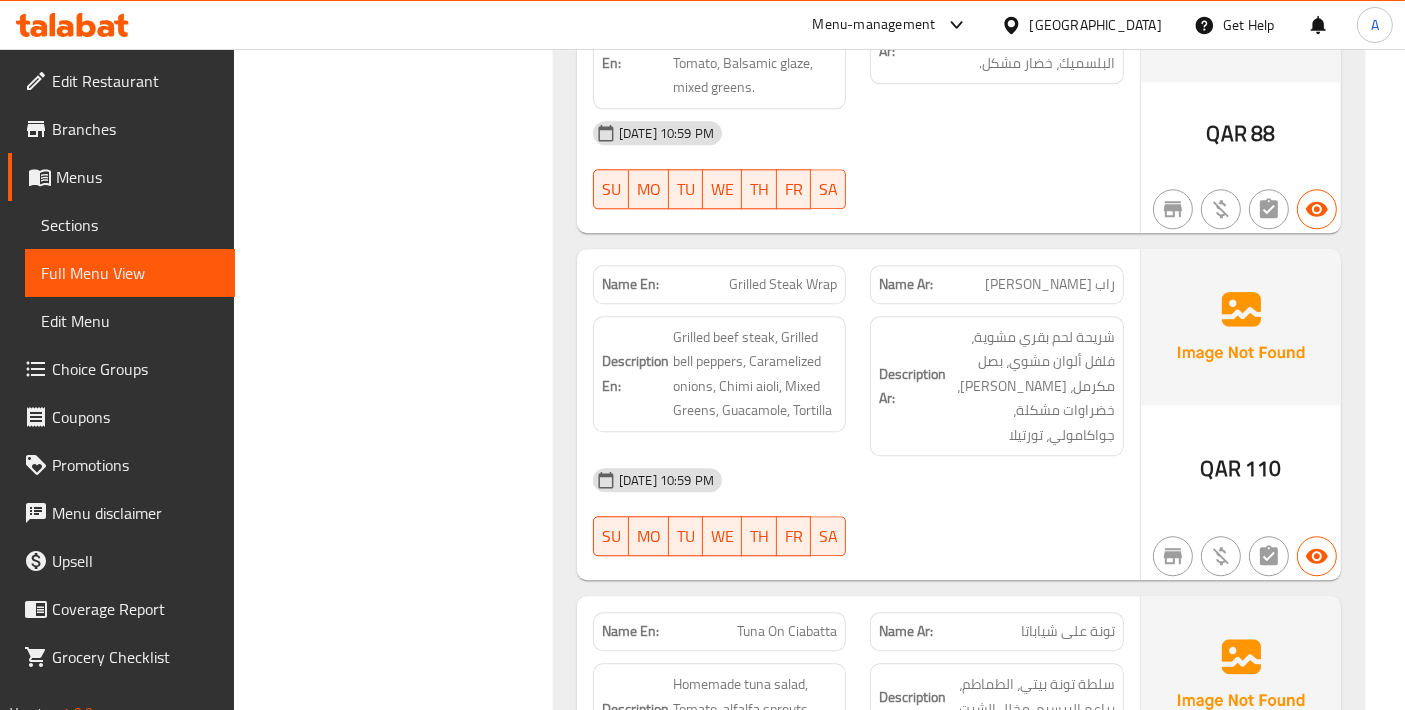 click on "Name En: Grilled Steak Wrap" at bounding box center (720, -4065) 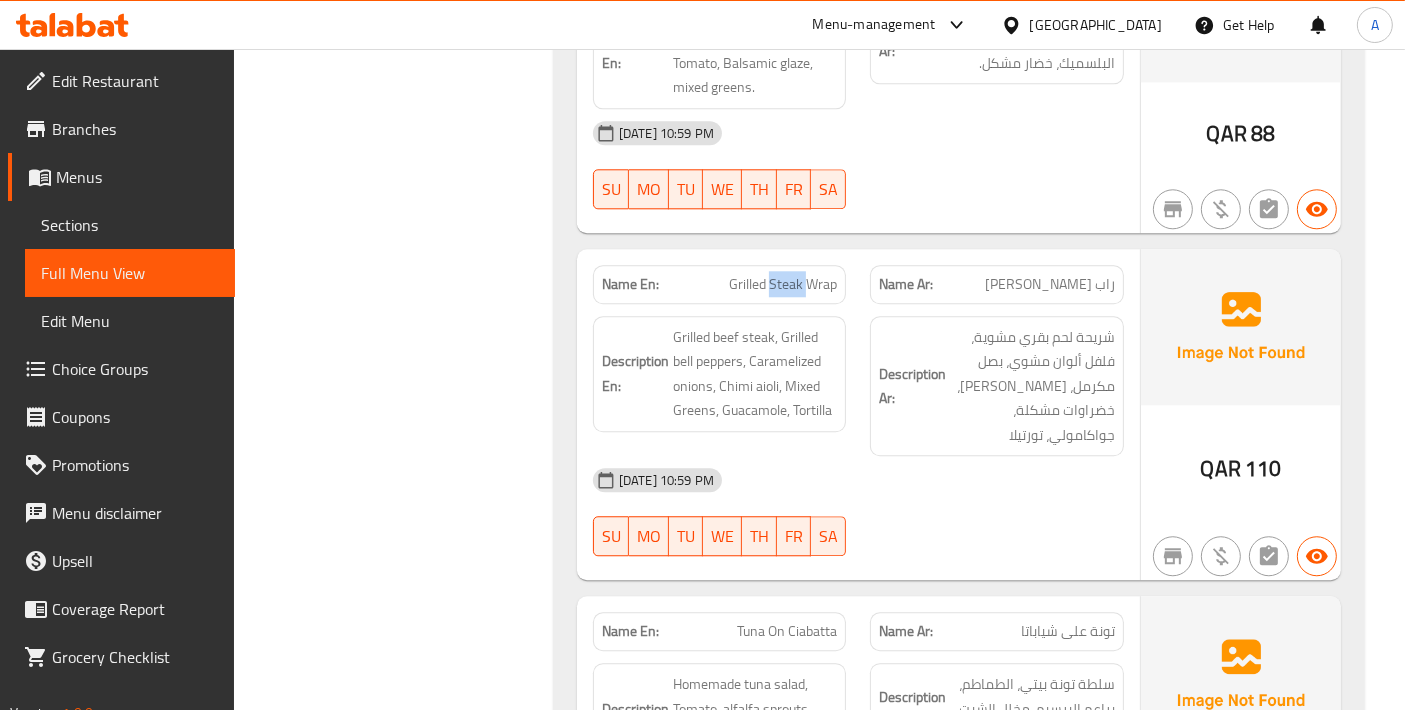 click on "Name En: Grilled Steak Wrap" at bounding box center (720, -4065) 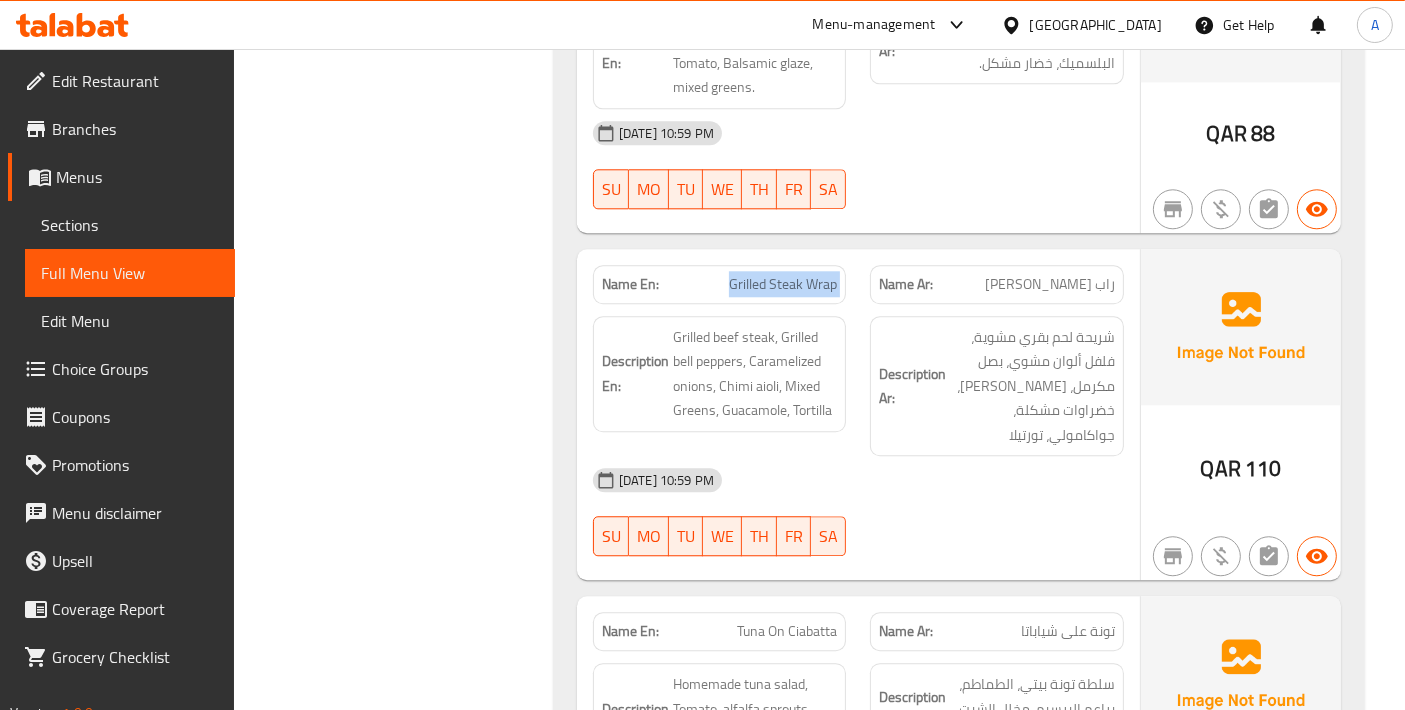click on "Name En: Grilled Steak Wrap" at bounding box center [720, -4065] 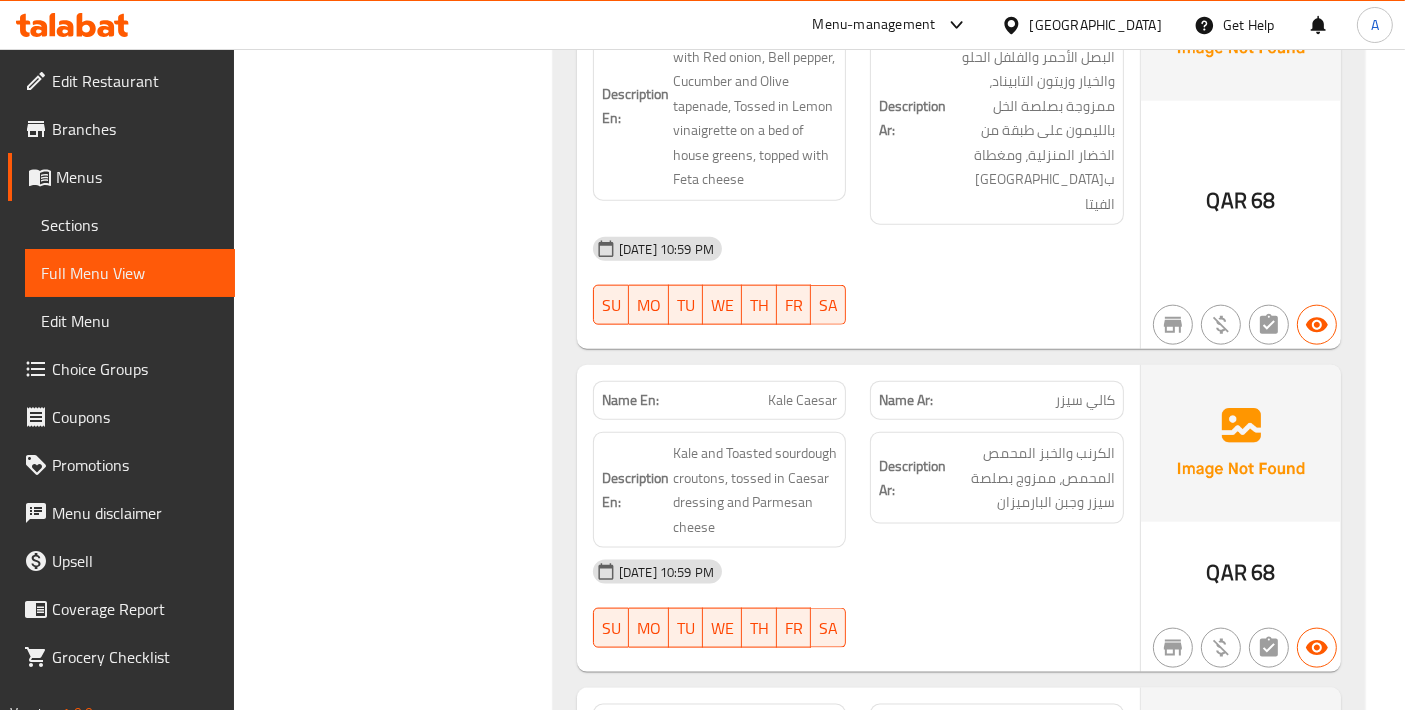 scroll, scrollTop: 10000, scrollLeft: 0, axis: vertical 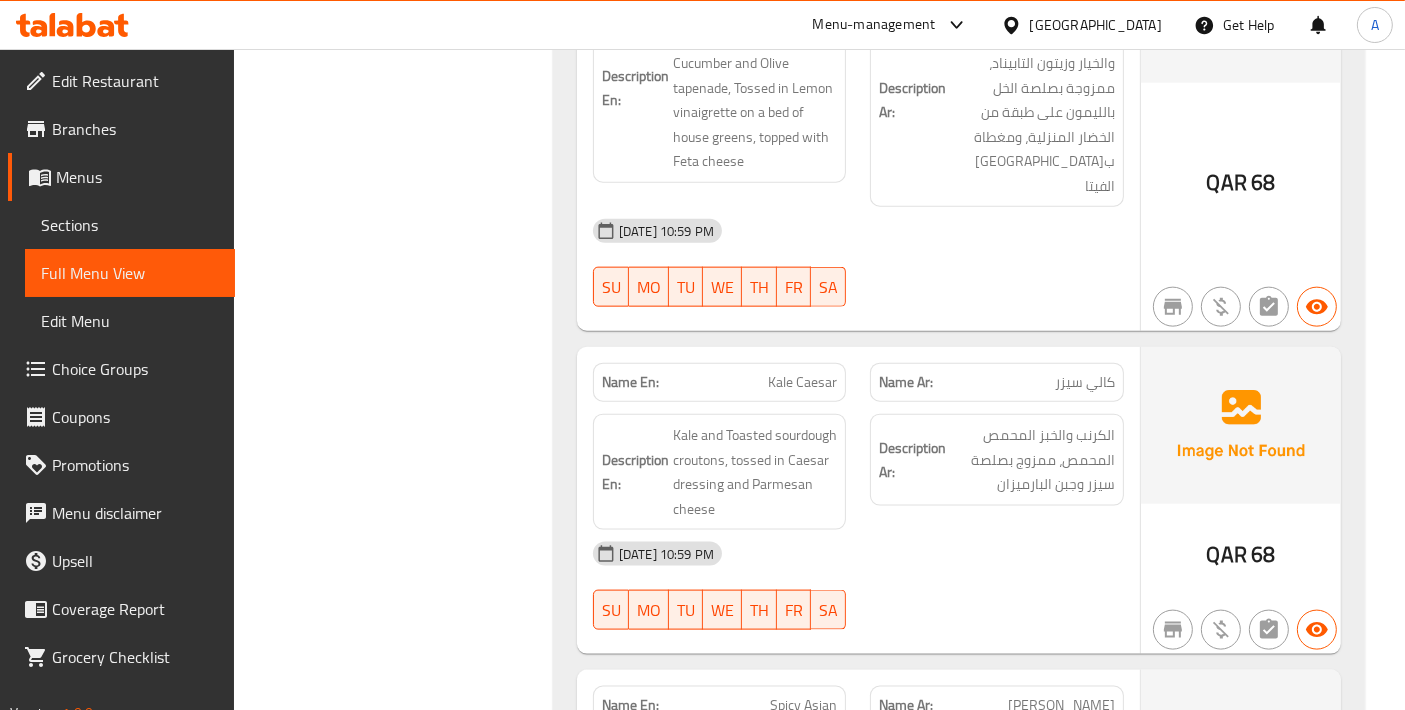 click on "Kale Caesar" at bounding box center (759, -8954) 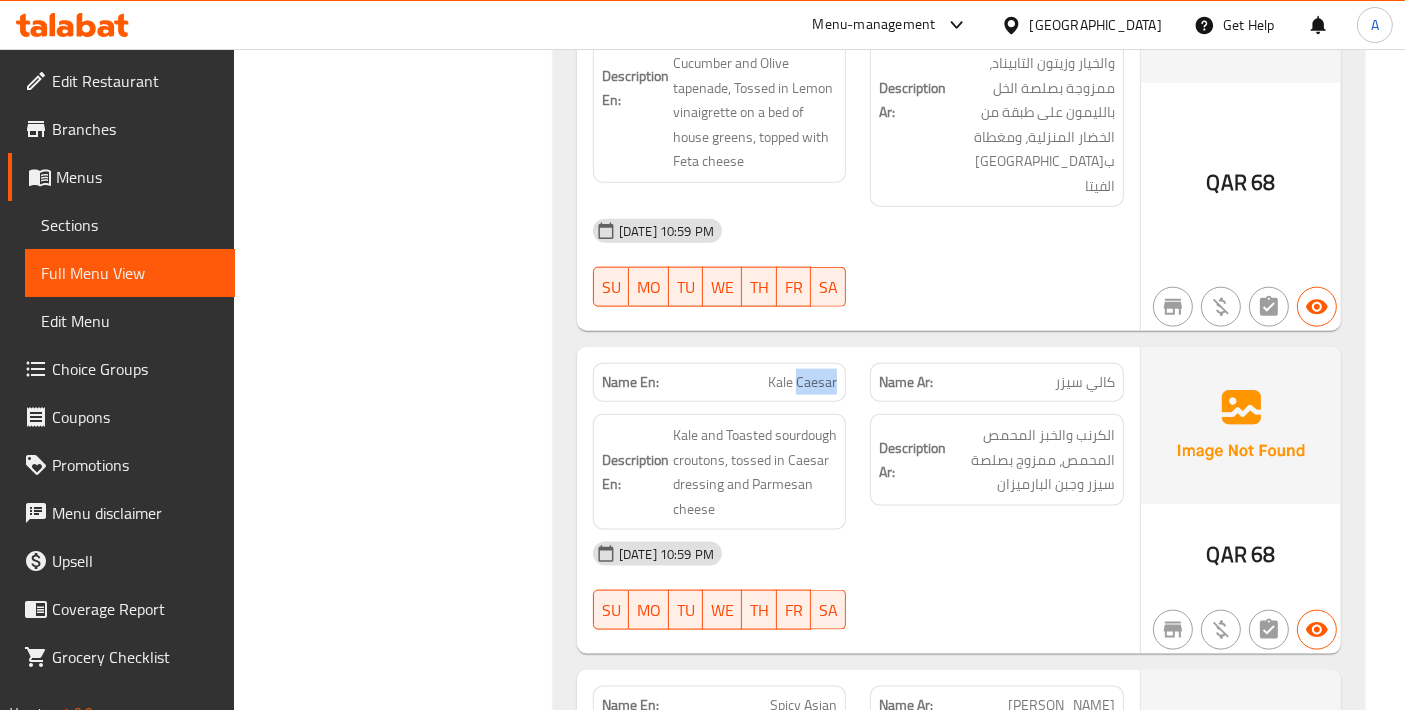 click on "Kale Caesar" at bounding box center [759, -8954] 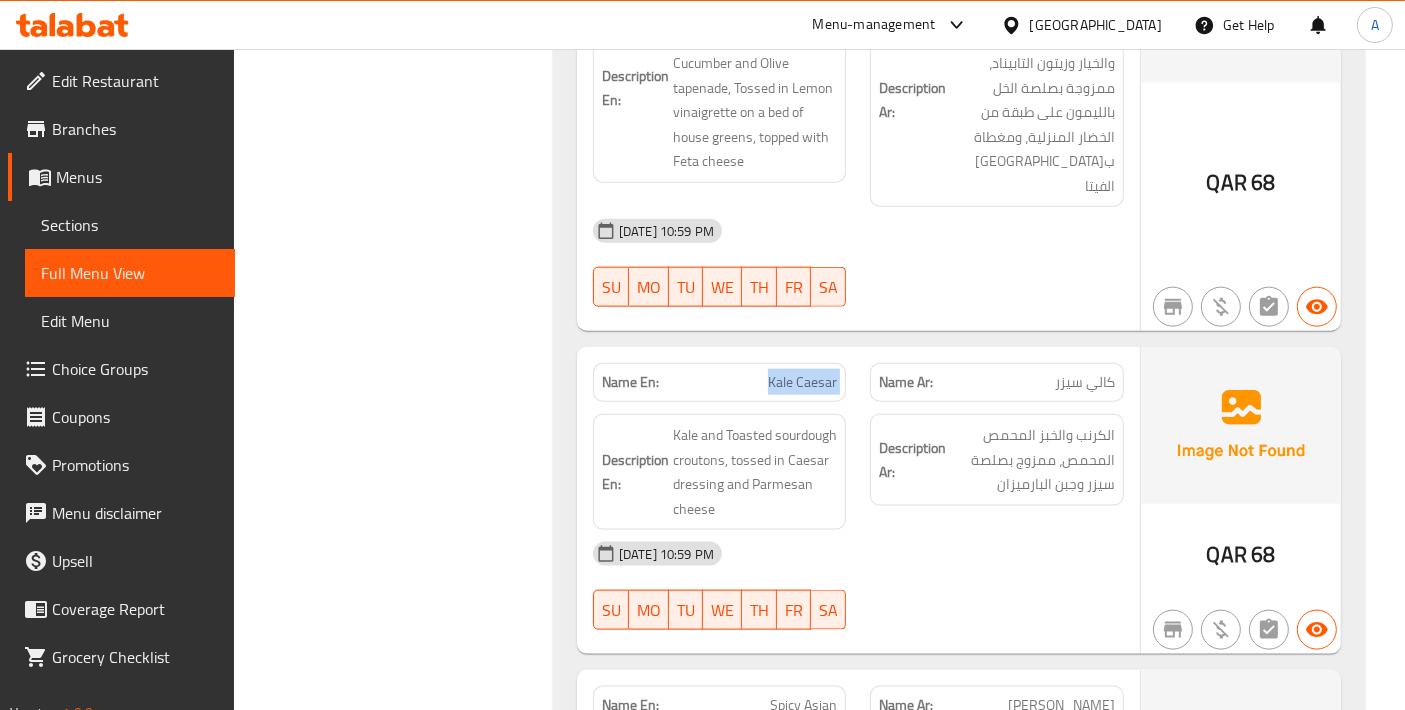 click on "Kale Caesar" at bounding box center (759, -8954) 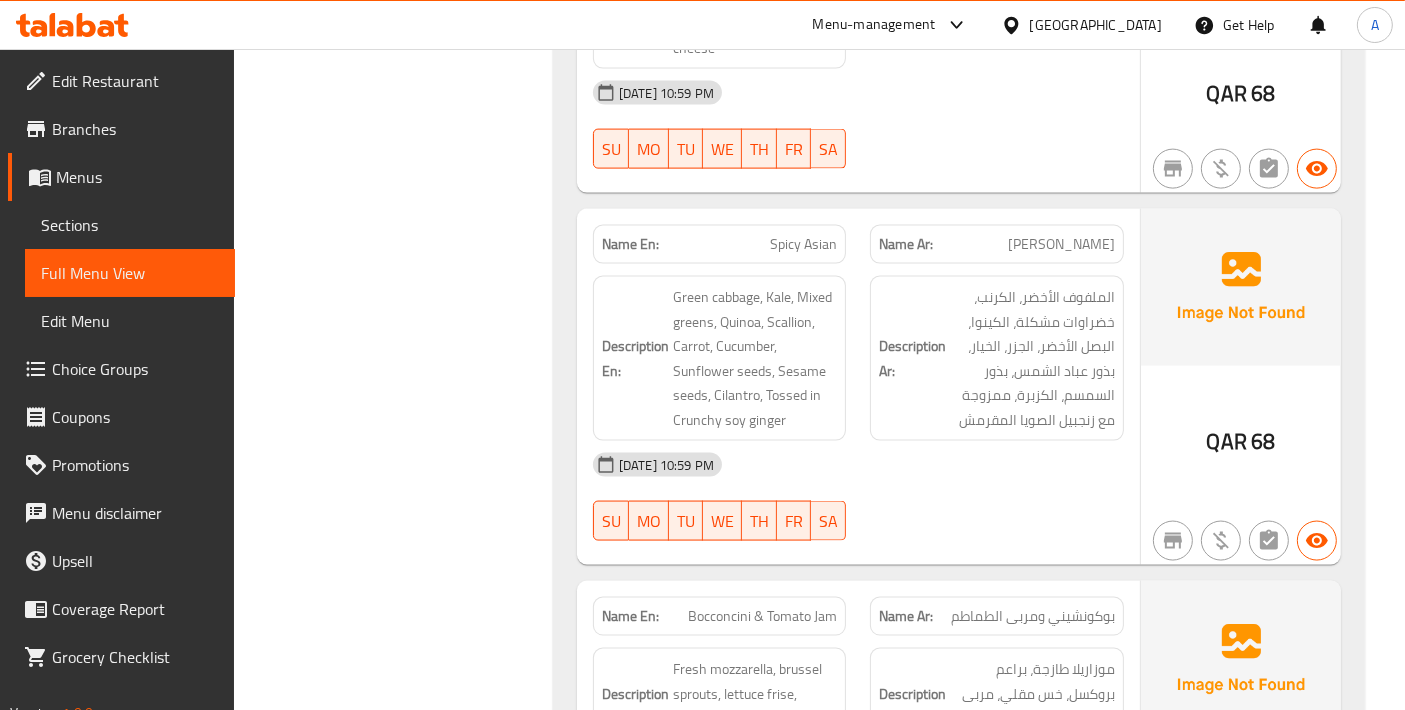 scroll, scrollTop: 10444, scrollLeft: 0, axis: vertical 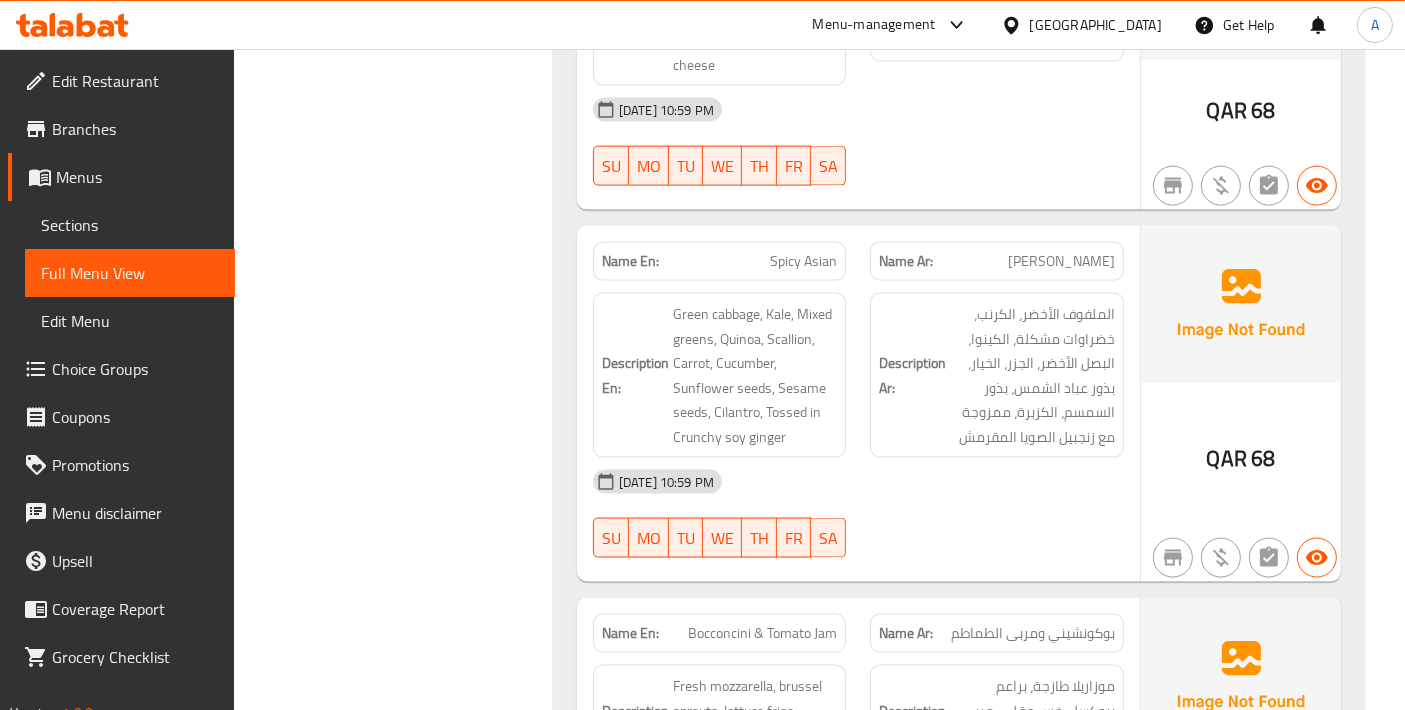 click on "Spicy Asian" at bounding box center [770, -9099] 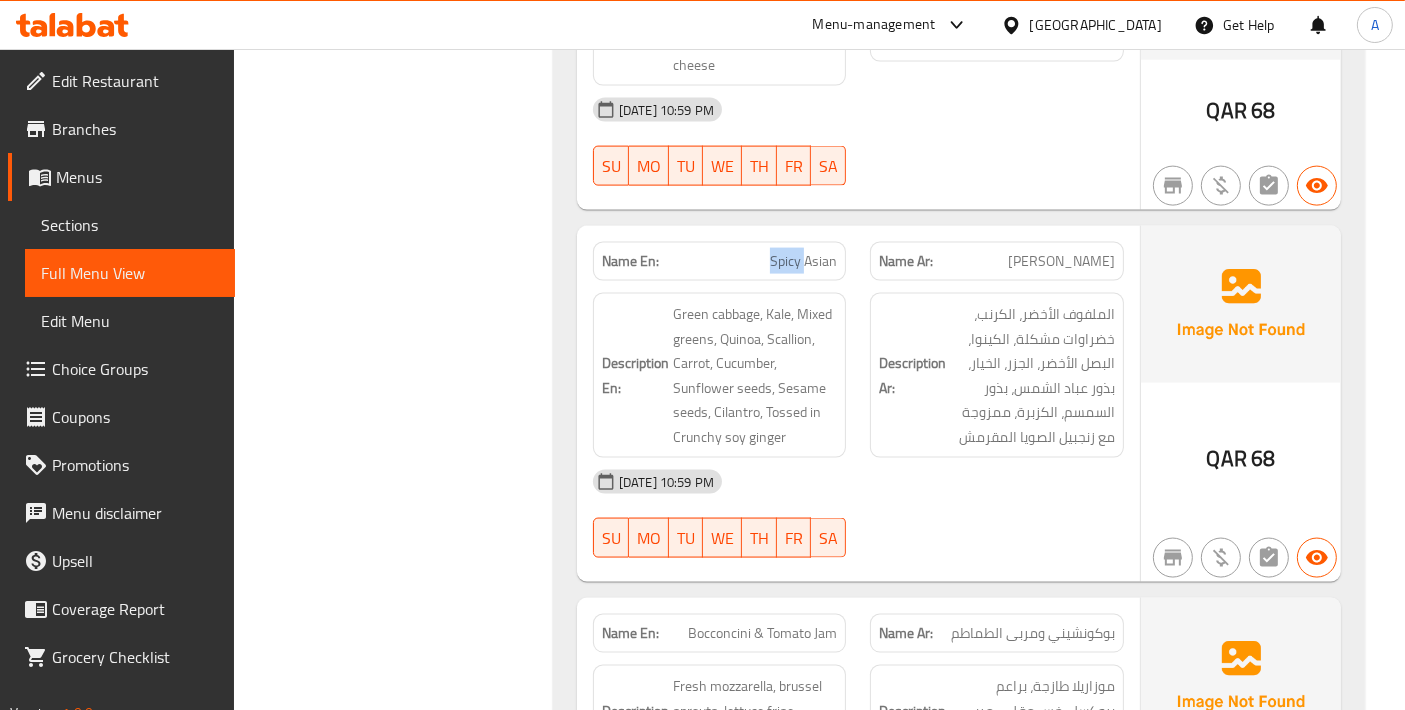 click on "Spicy Asian" at bounding box center [770, -9099] 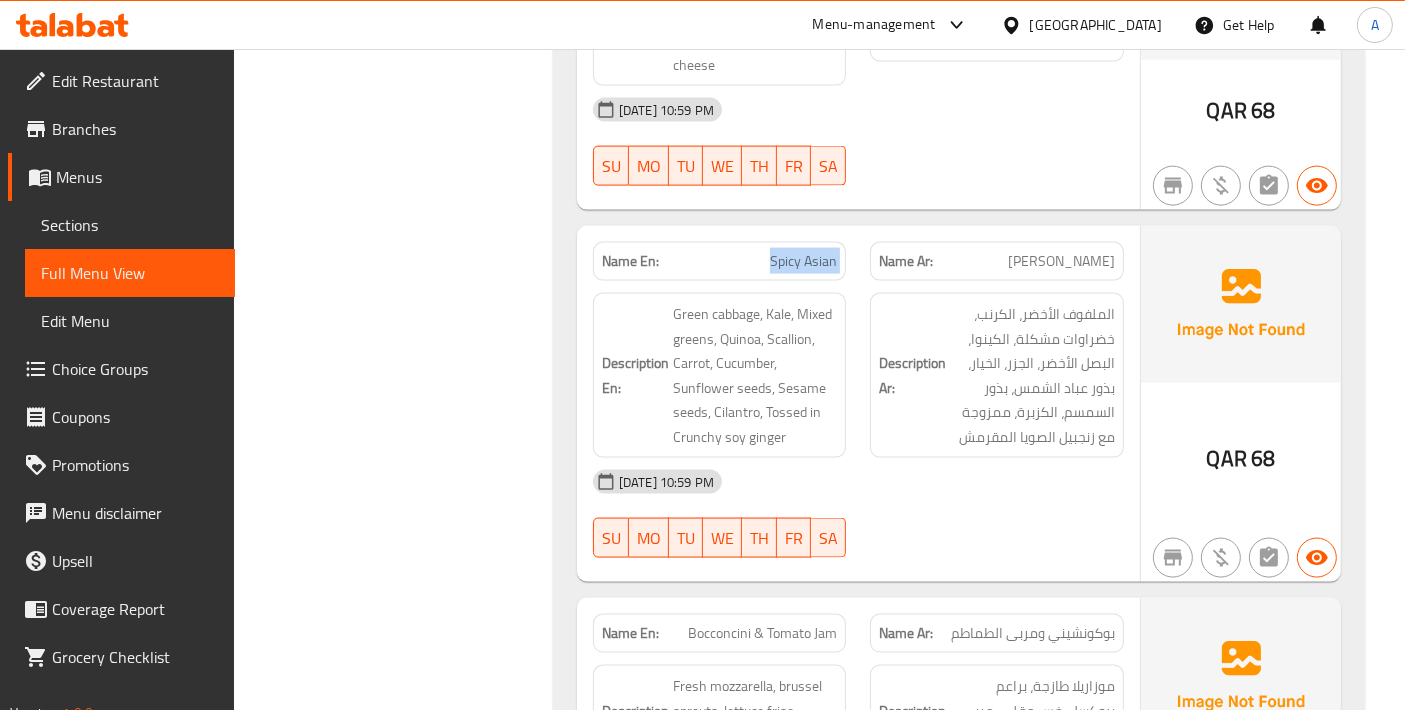 click on "Spicy Asian" at bounding box center [770, -9099] 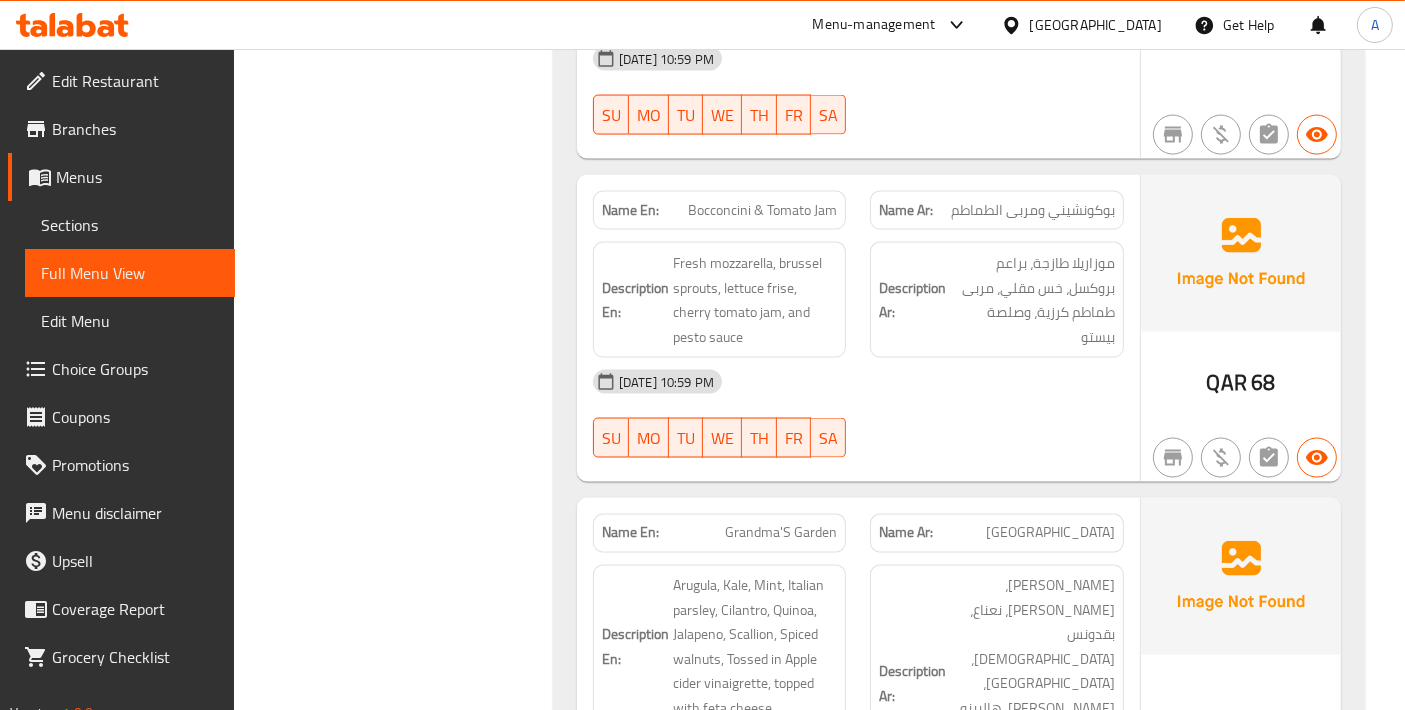 scroll, scrollTop: 10888, scrollLeft: 0, axis: vertical 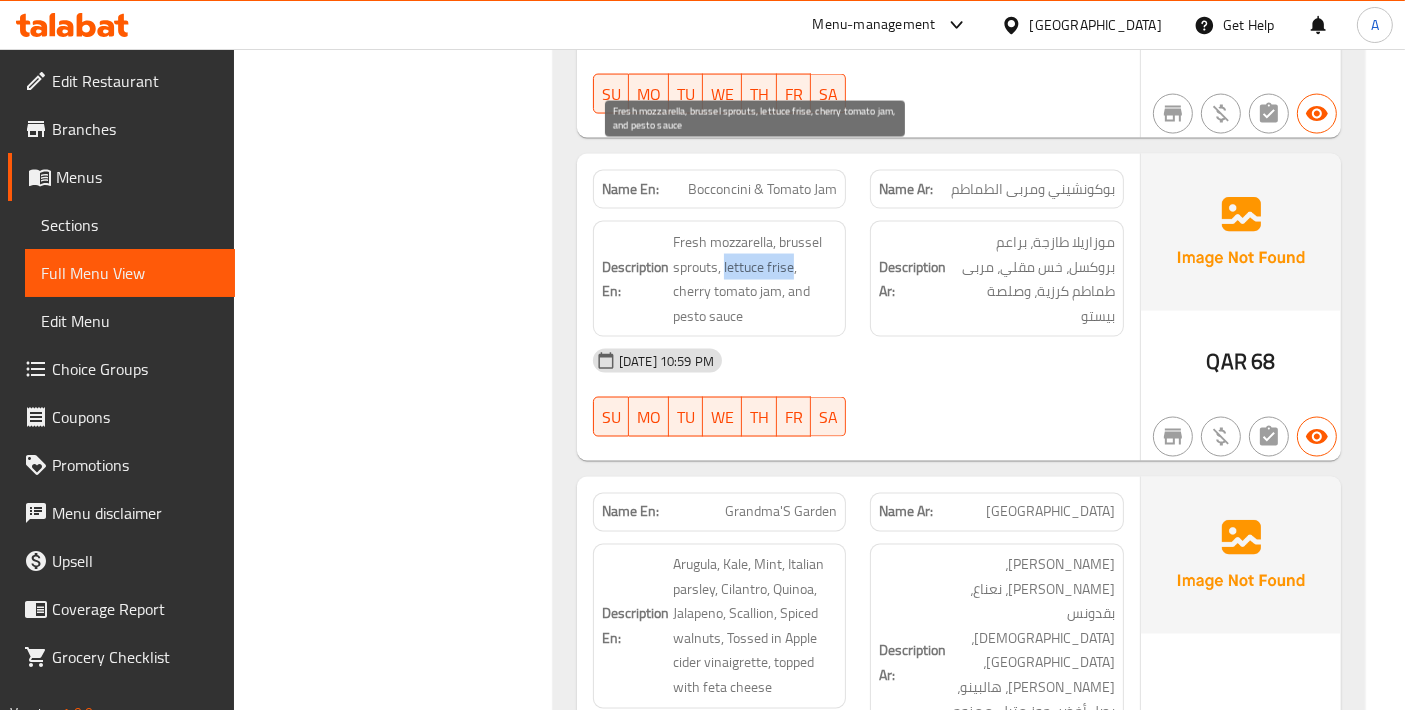 drag, startPoint x: 722, startPoint y: 184, endPoint x: 791, endPoint y: 184, distance: 69 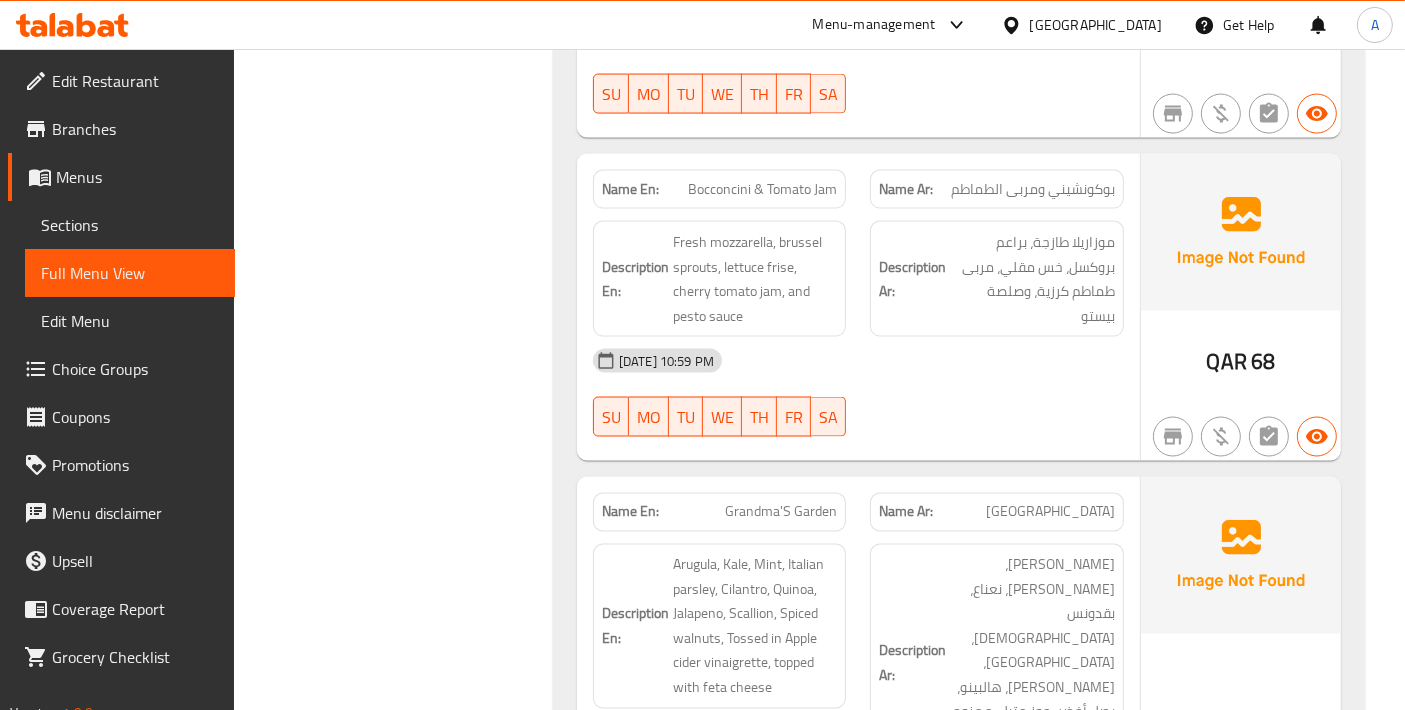 click on "Bocconcini & Tomato Jam" at bounding box center [770, -9220] 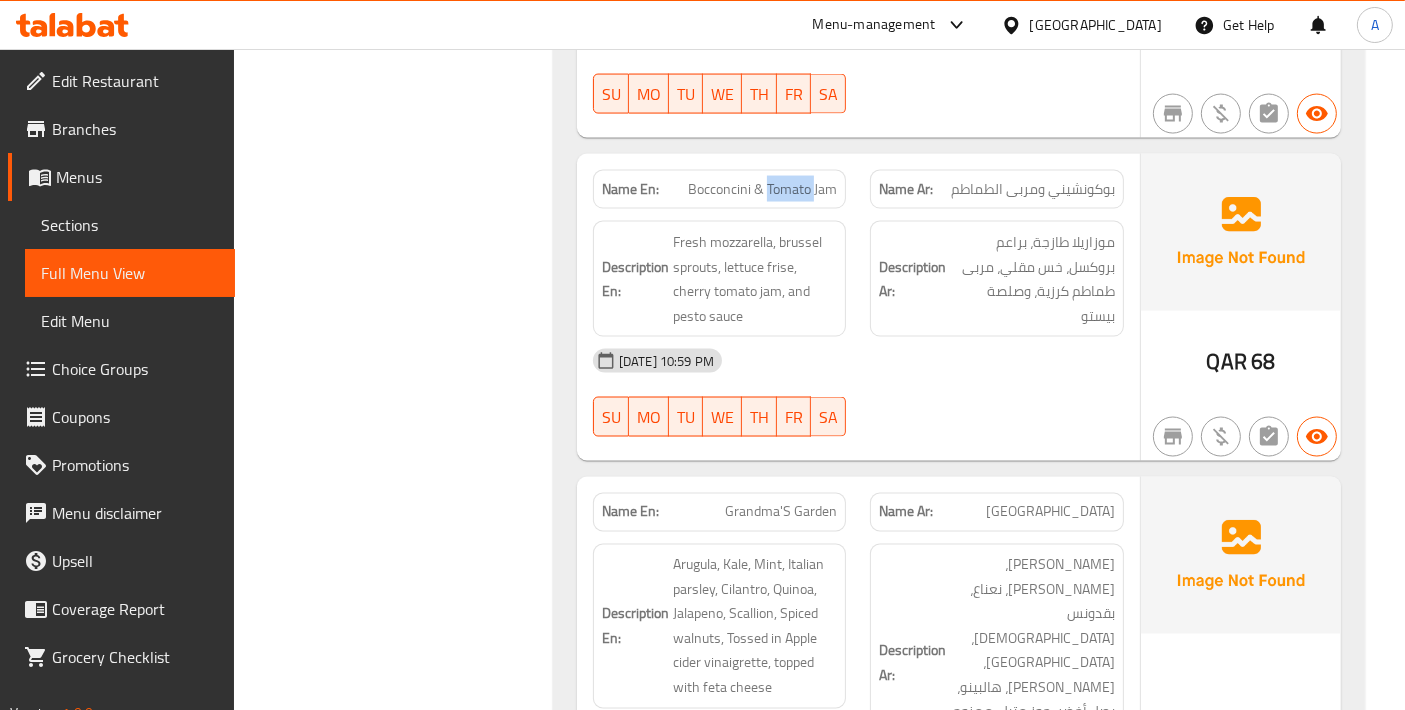 click on "Bocconcini & Tomato Jam" at bounding box center (770, -9220) 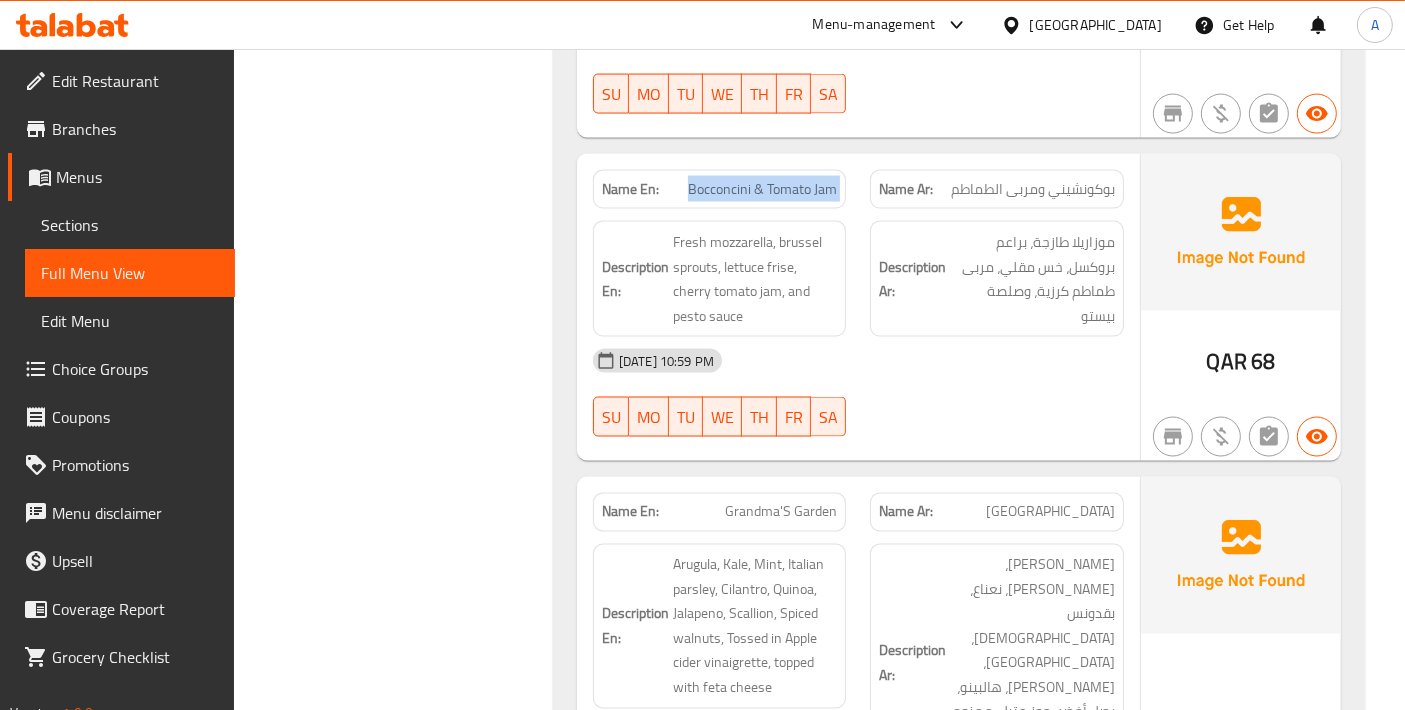 click on "Bocconcini & Tomato Jam" at bounding box center [770, -9220] 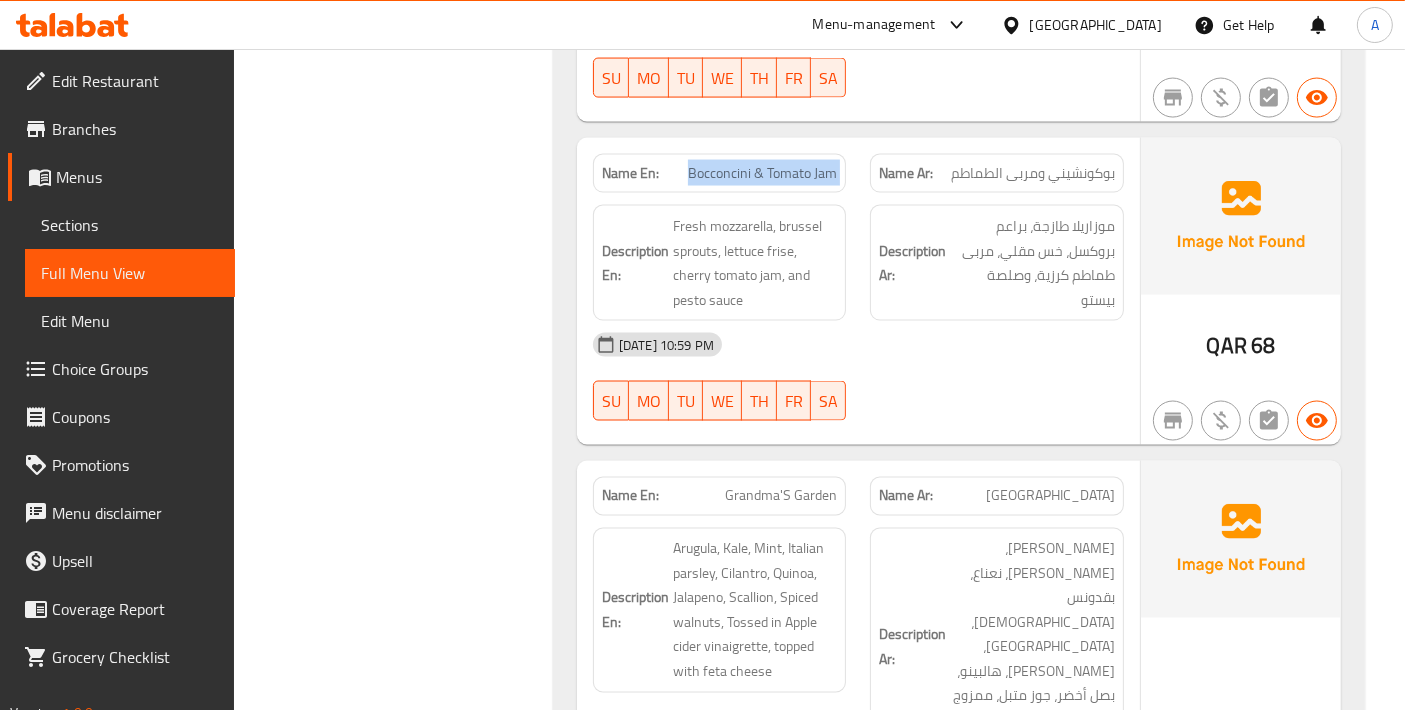 scroll, scrollTop: 10888, scrollLeft: 0, axis: vertical 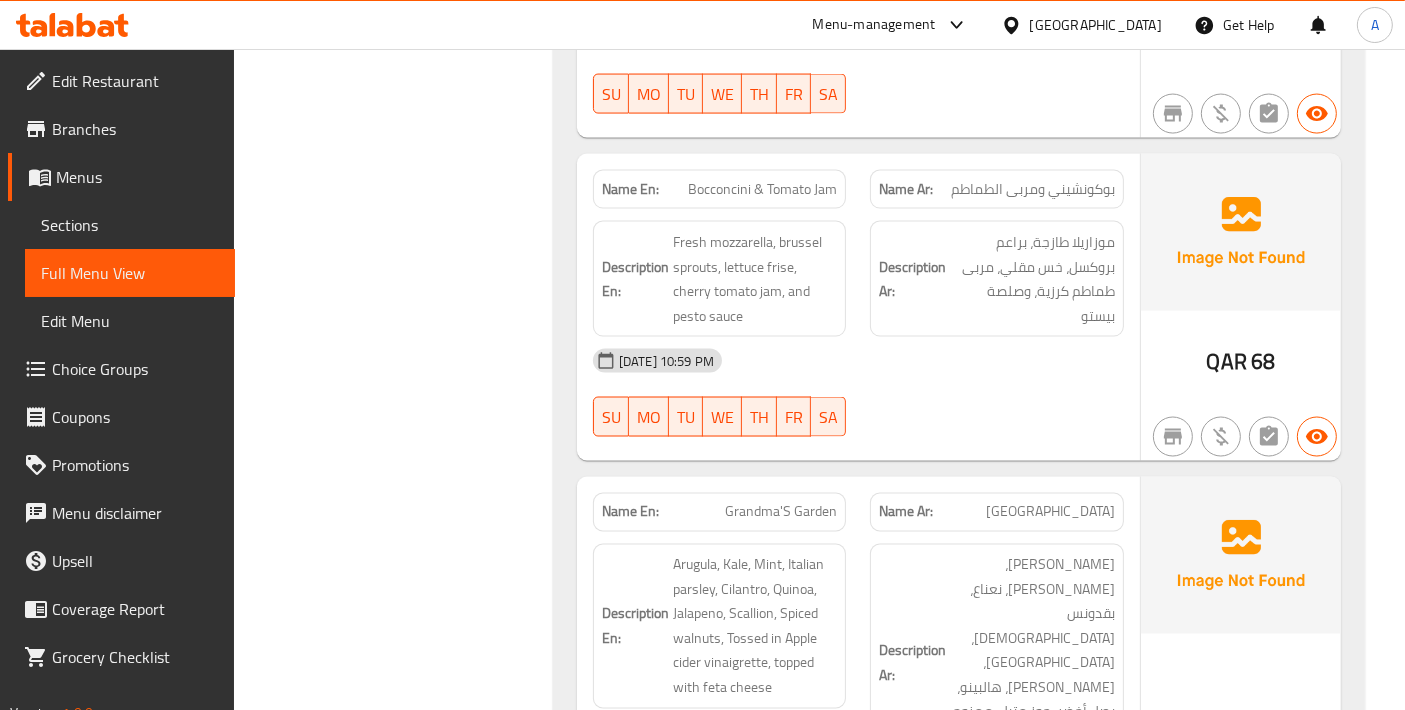 click on "Grandma'S Garden" at bounding box center (756, -4475) 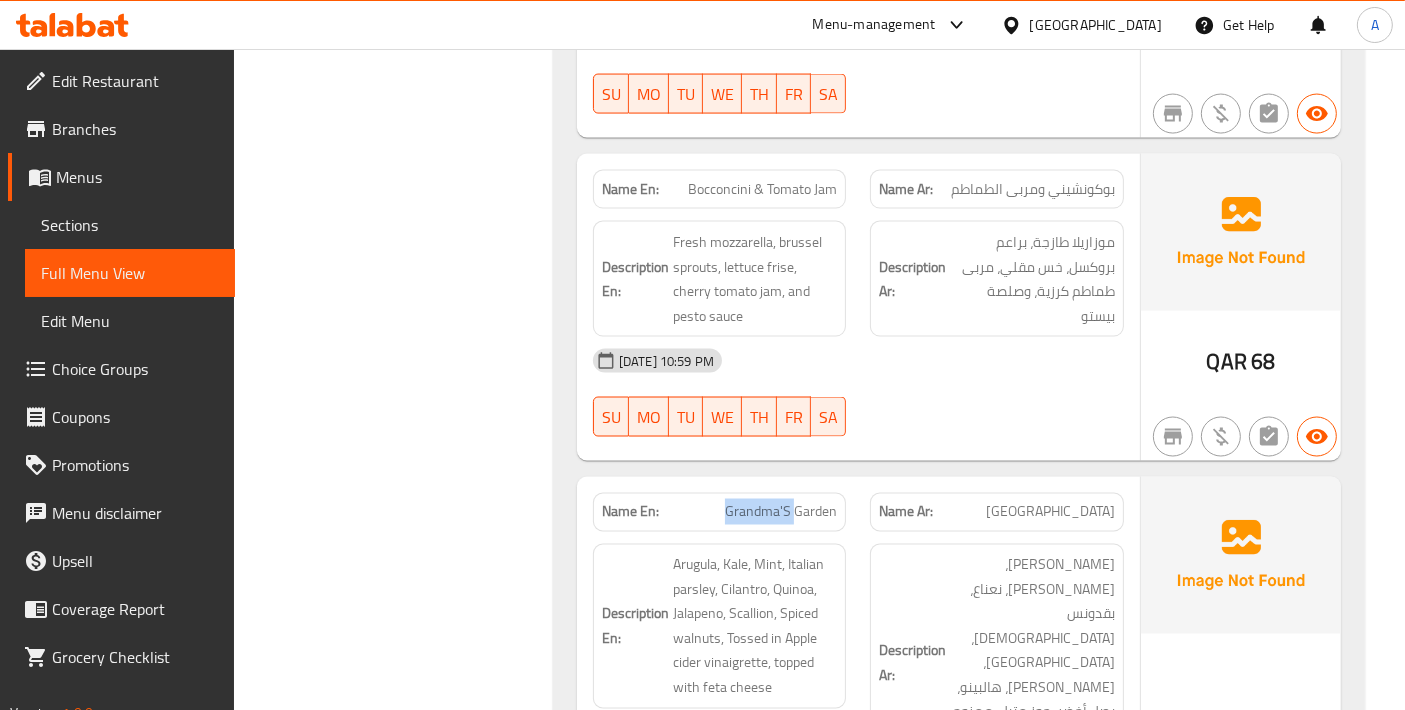 click on "Grandma'S Garden" at bounding box center [756, -4475] 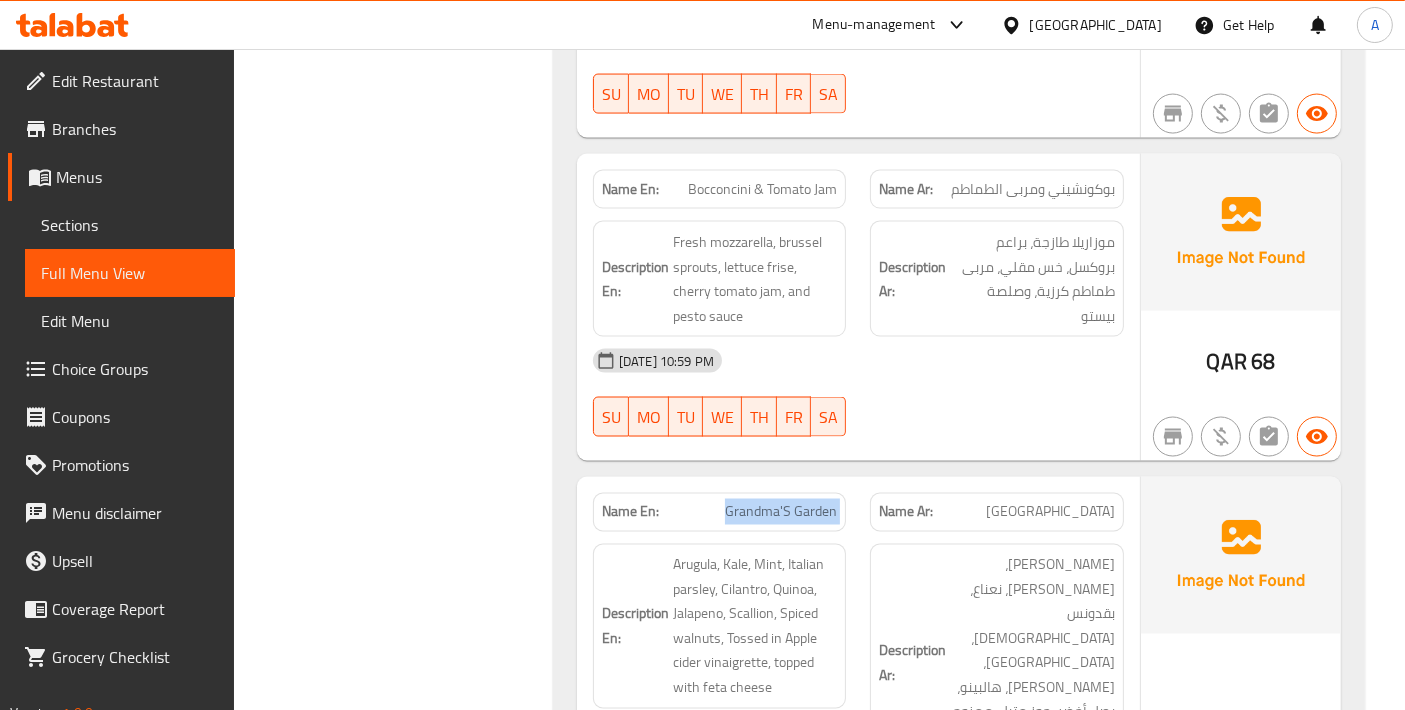 click on "Grandma'S Garden" at bounding box center (756, -4475) 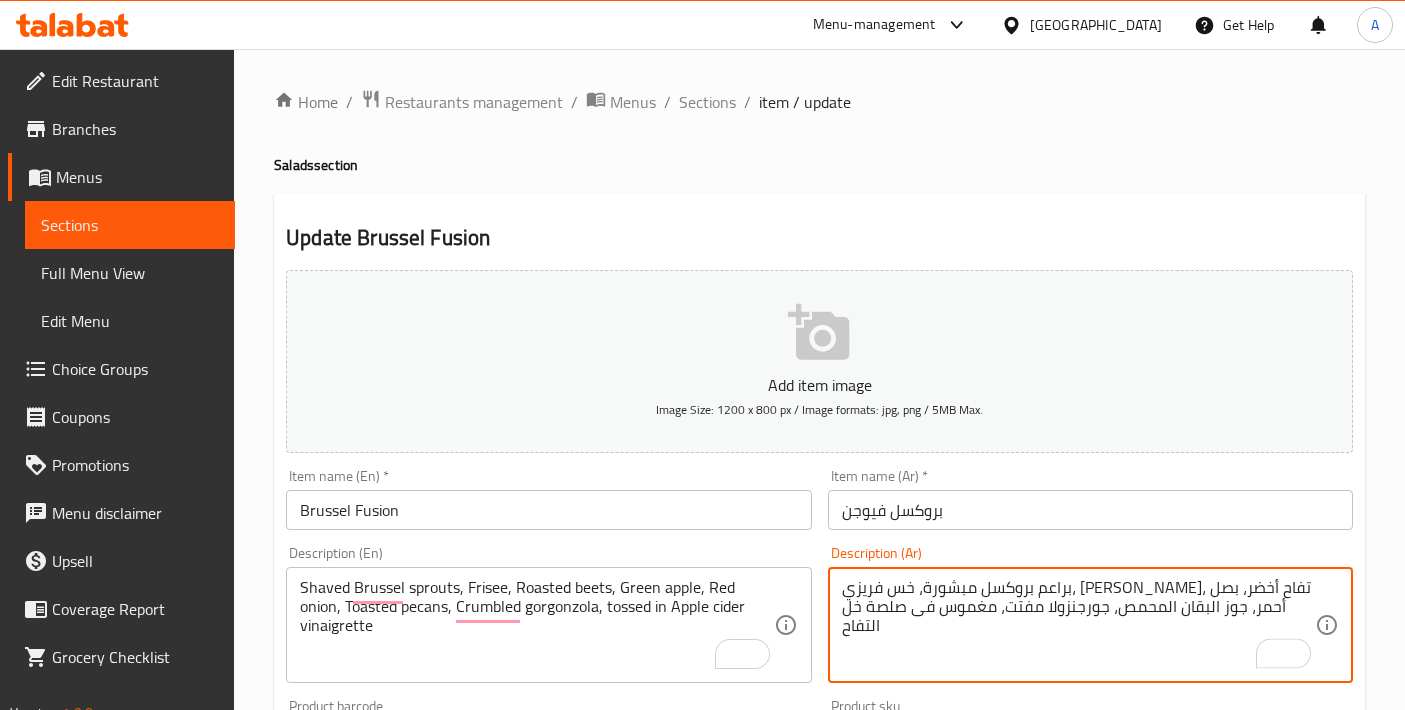 scroll, scrollTop: 222, scrollLeft: 0, axis: vertical 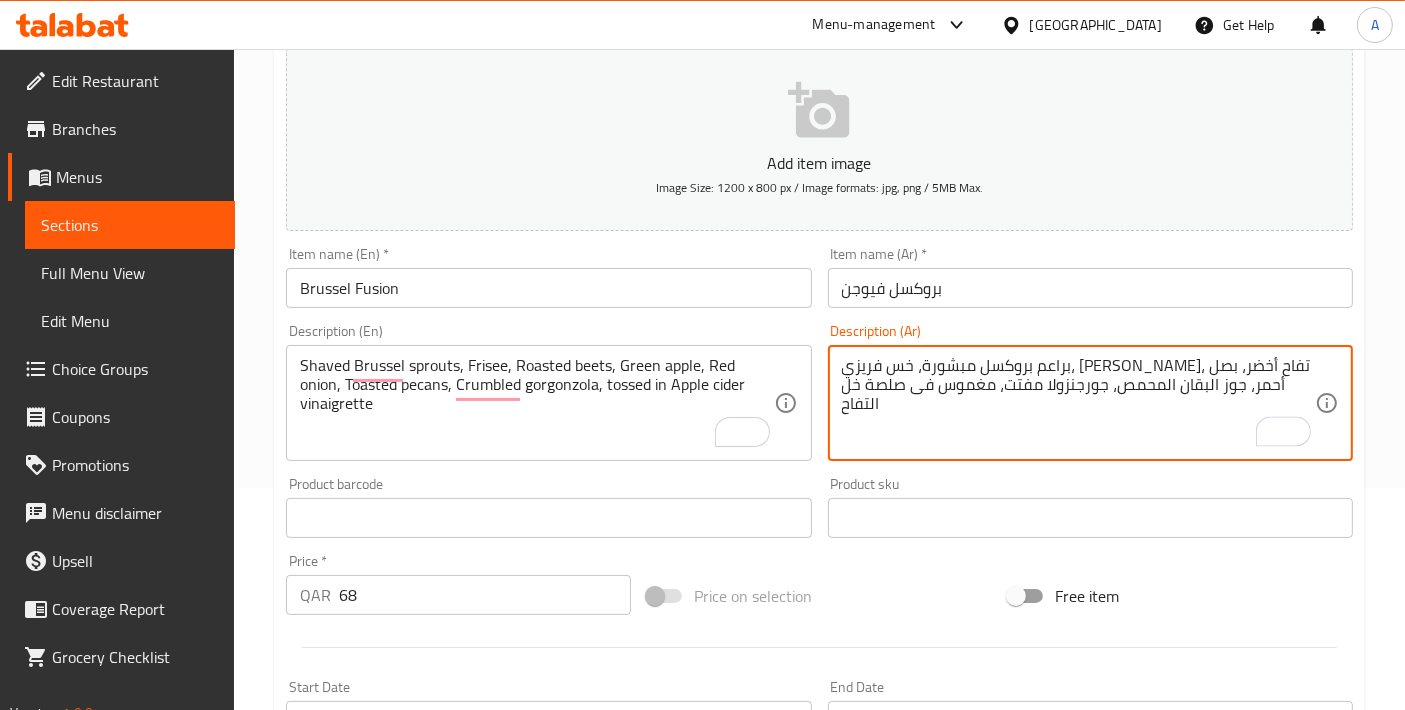 click on "براعم بروكسل مبشورة، خس فريزي، [PERSON_NAME]، تفاح أخضر، بصل أحمر، جوز البقان المحمص، جورجنزولا مفتت، مغموس فى صلصة خل التفاح" at bounding box center [1078, 403] 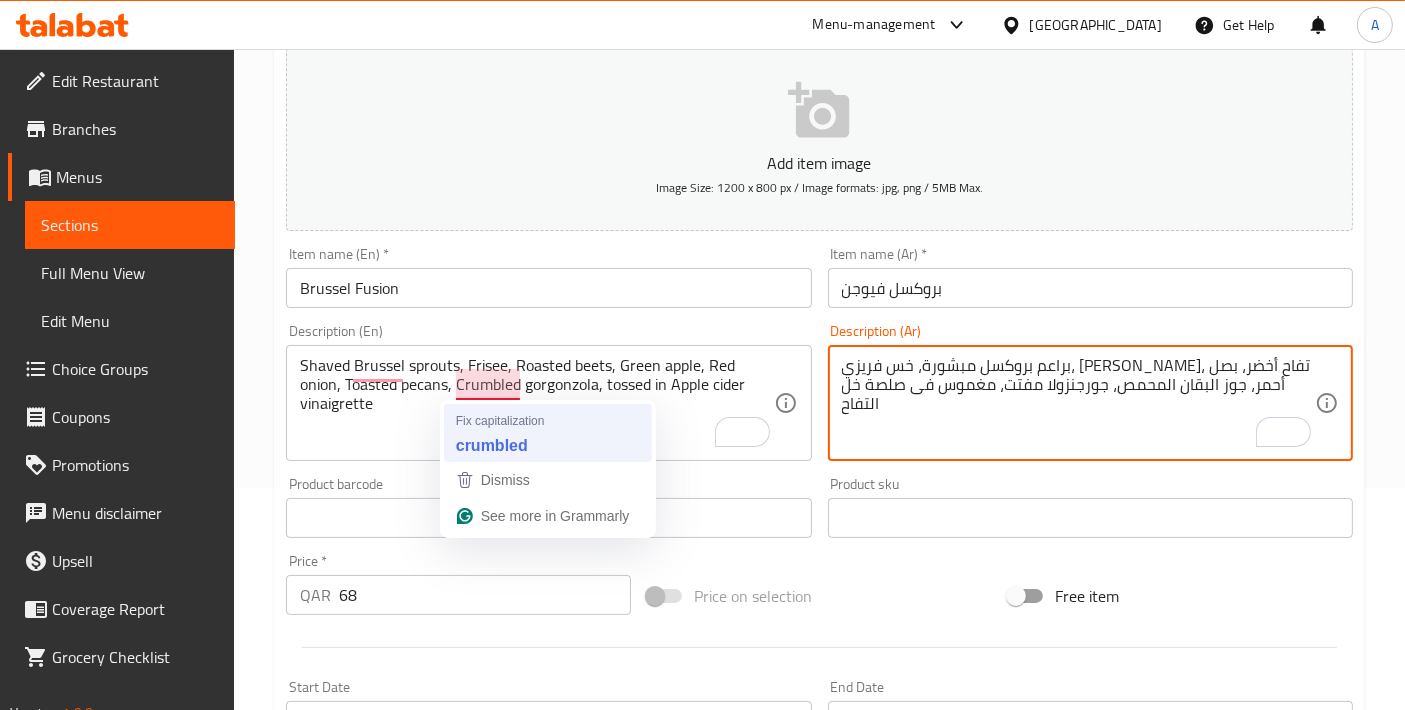 type on "براعم بروكسل مبشورة، خس فريزي، [PERSON_NAME]، تفاح أخضر، بصل أحمر، جوز البقان المحمص، جورجنزولا مفتت، مغموس فى صلصة خل التفاح" 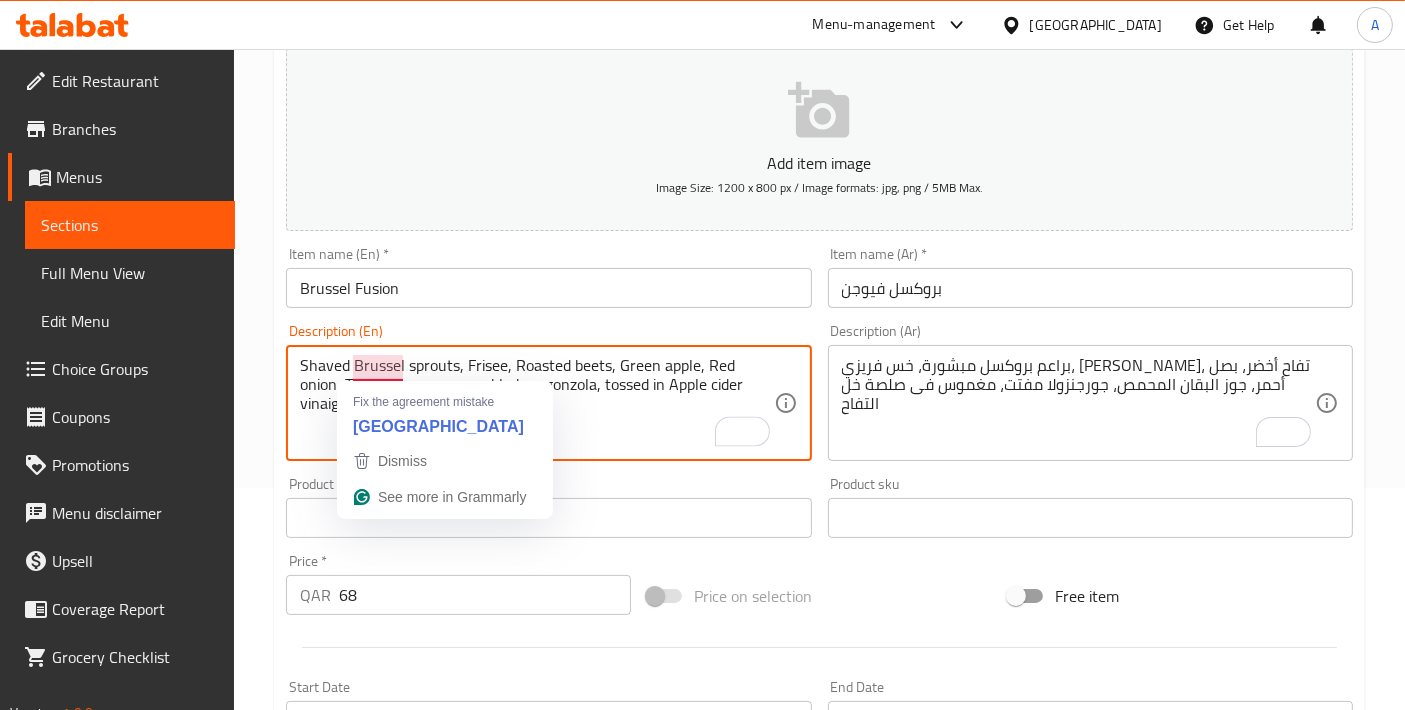 click on "Shaved Brussel sprouts, Frisee, Roasted beets, Green apple, Red onion, Toasted pecans, crumbled gorgonzola, tossed in Apple cider vinaigrette" at bounding box center [536, 403] 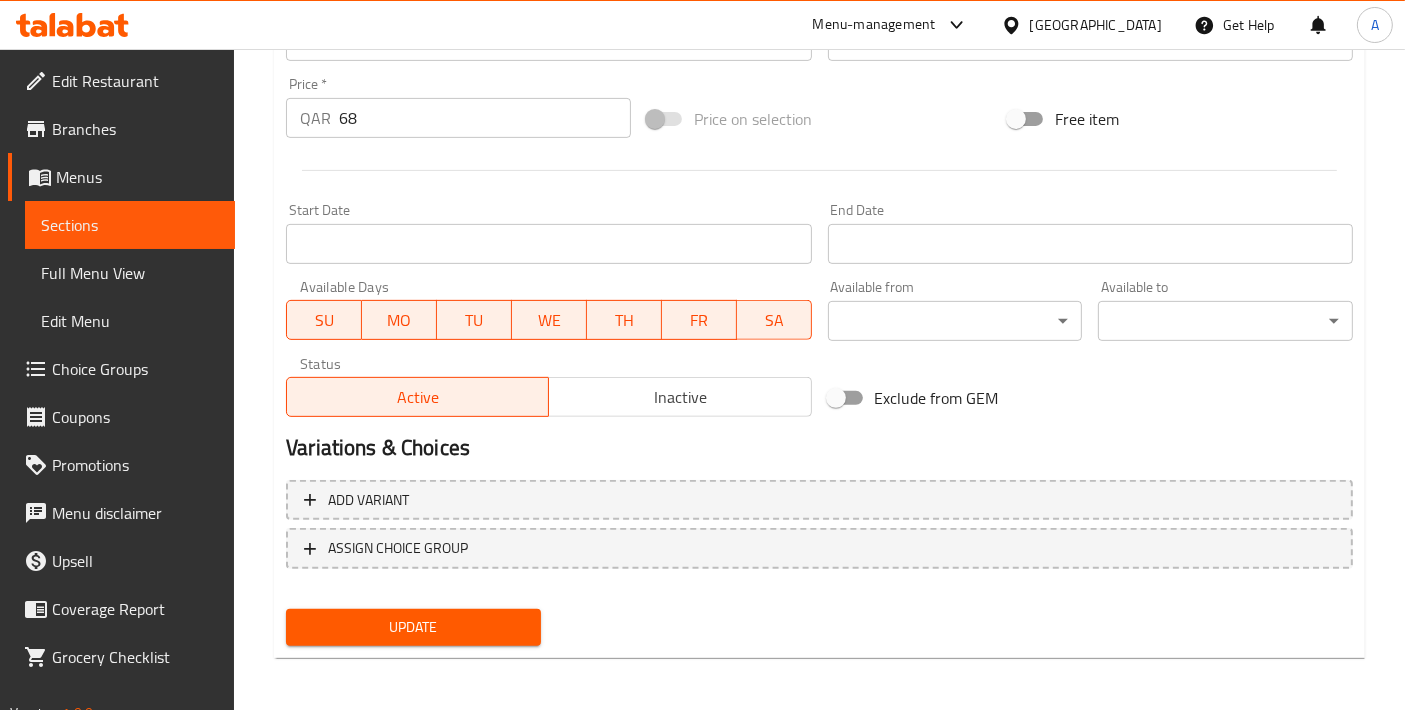type on "Shaved Brussel sprouts, Frisee, Roasted beets, Green apple, Red onion, Toasted pecans, crumbled gorgonzola, tossed in Apple cider vinaigrette" 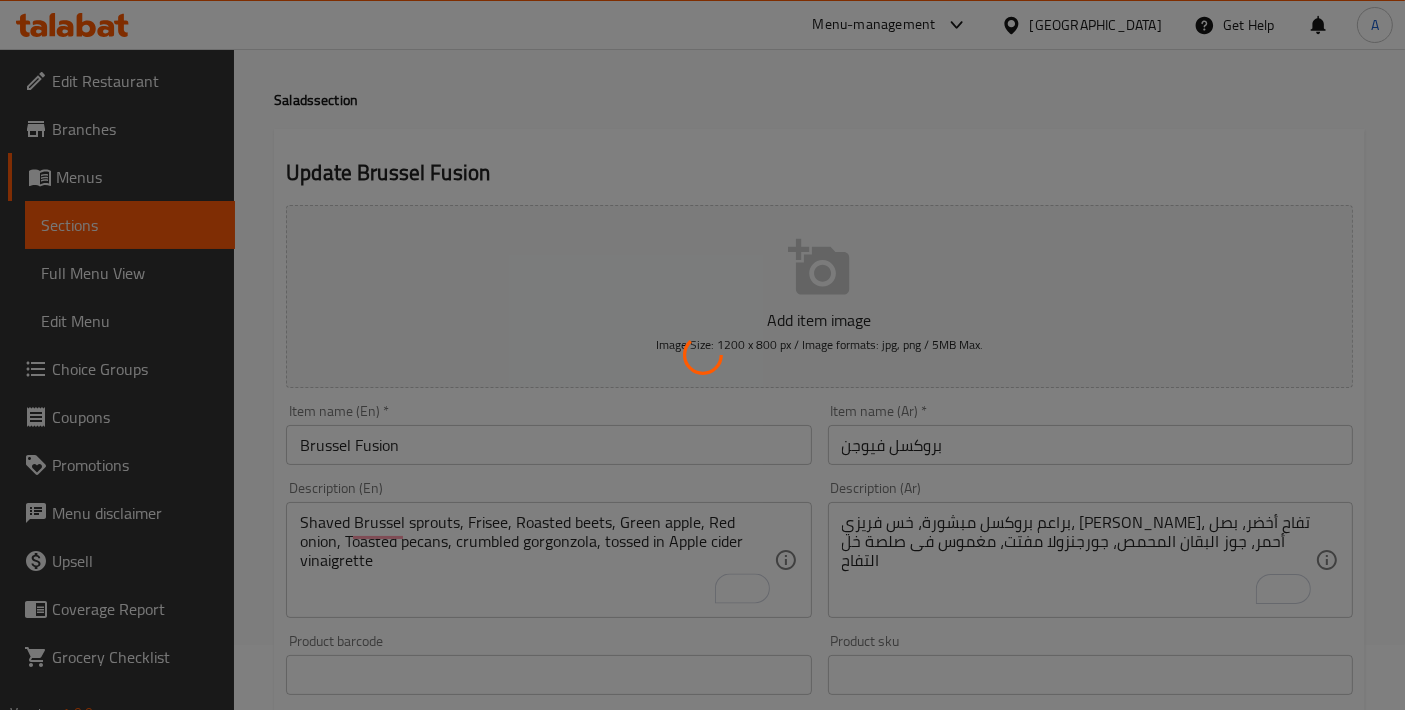scroll, scrollTop: 0, scrollLeft: 0, axis: both 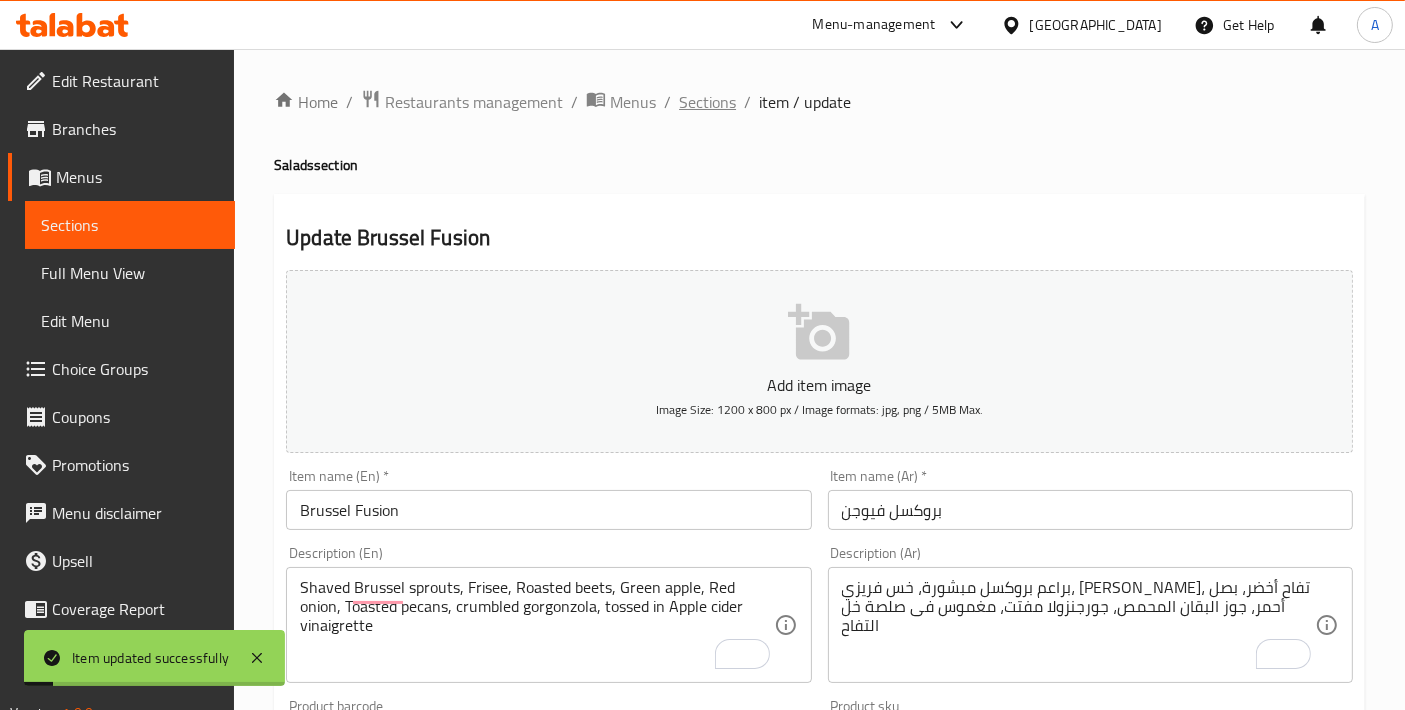 click on "Sections" at bounding box center (707, 102) 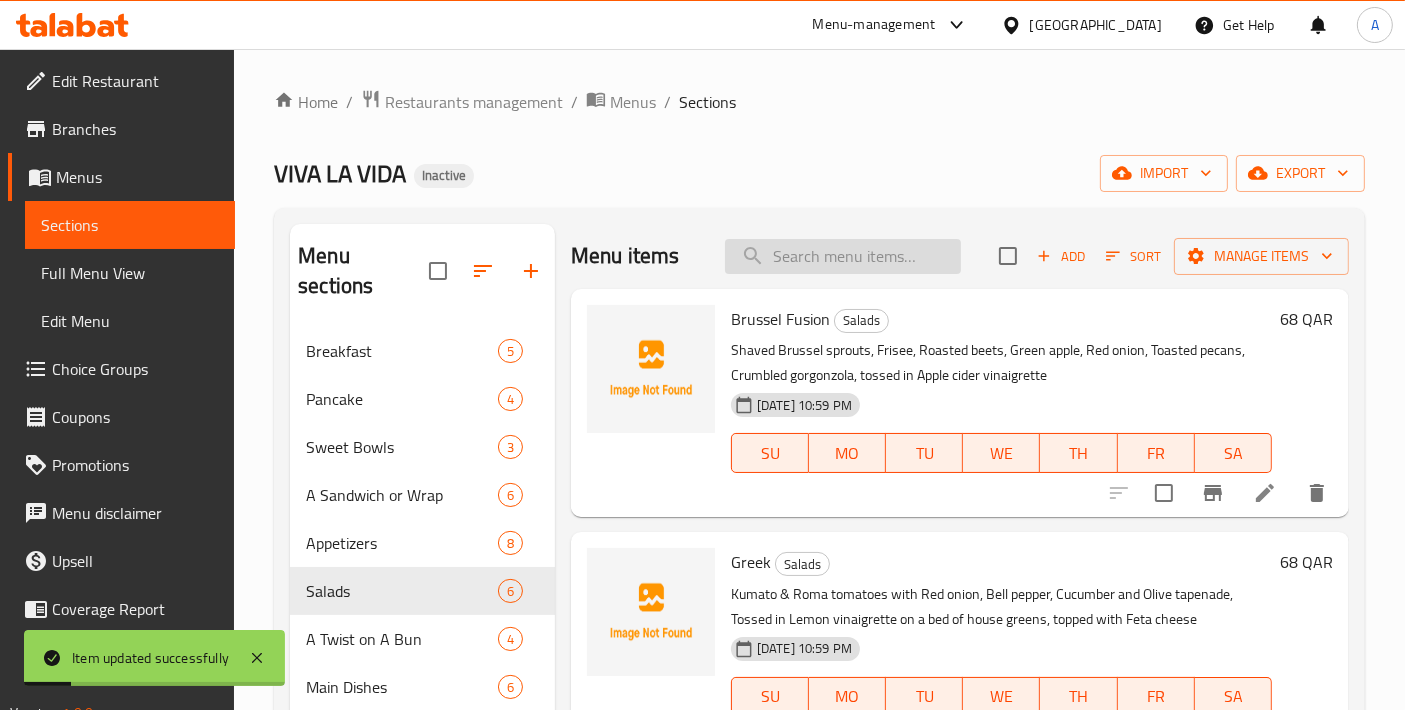 click at bounding box center [843, 256] 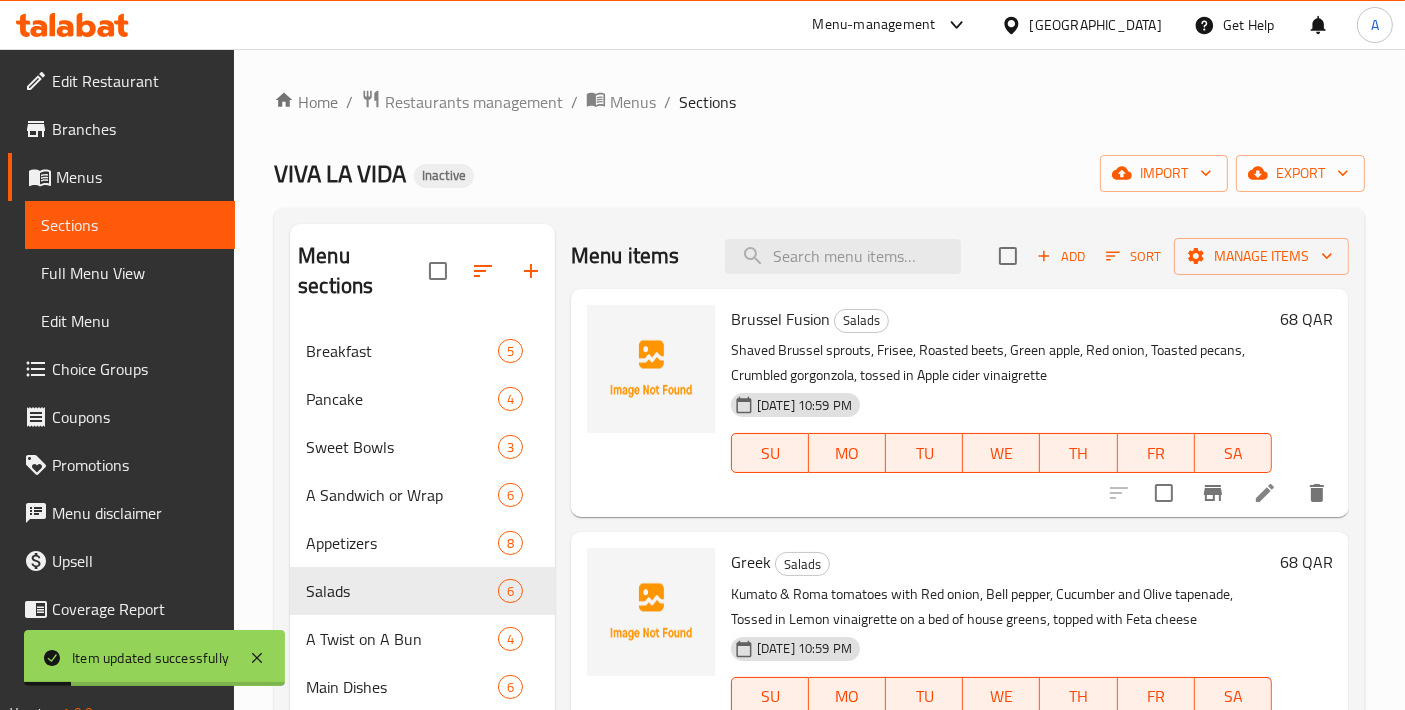 paste on "Greek" 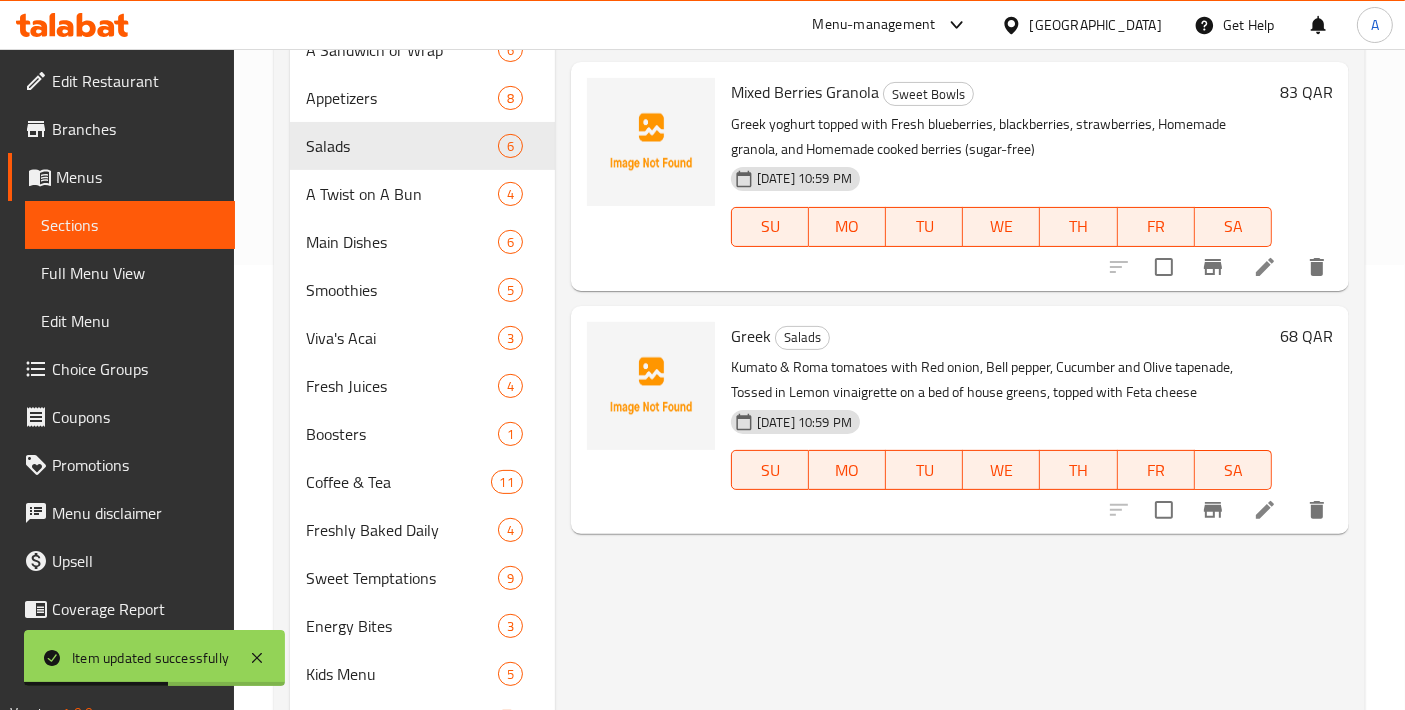 scroll, scrollTop: 513, scrollLeft: 0, axis: vertical 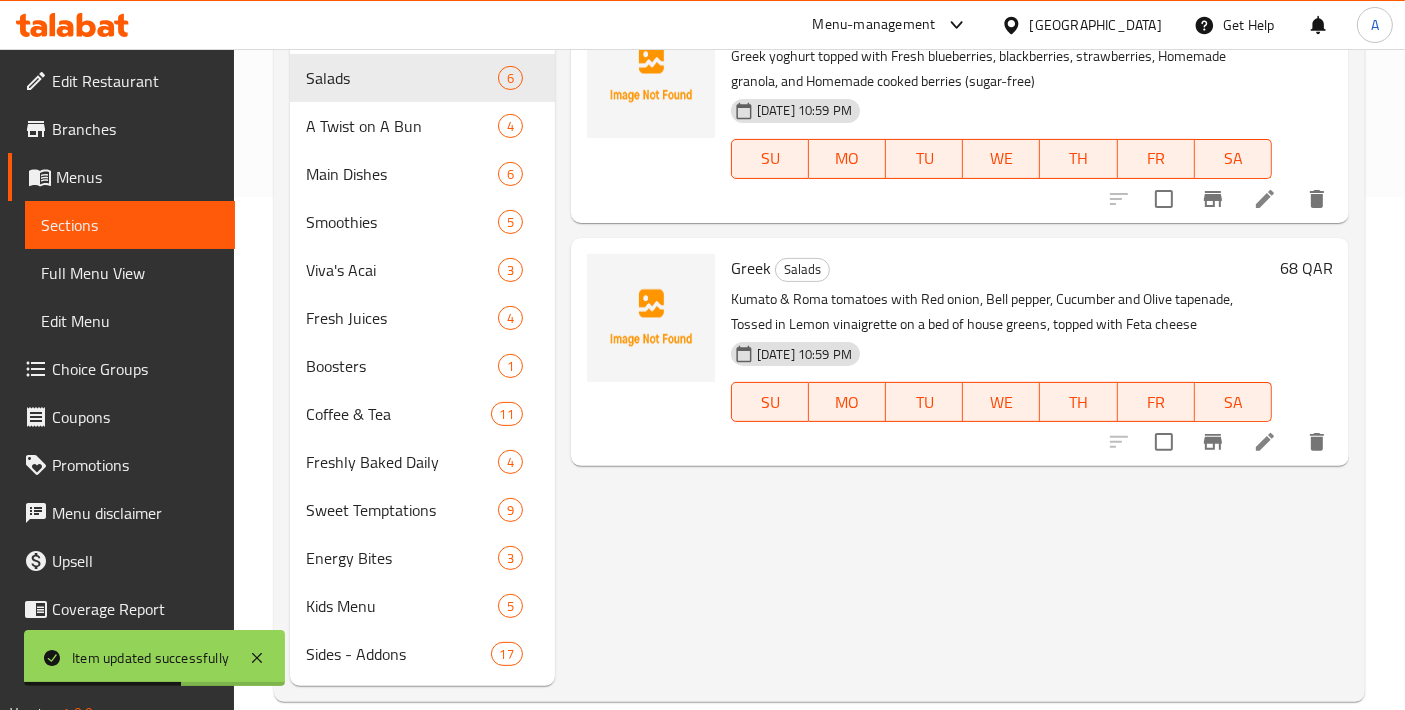 type on "Greek" 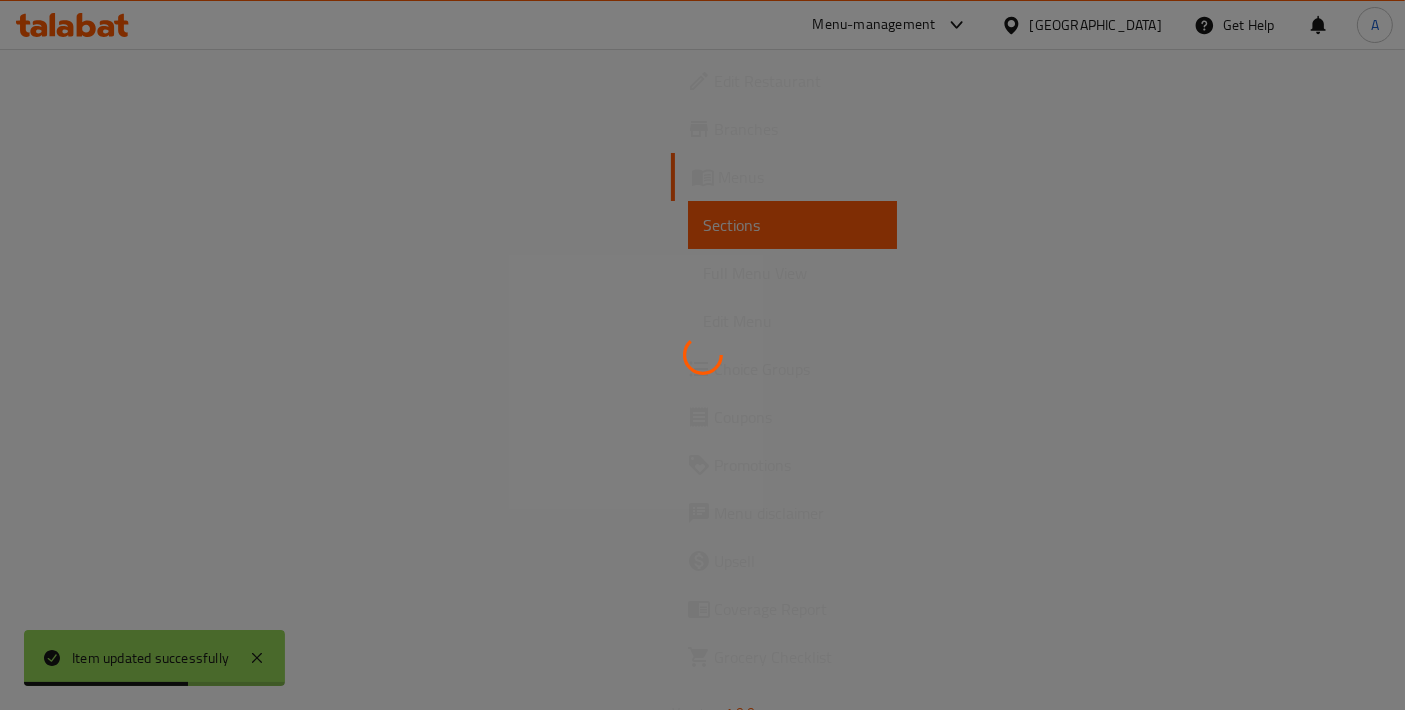 scroll, scrollTop: 0, scrollLeft: 0, axis: both 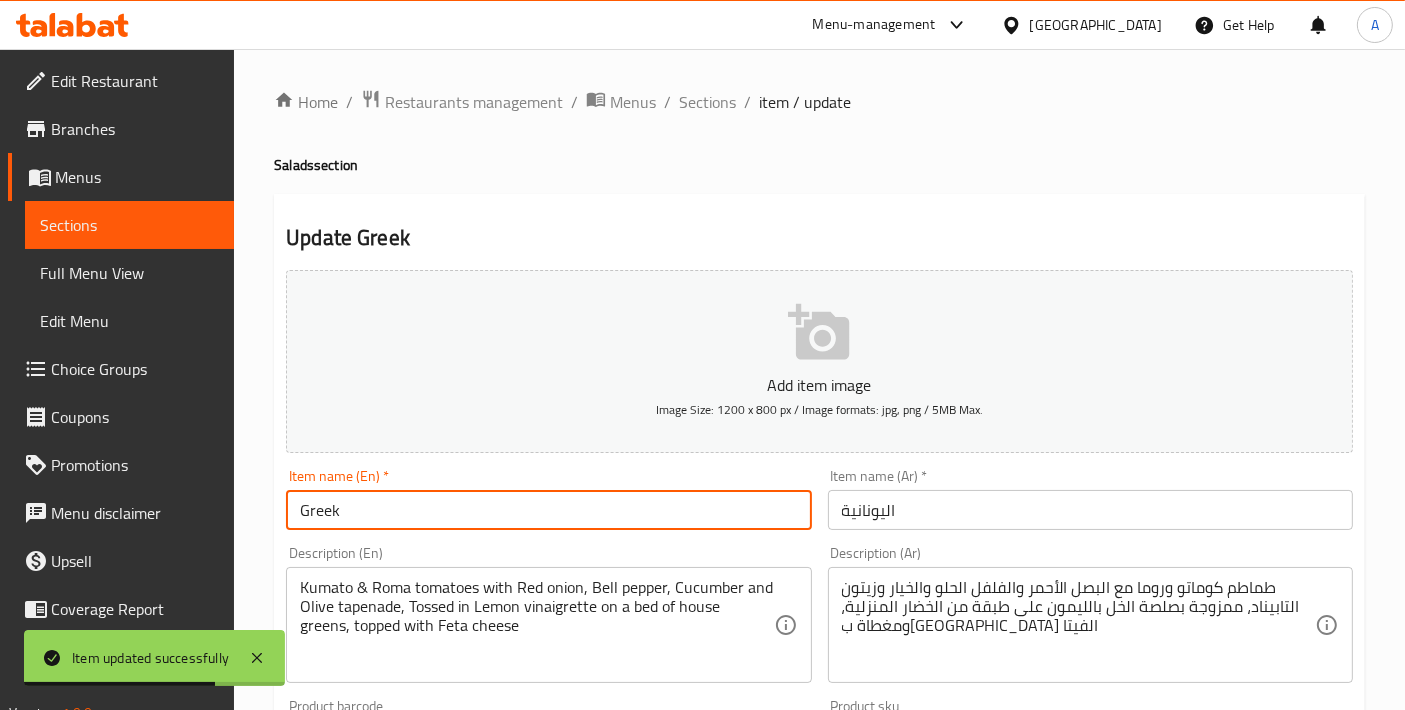 click on "Greek" at bounding box center (548, 510) 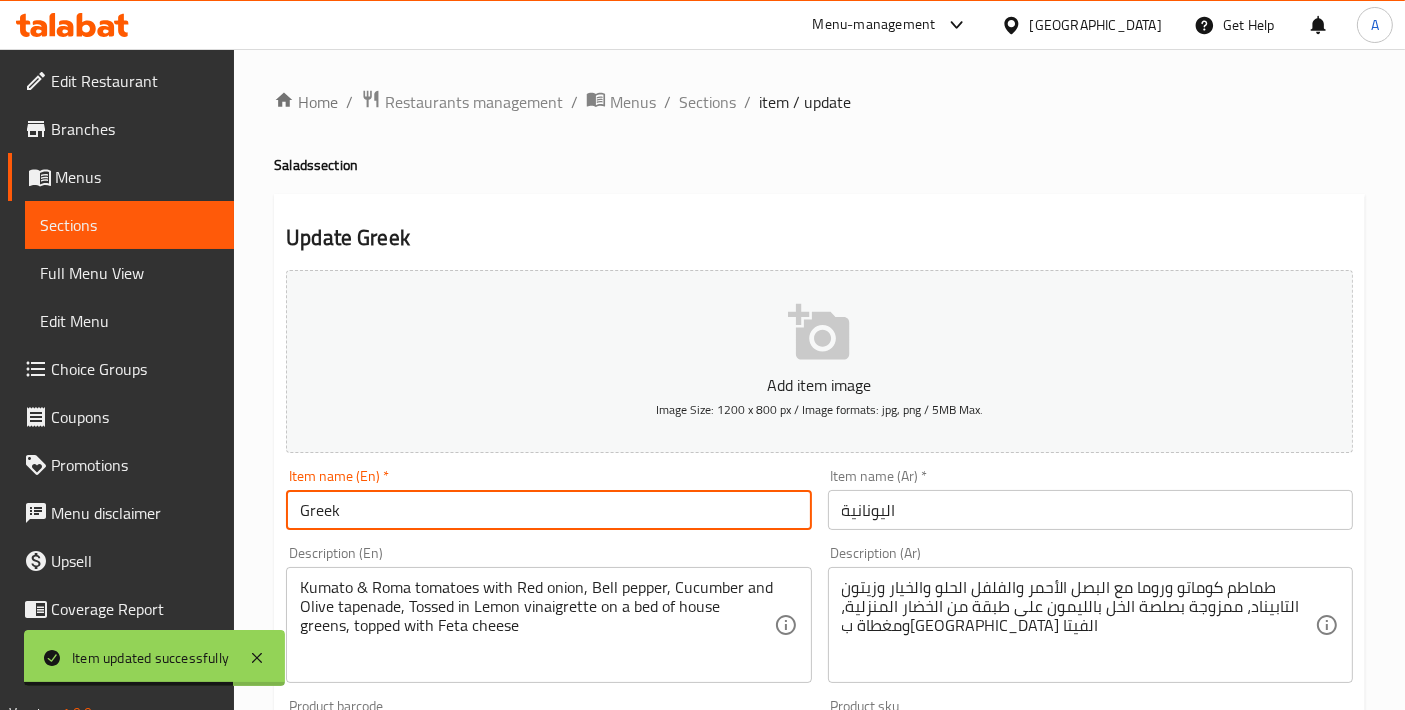 type on "Greek Salad" 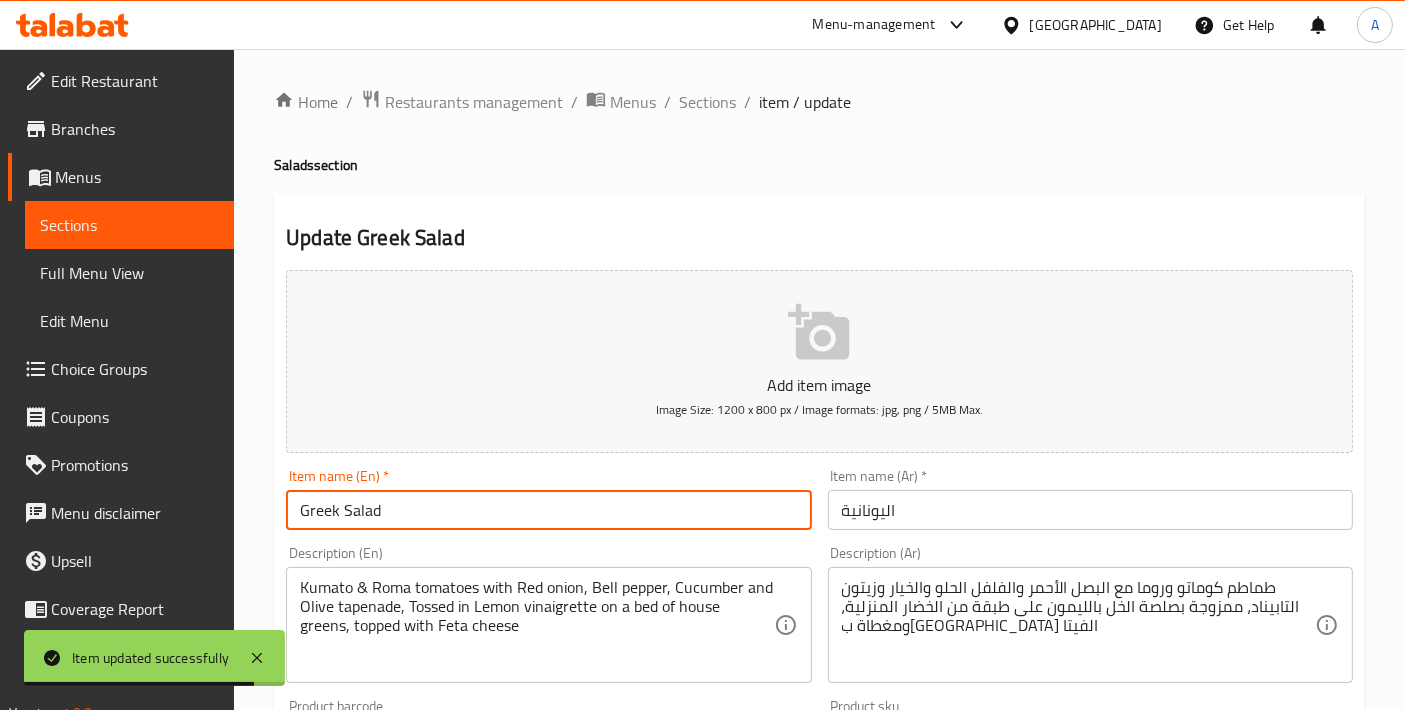 click on "اليونانية" at bounding box center [1090, 510] 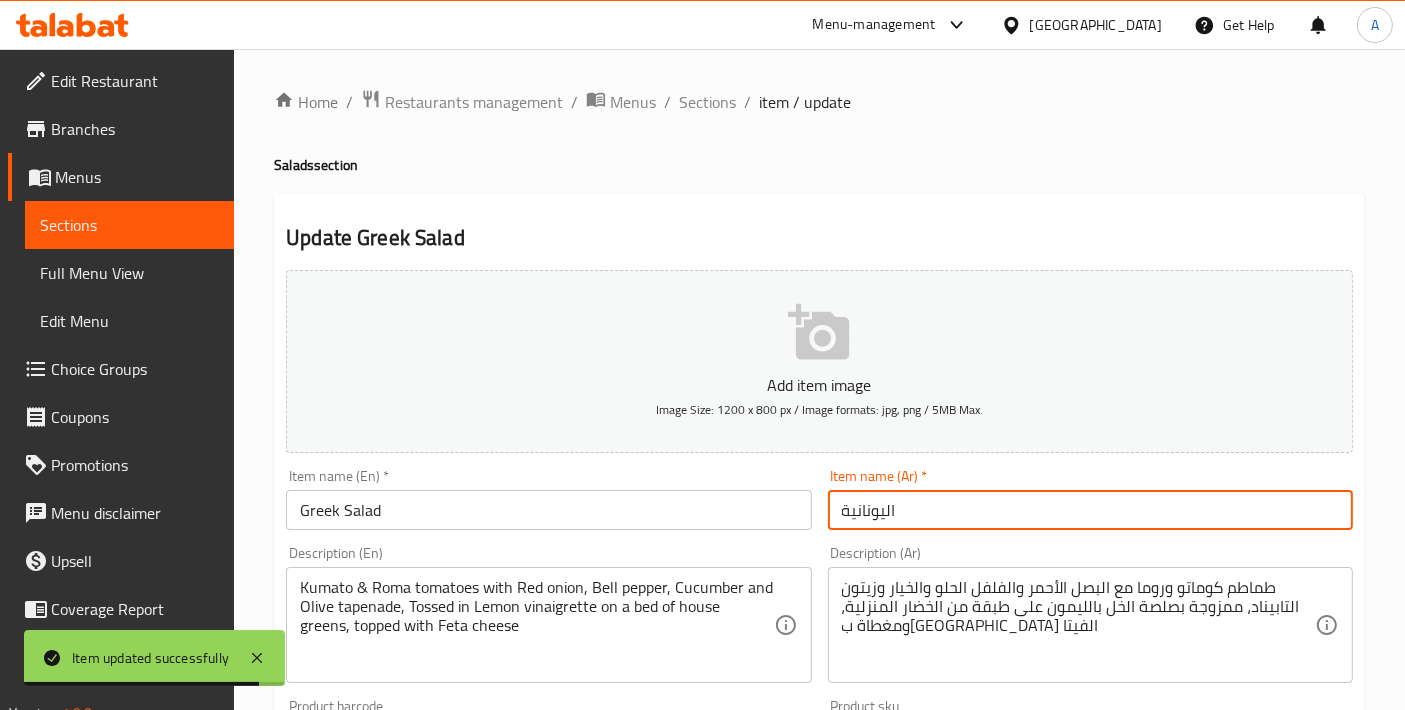 click on "اليونانية" at bounding box center (1090, 510) 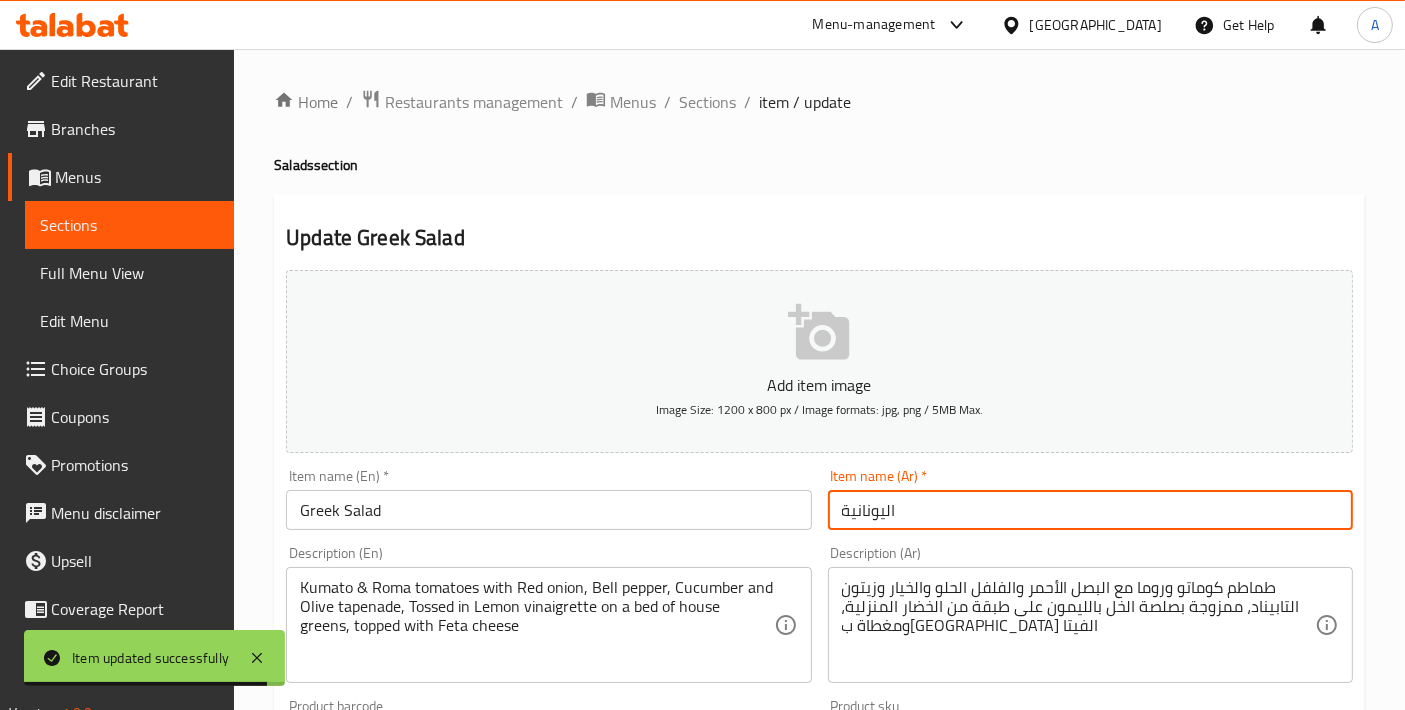 click on "اليونانية" at bounding box center [1090, 510] 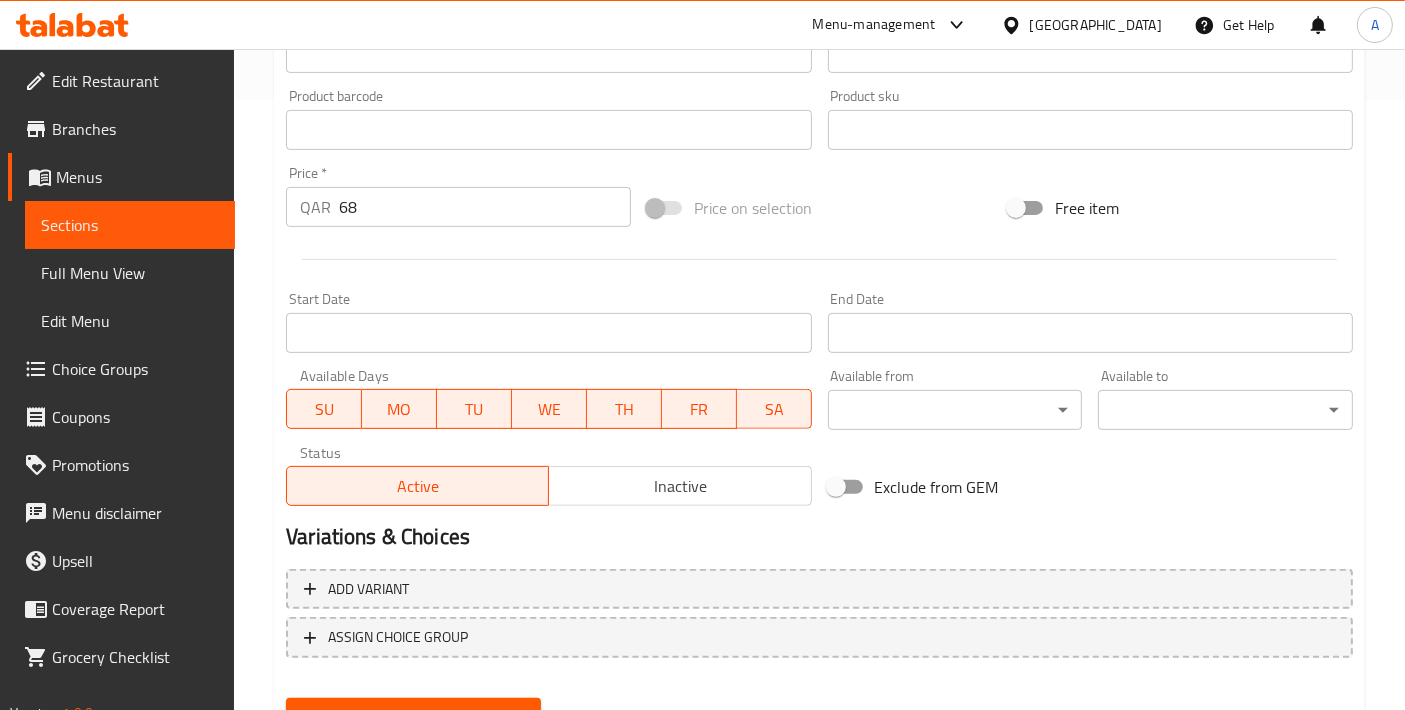 scroll, scrollTop: 699, scrollLeft: 0, axis: vertical 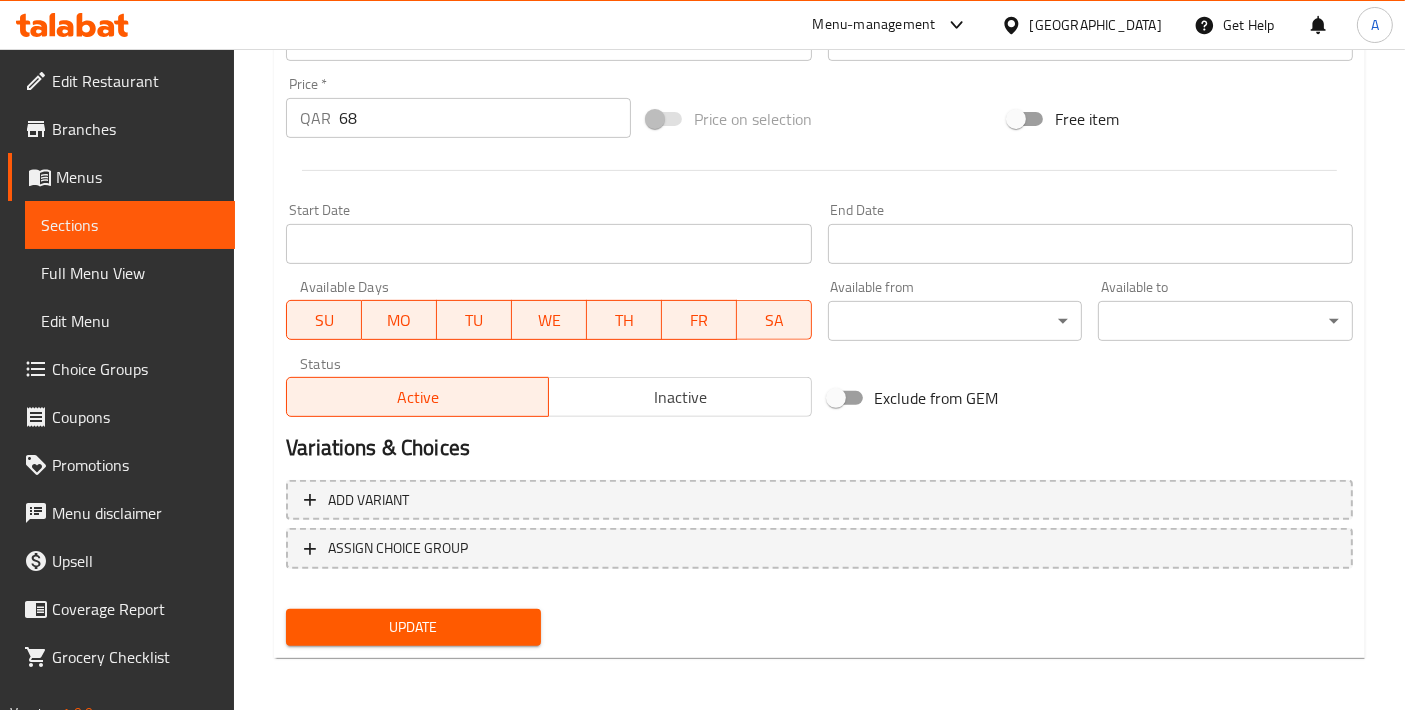 type on "سلطة يوناني" 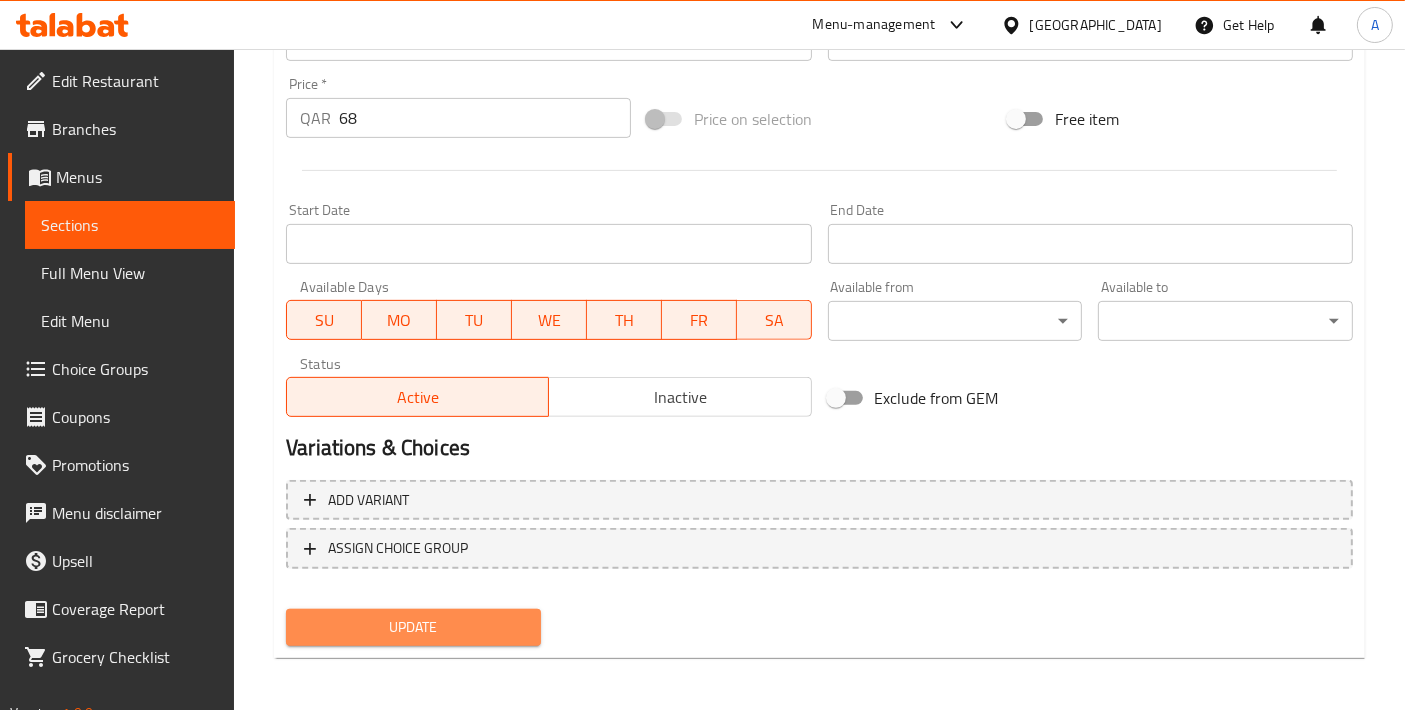 click on "Update" at bounding box center [413, 627] 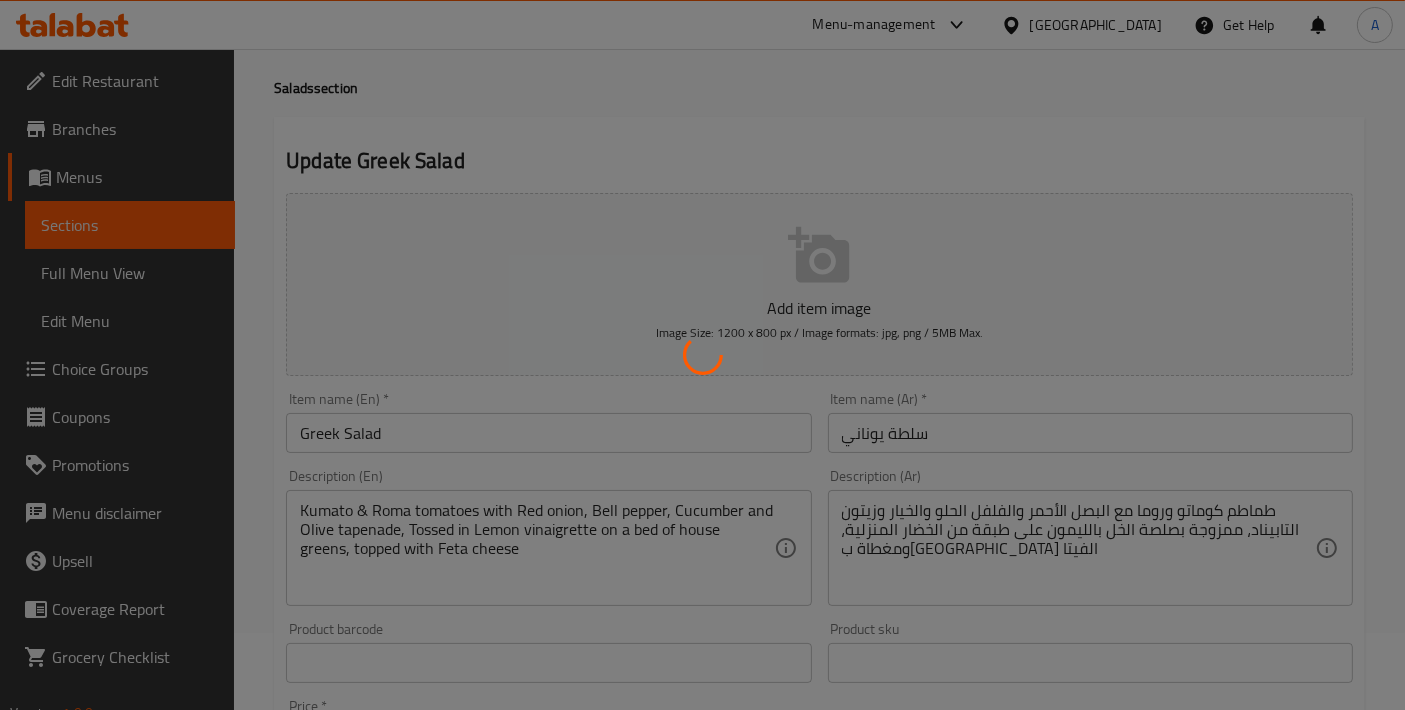 scroll, scrollTop: 0, scrollLeft: 0, axis: both 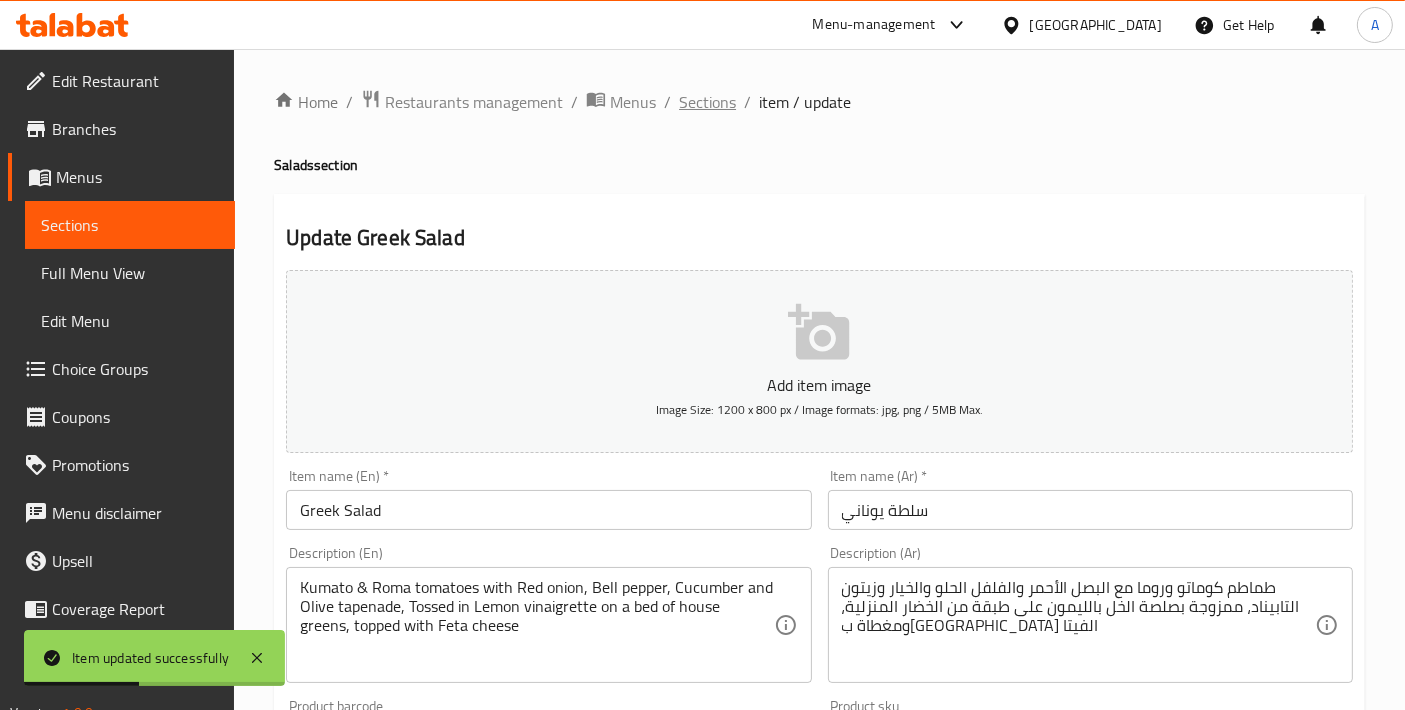 click on "Sections" at bounding box center (707, 102) 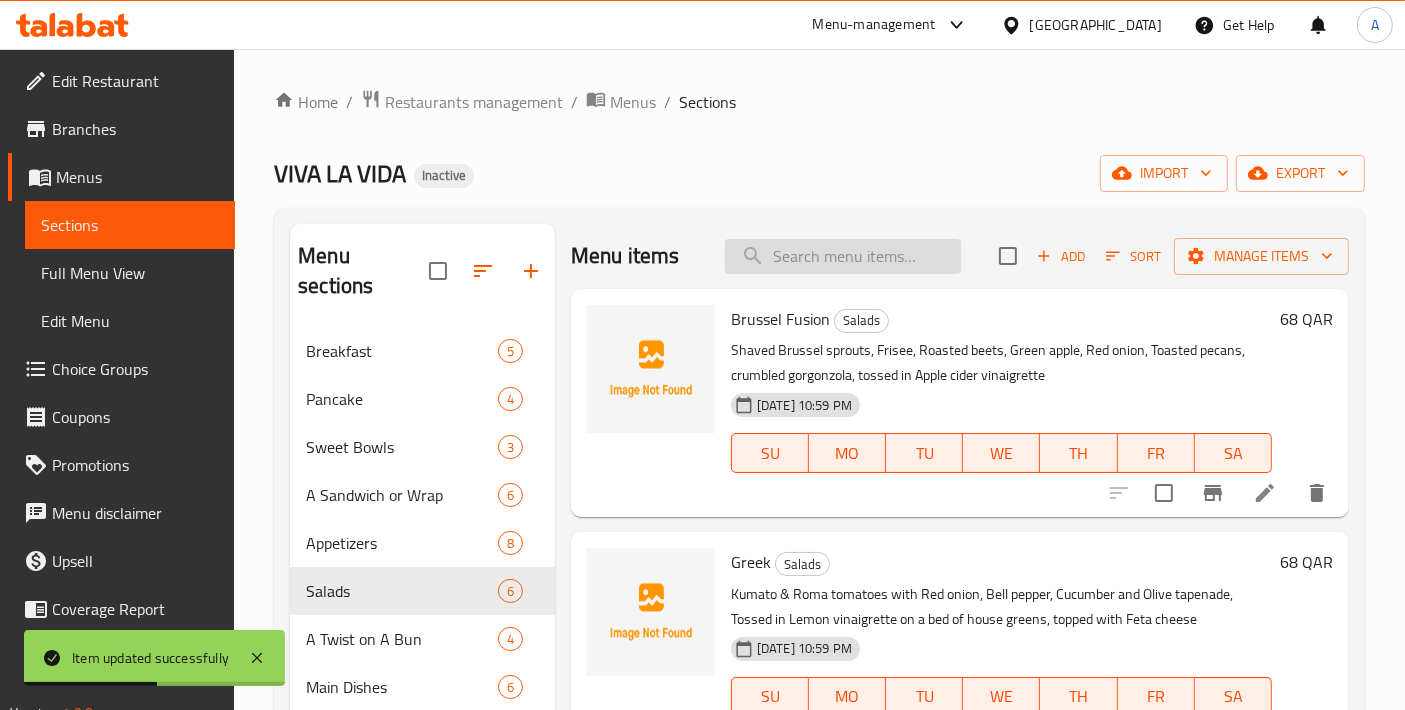 click at bounding box center (843, 256) 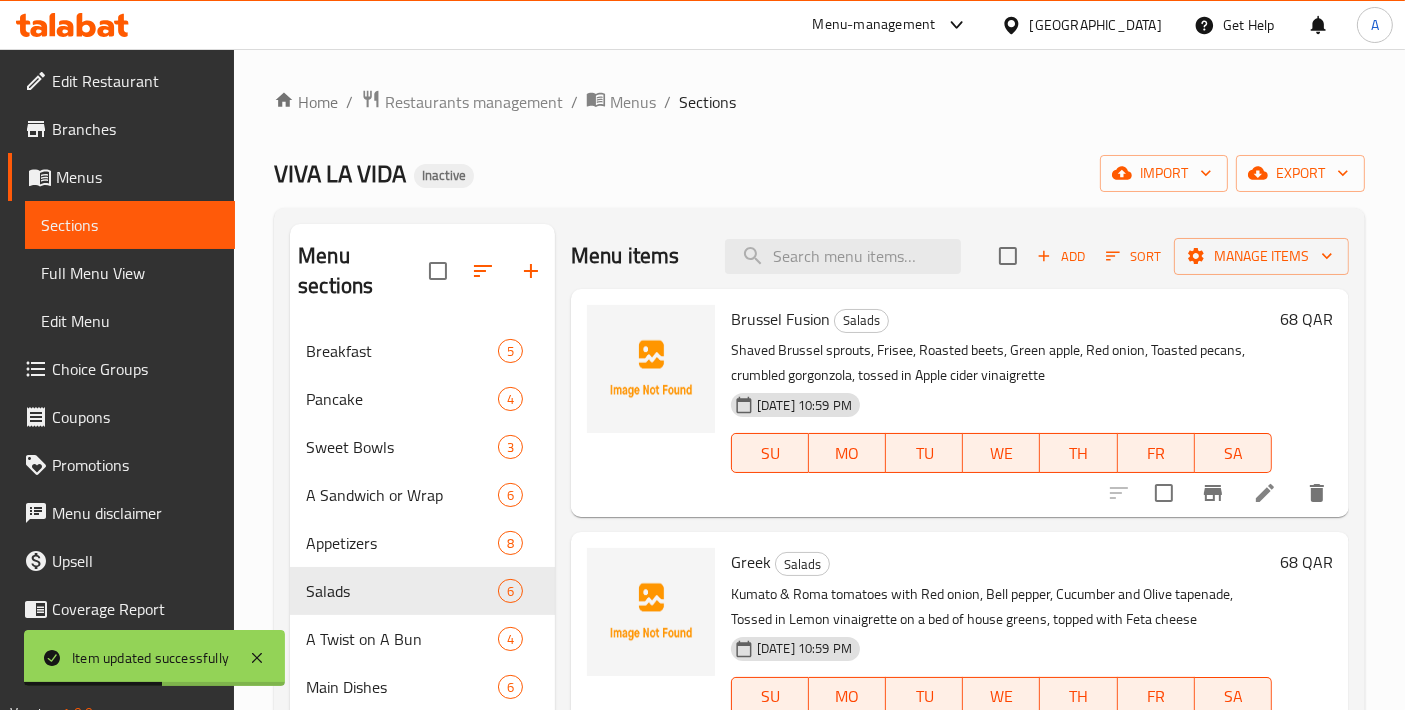 paste on "Grilled Steak Wrap" 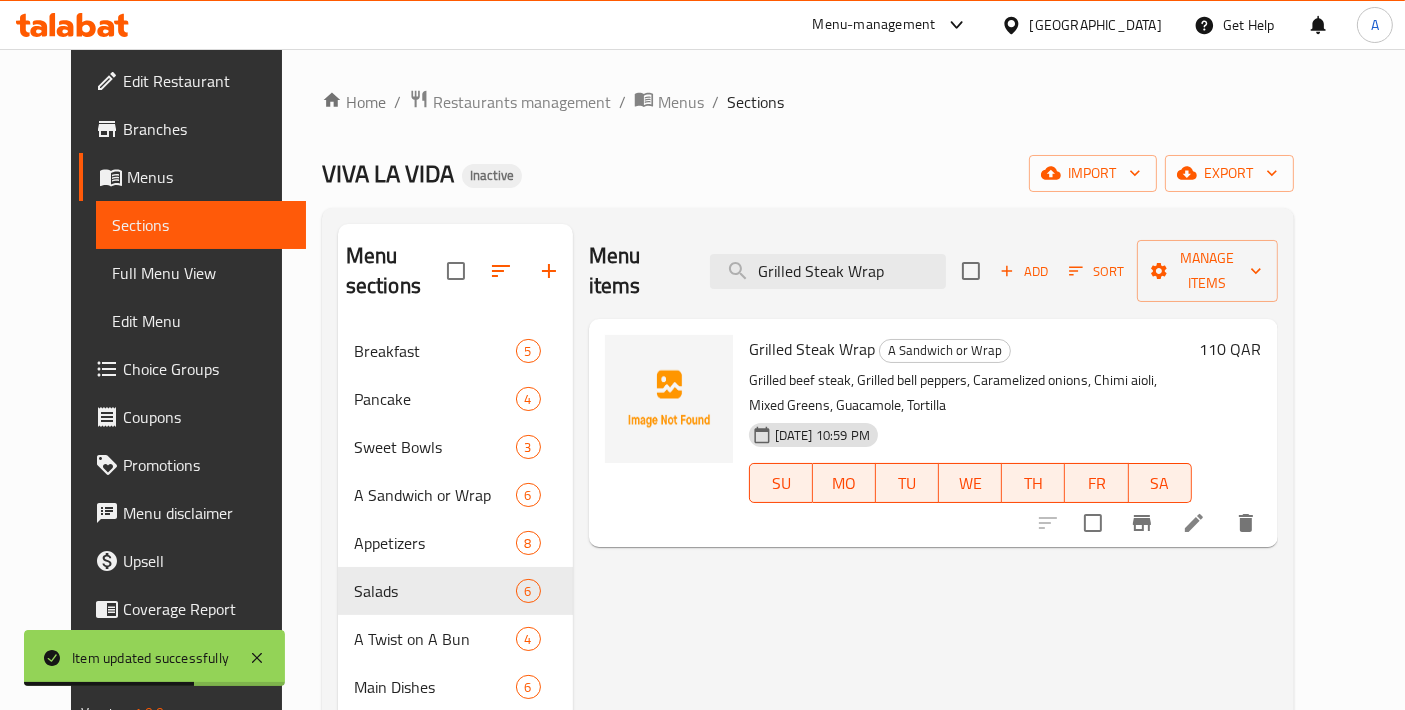 type on "Grilled Steak Wrap" 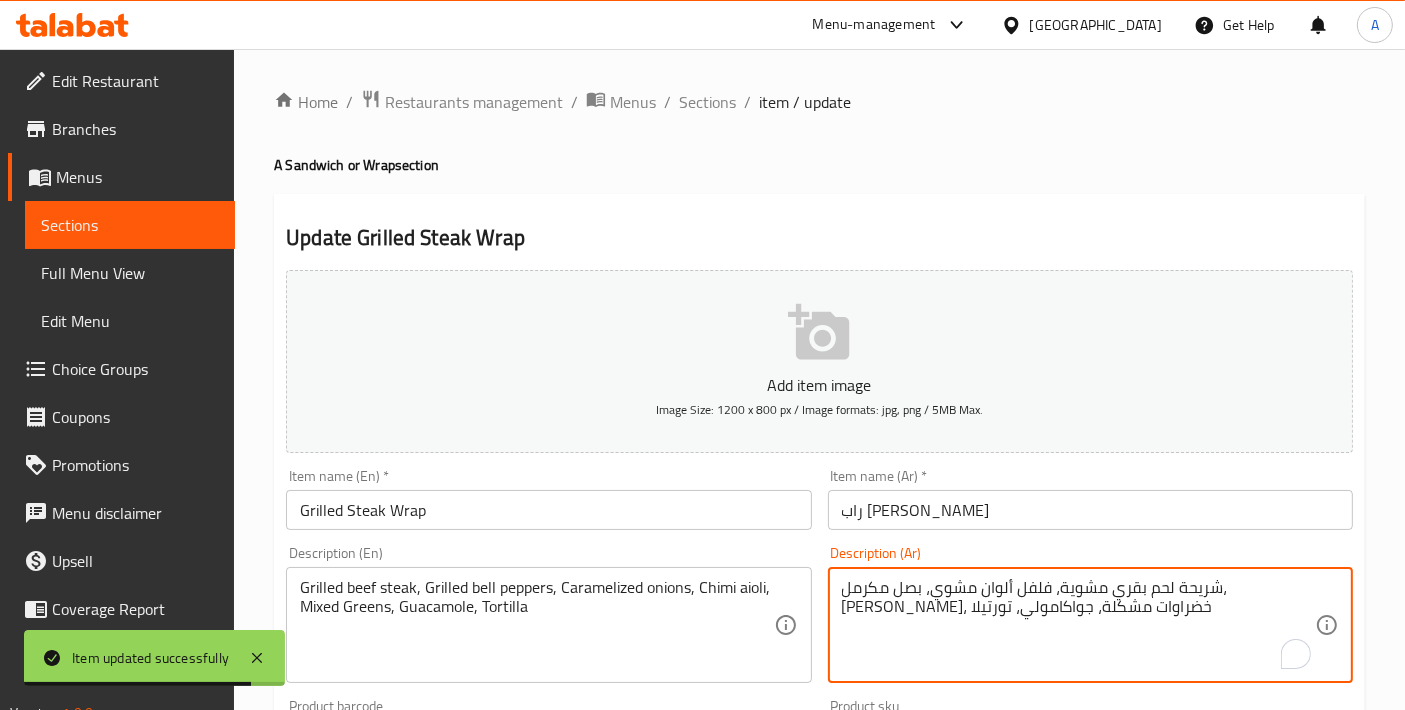 click on "شريحة لحم بقري مشوية، فلفل ألوان مشوي، بصل مكرمل، [PERSON_NAME]، خضراوات مشكلة، جواكامولي، تورتيلا" at bounding box center (1078, 625) 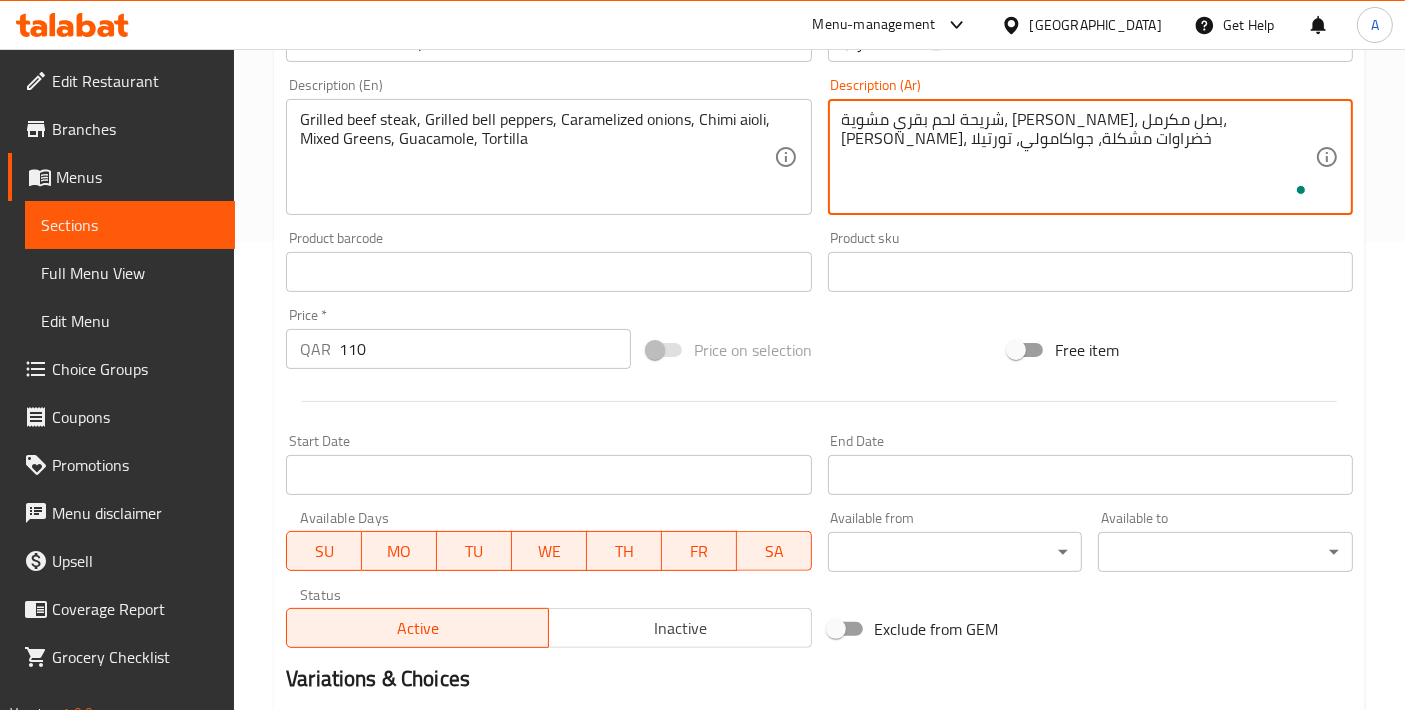 scroll, scrollTop: 699, scrollLeft: 0, axis: vertical 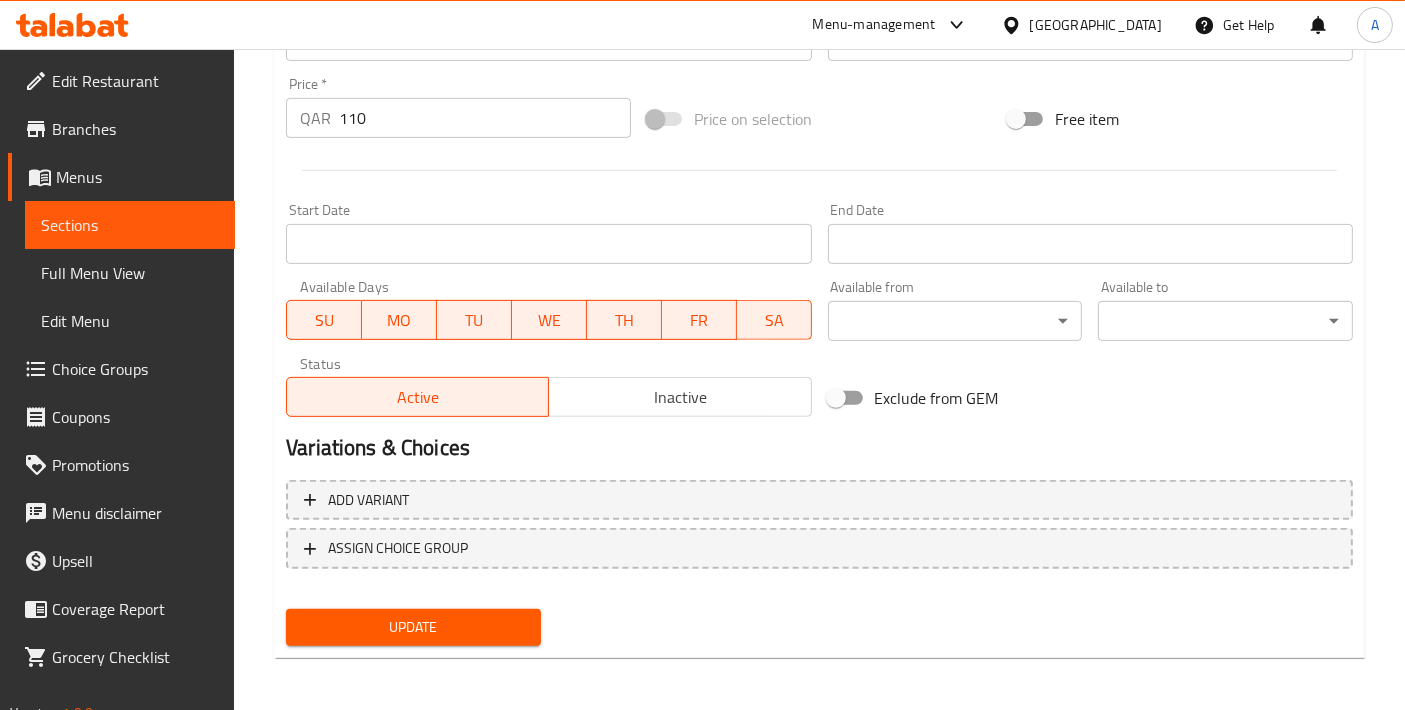 type on "شريحة لحم بقري مشوية، [PERSON_NAME]، بصل مكرمل، [PERSON_NAME]، خضراوات مشكلة، جواكامولي، تورتيلا" 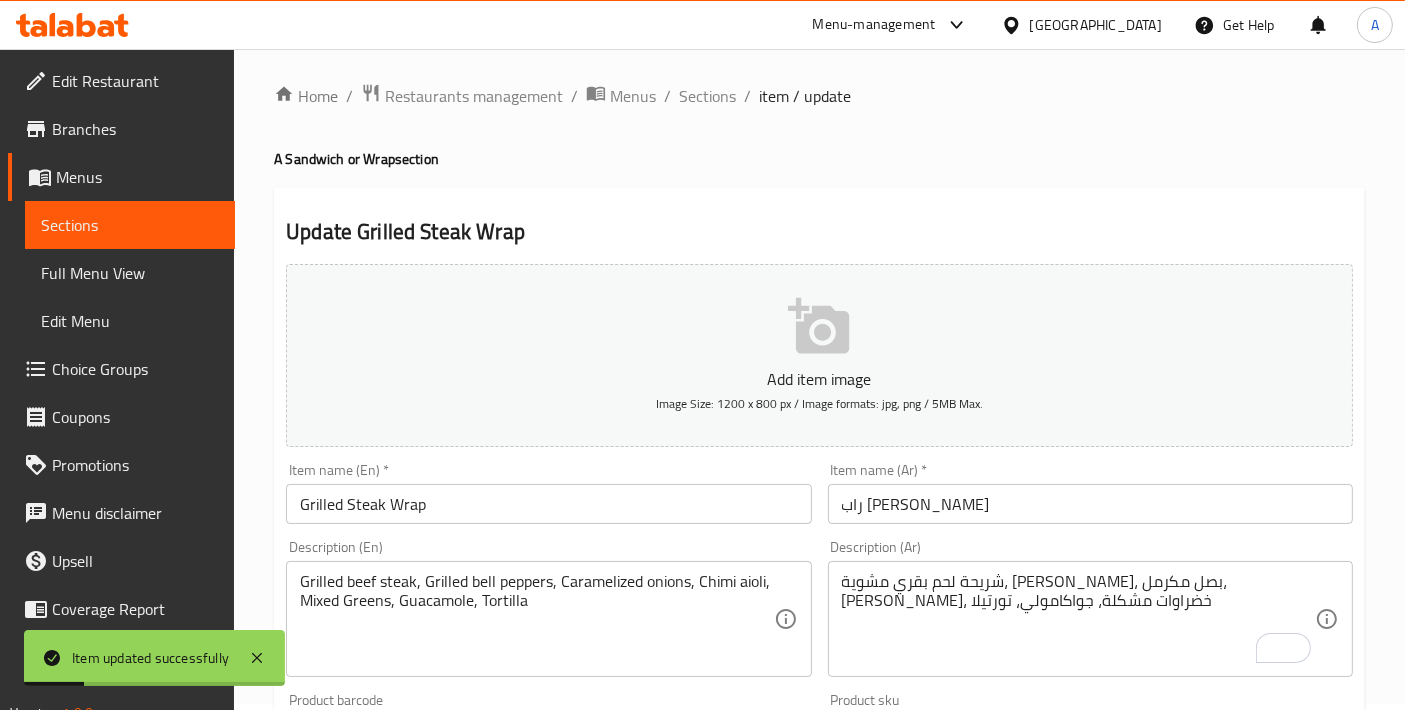scroll, scrollTop: 0, scrollLeft: 0, axis: both 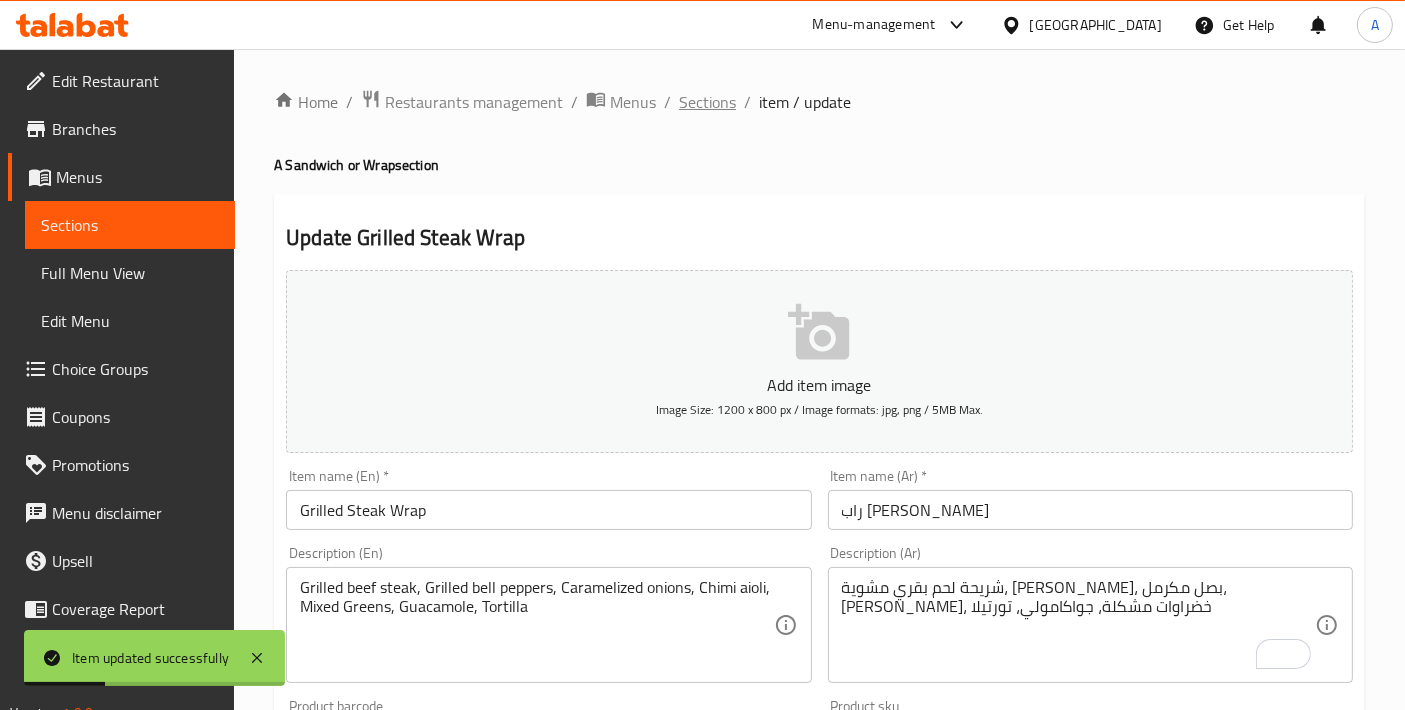 click on "Sections" at bounding box center [707, 102] 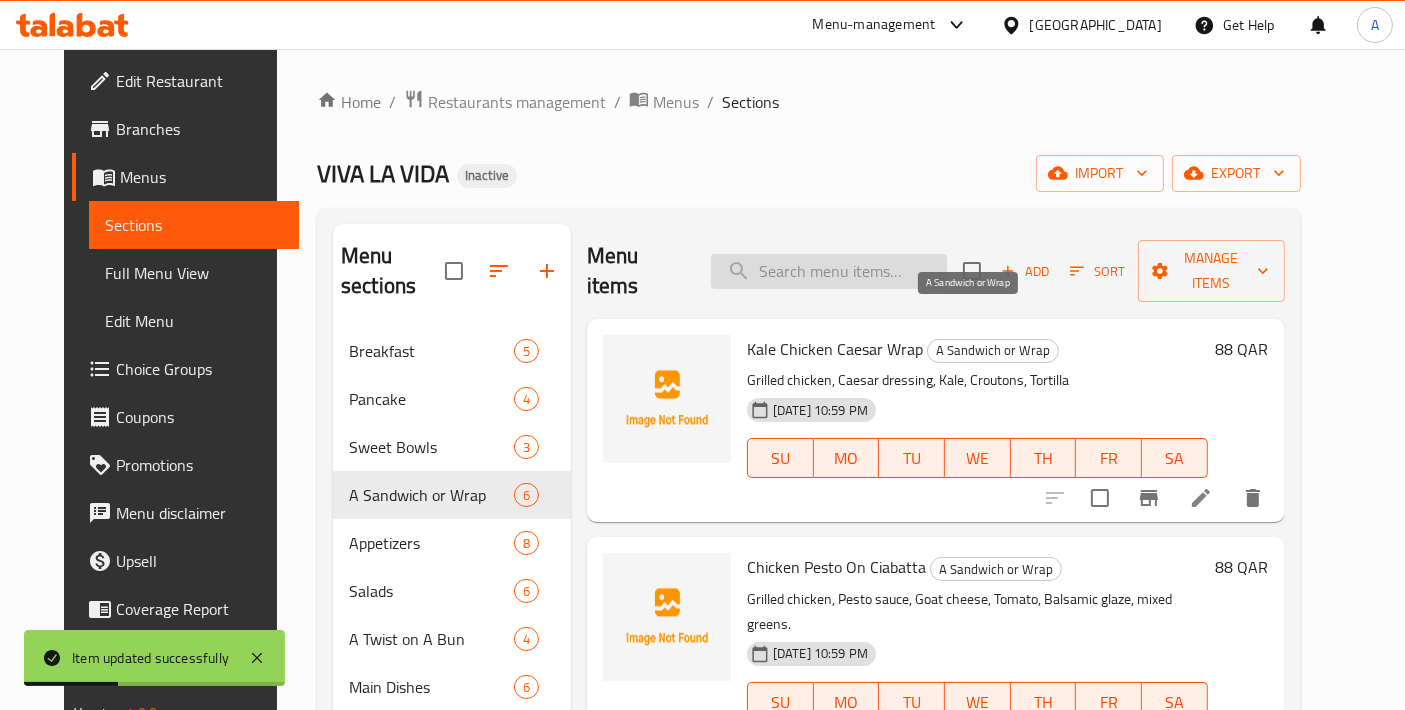 click at bounding box center [829, 271] 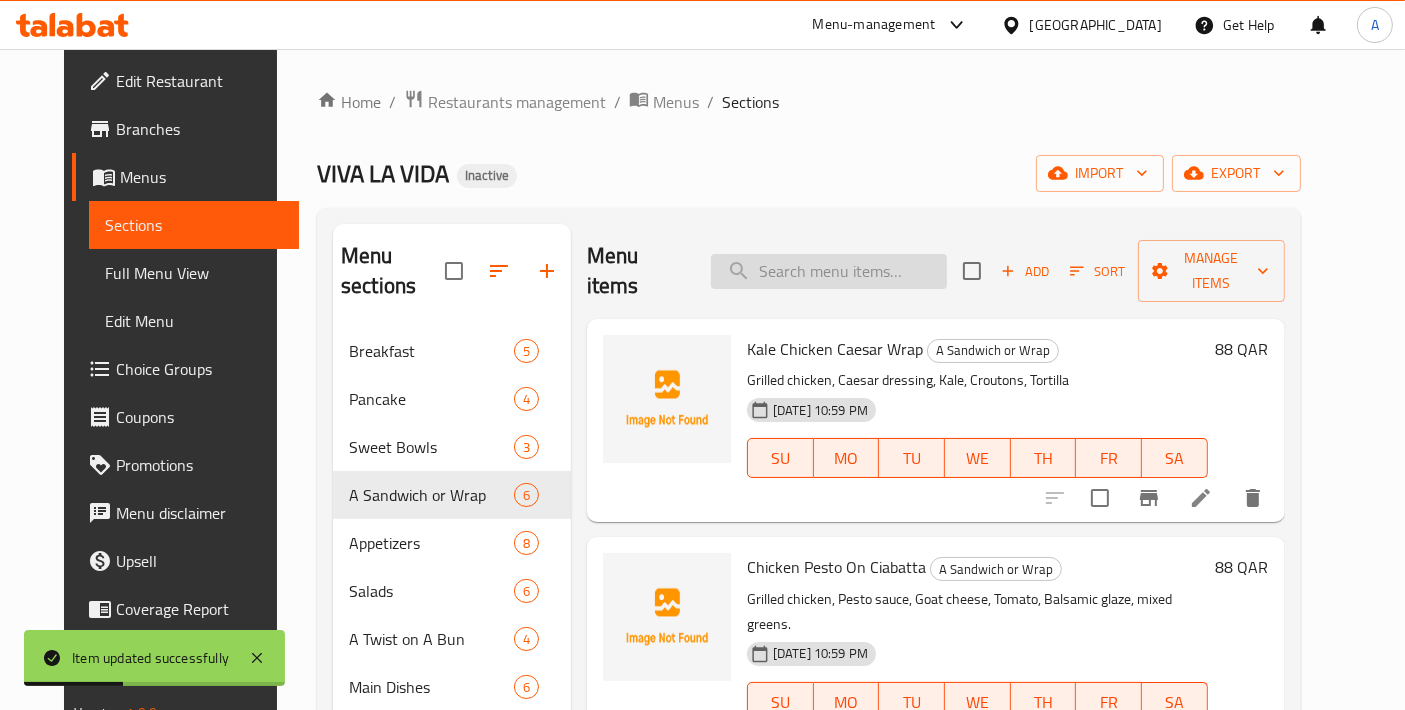 paste on "Kale Caesar" 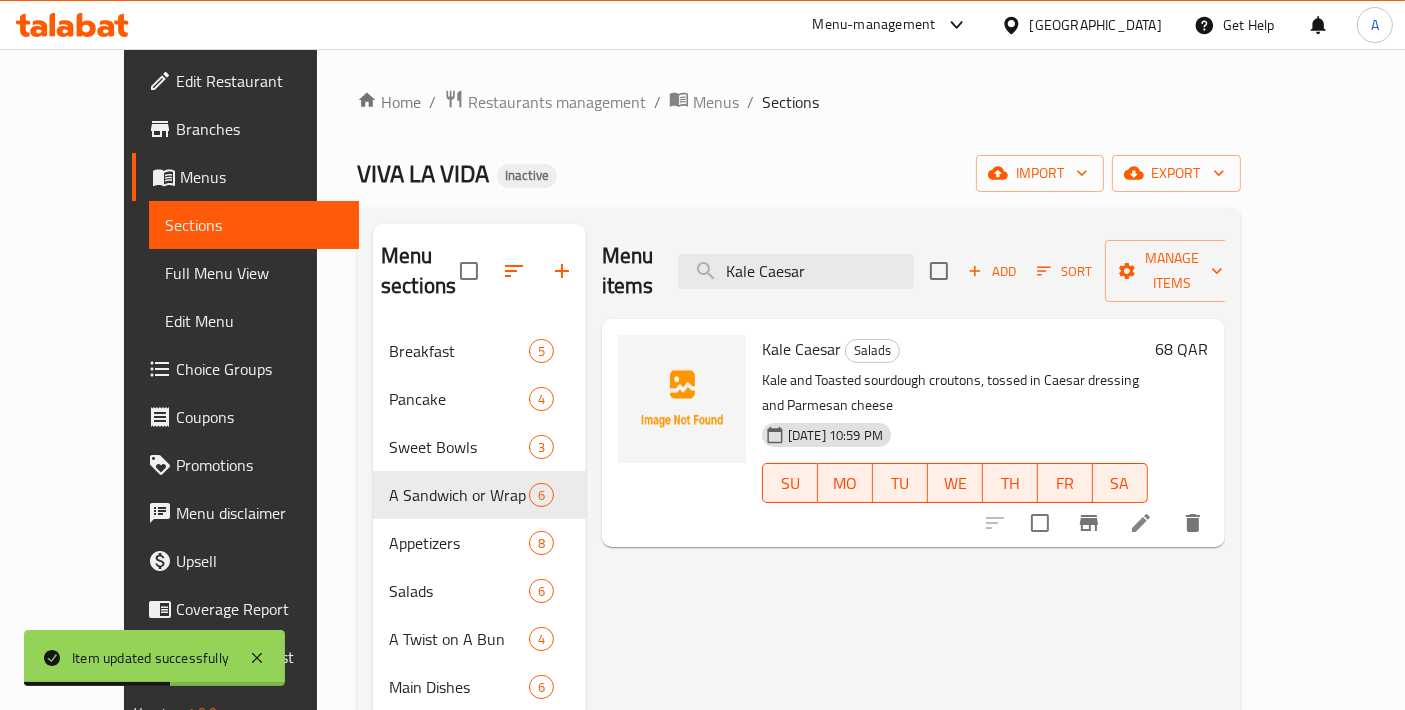type on "Kale Caesar" 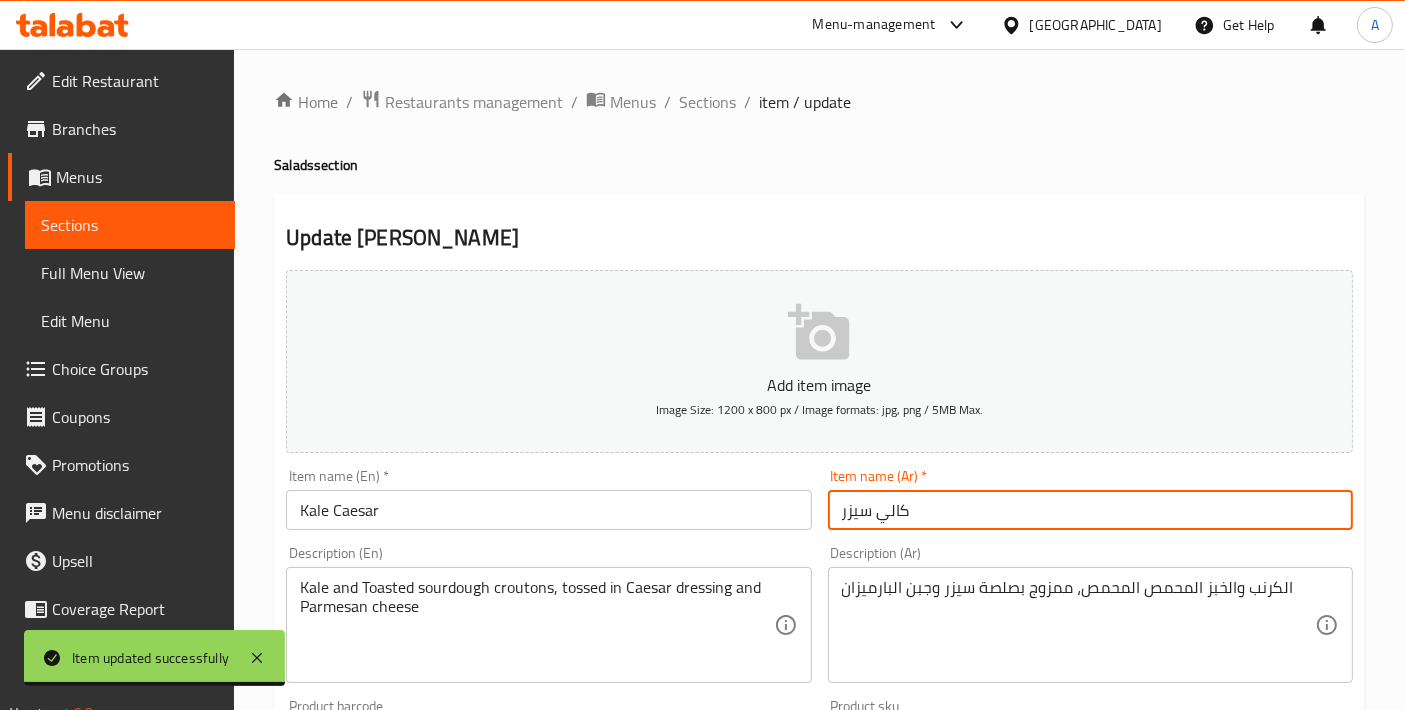 click on "كالي سيزر" at bounding box center (1090, 510) 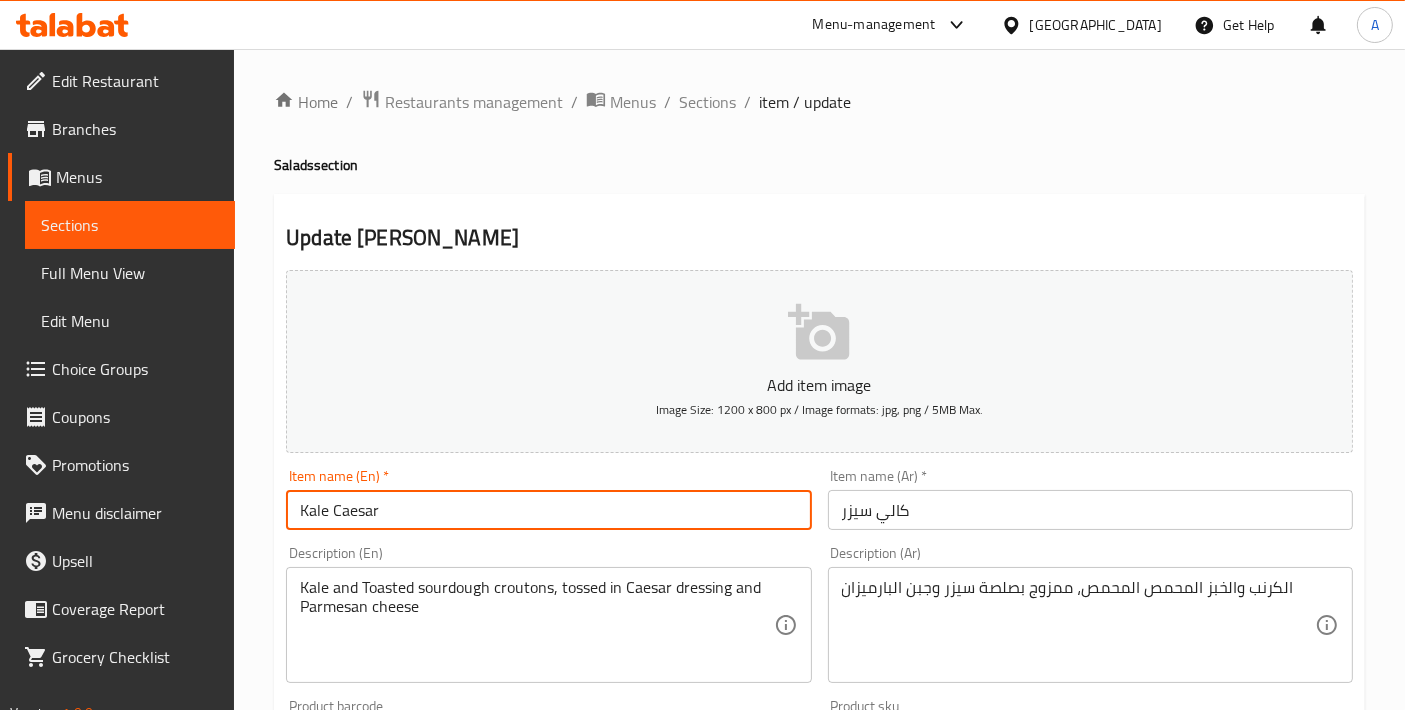 click on "Kale Caesar" at bounding box center (548, 510) 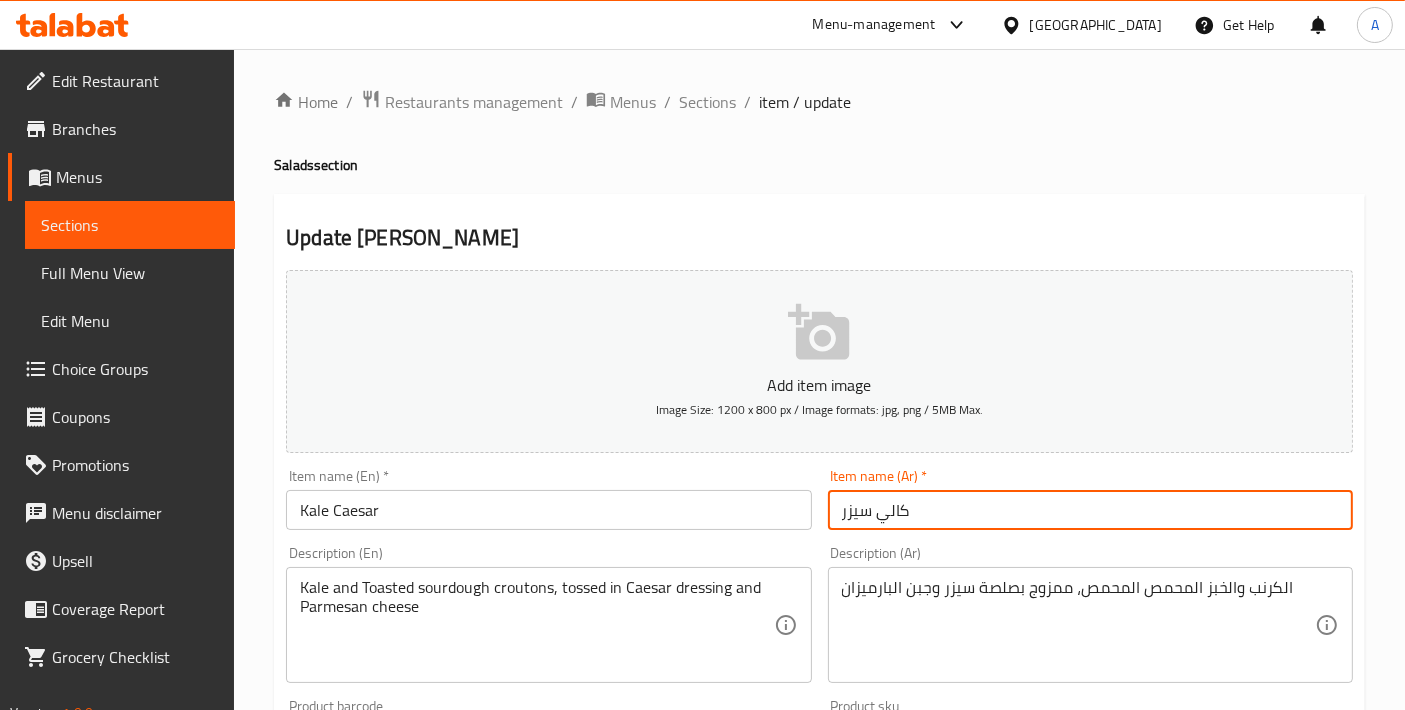 drag, startPoint x: 879, startPoint y: 517, endPoint x: 899, endPoint y: 514, distance: 20.22375 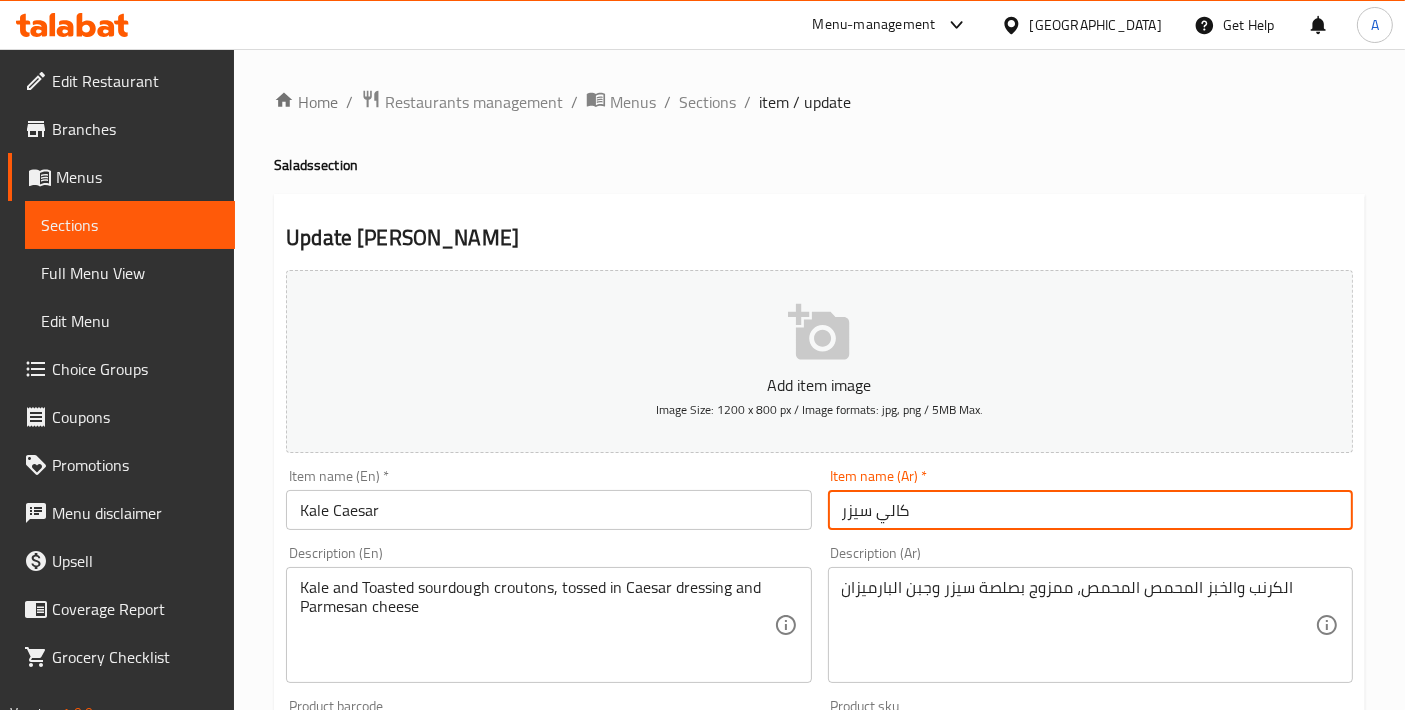 click on "كالي سيزر" at bounding box center (1090, 510) 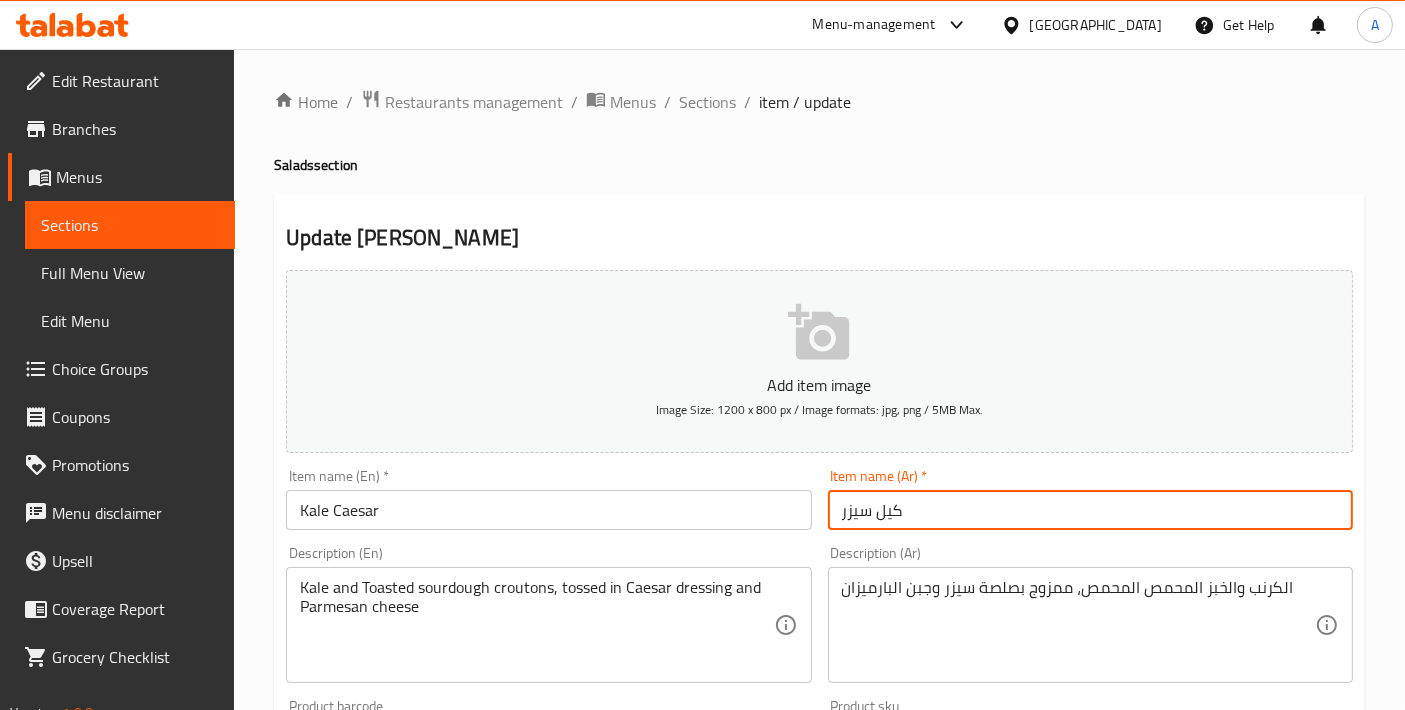 click on "كيل سيزر" at bounding box center [1090, 510] 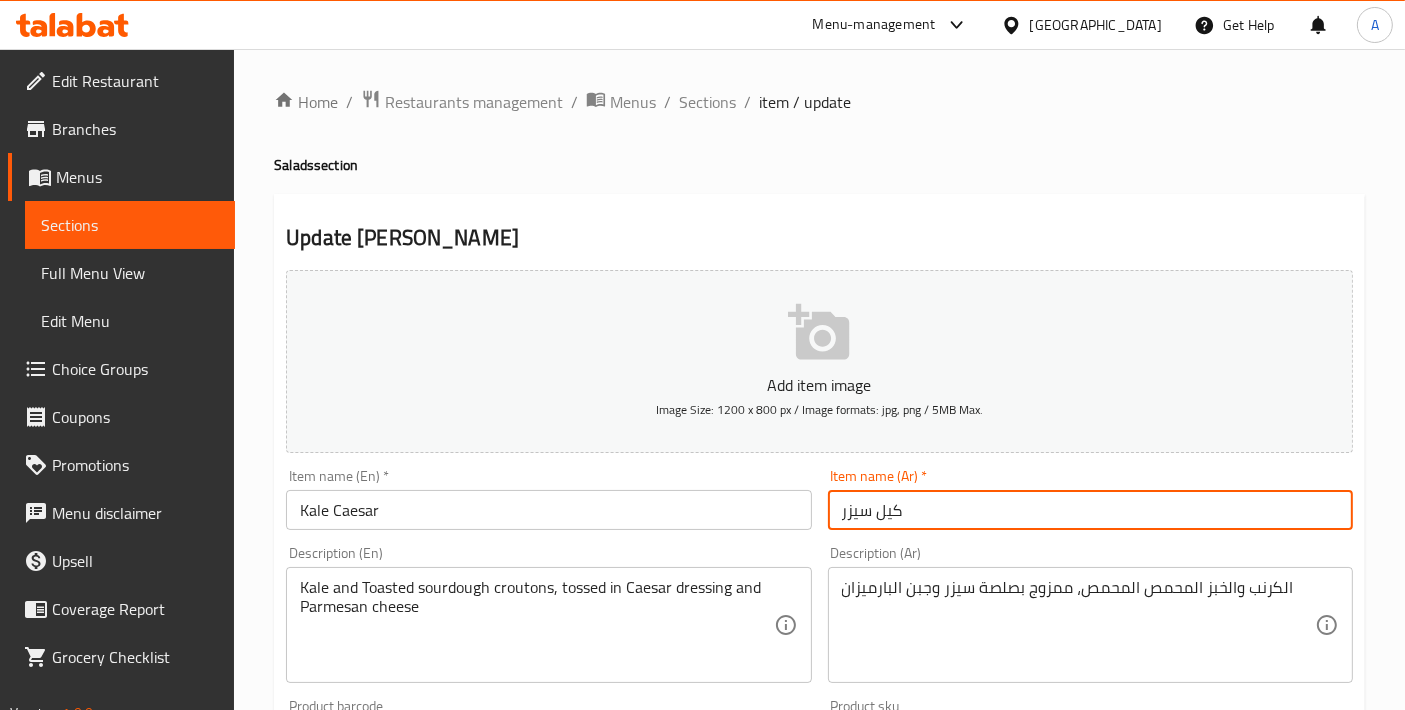 type on "كيل سيزر" 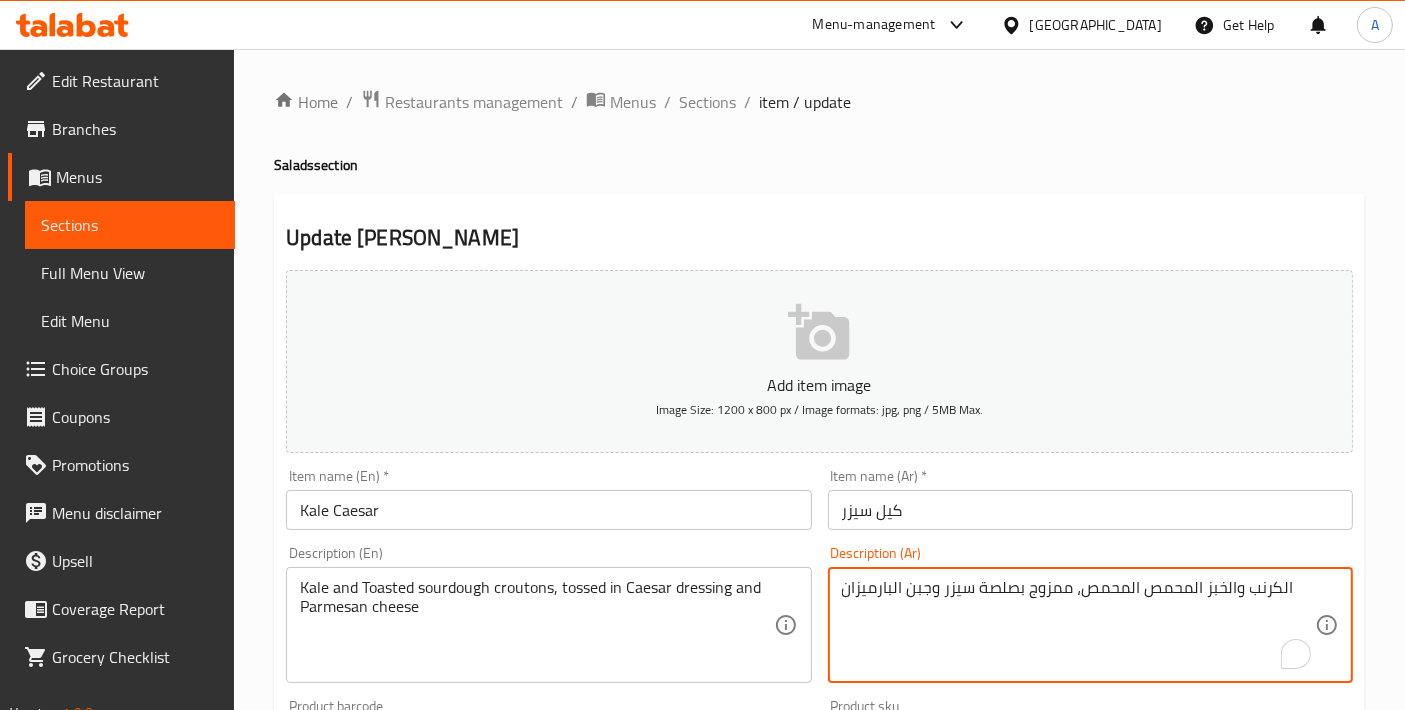 drag, startPoint x: 1248, startPoint y: 587, endPoint x: 1291, endPoint y: 587, distance: 43 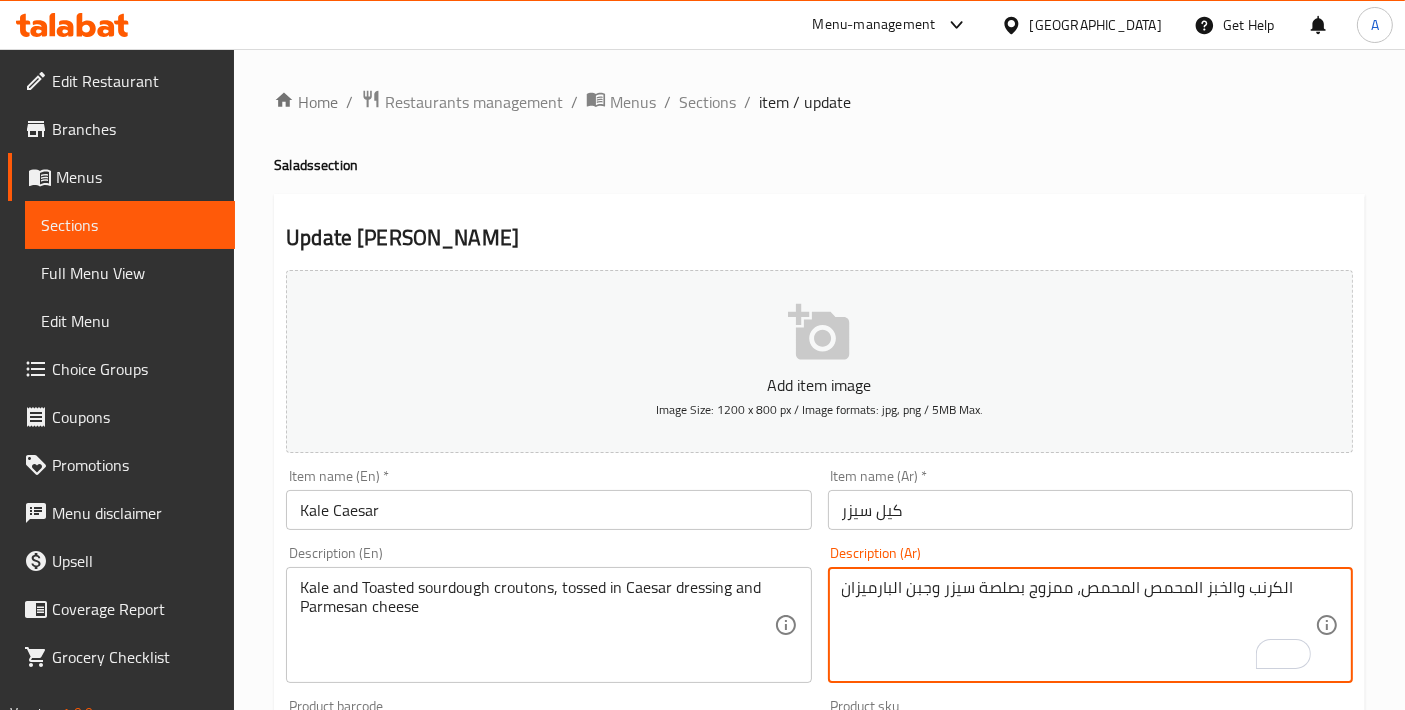 paste on "كيل" 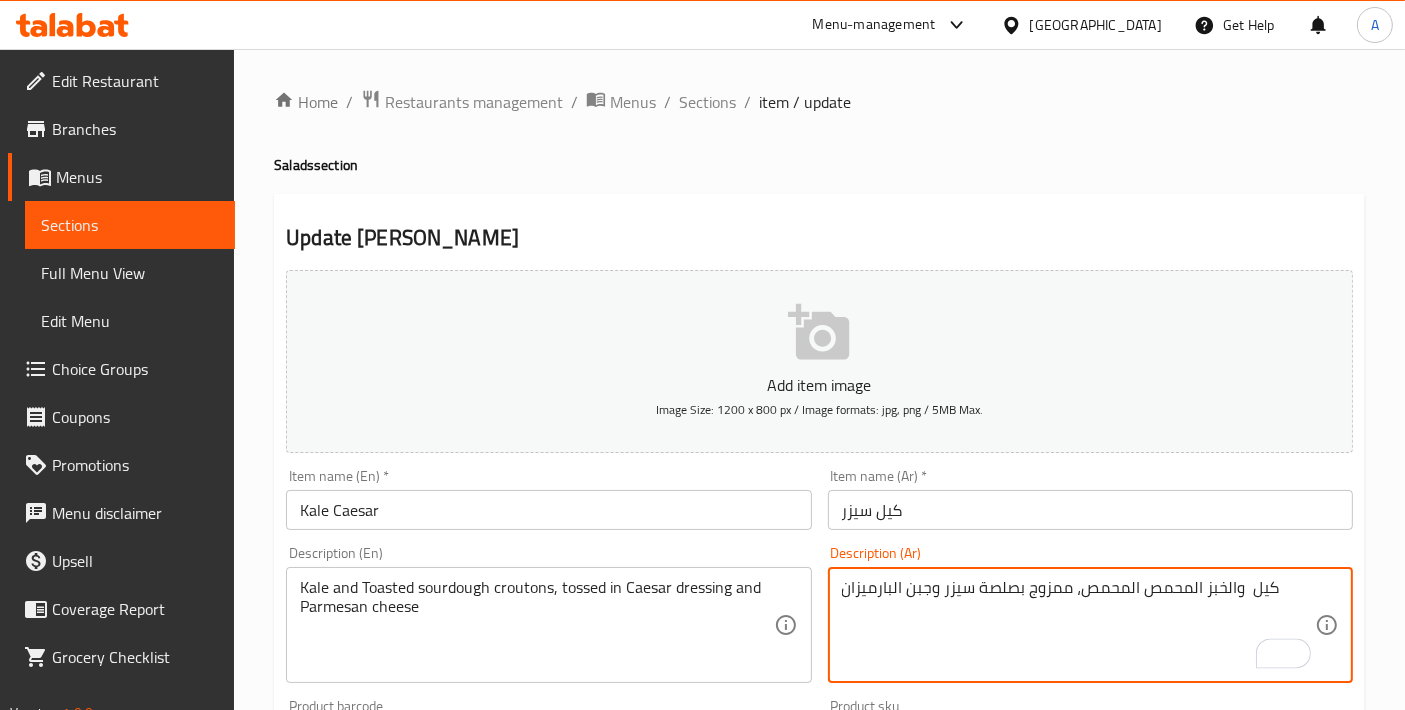 click on "كيل  والخبز المحمص المحمص، ممزوج بصلصة سيزر وجبن البارميزان" at bounding box center (1078, 625) 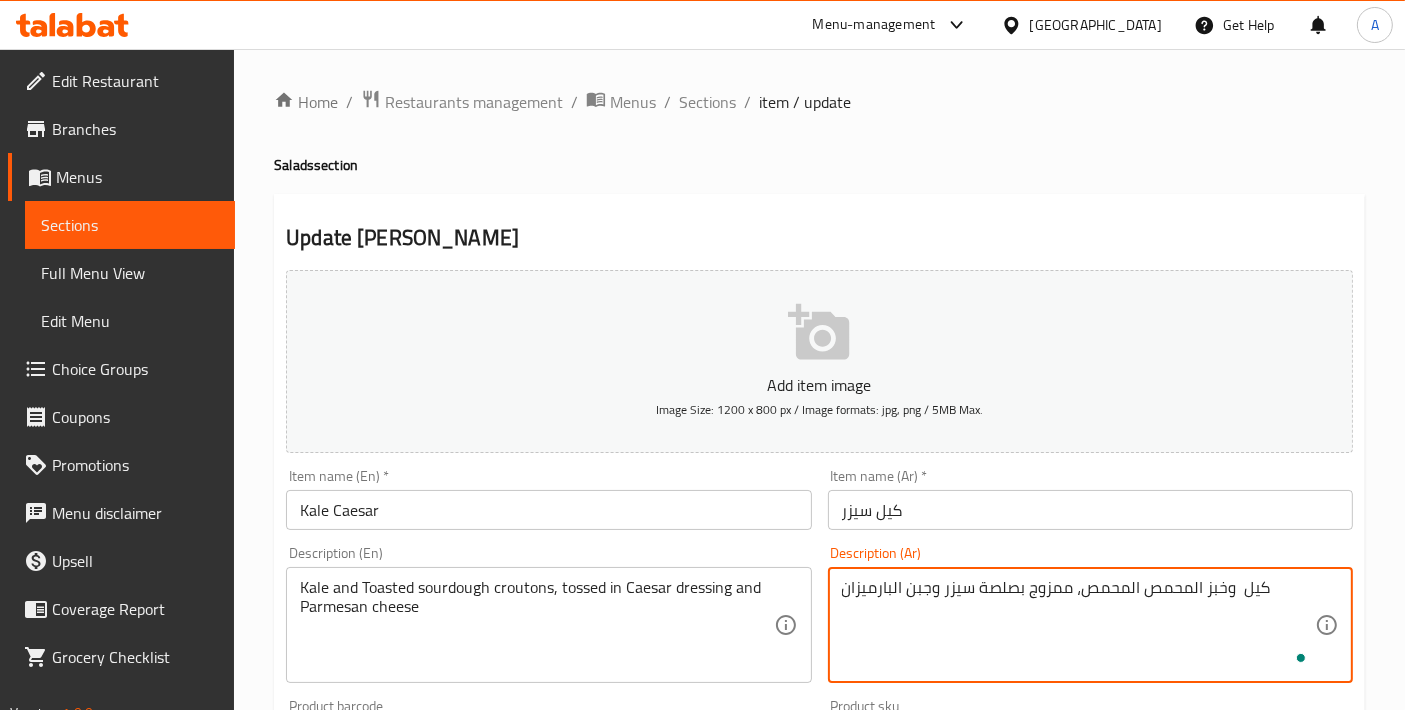 click on "كيل  وخبز المحمص المحمص، ممزوج بصلصة سيزر وجبن البارميزان" at bounding box center (1078, 625) 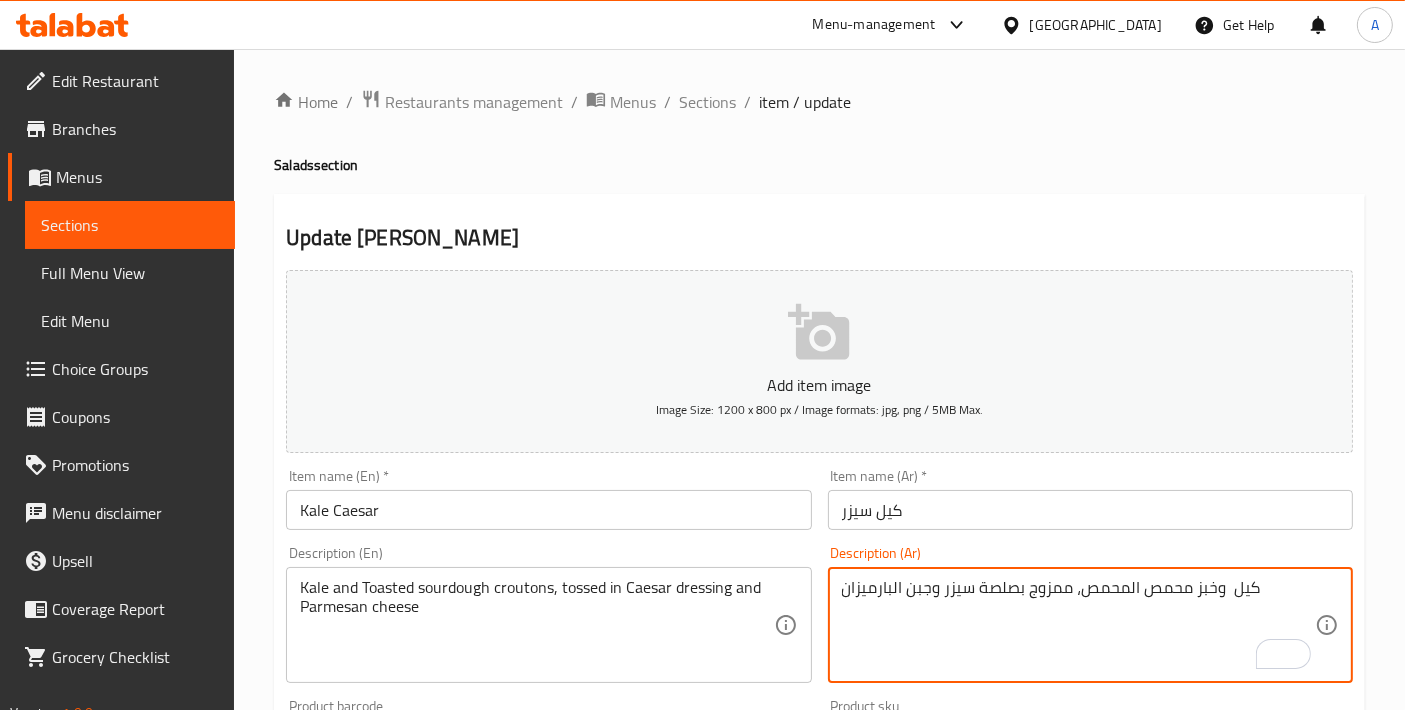 click on "كيل  وخبز محمص المحمص، ممزوج بصلصة سيزر وجبن البارميزان" at bounding box center (1078, 625) 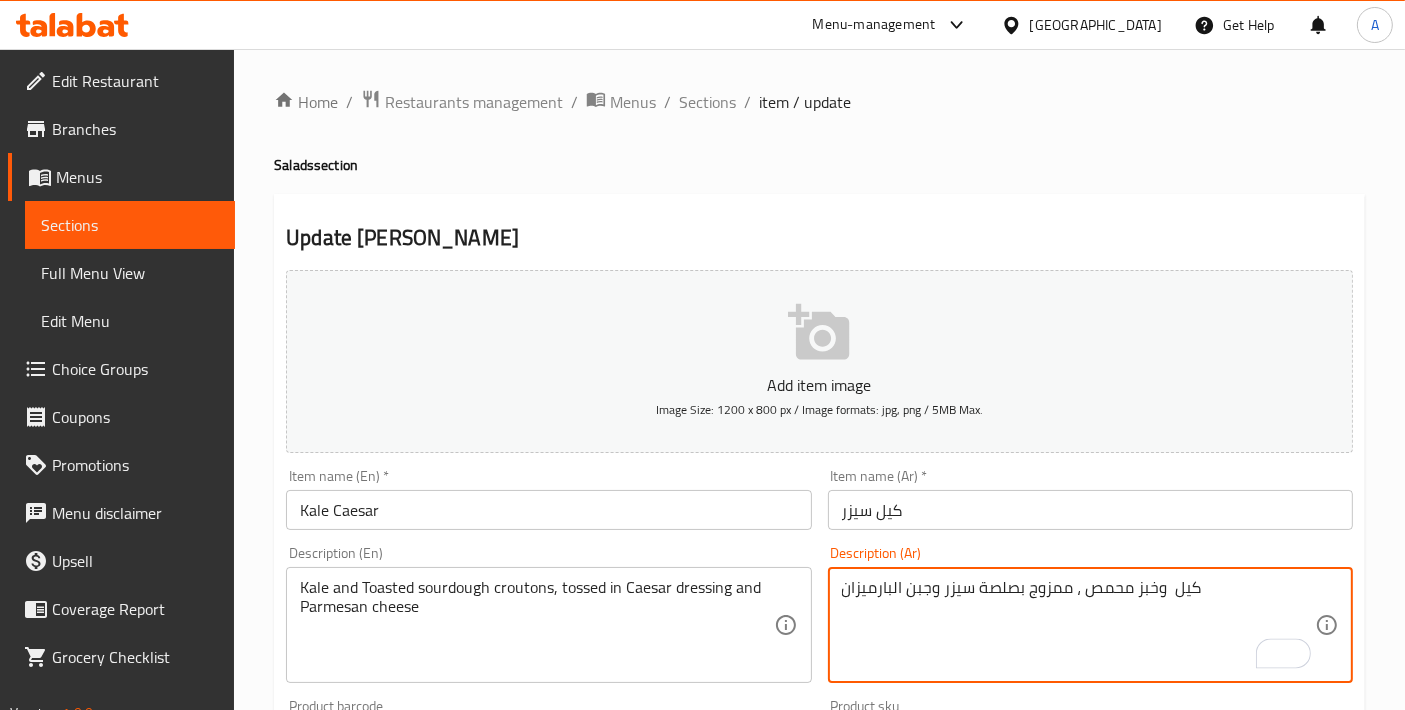 click on "كيل  وخبز محمص ، ممزوج بصلصة سيزر وجبن البارميزان" at bounding box center [1078, 625] 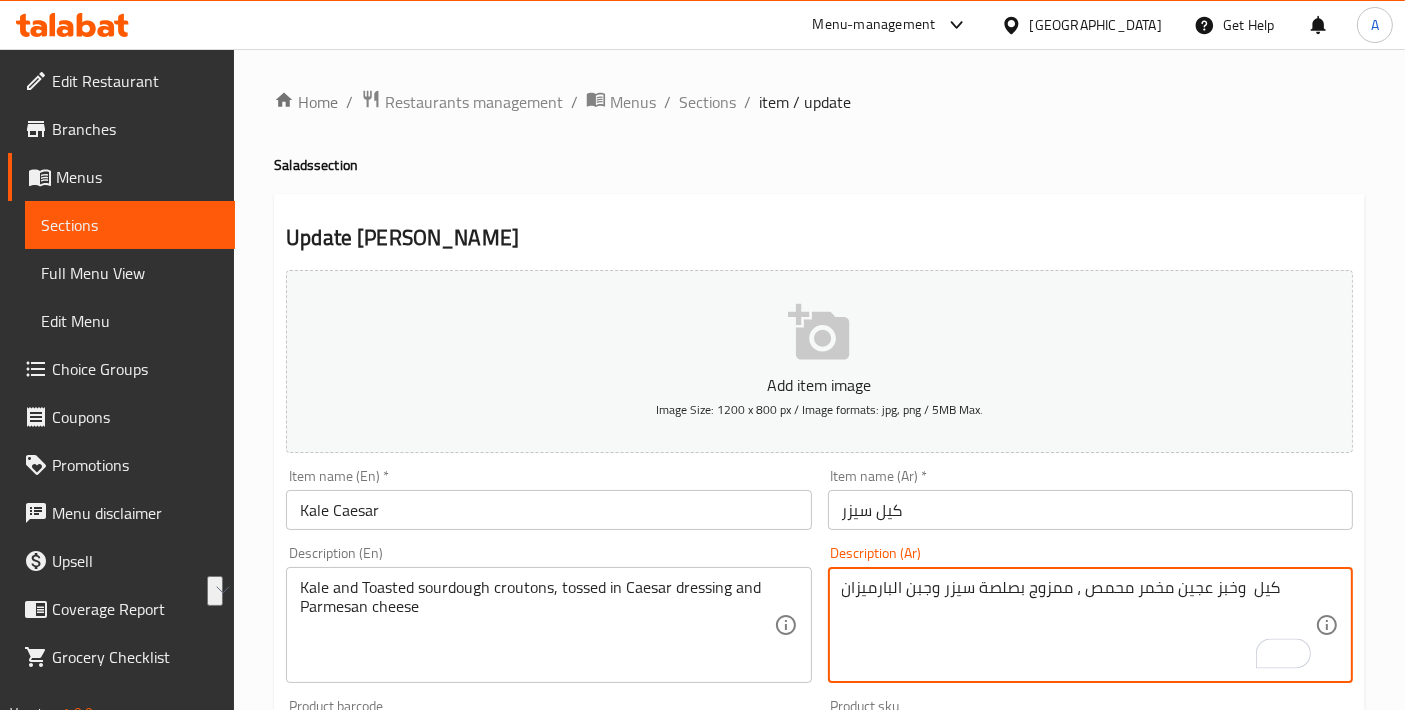 drag, startPoint x: 1030, startPoint y: 586, endPoint x: 1080, endPoint y: 588, distance: 50.039986 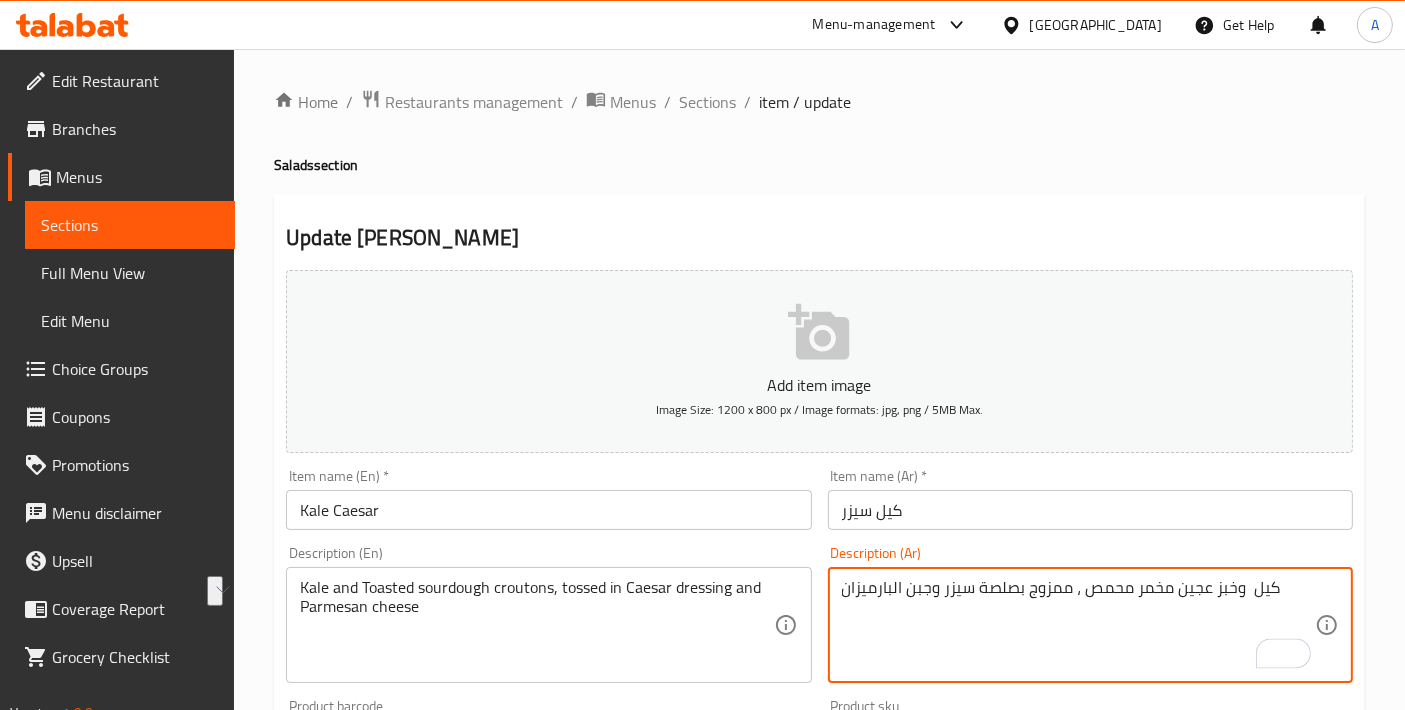 click on "كيل  وخبز عجين مخمر محمص ، ممزوج بصلصة سيزر وجبن البارميزان" at bounding box center [1078, 625] 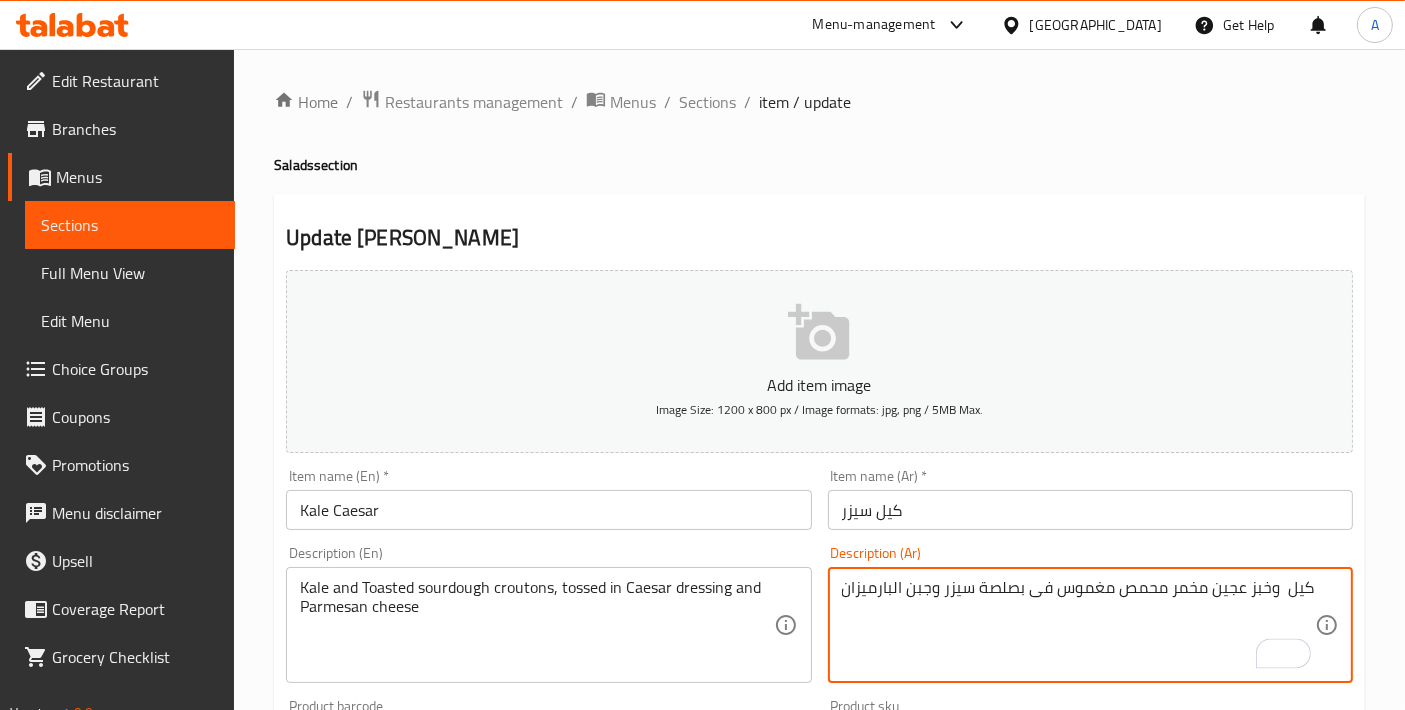 click on "كيل  وخبز عجين مخمر محمص مغموس فى بصلصة سيزر وجبن البارميزان" at bounding box center [1078, 625] 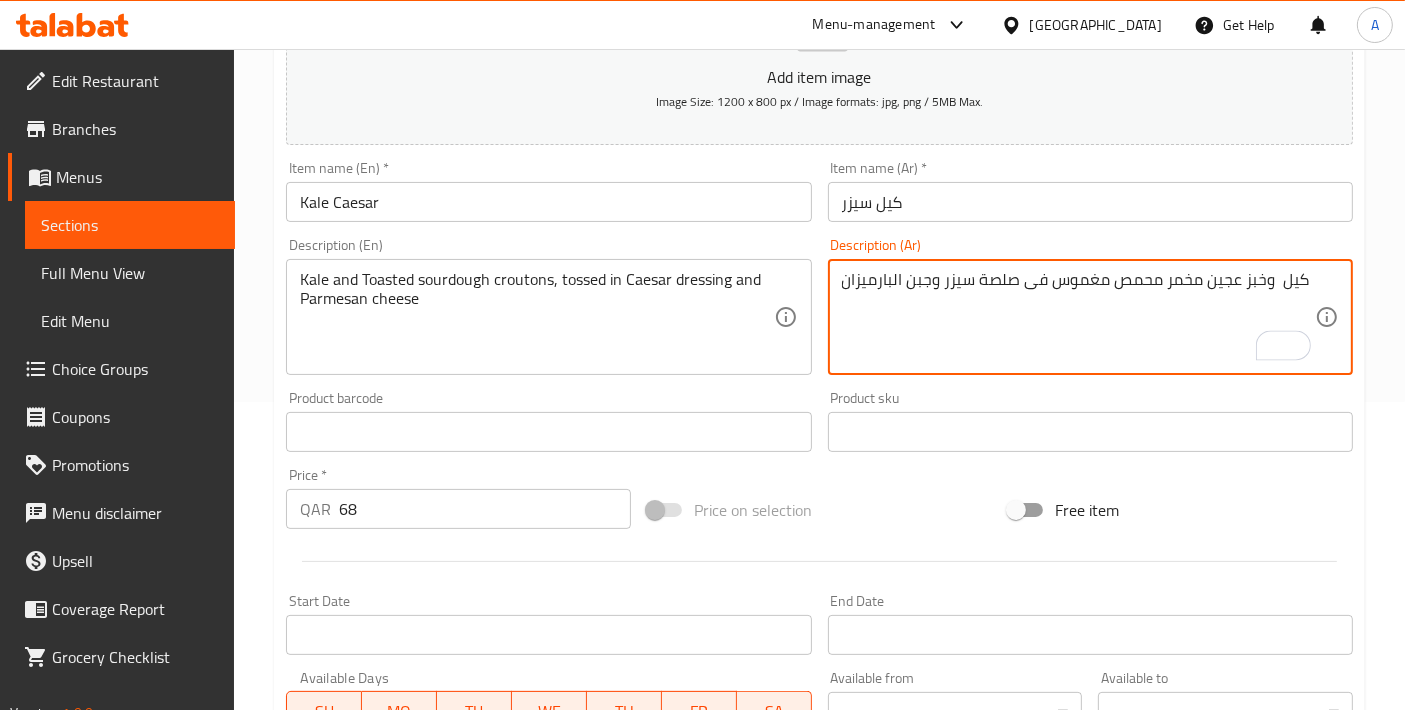 scroll, scrollTop: 699, scrollLeft: 0, axis: vertical 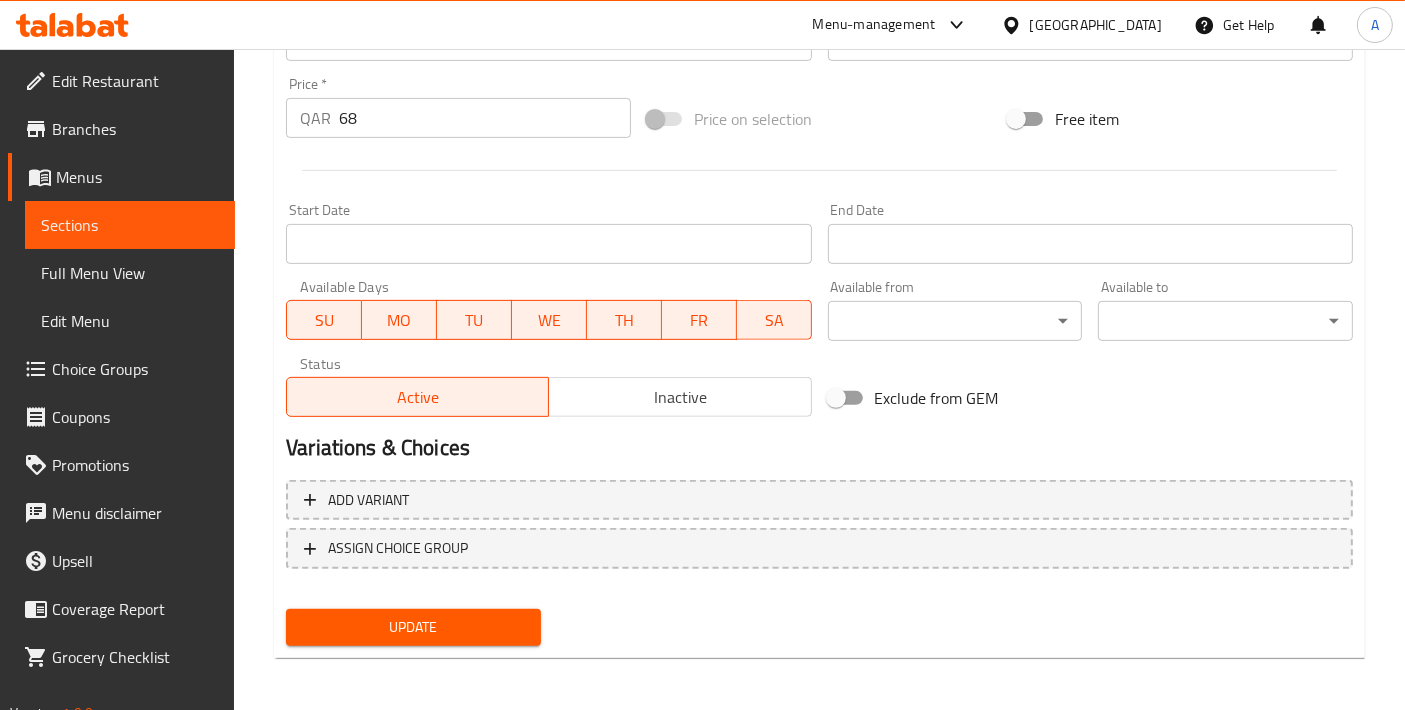 type on "كيل  وخبز عجين مخمر محمص مغموس فى صلصة سيزر وجبن البارميزان" 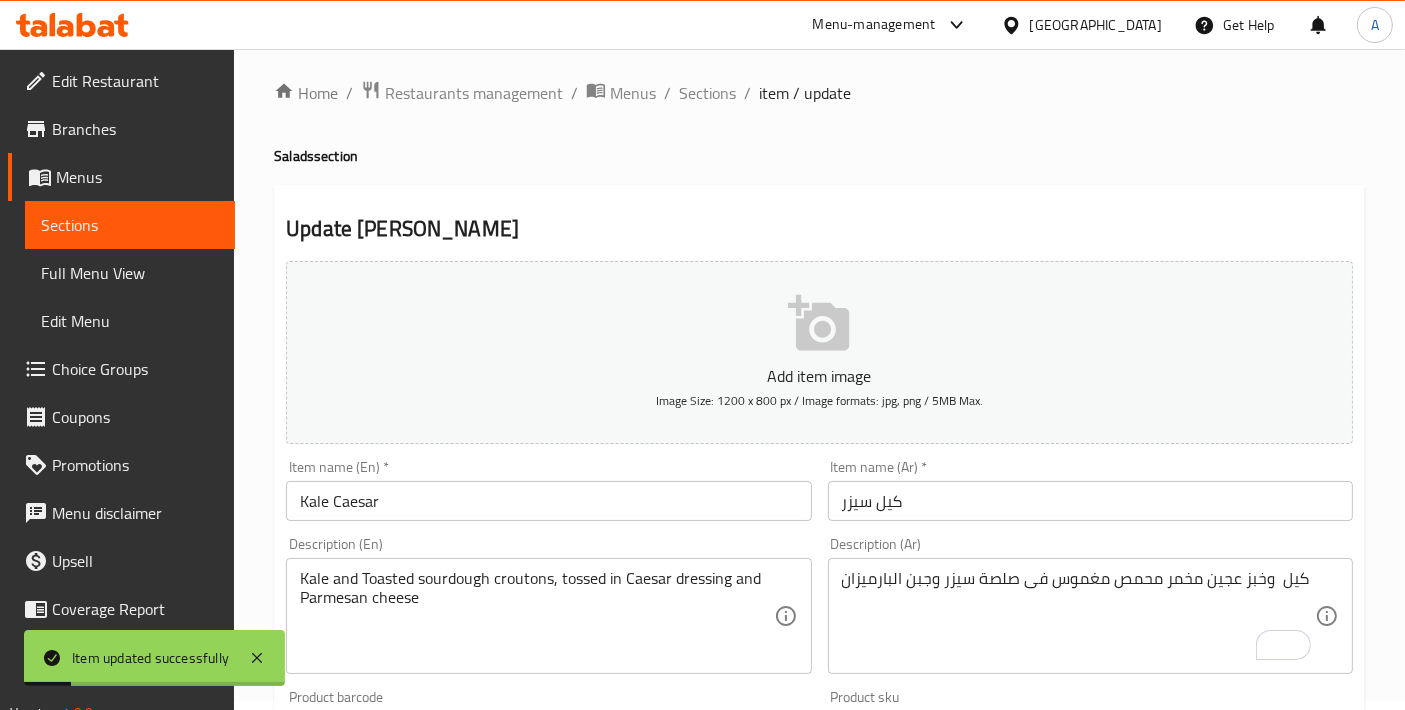 scroll, scrollTop: 0, scrollLeft: 0, axis: both 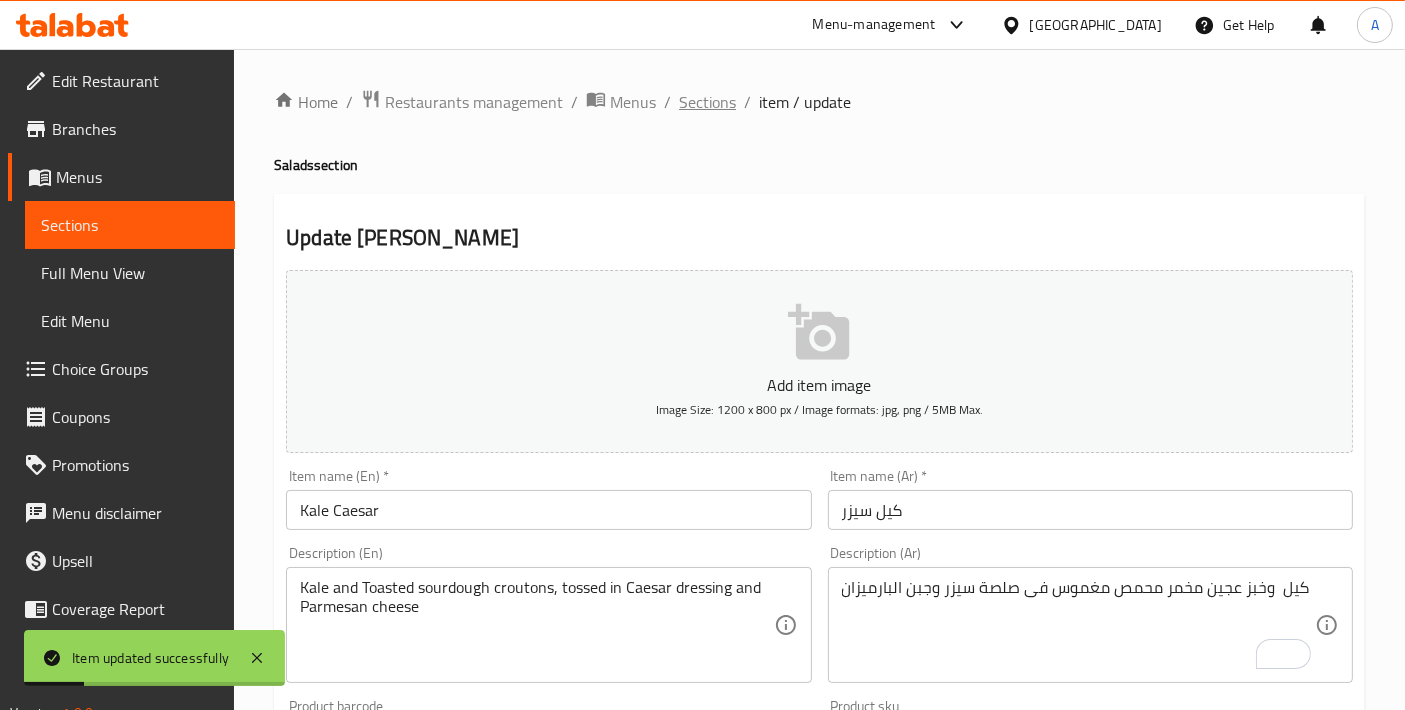 click on "Sections" at bounding box center [707, 102] 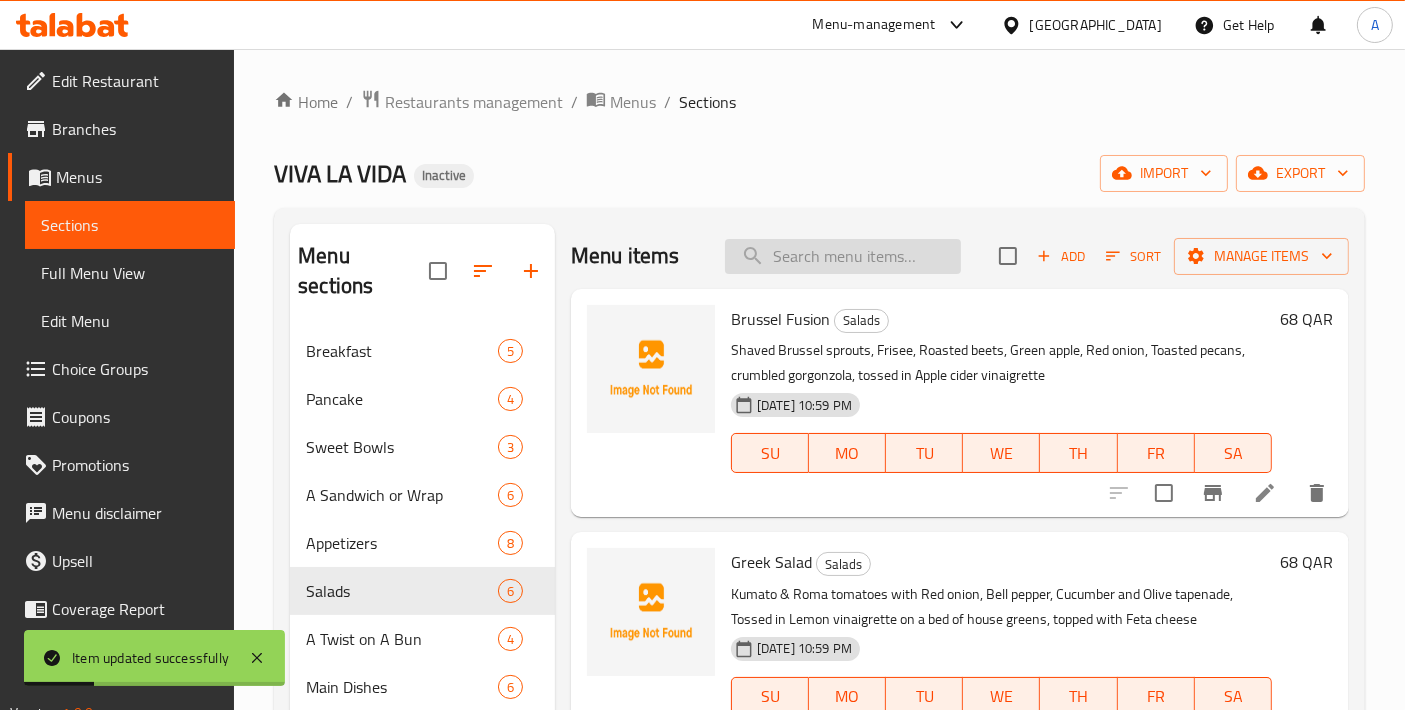 drag, startPoint x: 865, startPoint y: 239, endPoint x: 866, endPoint y: 250, distance: 11.045361 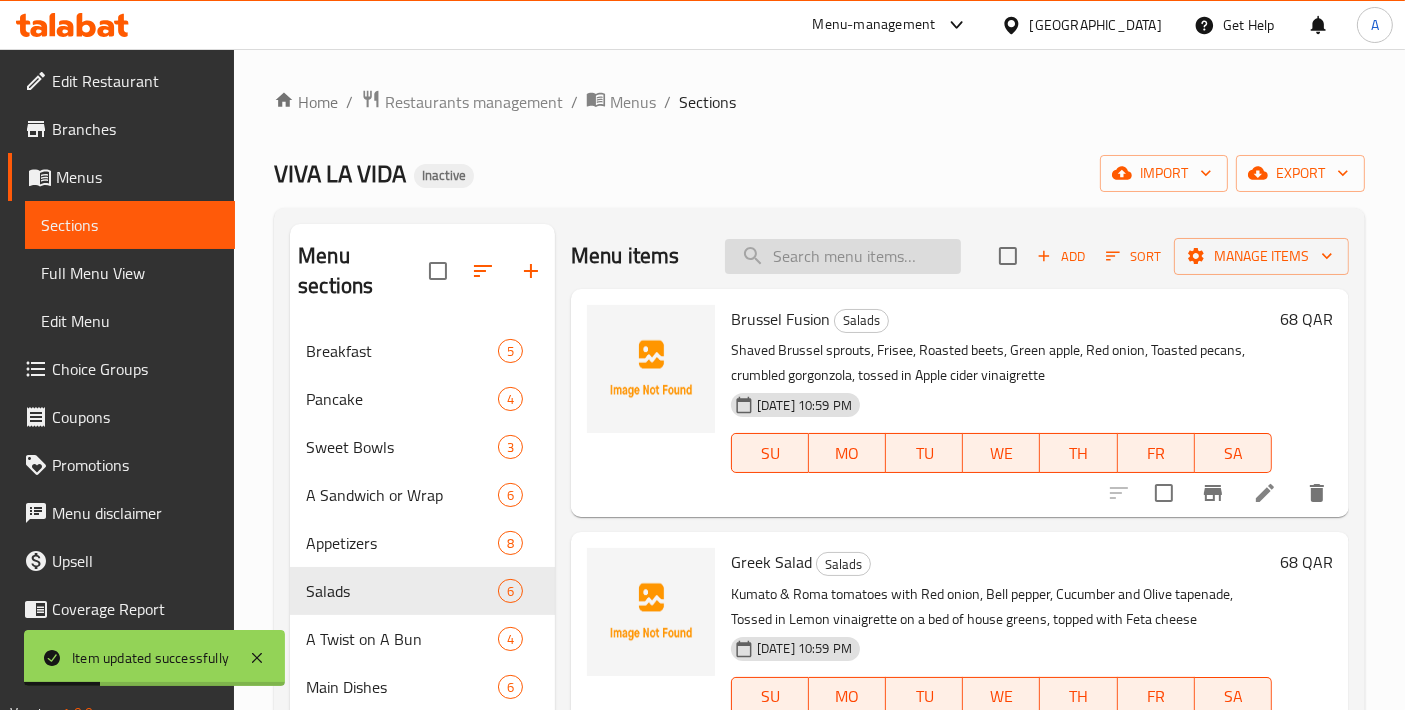 click at bounding box center [843, 256] 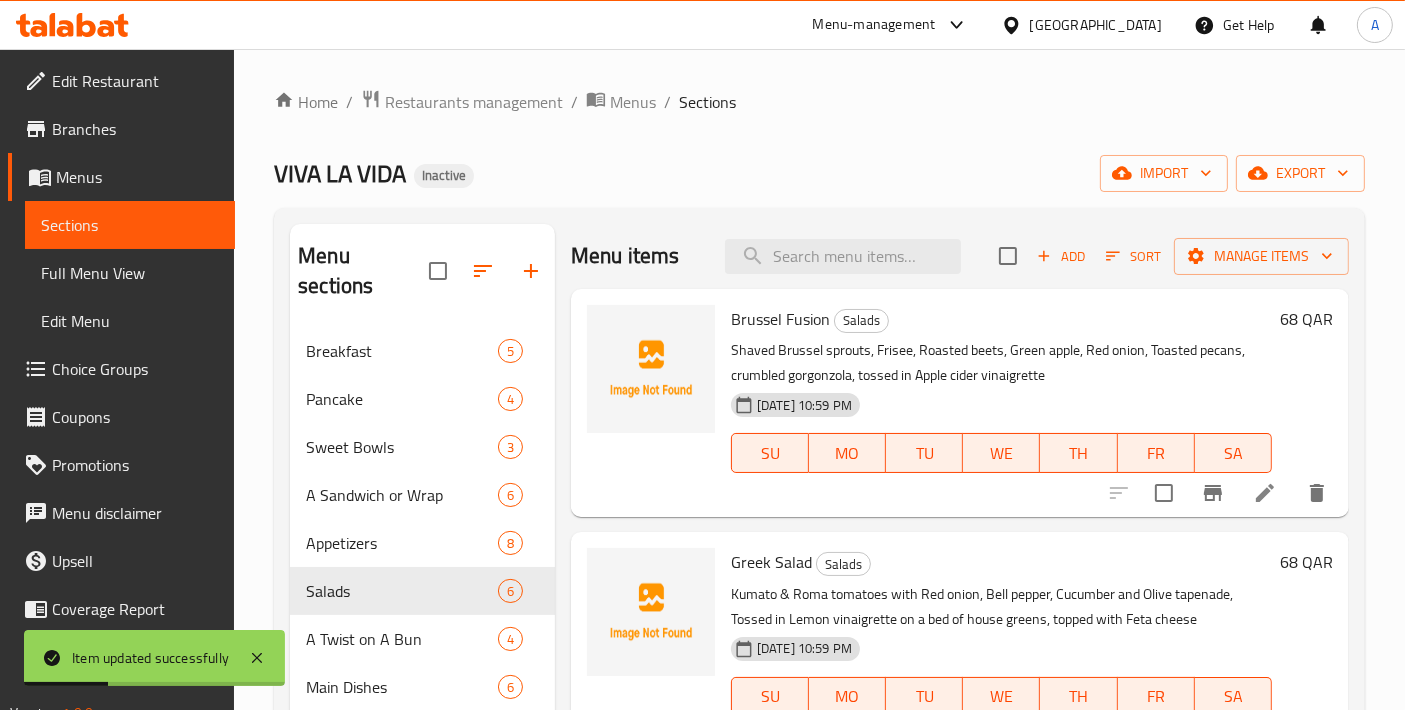 paste on "Spicy Asian" 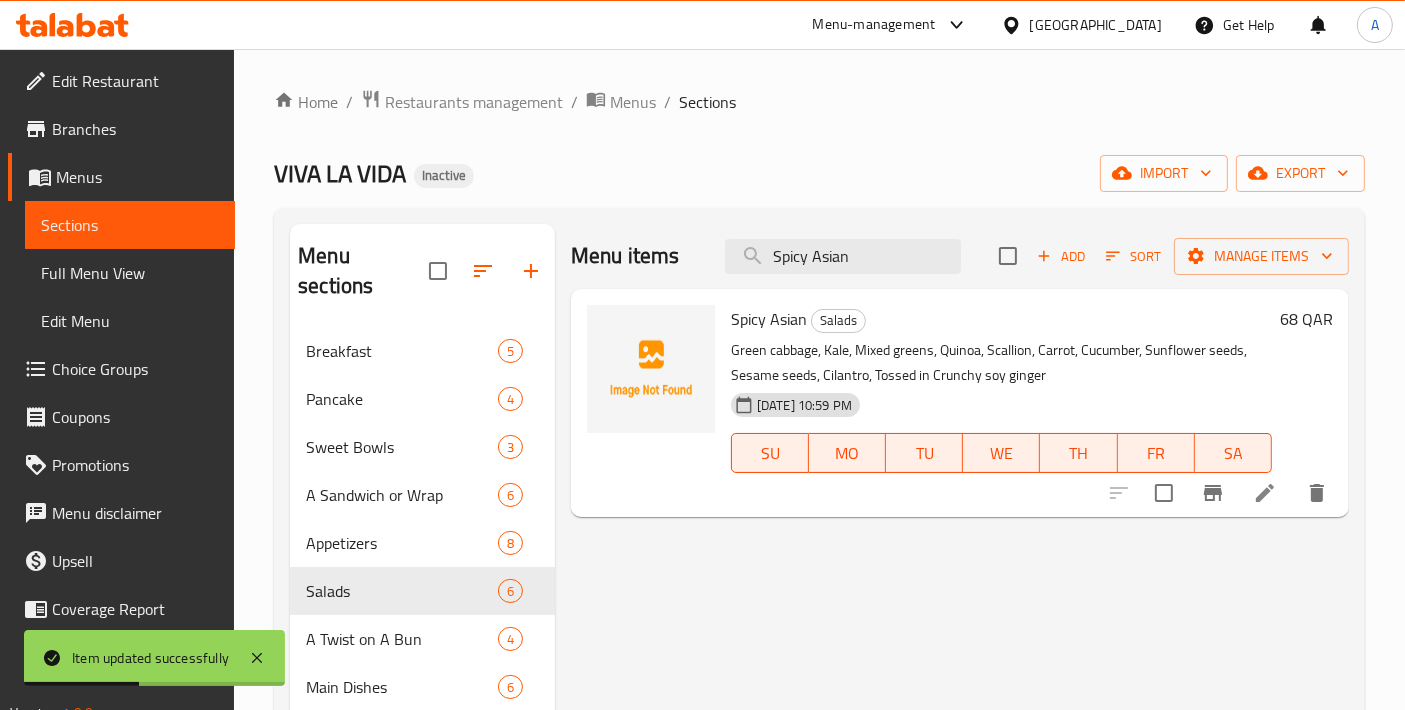 type on "Spicy Asian" 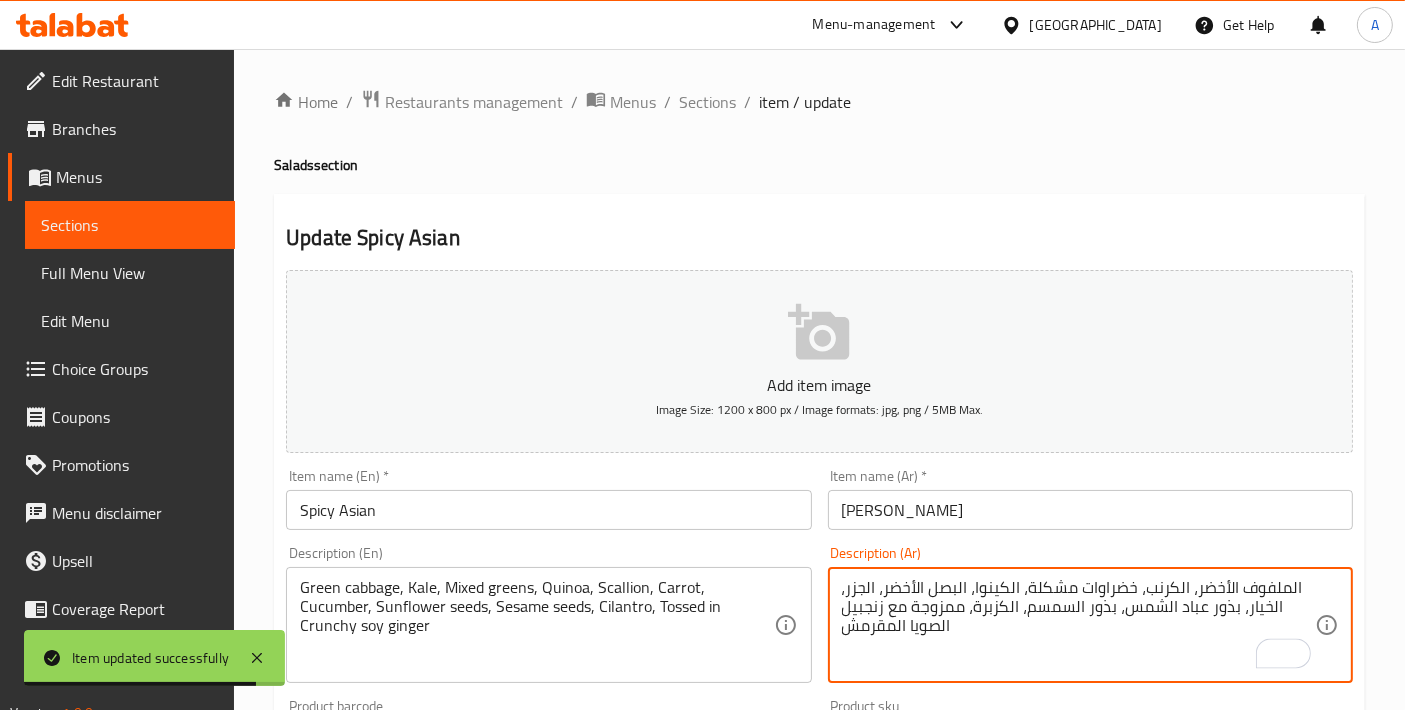 drag, startPoint x: 1145, startPoint y: 584, endPoint x: 1168, endPoint y: 583, distance: 23.021729 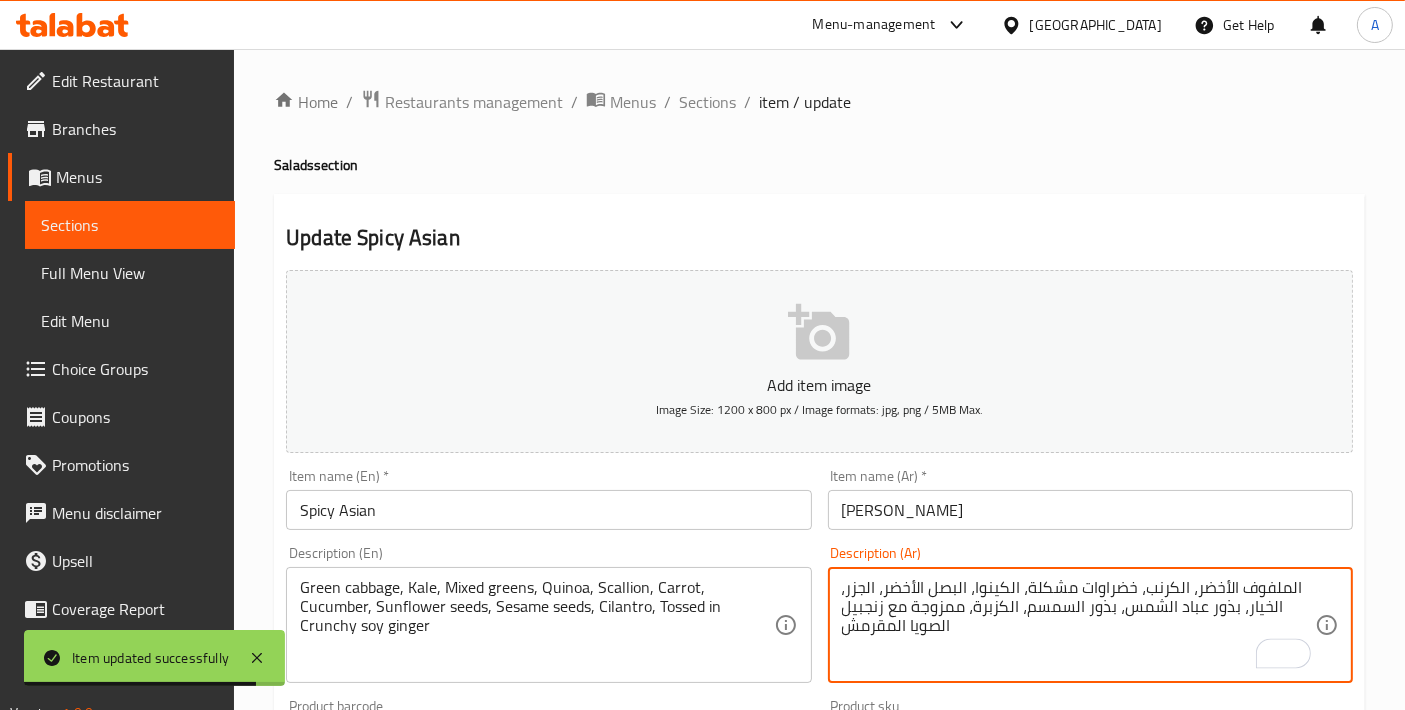 click on "الملفوف الأخضر، الكرنب، خضراوات مشكلة، الكينوا، البصل الأخضر، الجزر، الخيار، بذور عباد الشمس، بذور السمسم، الكزبرة، ممزوجة مع زنجبيل الصويا المقرمش" at bounding box center [1078, 625] 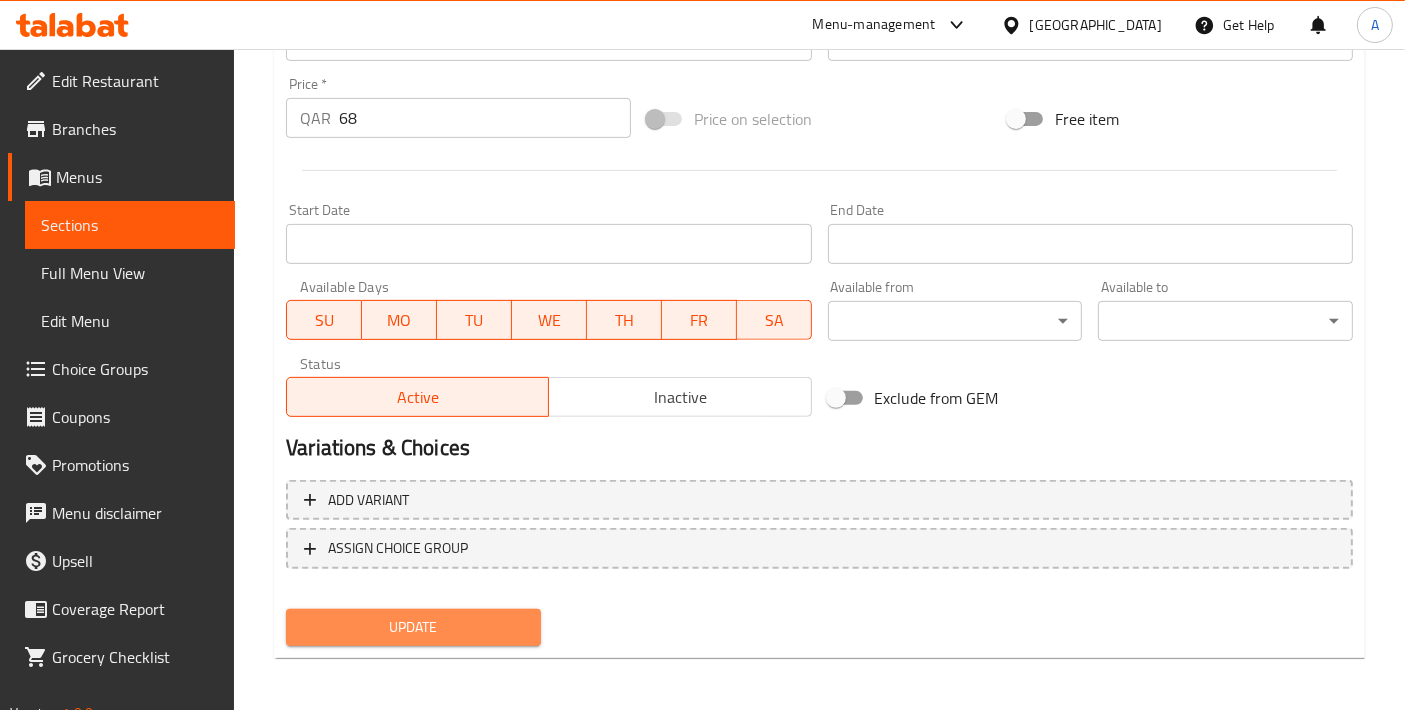 click on "Update" at bounding box center (413, 627) 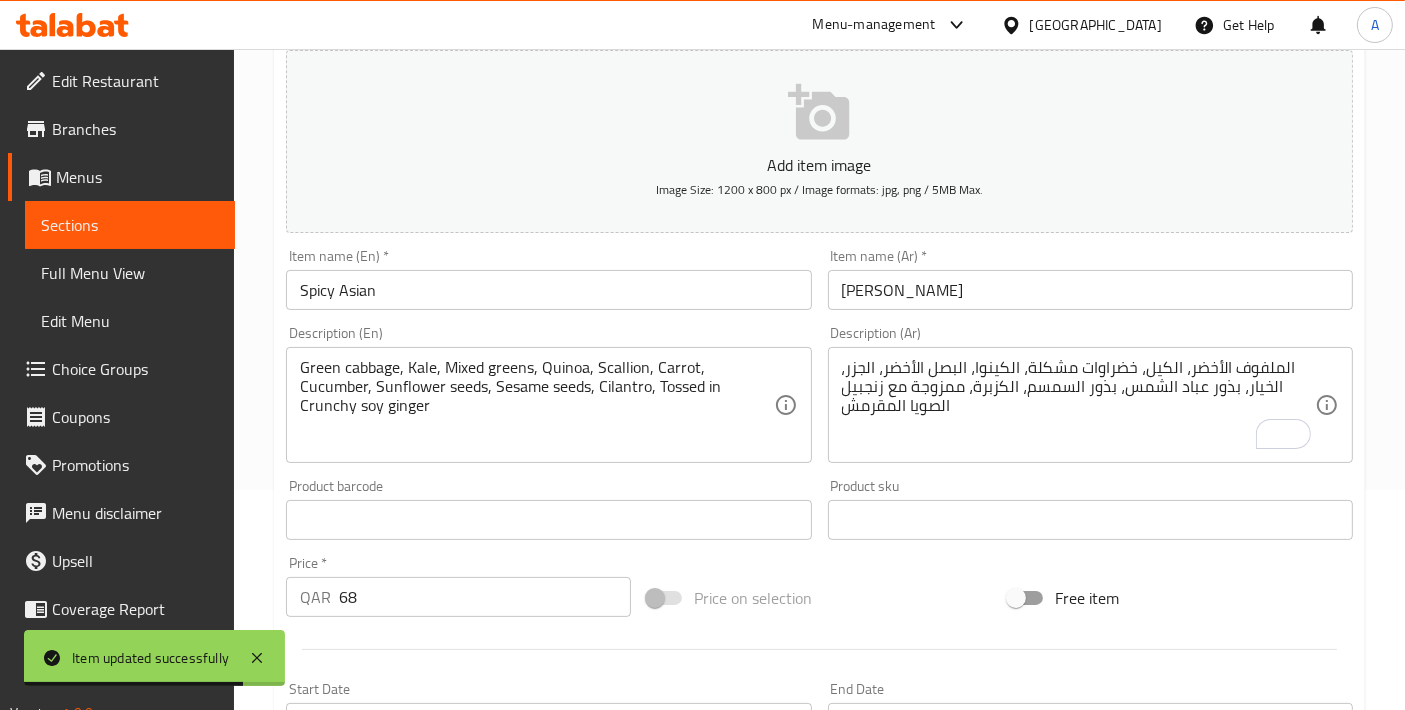 scroll, scrollTop: 222, scrollLeft: 0, axis: vertical 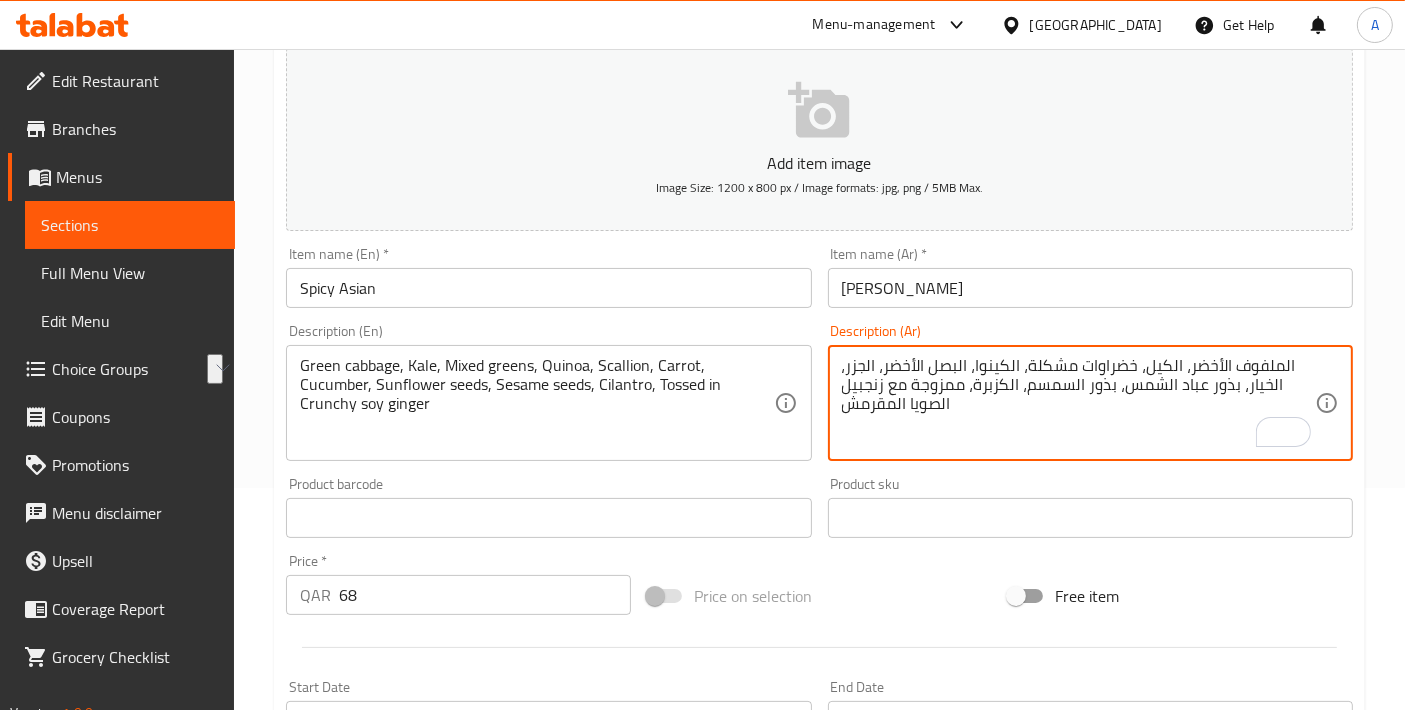 drag, startPoint x: 891, startPoint y: 384, endPoint x: 964, endPoint y: 389, distance: 73.171036 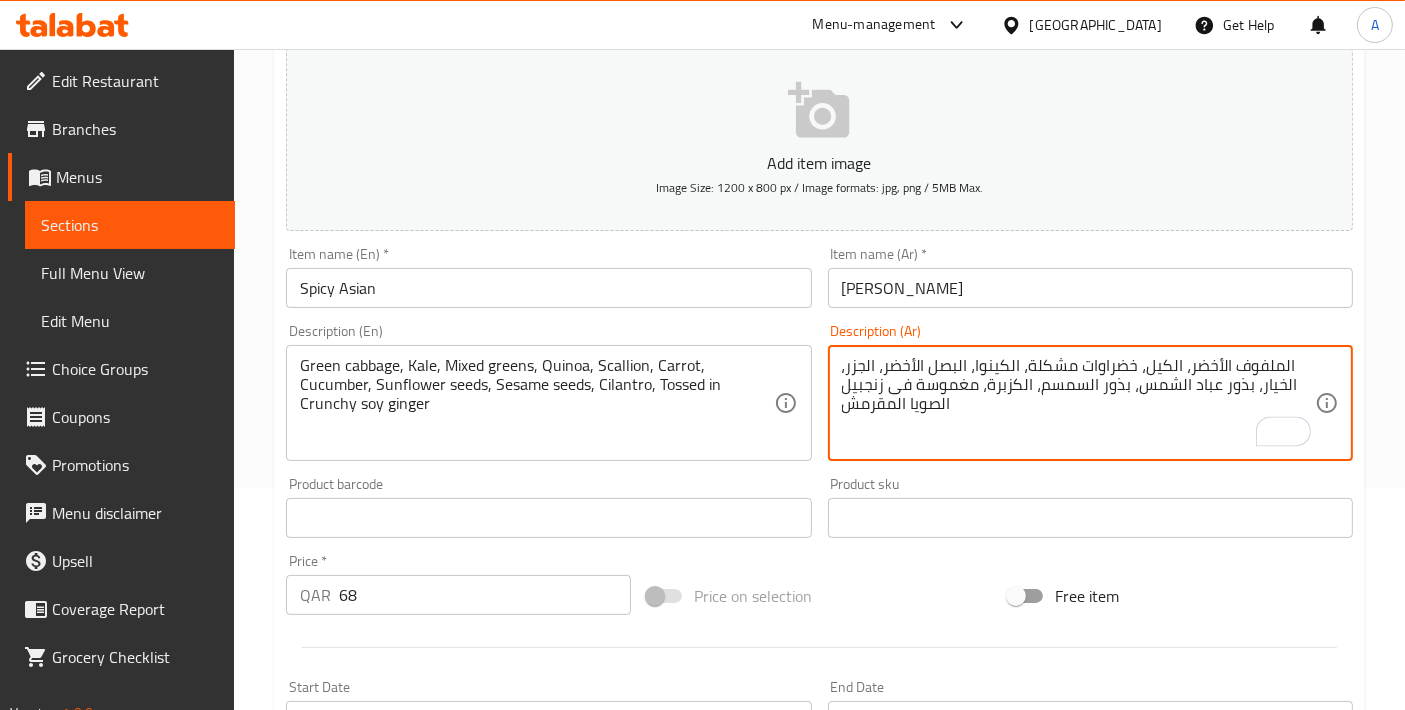 scroll, scrollTop: 699, scrollLeft: 0, axis: vertical 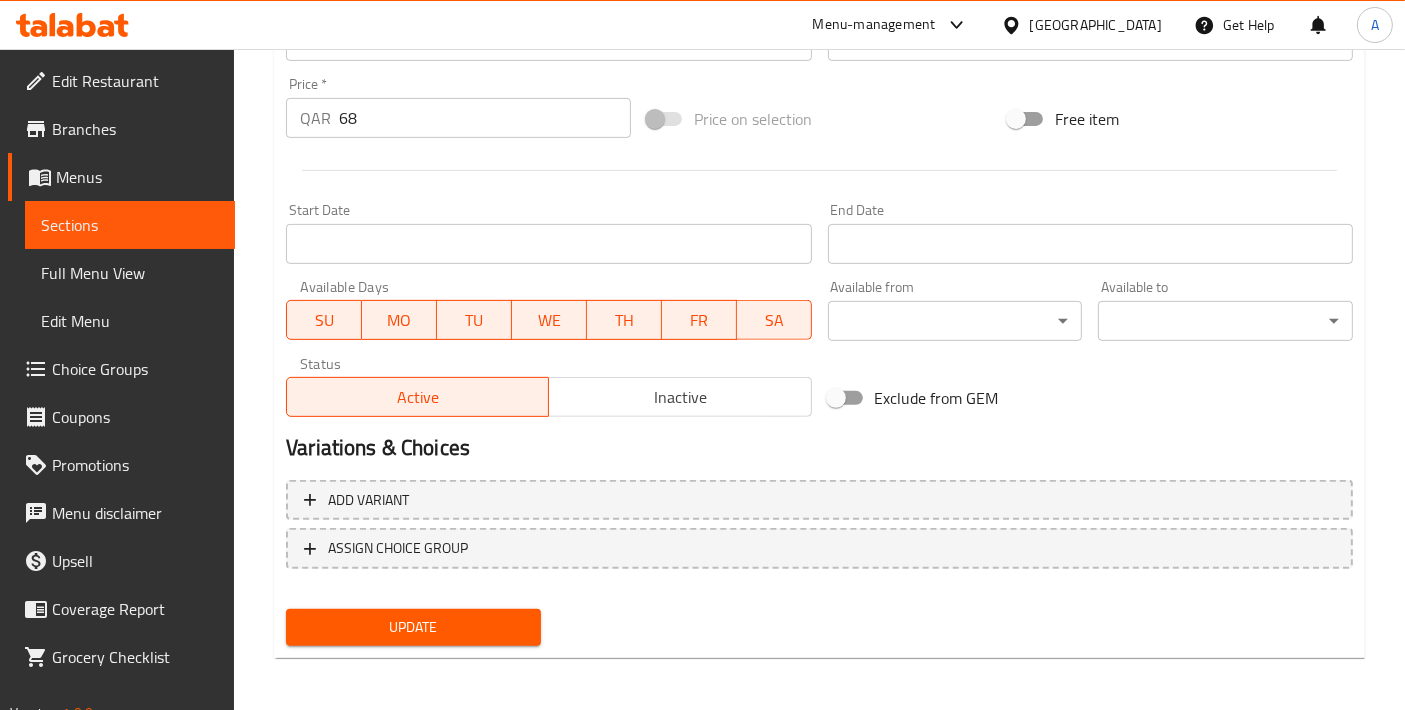 type on "الملفوف الأخضر، الكيل، خضراوات مشكلة، الكينوا، البصل الأخضر، الجزر، الخيار، بذور عباد الشمس، بذور السمسم، الكزبرة، مغموسة فى زنجبيل الصويا المقرمش" 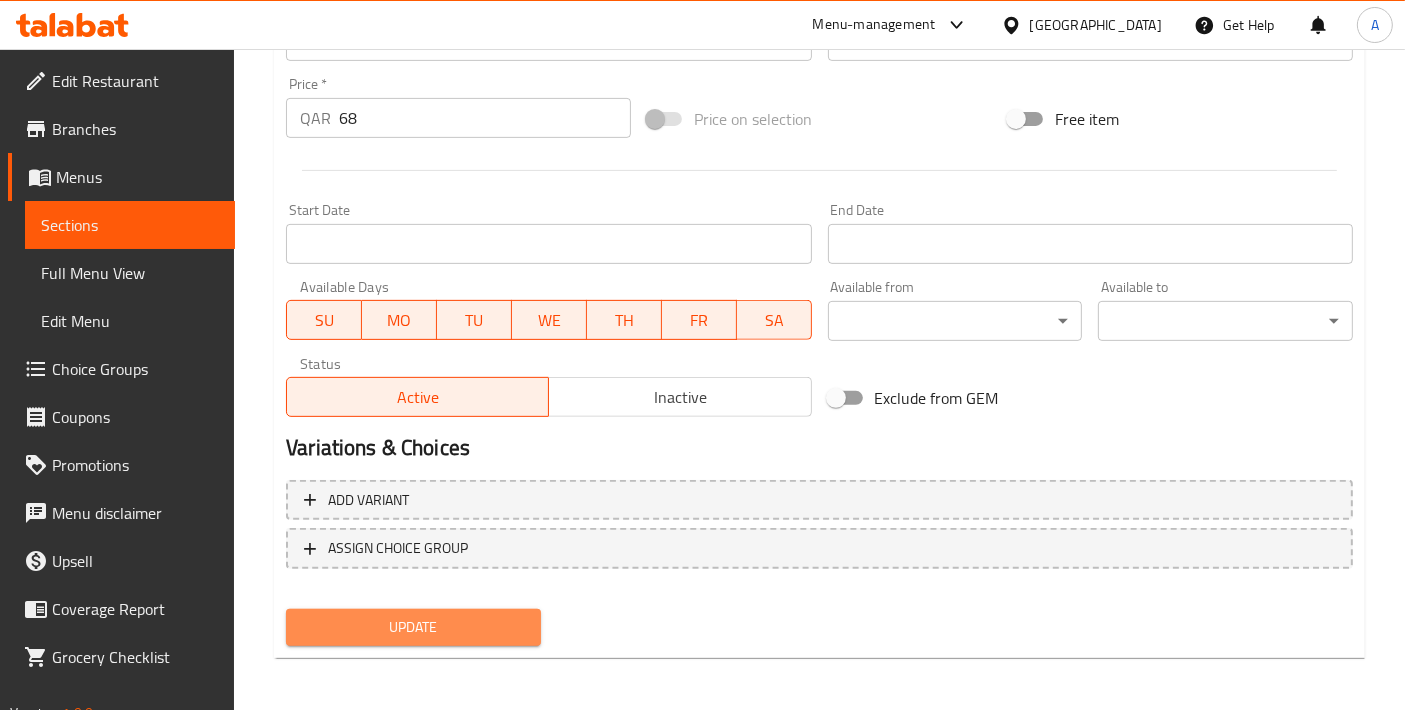 click on "Update" at bounding box center [413, 627] 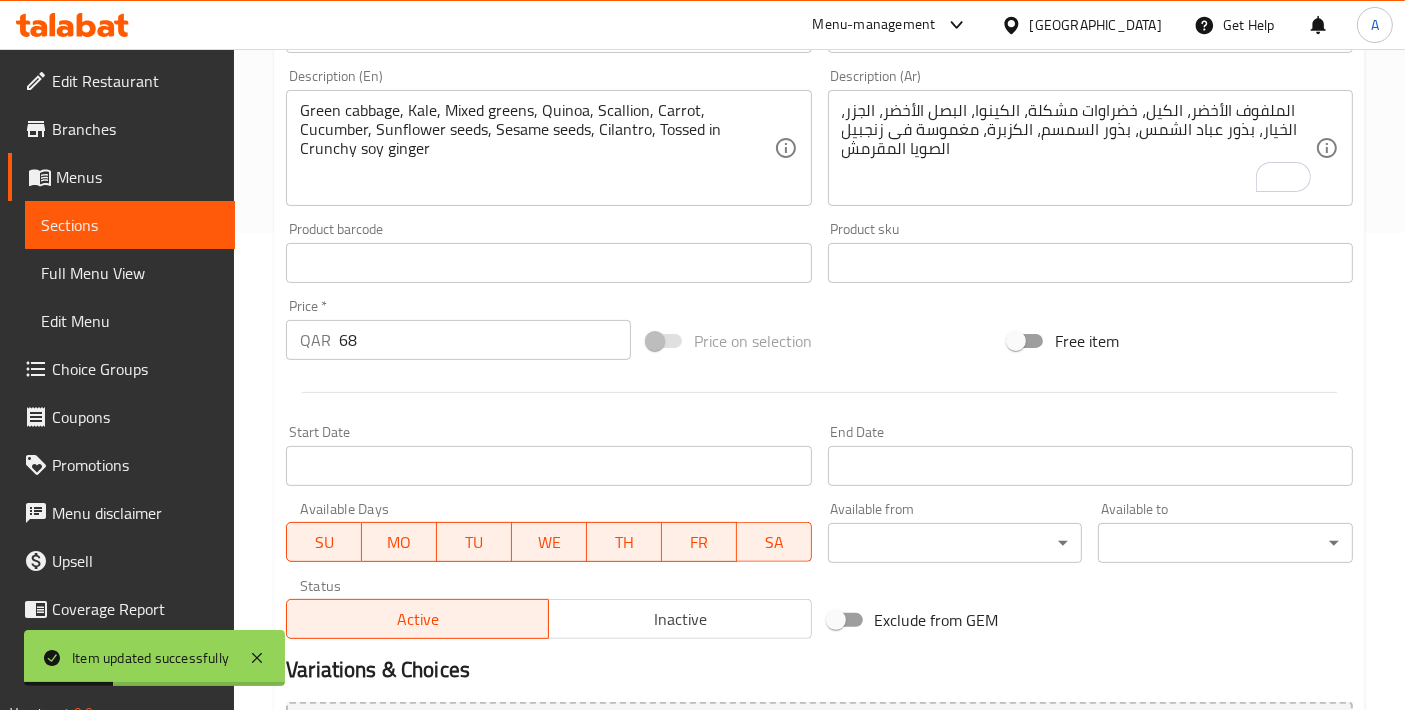 scroll, scrollTop: 0, scrollLeft: 0, axis: both 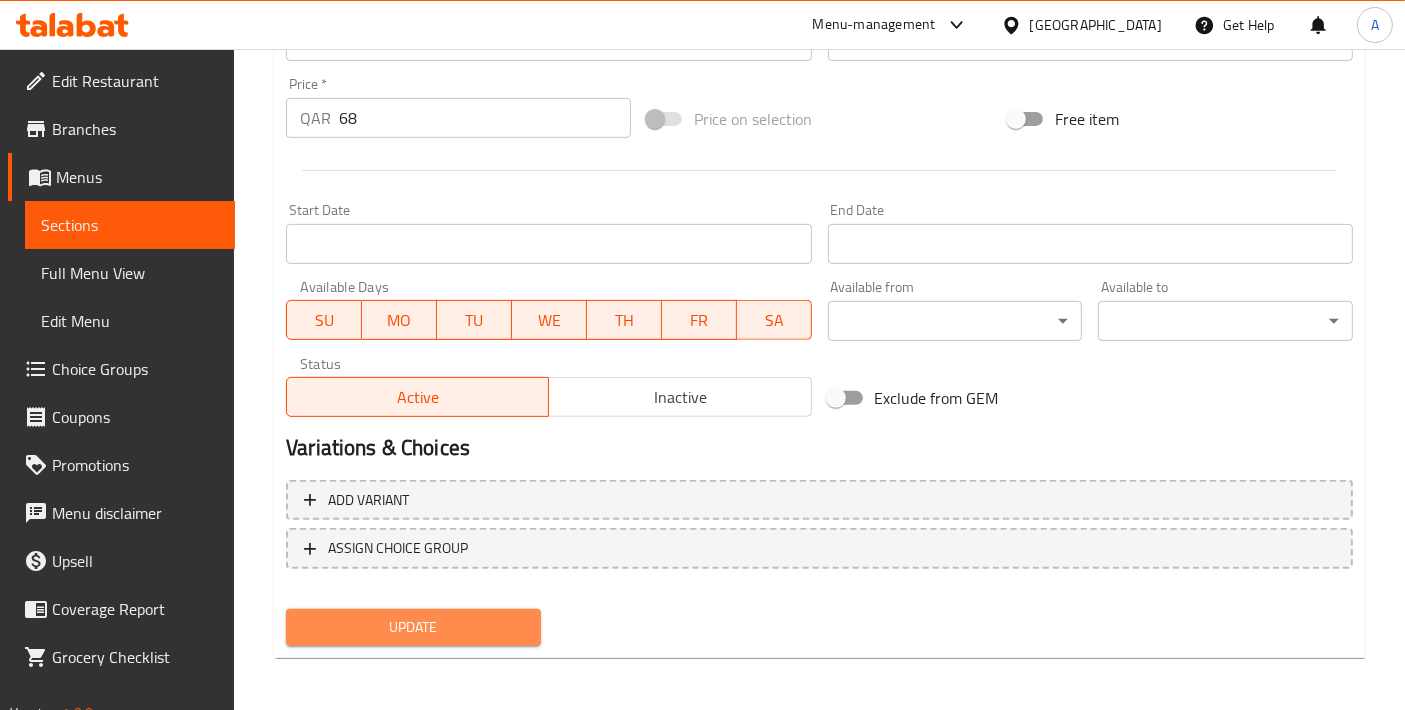 click on "Update" at bounding box center [413, 627] 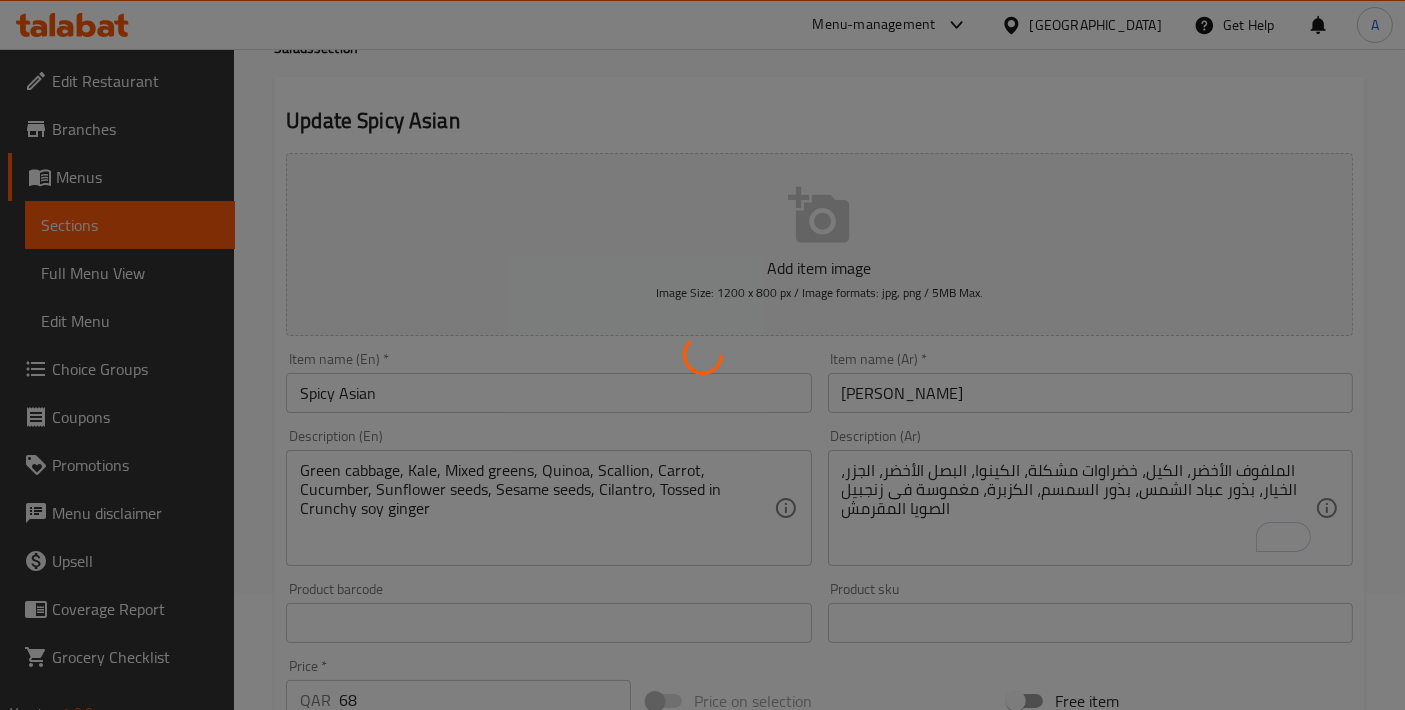scroll, scrollTop: 0, scrollLeft: 0, axis: both 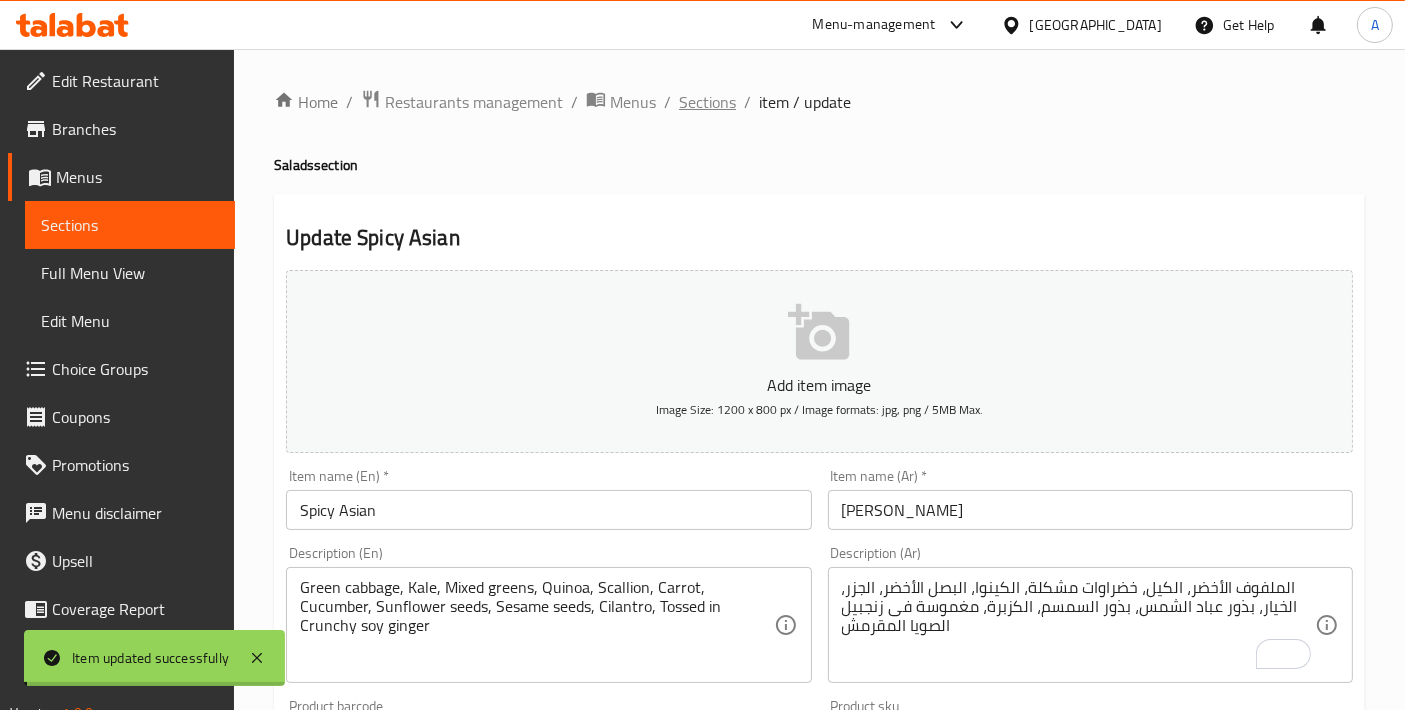 click on "Sections" at bounding box center (707, 102) 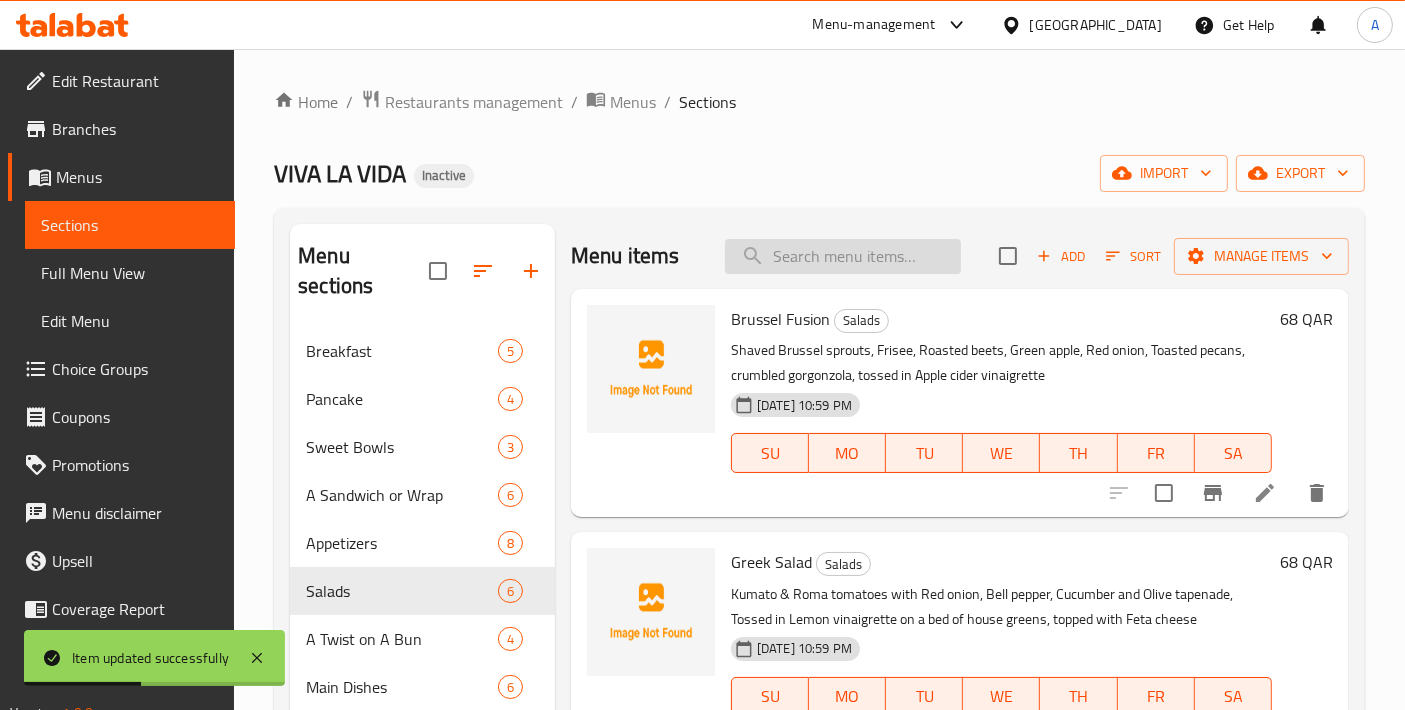 click at bounding box center [843, 256] 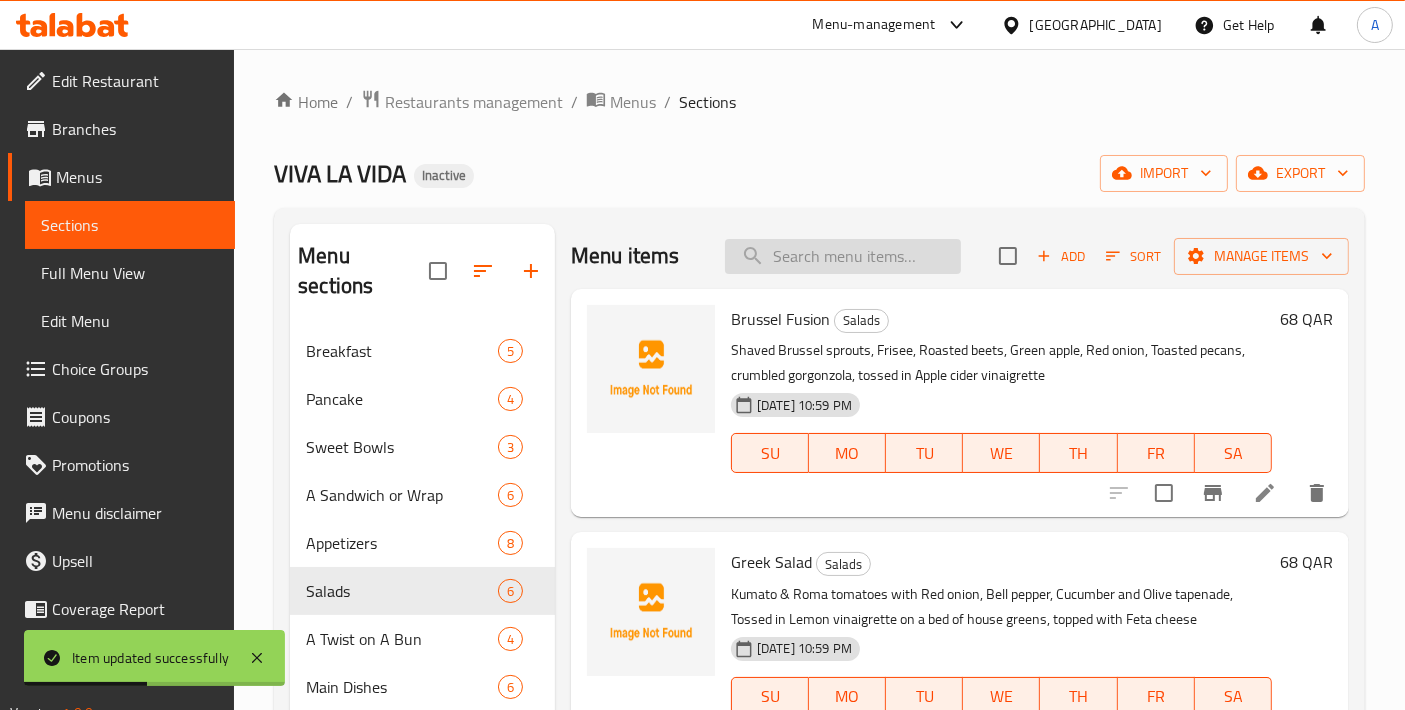 paste on "Bocconcini & Tomato Jam" 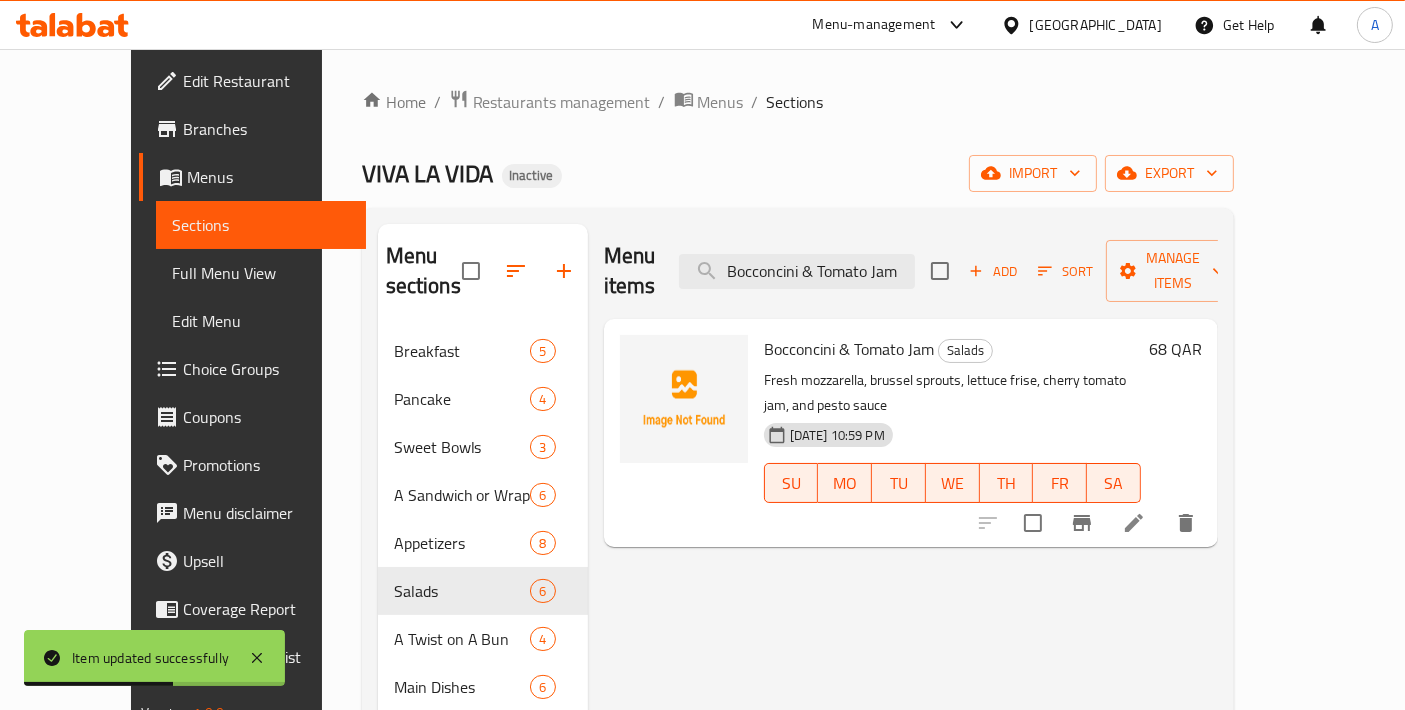 type on "Bocconcini & Tomato Jam" 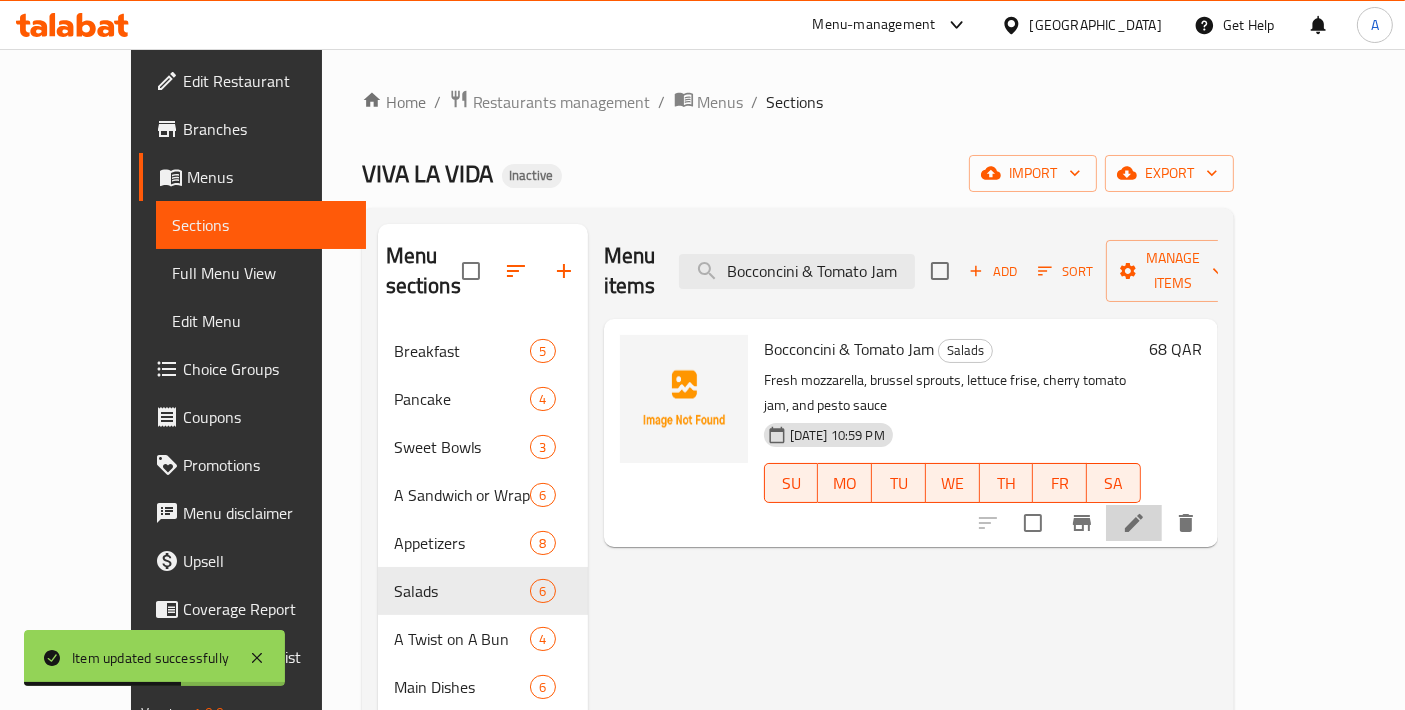 click at bounding box center (1134, 523) 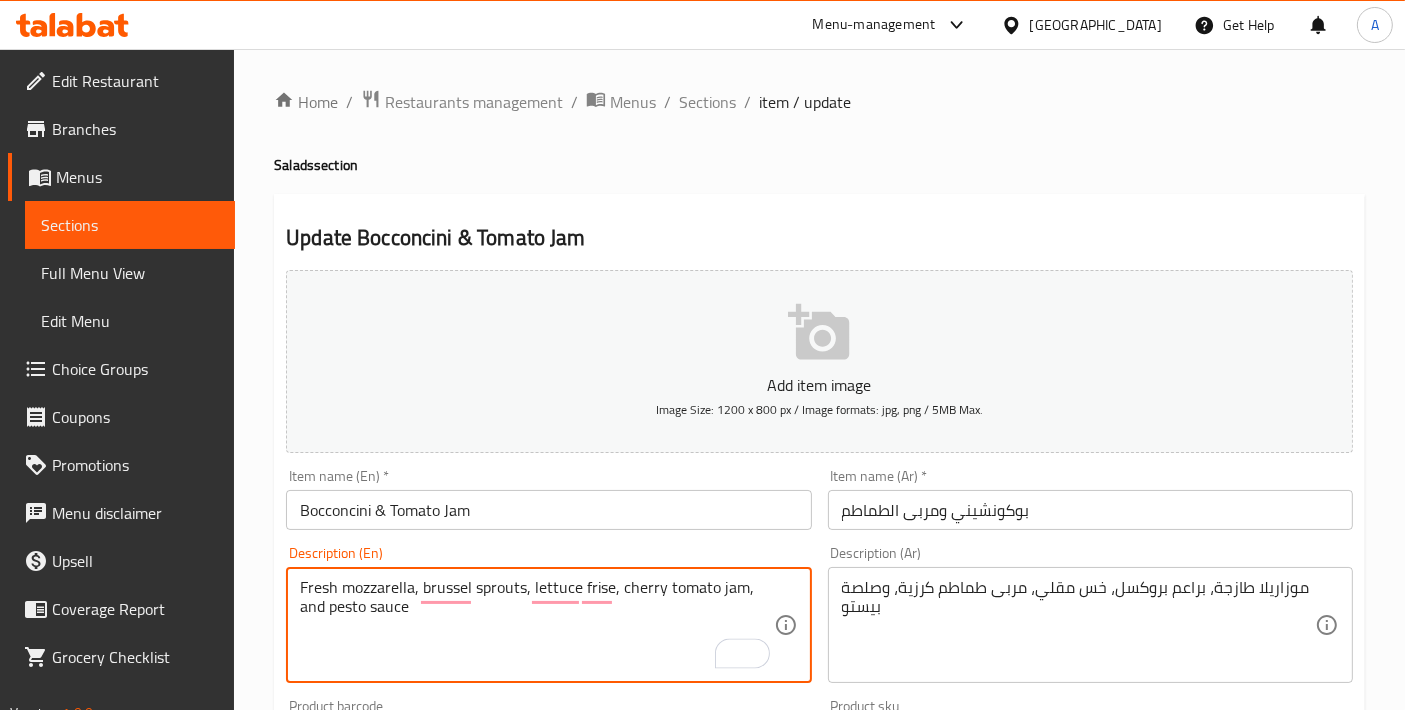 drag, startPoint x: 532, startPoint y: 581, endPoint x: 608, endPoint y: 573, distance: 76.41989 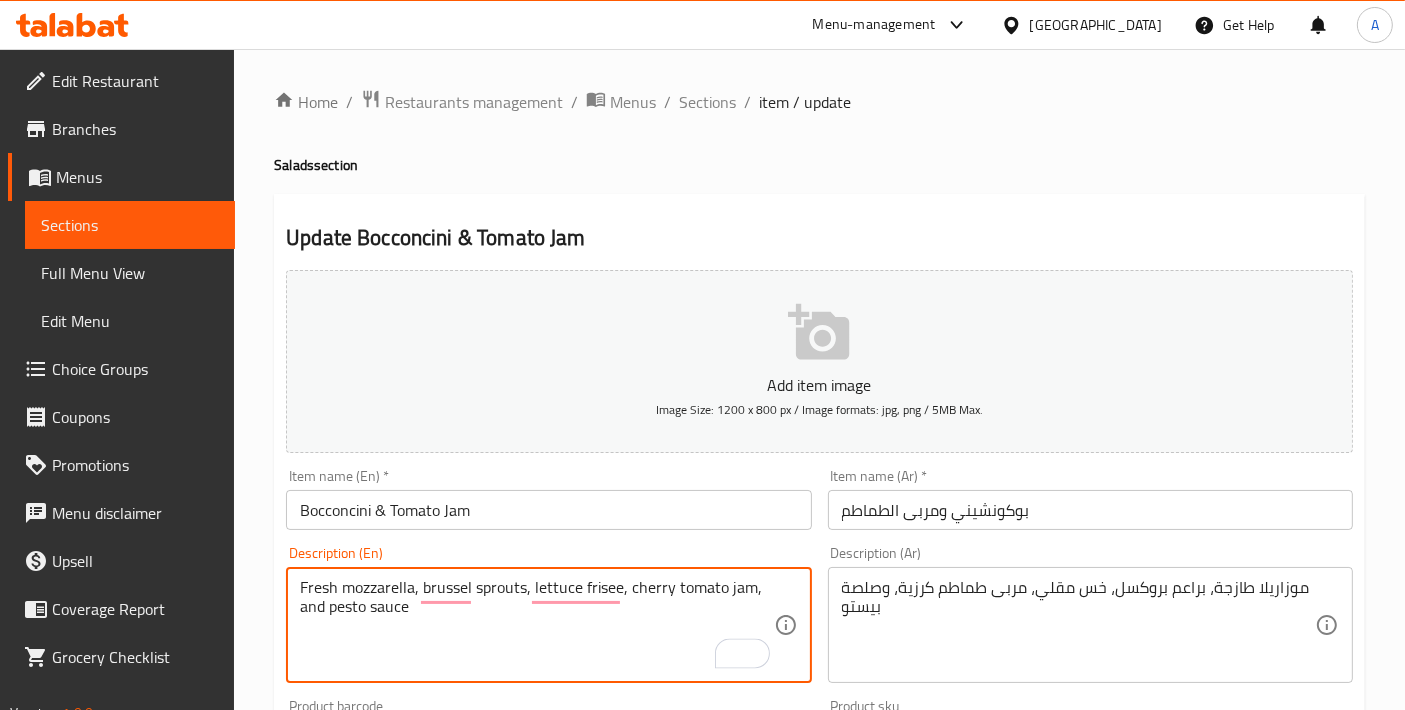 click on "Item name (En)   * Bocconcini & Tomato Jam Item name (En)  *" at bounding box center [548, 499] 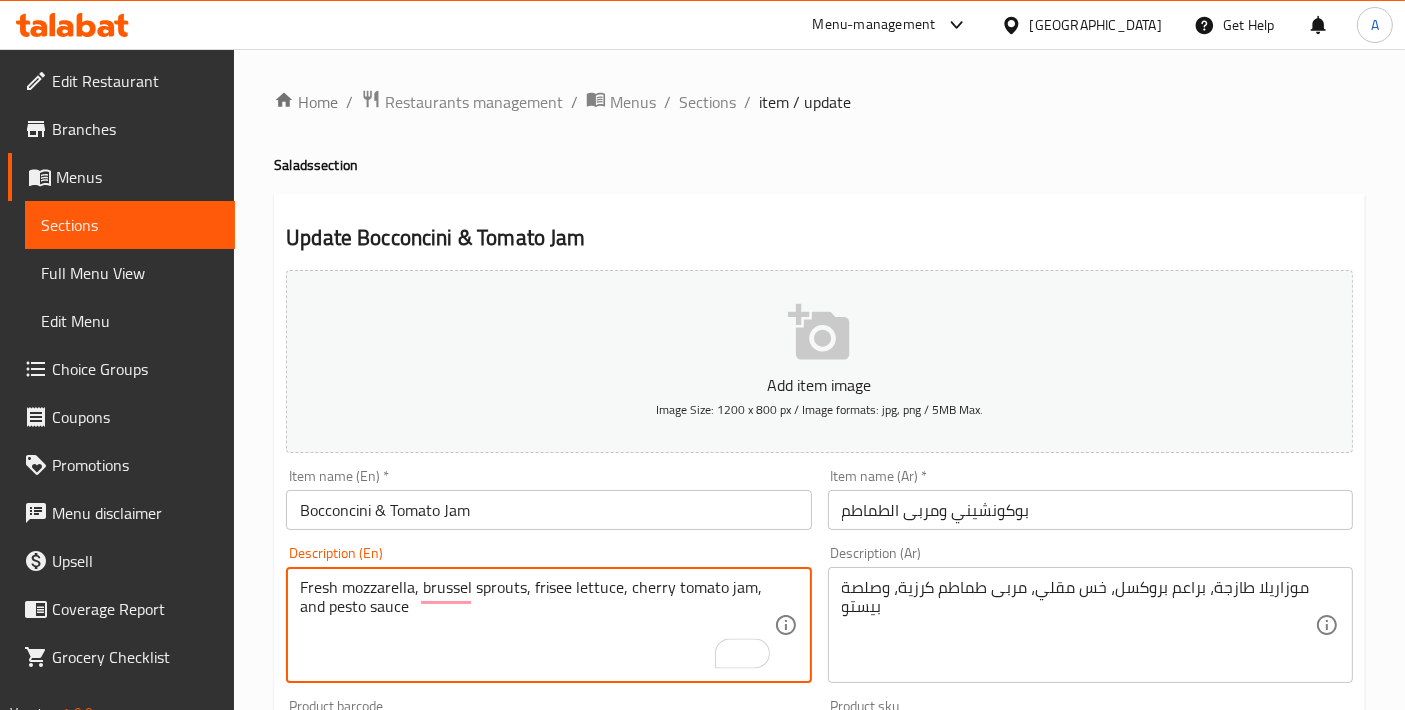 type on "Fresh mozzarella, brussel sprouts, frisee lettuce, cherry tomato jam, and pesto sauce" 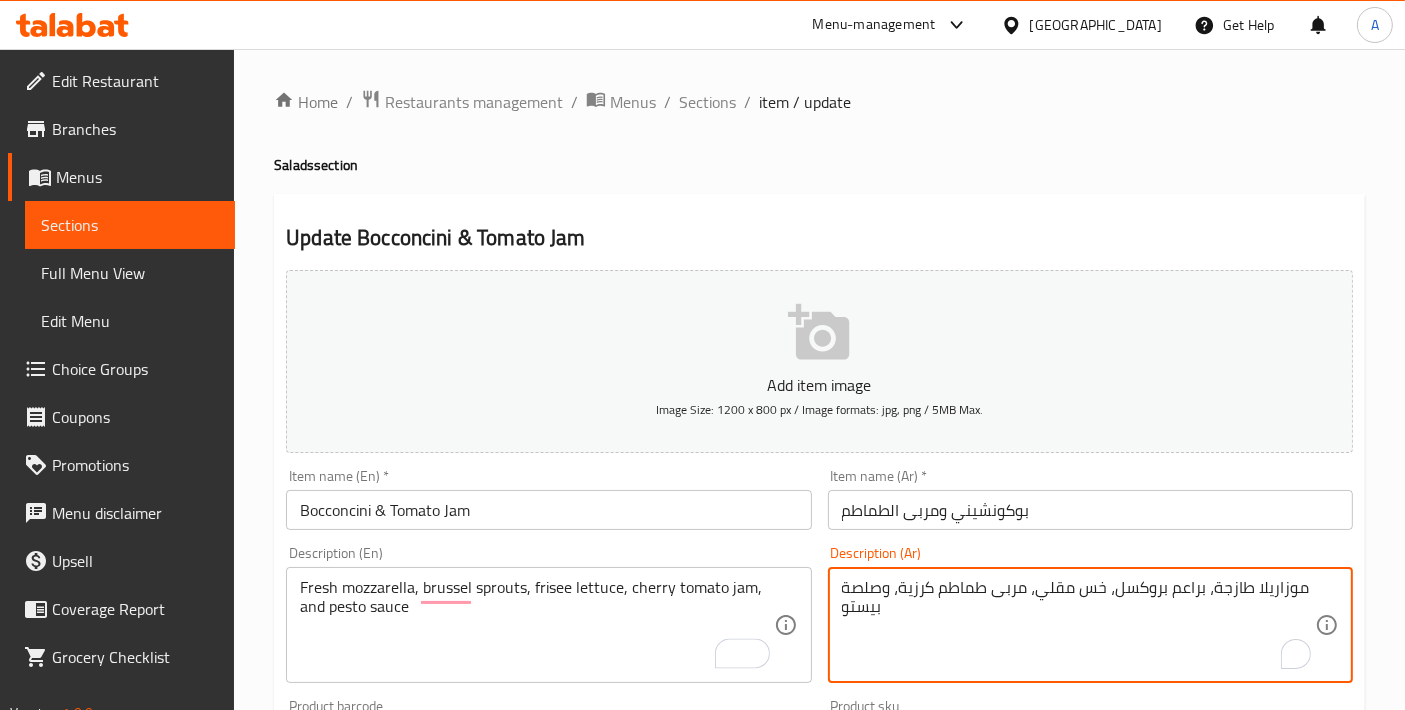 click on "موزاريلا طازجة، براعم بروكسل، خس مقلي، مربى طماطم كرزية، وصلصة بيستو" at bounding box center (1078, 625) 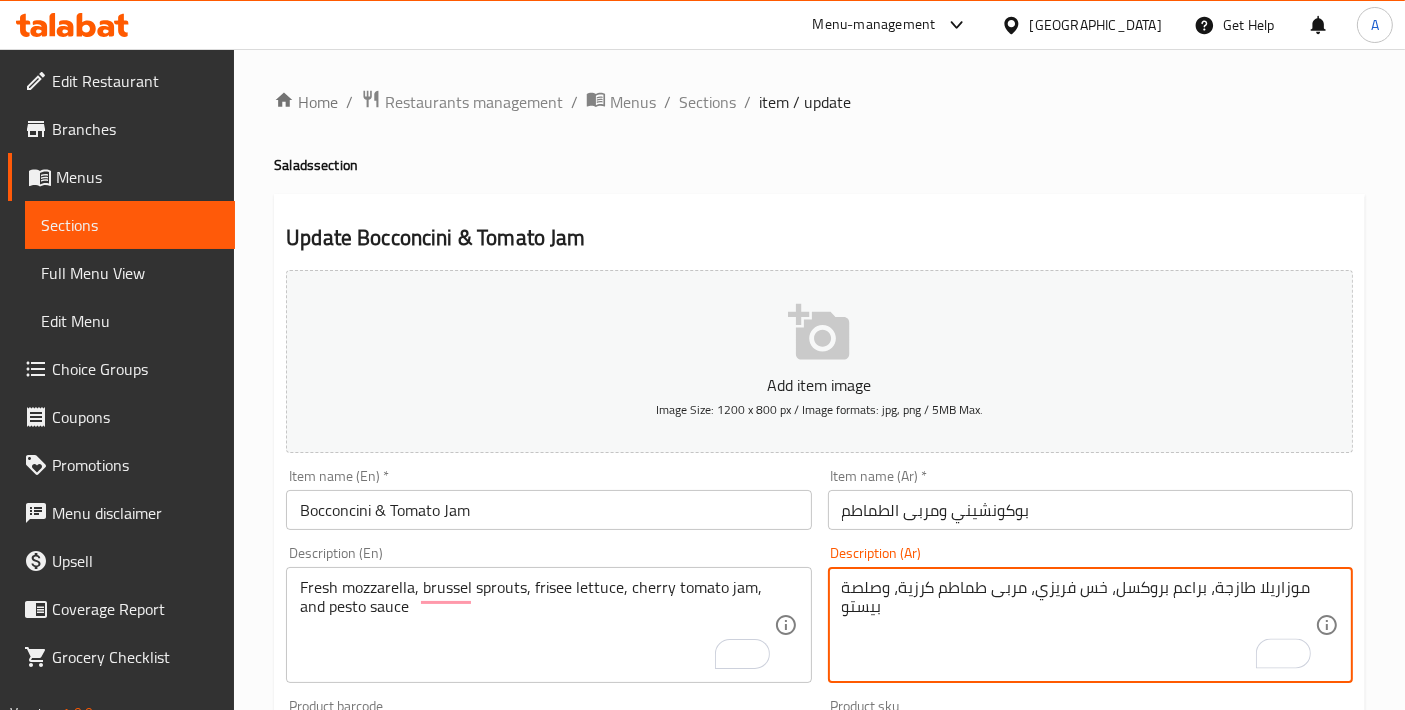 type on "موزاريلا طازجة، براعم بروكسل، خس فريزي، مربى طماطم كرزية، وصلصة بيستو" 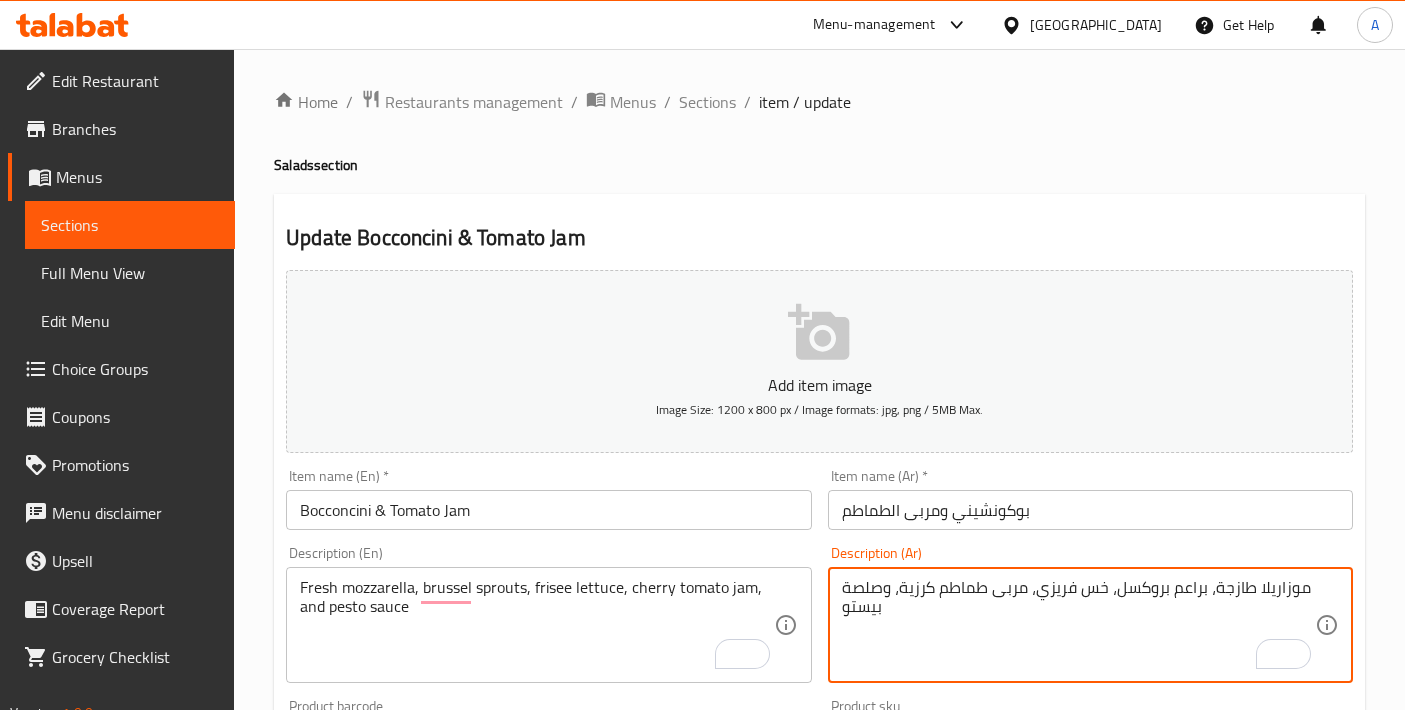 scroll, scrollTop: 0, scrollLeft: 0, axis: both 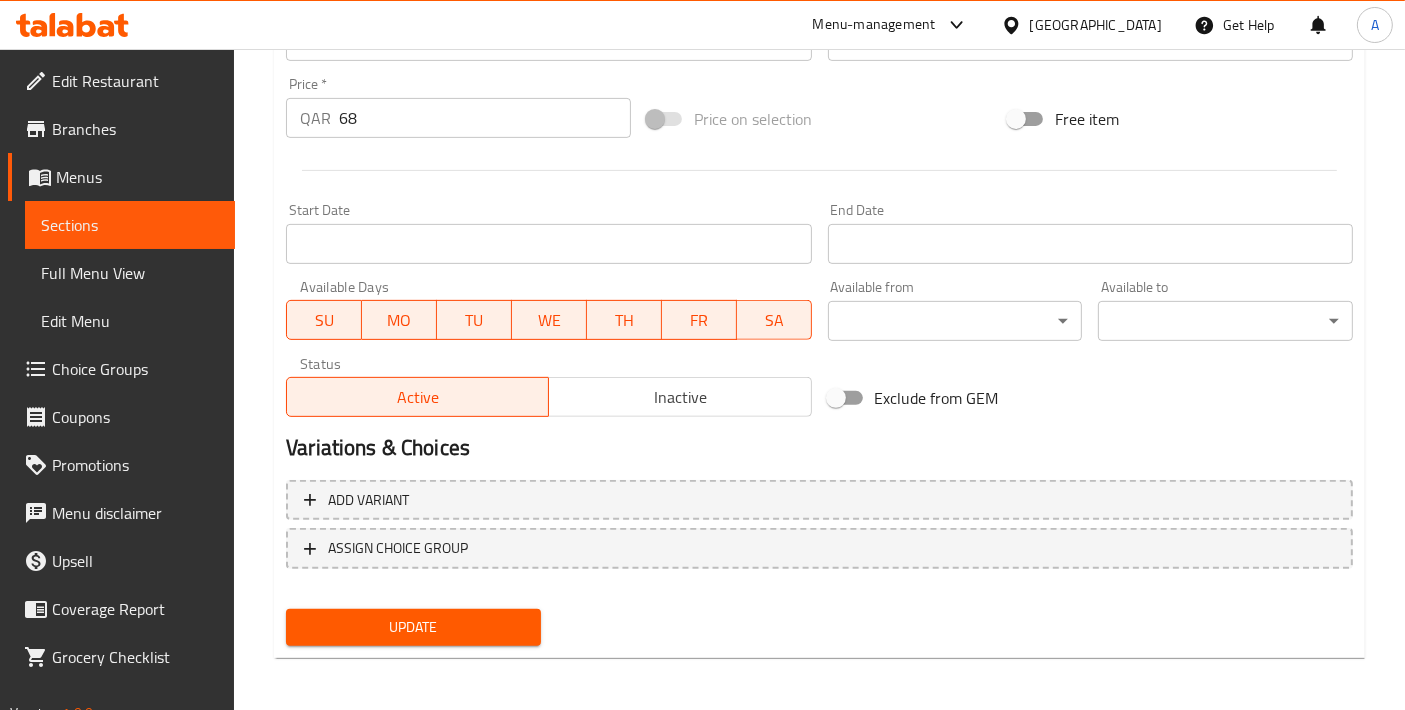 click on "Update" at bounding box center [413, 627] 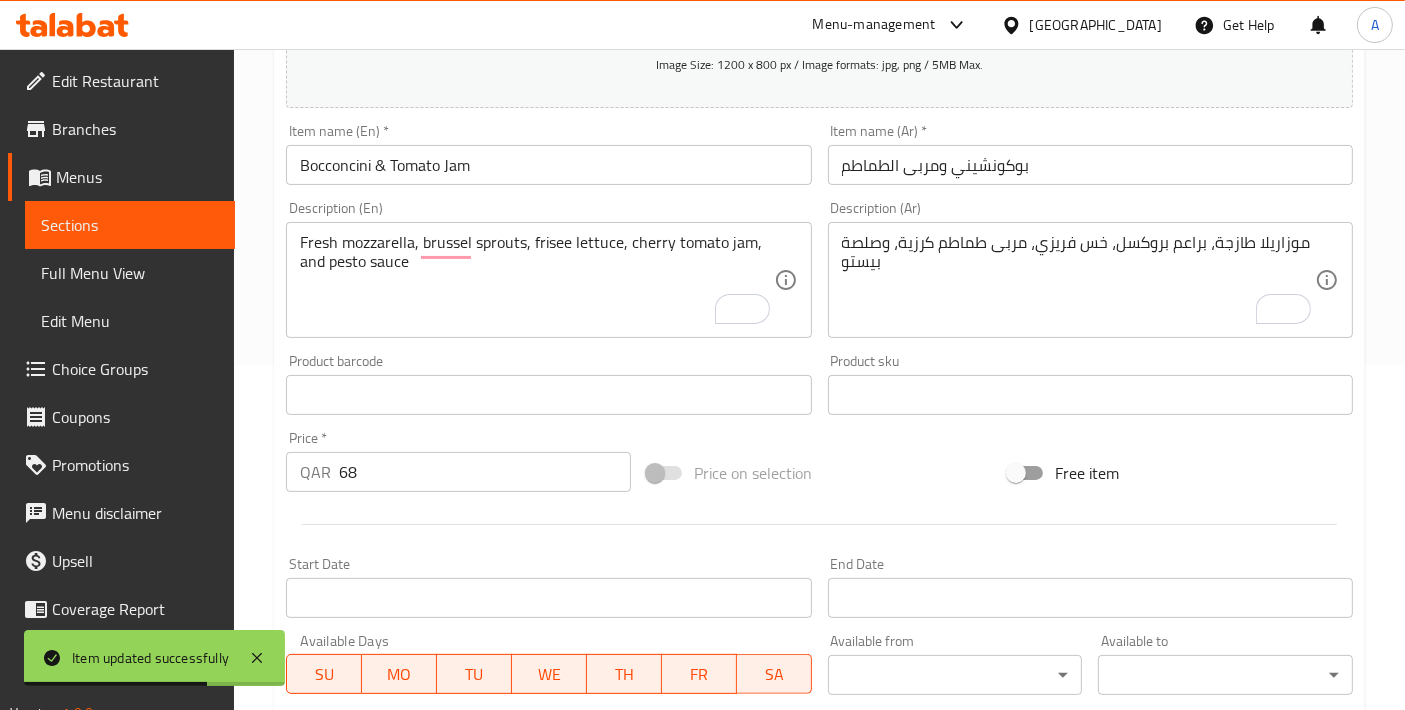 scroll, scrollTop: 699, scrollLeft: 0, axis: vertical 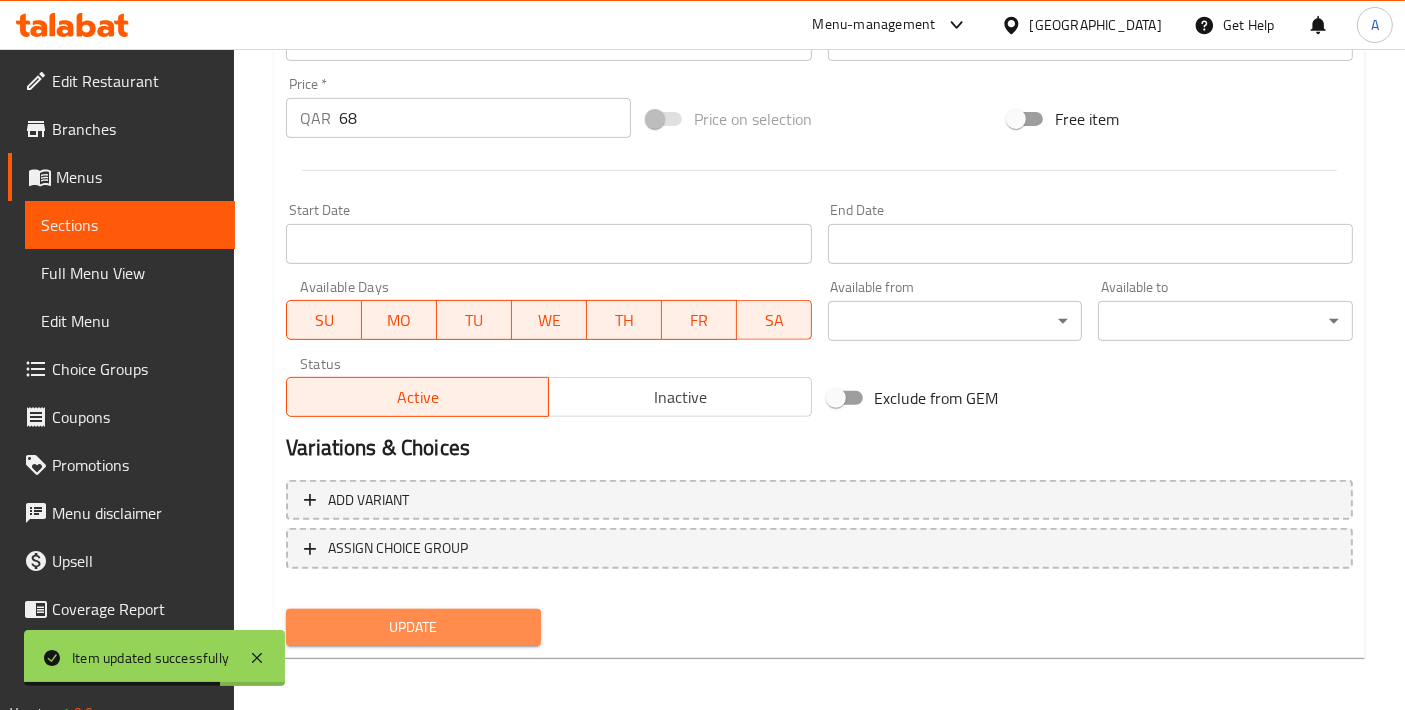 click on "Update" at bounding box center [413, 627] 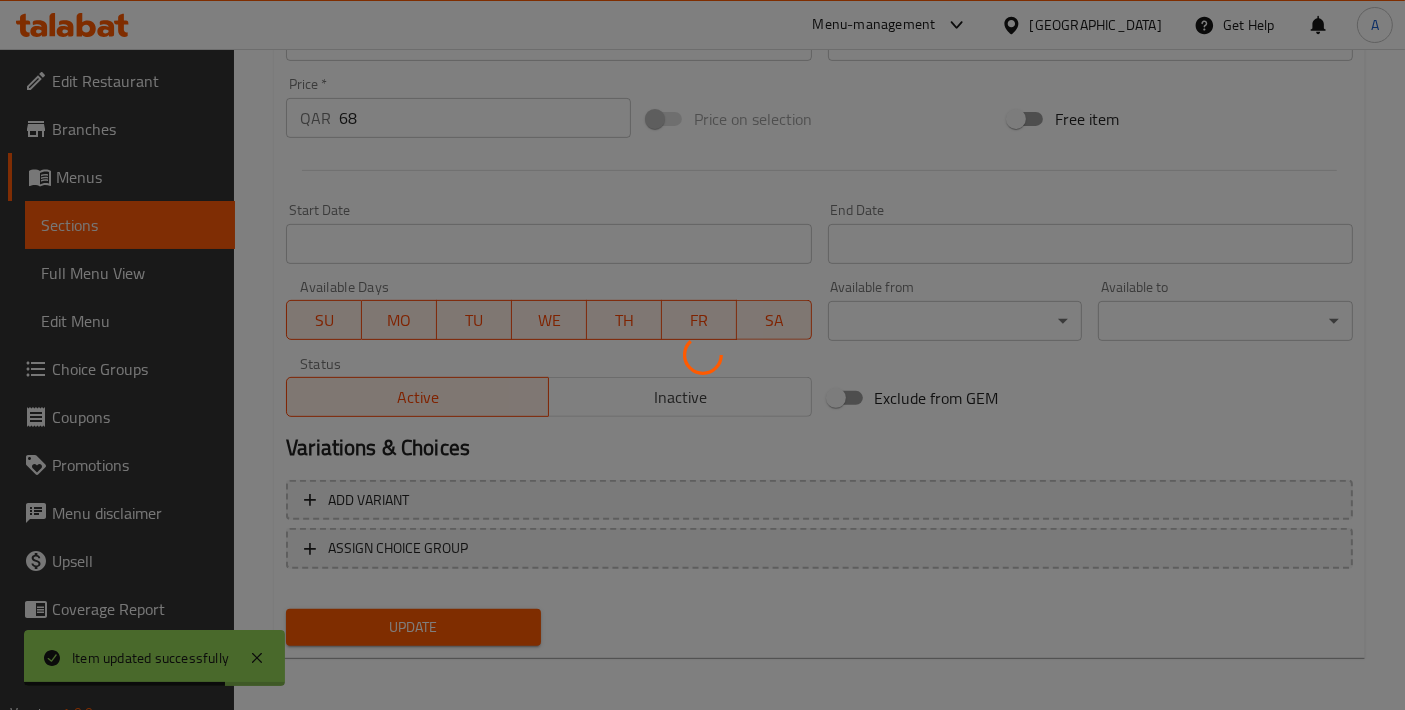 scroll, scrollTop: 0, scrollLeft: 0, axis: both 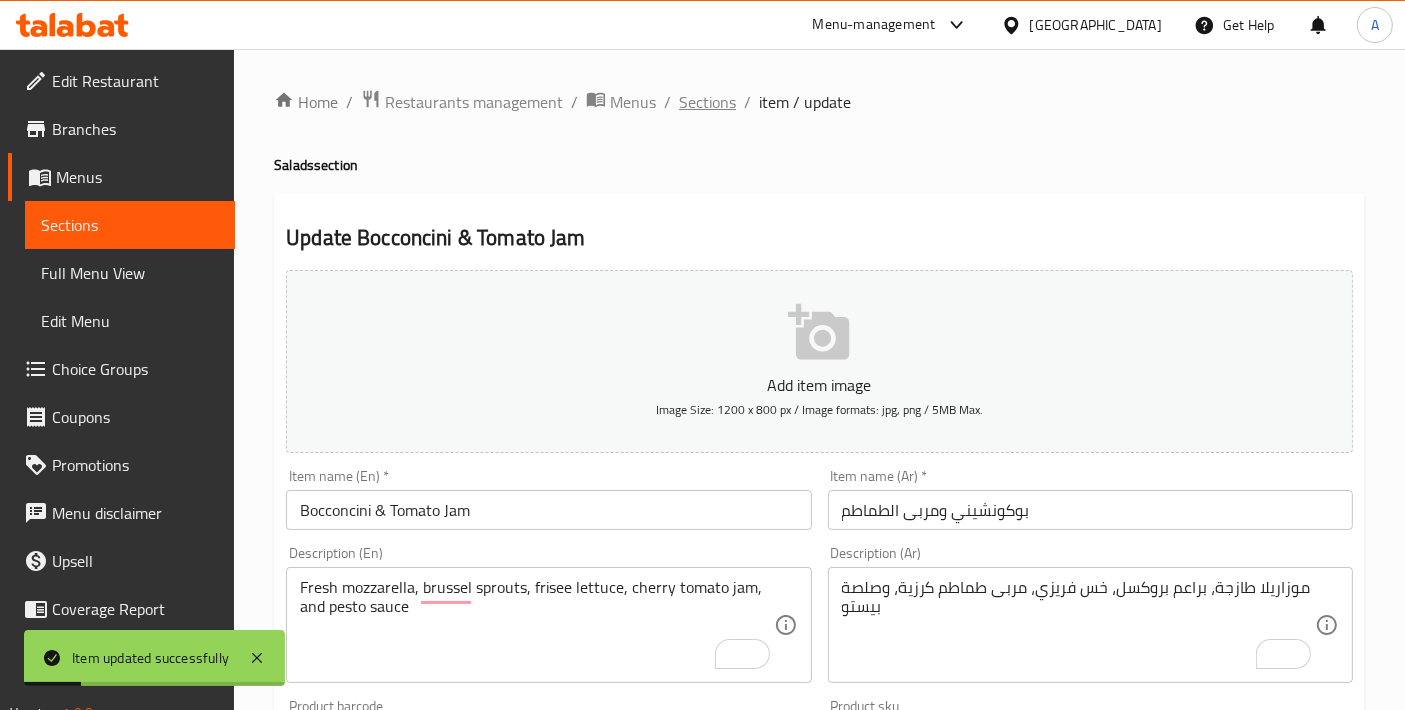 click on "Sections" at bounding box center [707, 102] 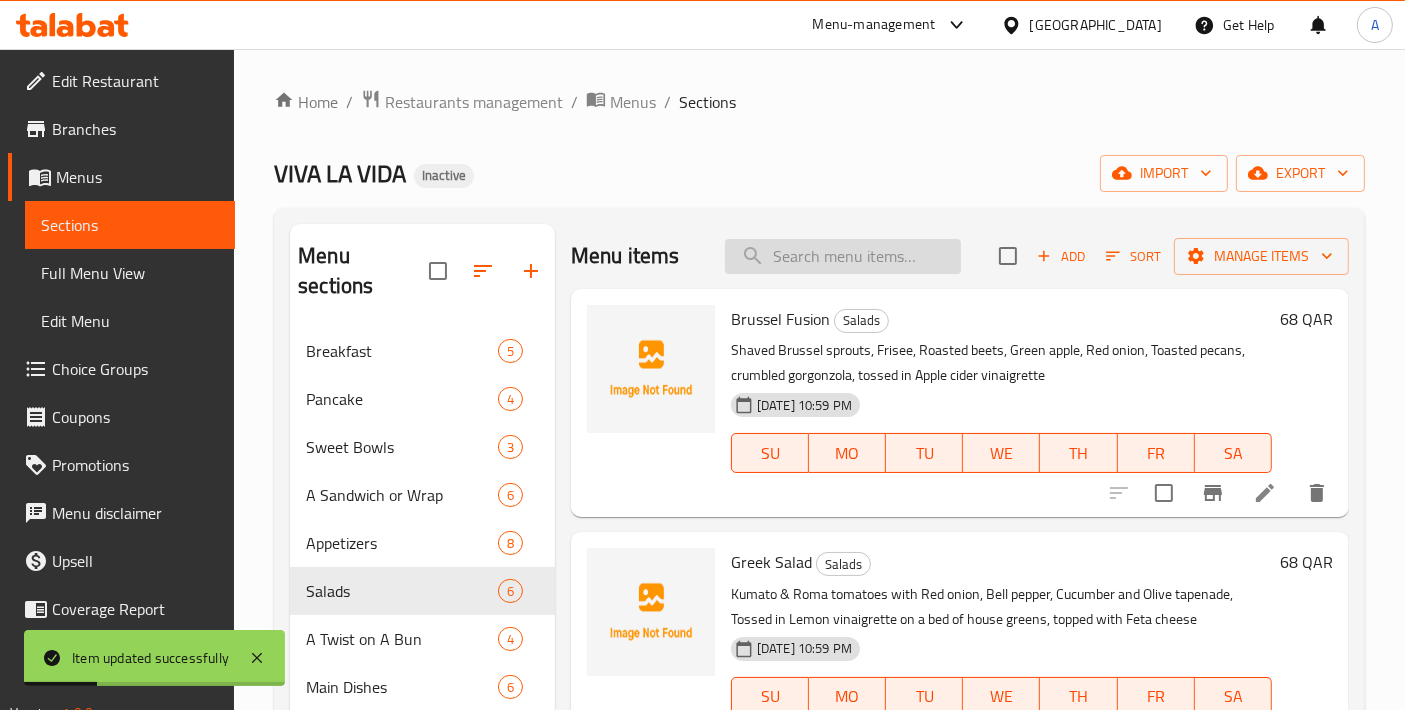 click at bounding box center [843, 256] 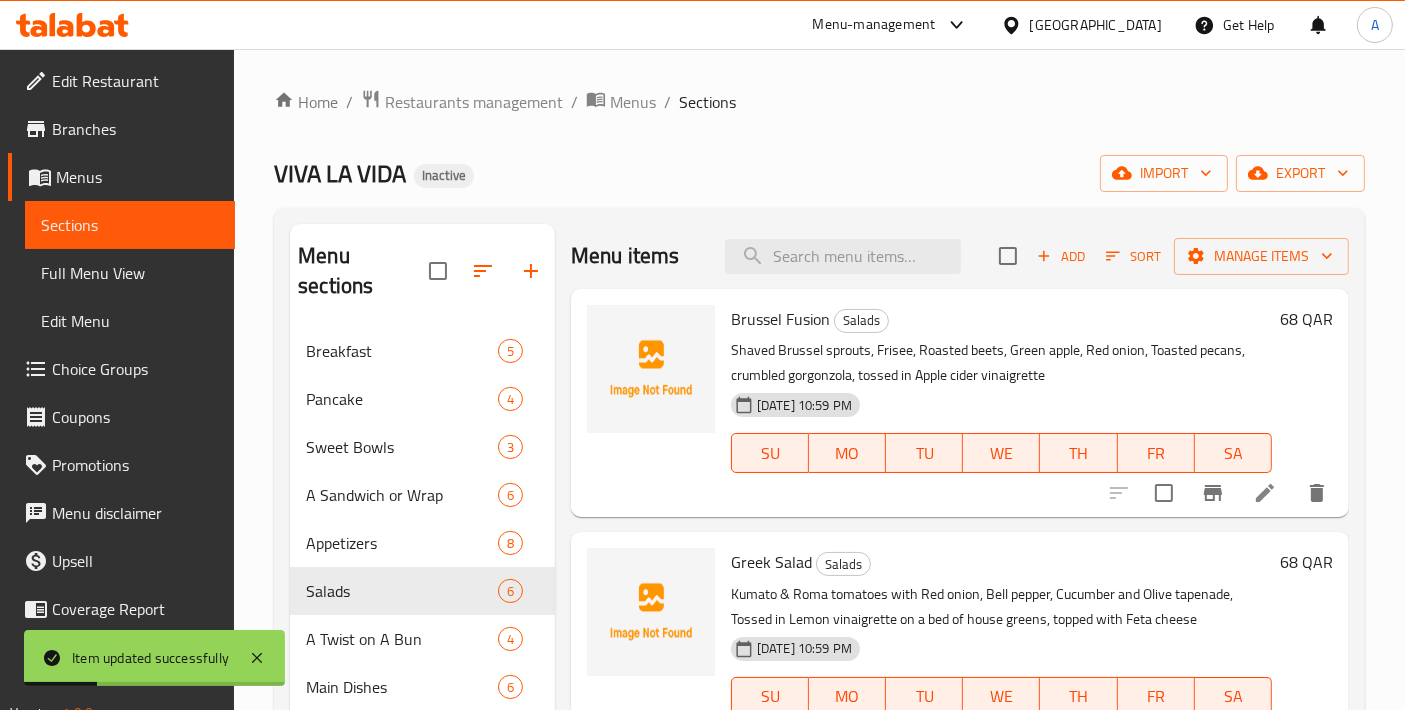paste on "Grandma'S Garden" 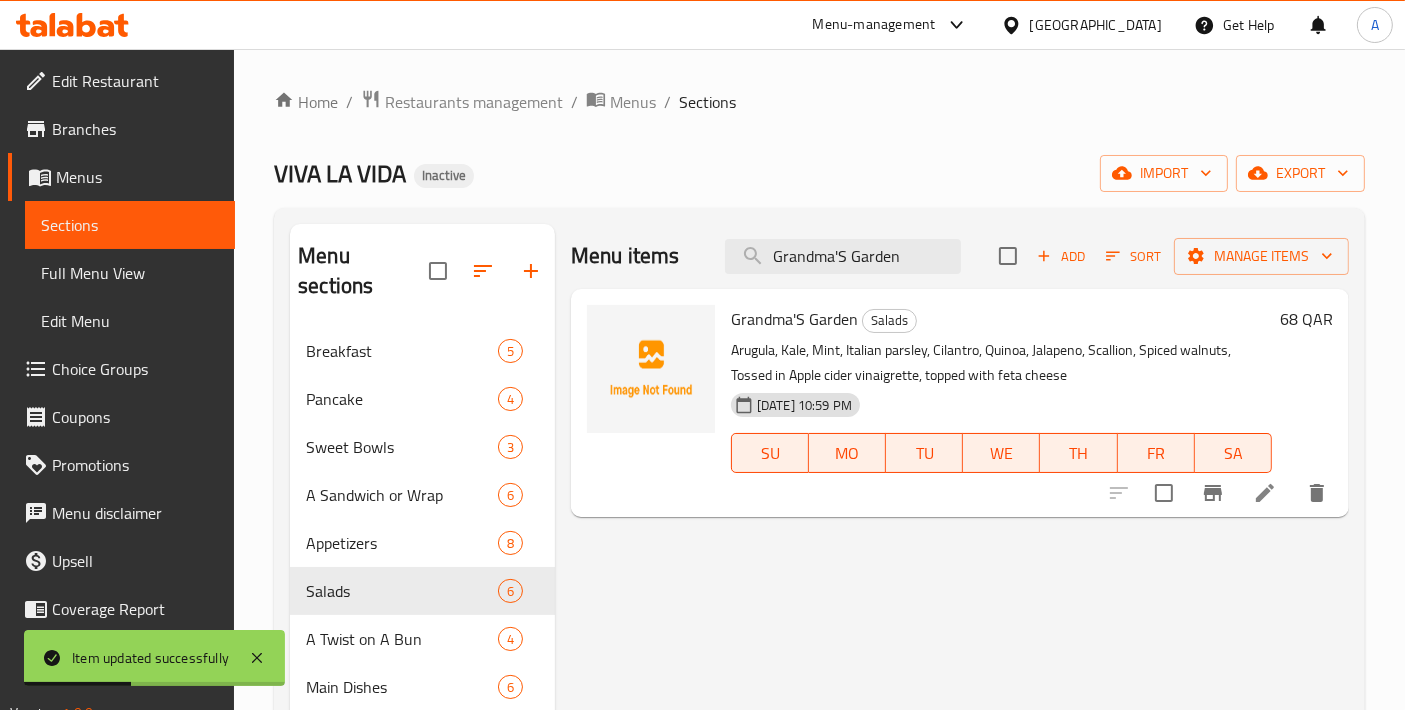 type on "Grandma'S Garden" 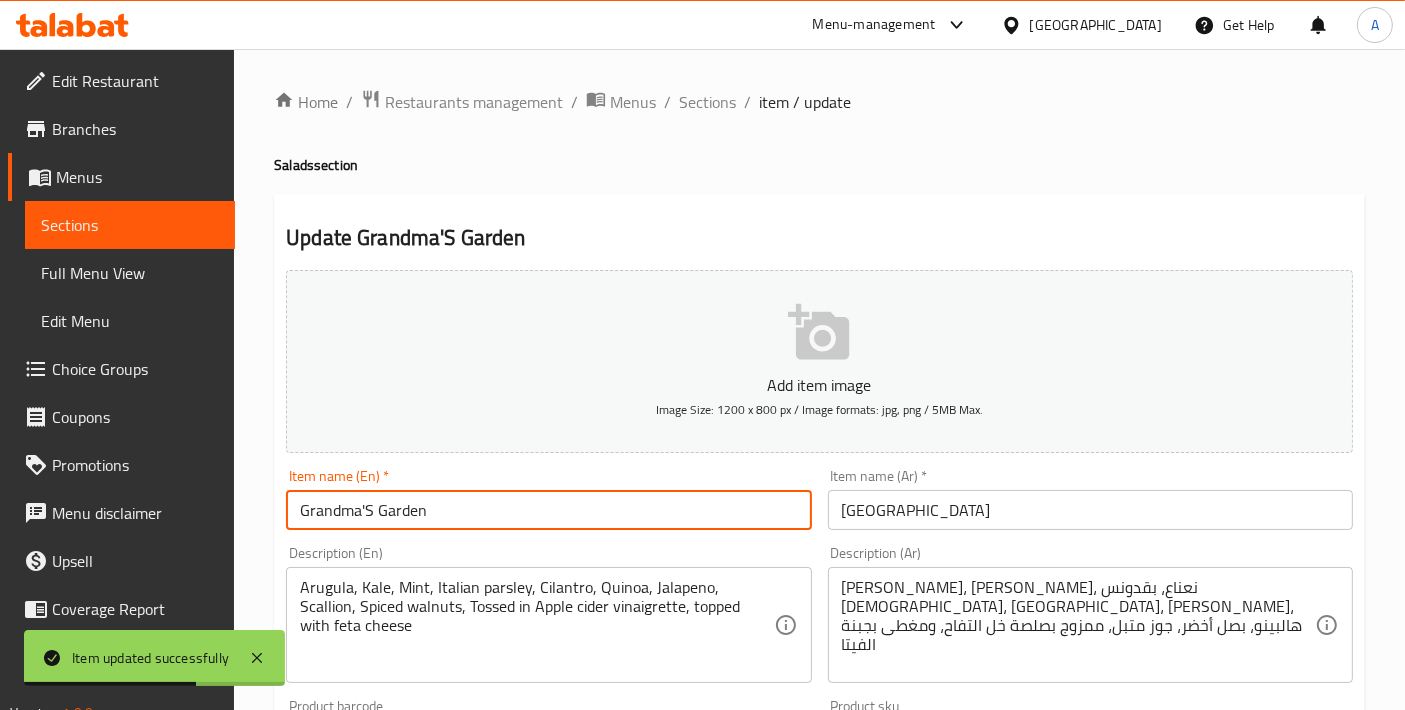 click on "Grandma'S Garden" at bounding box center [548, 510] 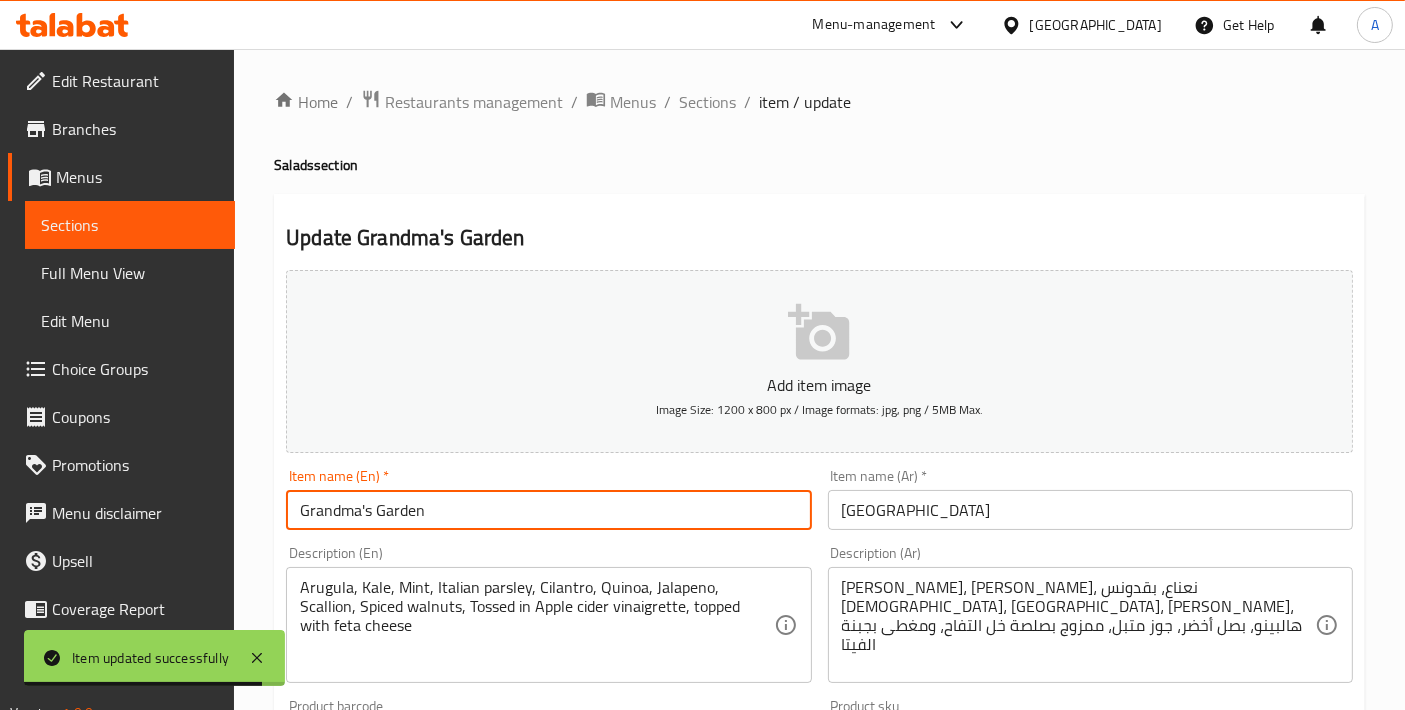 type on "Grandma's Garden" 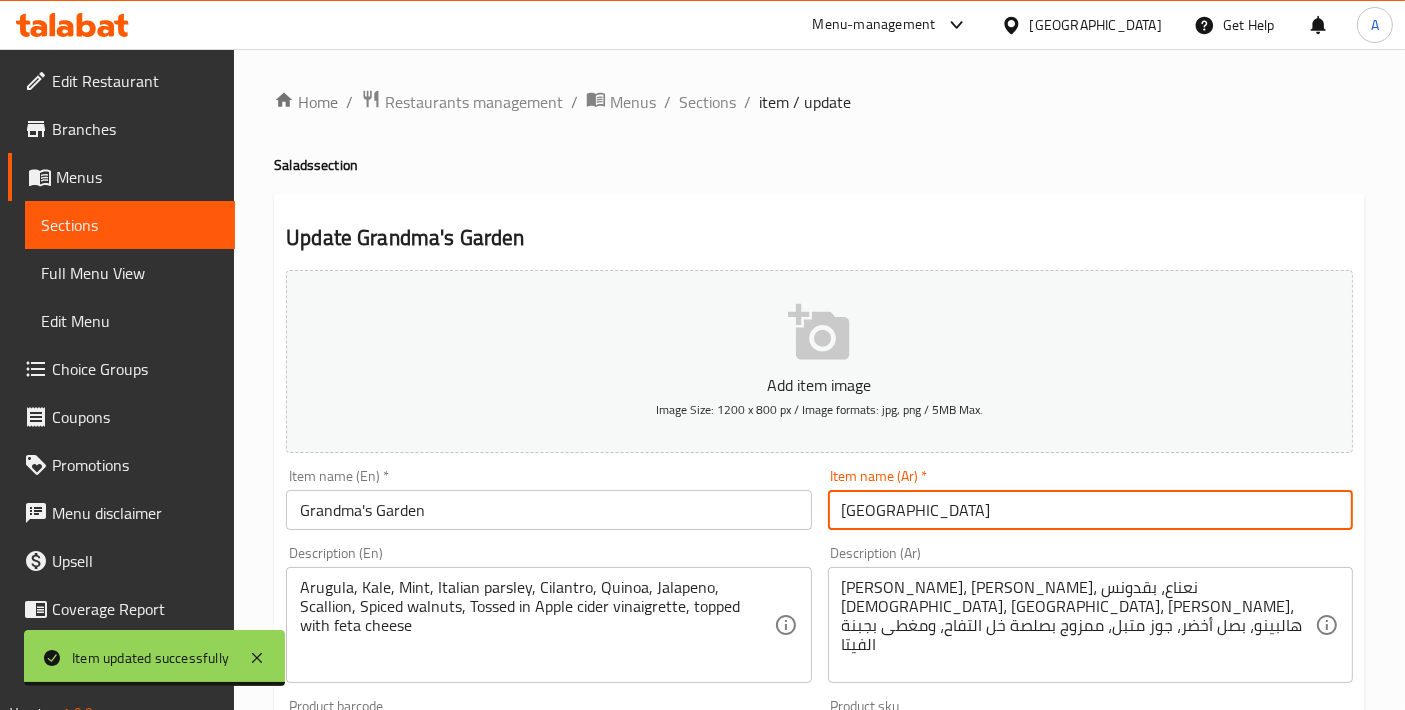 click on "[GEOGRAPHIC_DATA]" at bounding box center [1090, 510] 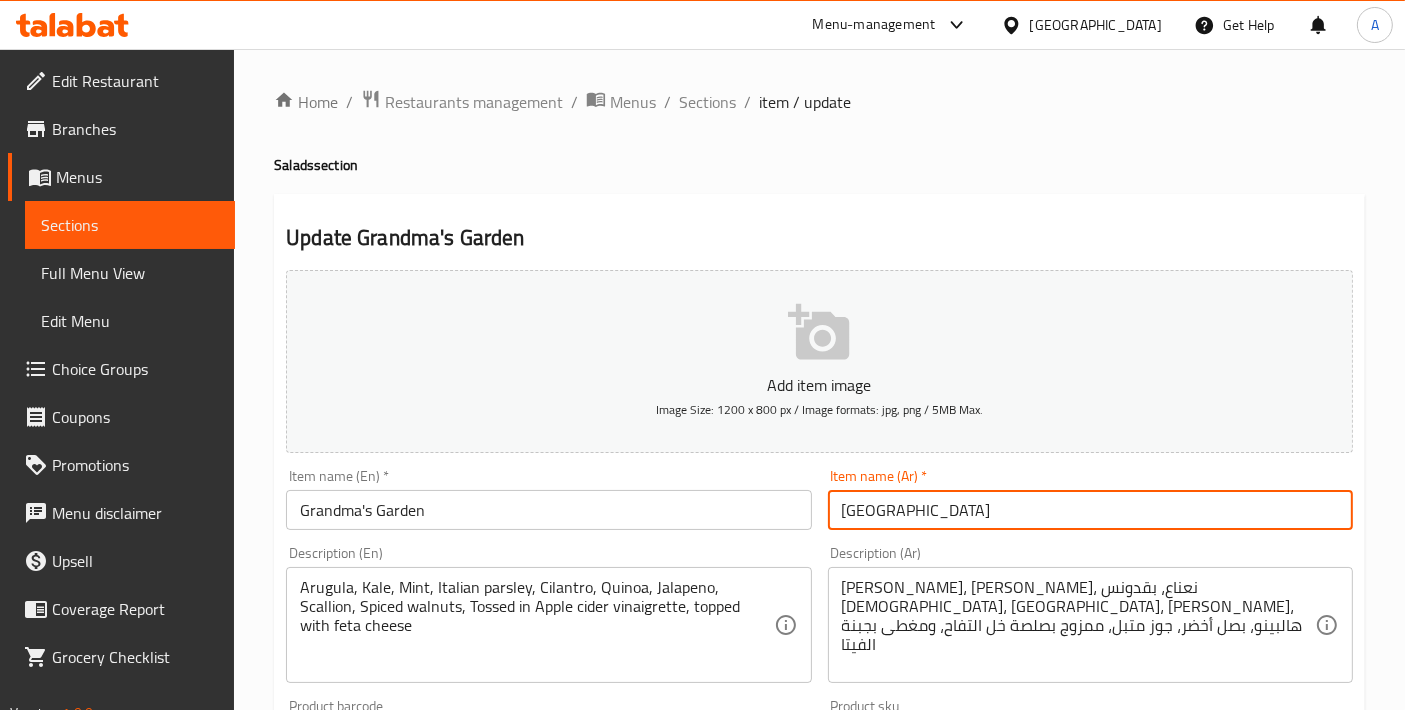 click on "Grandma's Garden" at bounding box center (548, 510) 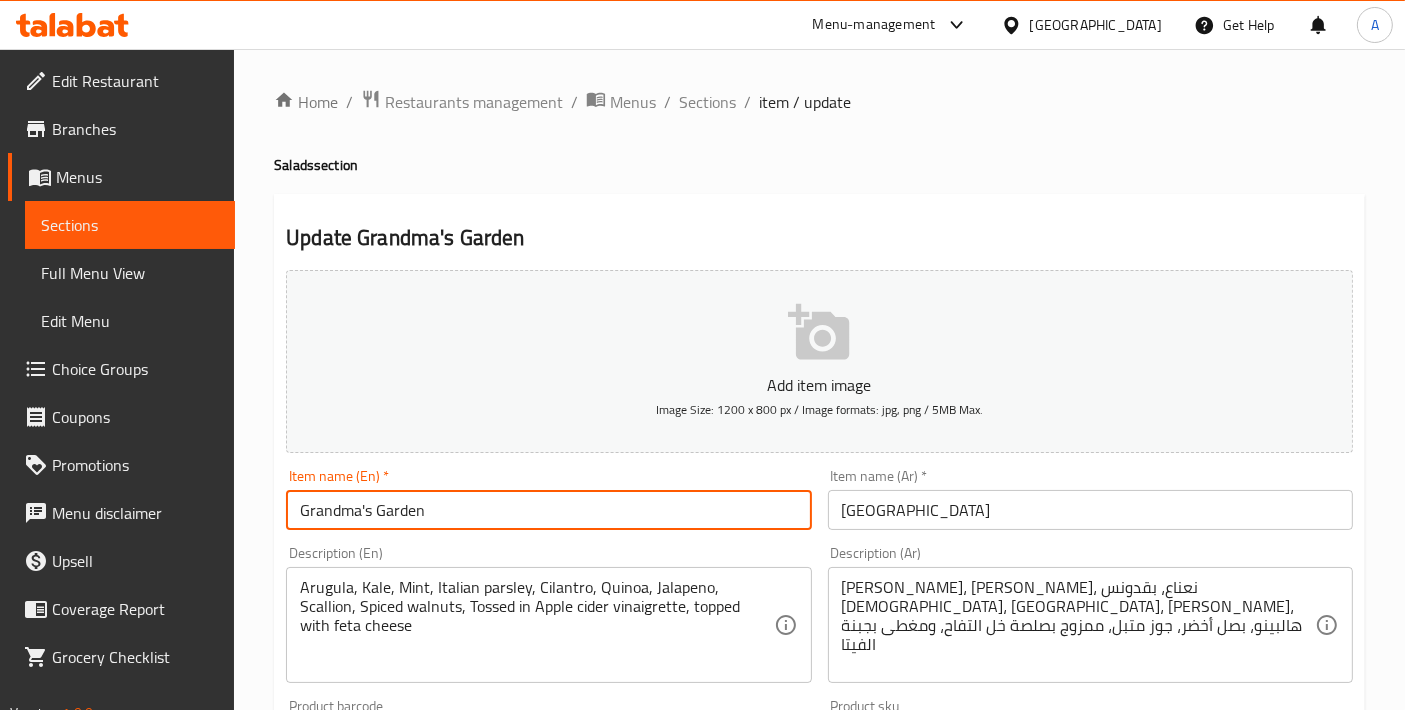 click on "Grandma's Garden" at bounding box center (548, 510) 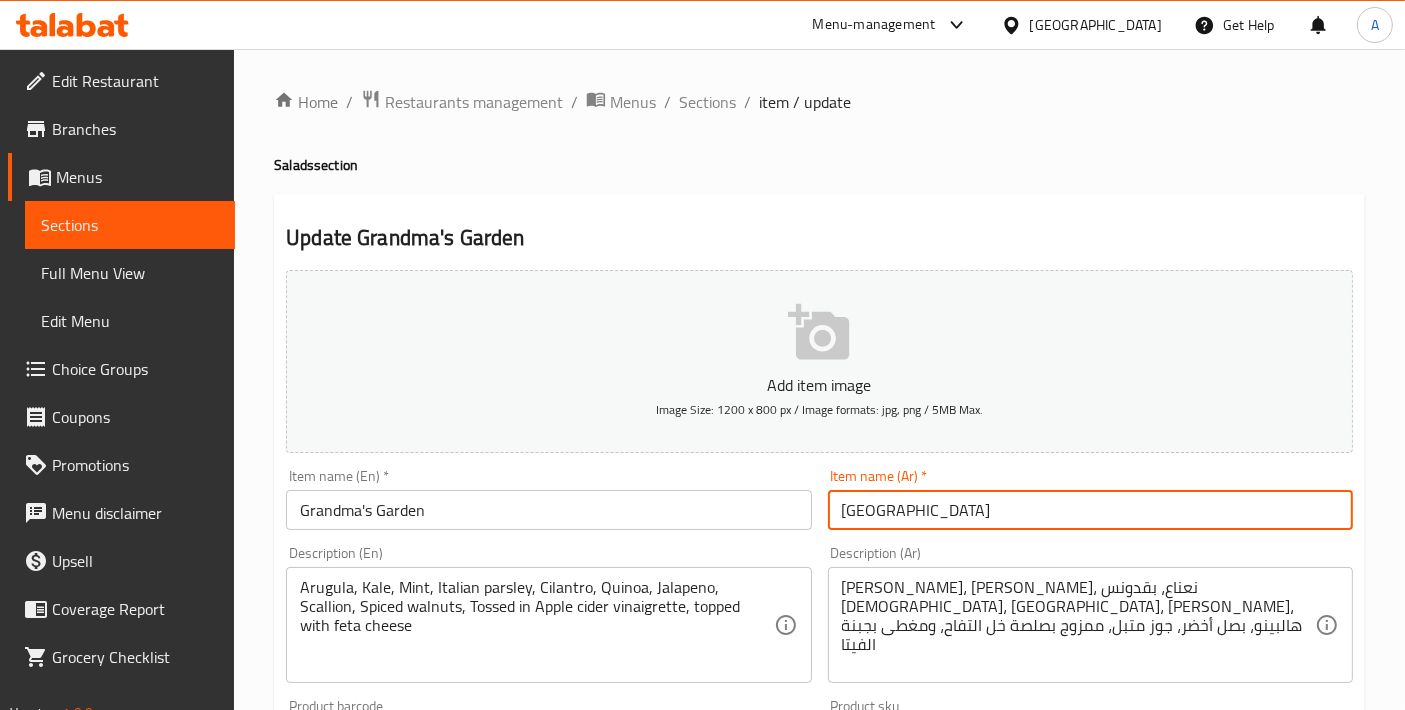 drag, startPoint x: 966, startPoint y: 503, endPoint x: 648, endPoint y: 498, distance: 318.0393 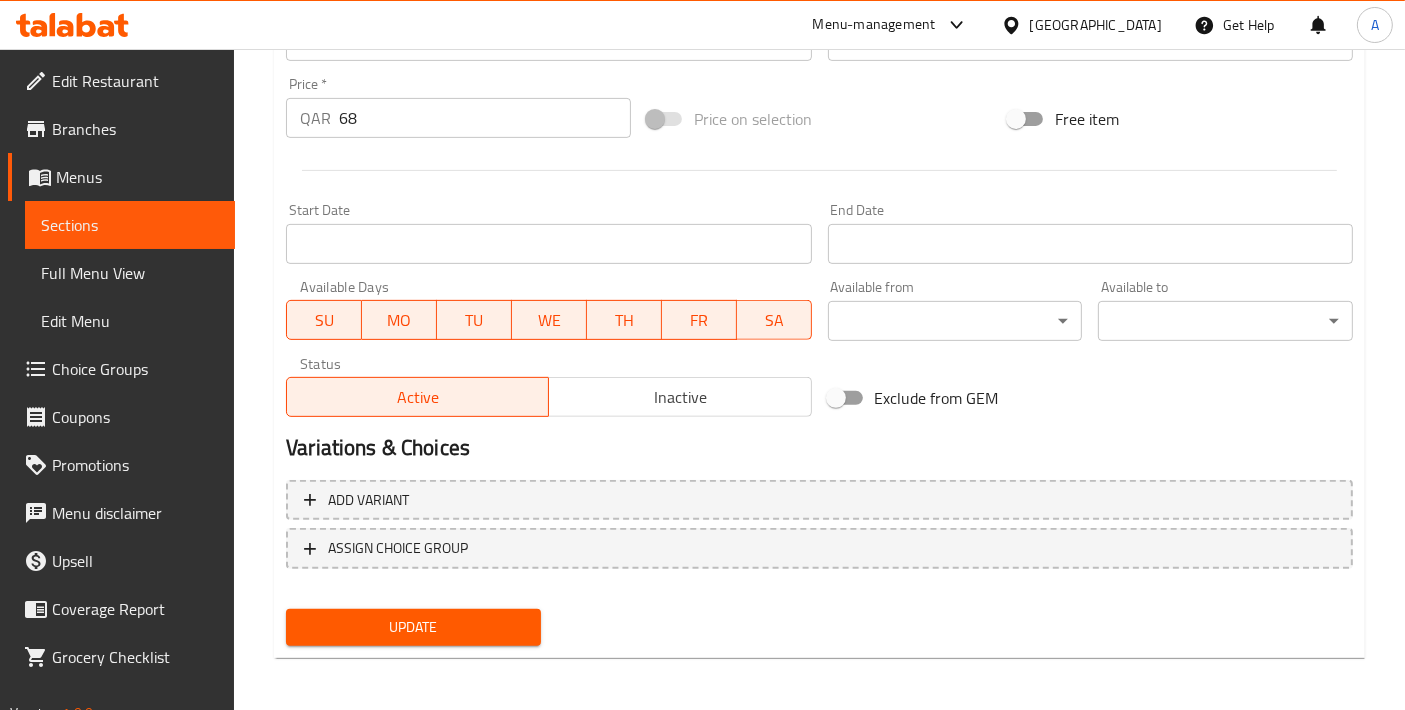 type on "جراند ما جاردن" 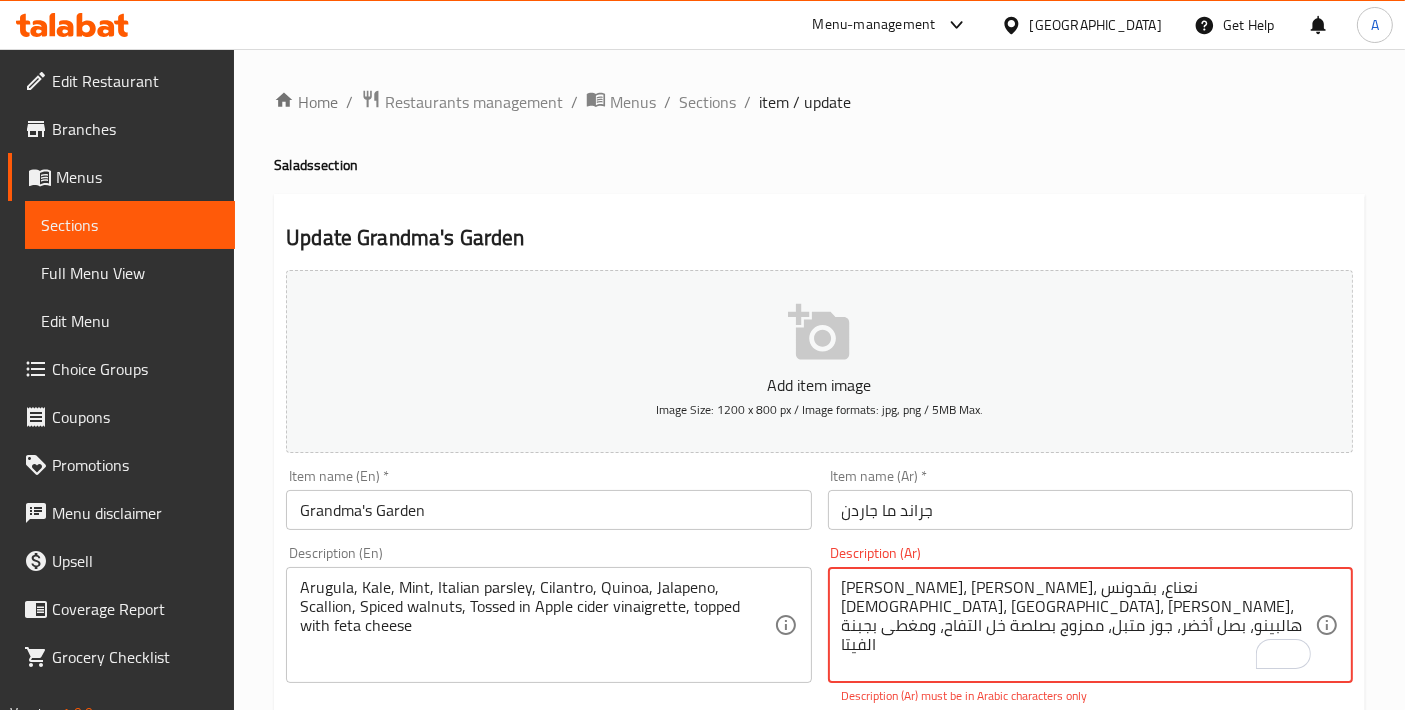 scroll, scrollTop: 222, scrollLeft: 0, axis: vertical 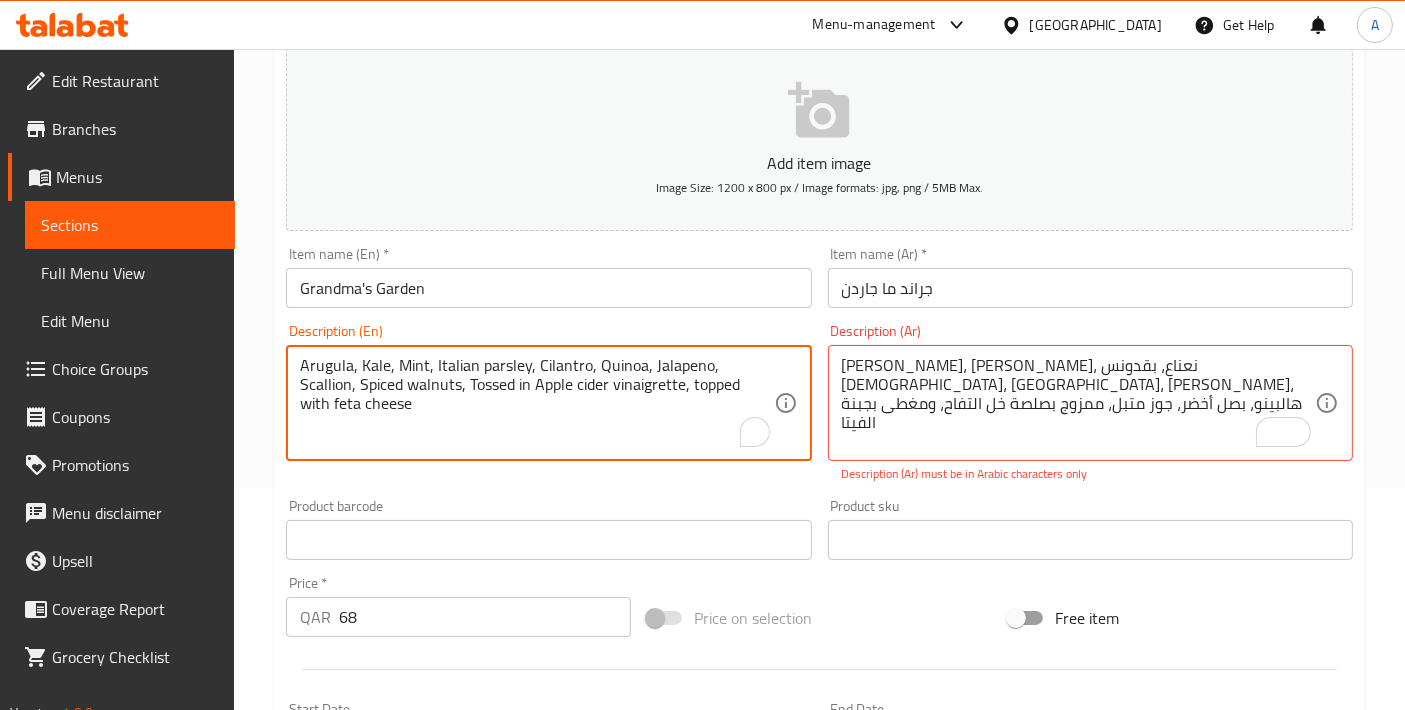 click on "Arugula, Kale, Mint, Italian parsley, Cilantro, Quinoa, Jalapeno, Scallion, Spiced walnuts, Tossed in Apple cider vinaigrette, topped with feta cheese" at bounding box center (536, 403) 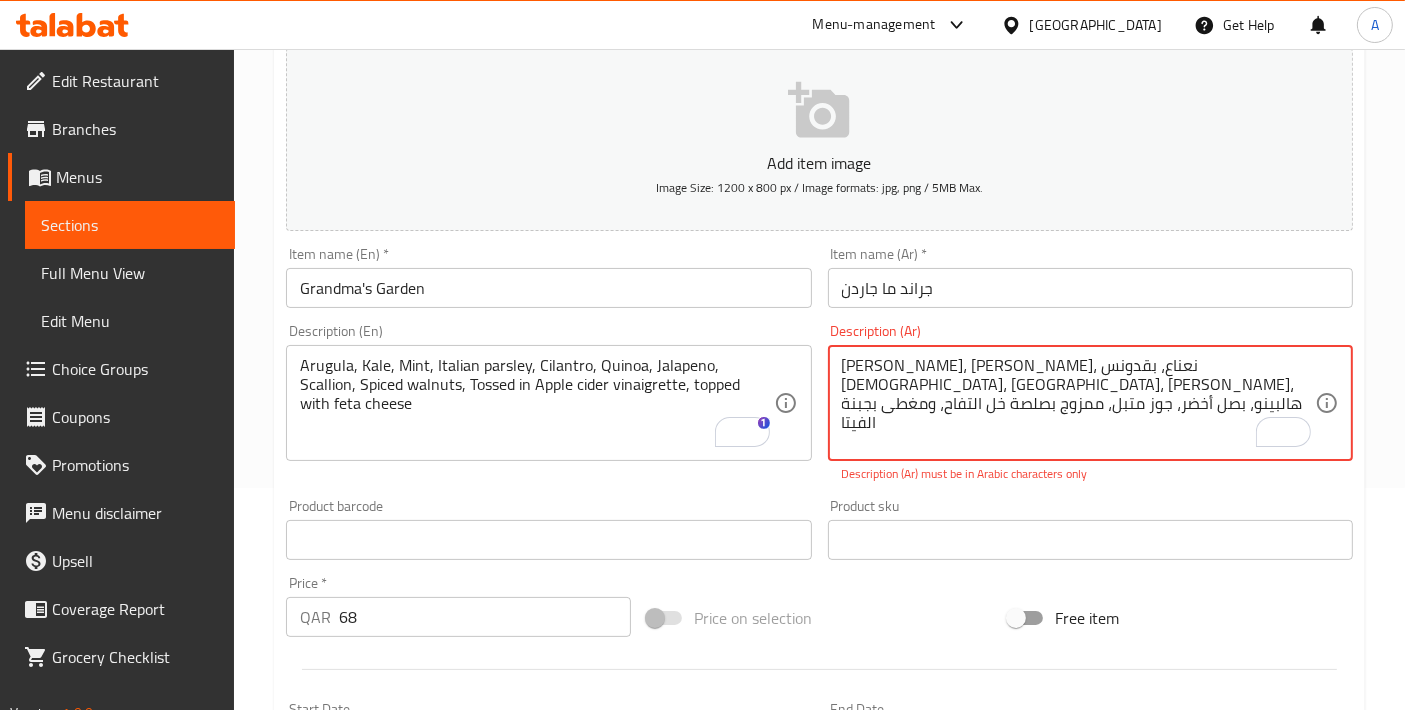 click on "[PERSON_NAME]، [PERSON_NAME]، نعناع، ​​بقدونس [DEMOGRAPHIC_DATA]، [GEOGRAPHIC_DATA]، [PERSON_NAME]، هالبينو، بصل أخضر، جوز متبل، ممزوج بصلصة خل التفاح، ومغطى بجبنة الفيتا" at bounding box center [1078, 403] 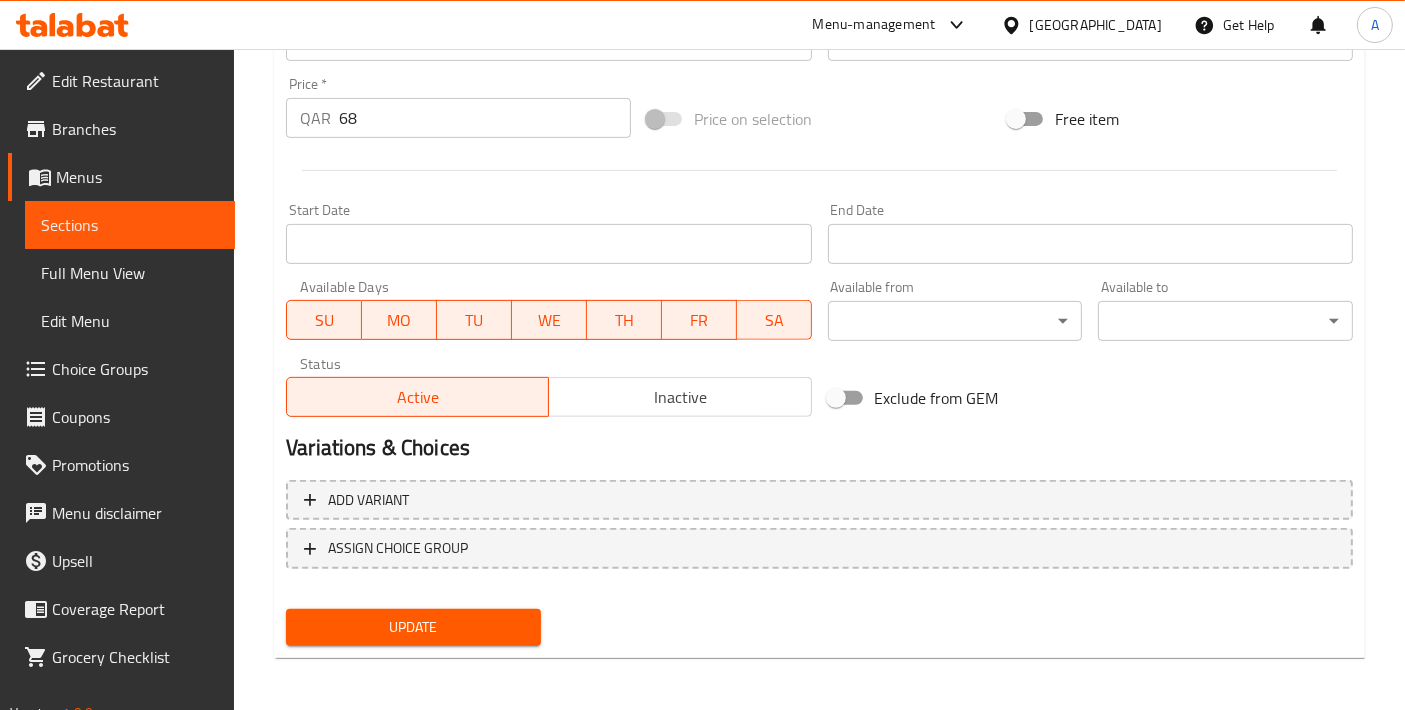click on "Update" at bounding box center [413, 627] 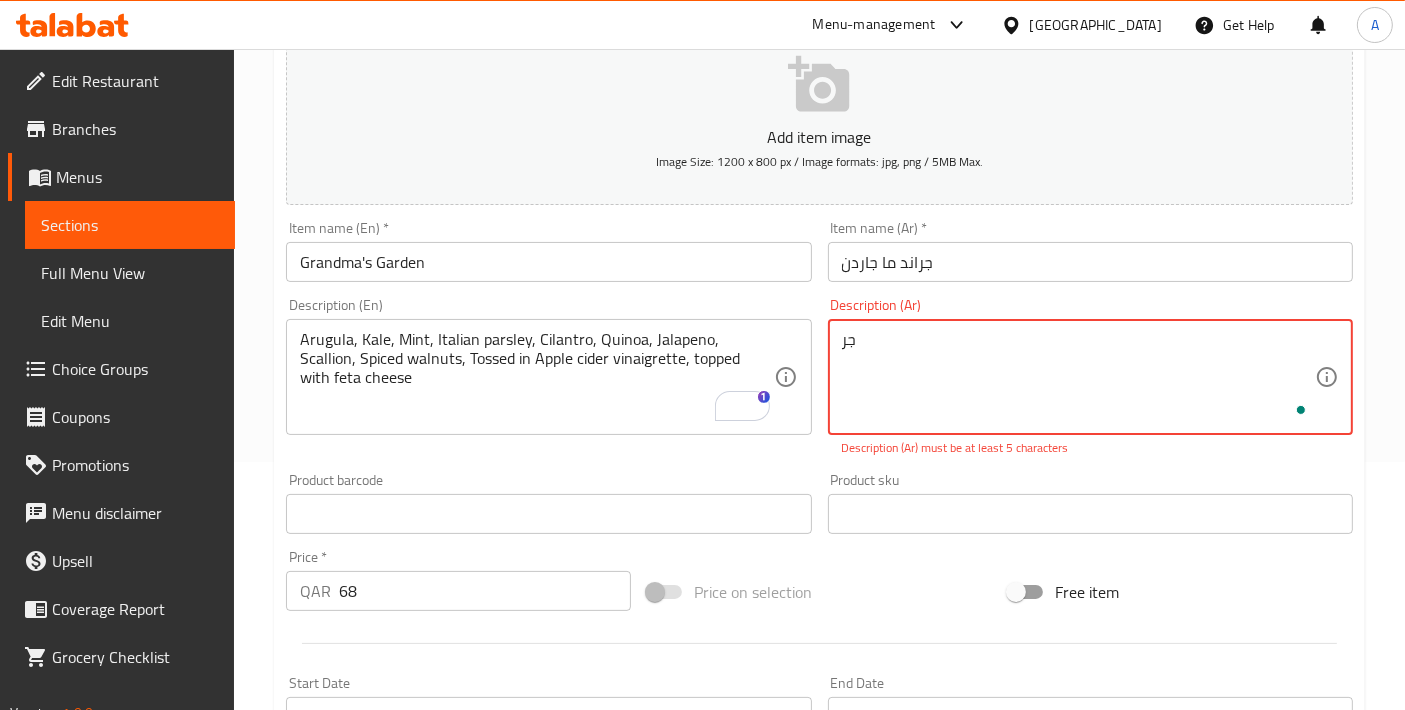 type on "ج" 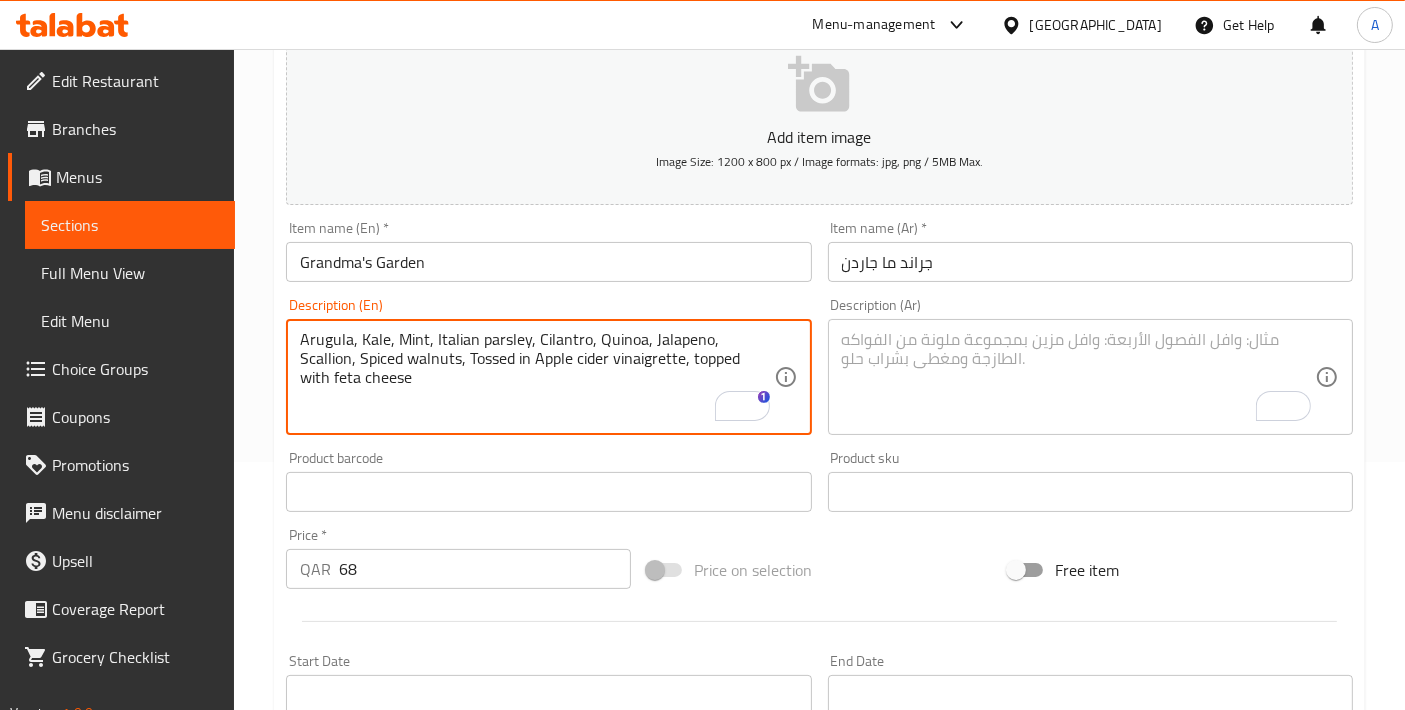 click on "Arugula, Kale, Mint, Italian parsley, Cilantro, Quinoa, Jalapeno, Scallion, Spiced walnuts, Tossed in Apple cider vinaigrette, topped with feta cheese" at bounding box center (536, 377) 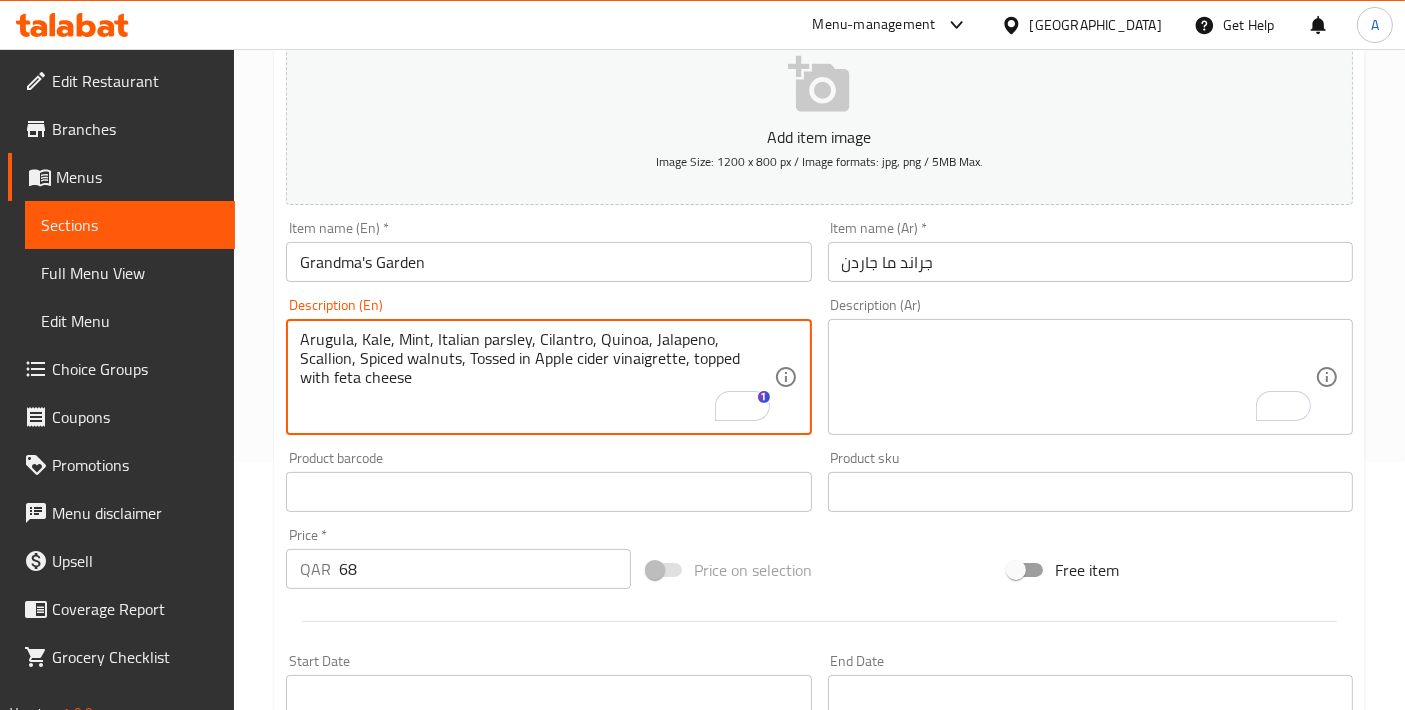 click on "Arugula, Kale, Mint, Italian parsley, Cilantro, Quinoa, Jalapeno, Scallion, Spiced walnuts, Tossed in Apple cider vinaigrette, topped with feta cheese" at bounding box center (536, 377) 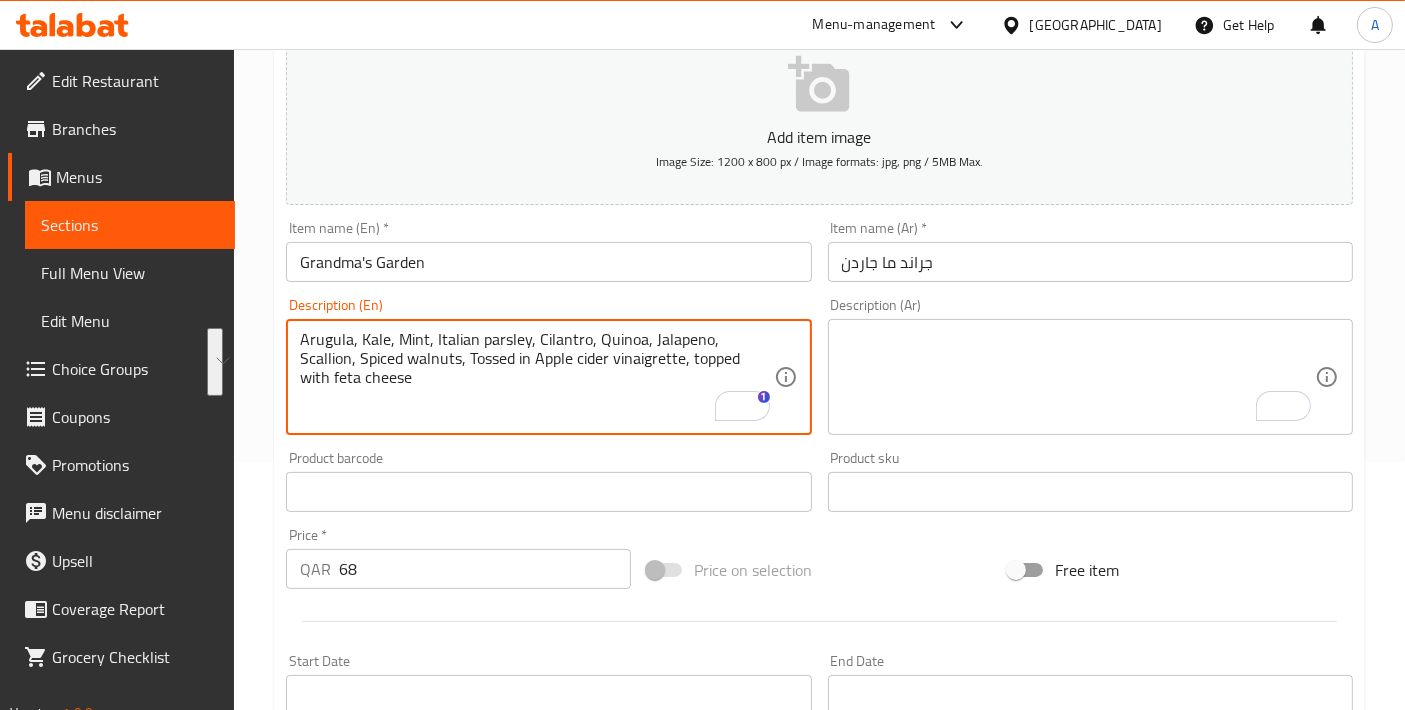 click at bounding box center [1078, 377] 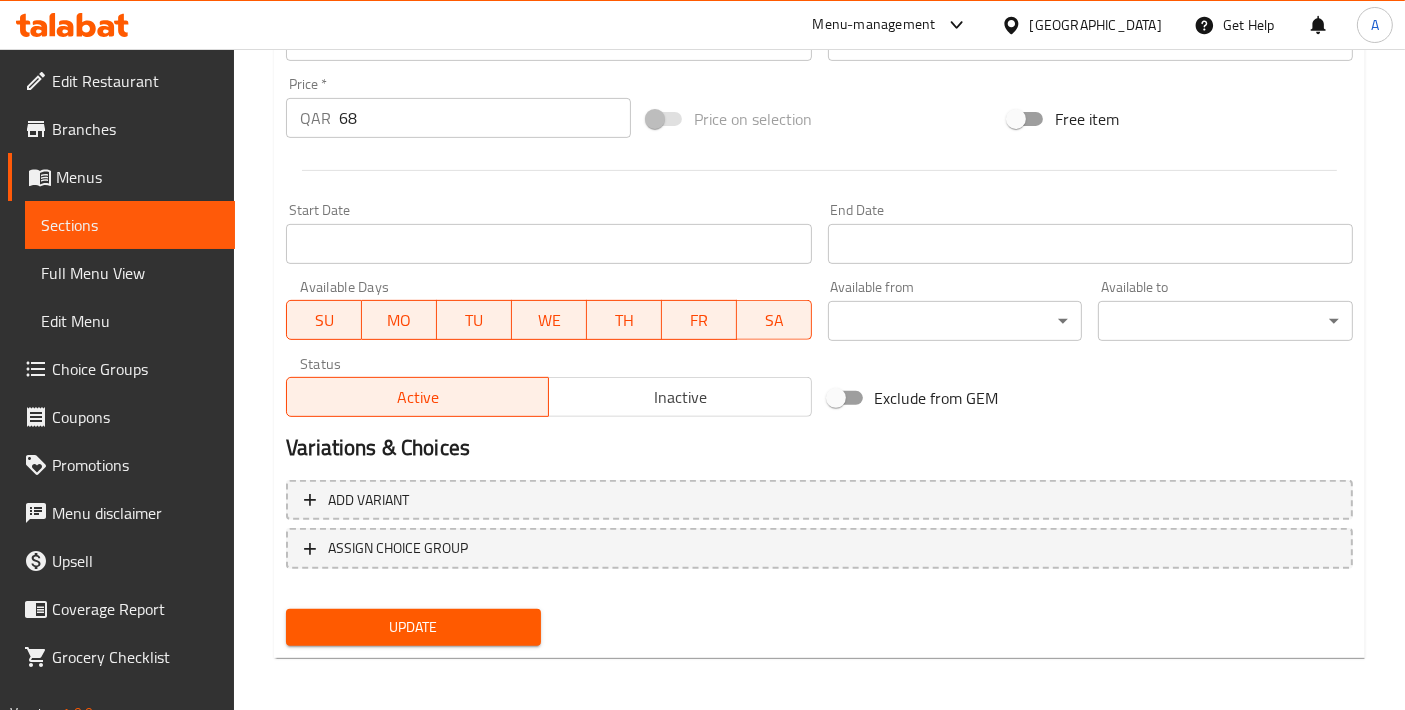 click on "Update" at bounding box center [413, 627] 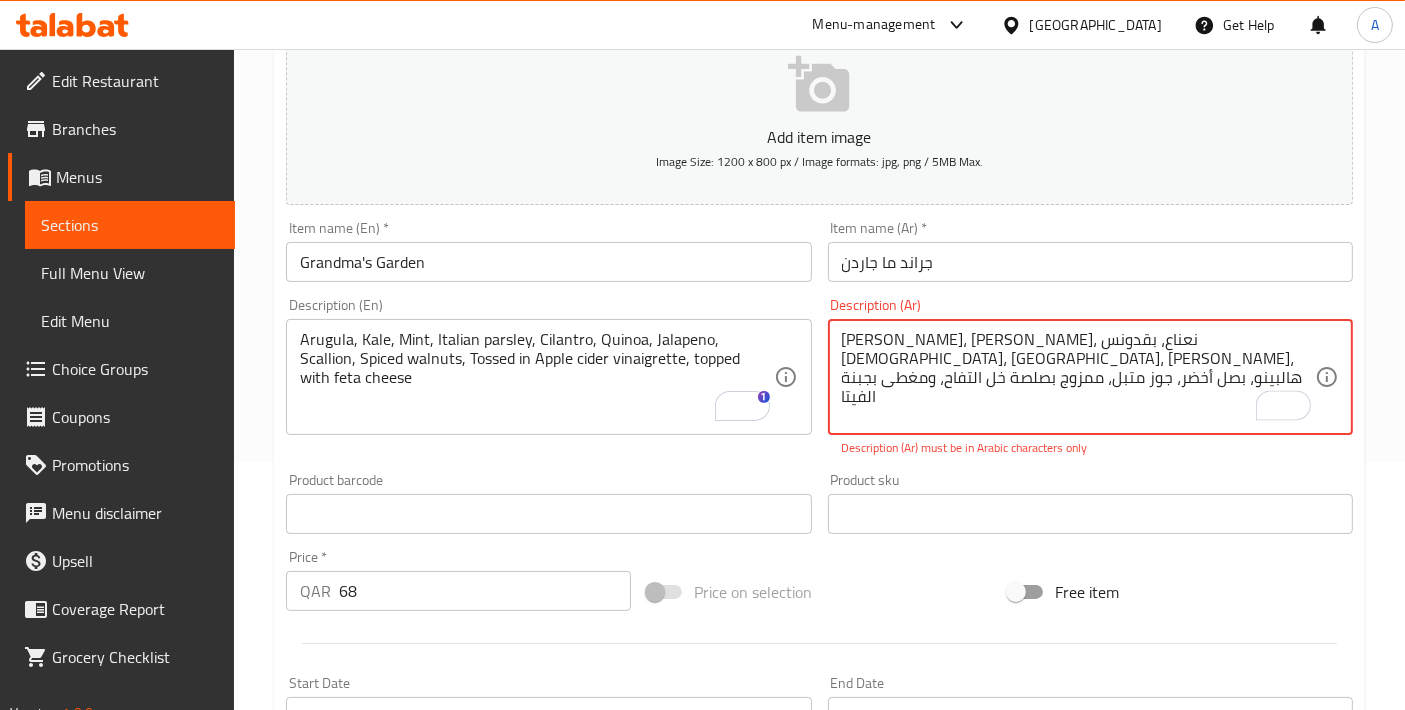 click on "جرجير، كالي، نعناع، ​​بقدونس إيطالي، كزبرة، كينوا، هالبينو، بصل أخضر، جوز متبل، ممزوج بصلصة خل التفاح، ومغطى بجبنة الفيتا" at bounding box center [1078, 377] 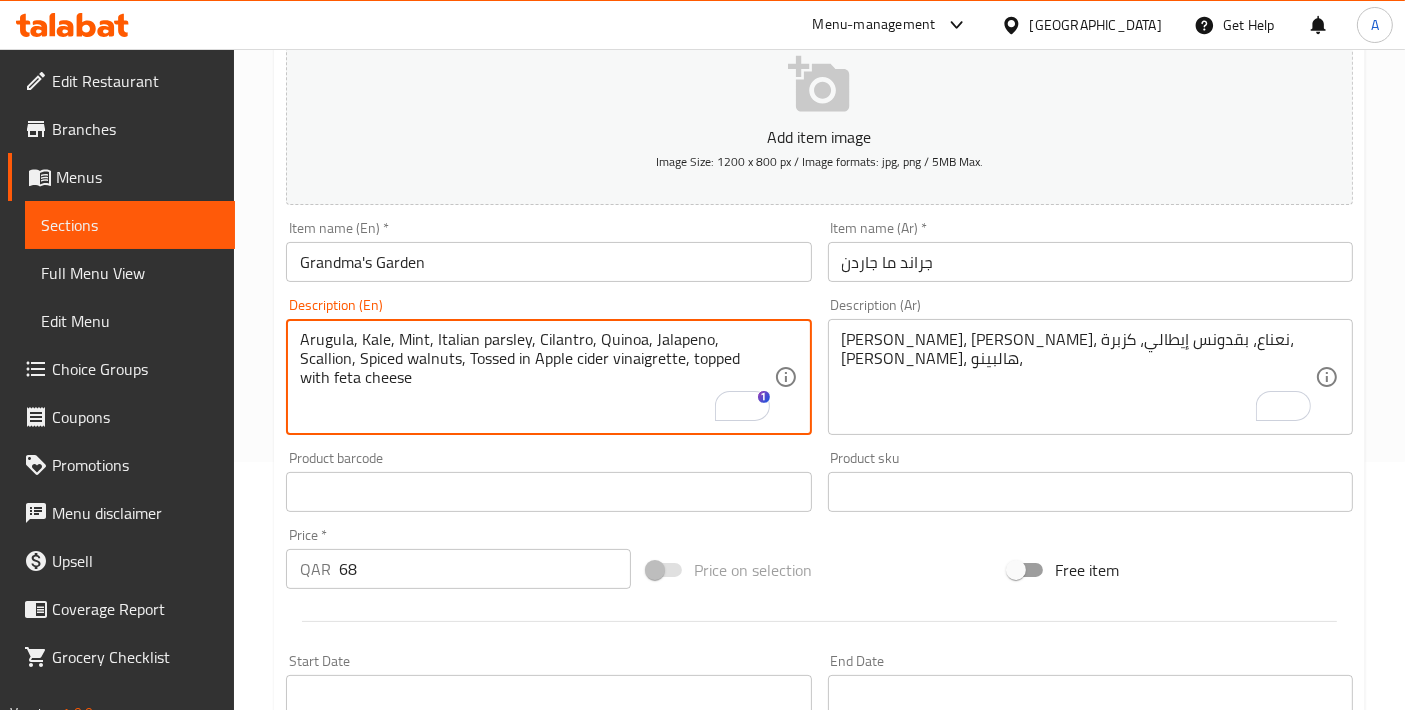drag, startPoint x: 711, startPoint y: 337, endPoint x: 764, endPoint y: 337, distance: 53 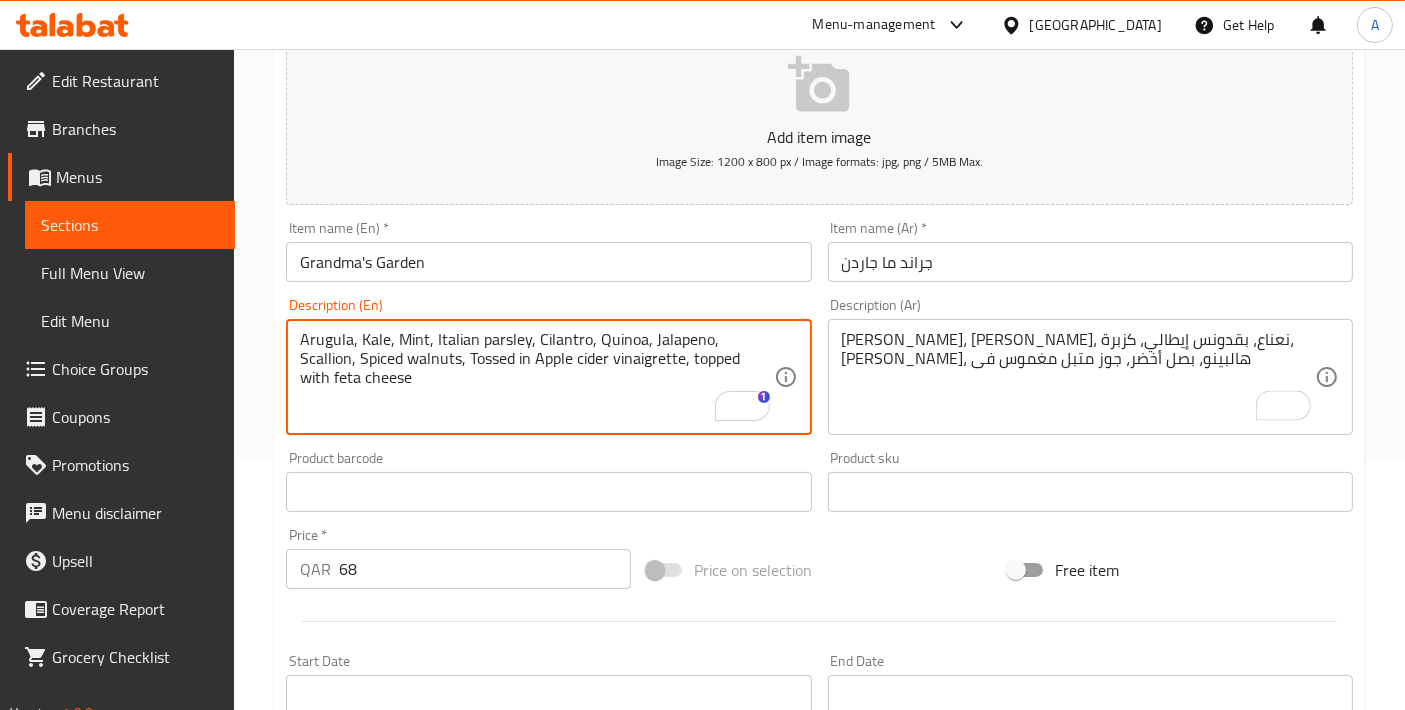 drag, startPoint x: 473, startPoint y: 356, endPoint x: 480, endPoint y: 377, distance: 22.135944 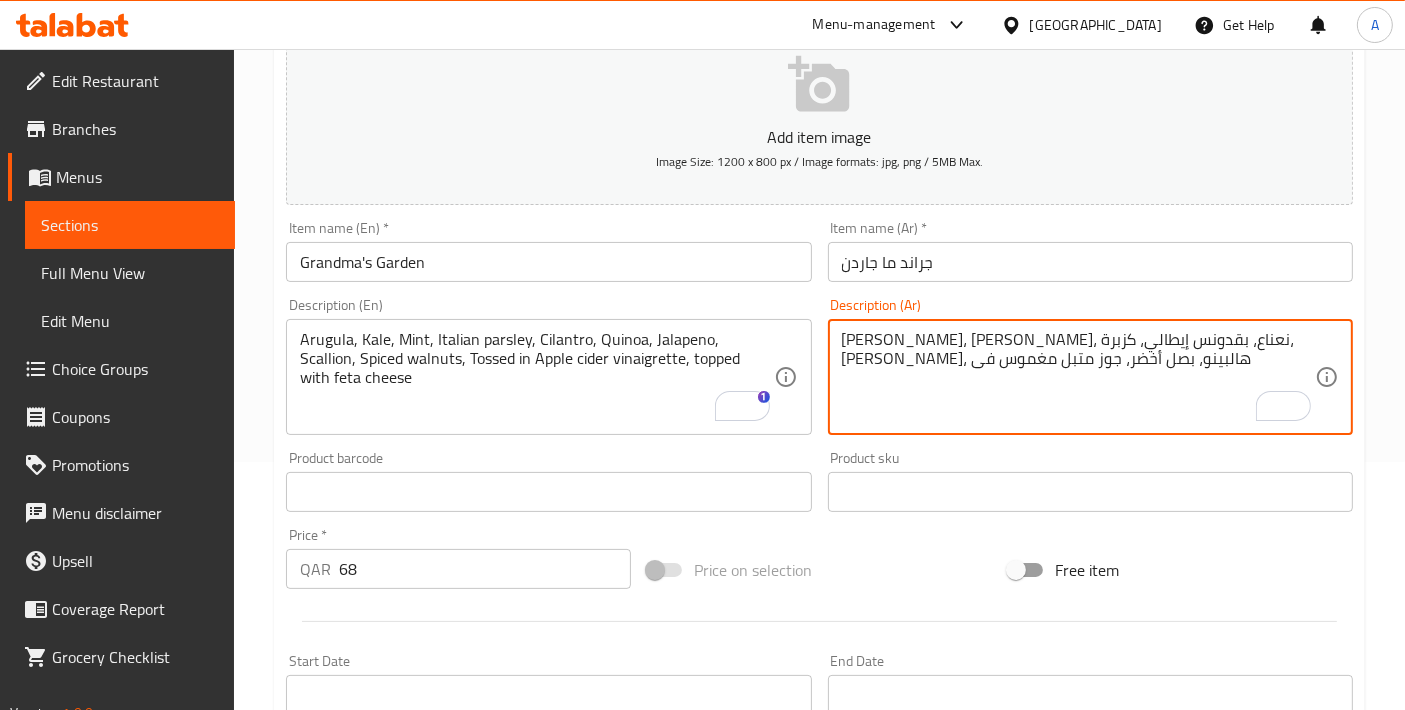 paste on "خل التفاح، مغطى بجبنة الفيتا" 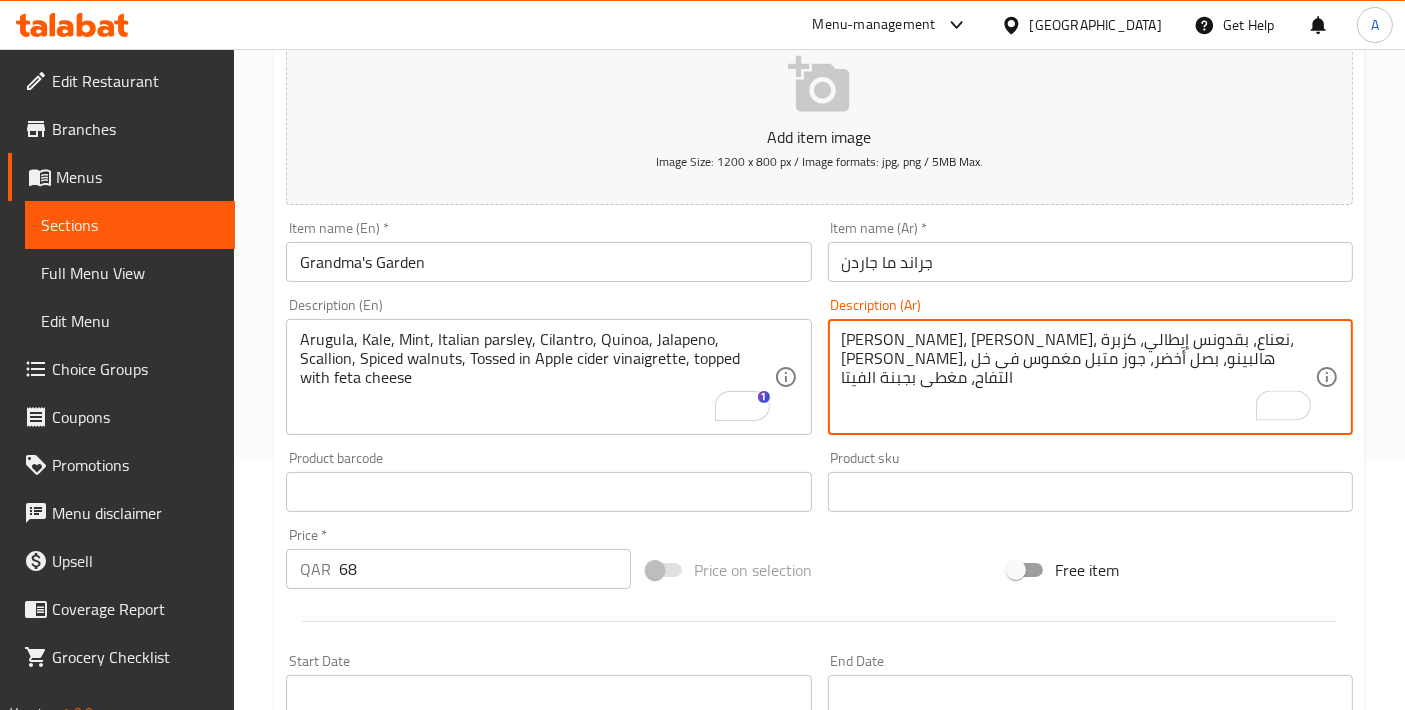 type on "[PERSON_NAME]، [PERSON_NAME]، نعناع، بقدونس إيطالي، كزبرة، [PERSON_NAME]، هالبينو، بصل أخضر، جوز متبل مغموس فى خل التفاح، مغطى بجبنة الفيتا" 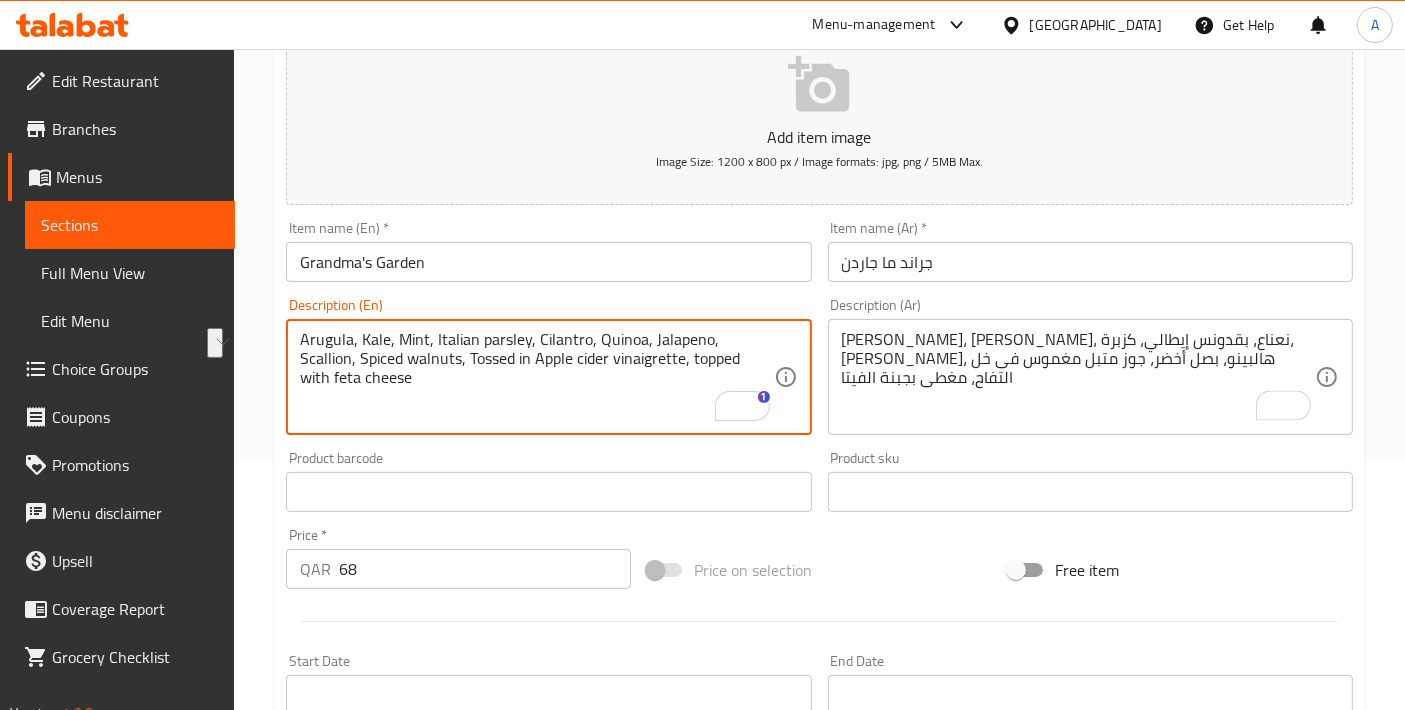 drag, startPoint x: 477, startPoint y: 358, endPoint x: 620, endPoint y: 355, distance: 143.03146 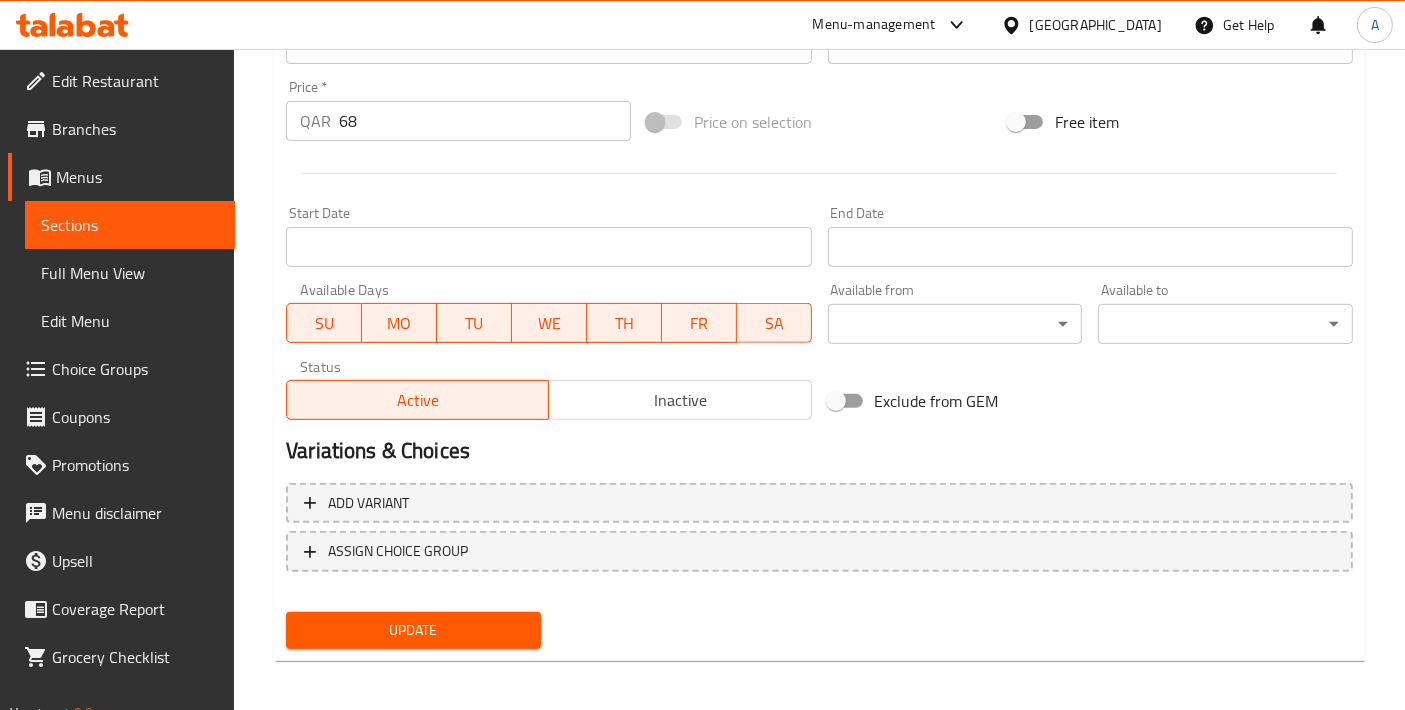 scroll, scrollTop: 699, scrollLeft: 0, axis: vertical 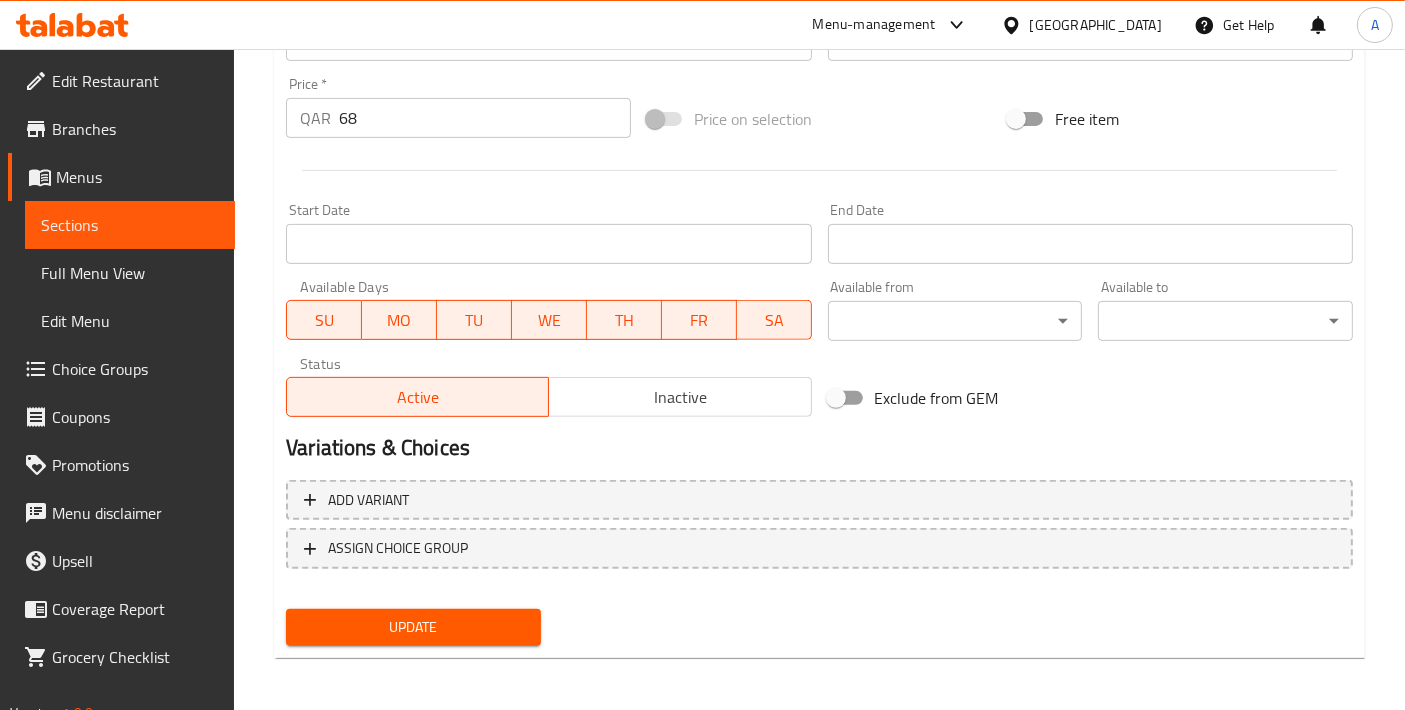 click on "Update" at bounding box center (413, 627) 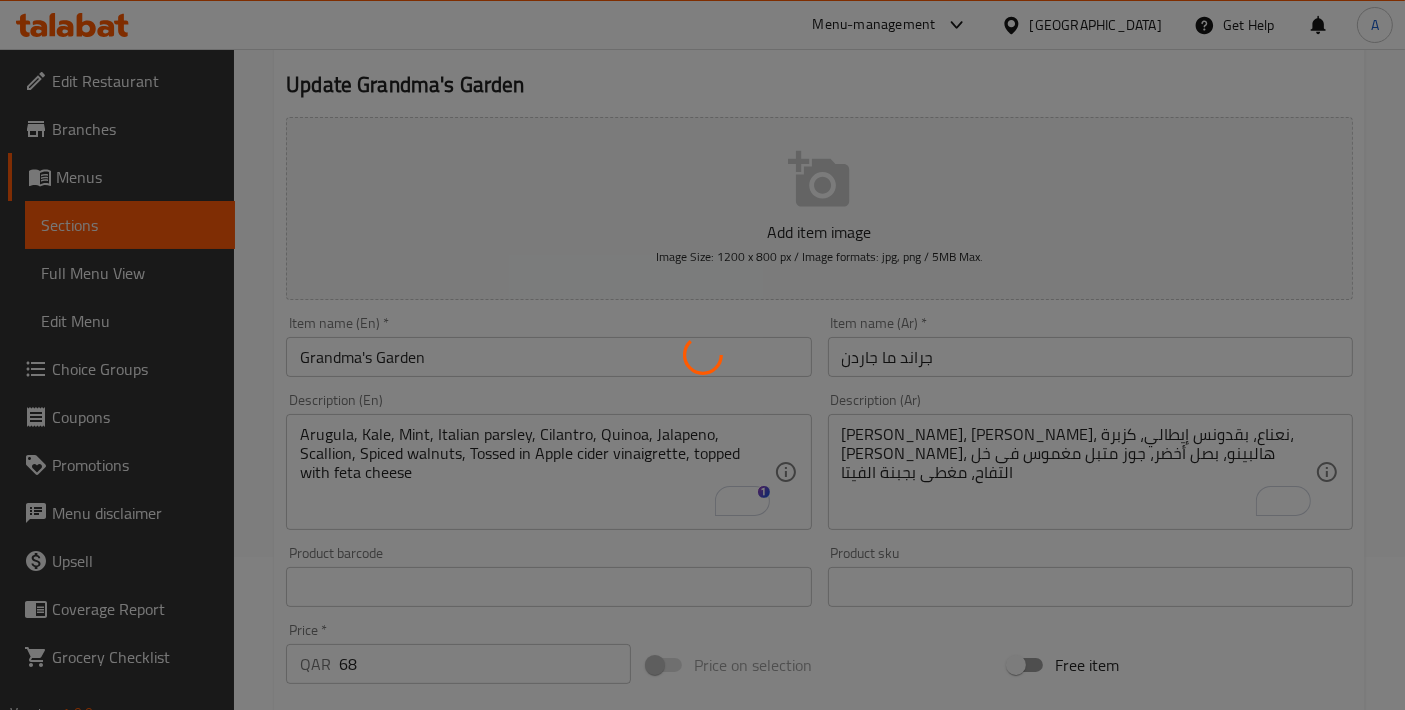 scroll, scrollTop: 0, scrollLeft: 0, axis: both 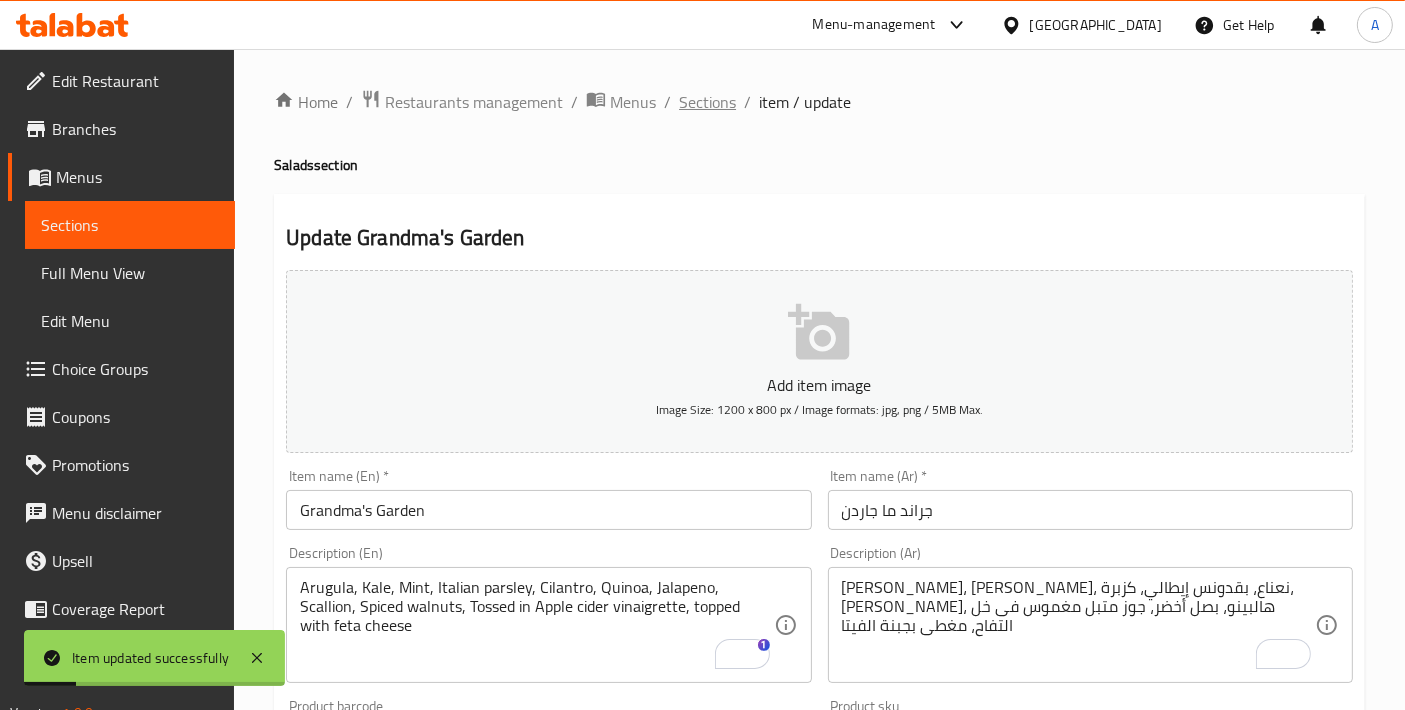 click on "Sections" at bounding box center [707, 102] 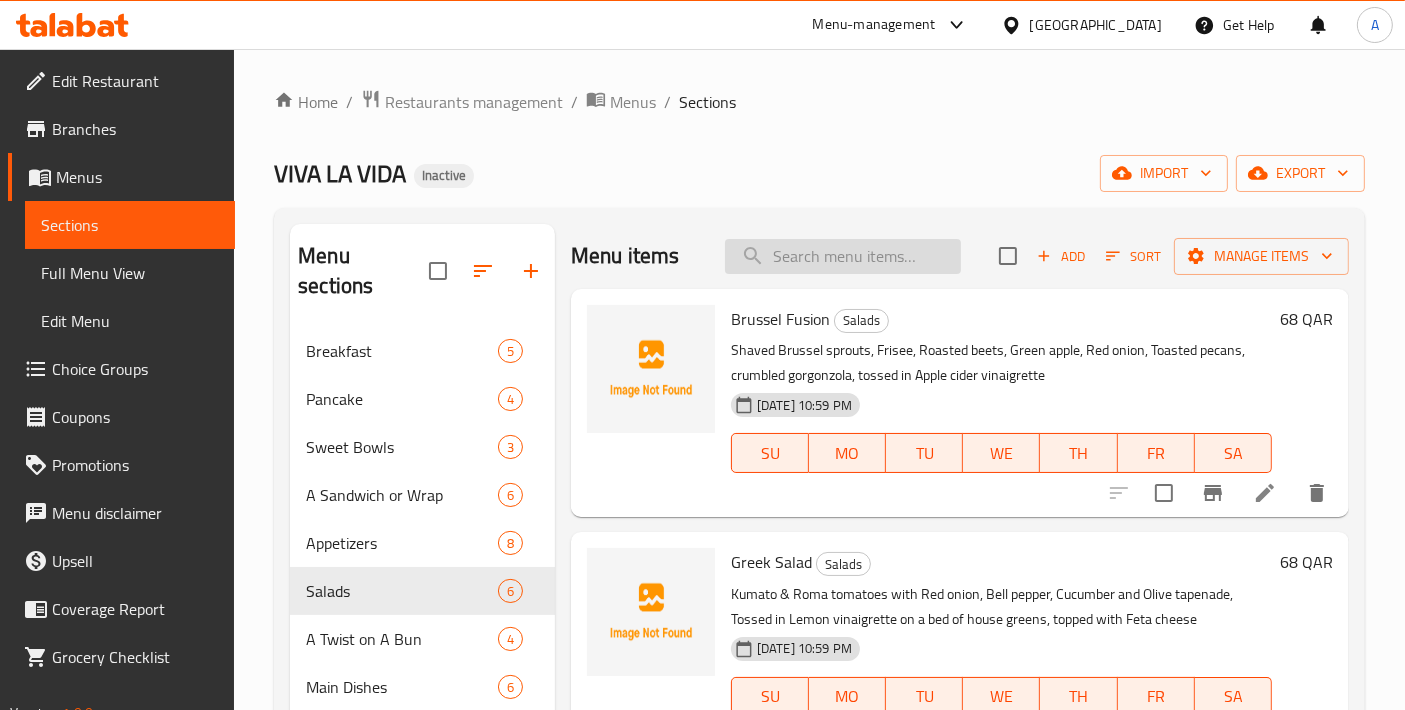 click at bounding box center [843, 256] 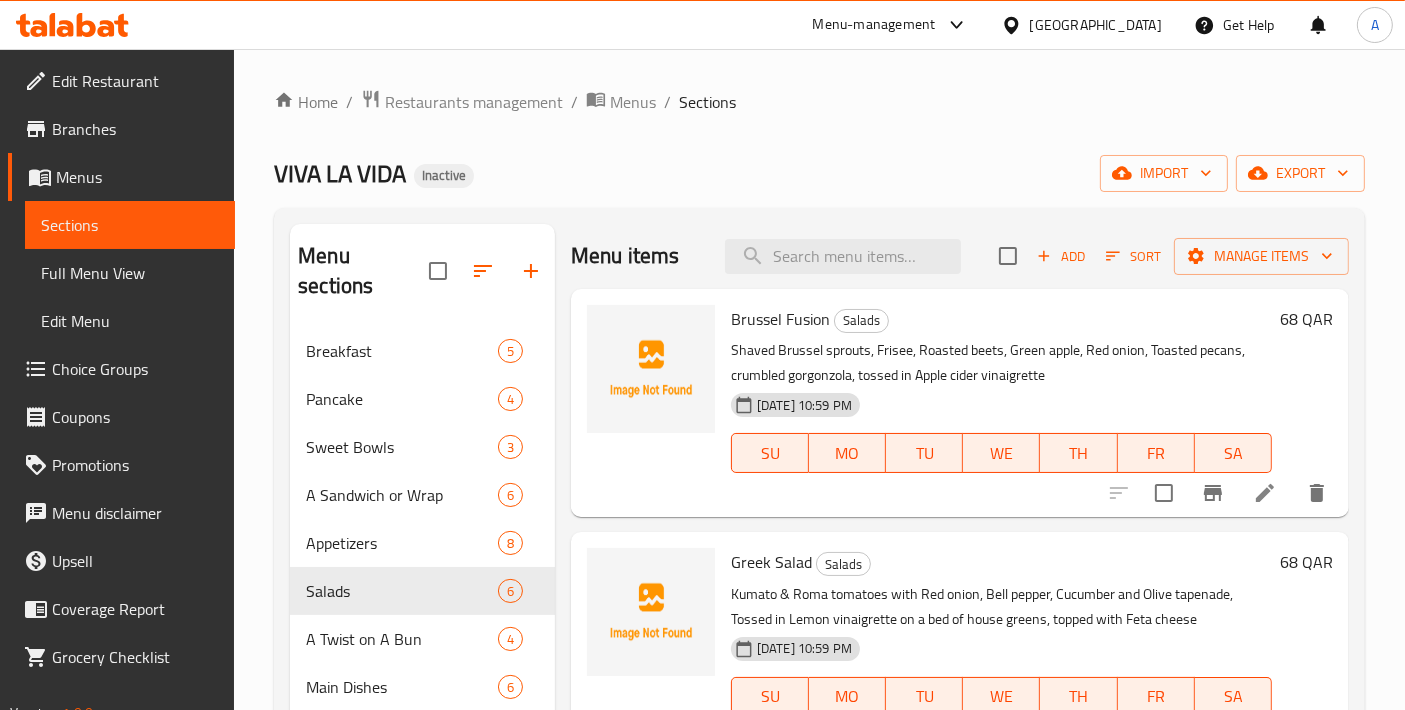 paste on "Morning Mushroom Magic" 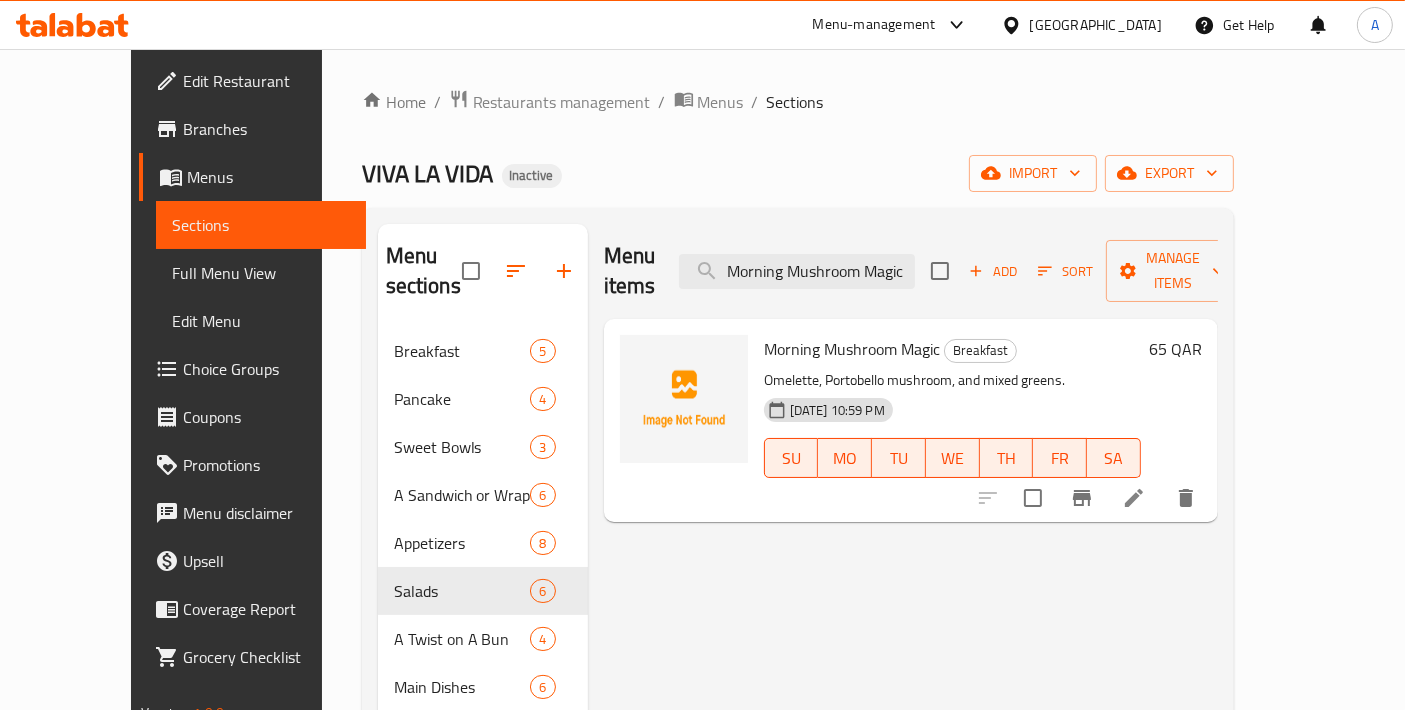 type on "Morning Mushroom Magic" 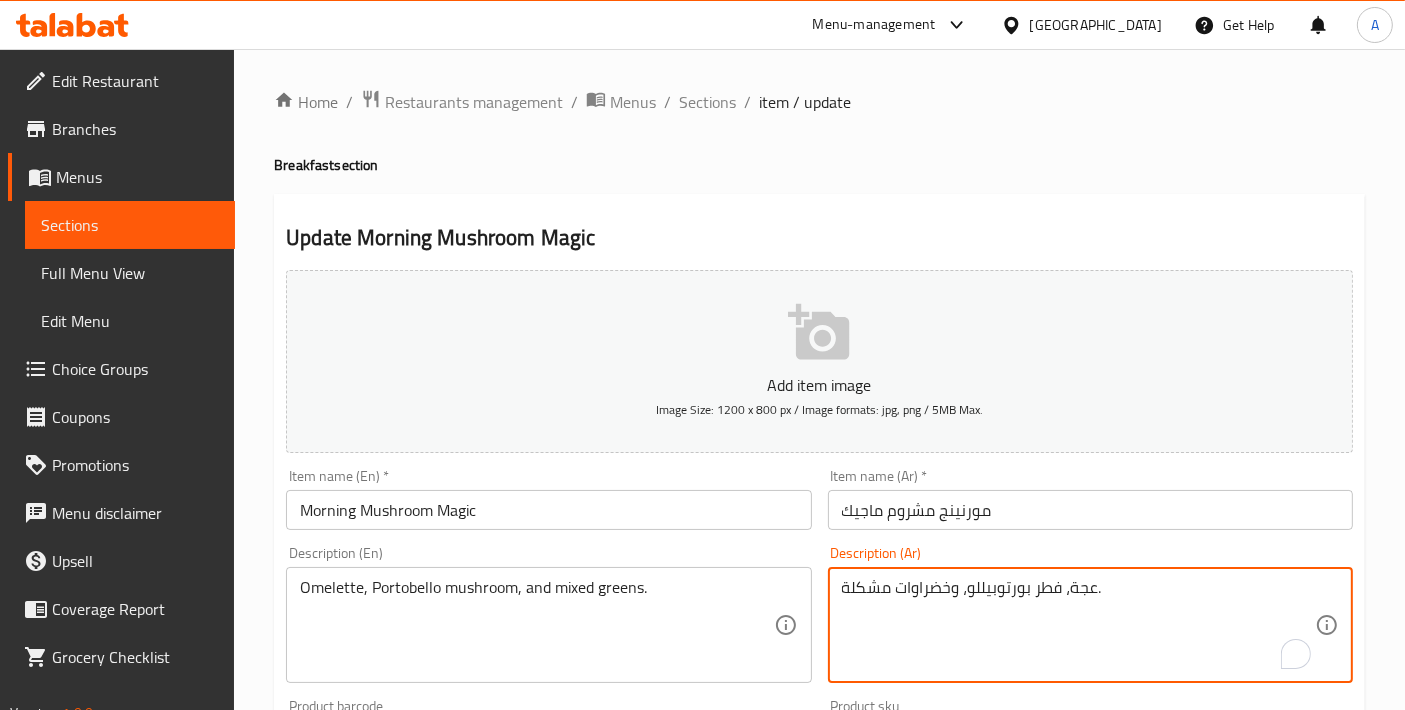 click on "عجة، فطر بورتوبيللو، وخضراوات مشكلة." at bounding box center (1078, 625) 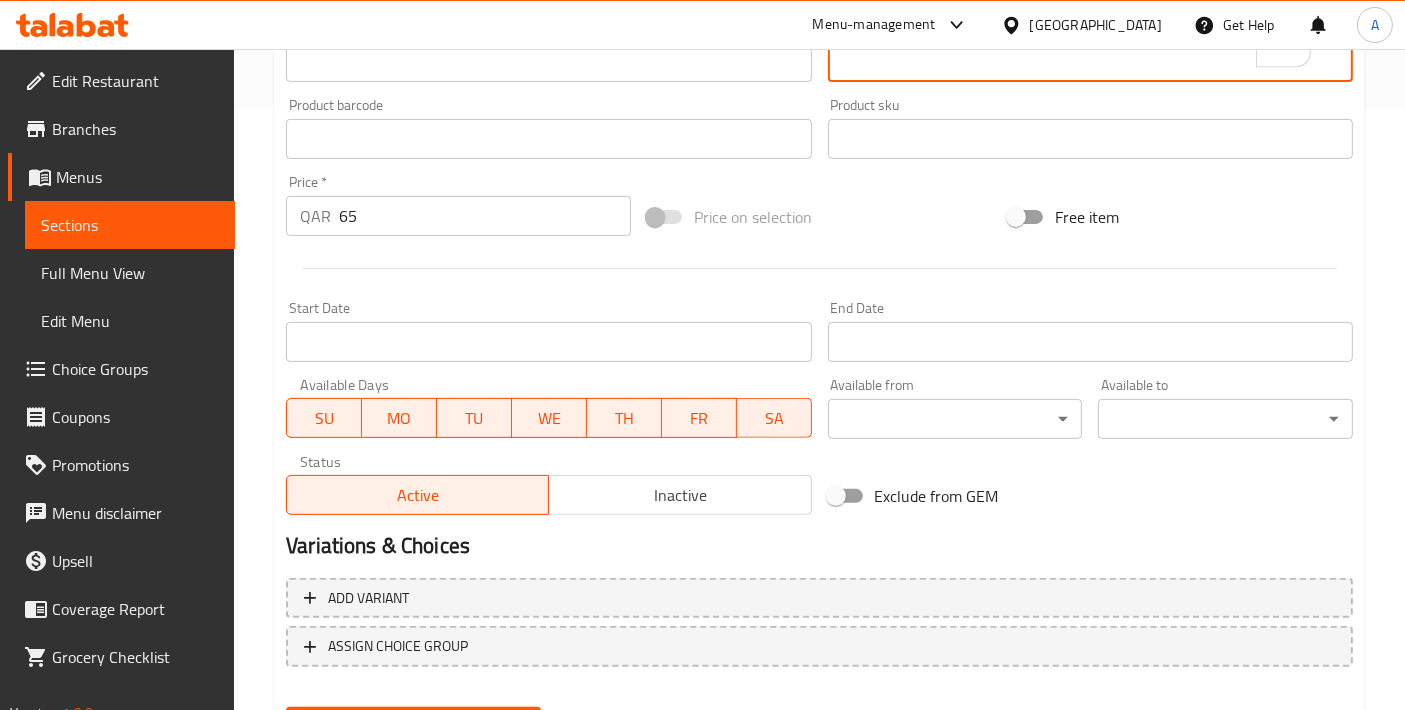 scroll, scrollTop: 699, scrollLeft: 0, axis: vertical 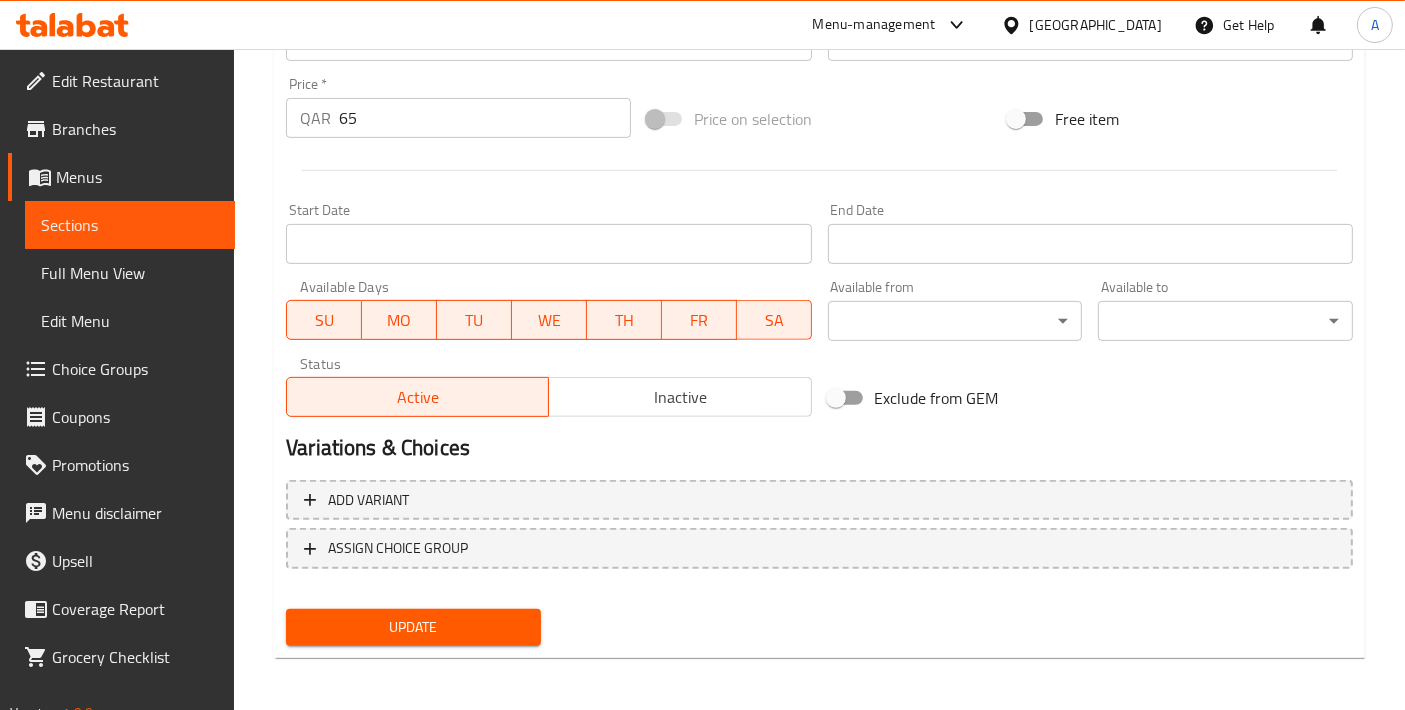 type on "أومليت، فطر بورتوبيللو، وخضراوات مشكلة." 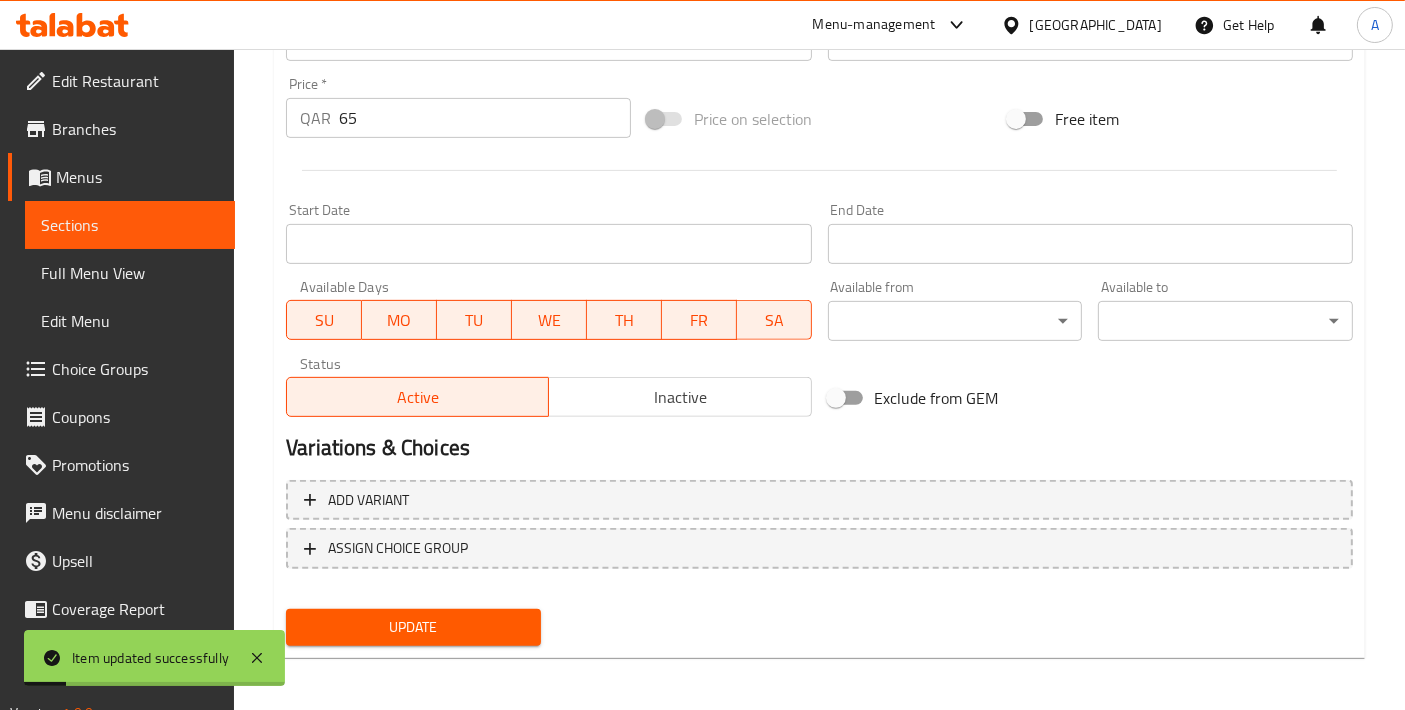 click on "Update" at bounding box center [413, 627] 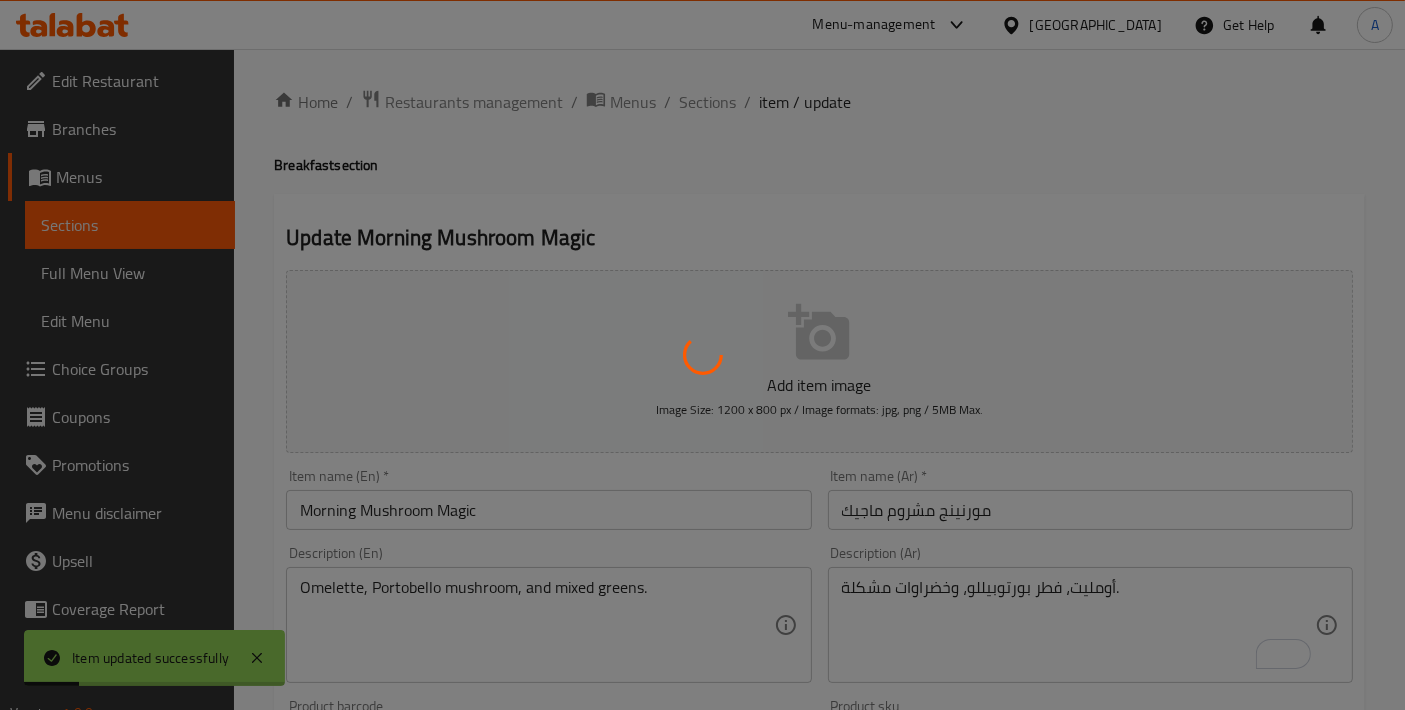 scroll, scrollTop: 0, scrollLeft: 0, axis: both 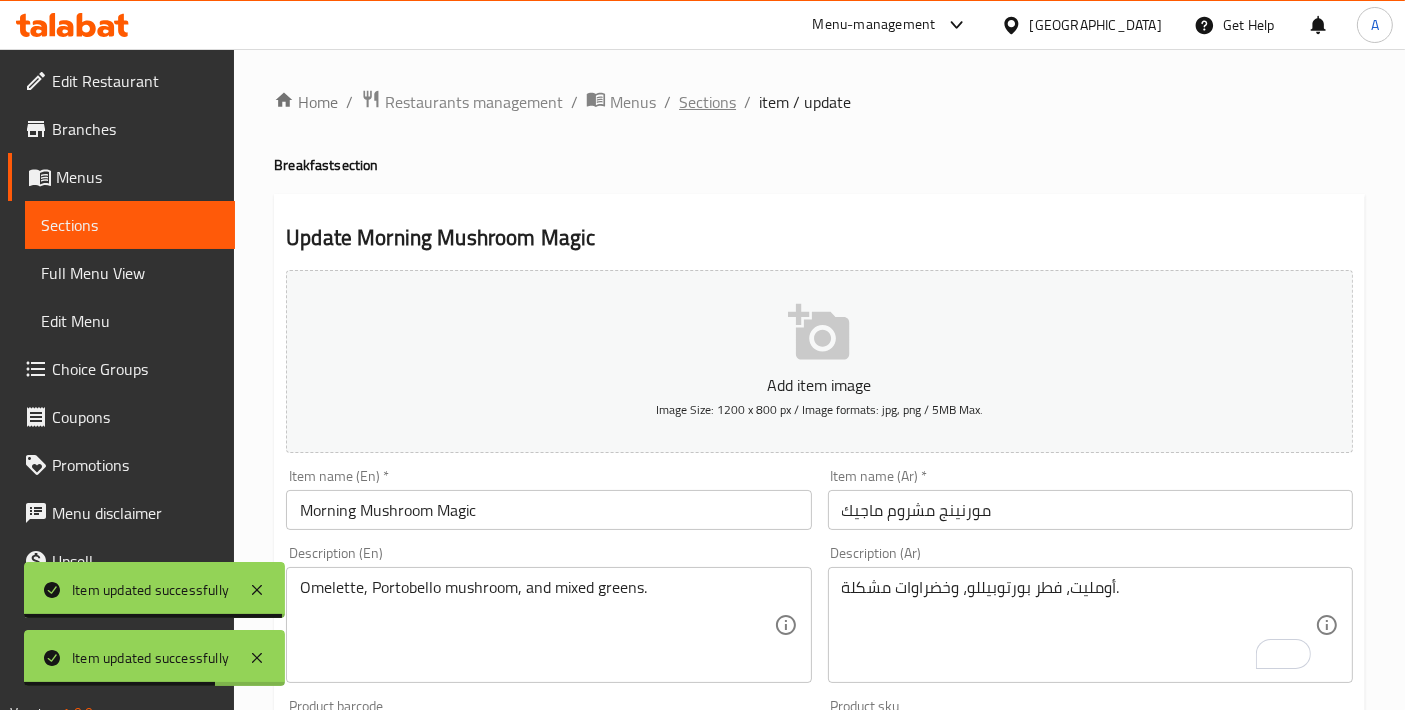 click on "Sections" at bounding box center (707, 102) 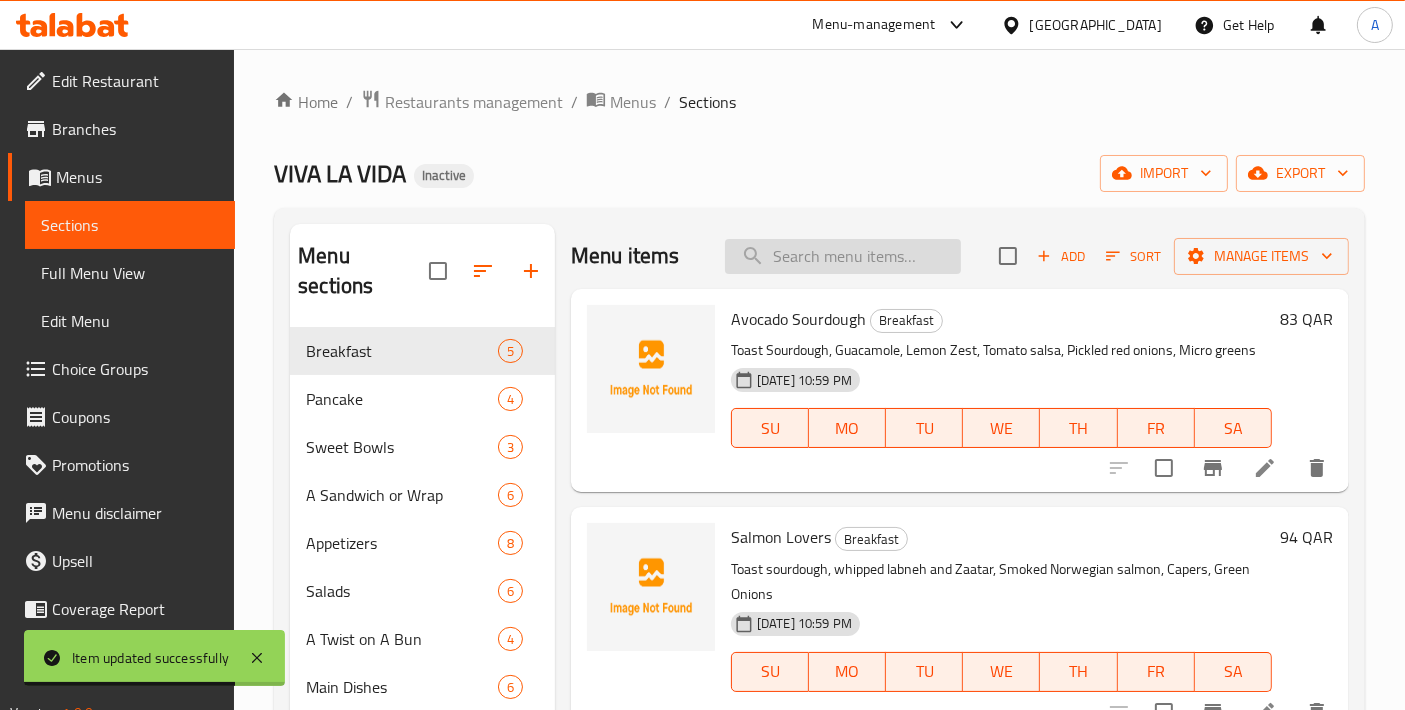 click at bounding box center (843, 256) 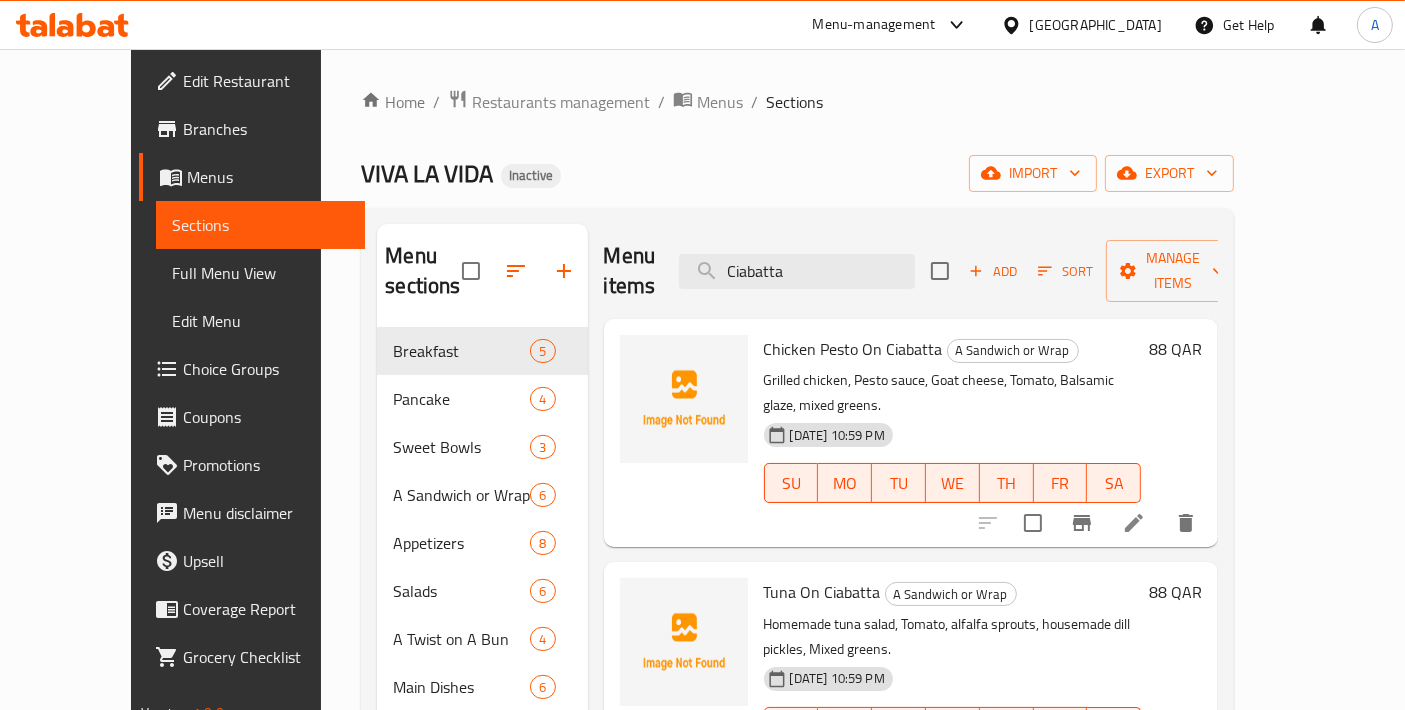 scroll, scrollTop: 222, scrollLeft: 0, axis: vertical 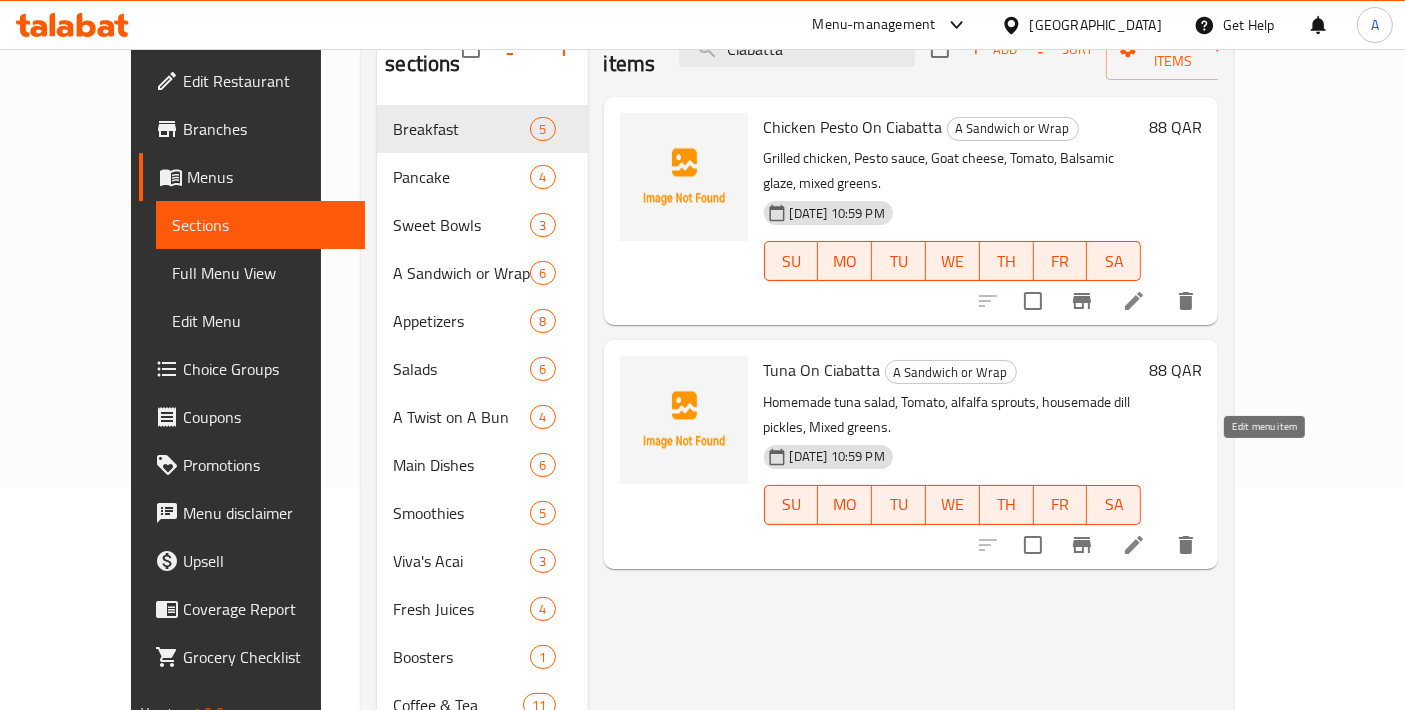 type on "Ciabatta" 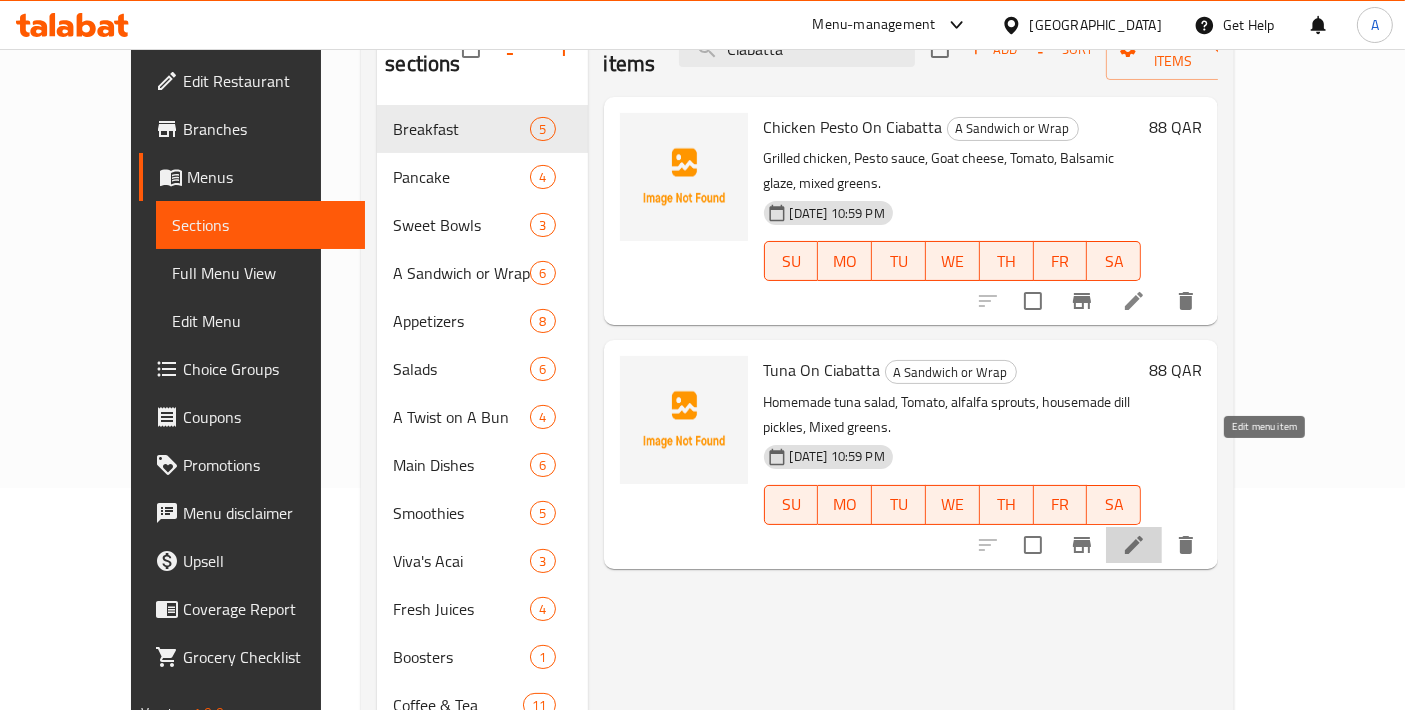 click 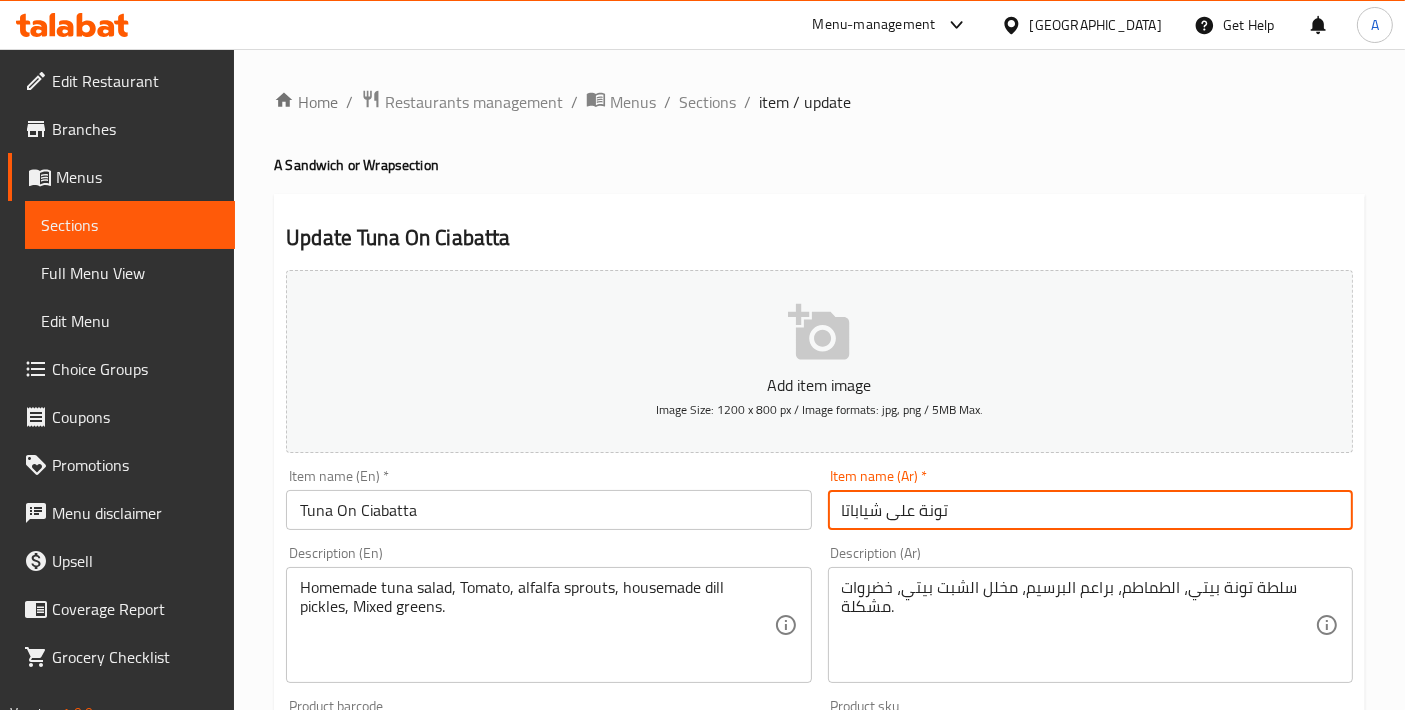 drag, startPoint x: 862, startPoint y: 507, endPoint x: 849, endPoint y: 510, distance: 13.341664 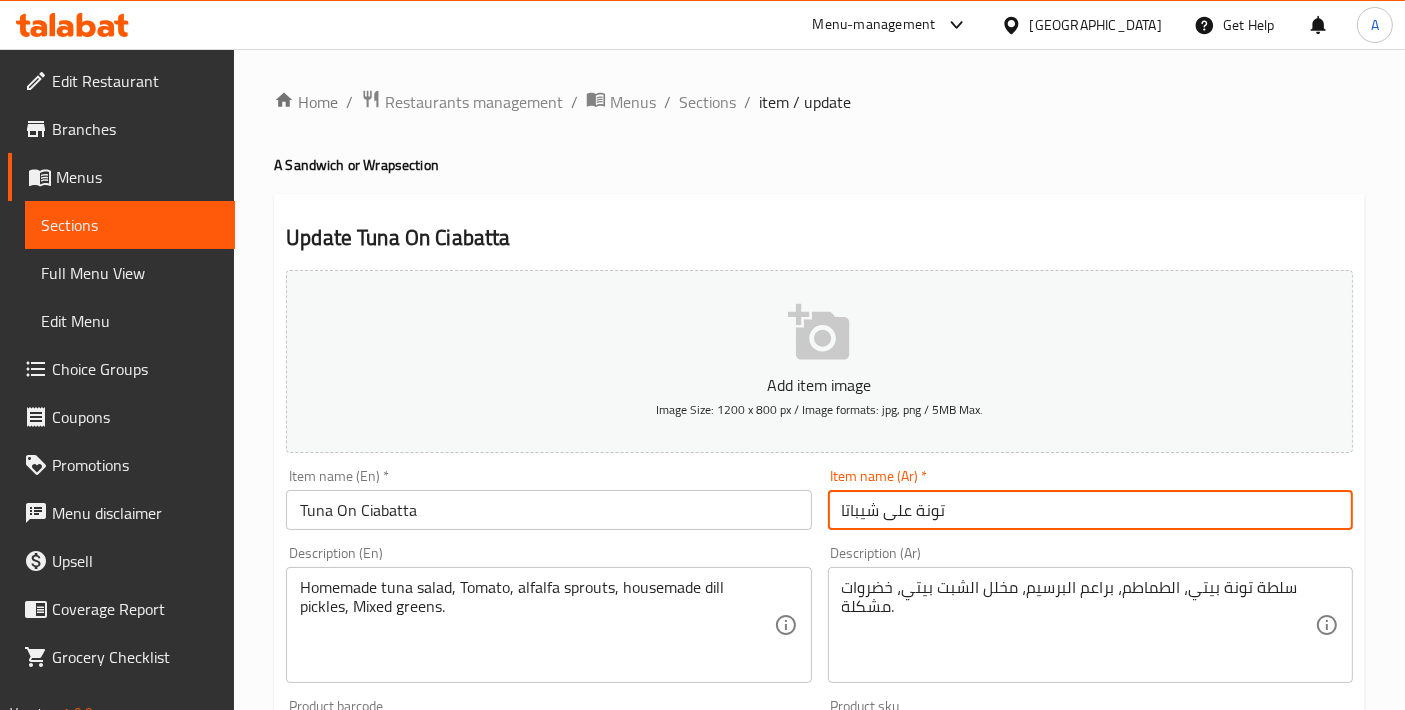click on "تونة على شيباتا" at bounding box center (1090, 510) 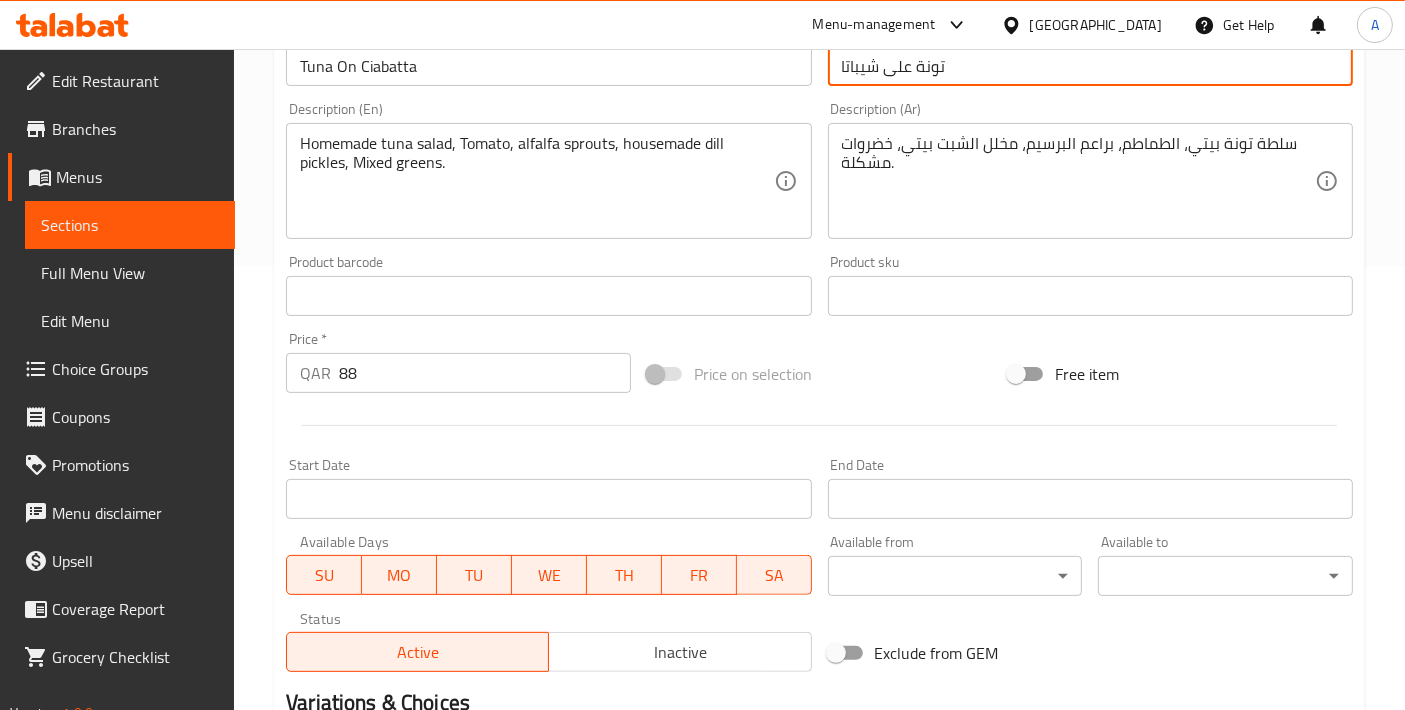 type on "تونة على شيباتا" 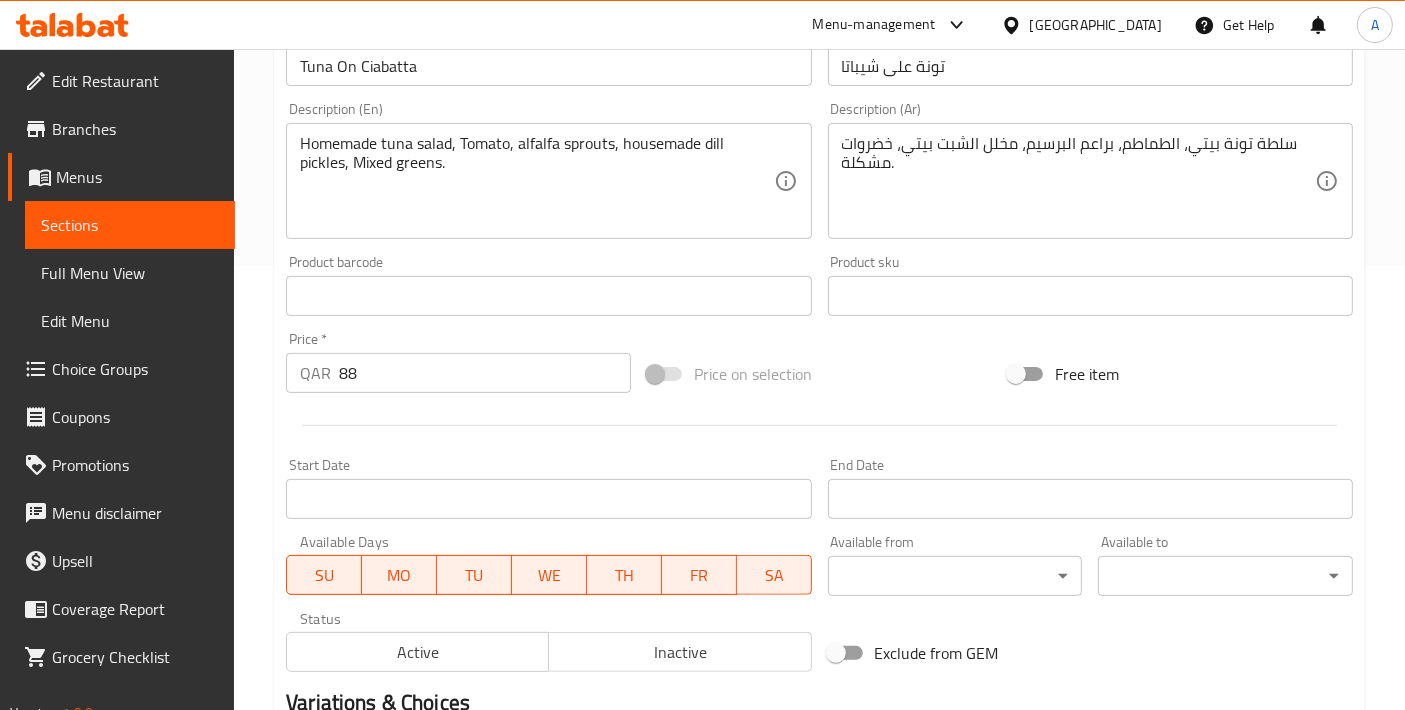 click on "Active" at bounding box center [418, 652] 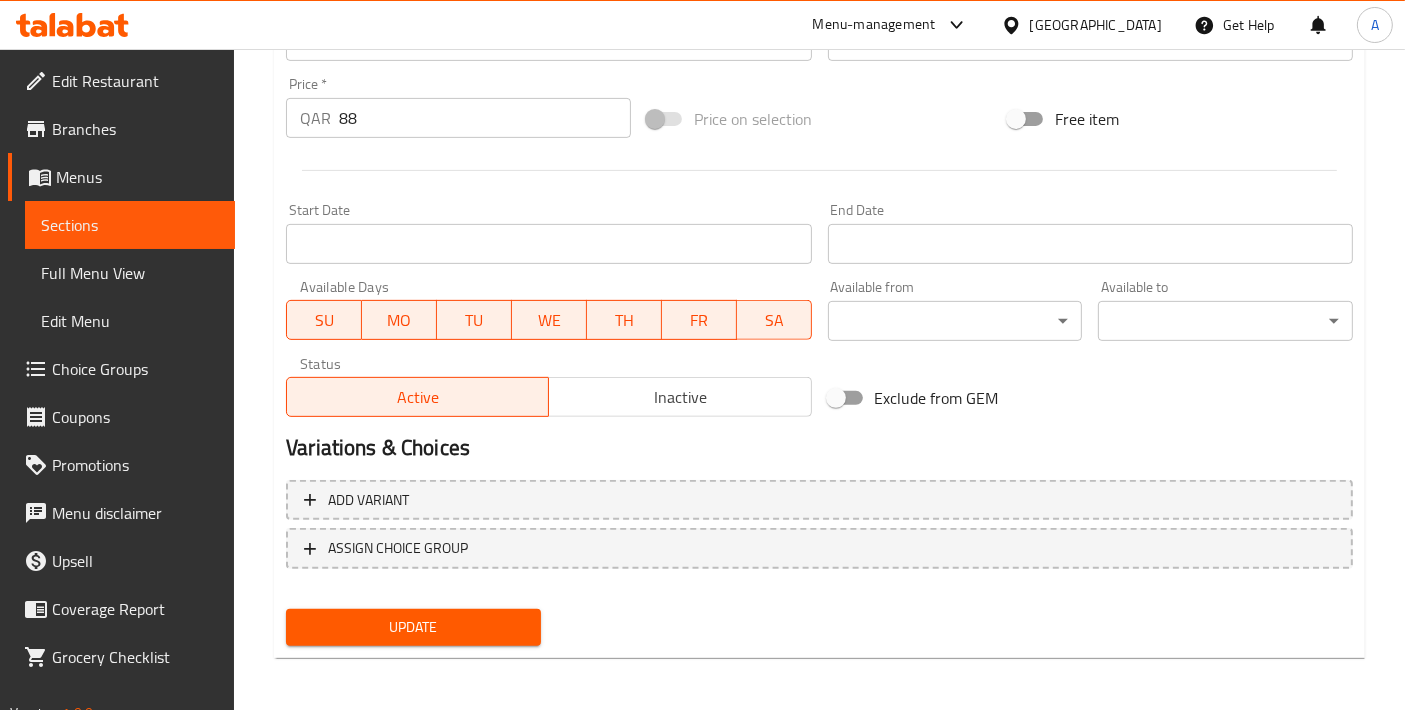 click on "Update" at bounding box center [413, 627] 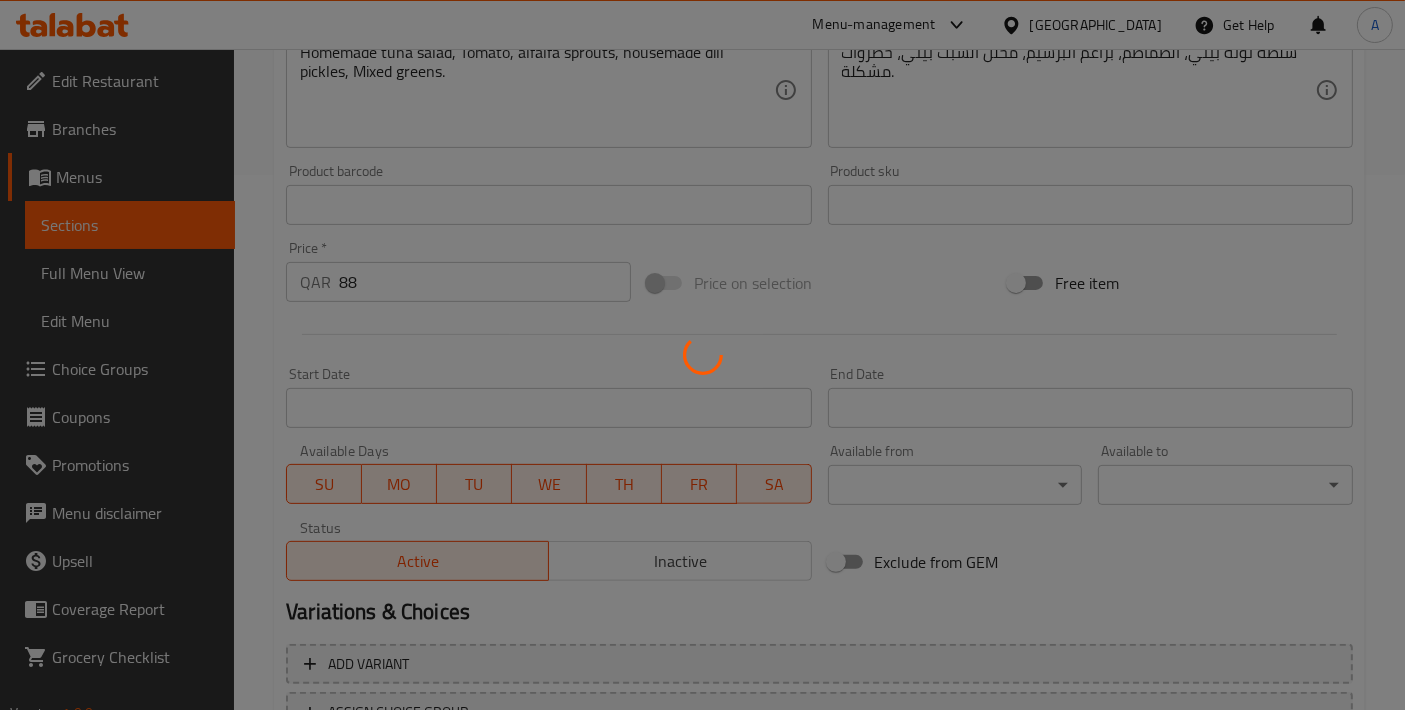 scroll, scrollTop: 0, scrollLeft: 0, axis: both 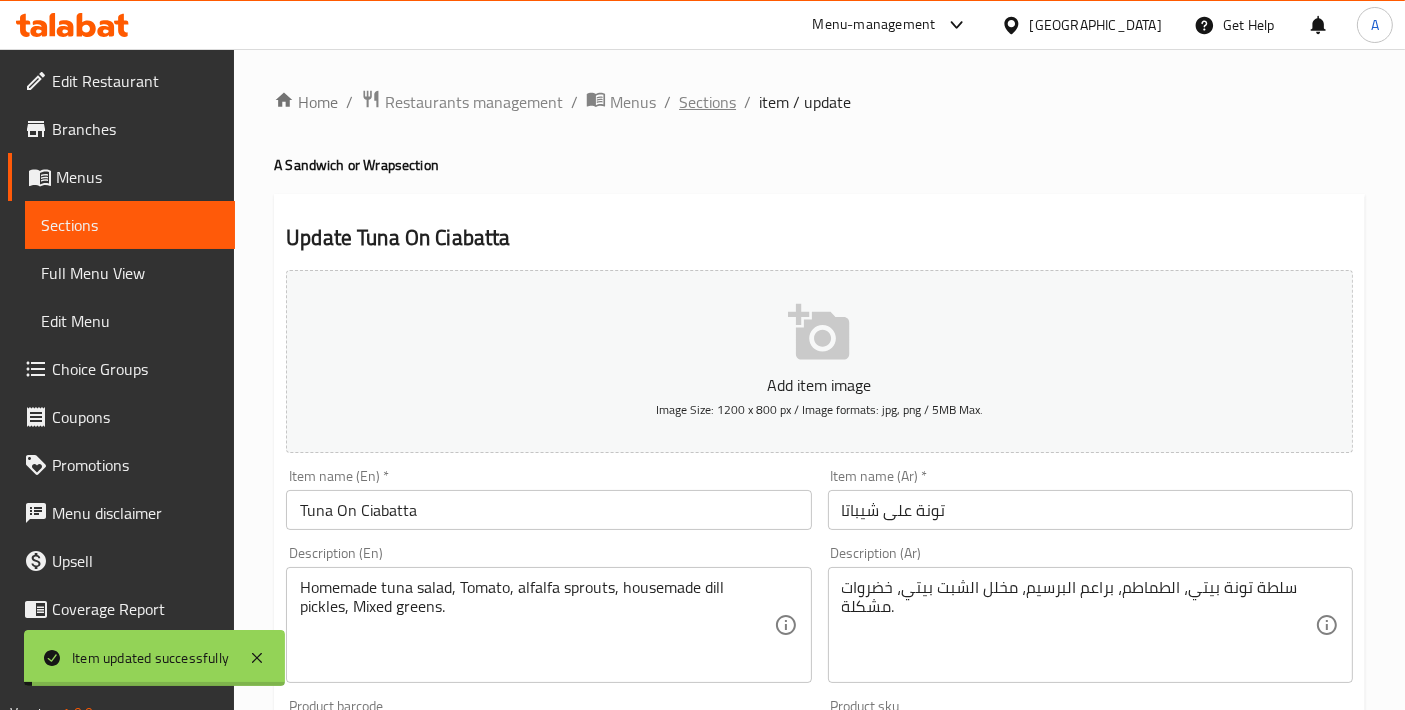 click on "Sections" at bounding box center (707, 102) 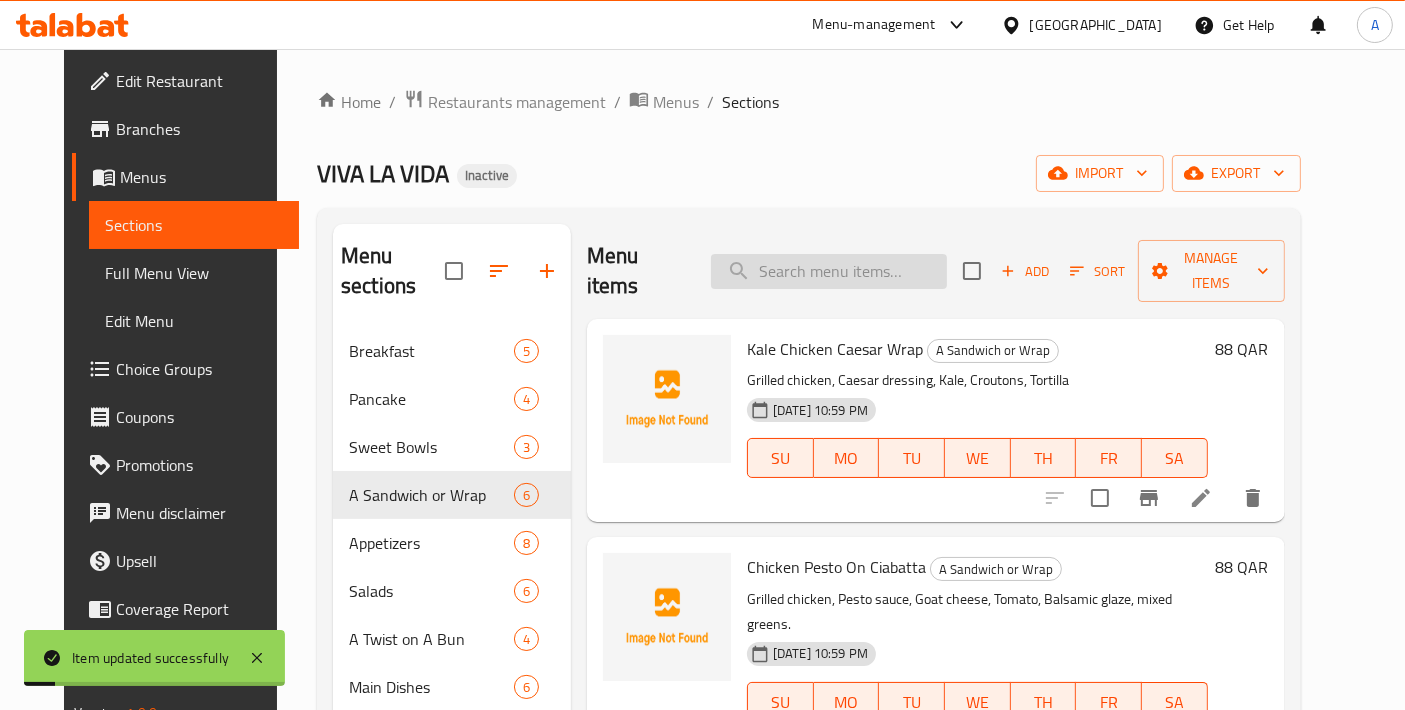 click at bounding box center (829, 271) 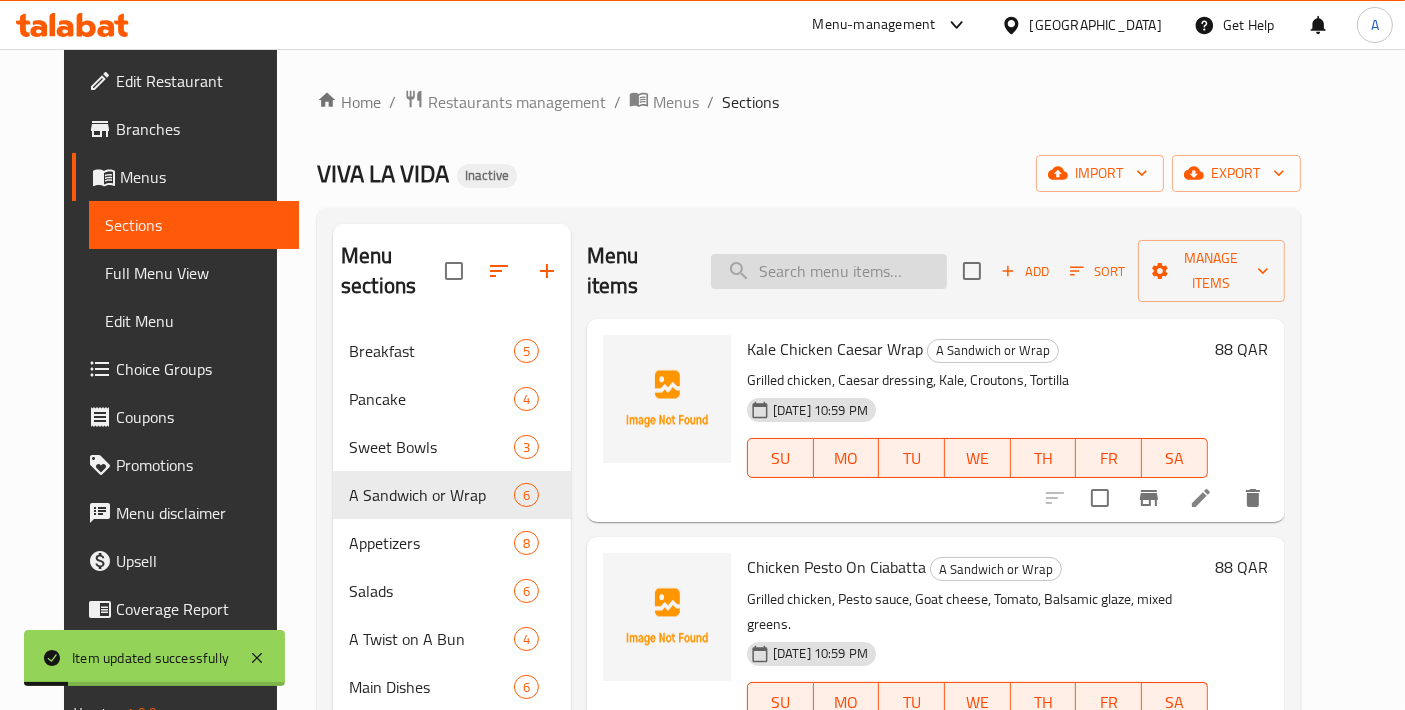 paste on "شيباتا" 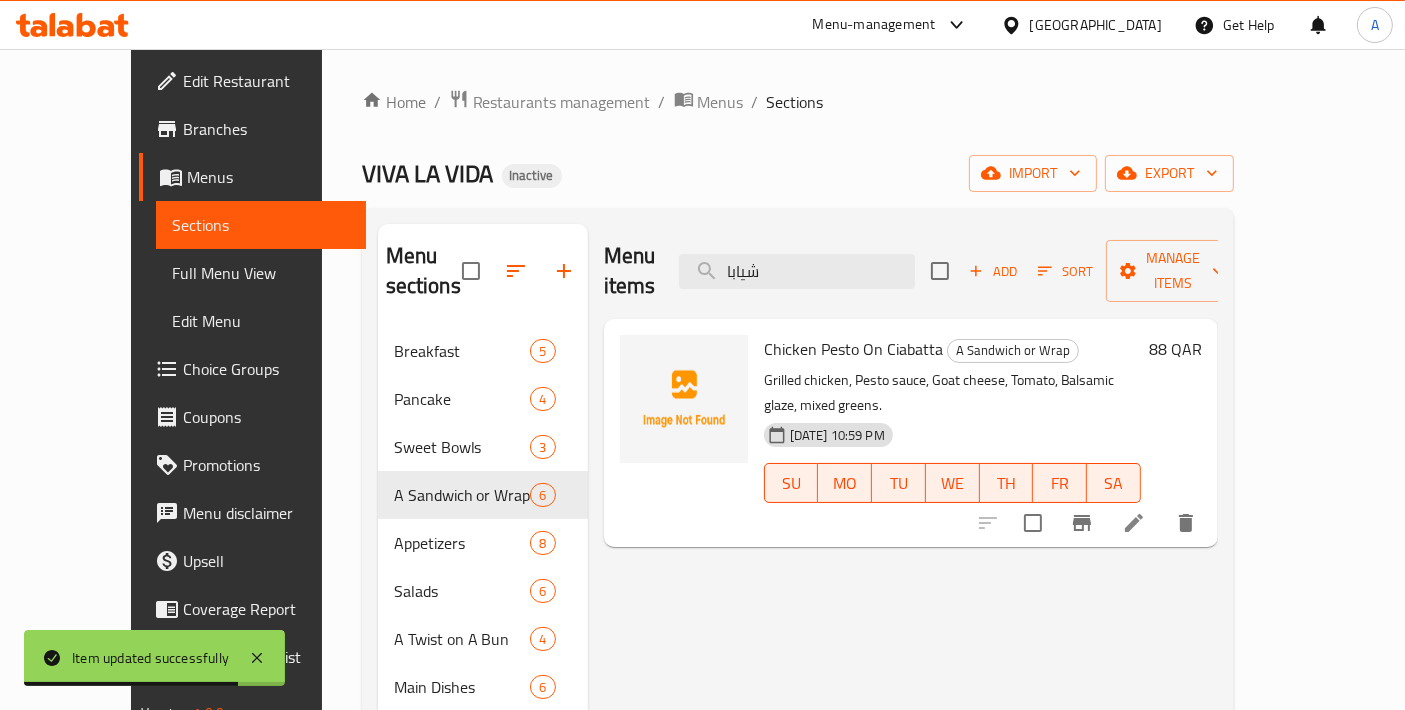 type on "شيابا" 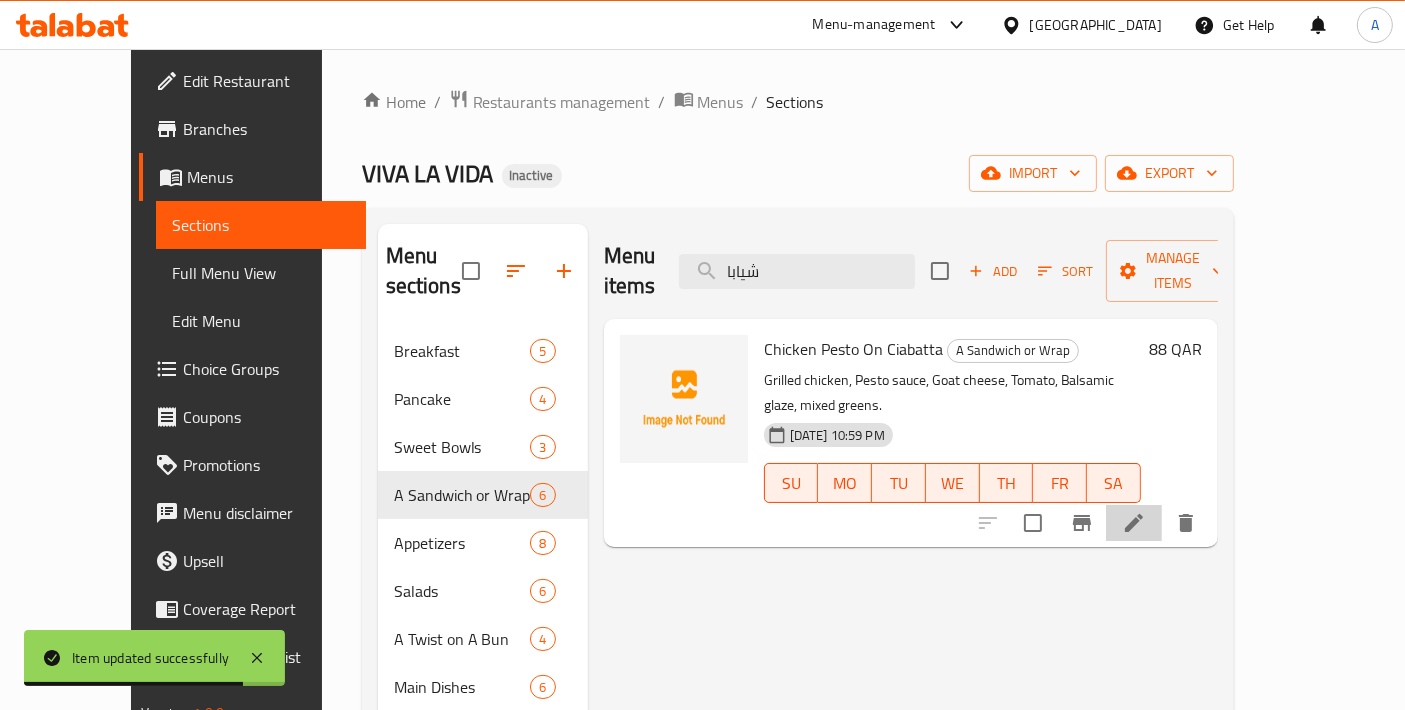 click 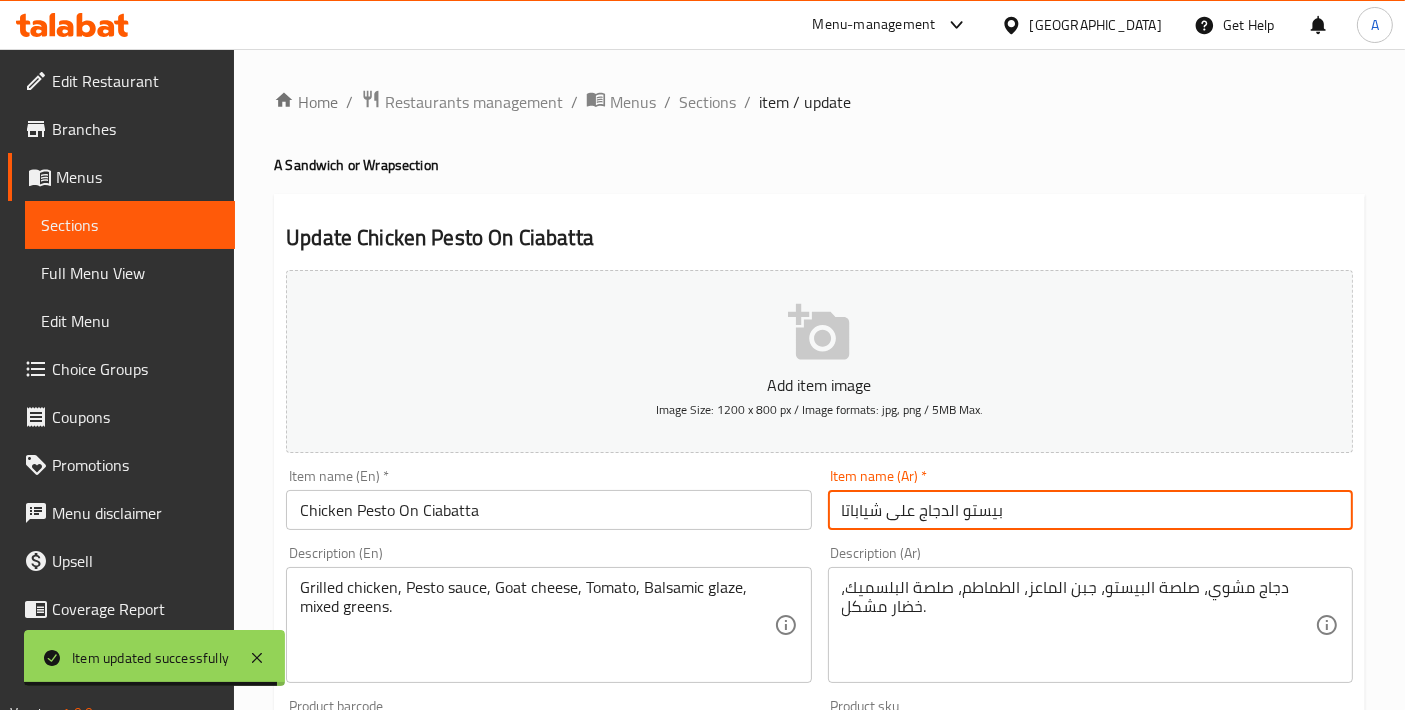 click on "بيستو الدجاج على شياباتا" at bounding box center (1090, 510) 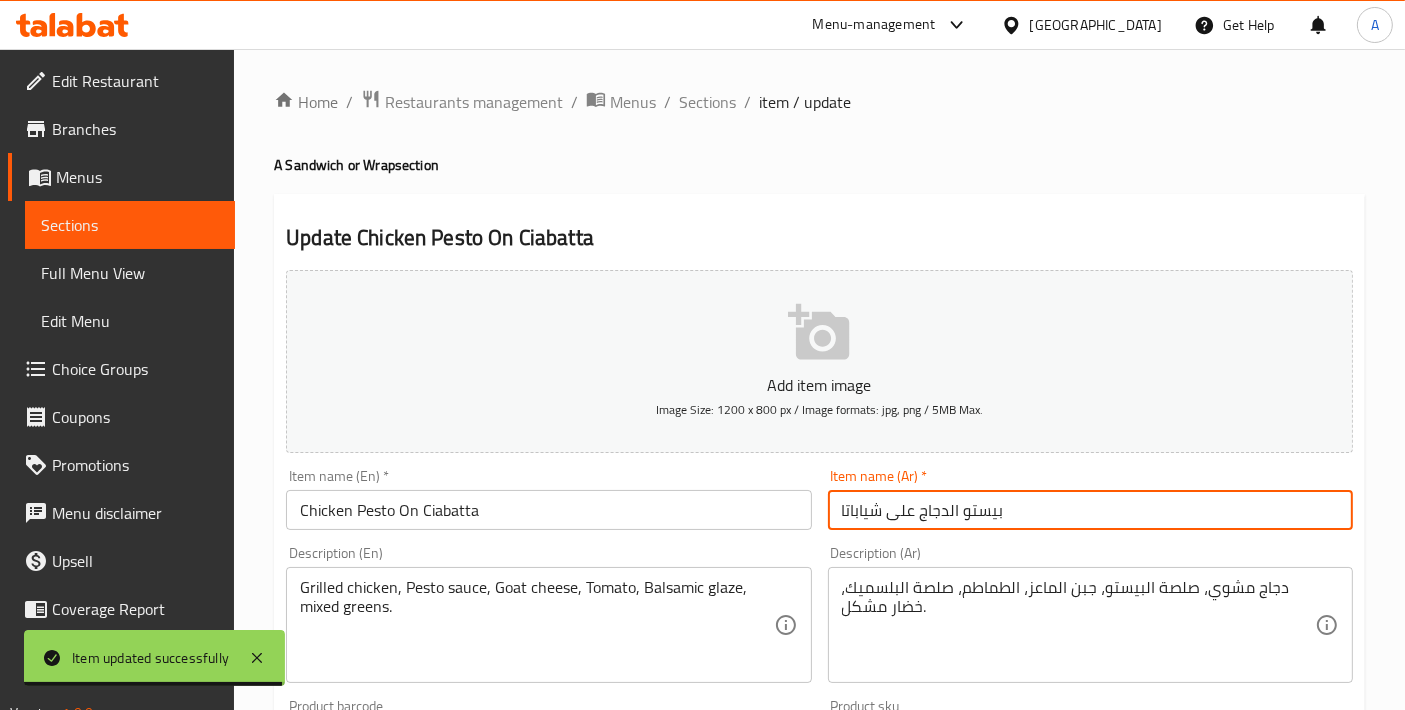 click on "بيستو الدجاج على شياباتا" at bounding box center [1090, 510] 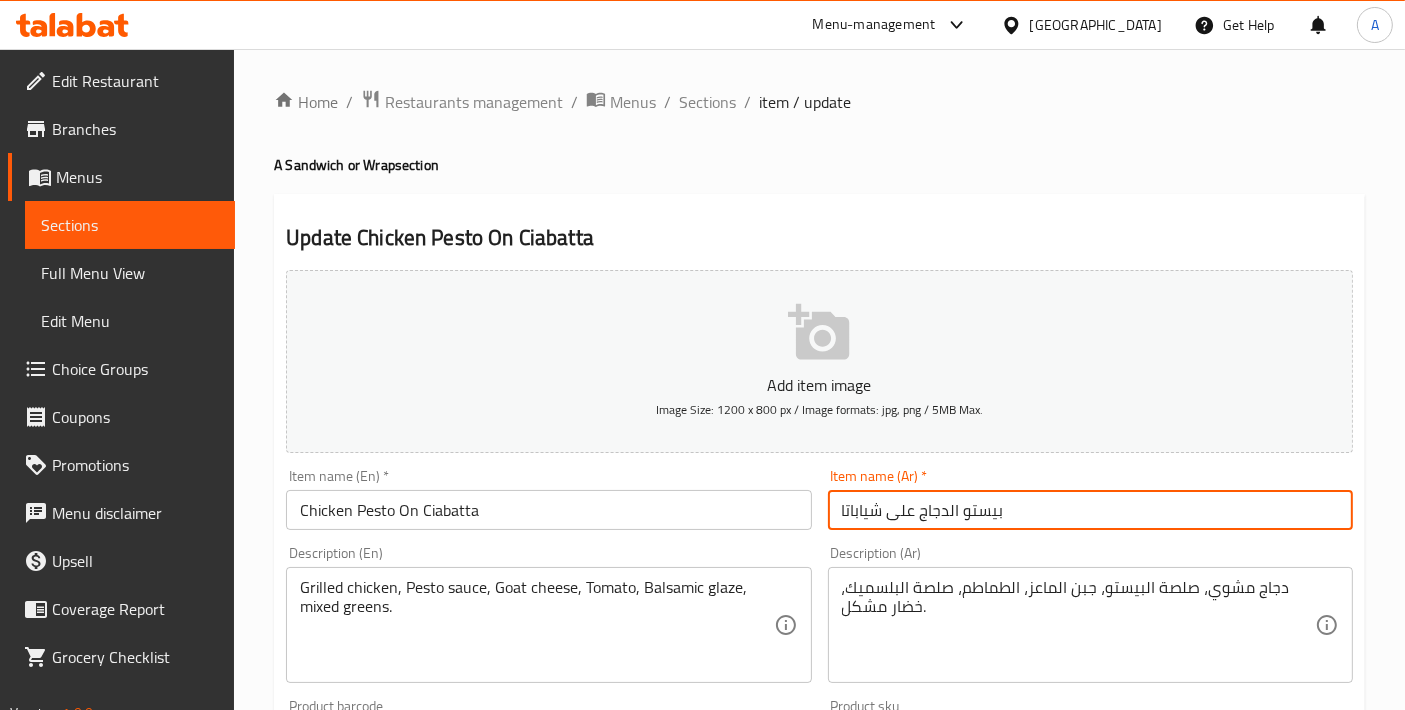 paste 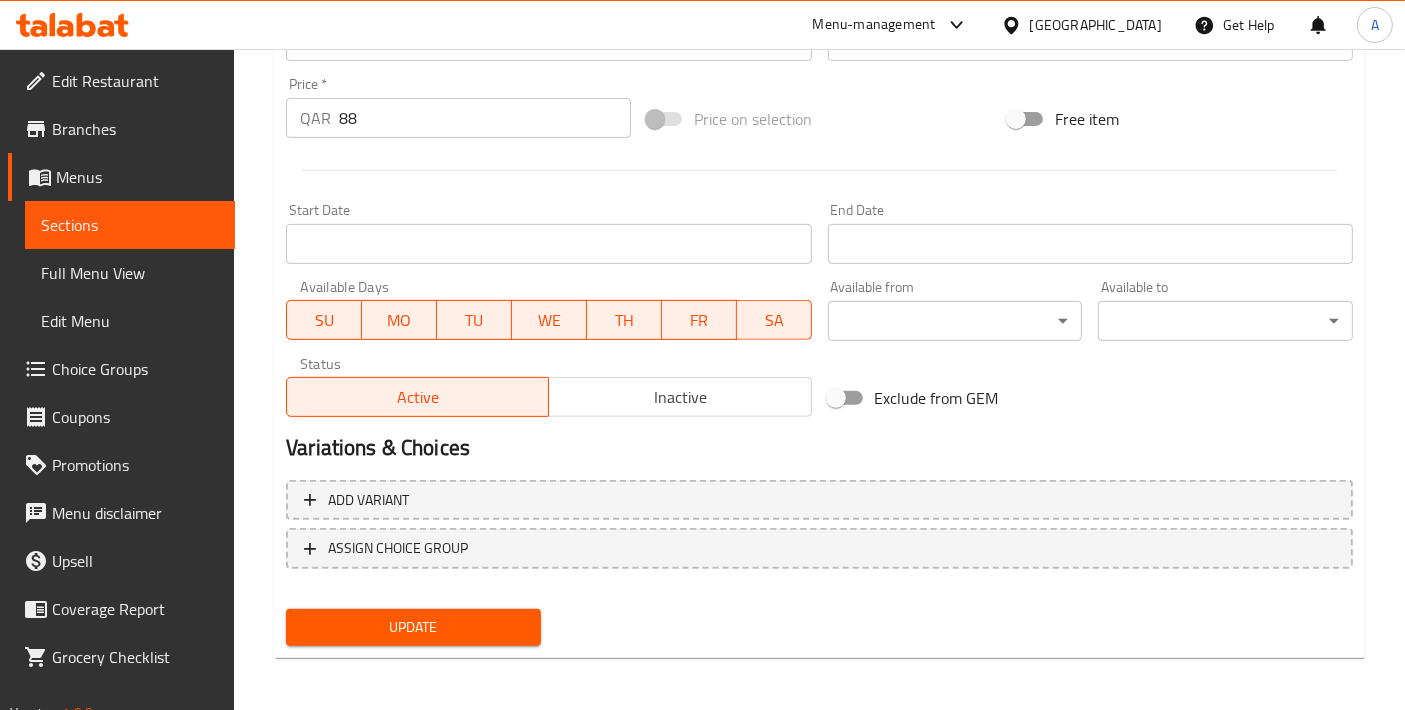 type on "بيستو الدجاج على شيباتا" 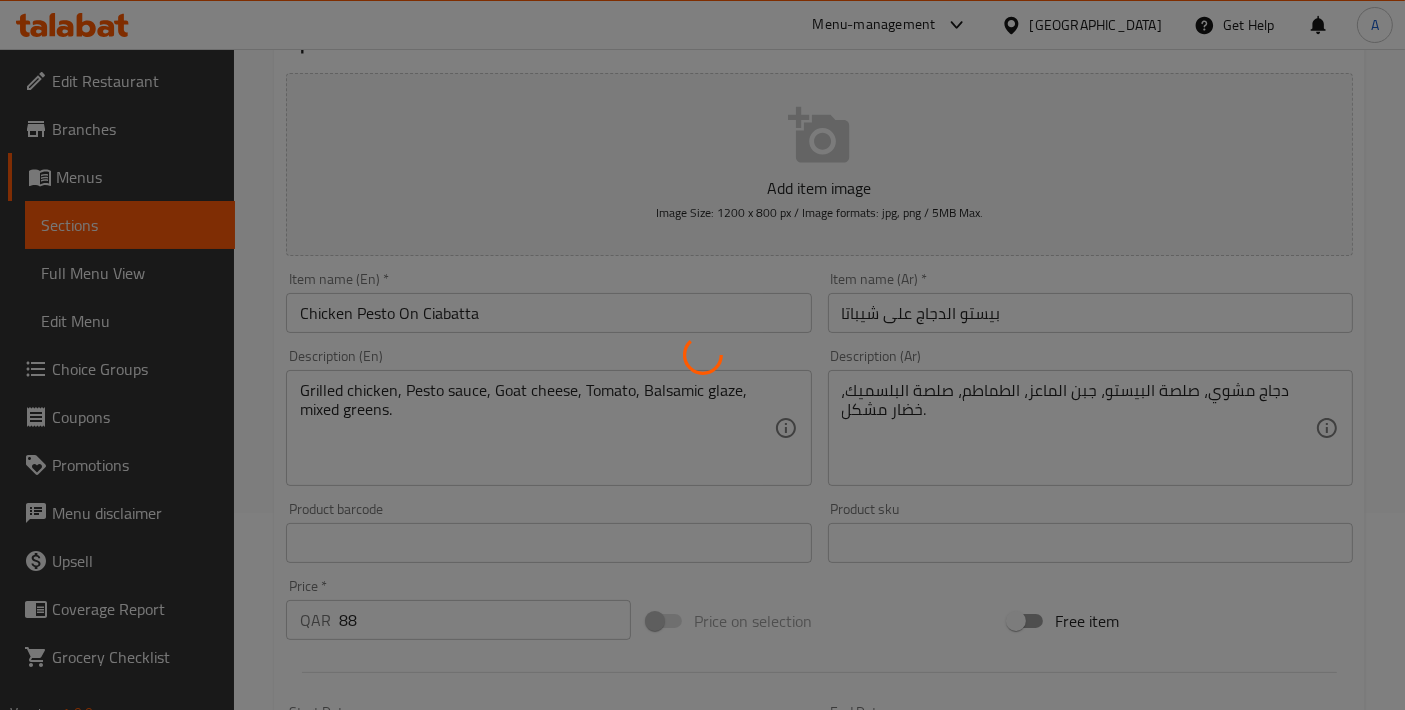 scroll, scrollTop: 0, scrollLeft: 0, axis: both 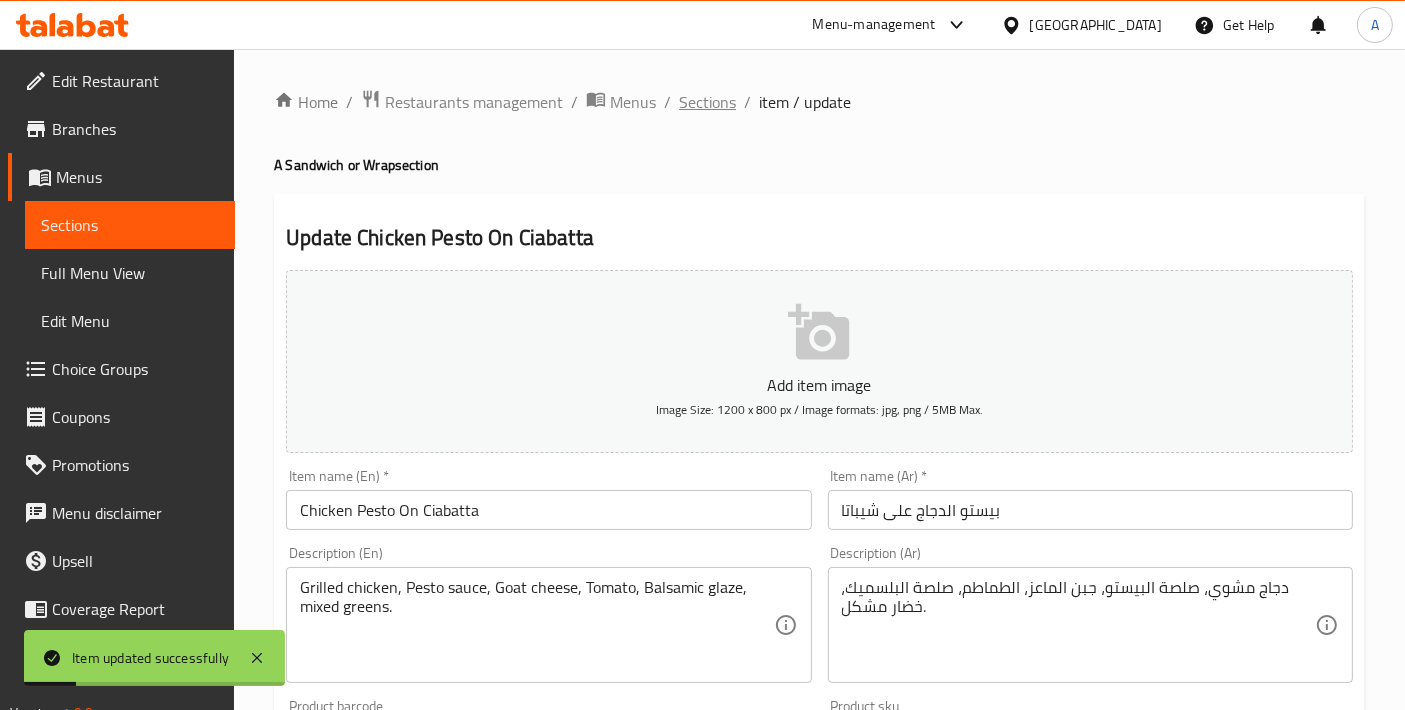 click on "Sections" at bounding box center (707, 102) 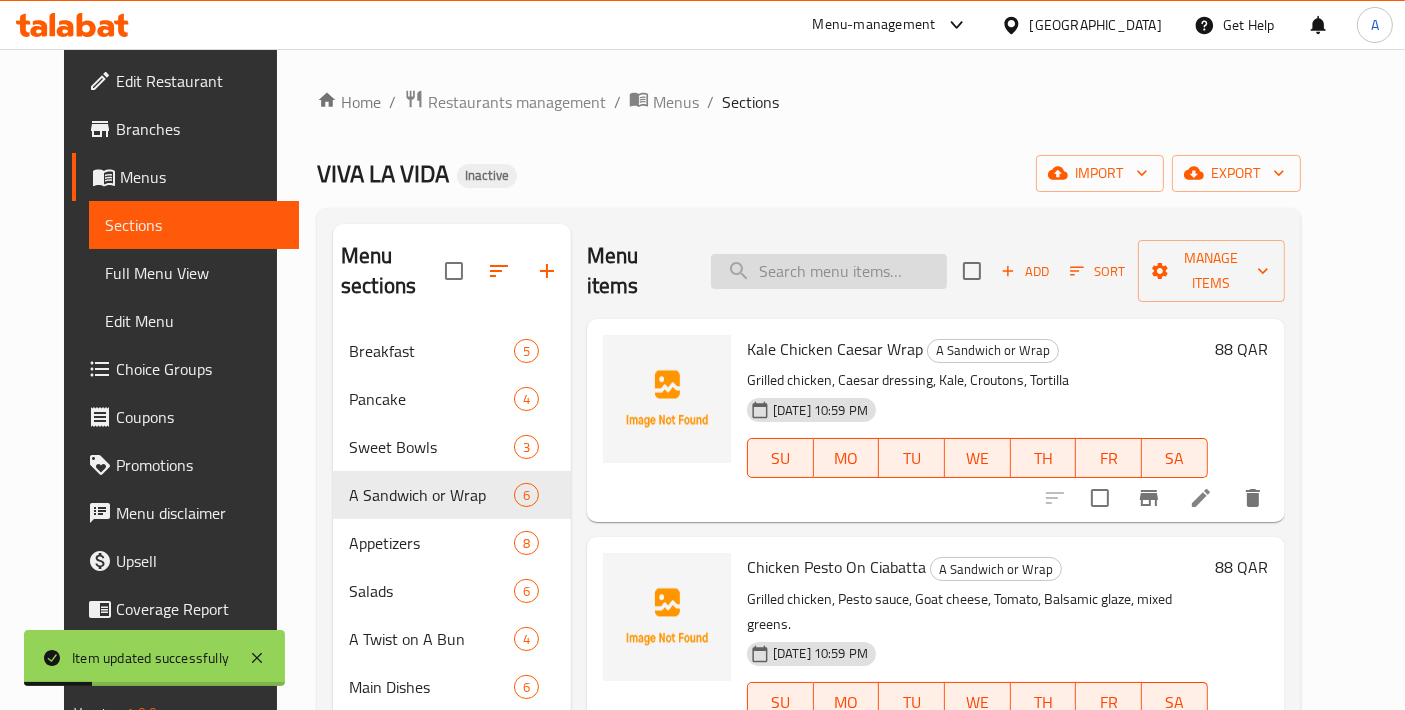 click at bounding box center [829, 271] 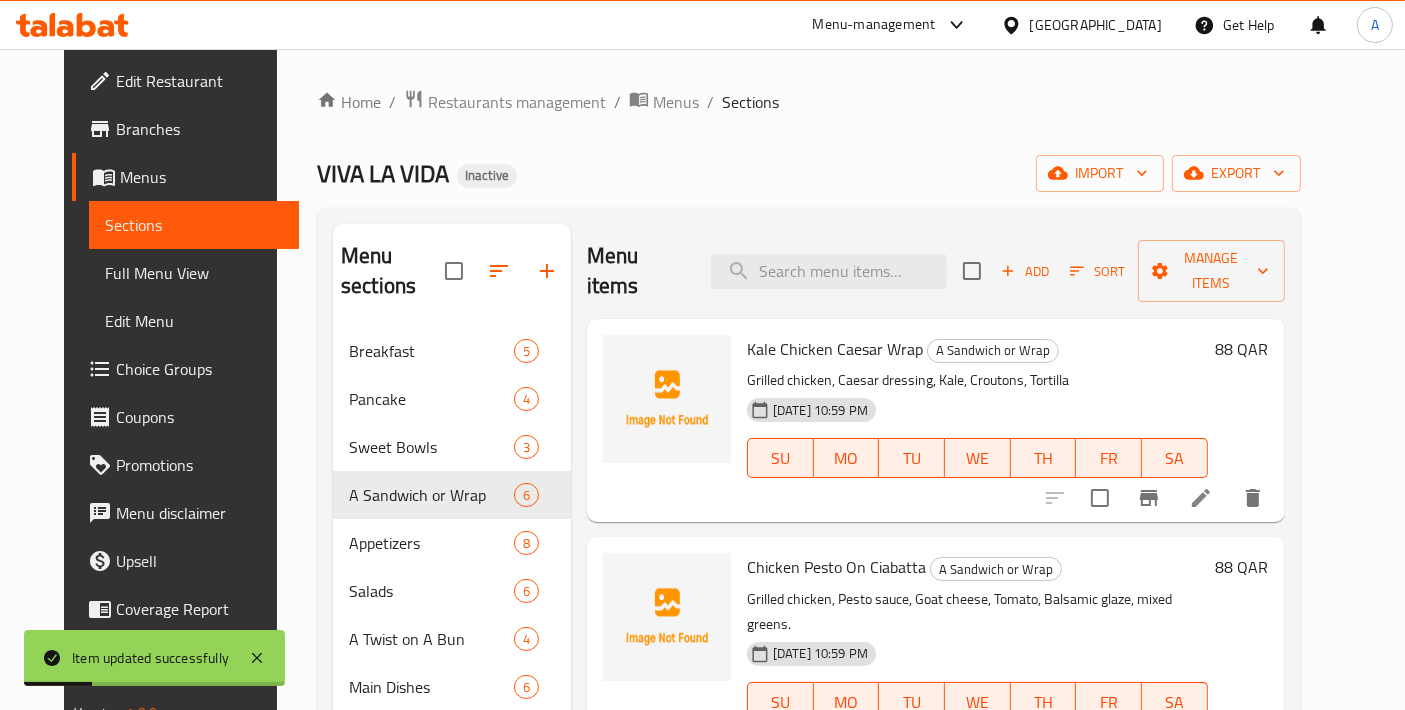 paste on "Chicken Pesto On Ciabatta" 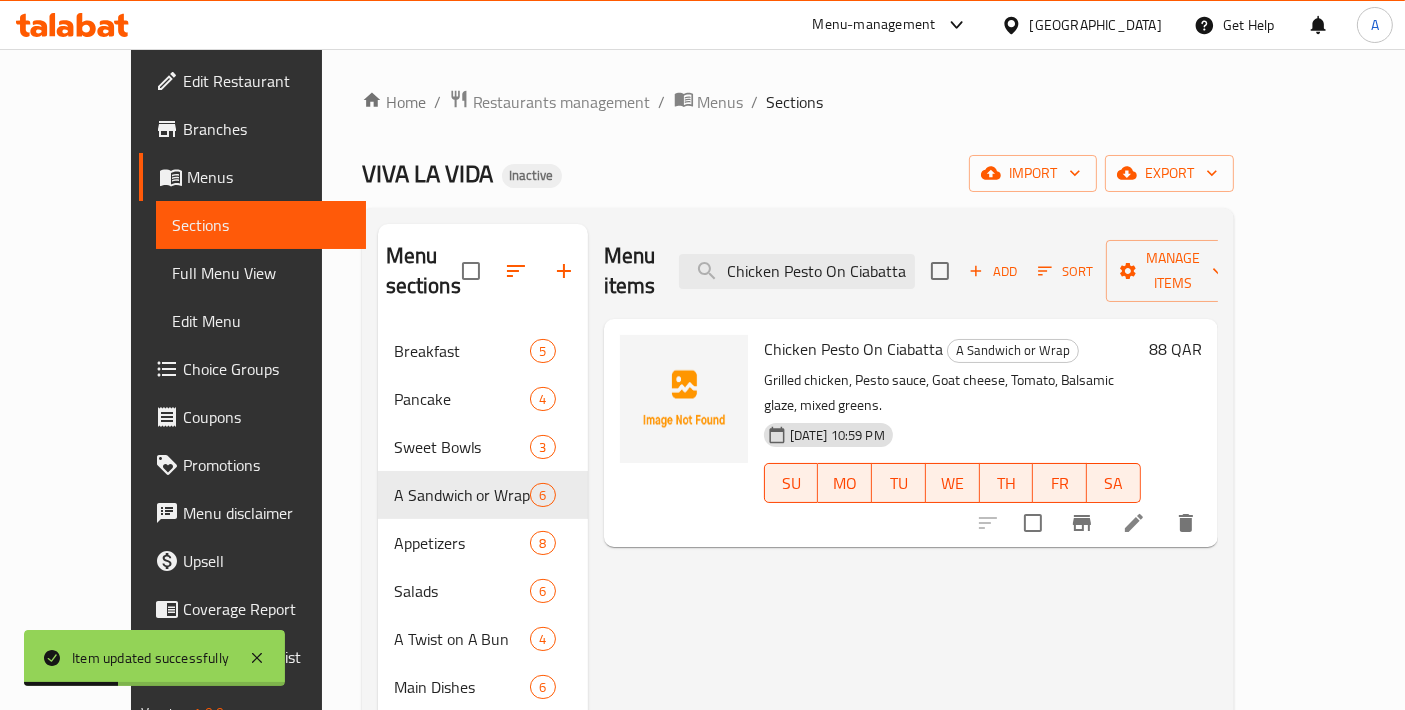 type on "Chicken Pesto On Ciabatta" 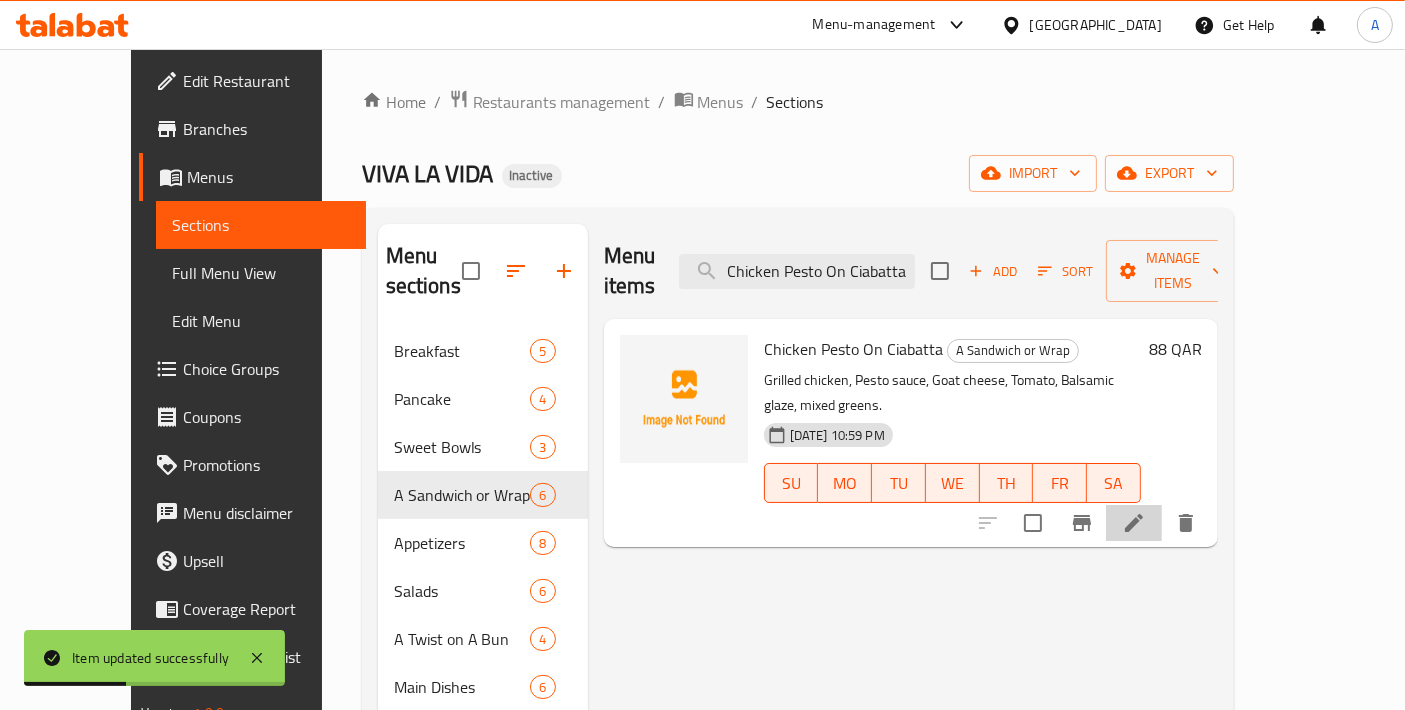 click at bounding box center (1134, 523) 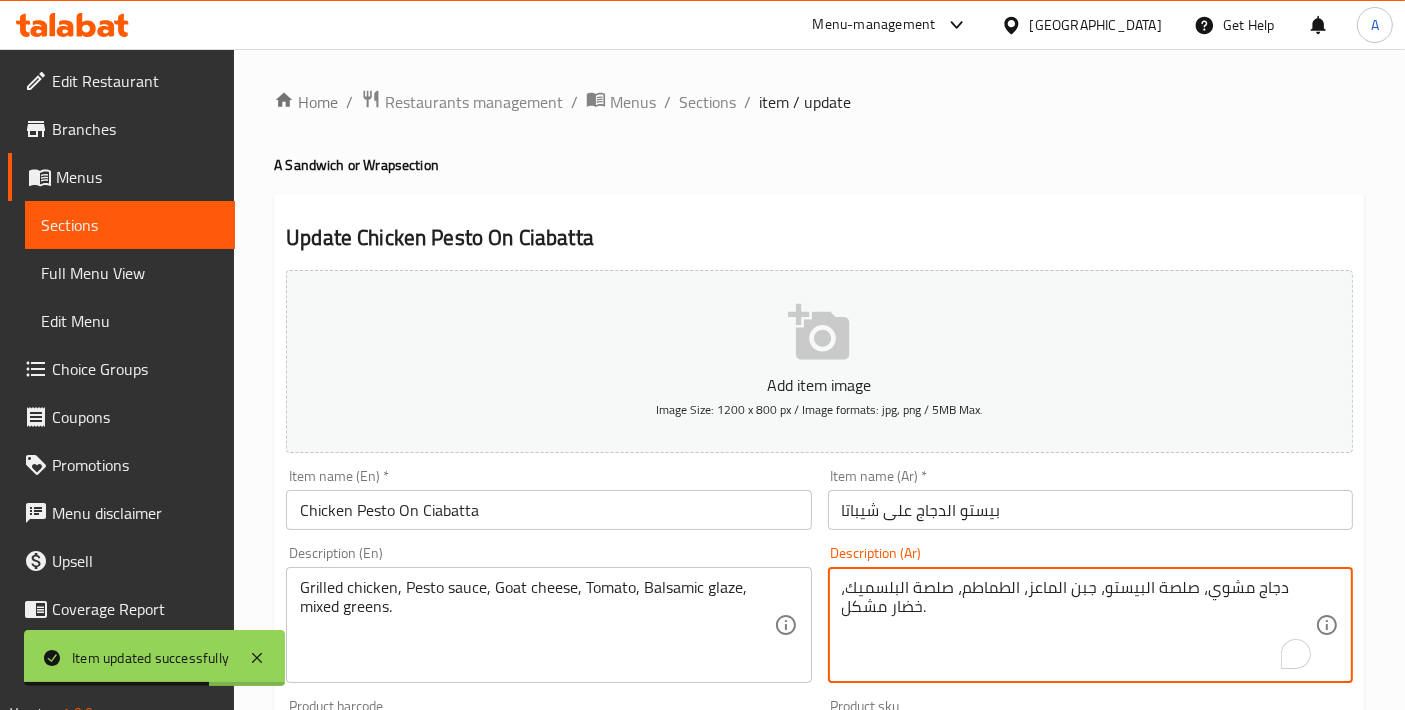 click on "دجاج مشوي، صلصة البيستو، جبن الماعز، الطماطم، صلصة البلسميك، خضار مشكل." at bounding box center [1078, 625] 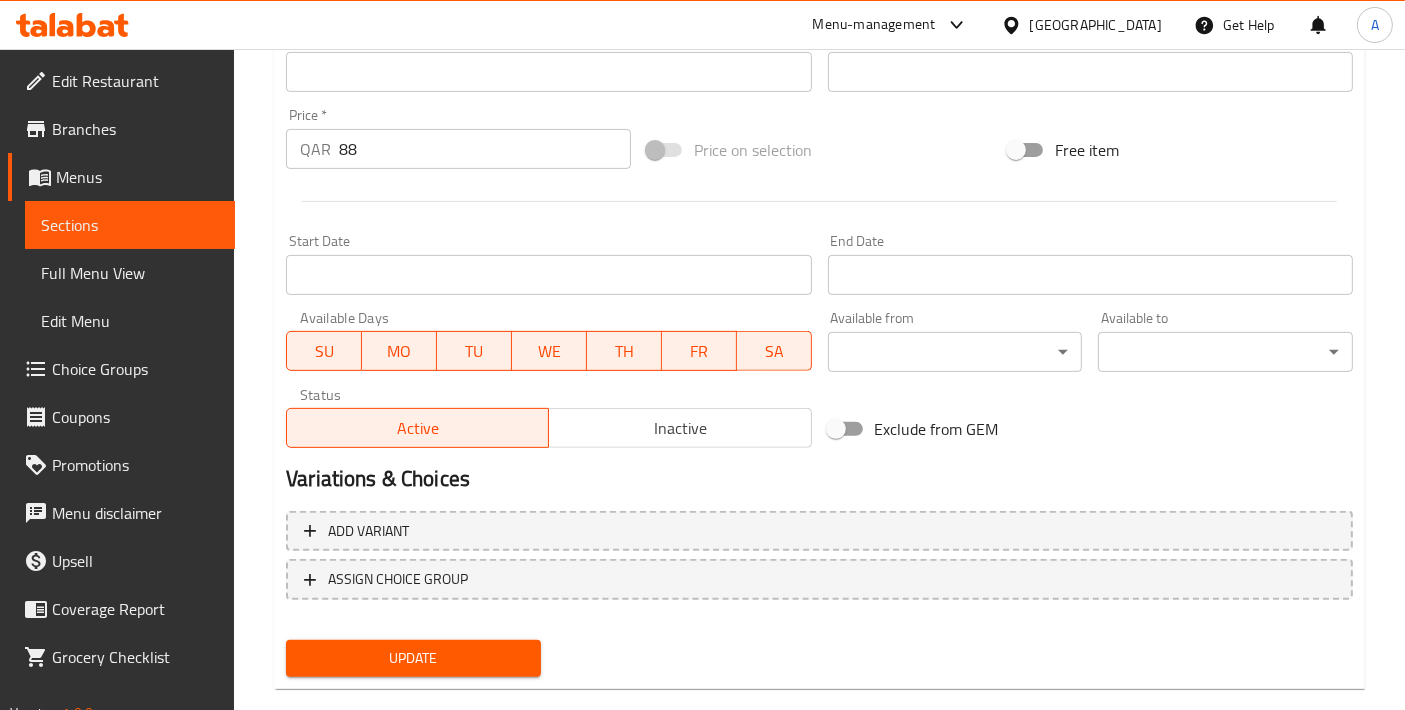 scroll, scrollTop: 699, scrollLeft: 0, axis: vertical 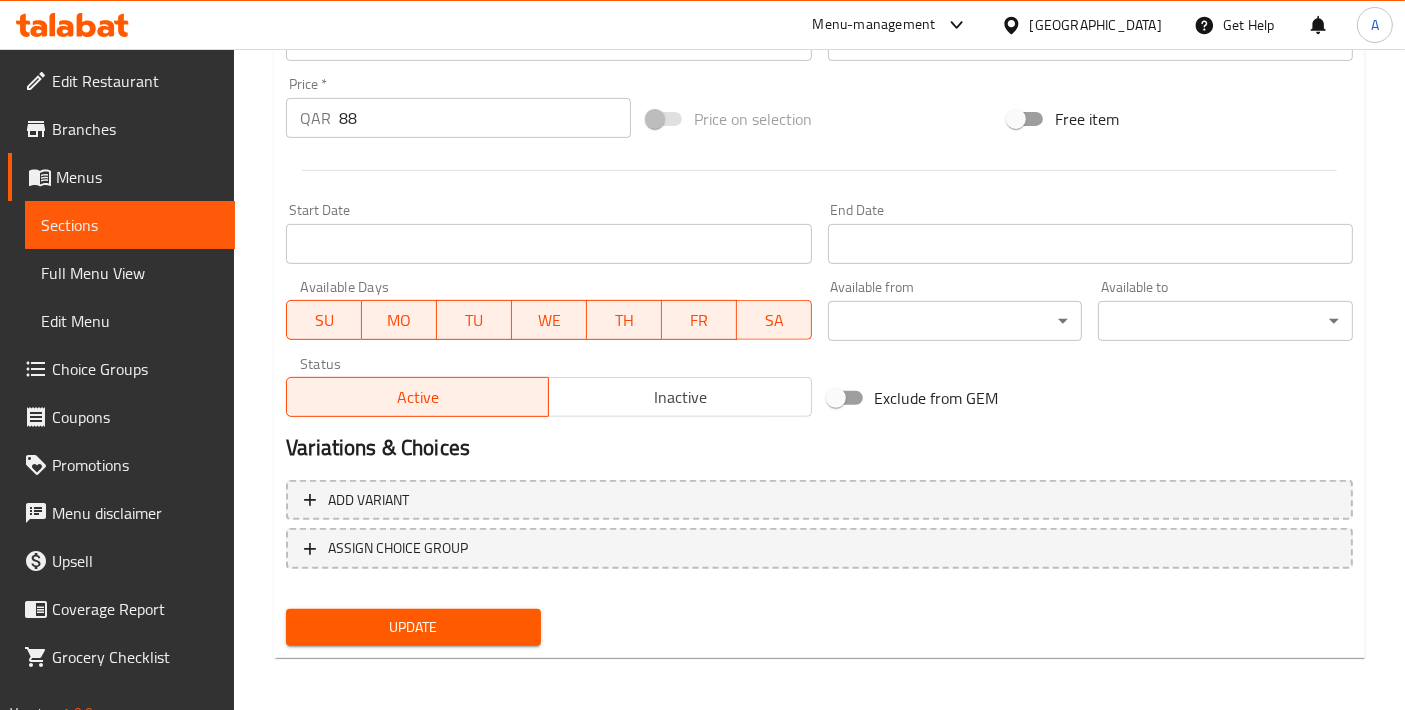 type on "دجاج مشوي، صلصة البيستو، جبن الماعز، الطماطم، جليز البلسميك، خضار مشكل." 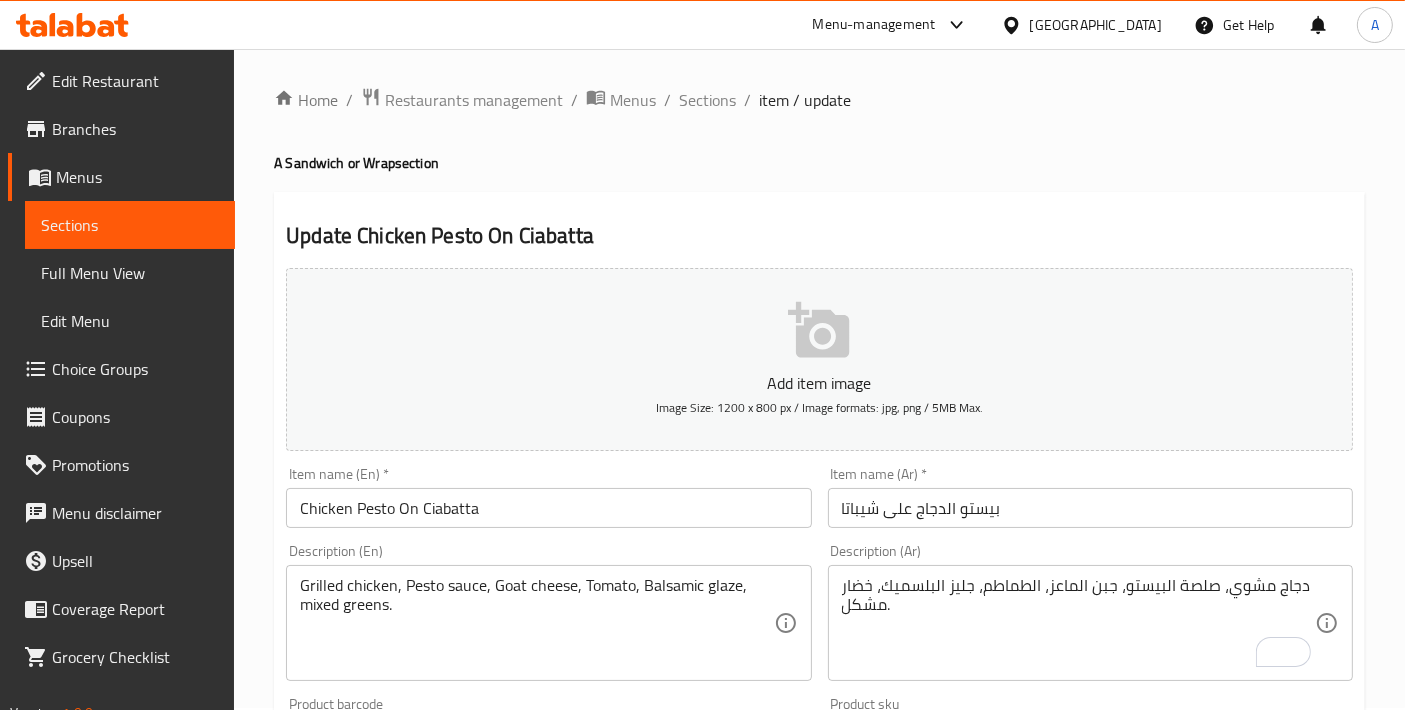 scroll, scrollTop: 0, scrollLeft: 0, axis: both 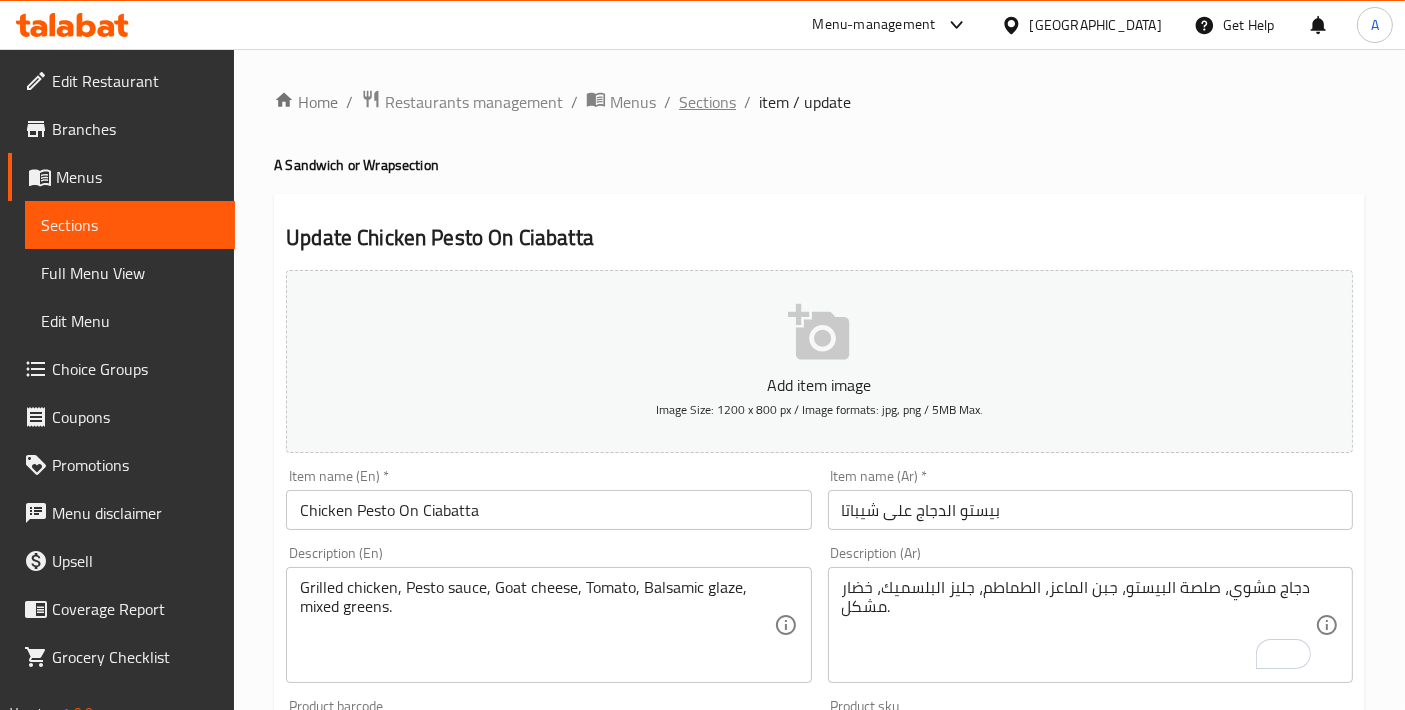 click on "Sections" at bounding box center (707, 102) 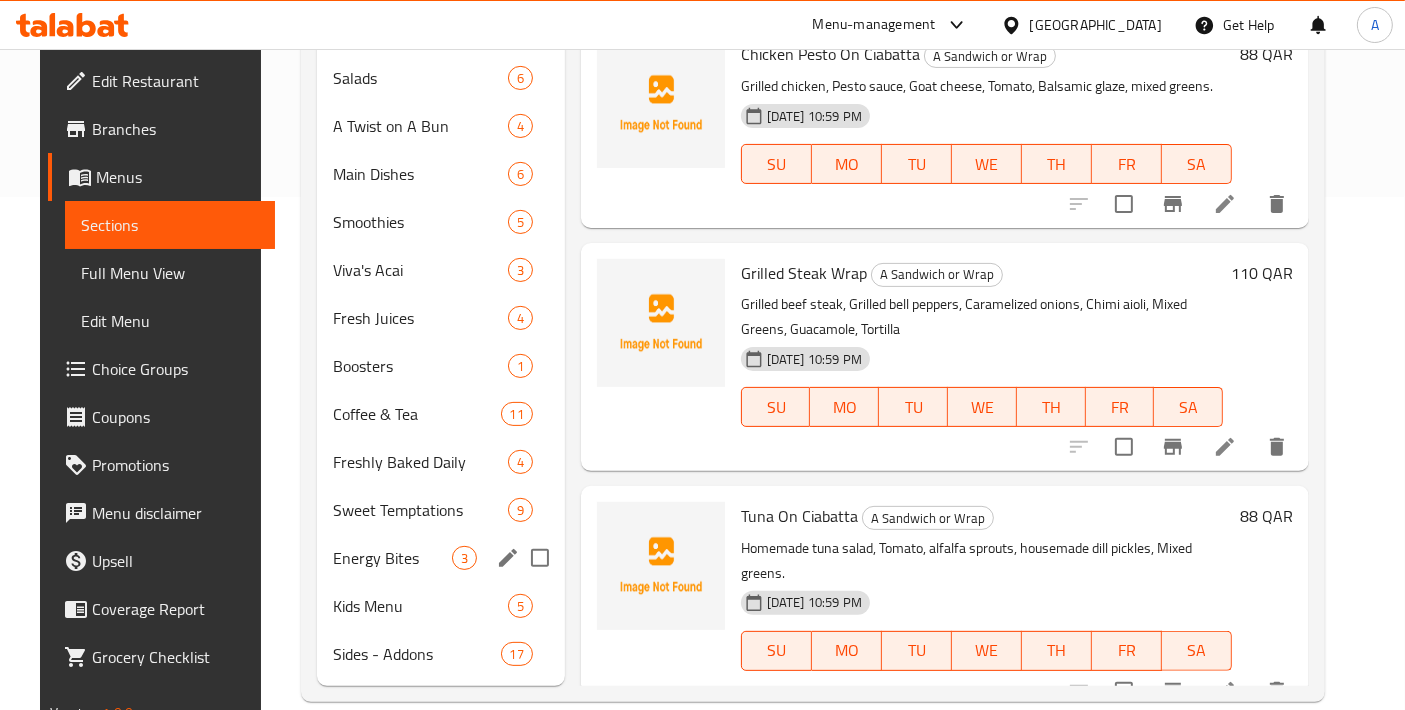 scroll, scrollTop: 291, scrollLeft: 0, axis: vertical 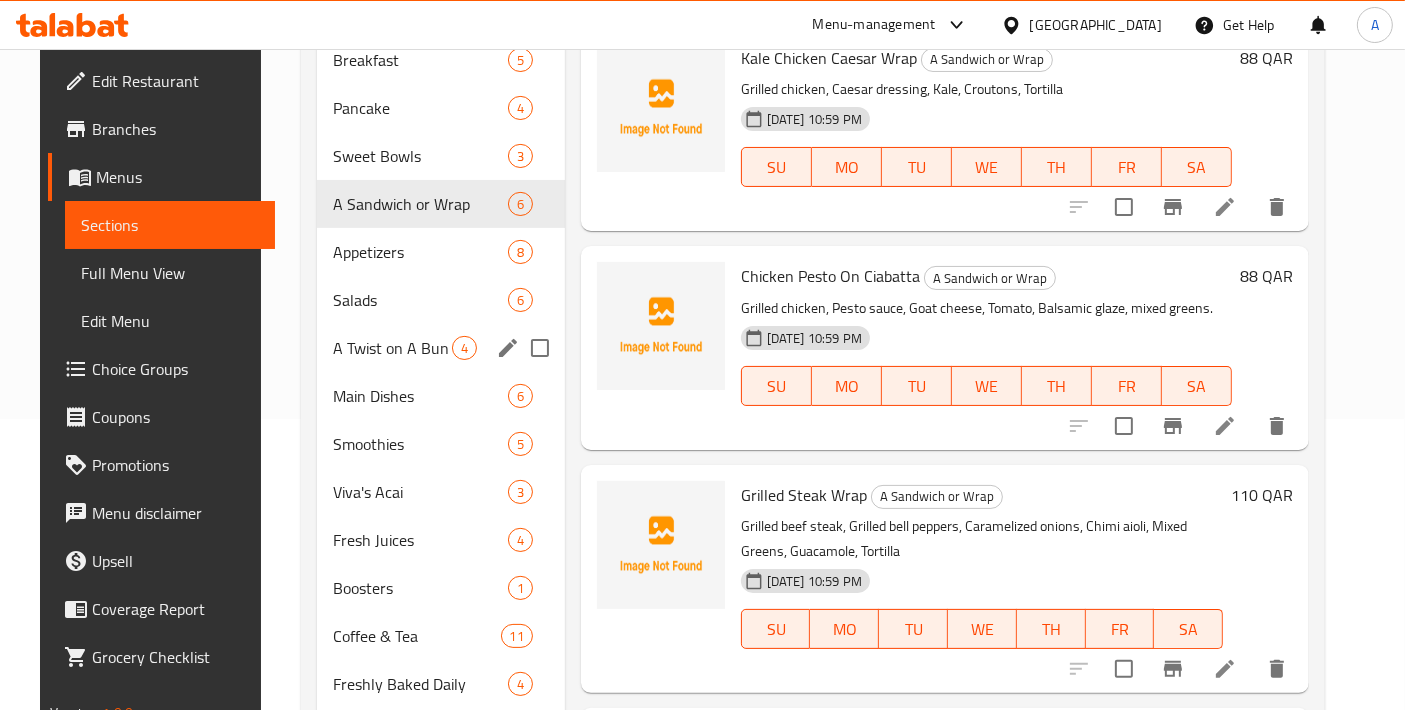 click on "A Twist on A Bun 4" at bounding box center [441, 348] 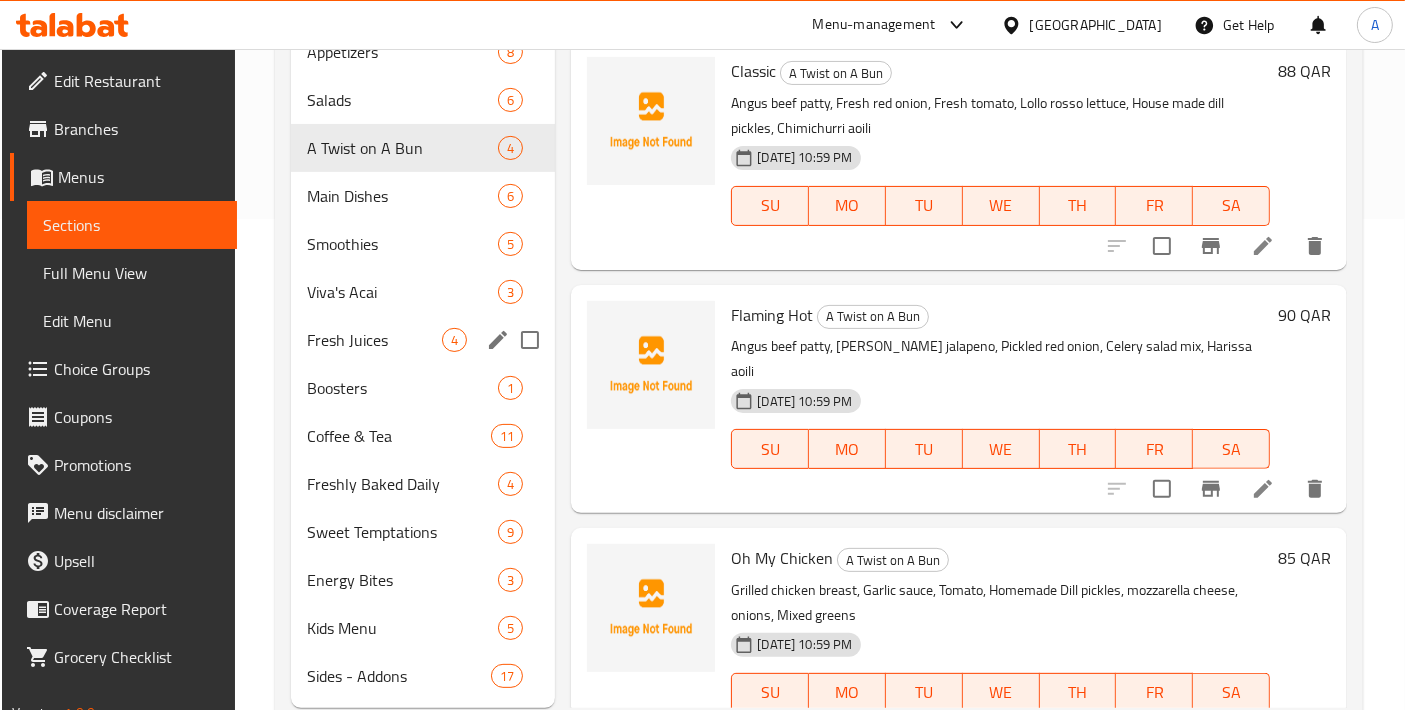 scroll, scrollTop: 513, scrollLeft: 0, axis: vertical 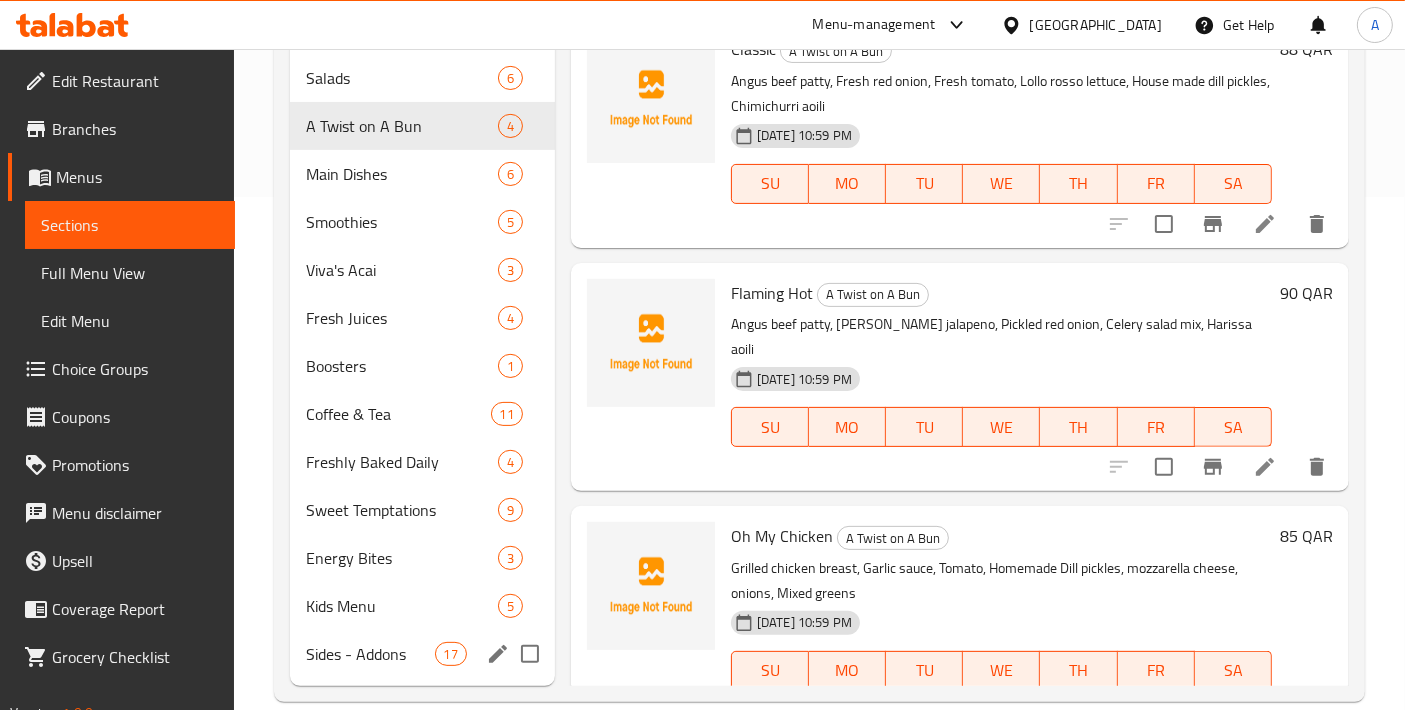 click on "Sides - Addons 17" at bounding box center (422, 654) 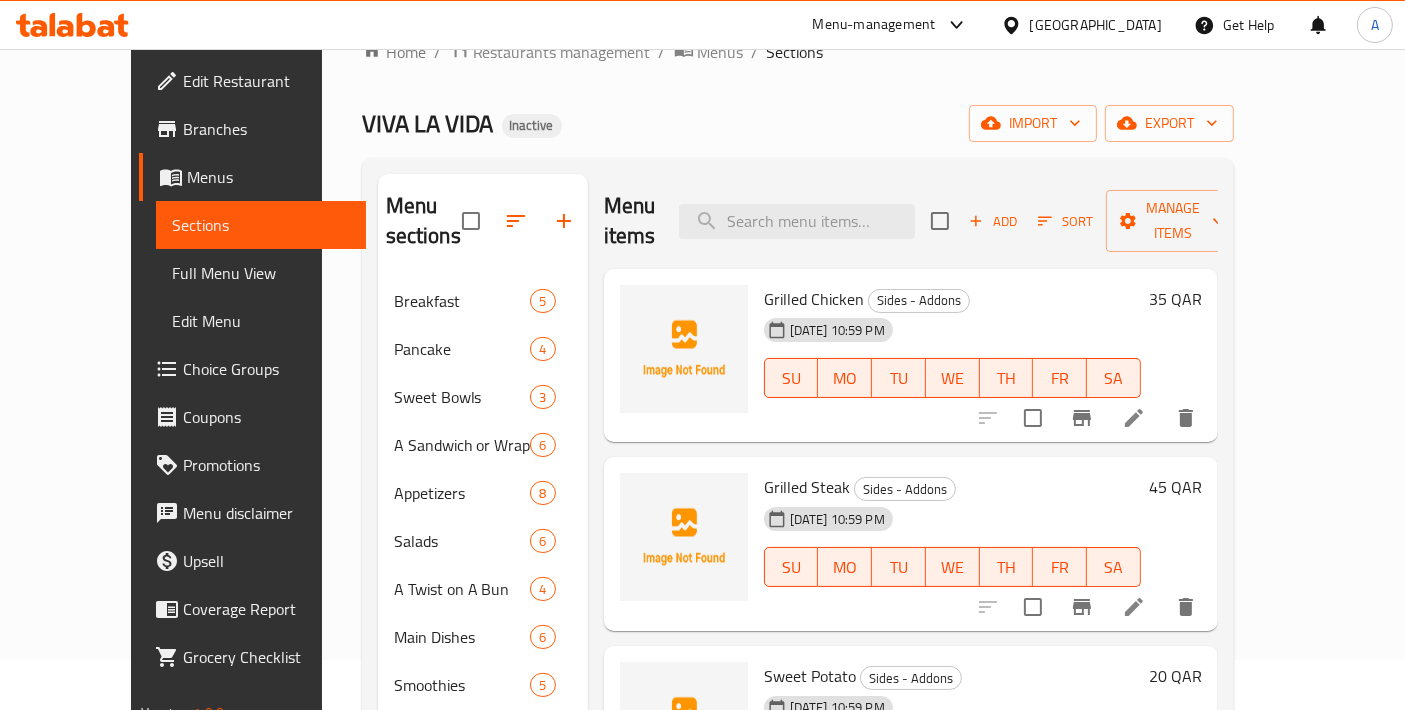 scroll, scrollTop: 0, scrollLeft: 0, axis: both 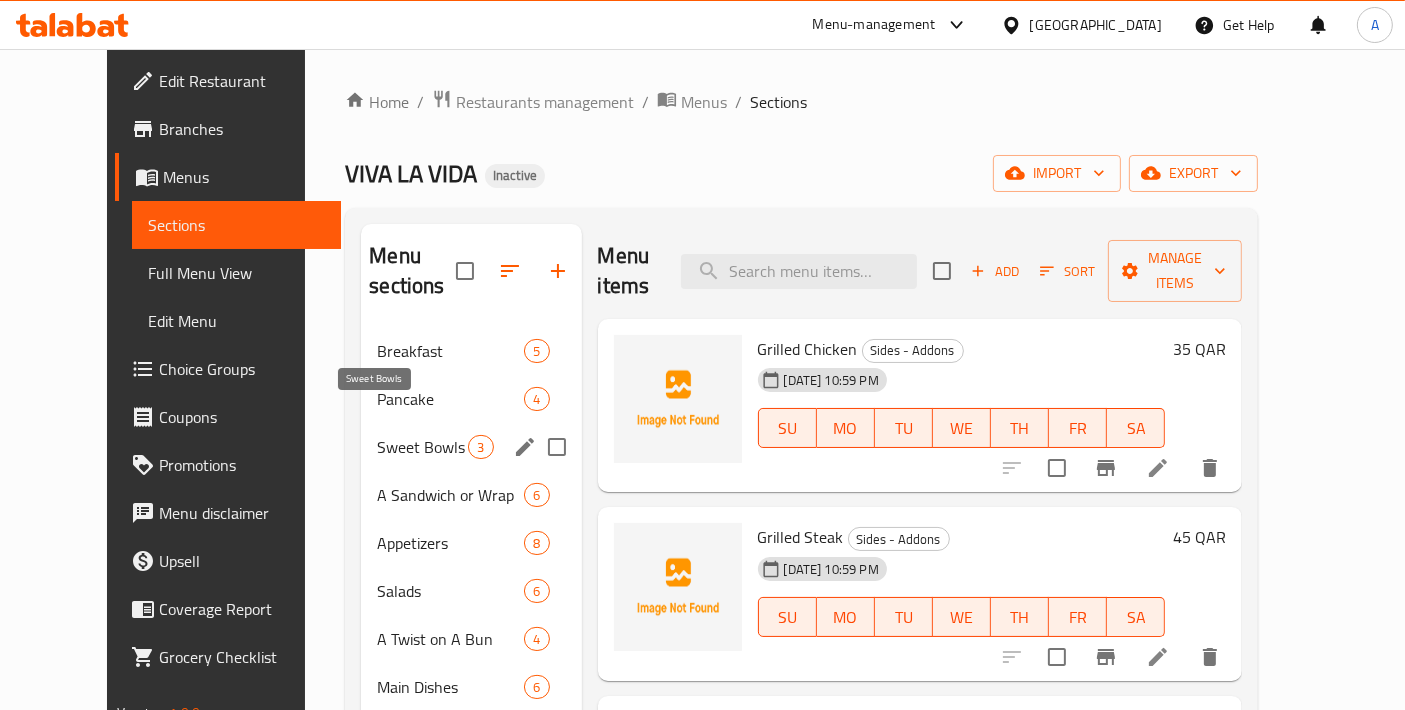 click on "Sweet Bowls" at bounding box center [422, 447] 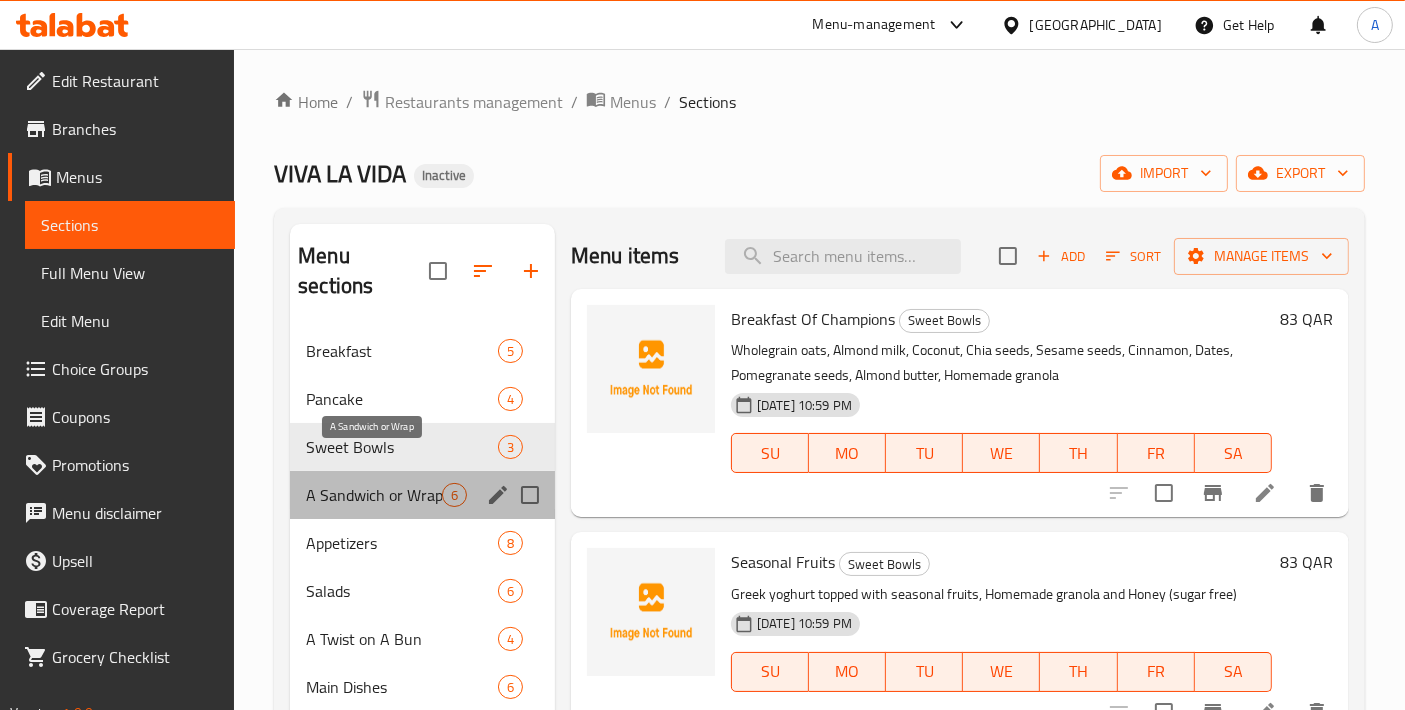 click on "A Sandwich or Wrap" at bounding box center [374, 495] 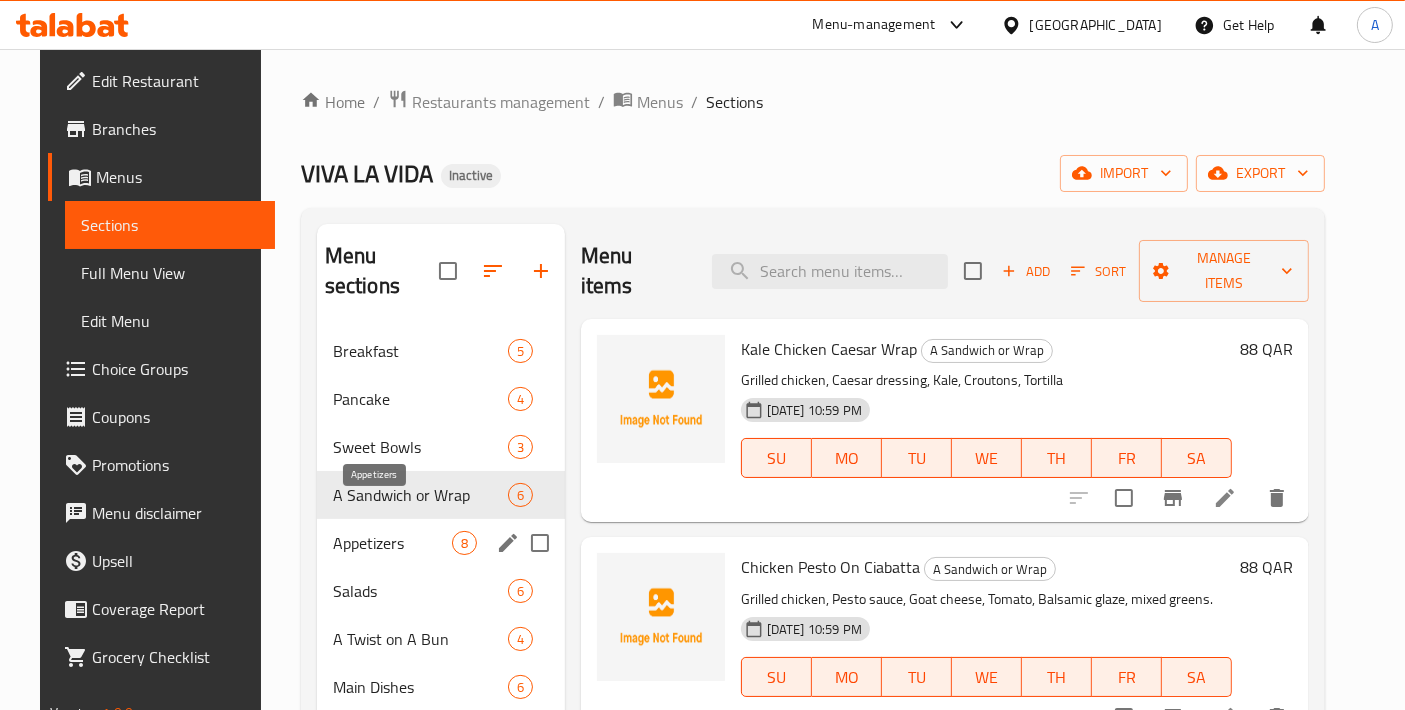 click on "Appetizers 8" at bounding box center [441, 543] 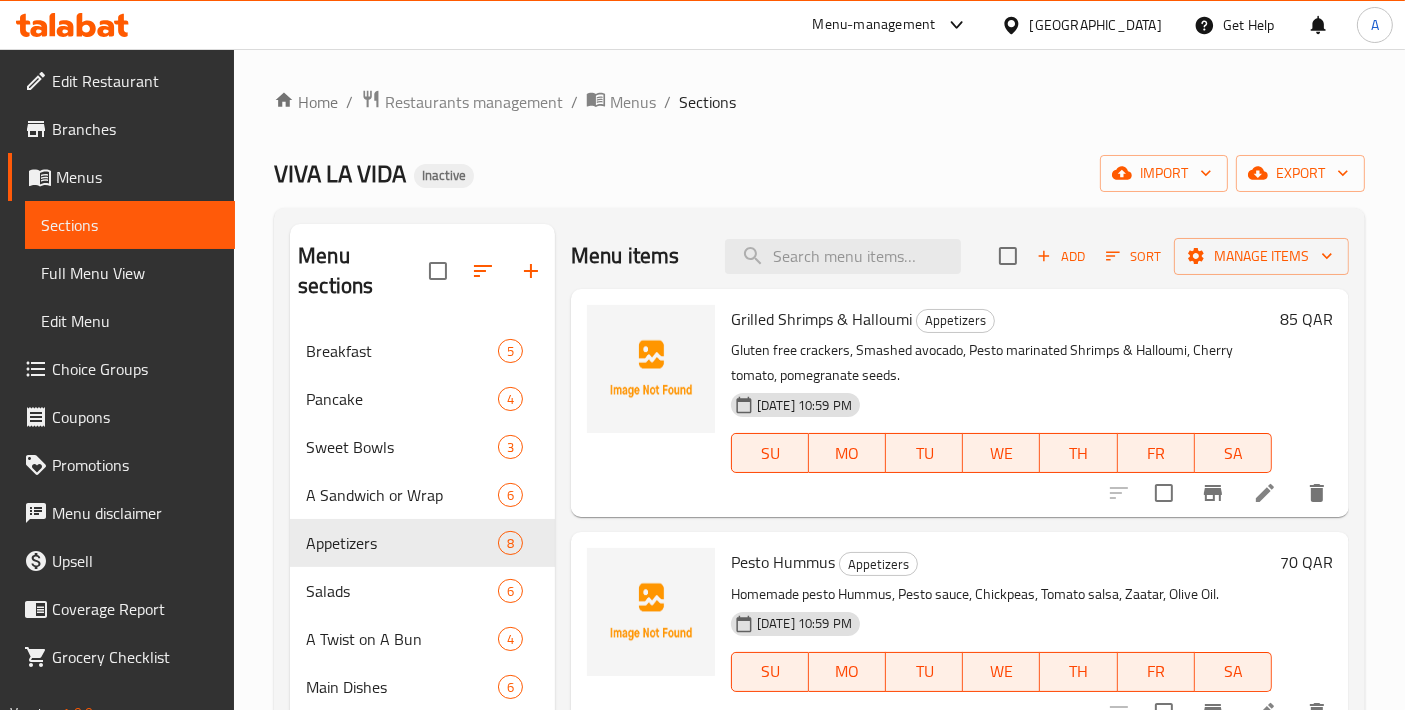 scroll, scrollTop: 513, scrollLeft: 0, axis: vertical 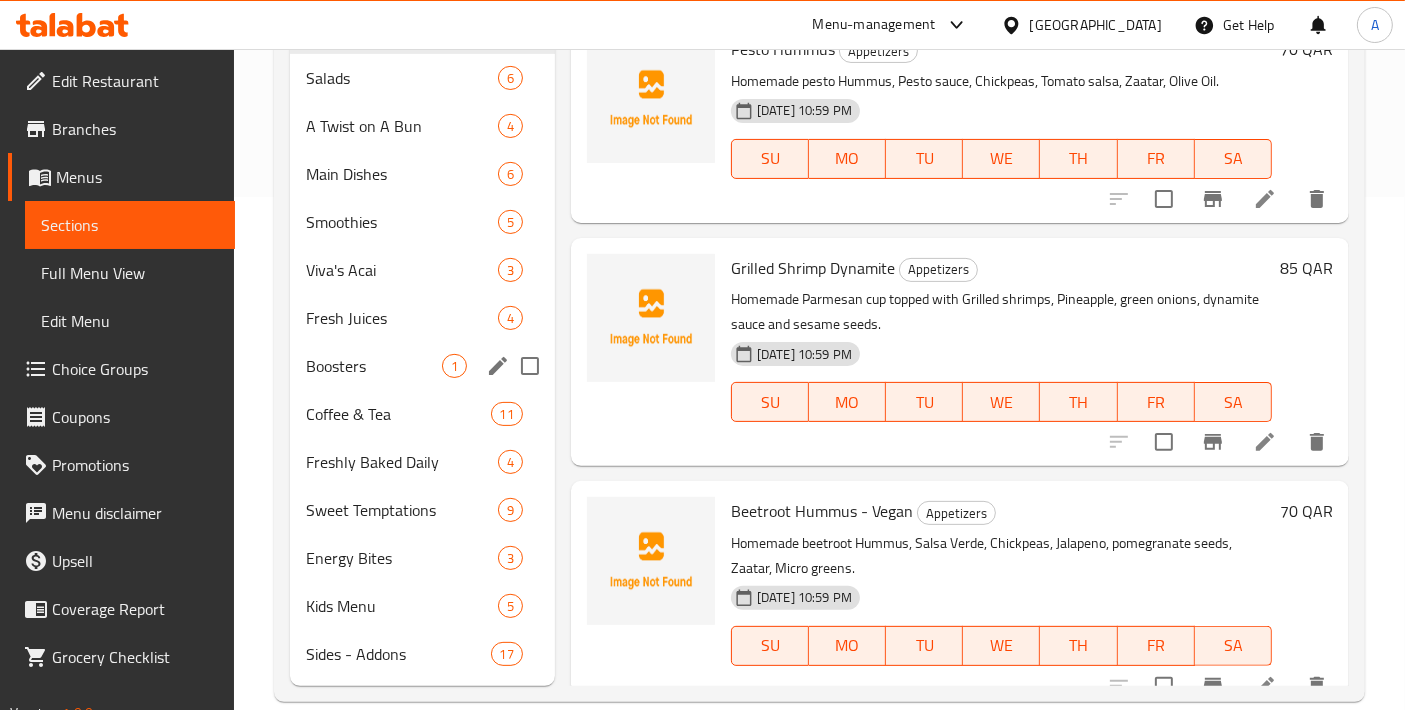 click on "Boosters 1" at bounding box center [422, 366] 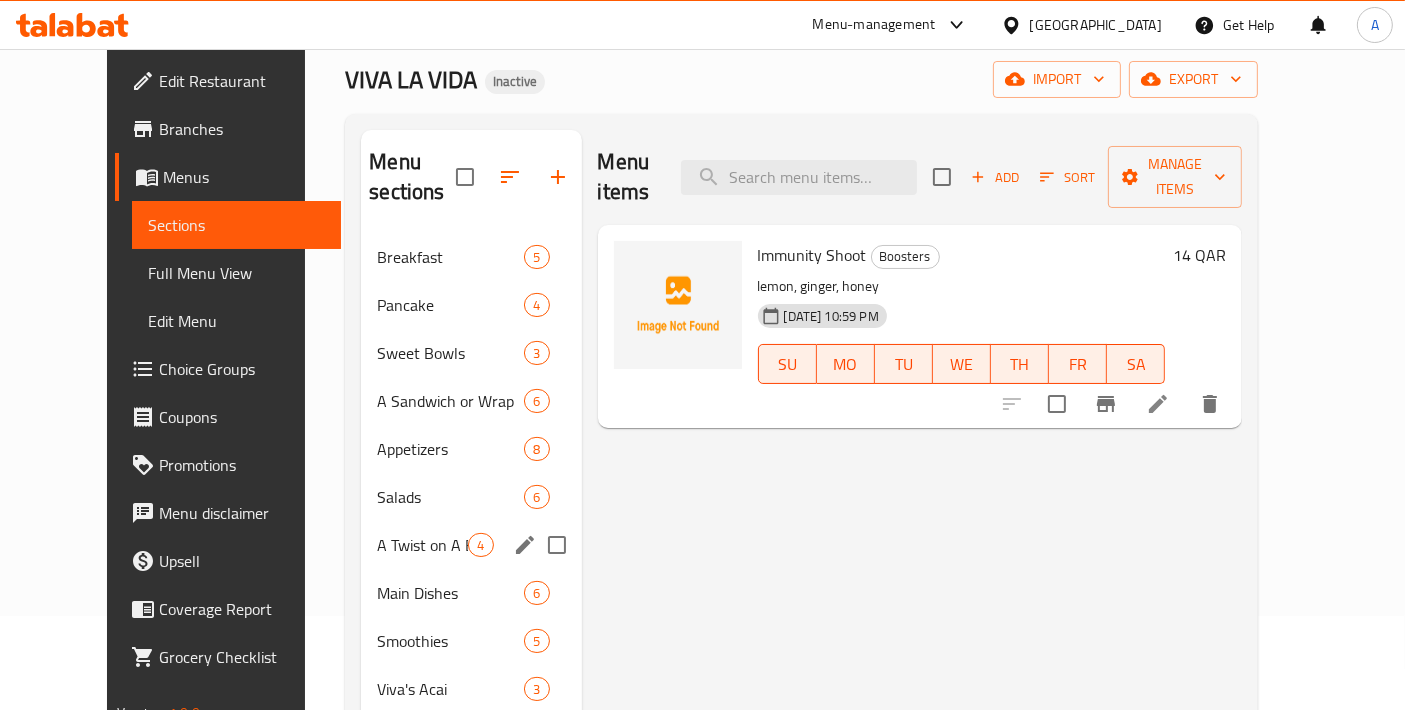 scroll, scrollTop: 0, scrollLeft: 0, axis: both 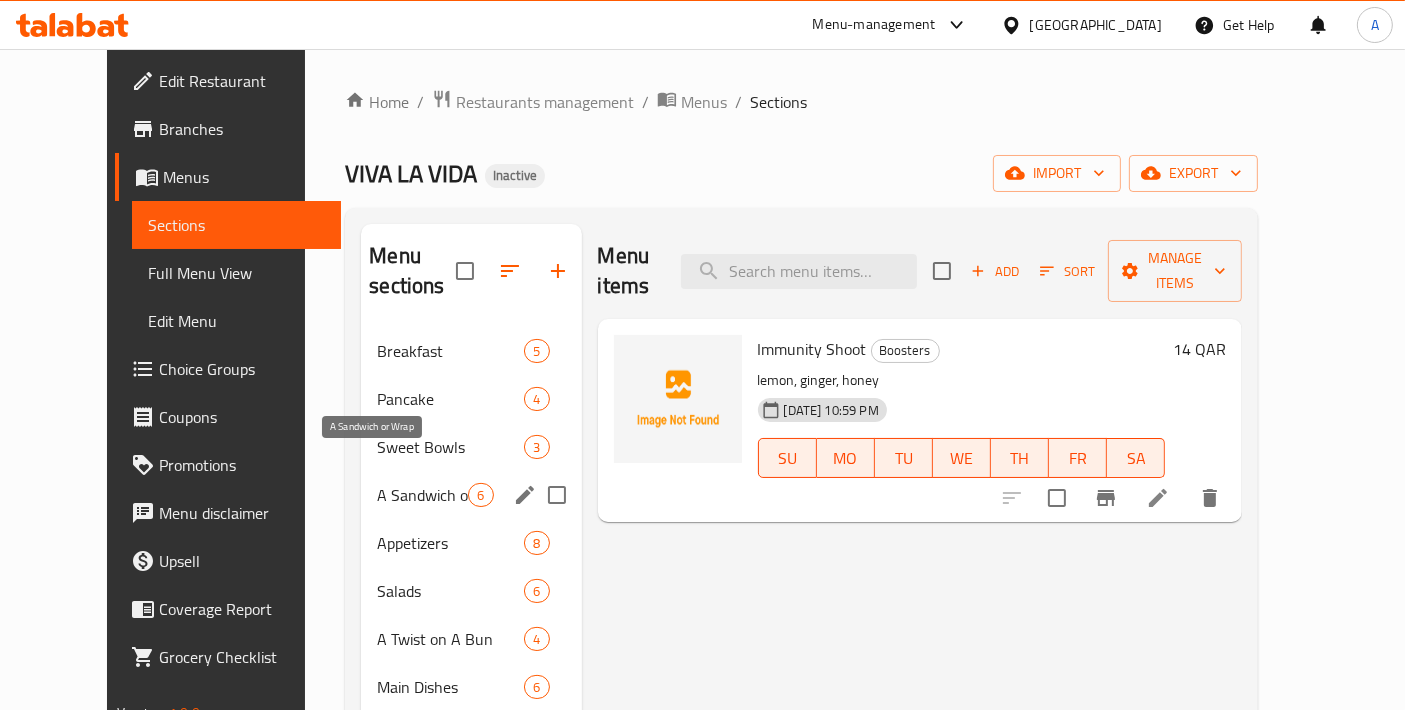 click on "A Sandwich or Wrap" at bounding box center [422, 495] 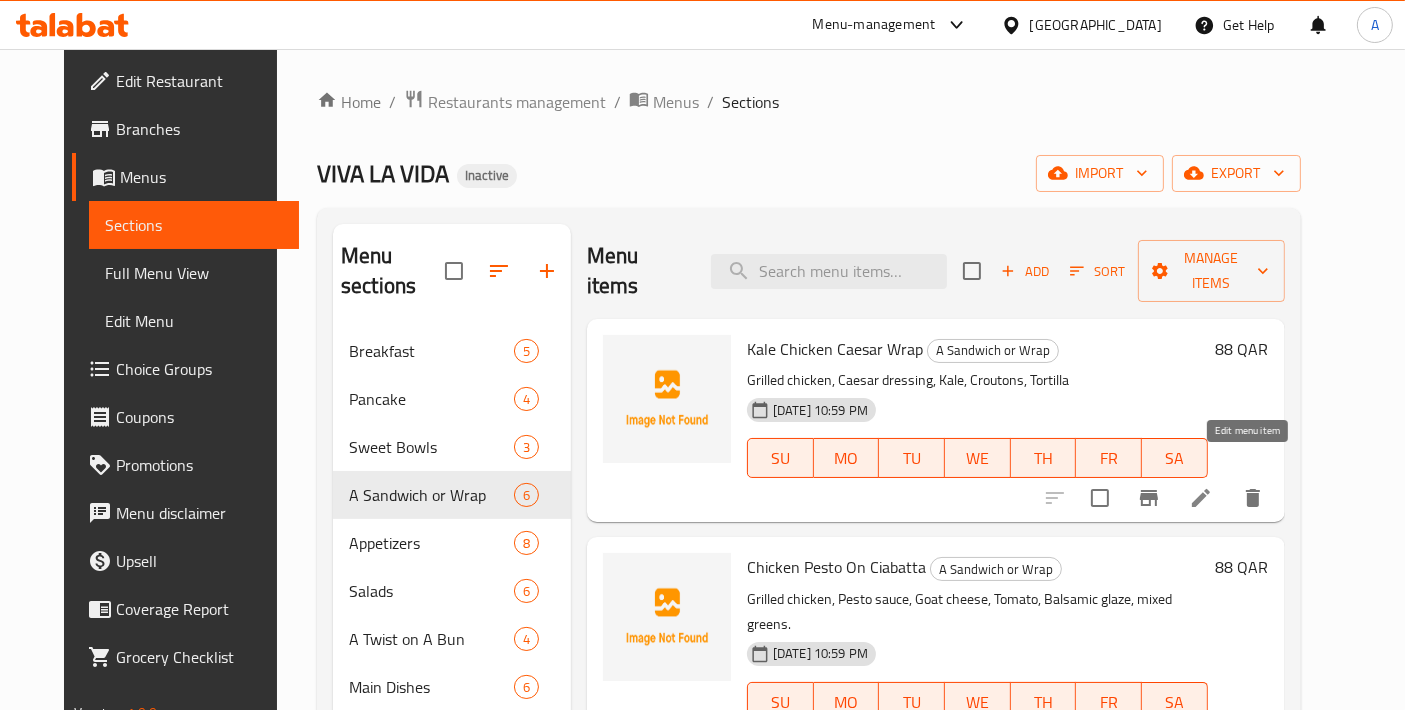 click 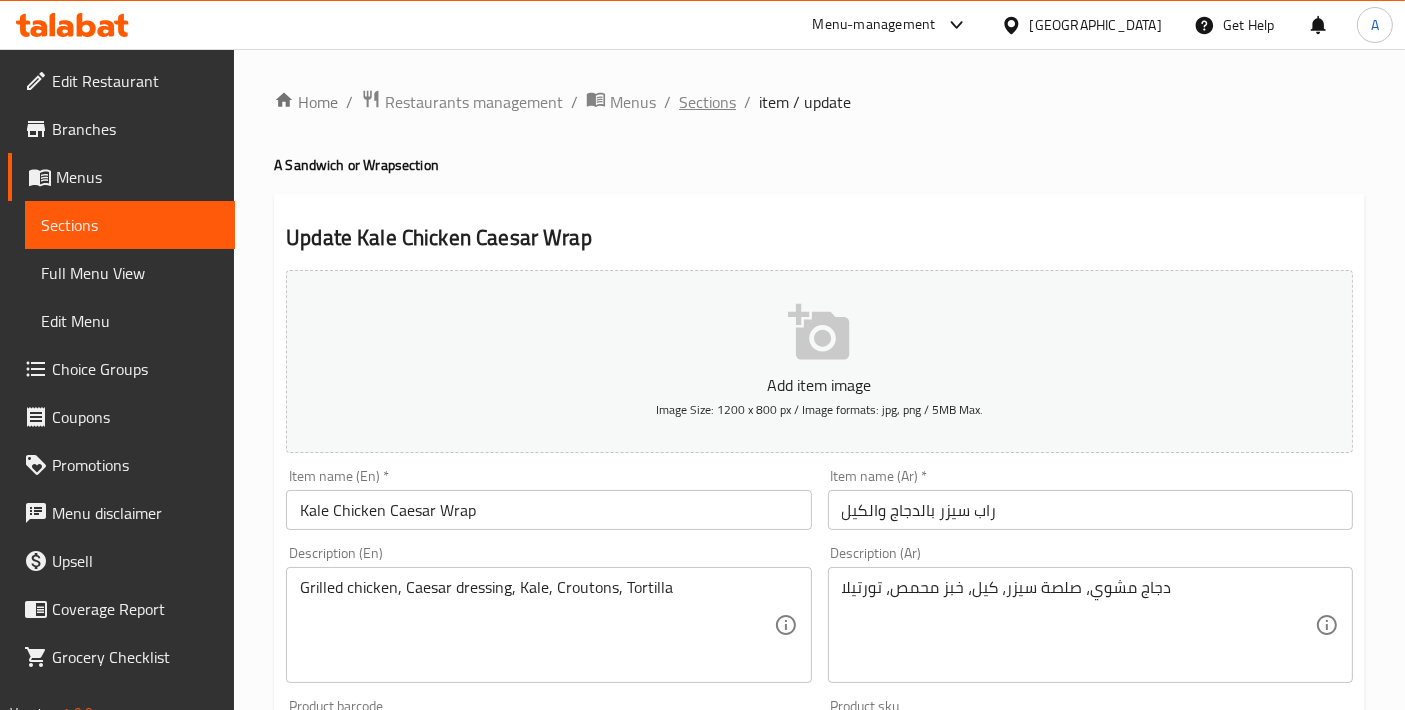 click on "Sections" at bounding box center [707, 102] 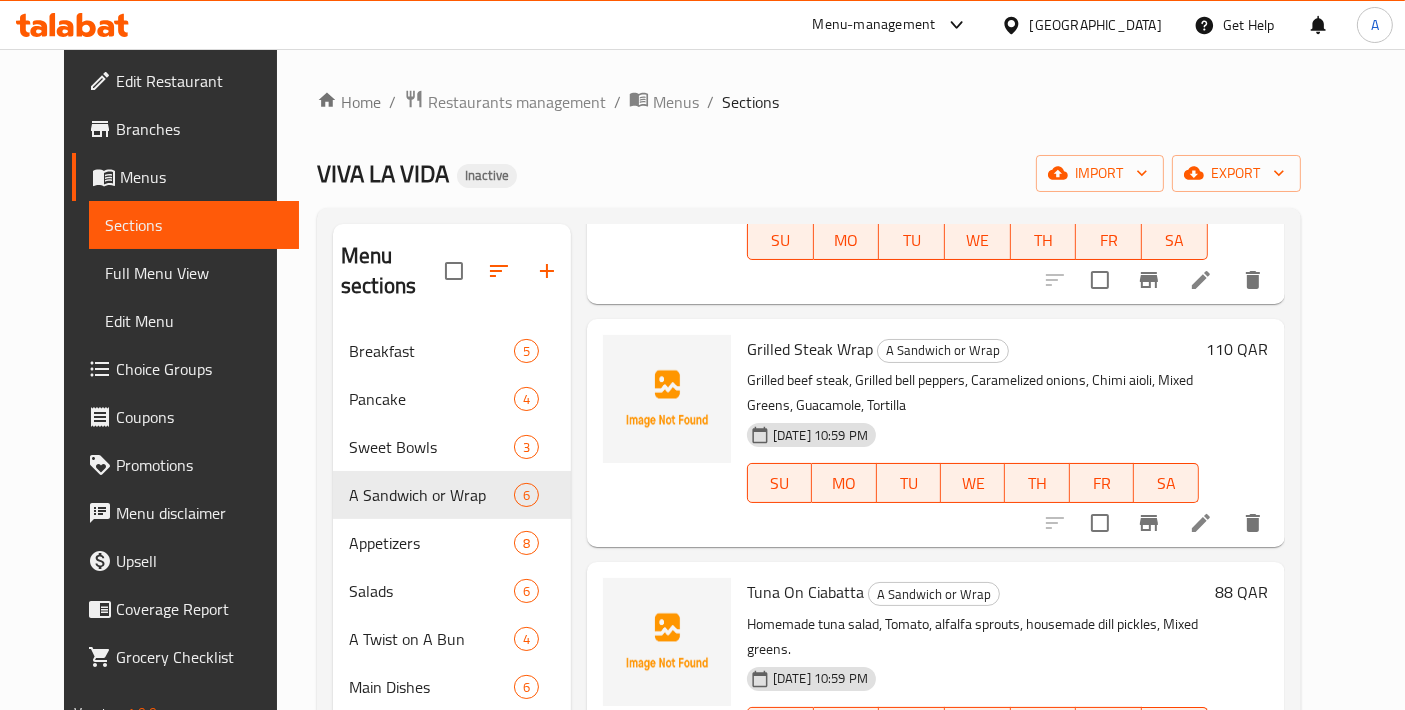 scroll, scrollTop: 465, scrollLeft: 0, axis: vertical 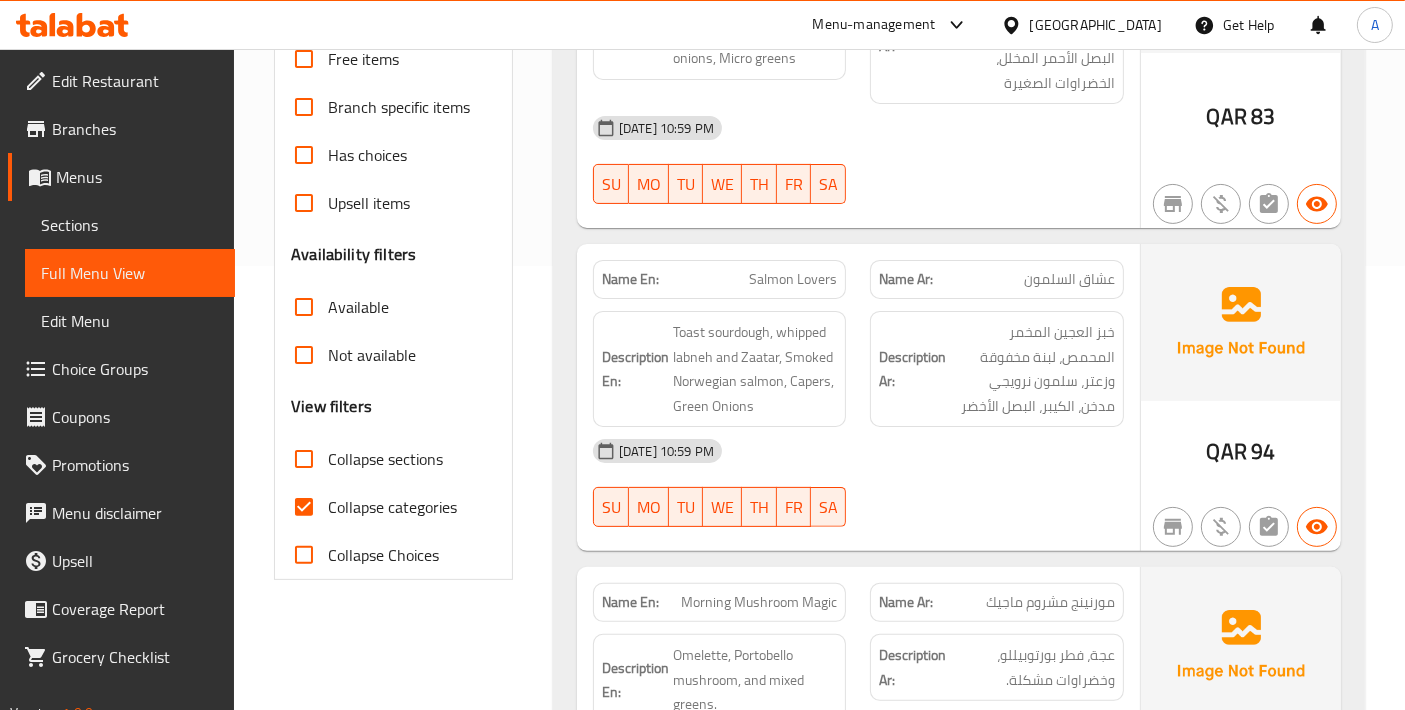 click on "Collapse categories" at bounding box center [304, 507] 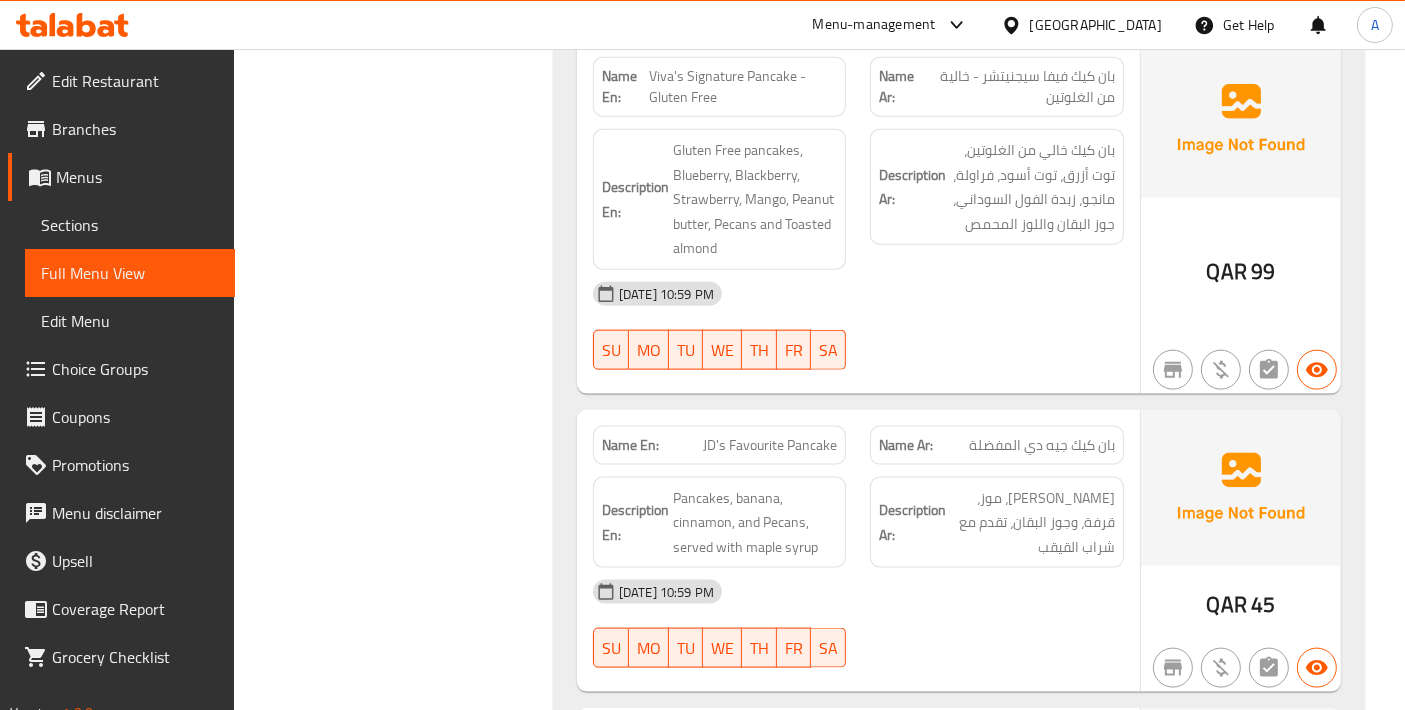 scroll, scrollTop: 2444, scrollLeft: 0, axis: vertical 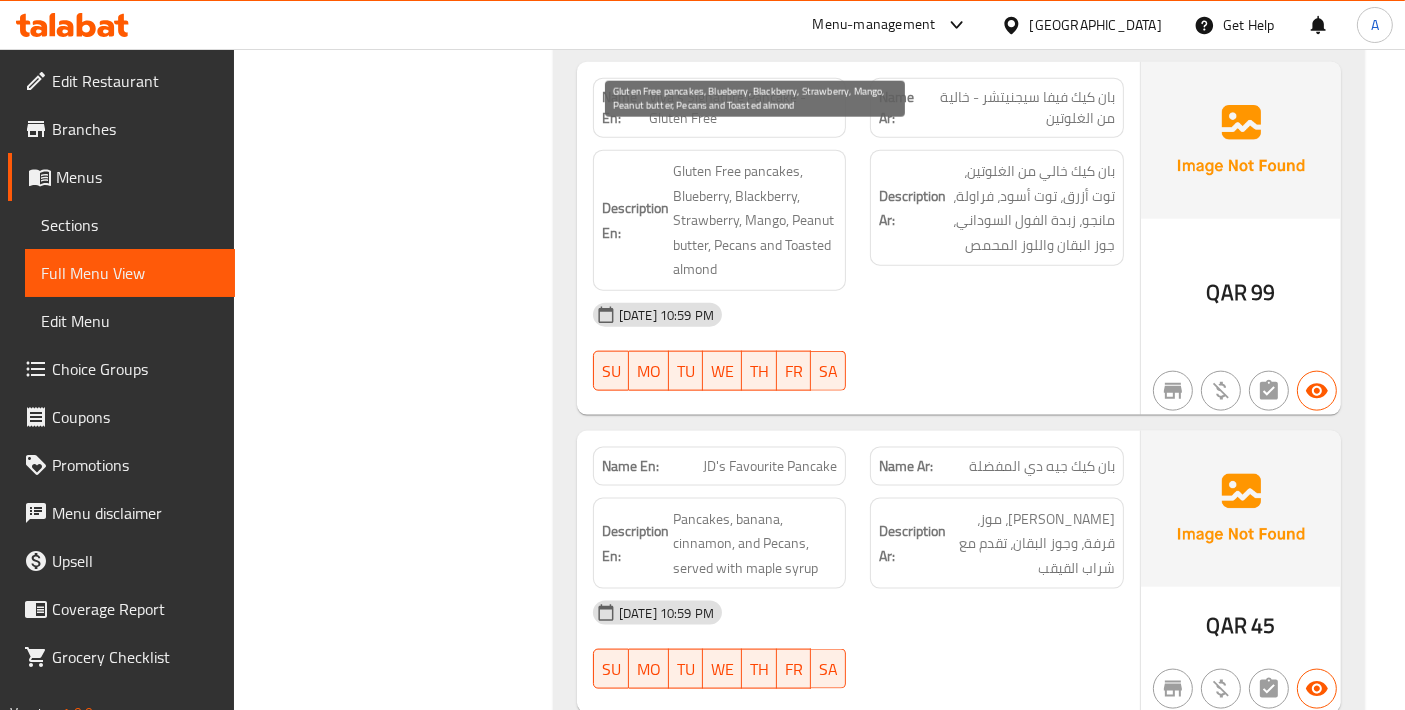 click on "Gluten Free pancakes, Blueberry, Blackberry, Strawberry, Mango, Peanut butter, Pecans and Toasted almond" at bounding box center [755, 220] 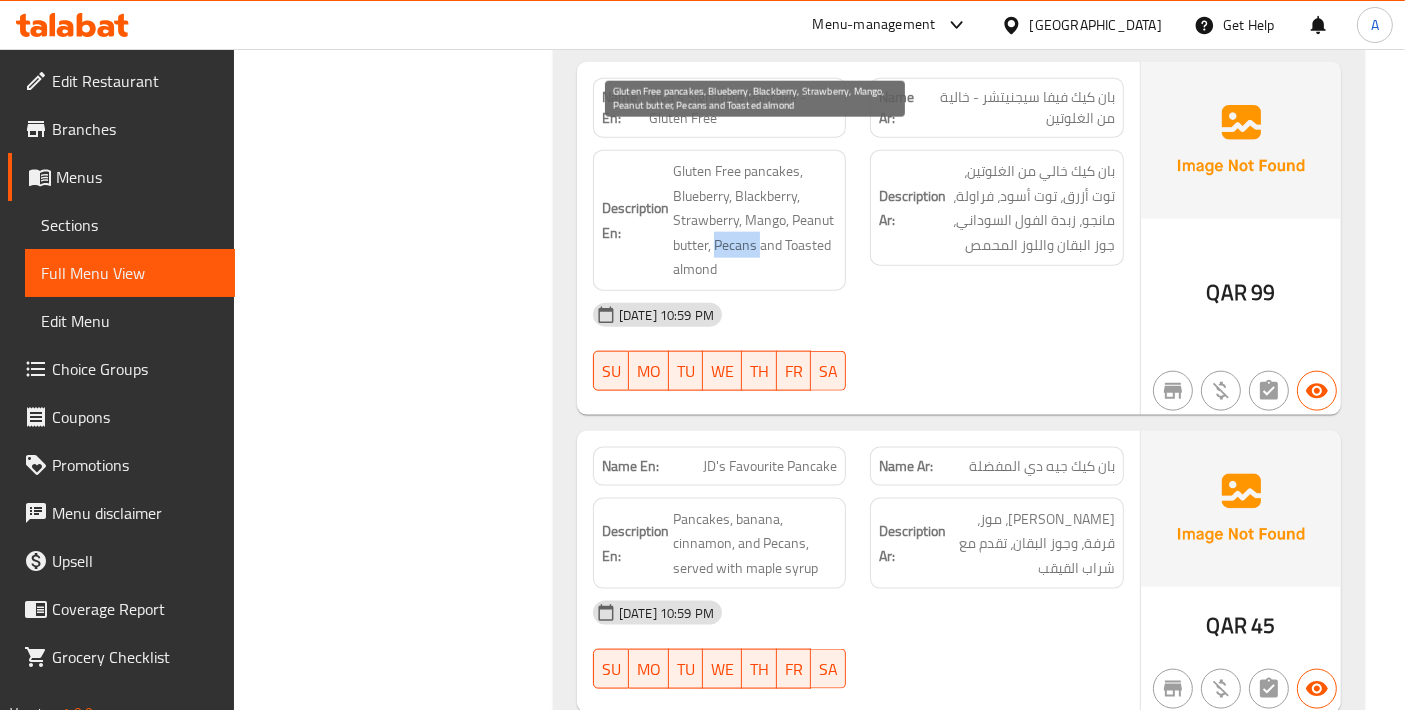 click on "Gluten Free pancakes, Blueberry, Blackberry, Strawberry, Mango, Peanut butter, Pecans and Toasted almond" at bounding box center [755, 220] 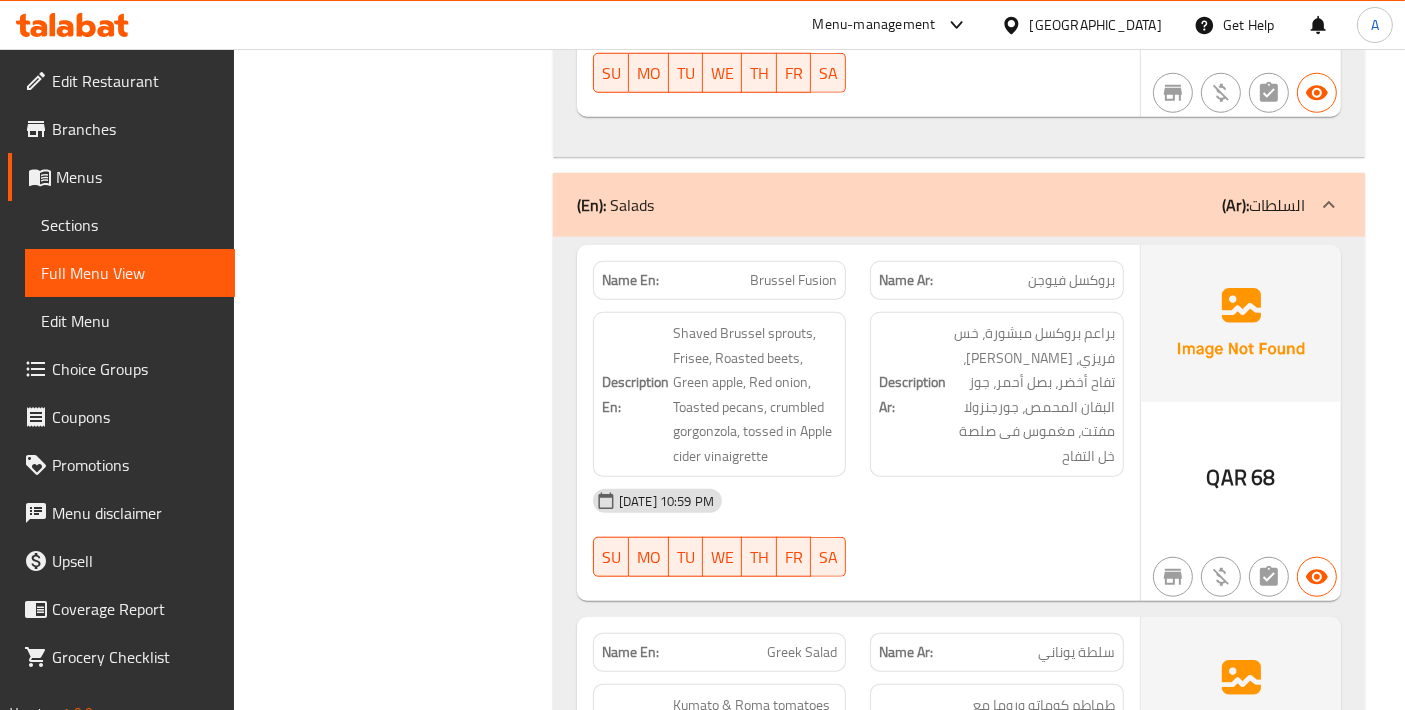 scroll, scrollTop: 2380, scrollLeft: 0, axis: vertical 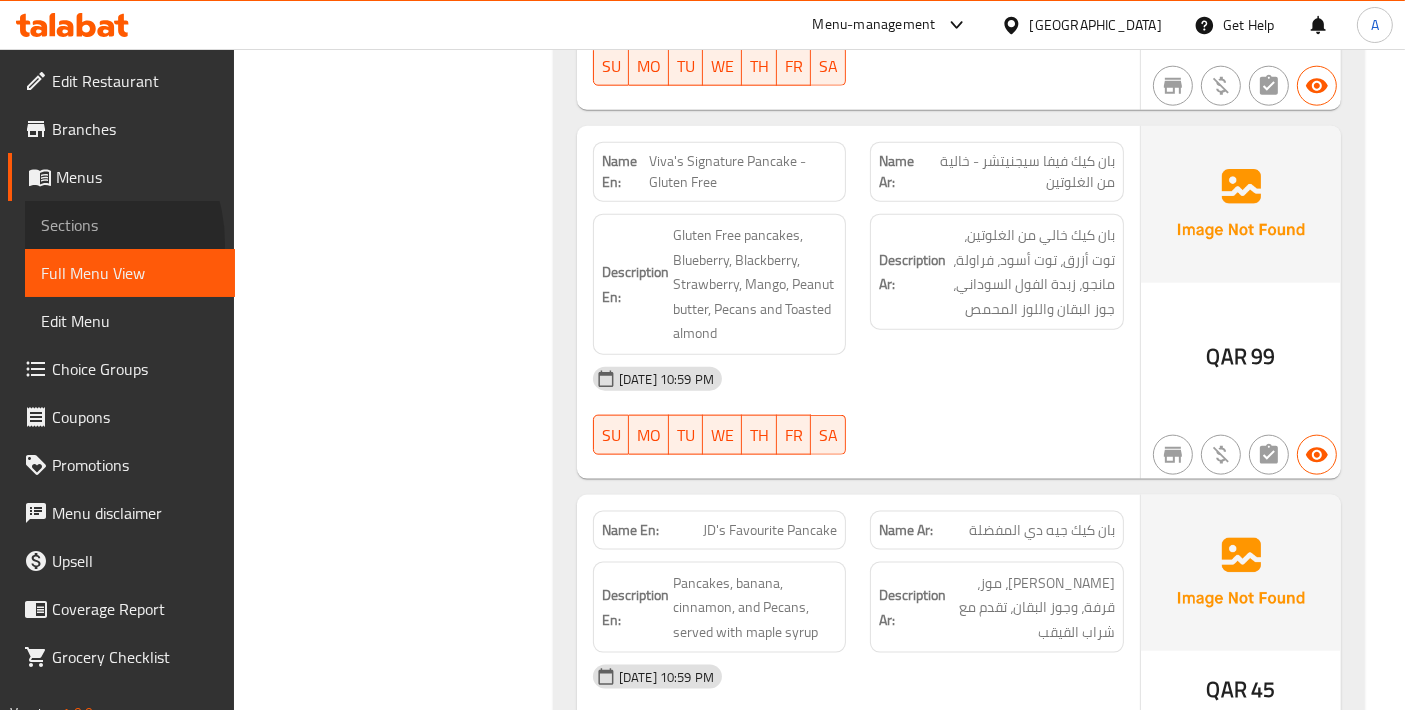 click on "Sections" at bounding box center (130, 225) 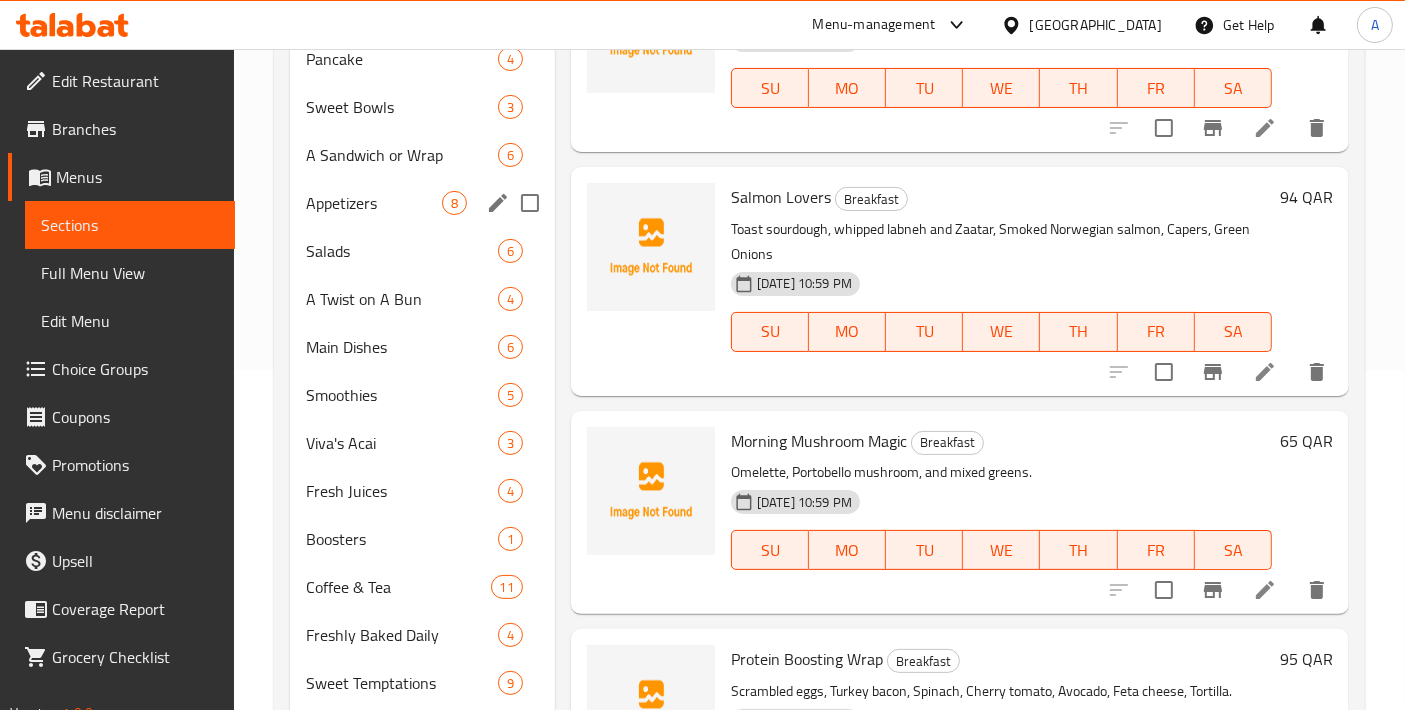 scroll, scrollTop: 444, scrollLeft: 0, axis: vertical 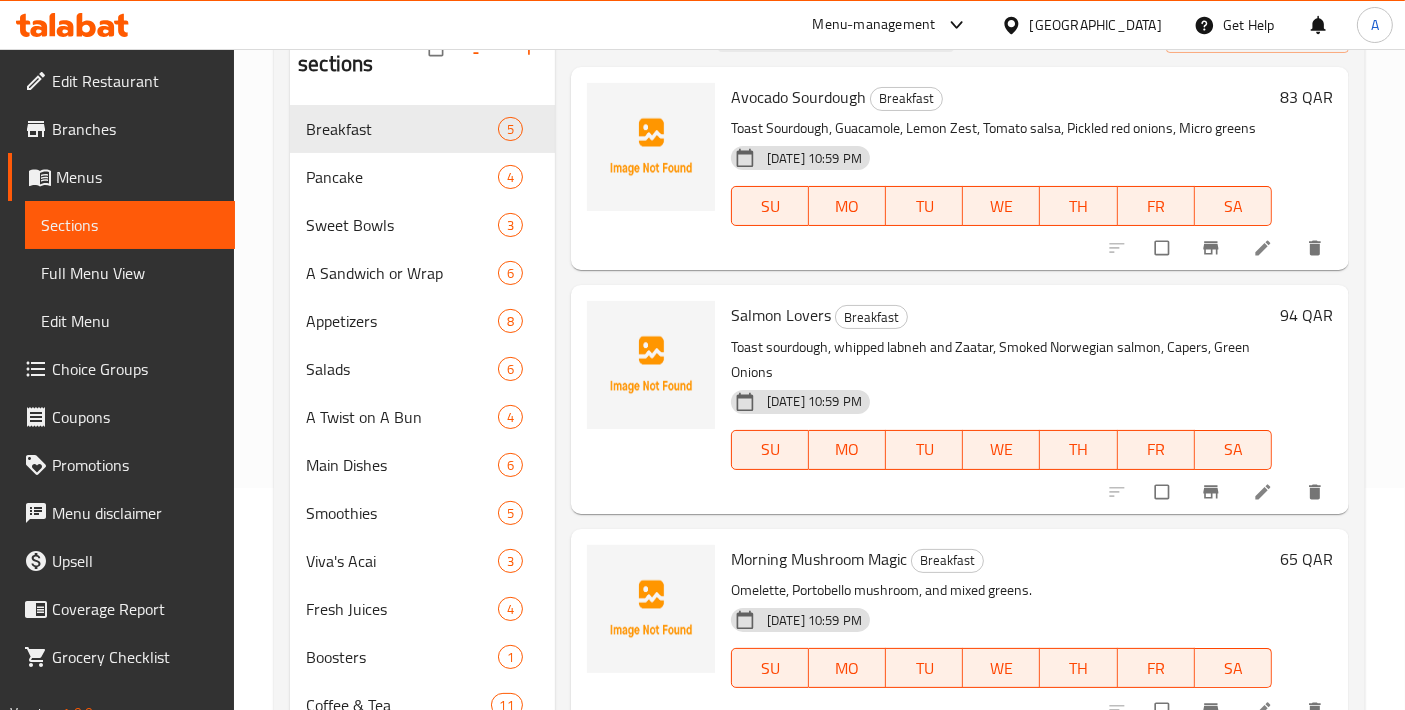 click on "Full Menu View" at bounding box center (130, 273) 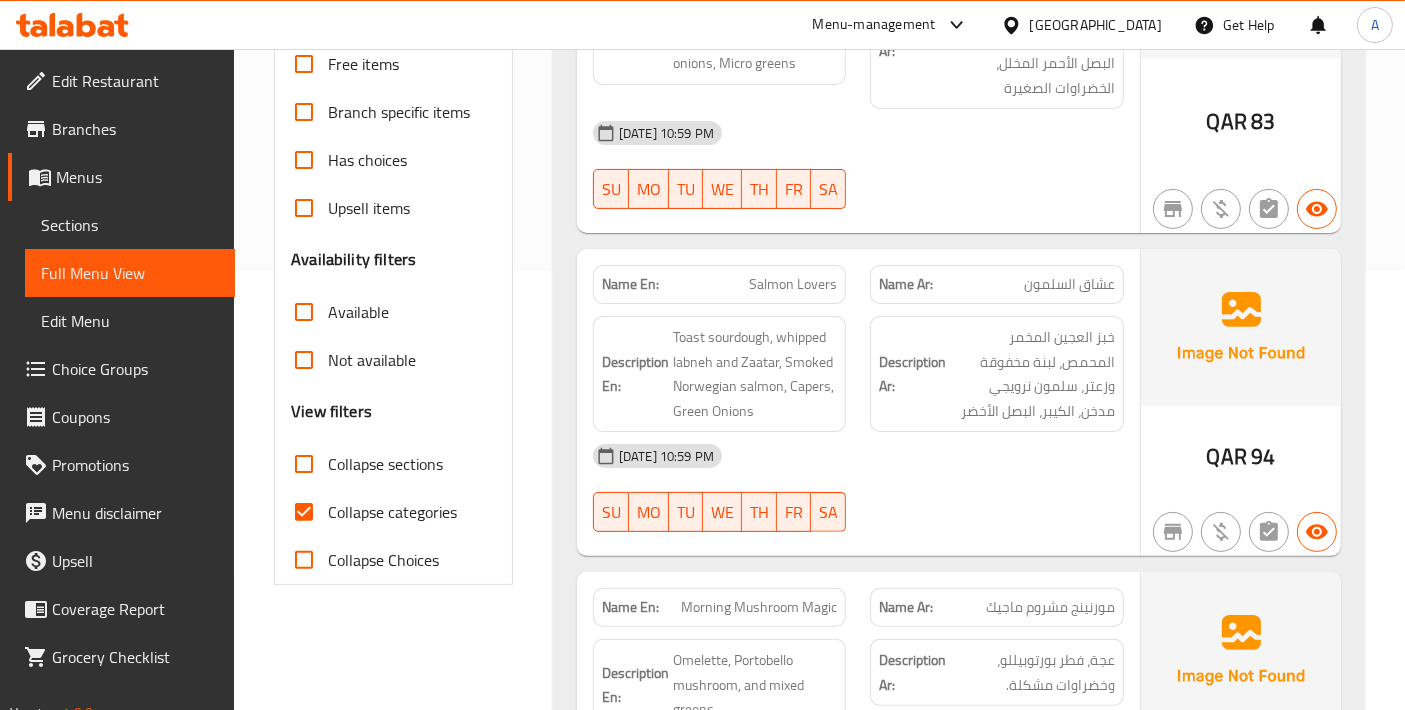 scroll, scrollTop: 444, scrollLeft: 0, axis: vertical 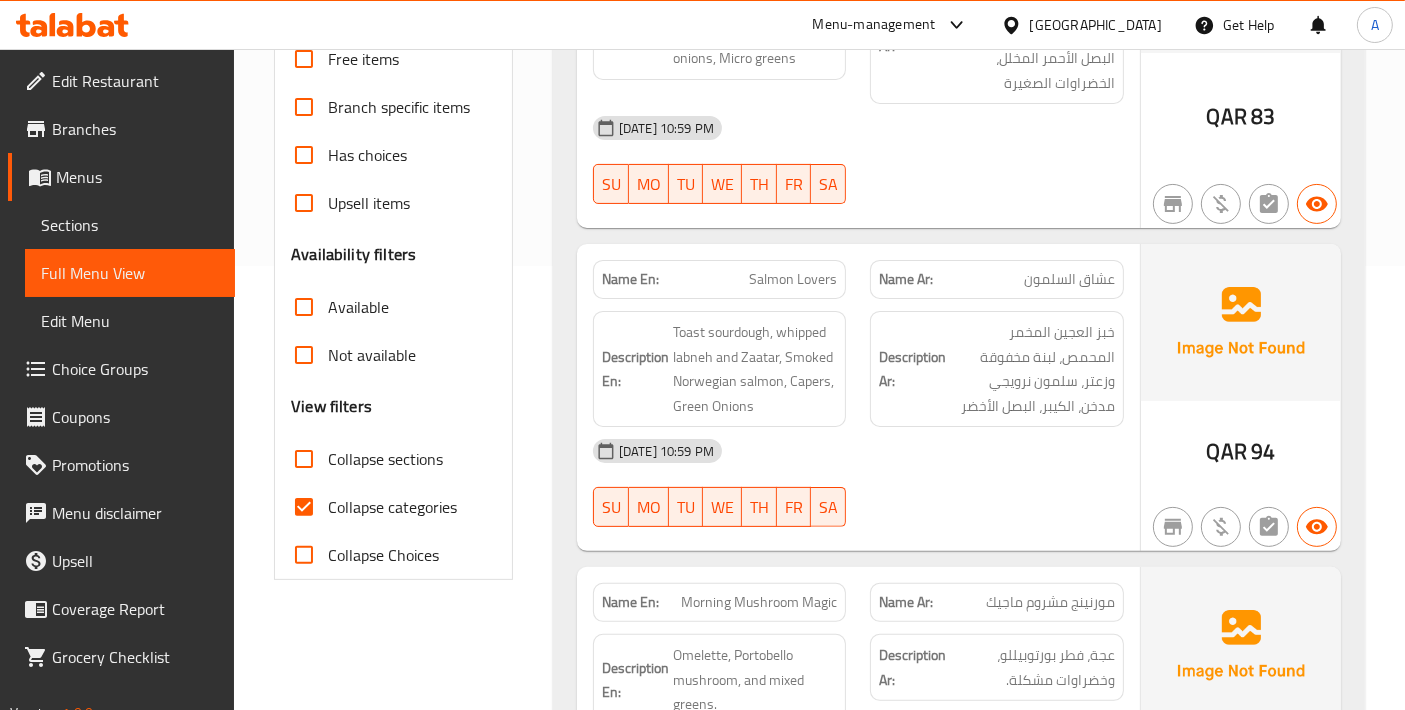 click on "Collapse categories" at bounding box center (304, 507) 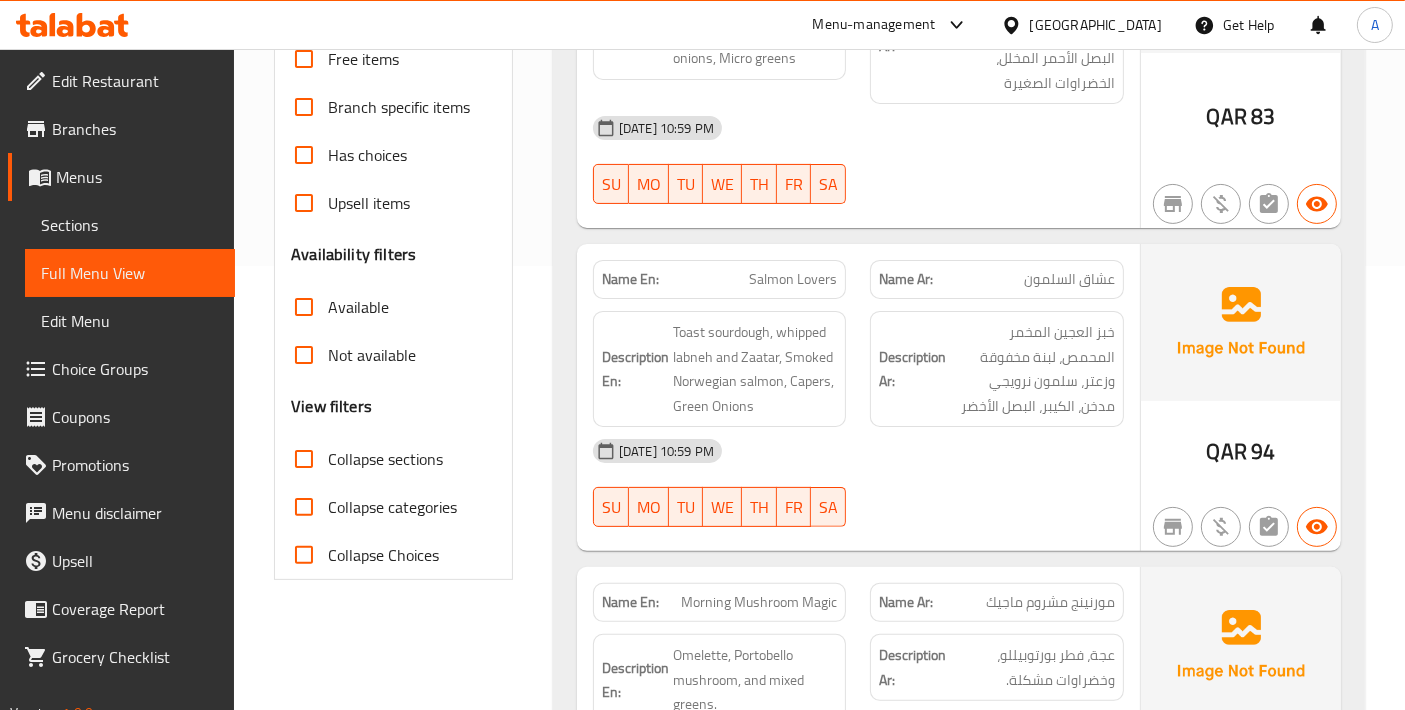 scroll, scrollTop: 0, scrollLeft: 0, axis: both 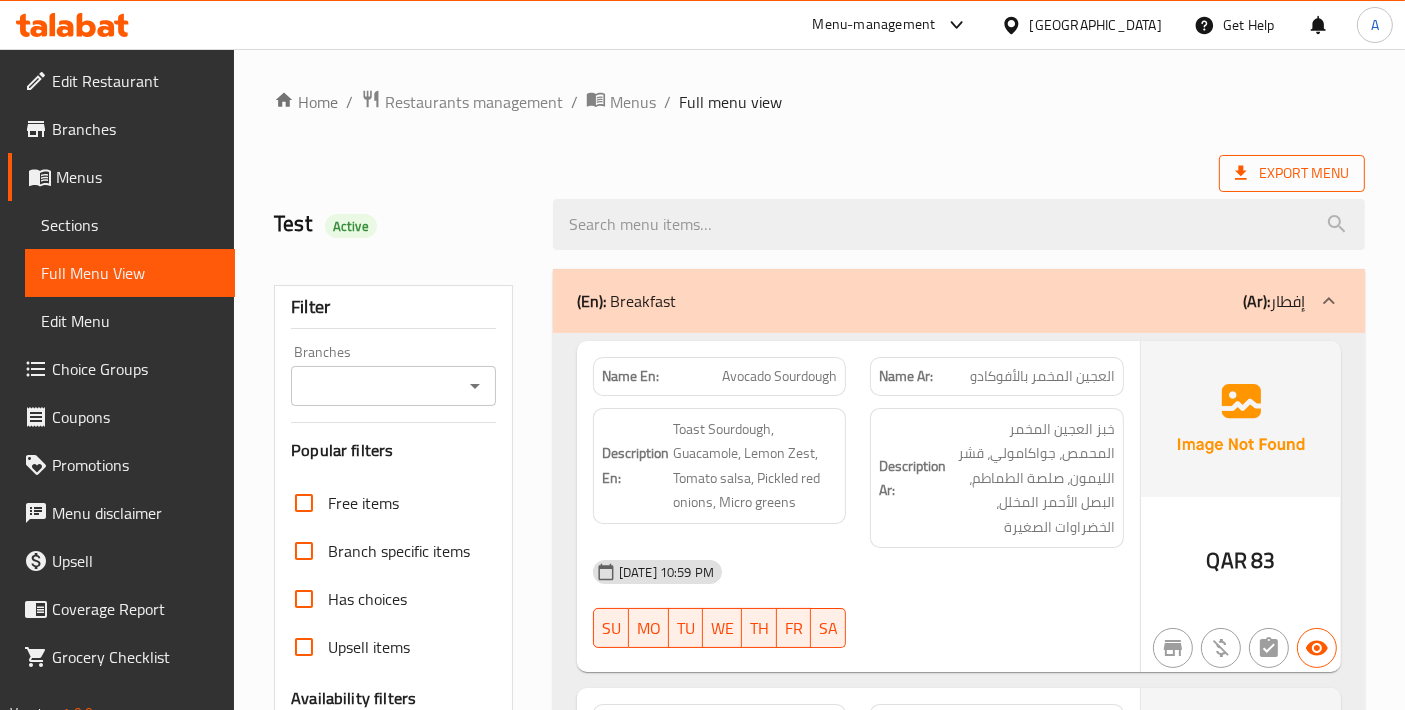 click 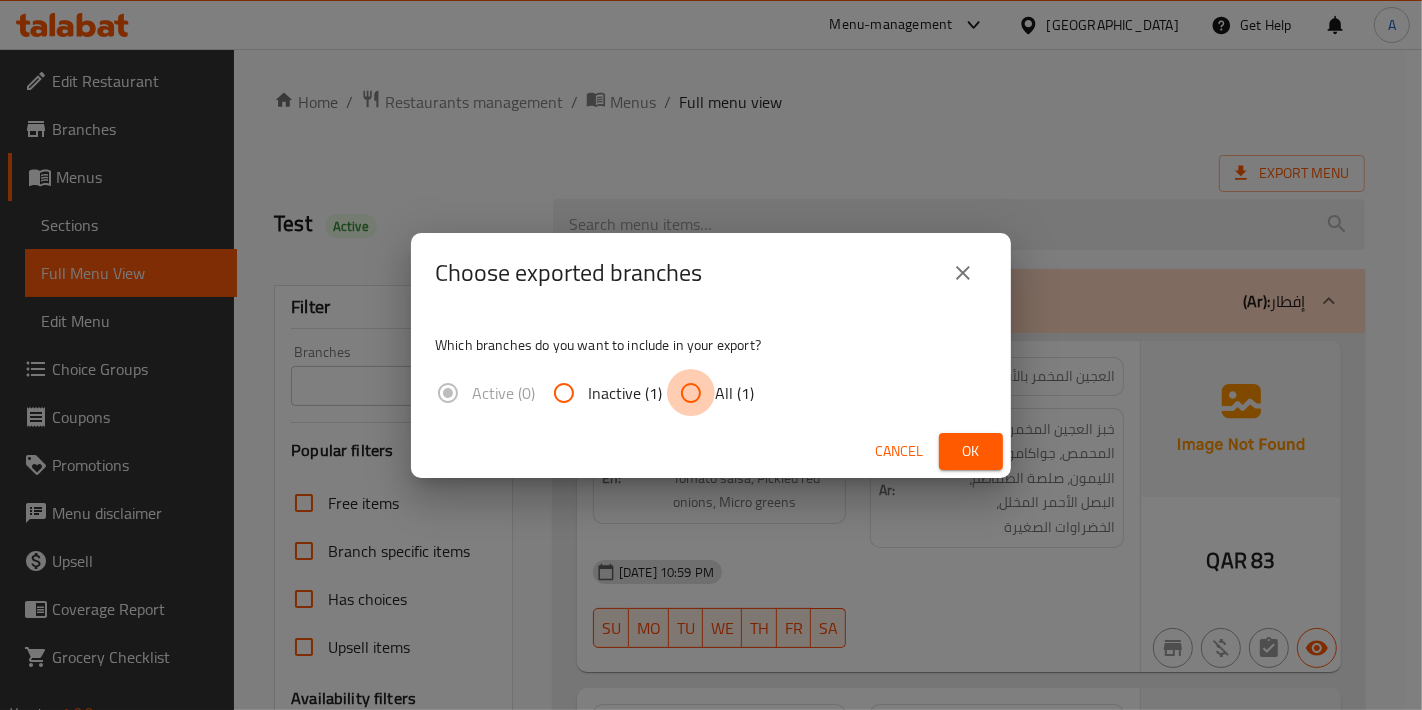 click on "All (1)" at bounding box center [691, 393] 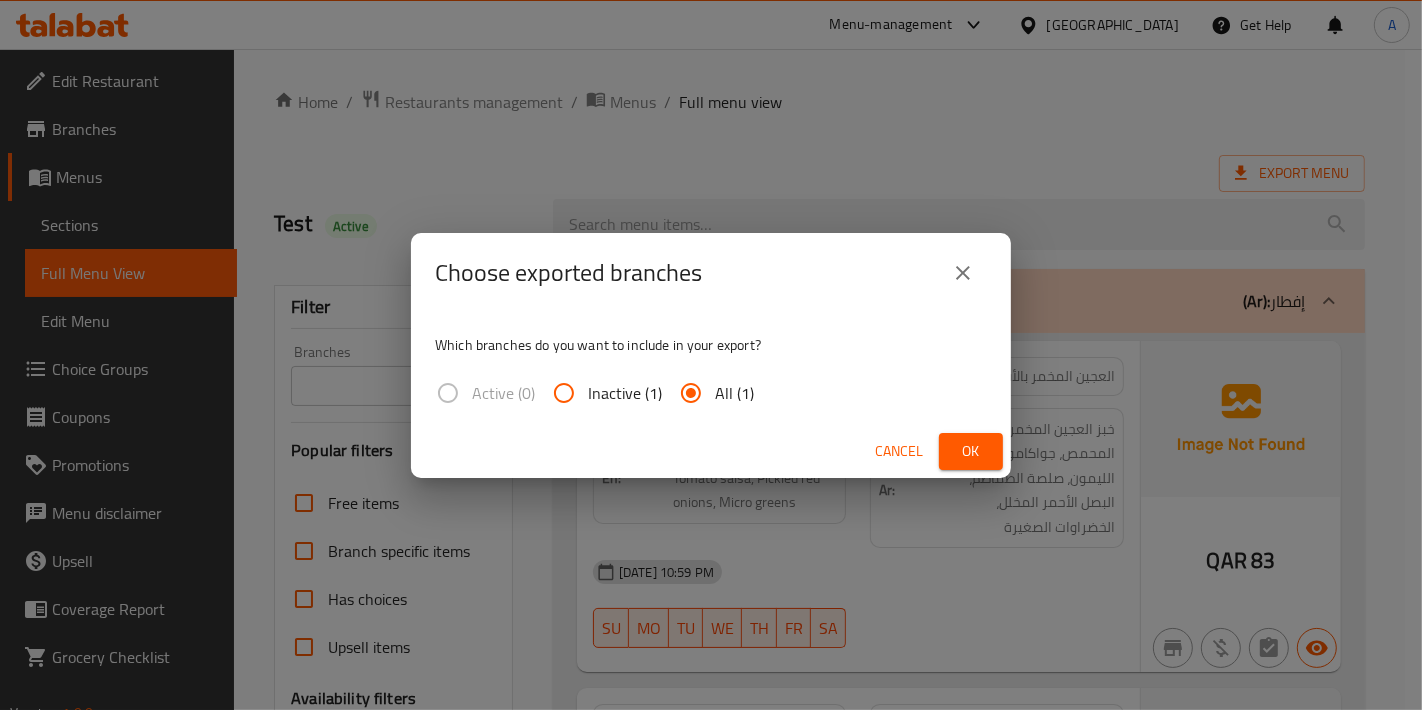click on "Ok" at bounding box center [971, 451] 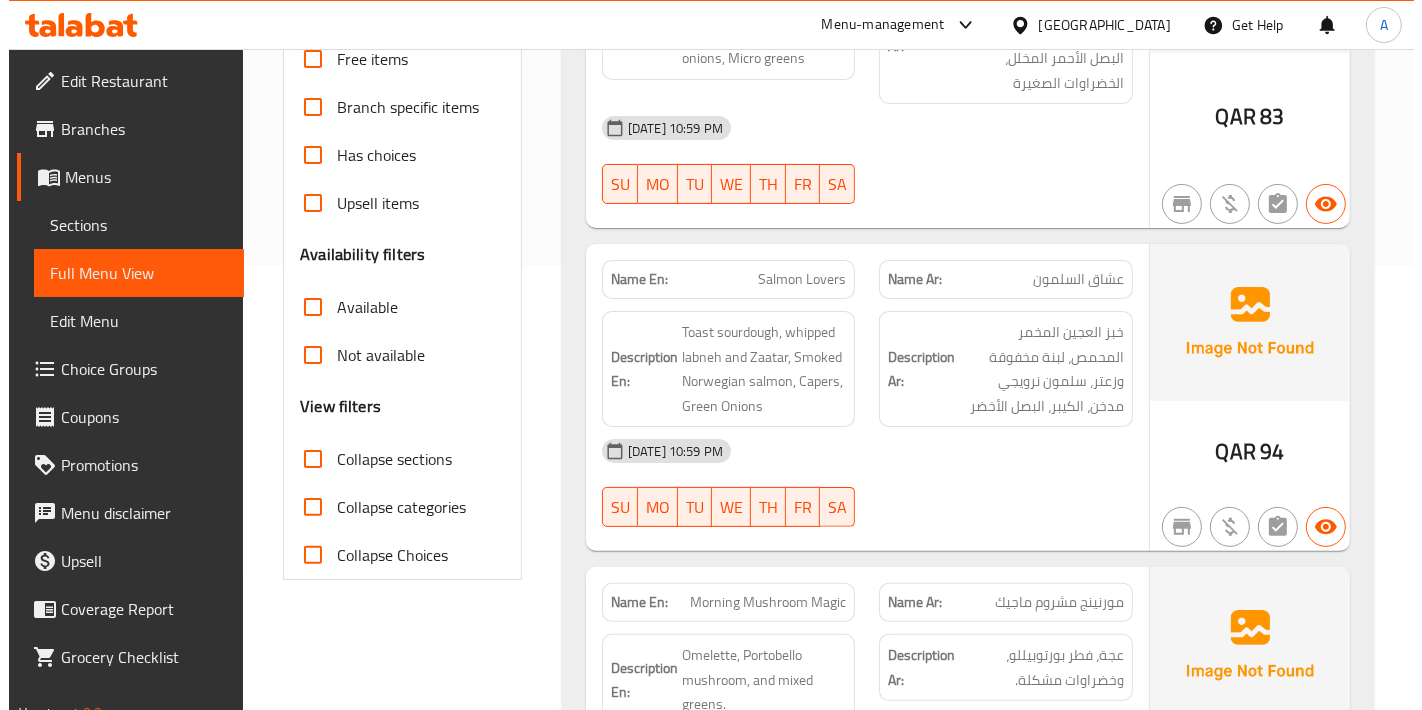 scroll, scrollTop: 0, scrollLeft: 0, axis: both 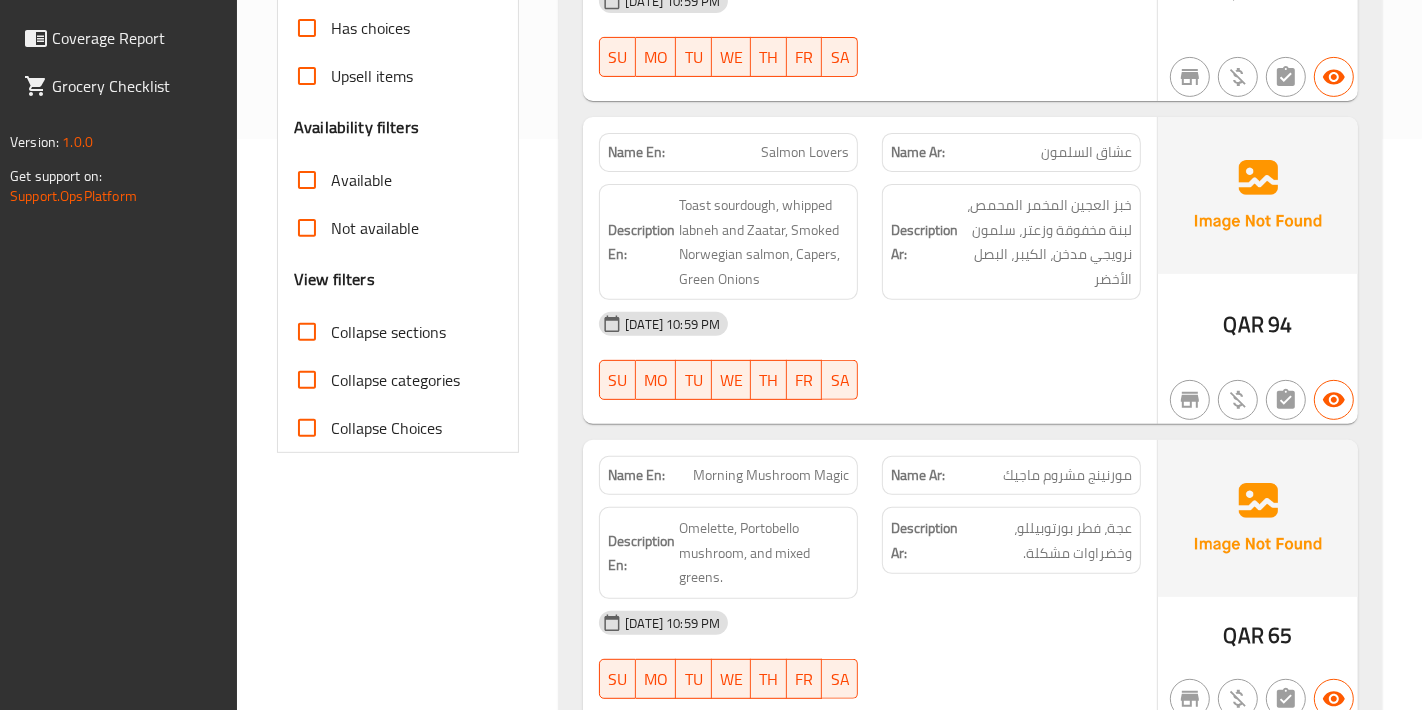 click on "Collapse sections" at bounding box center [307, 332] 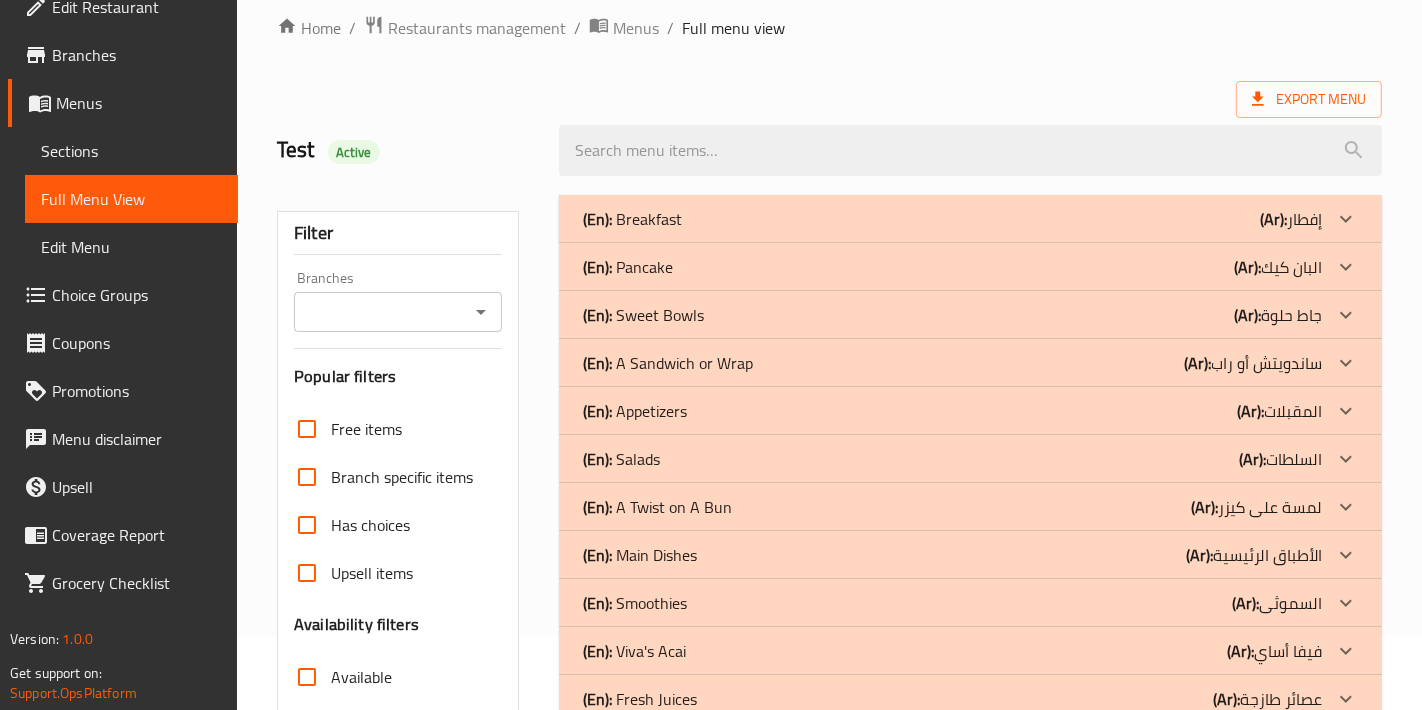 scroll, scrollTop: 0, scrollLeft: 0, axis: both 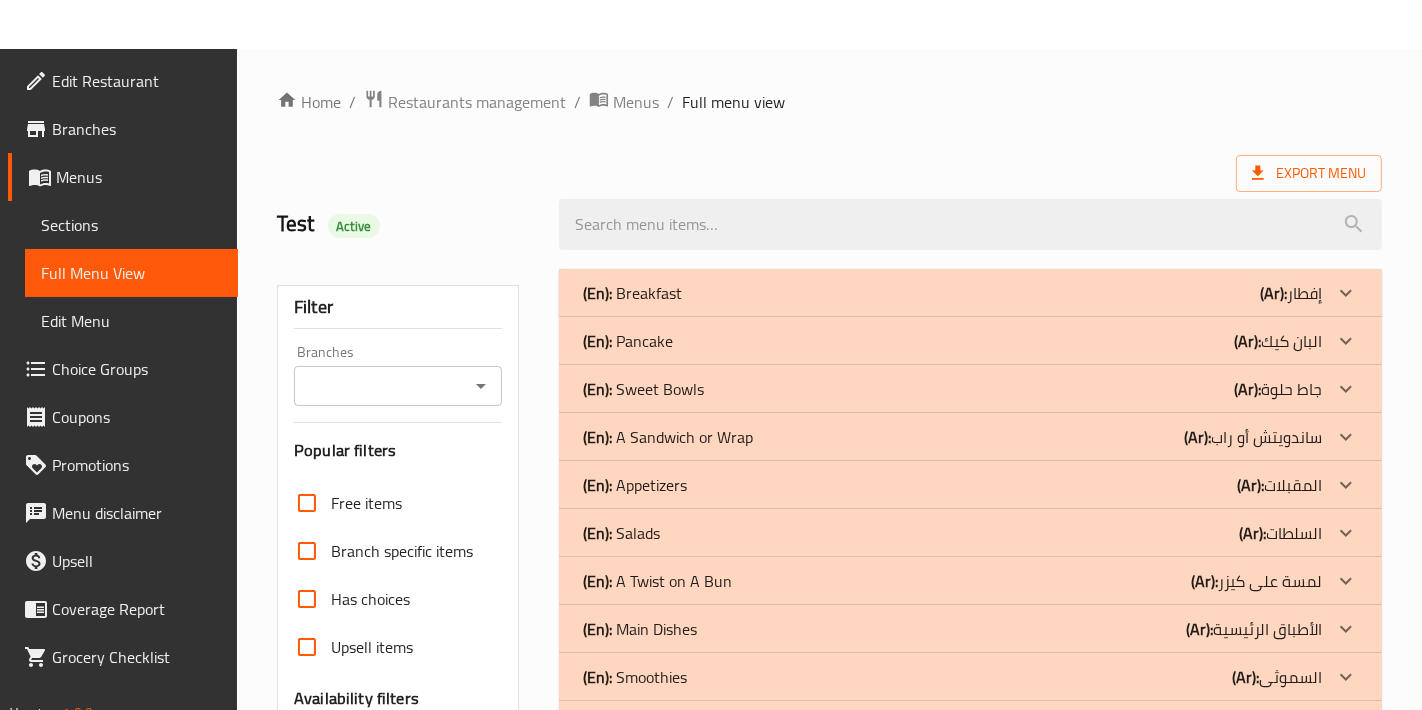 click on "(Ar):" at bounding box center (1273, 293) 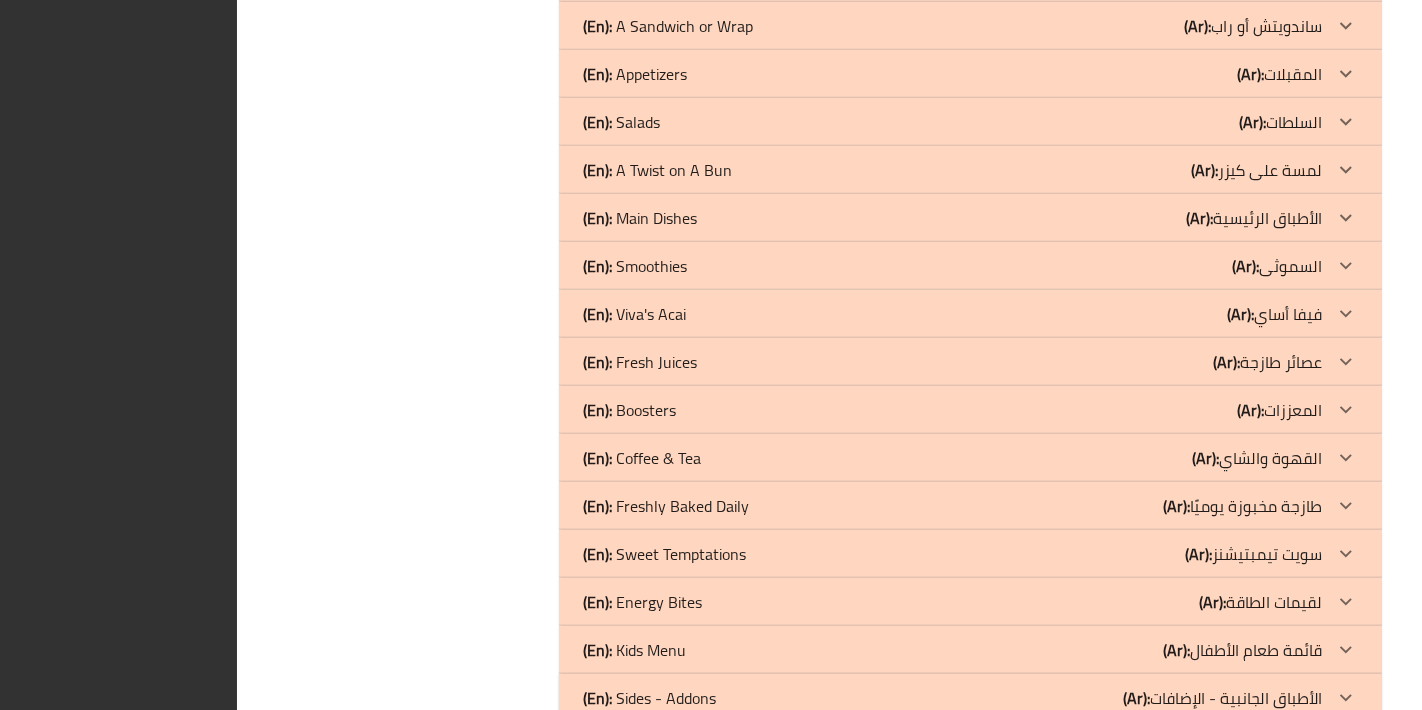 scroll, scrollTop: 1937, scrollLeft: 0, axis: vertical 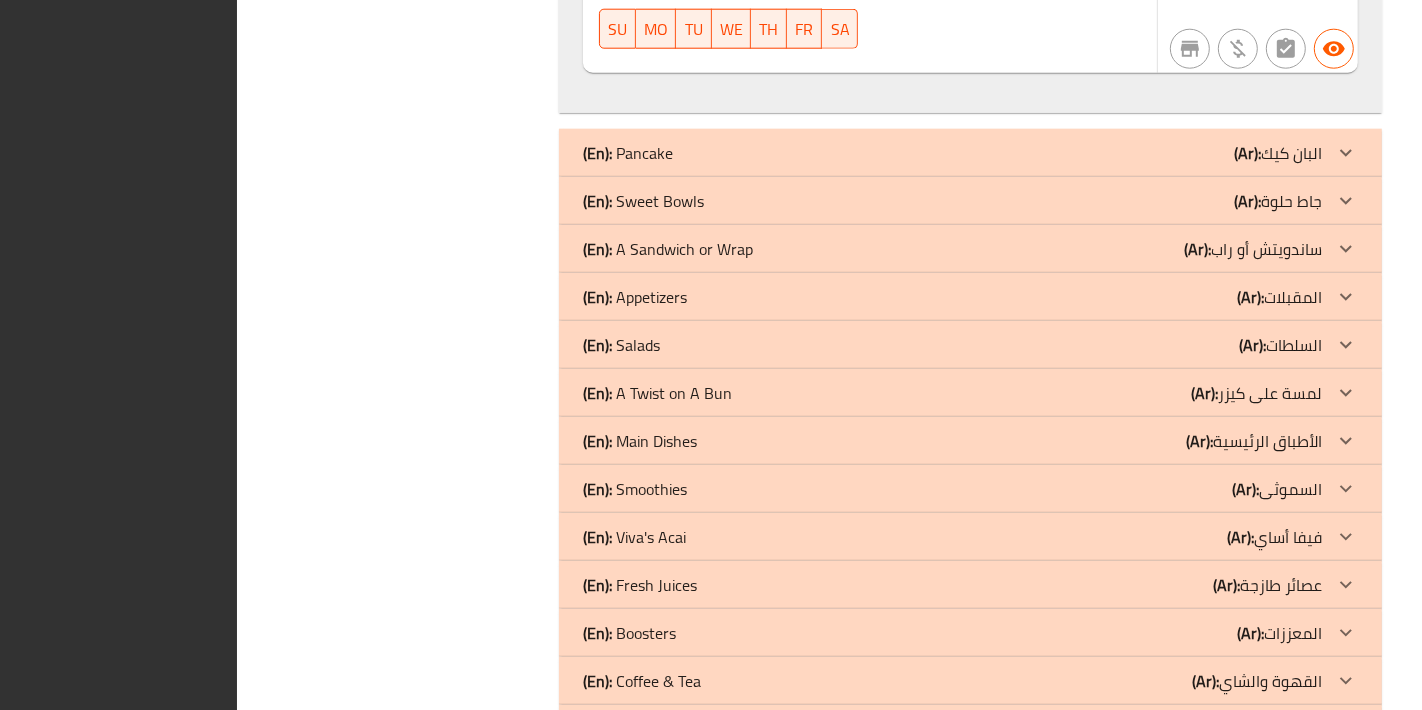 click on "(En):   A Twist on A Bun (Ar): لمسة على كيزر" at bounding box center [952, -1636] 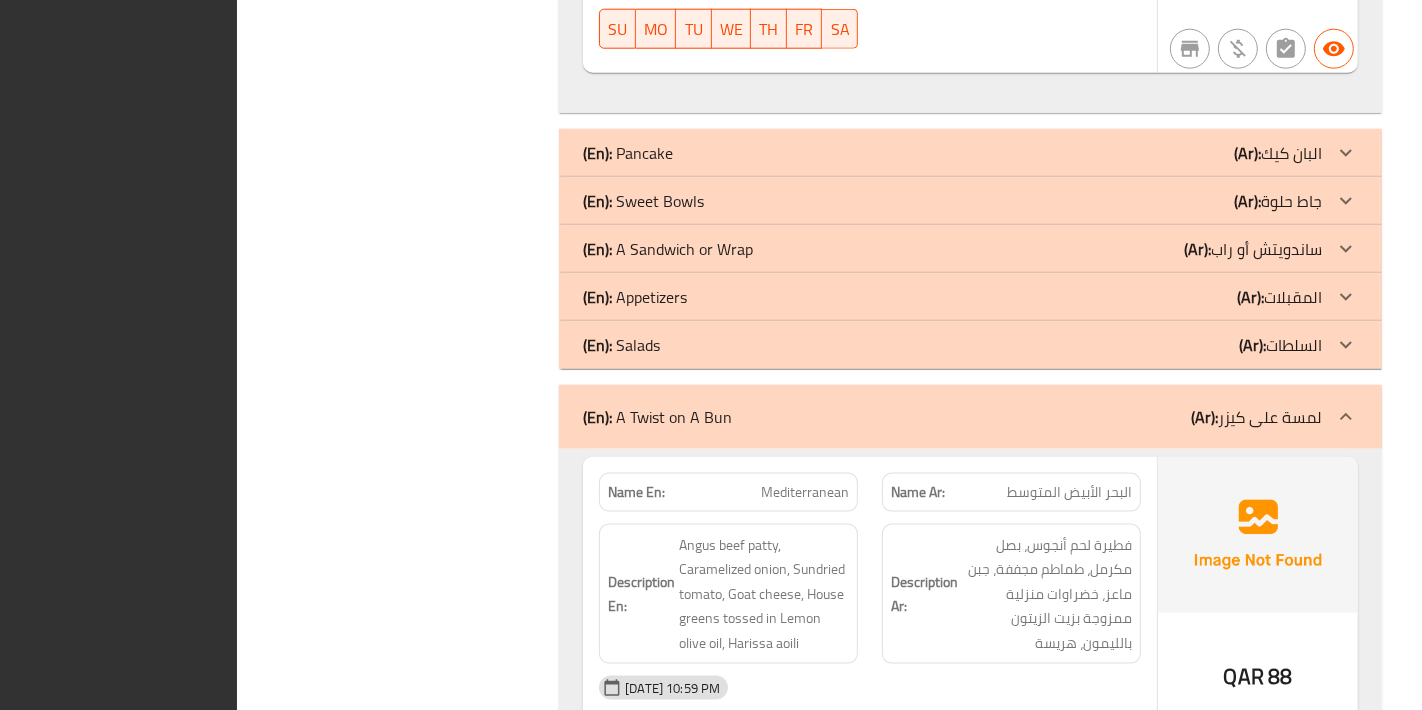 click on "(En):   Salads (Ar): السلطات" at bounding box center (970, -1636) 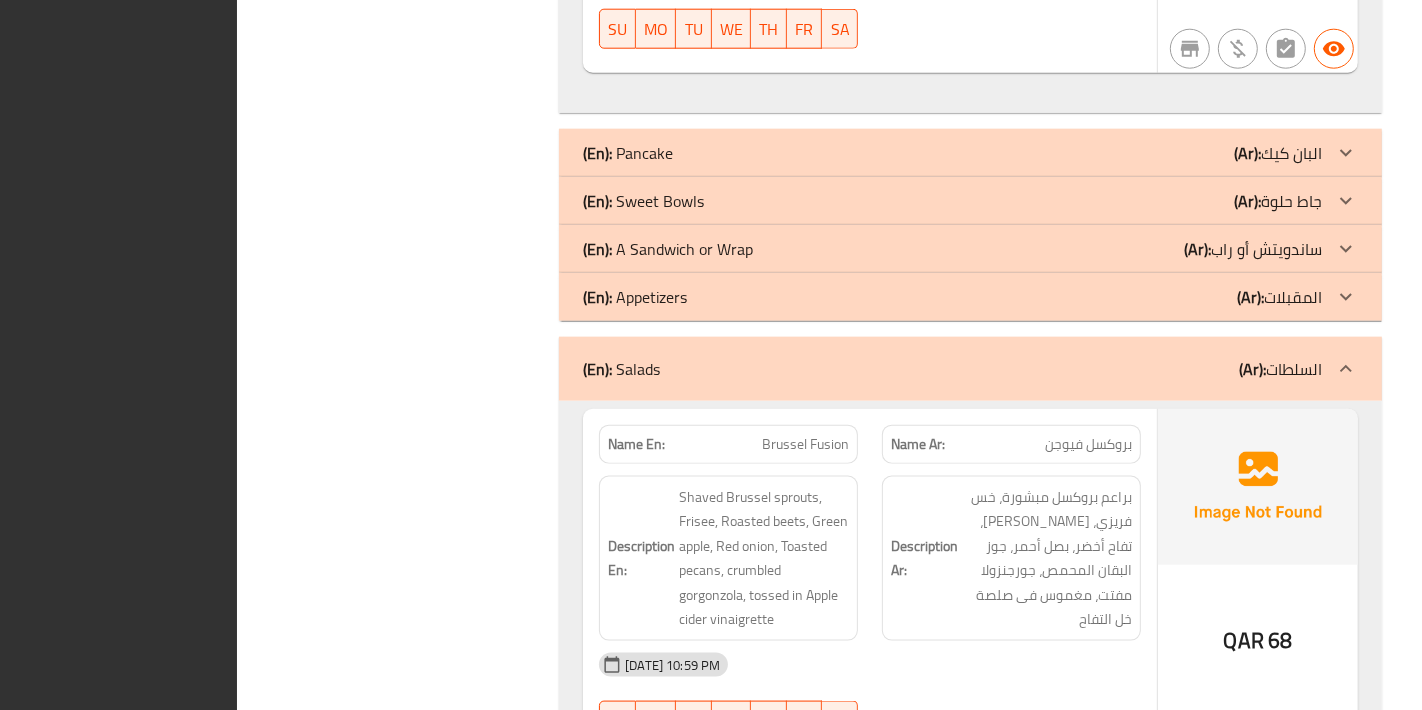 click on "(En):   Appetizers (Ar): المقبلات" at bounding box center (952, -1636) 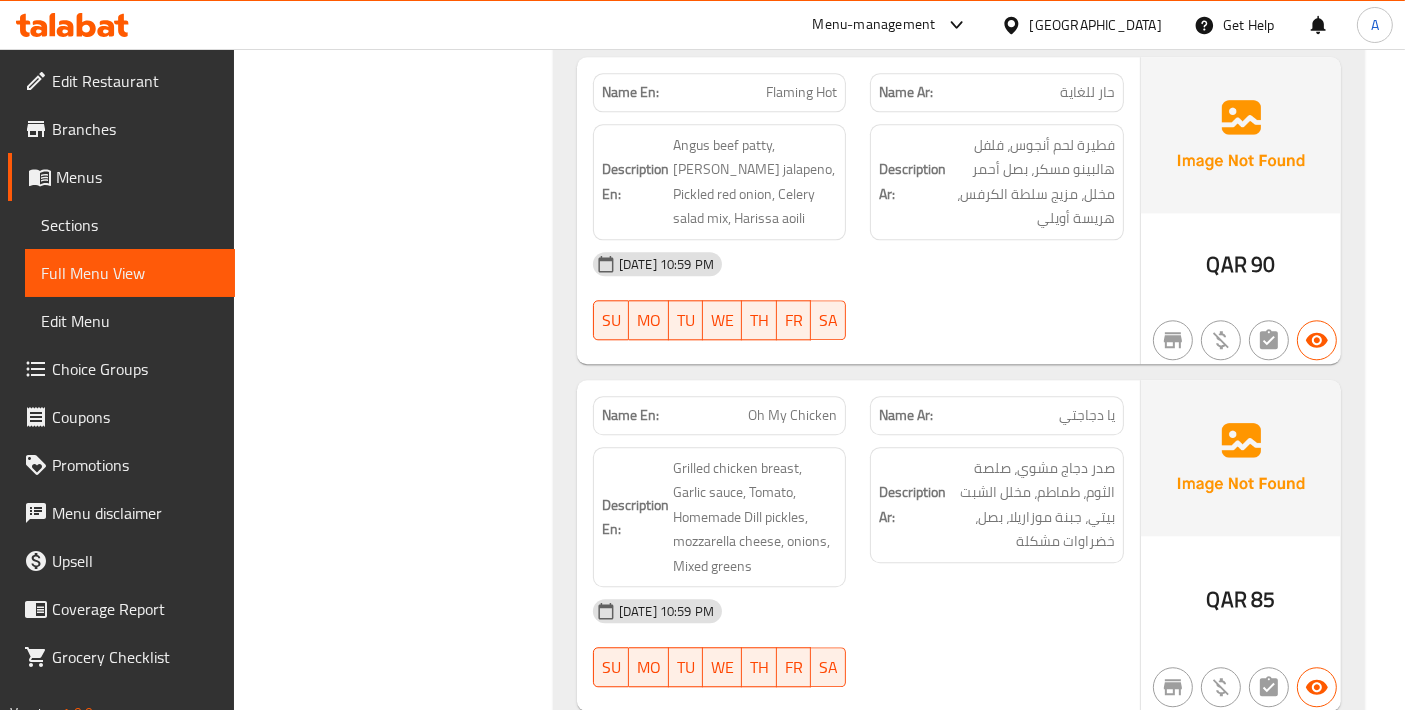 scroll, scrollTop: 12068, scrollLeft: 0, axis: vertical 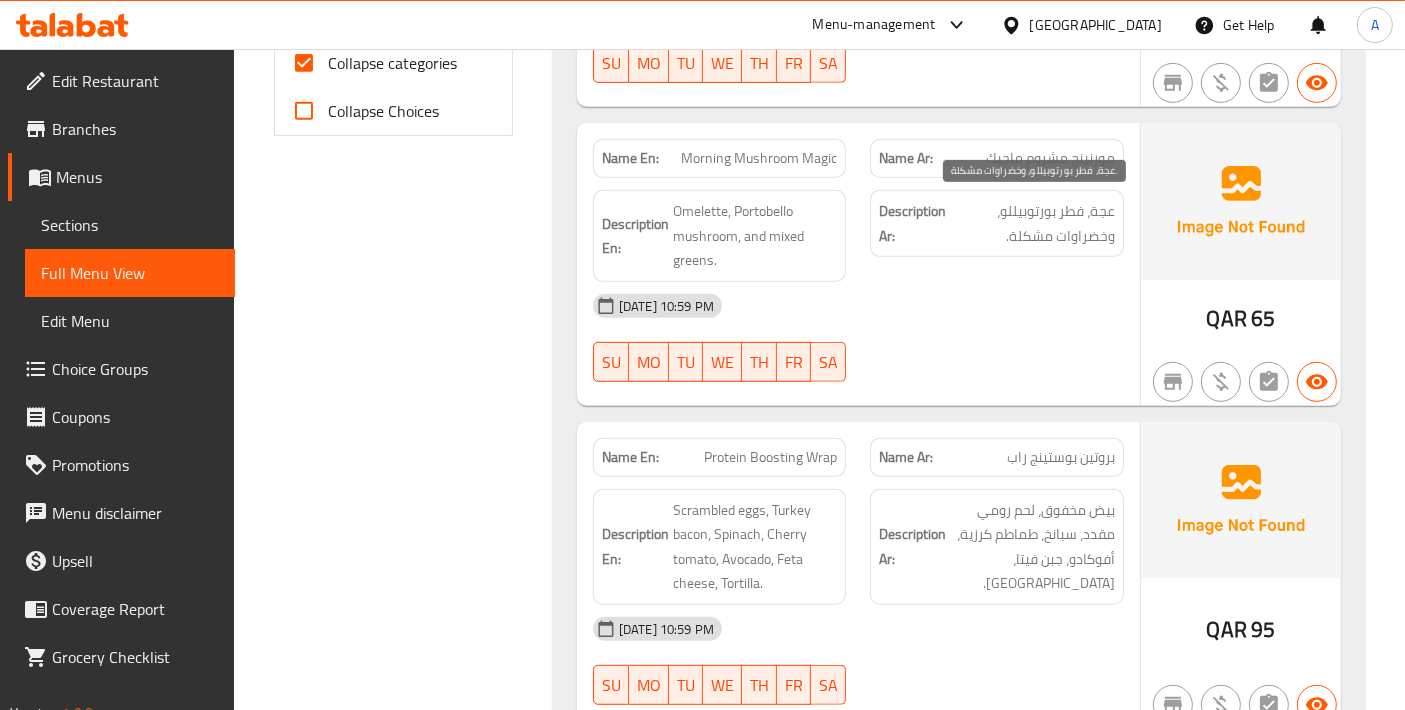 click on "عجة، فطر بورتوبيللو، وخضراوات مشكلة." at bounding box center (1032, 223) 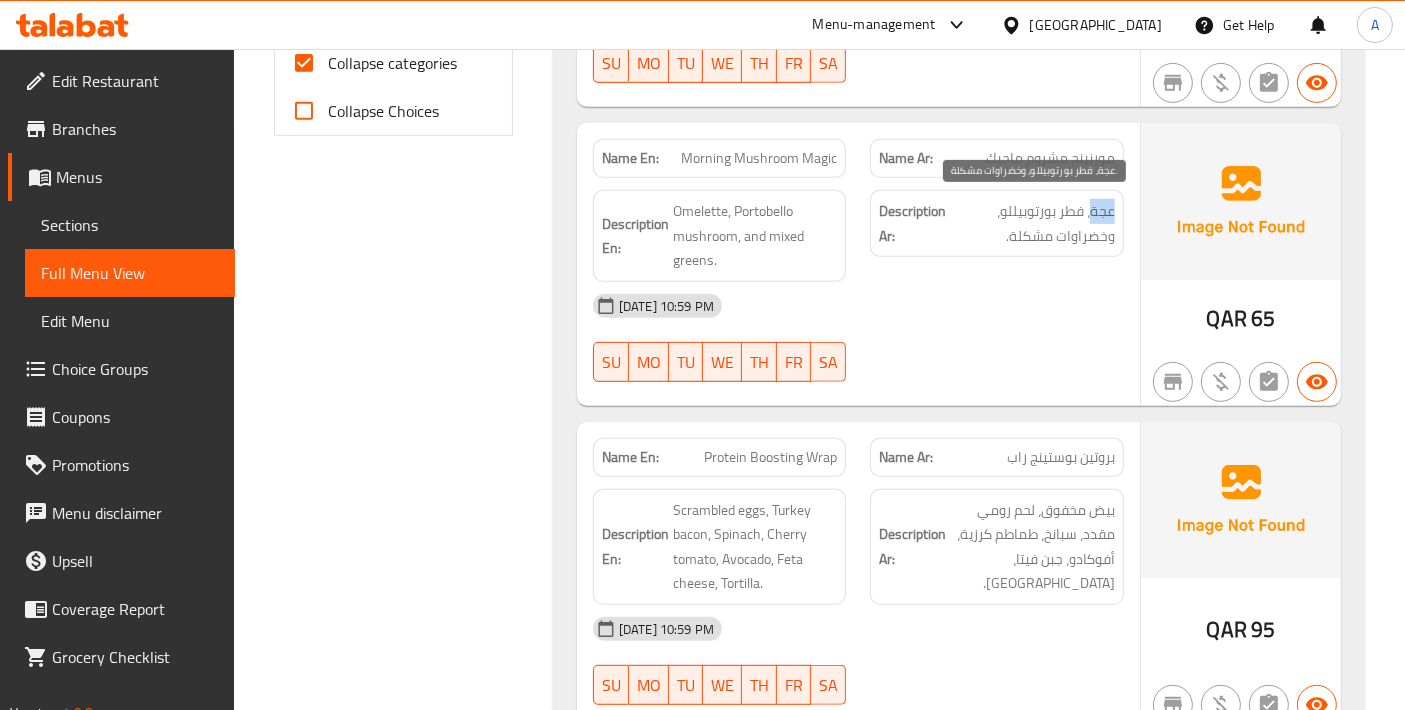 click on "عجة، فطر بورتوبيللو، وخضراوات مشكلة." at bounding box center (1032, 223) 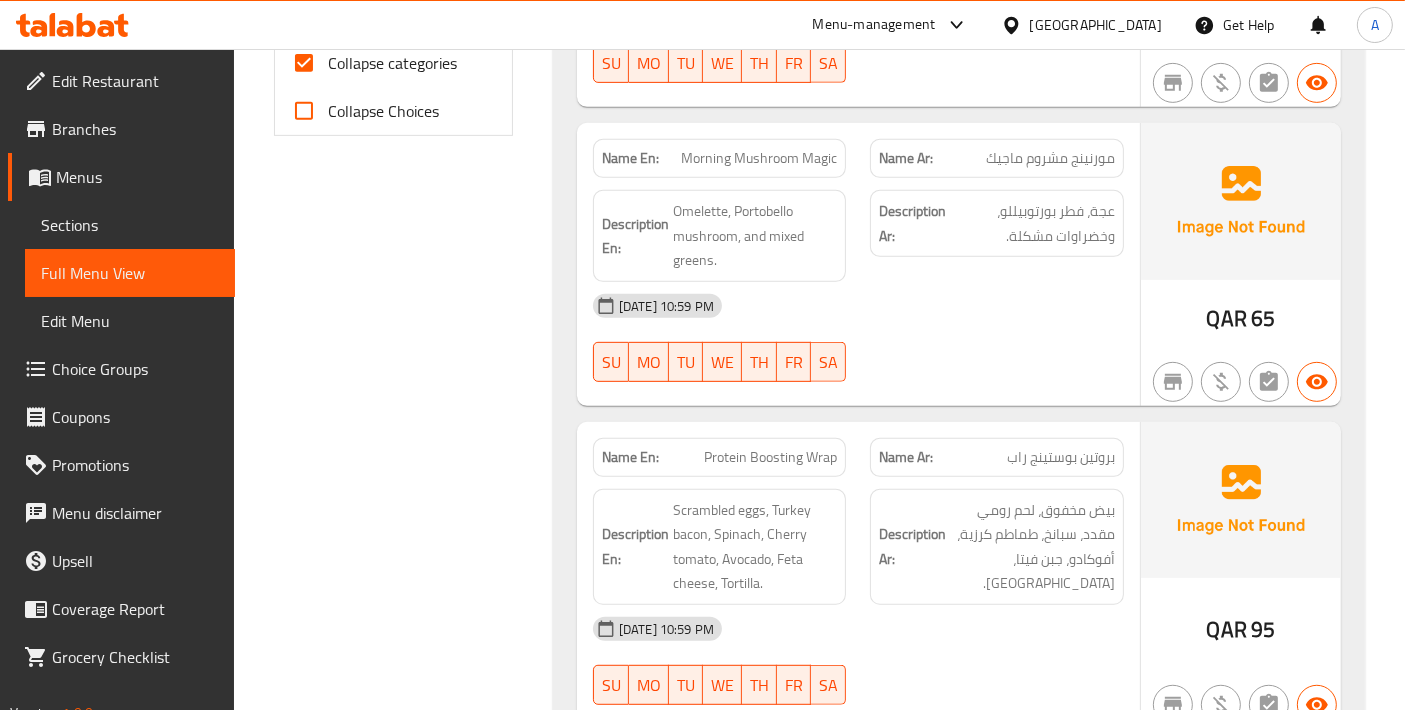 click on "Morning Mushroom Magic" at bounding box center (759, 158) 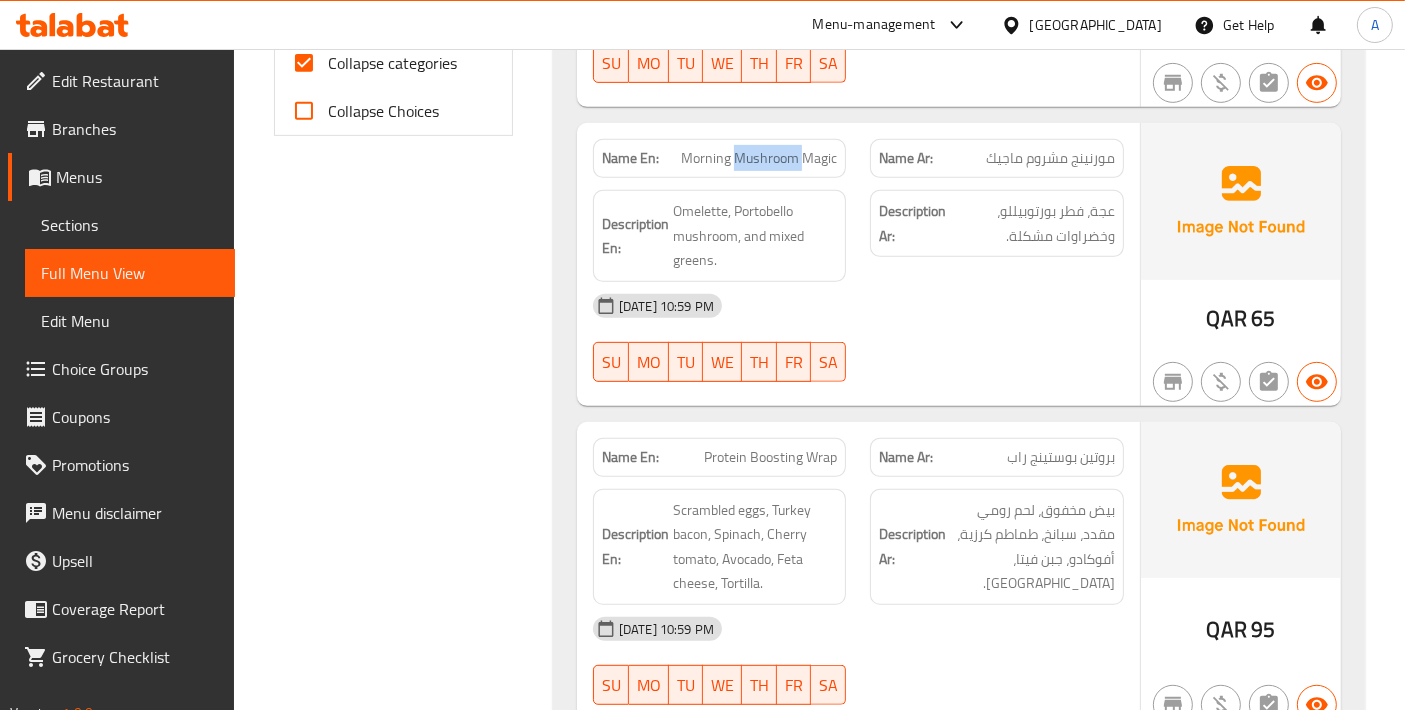 click on "Morning Mushroom Magic" at bounding box center (759, 158) 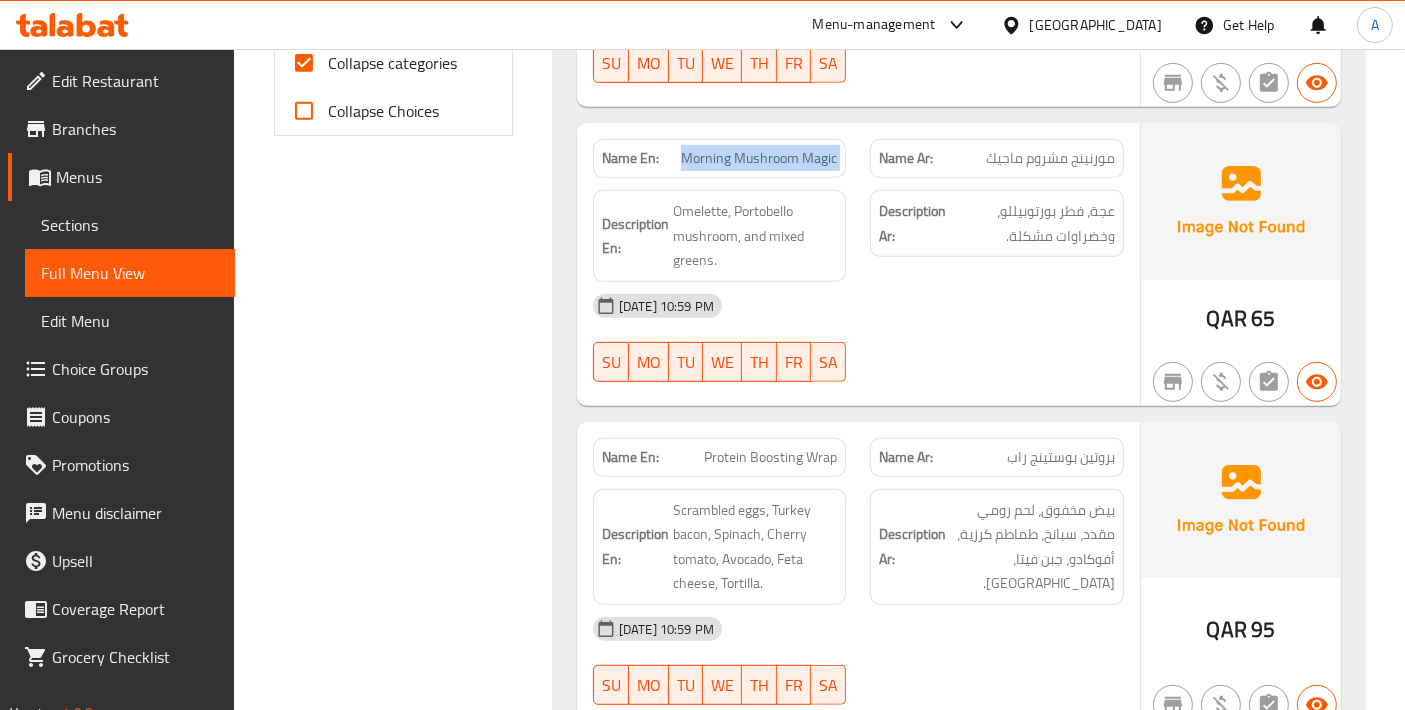 click on "Morning Mushroom Magic" at bounding box center (759, 158) 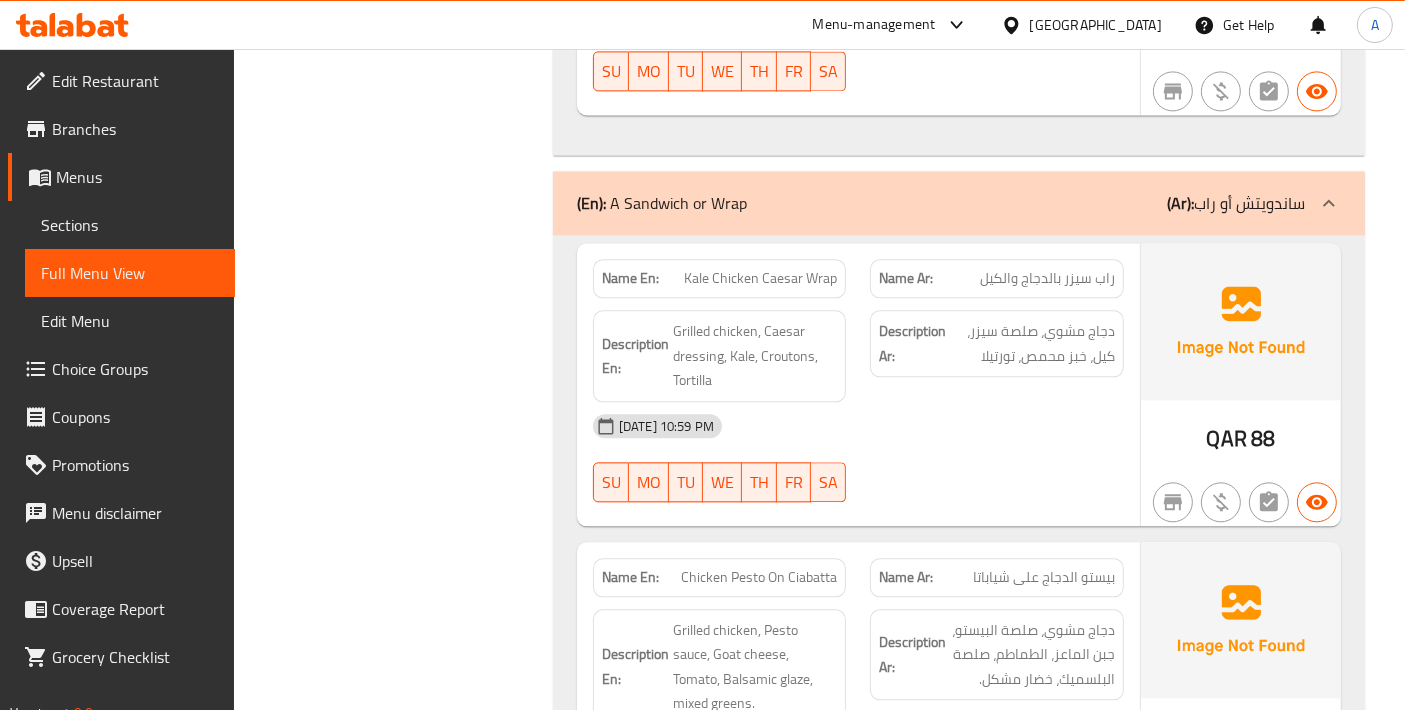 scroll, scrollTop: 4444, scrollLeft: 0, axis: vertical 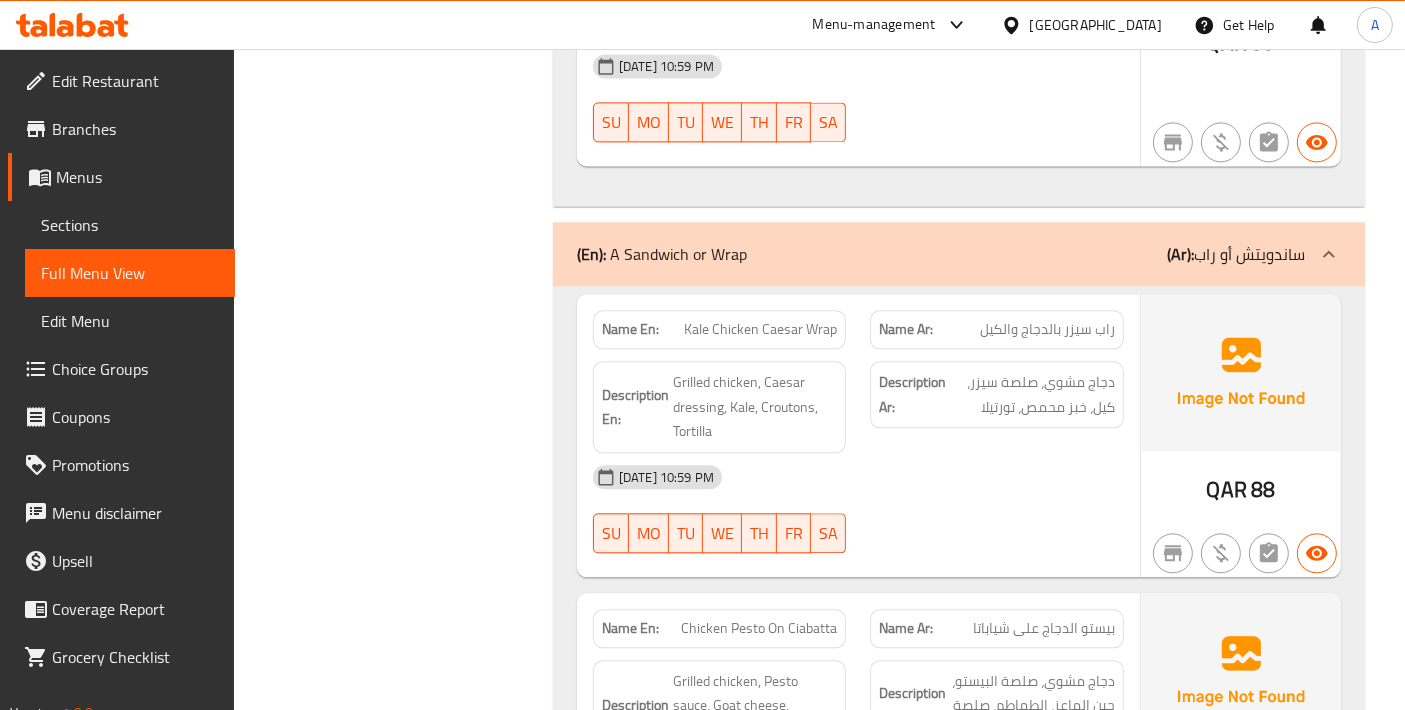 click on "Chicken Pesto On Ciabatta" at bounding box center [793, -3721] 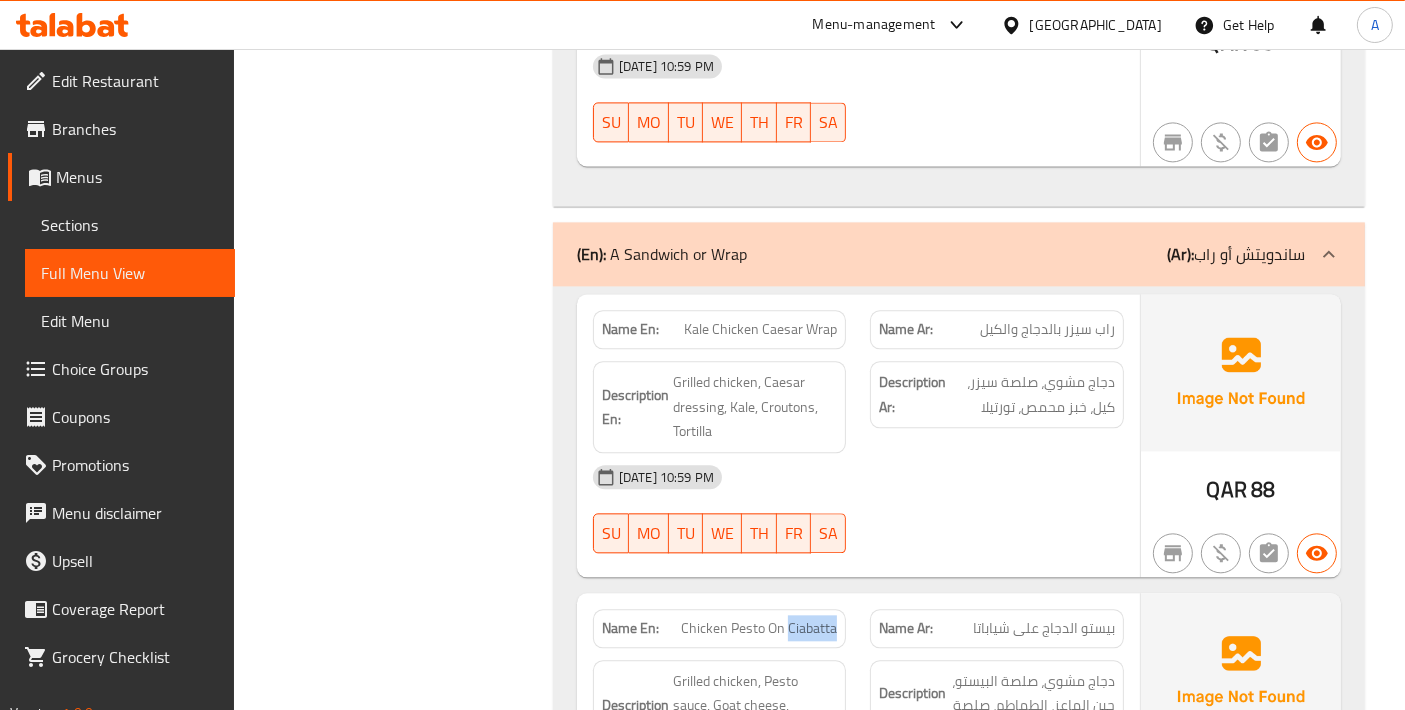 click on "Chicken Pesto On Ciabatta" at bounding box center [793, -3721] 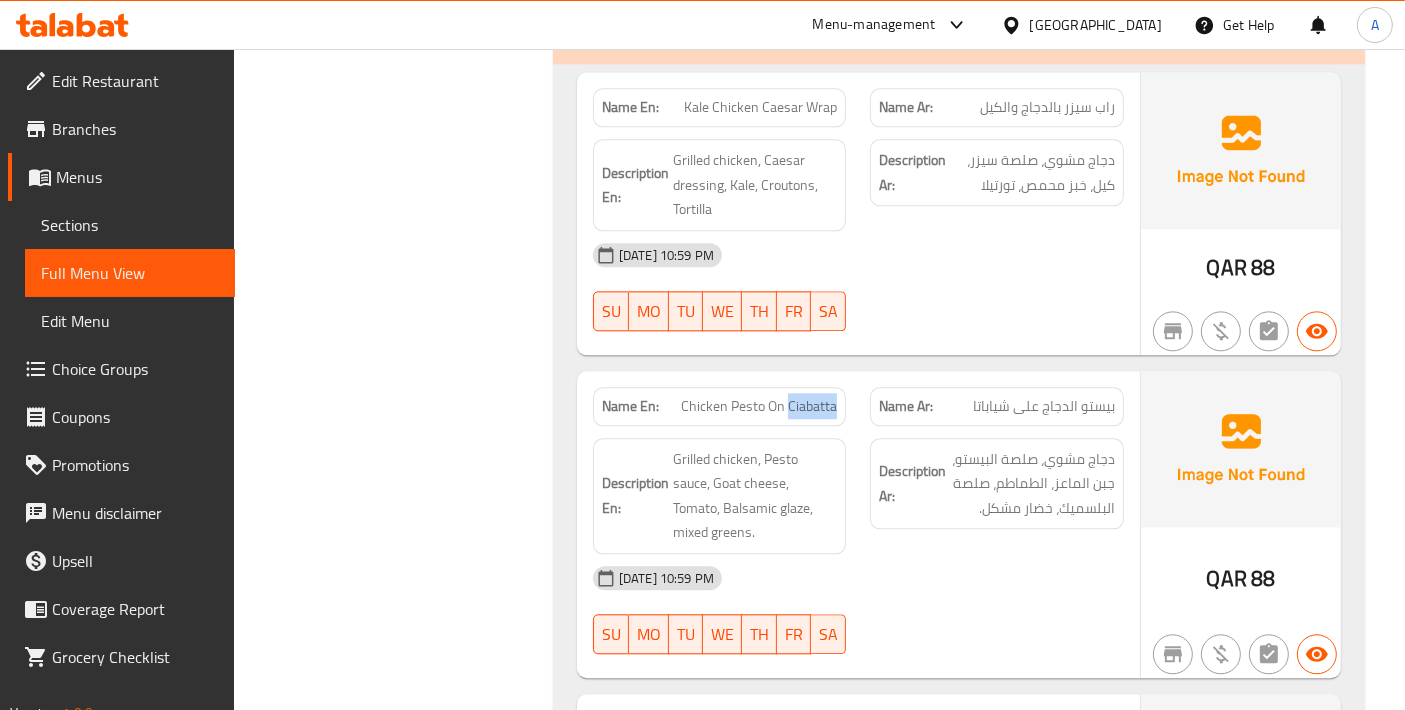 scroll, scrollTop: 4888, scrollLeft: 0, axis: vertical 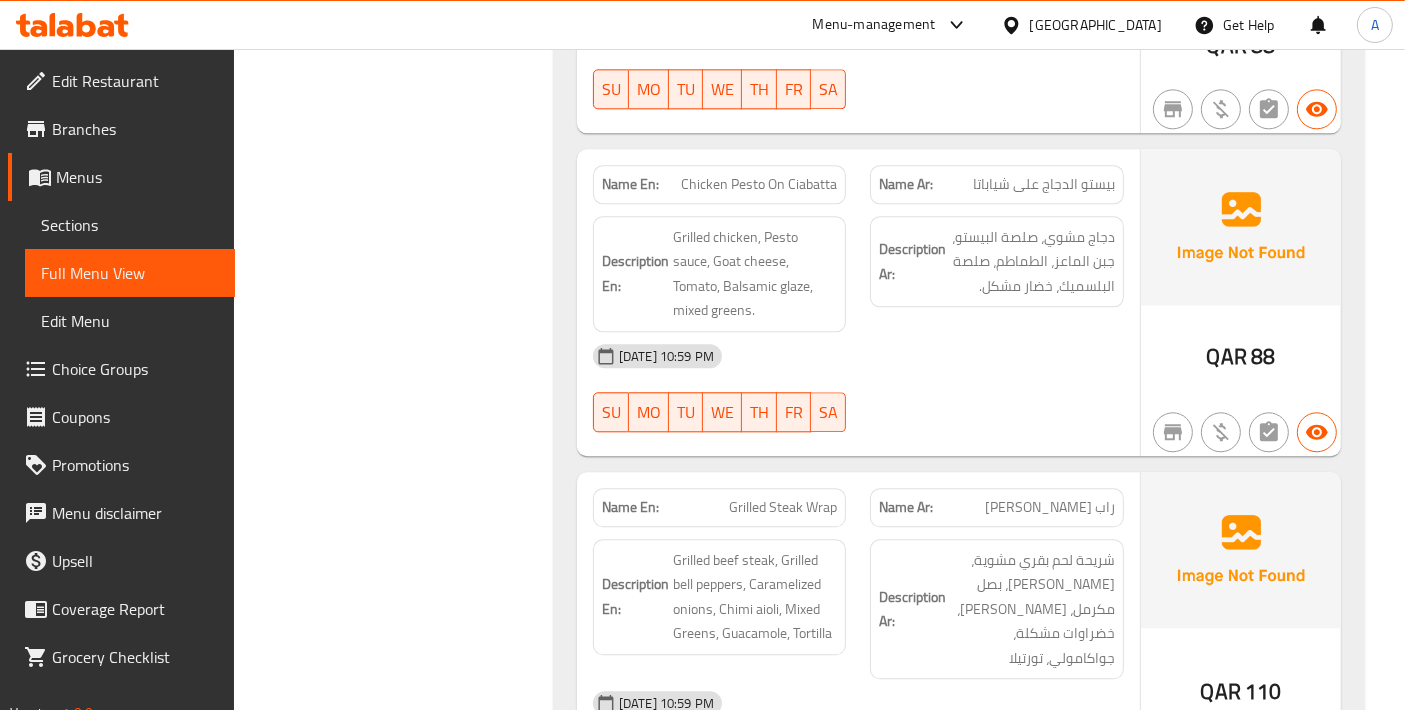 click on "Name En: Chicken Pesto On Ciabatta" at bounding box center (720, -4165) 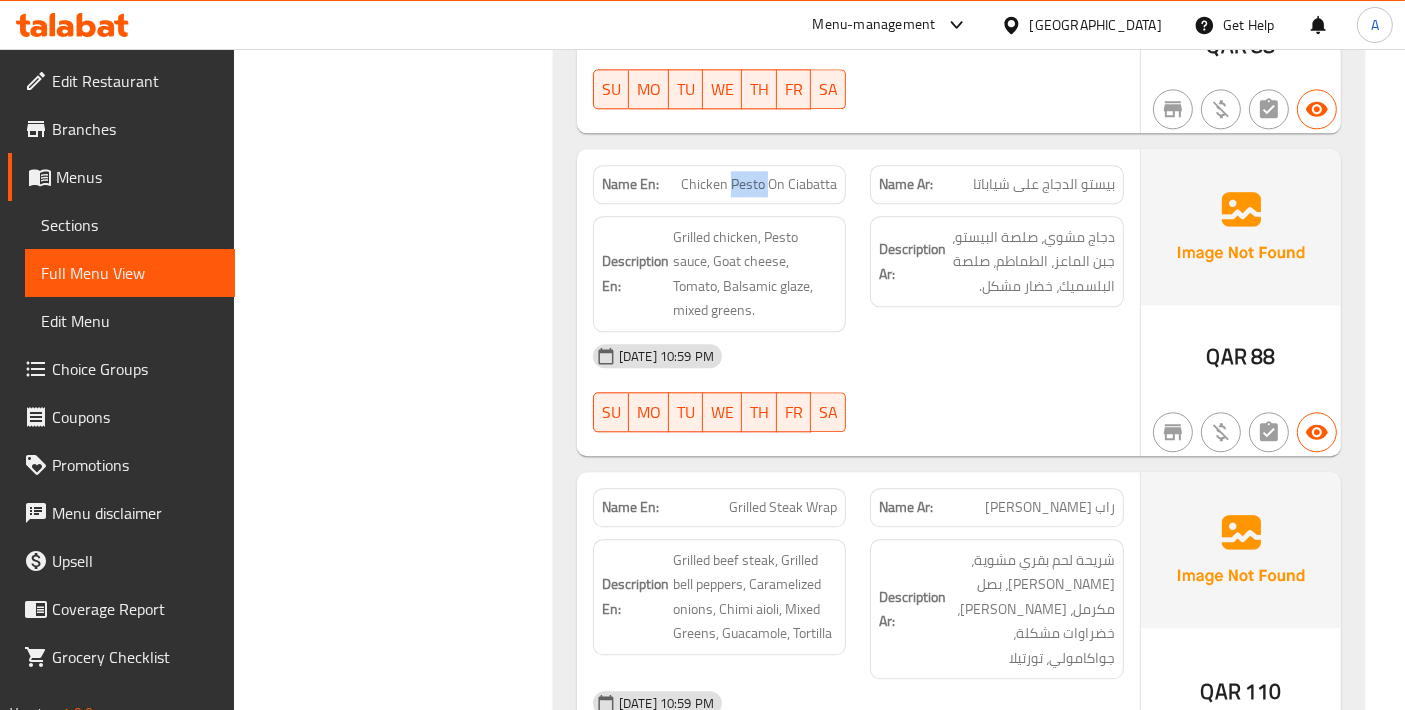 click on "Name En: Chicken Pesto On Ciabatta" at bounding box center [720, -4165] 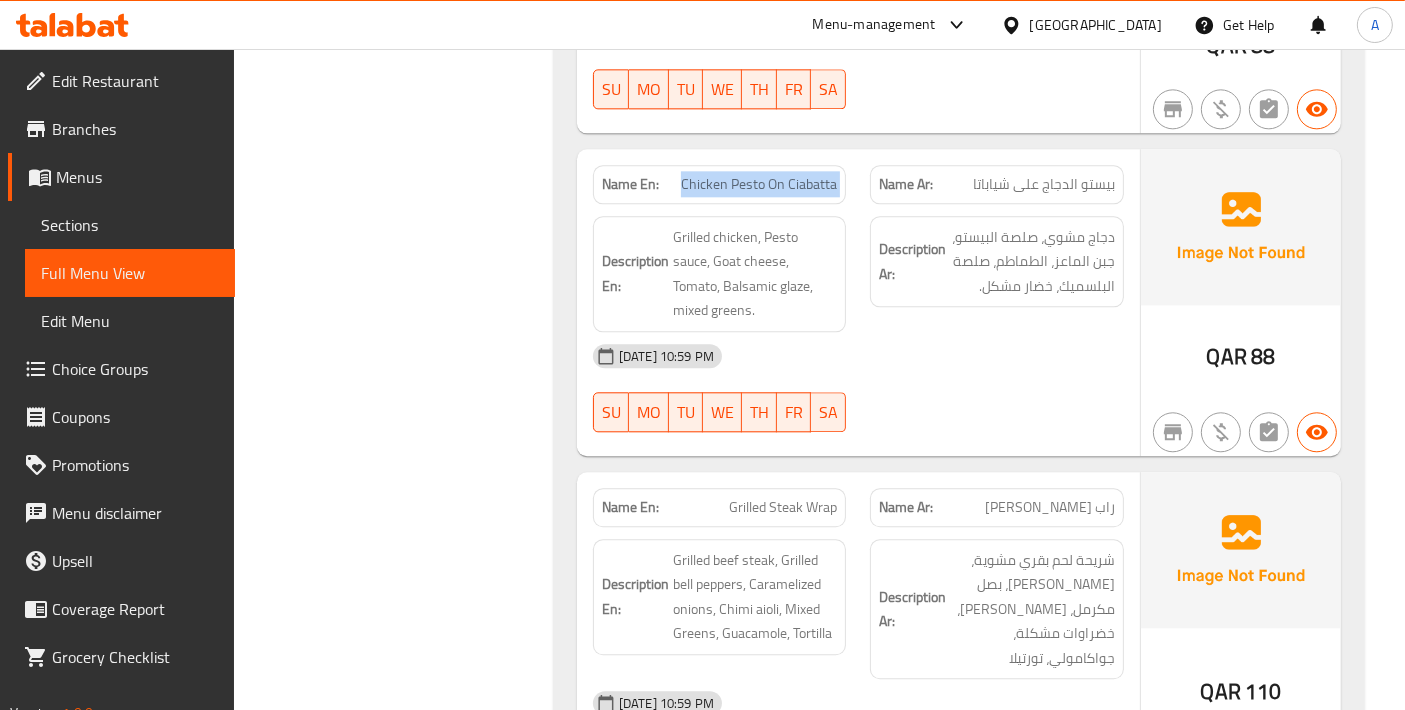 click on "Name En: Chicken Pesto On Ciabatta" at bounding box center (720, -4165) 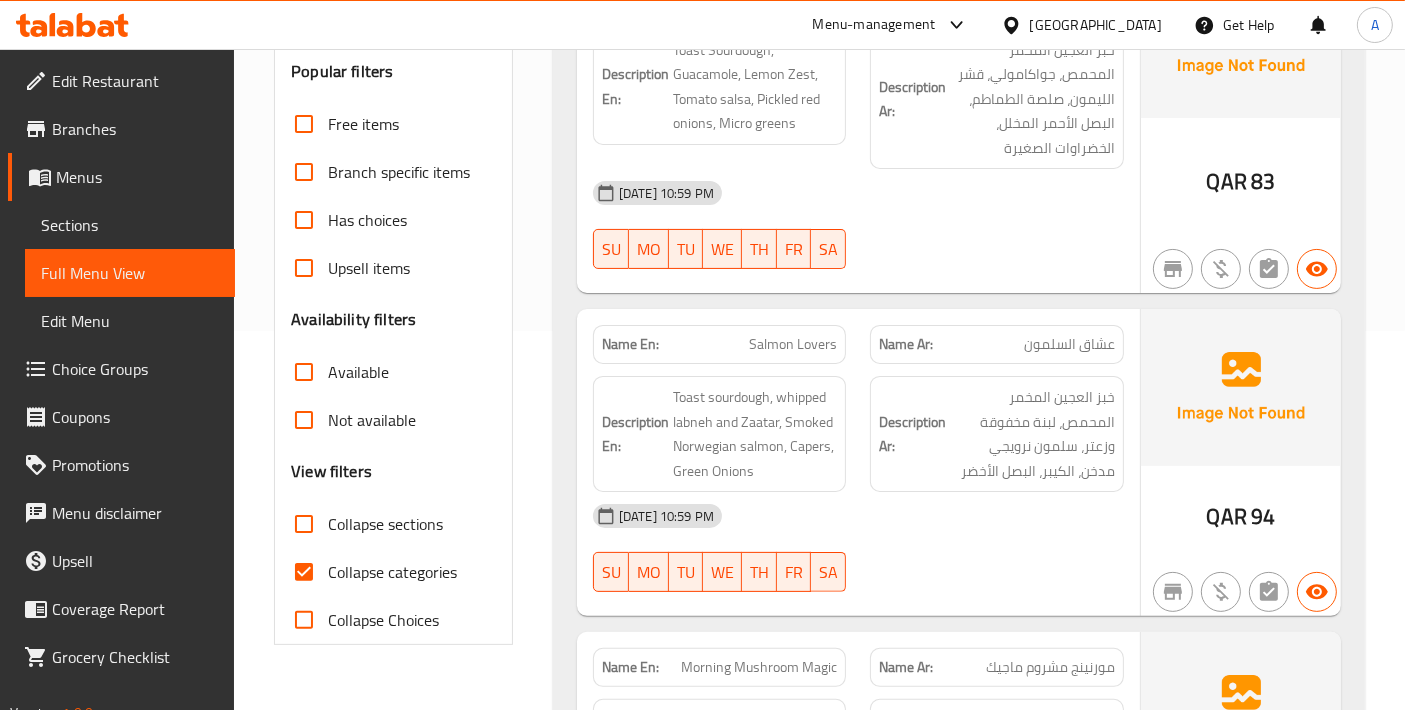 scroll, scrollTop: 444, scrollLeft: 0, axis: vertical 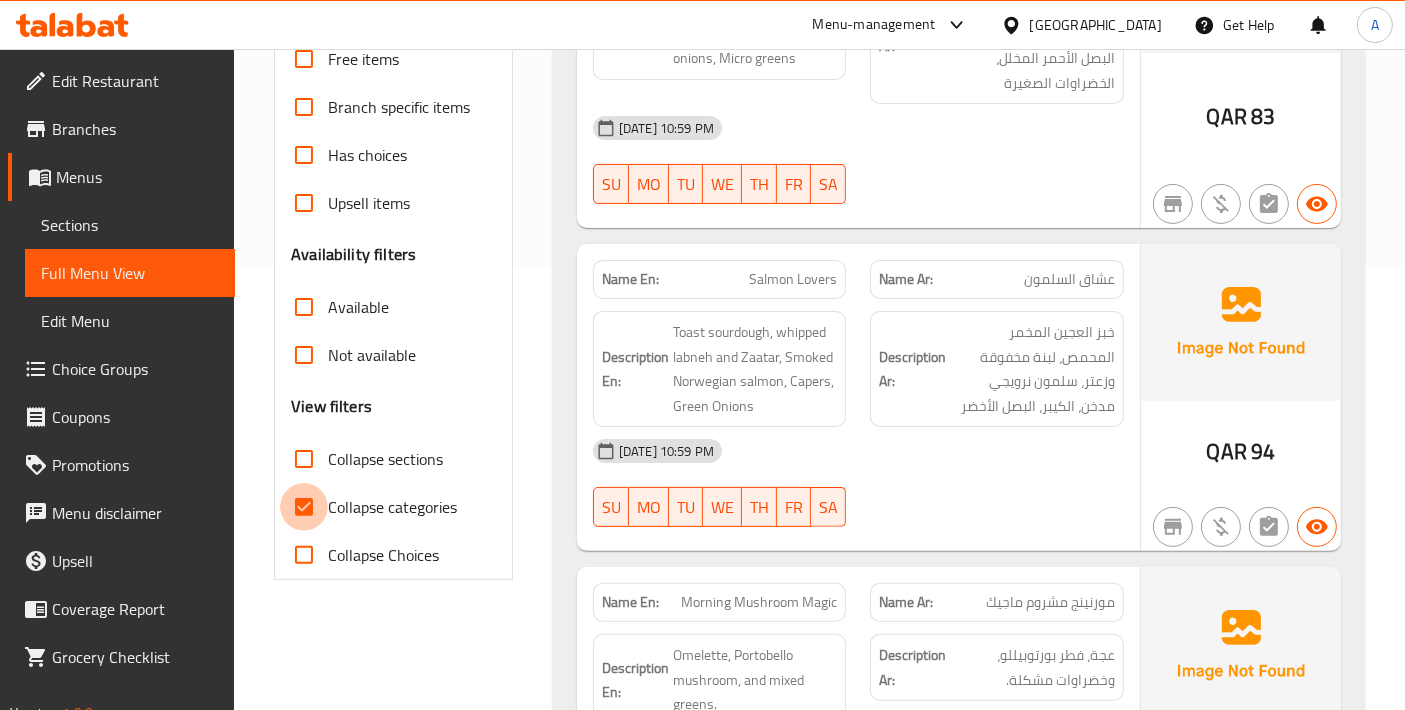 click on "Collapse categories" at bounding box center (304, 507) 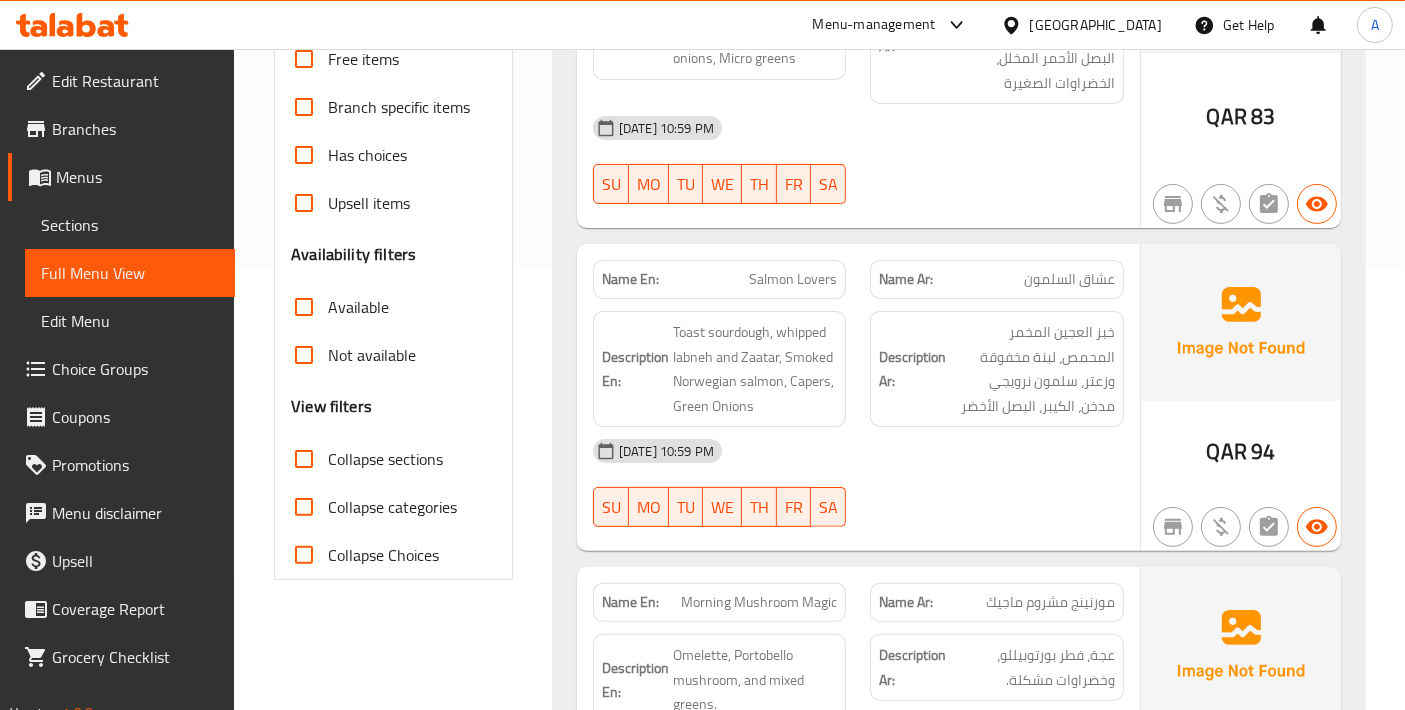click on "Collapse categories" at bounding box center [304, 507] 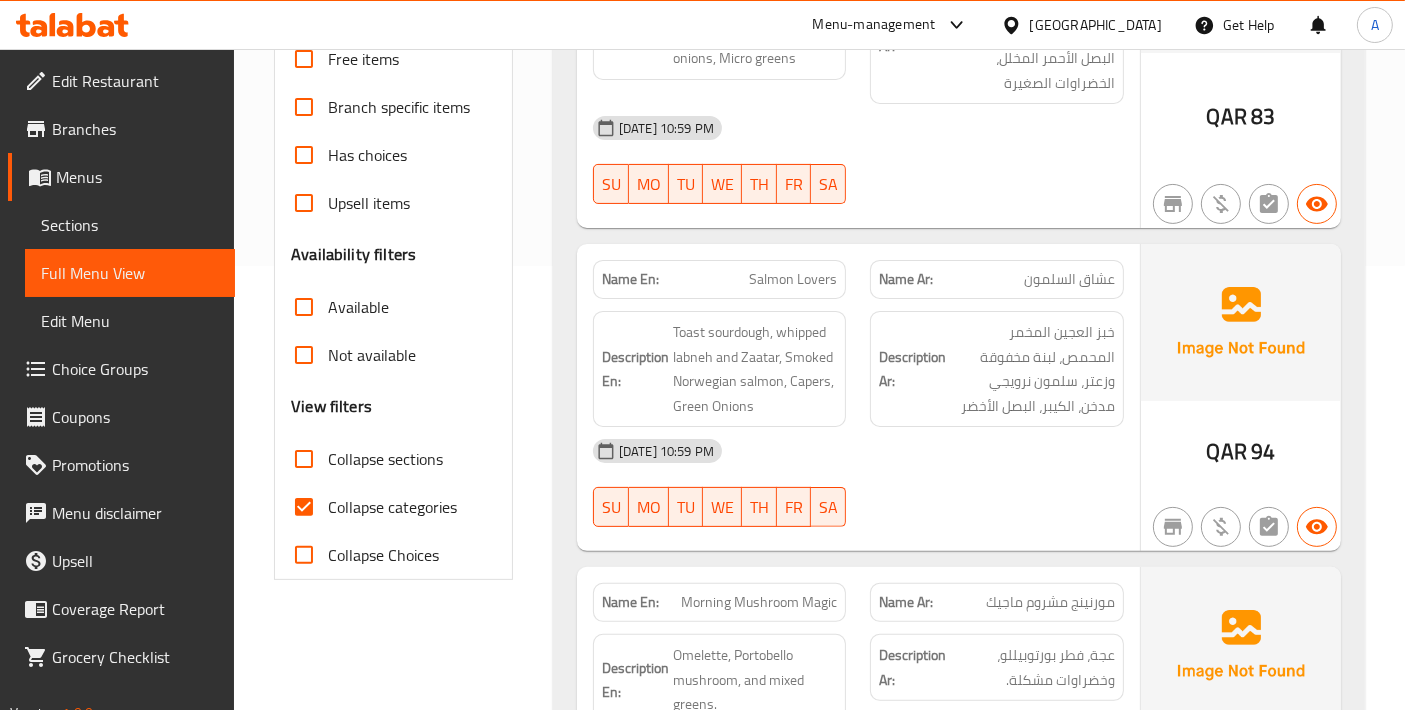 click on "Collapse categories" at bounding box center [304, 507] 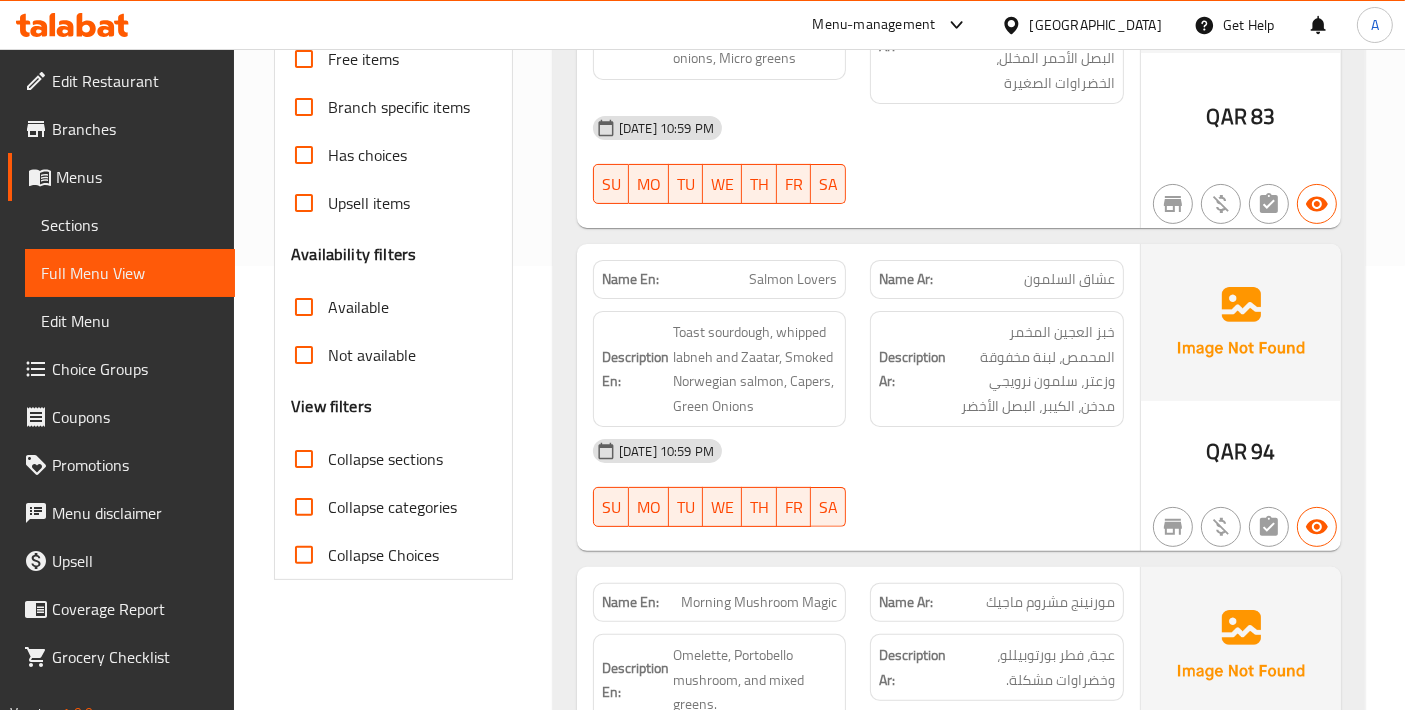click on "Collapse sections" at bounding box center [304, 459] 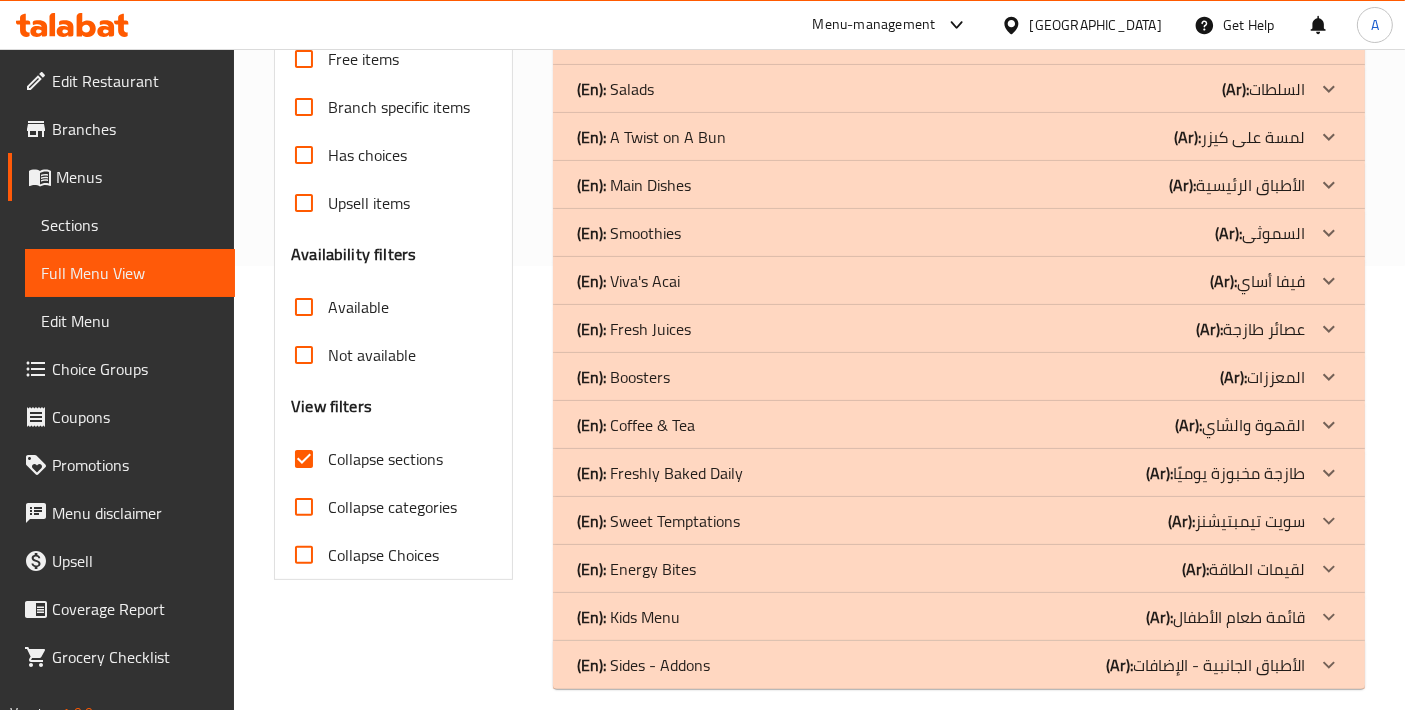 scroll, scrollTop: 222, scrollLeft: 0, axis: vertical 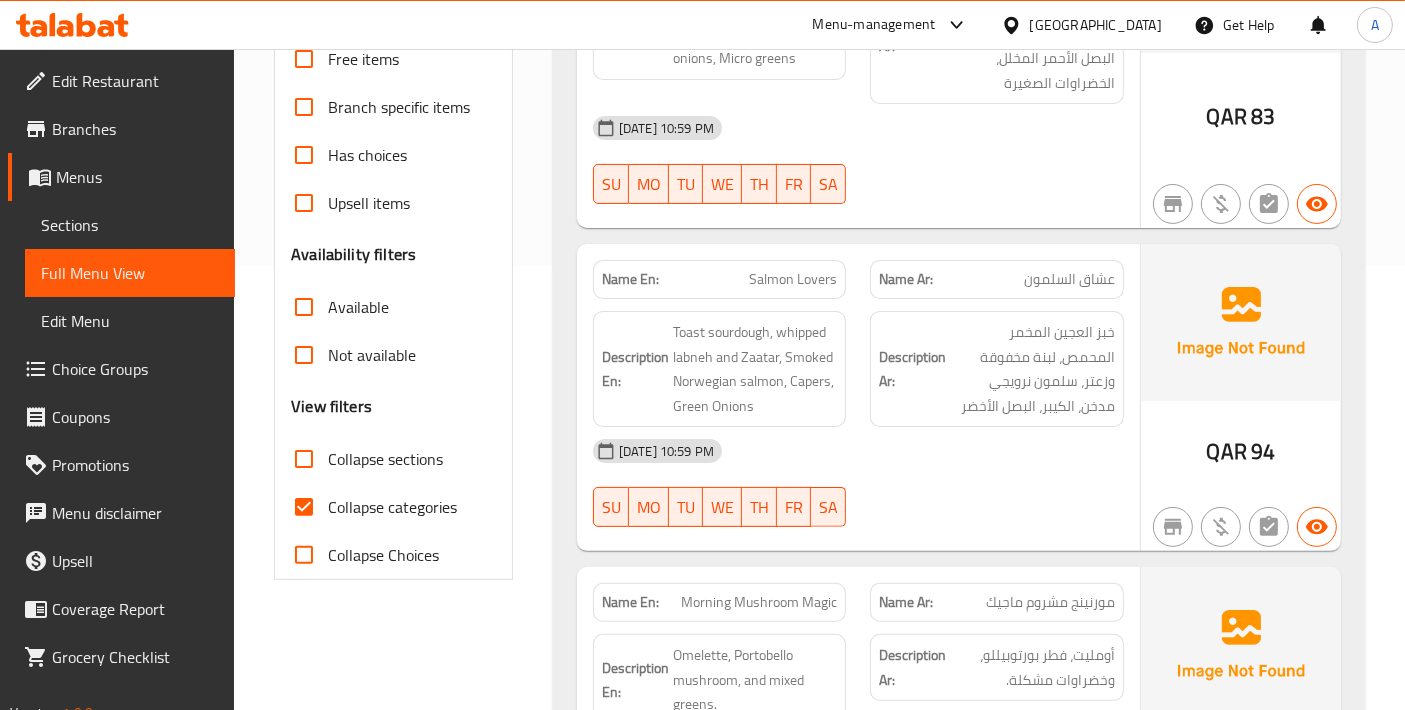 click on "Collapse sections" at bounding box center (304, 459) 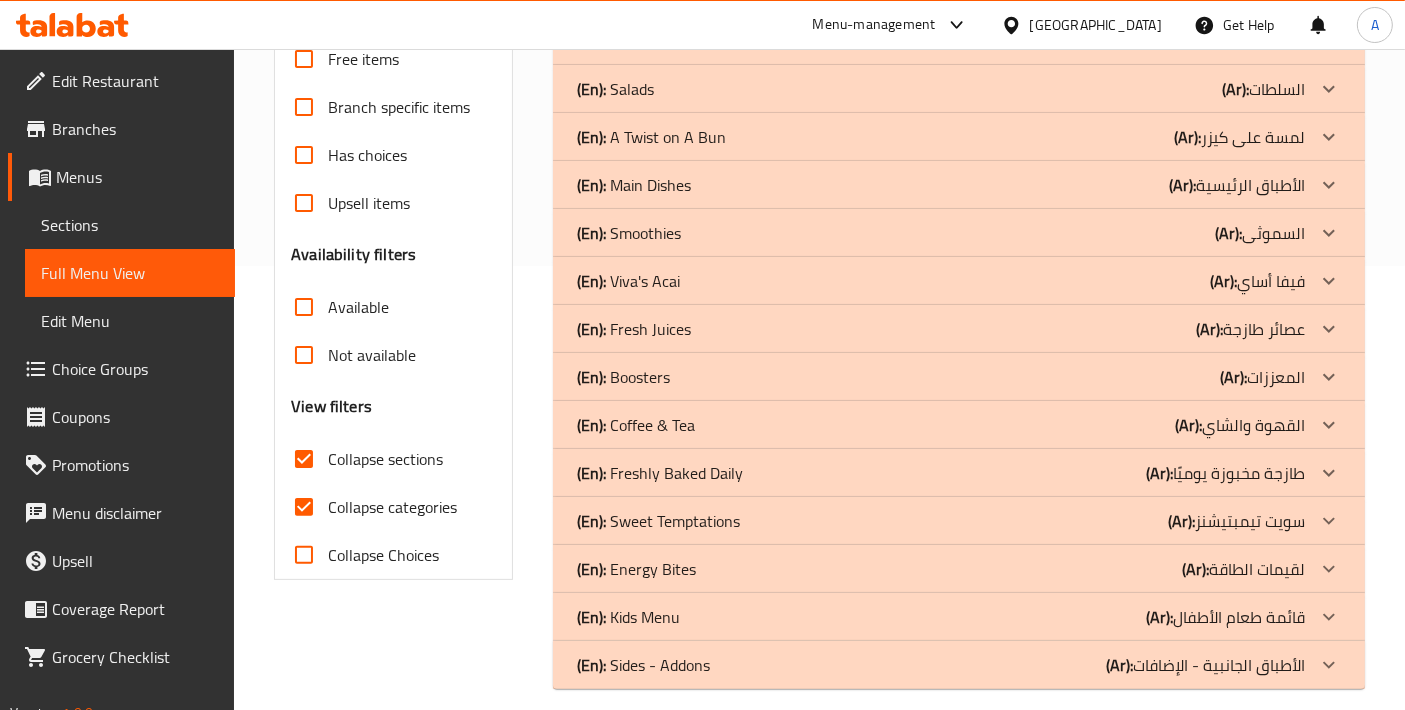 click on "Collapse categories" at bounding box center (304, 507) 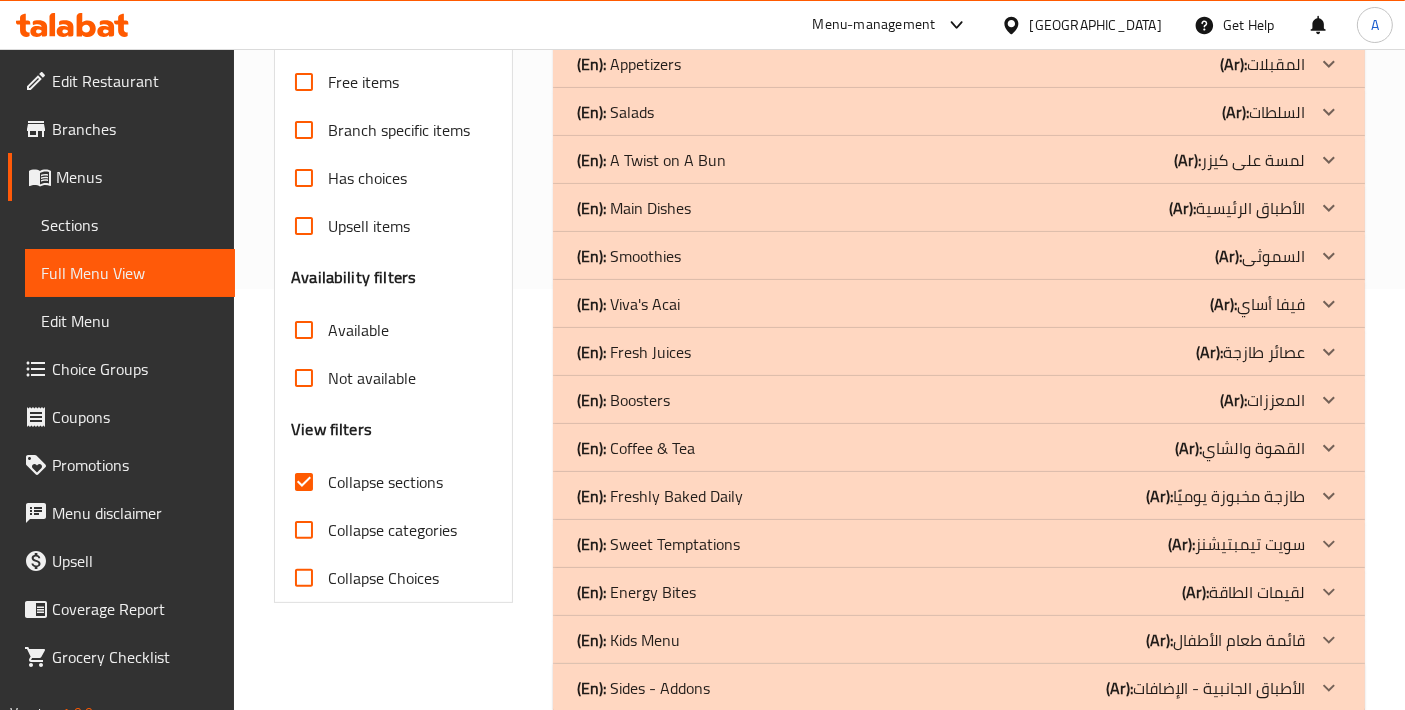 scroll, scrollTop: 222, scrollLeft: 0, axis: vertical 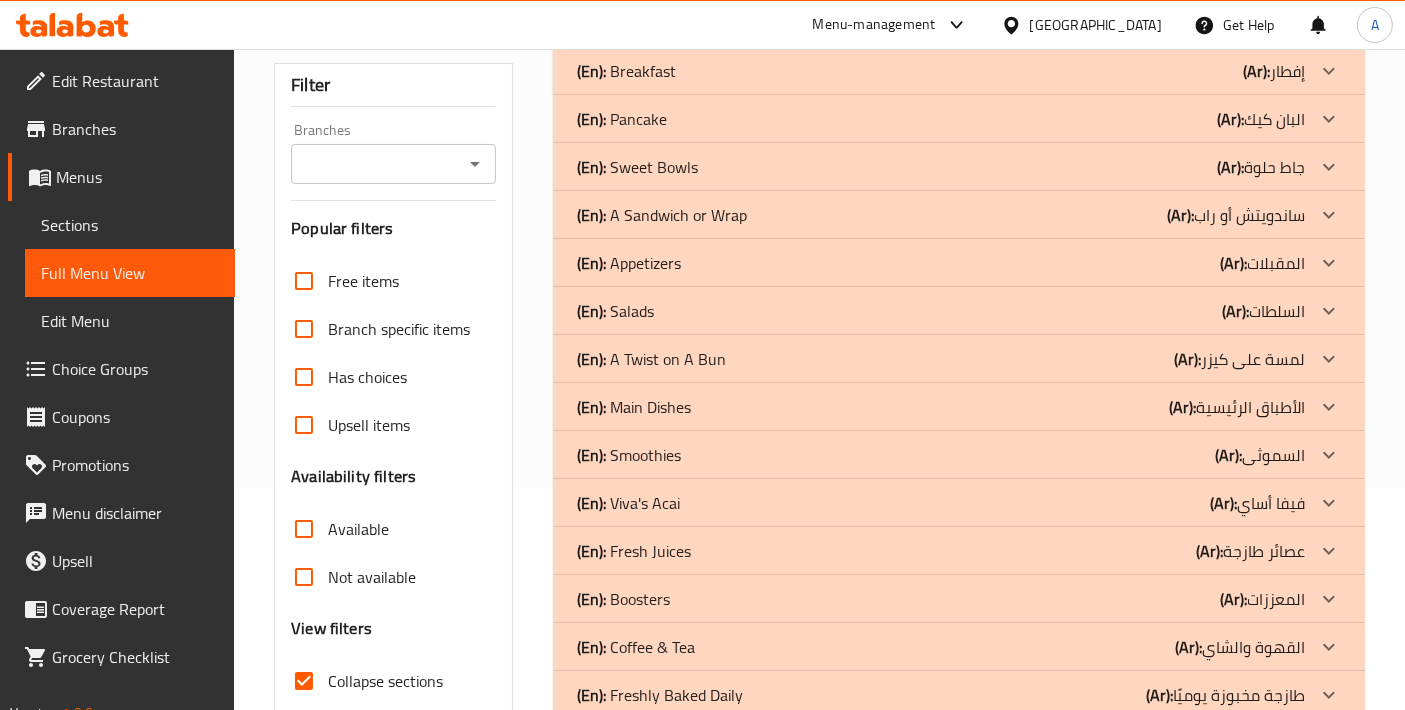 click on "(Ar):" at bounding box center (1256, 71) 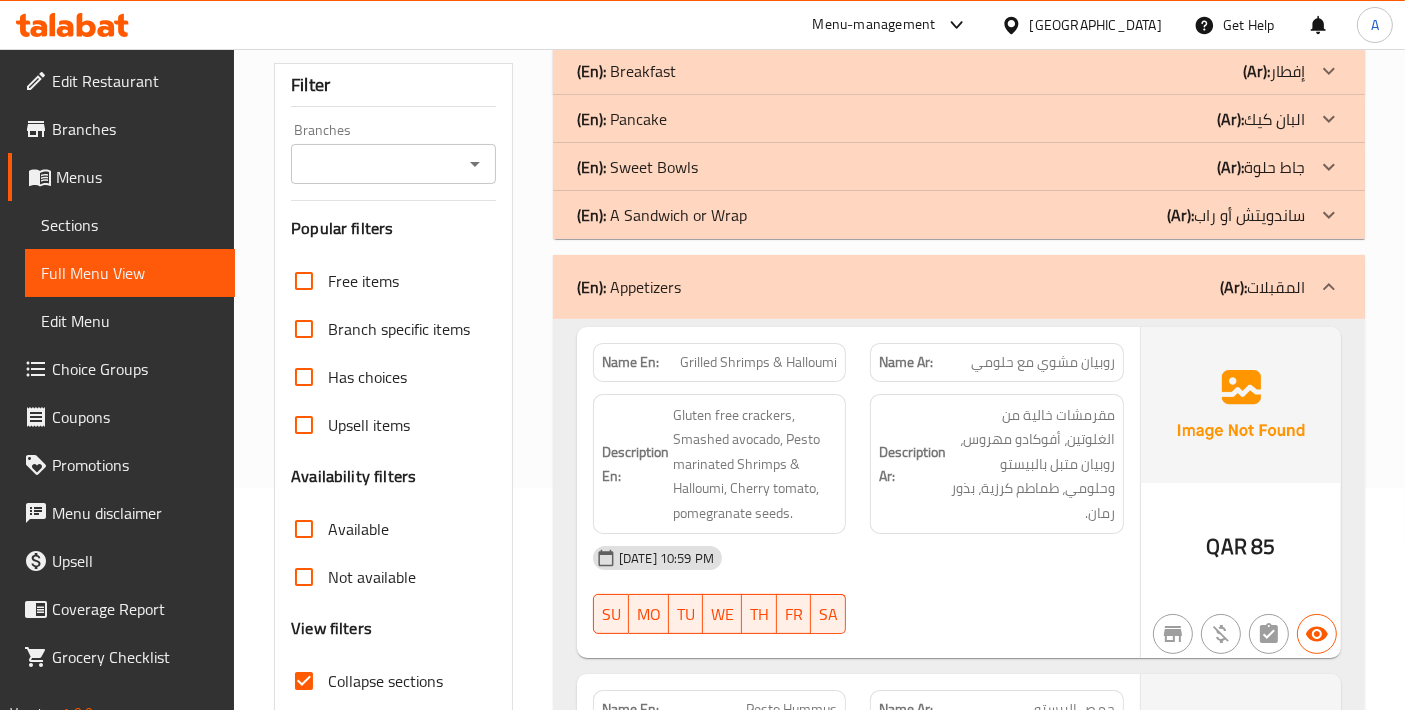 click on "(Ar): ساندويتش أو راب" at bounding box center [1274, 71] 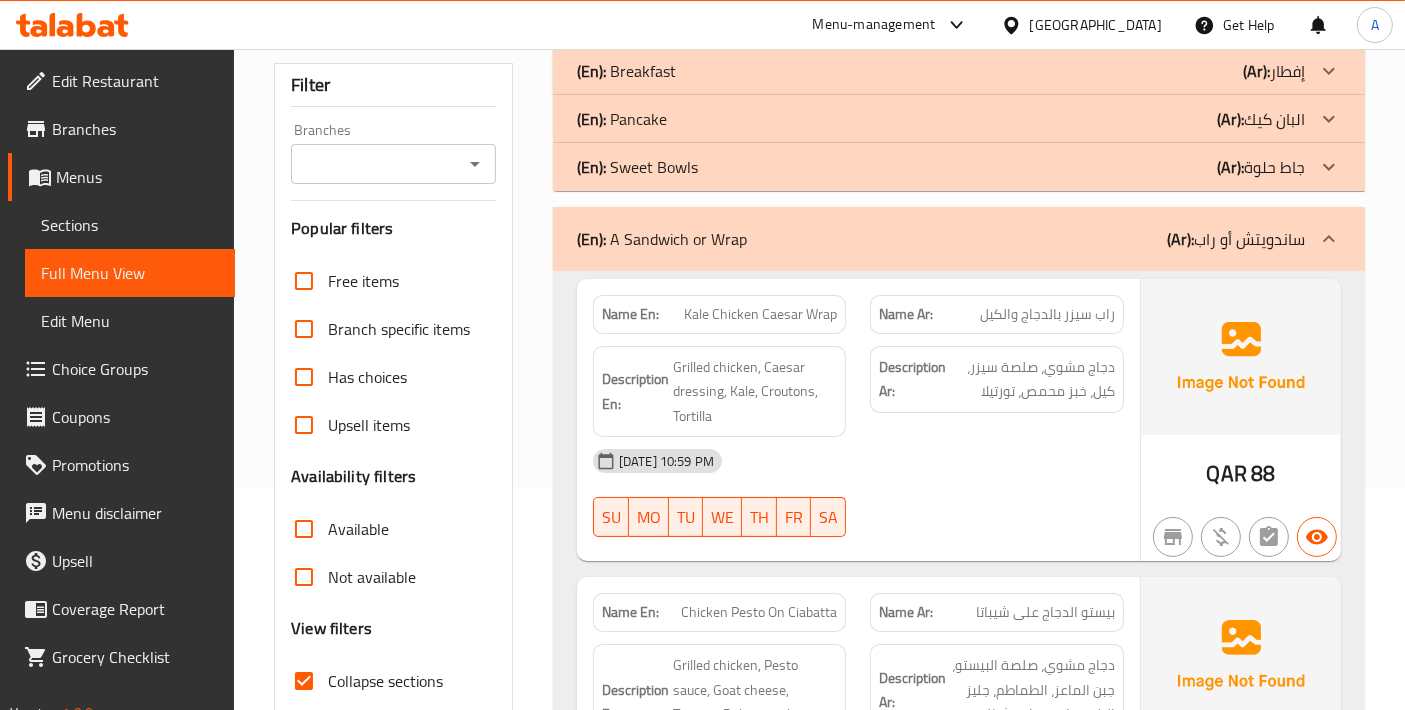 click on "(En):   Sweet Bowls (Ar): جاط حلوة" at bounding box center [941, 71] 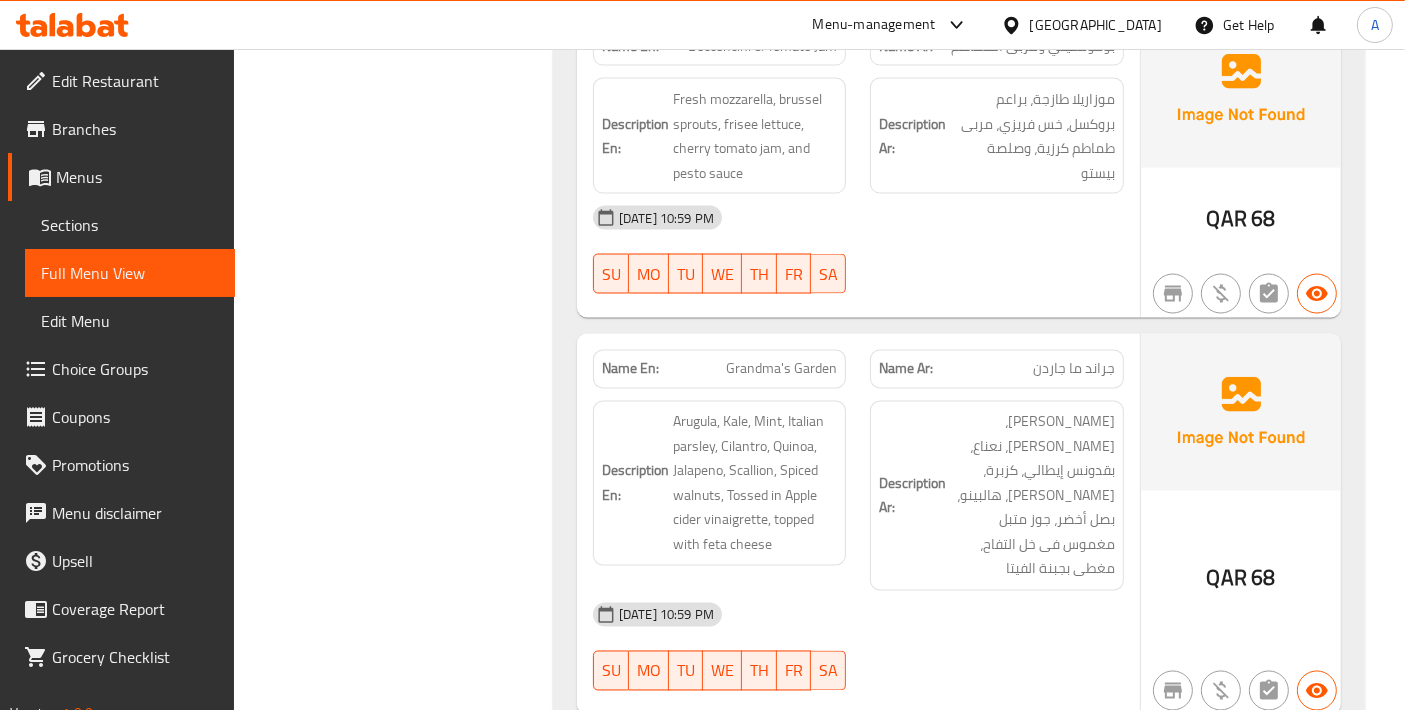 scroll, scrollTop: 11111, scrollLeft: 0, axis: vertical 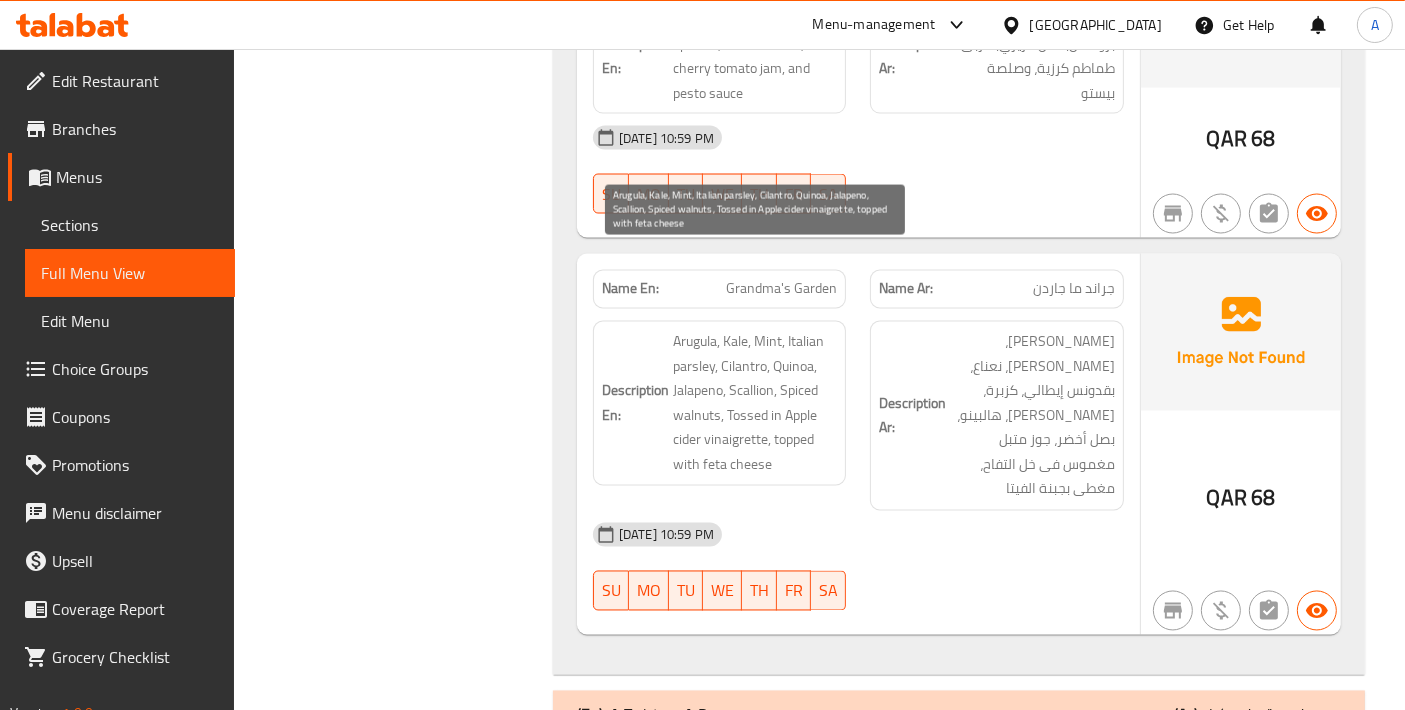 click on "Arugula, Kale, Mint, Italian parsley, Cilantro, Quinoa, Jalapeno, Scallion, Spiced walnuts, Tossed in Apple cider vinaigrette, topped with feta cheese" at bounding box center (755, 403) 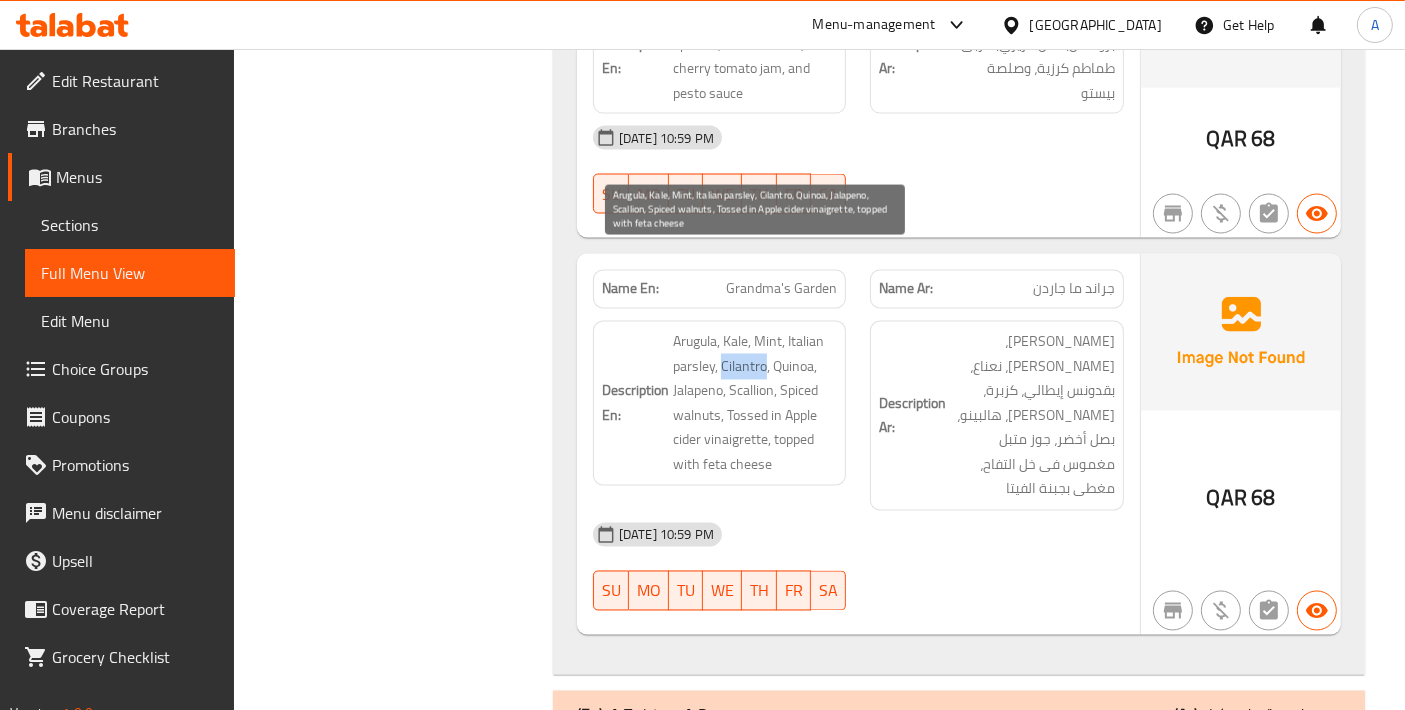 click on "Arugula, Kale, Mint, Italian parsley, Cilantro, Quinoa, Jalapeno, Scallion, Spiced walnuts, Tossed in Apple cider vinaigrette, topped with feta cheese" at bounding box center [755, 403] 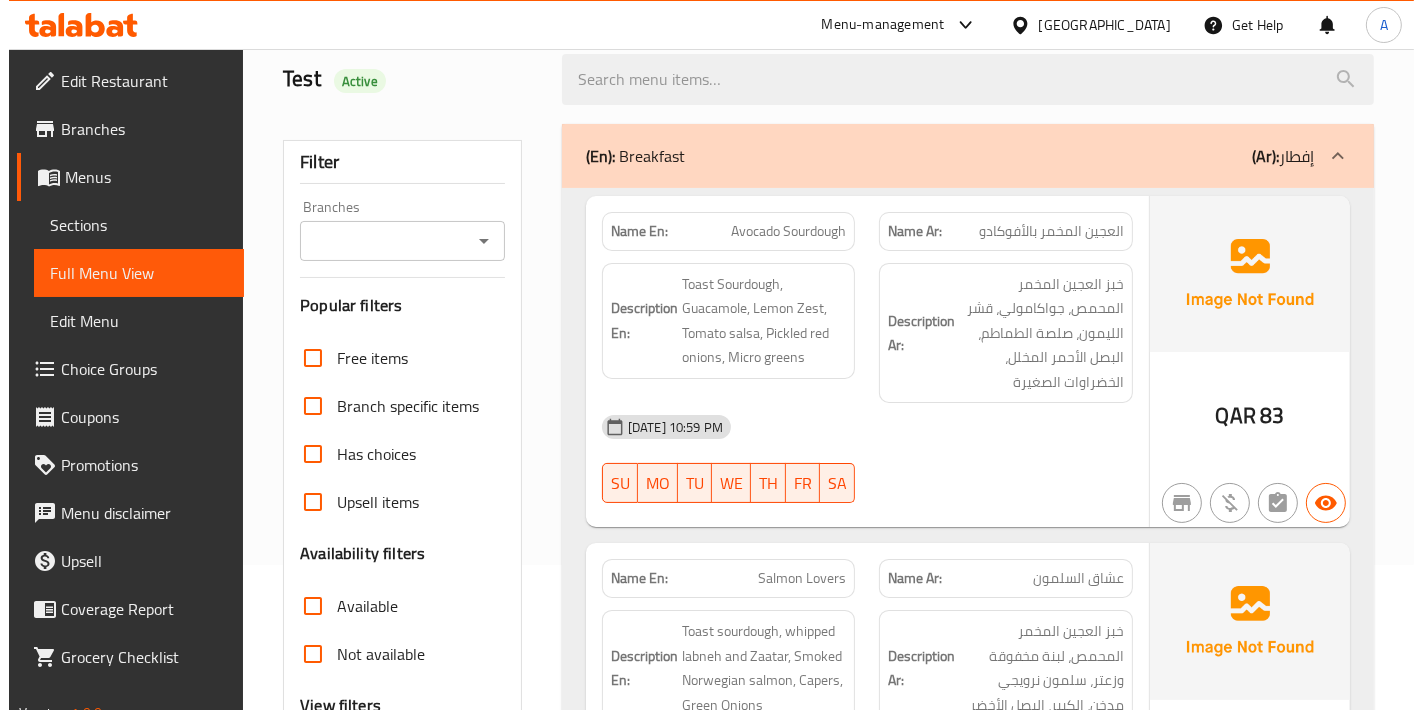 scroll, scrollTop: 0, scrollLeft: 0, axis: both 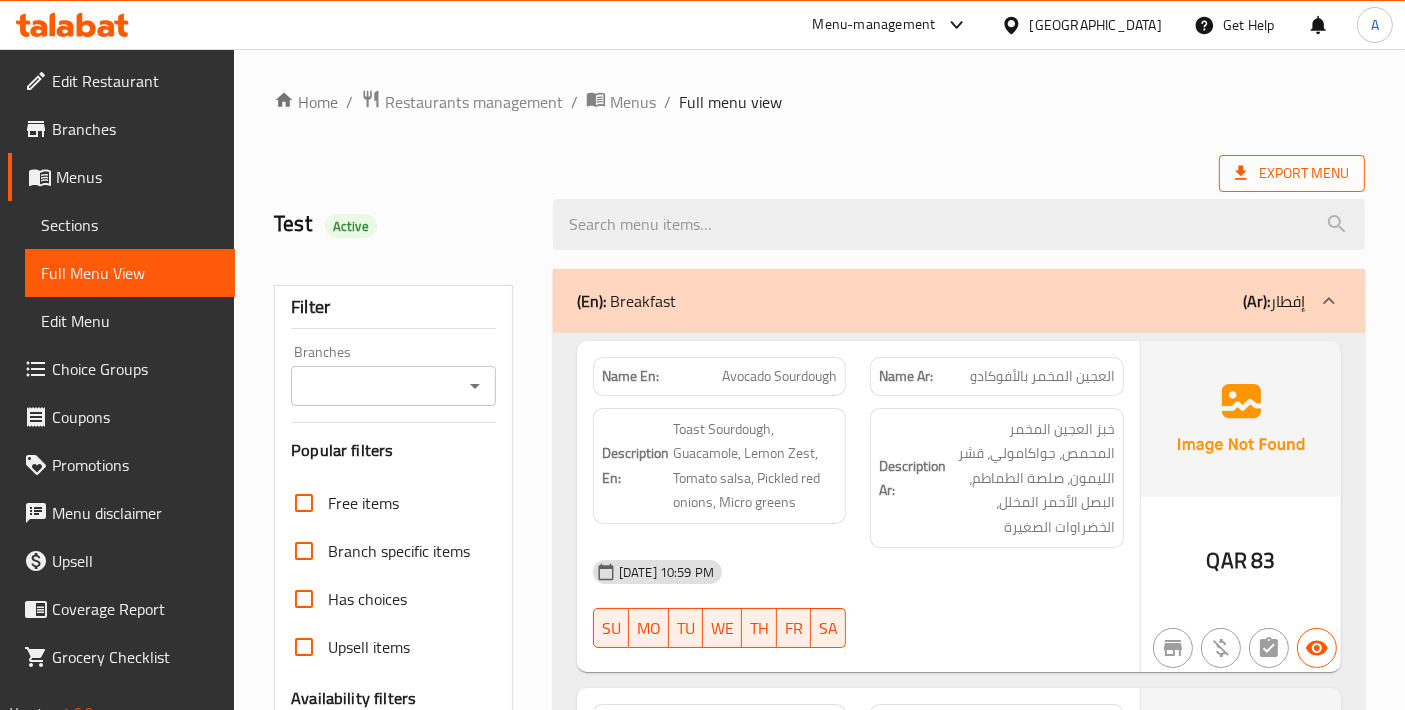 click on "Export Menu" at bounding box center [1292, 173] 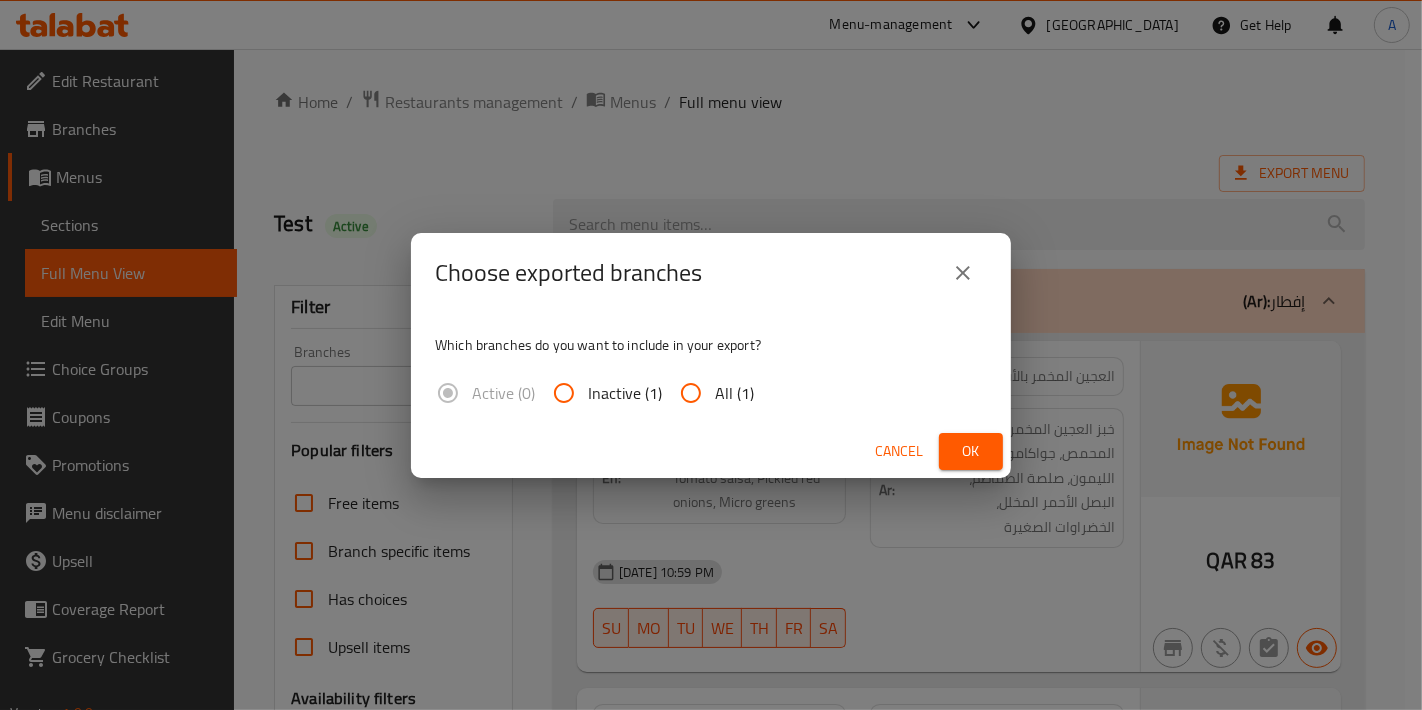 click on "All (1)" at bounding box center (734, 393) 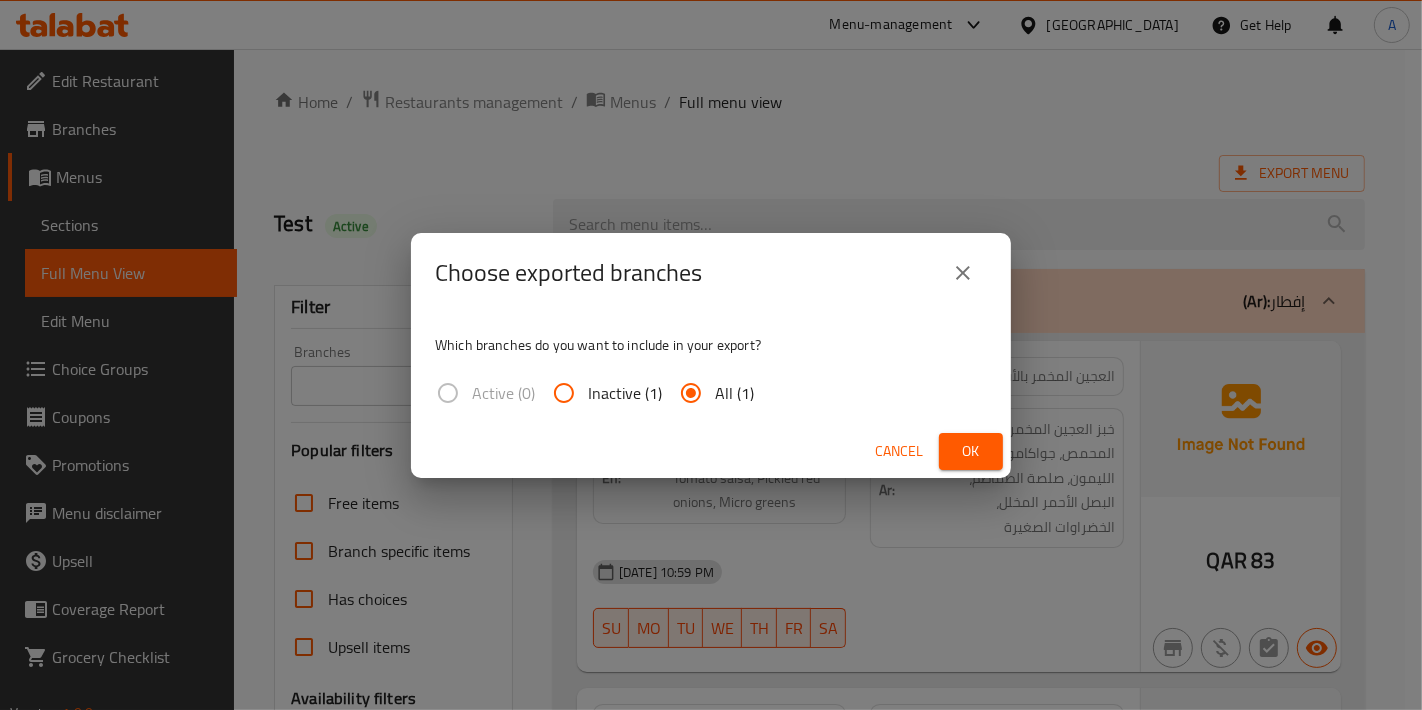 click on "Ok" at bounding box center (971, 451) 